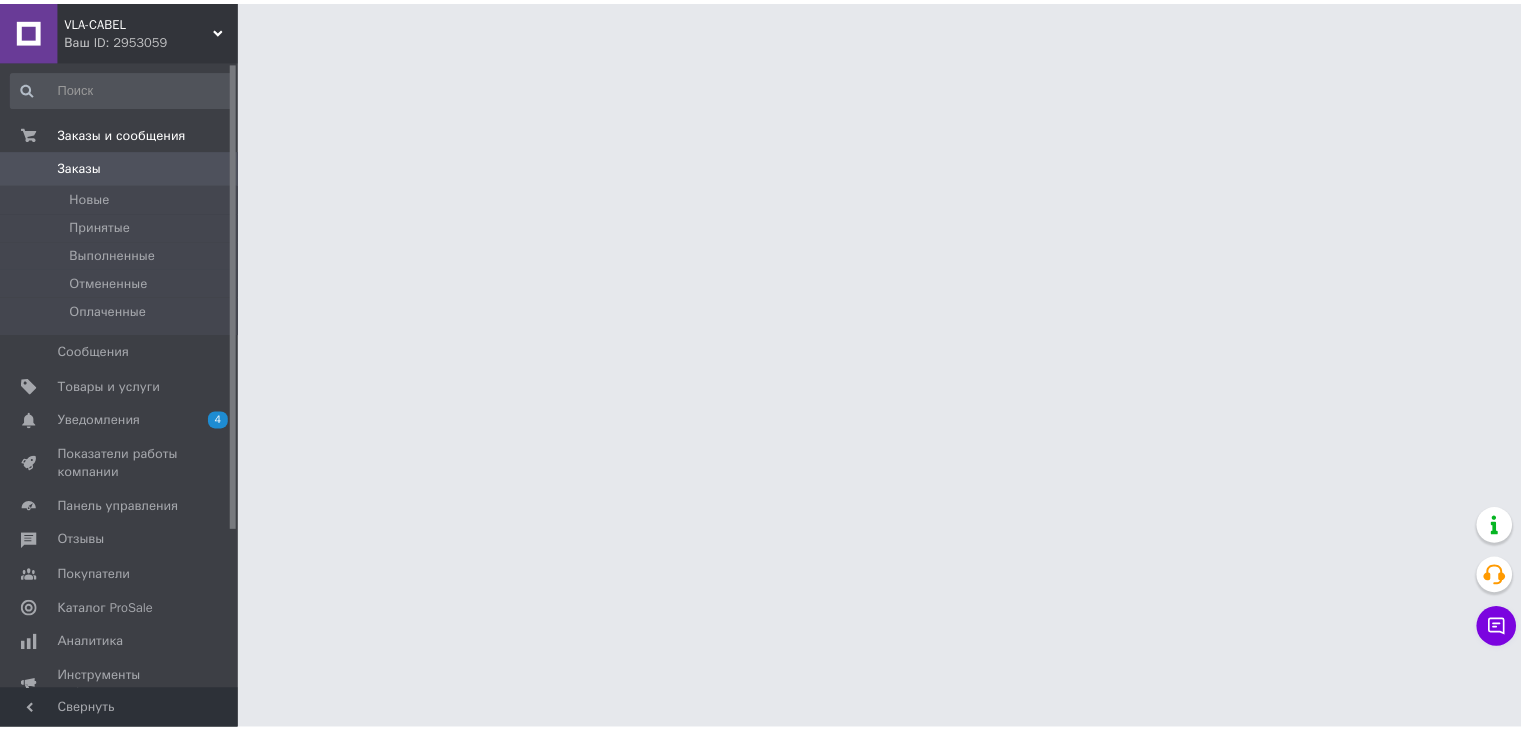 scroll, scrollTop: 0, scrollLeft: 0, axis: both 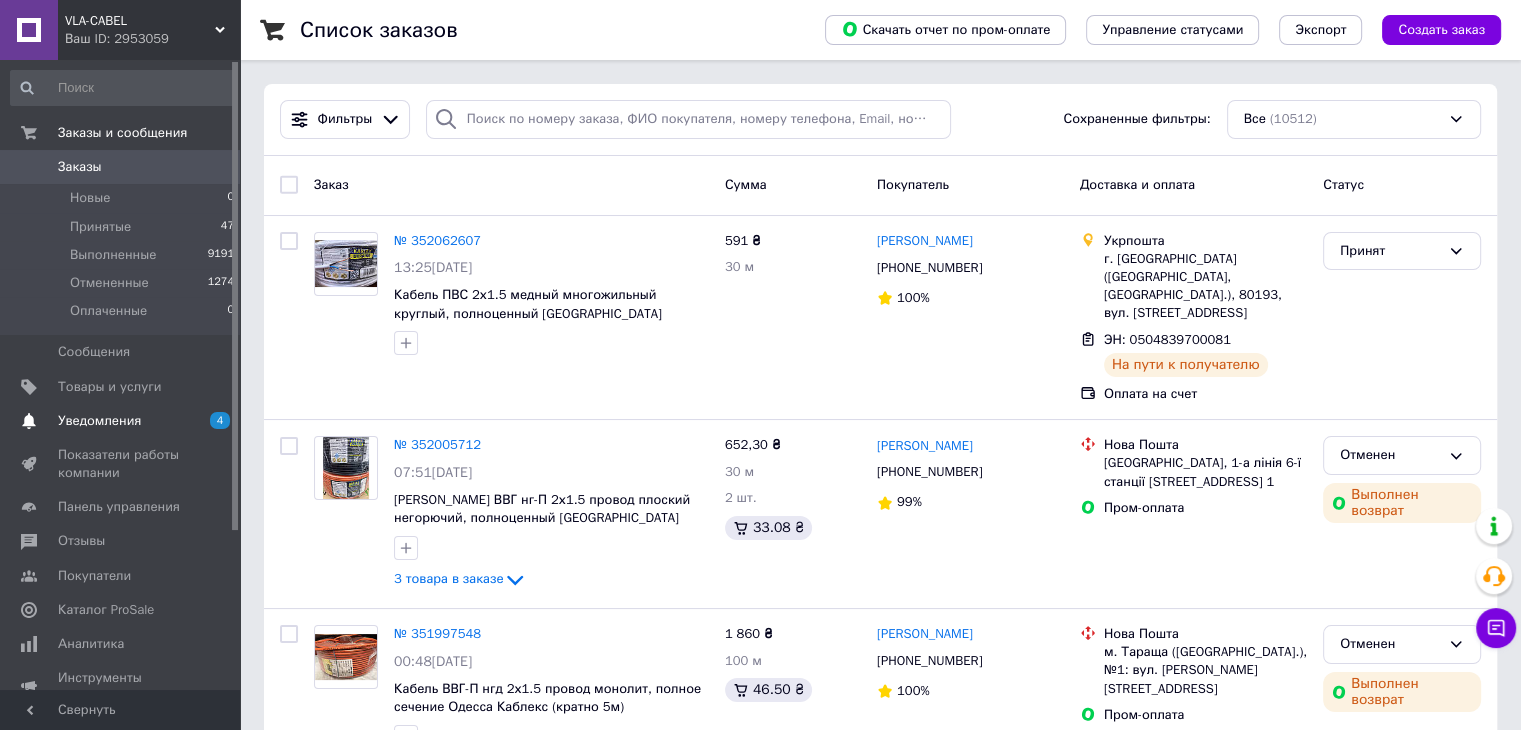 click on "Уведомления" at bounding box center [99, 421] 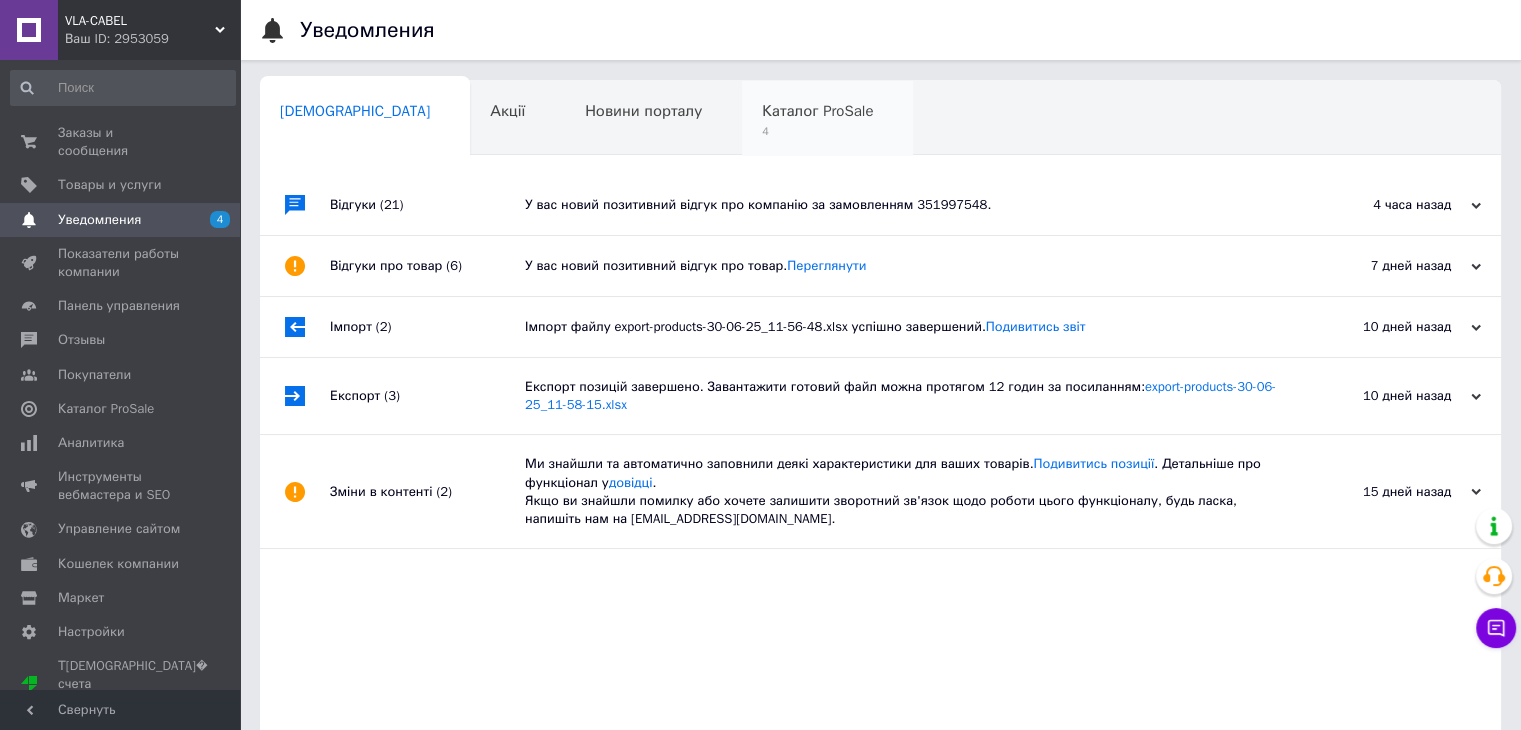 click on "4" at bounding box center [817, 131] 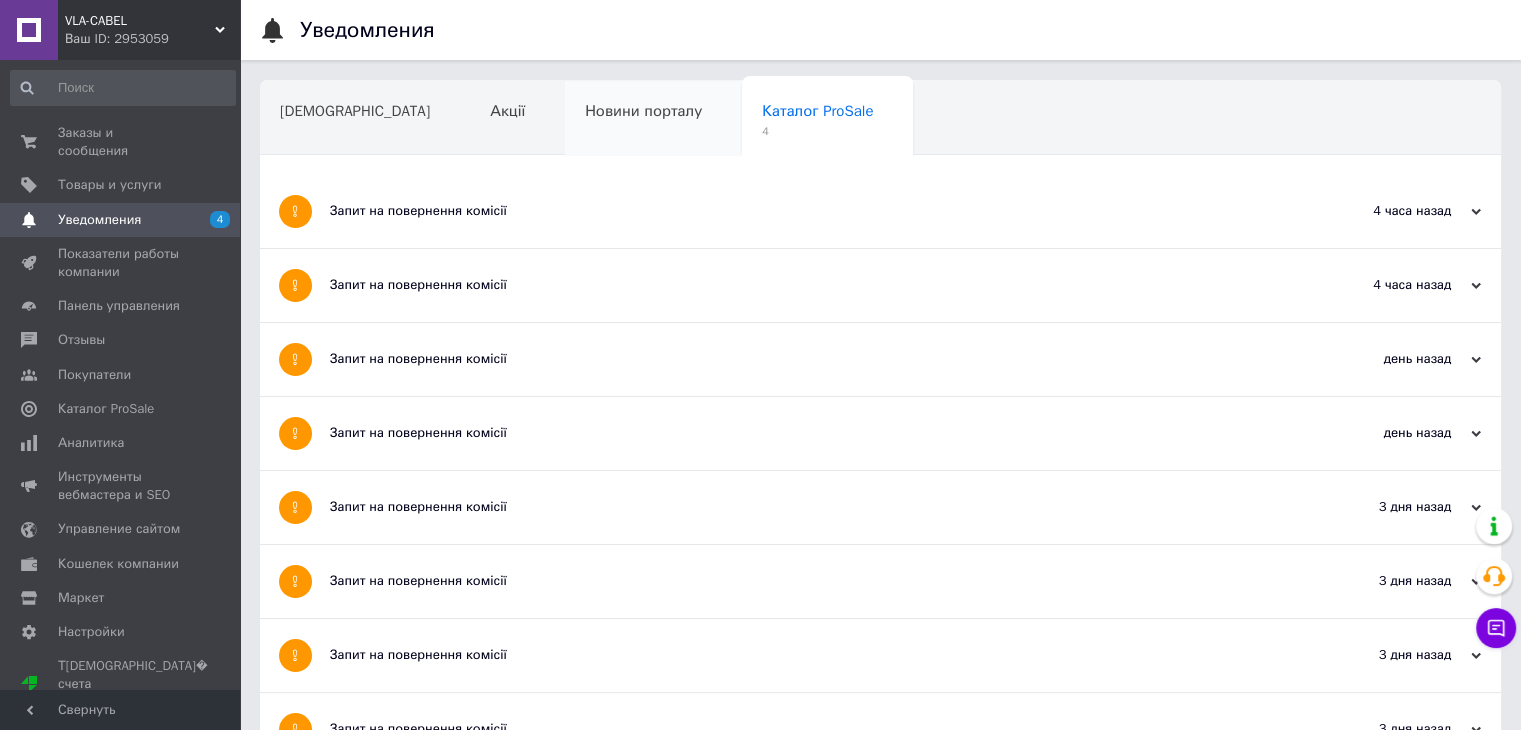 click on "Новини порталу" at bounding box center (643, 111) 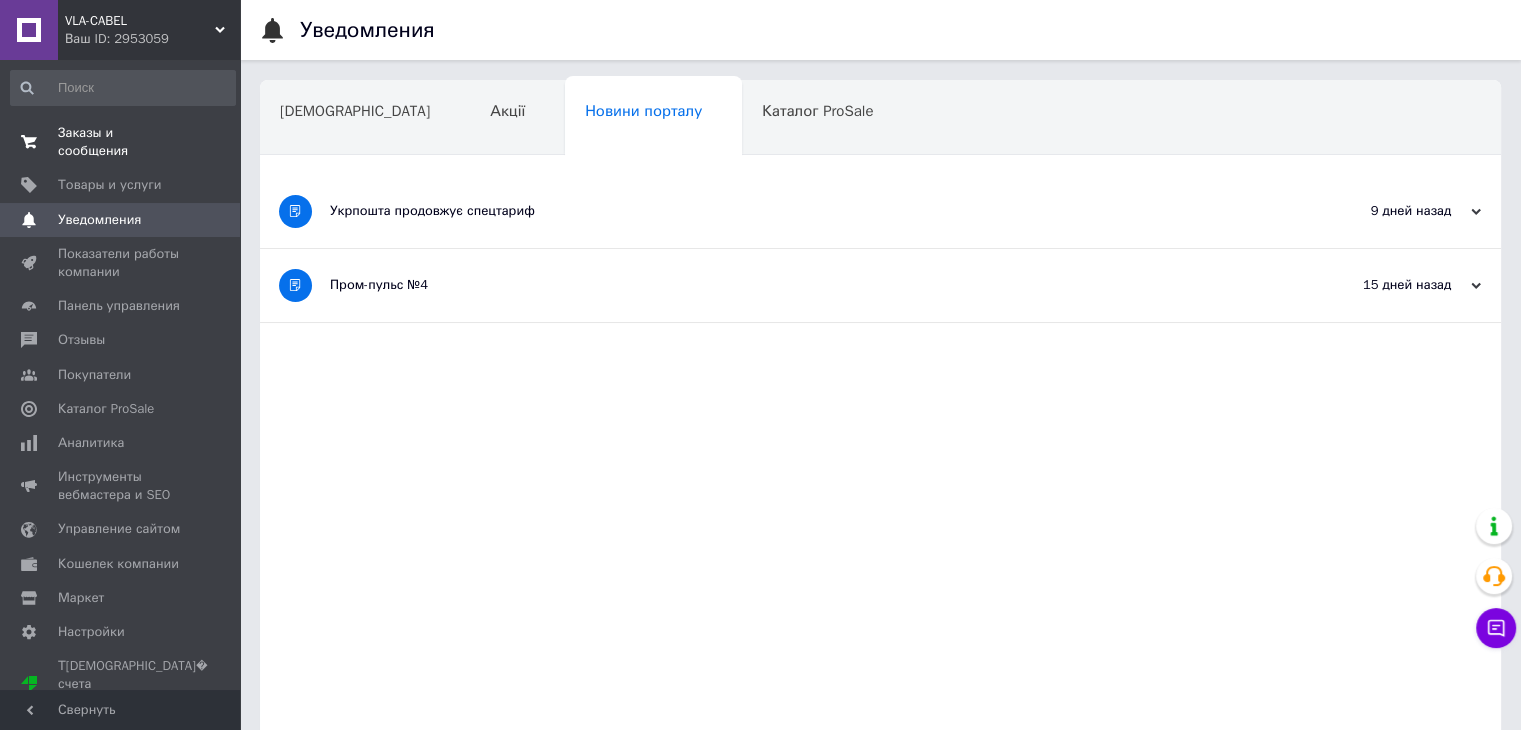 click on "Заказы и сообщения" at bounding box center (121, 142) 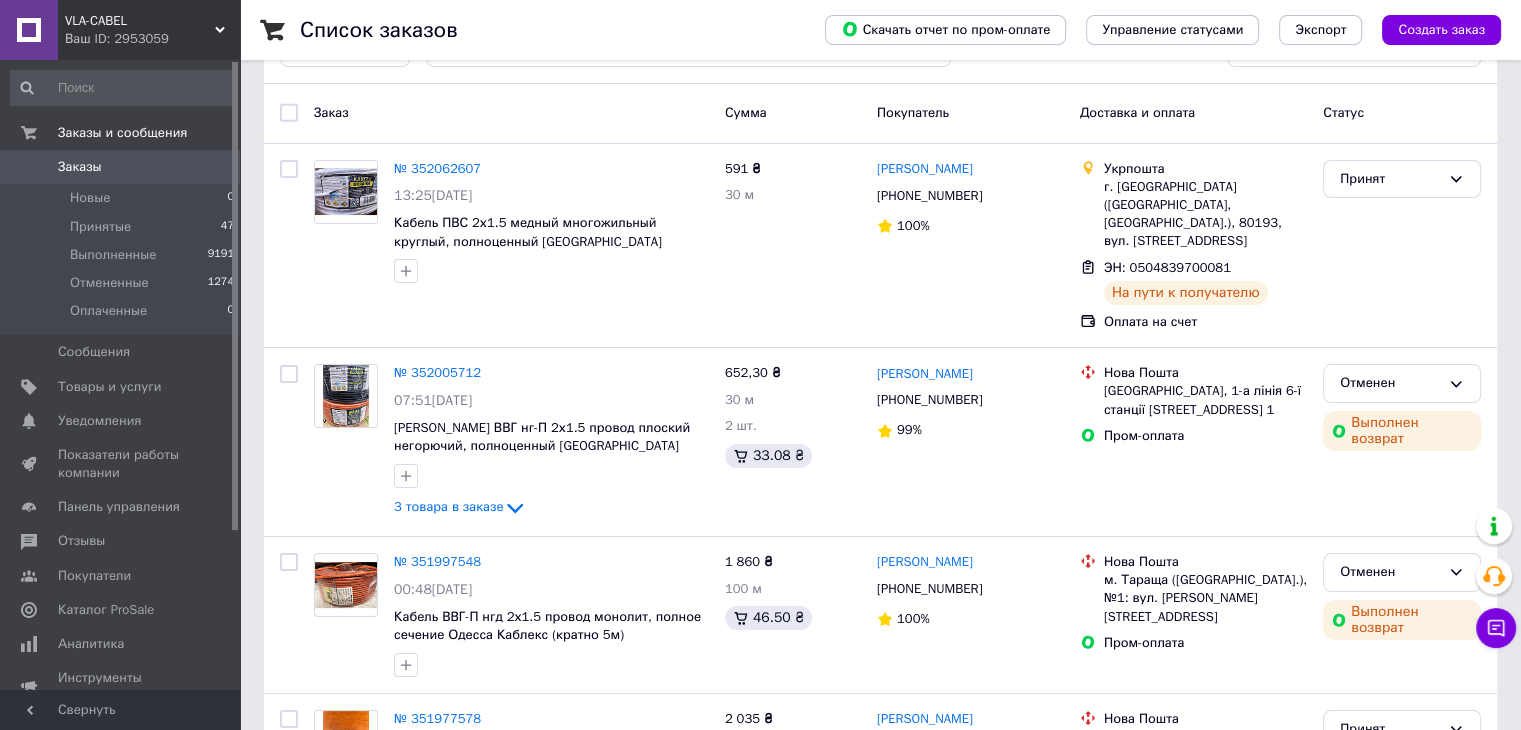 scroll, scrollTop: 80, scrollLeft: 0, axis: vertical 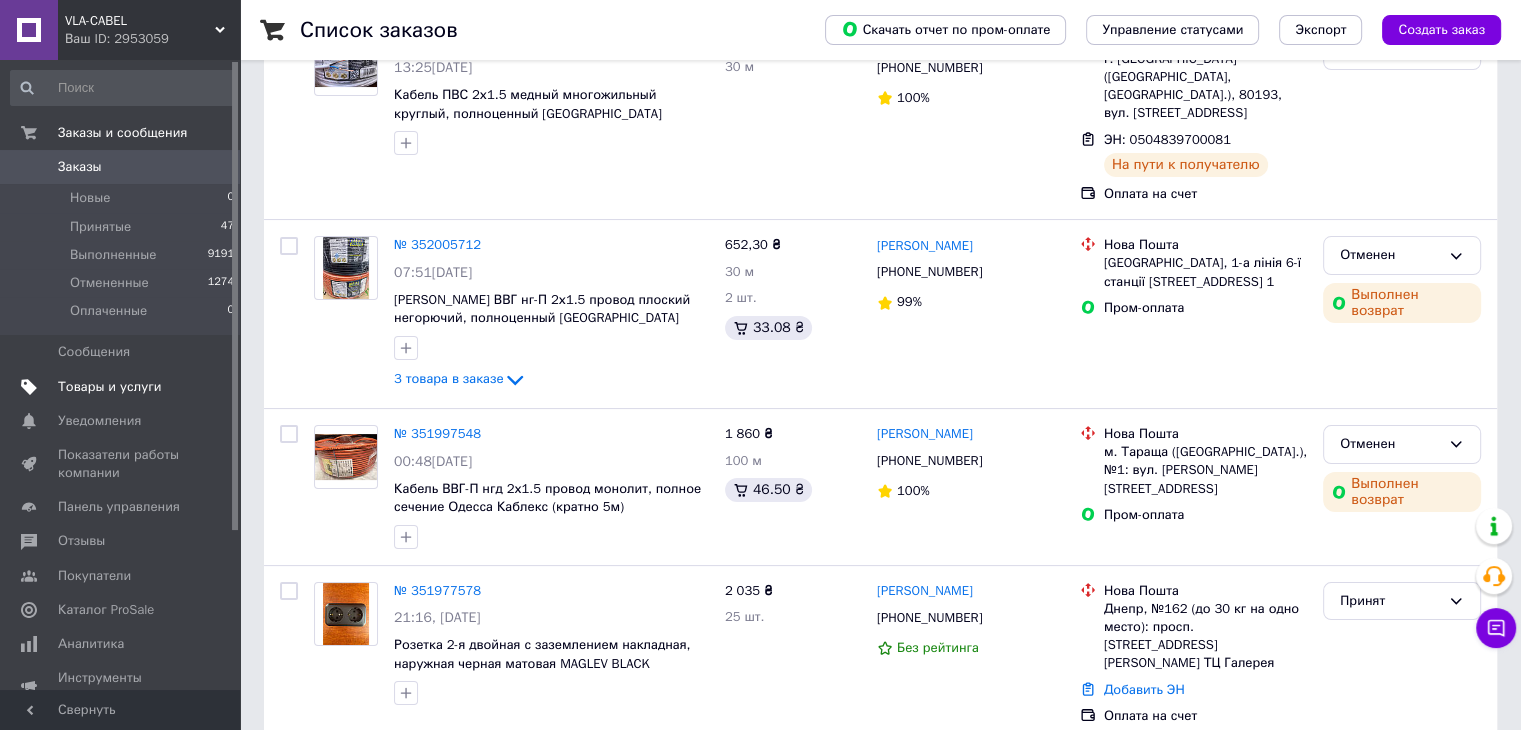 click on "Товары и услуги" at bounding box center (110, 387) 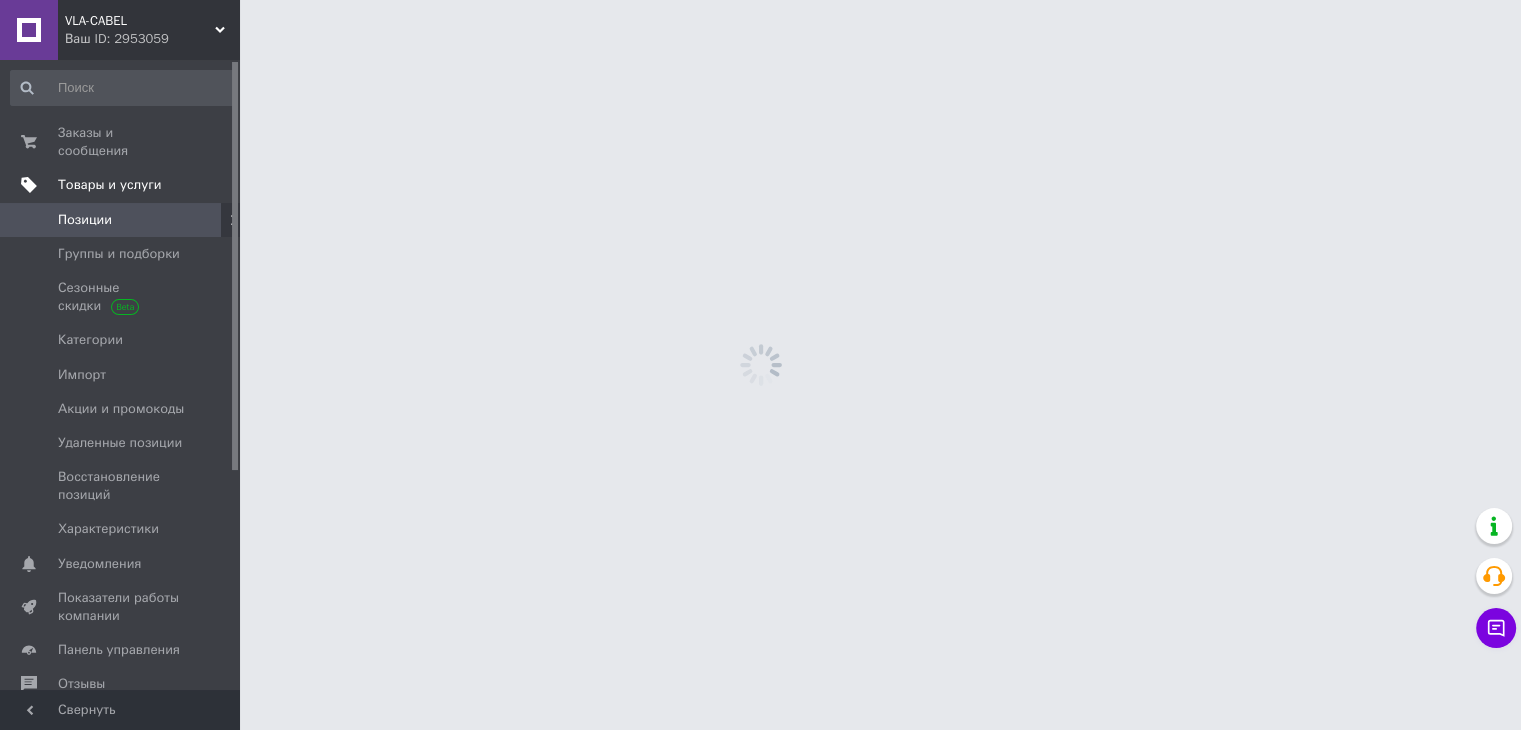 scroll, scrollTop: 0, scrollLeft: 0, axis: both 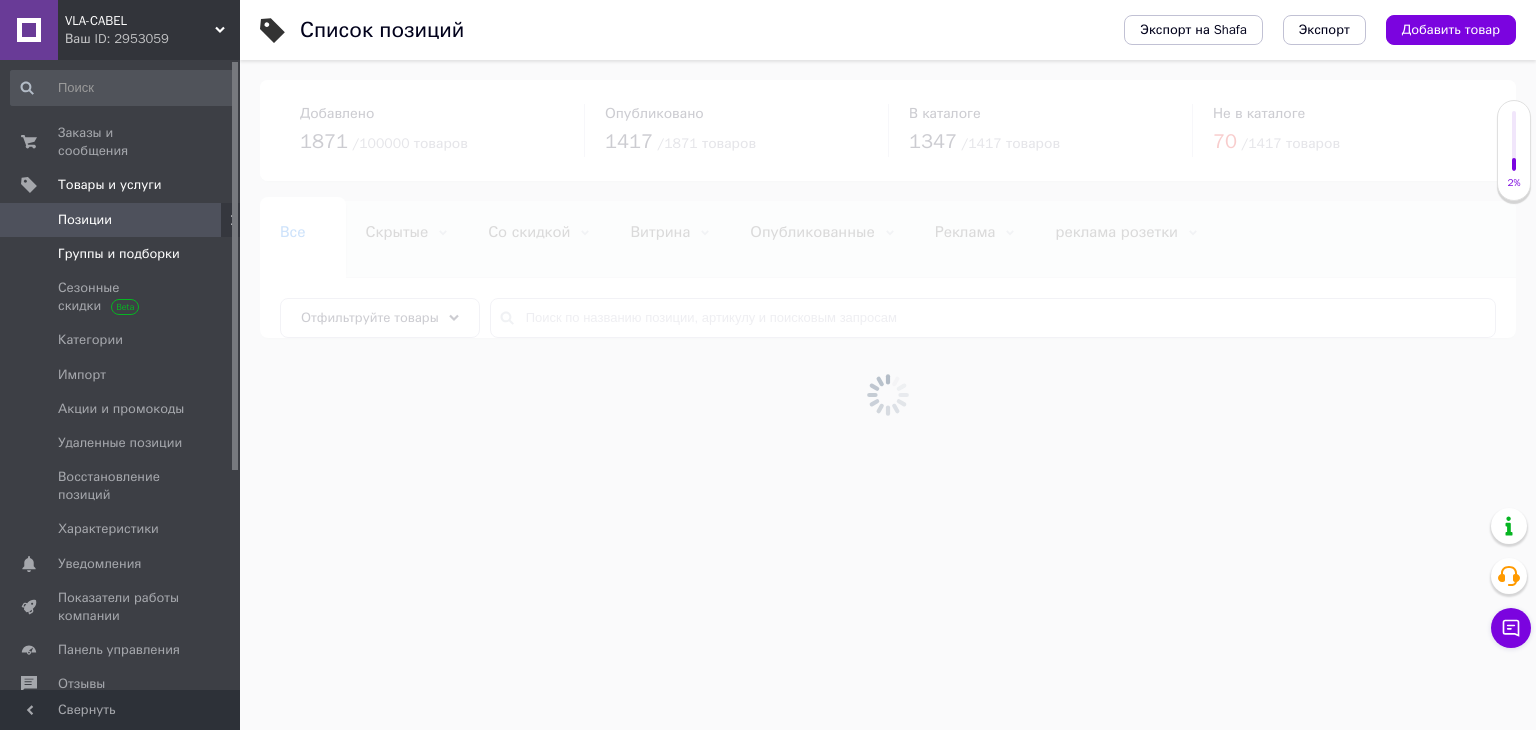 click on "Группы и подборки" at bounding box center (119, 254) 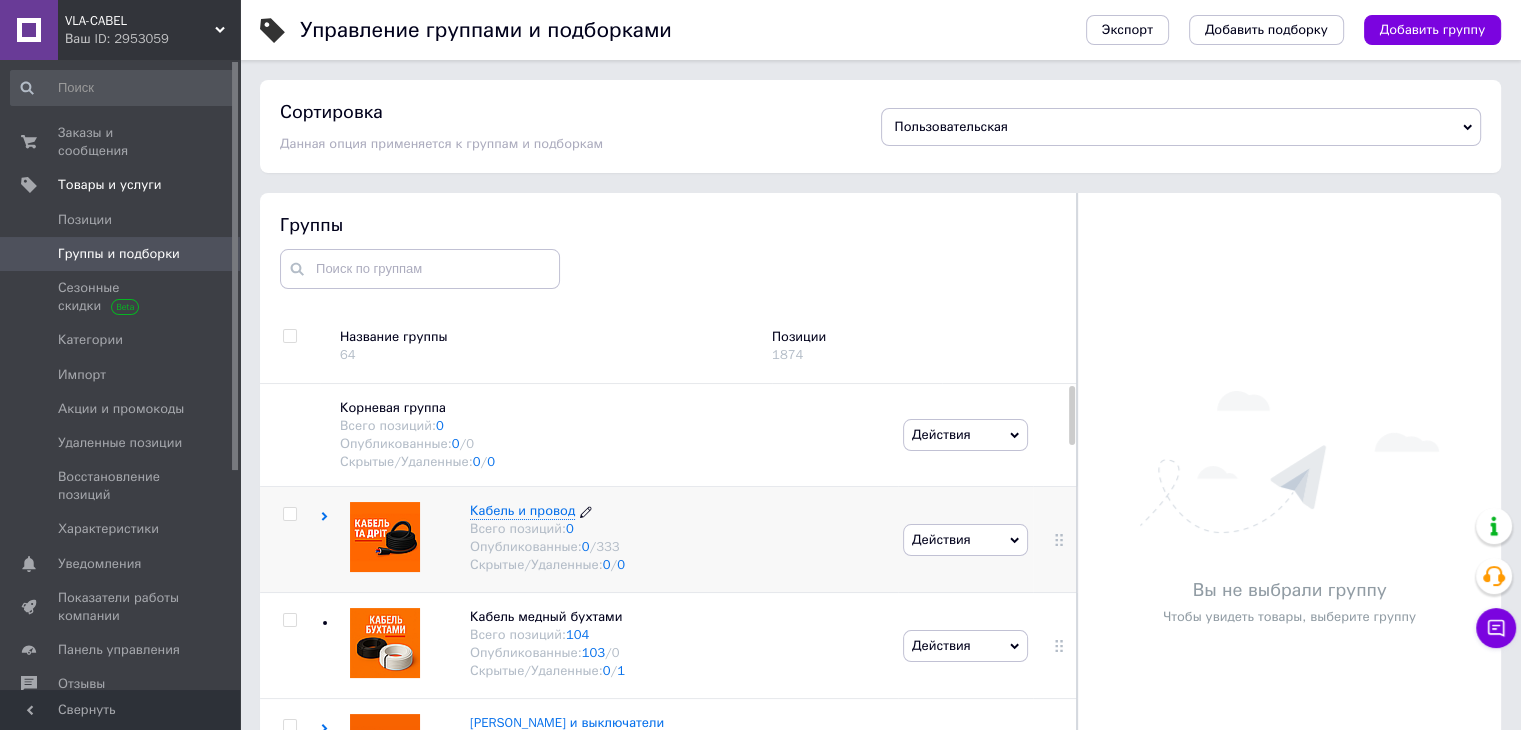 click on "Кабель и провод" at bounding box center [522, 510] 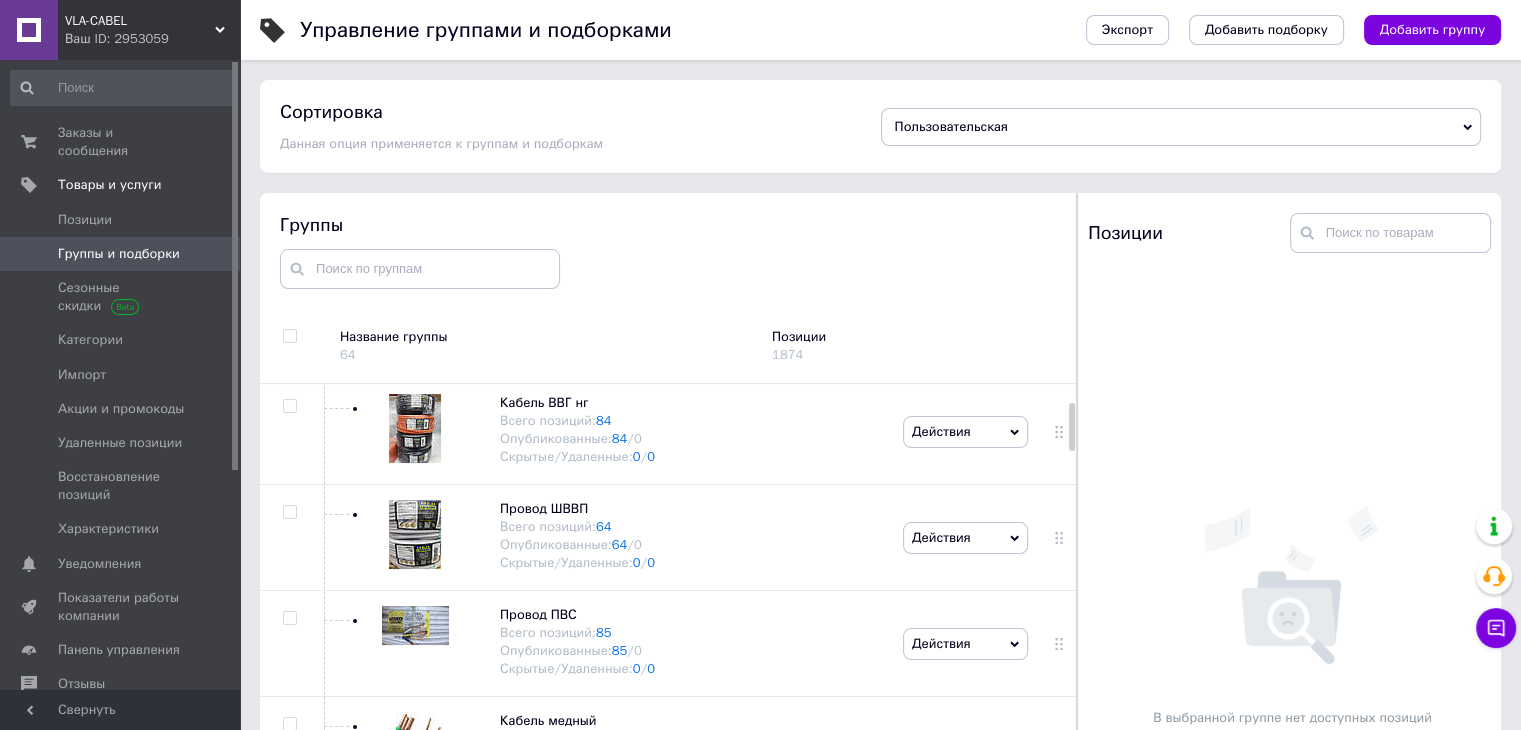 scroll, scrollTop: 241, scrollLeft: 0, axis: vertical 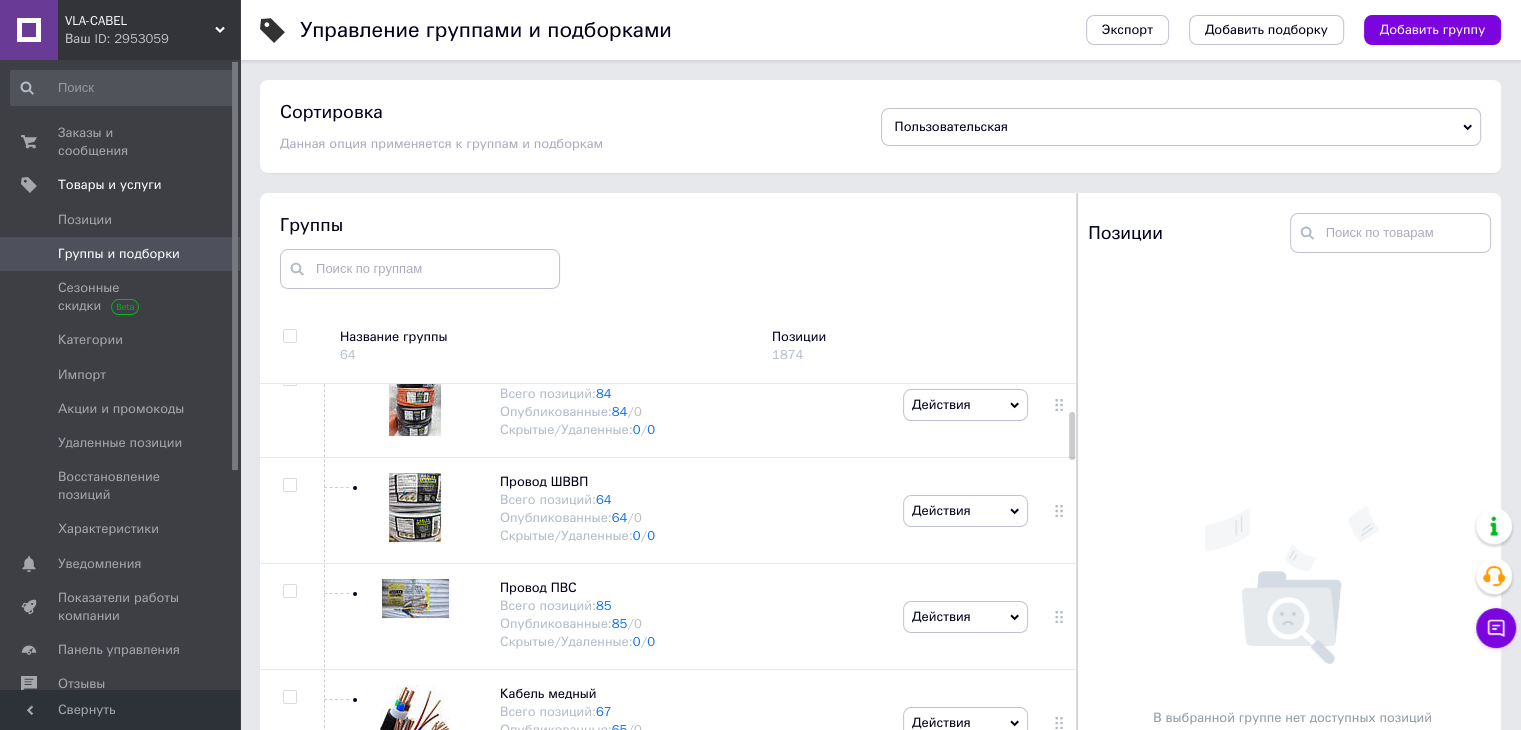 drag, startPoint x: 1070, startPoint y: 415, endPoint x: 1071, endPoint y: 441, distance: 26.019224 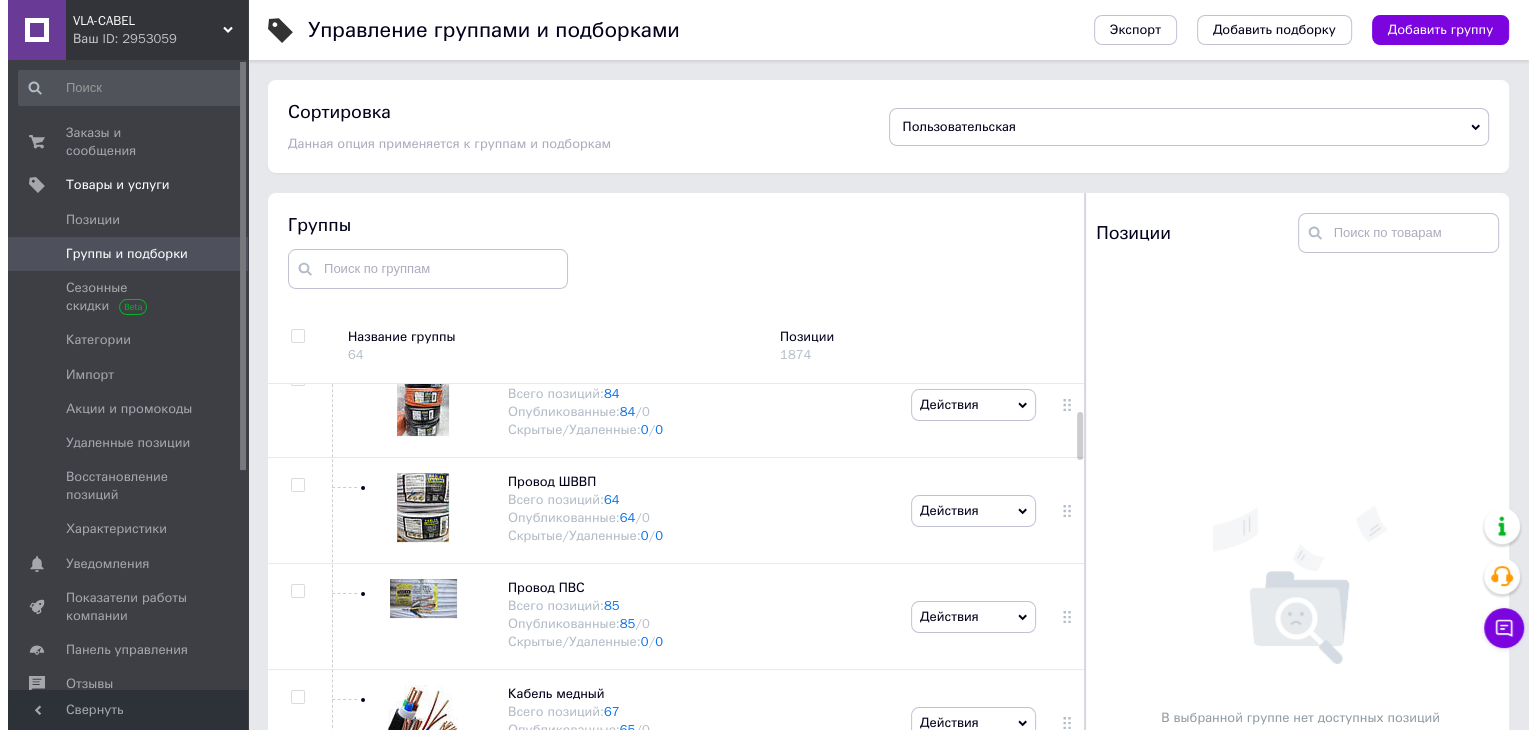 scroll, scrollTop: 0, scrollLeft: 0, axis: both 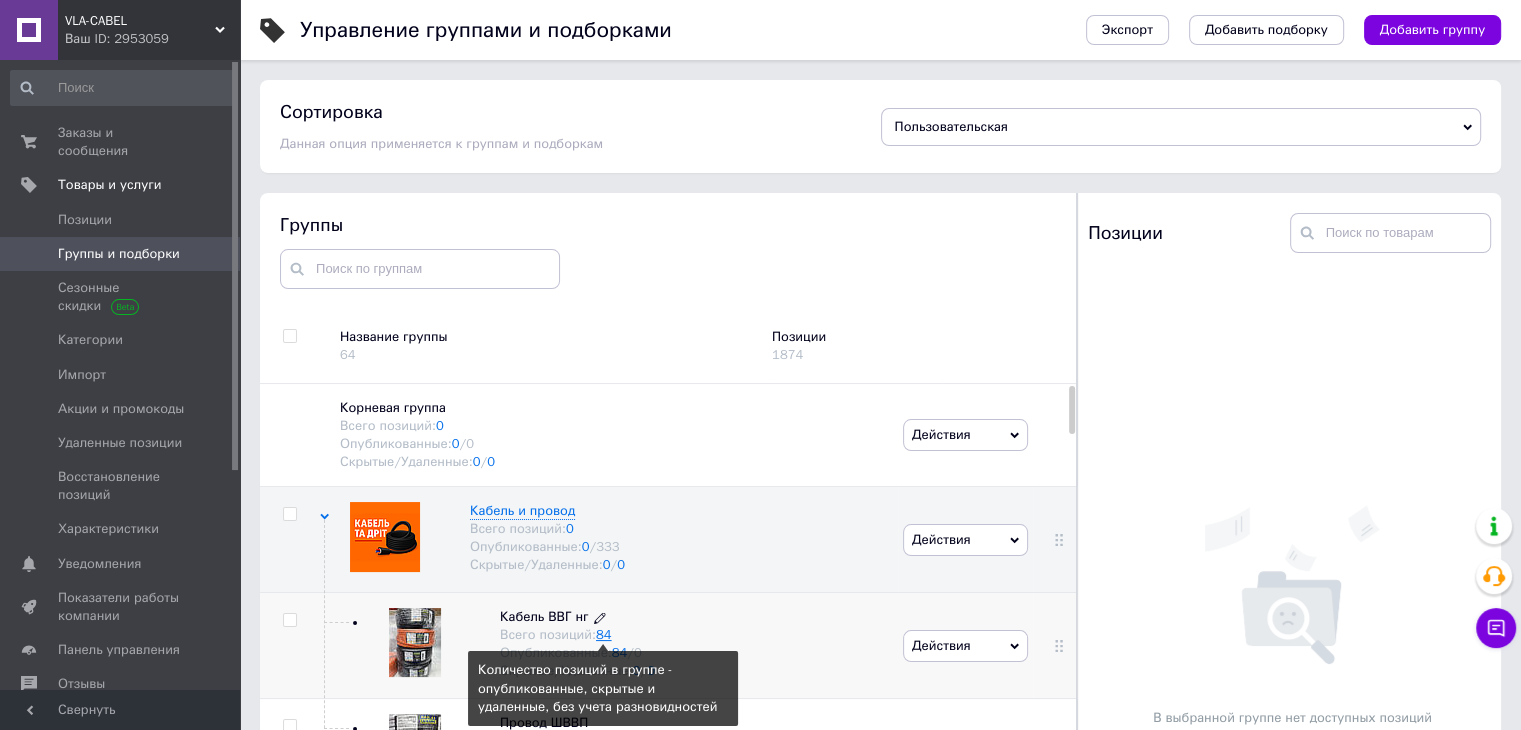 click on "84" at bounding box center (604, 634) 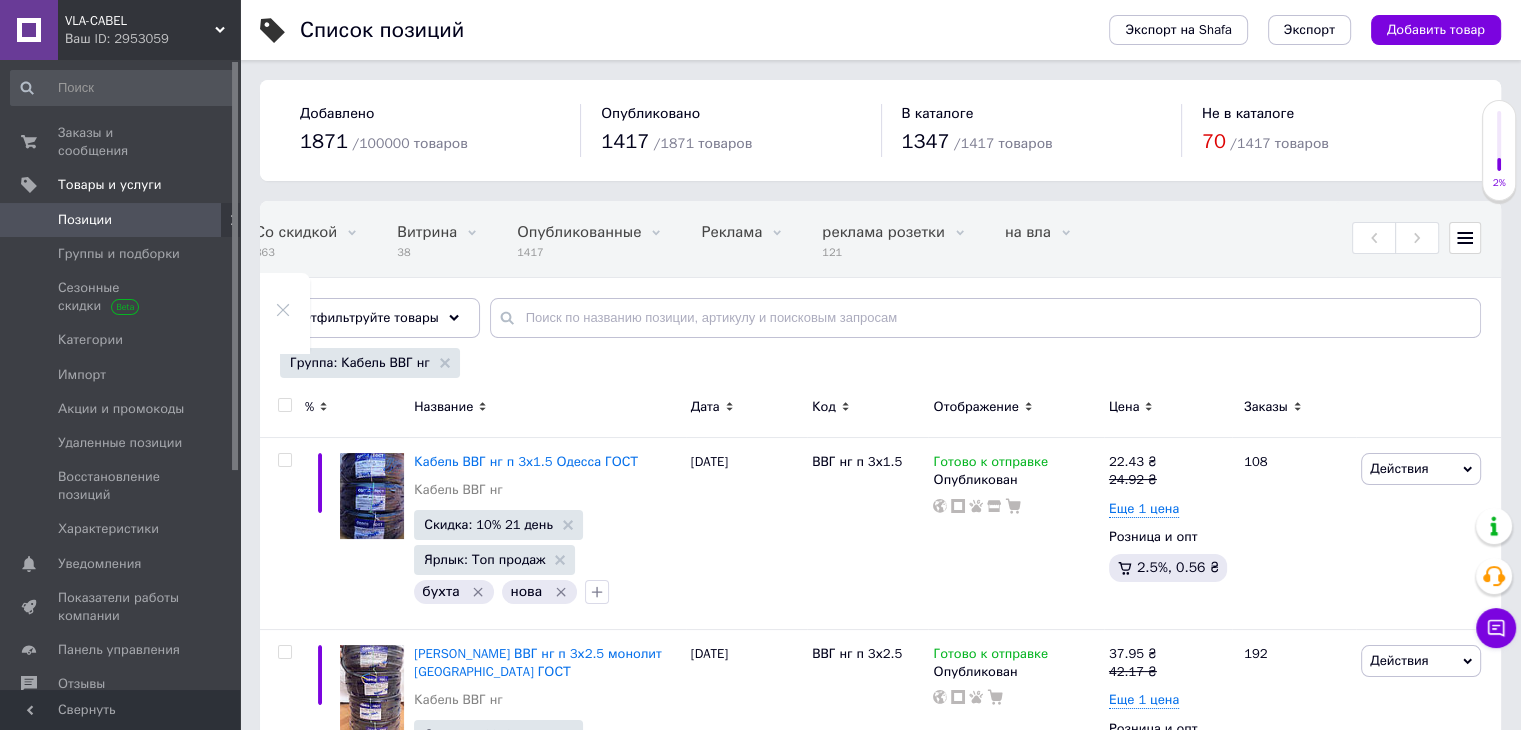 scroll, scrollTop: 0, scrollLeft: 251, axis: horizontal 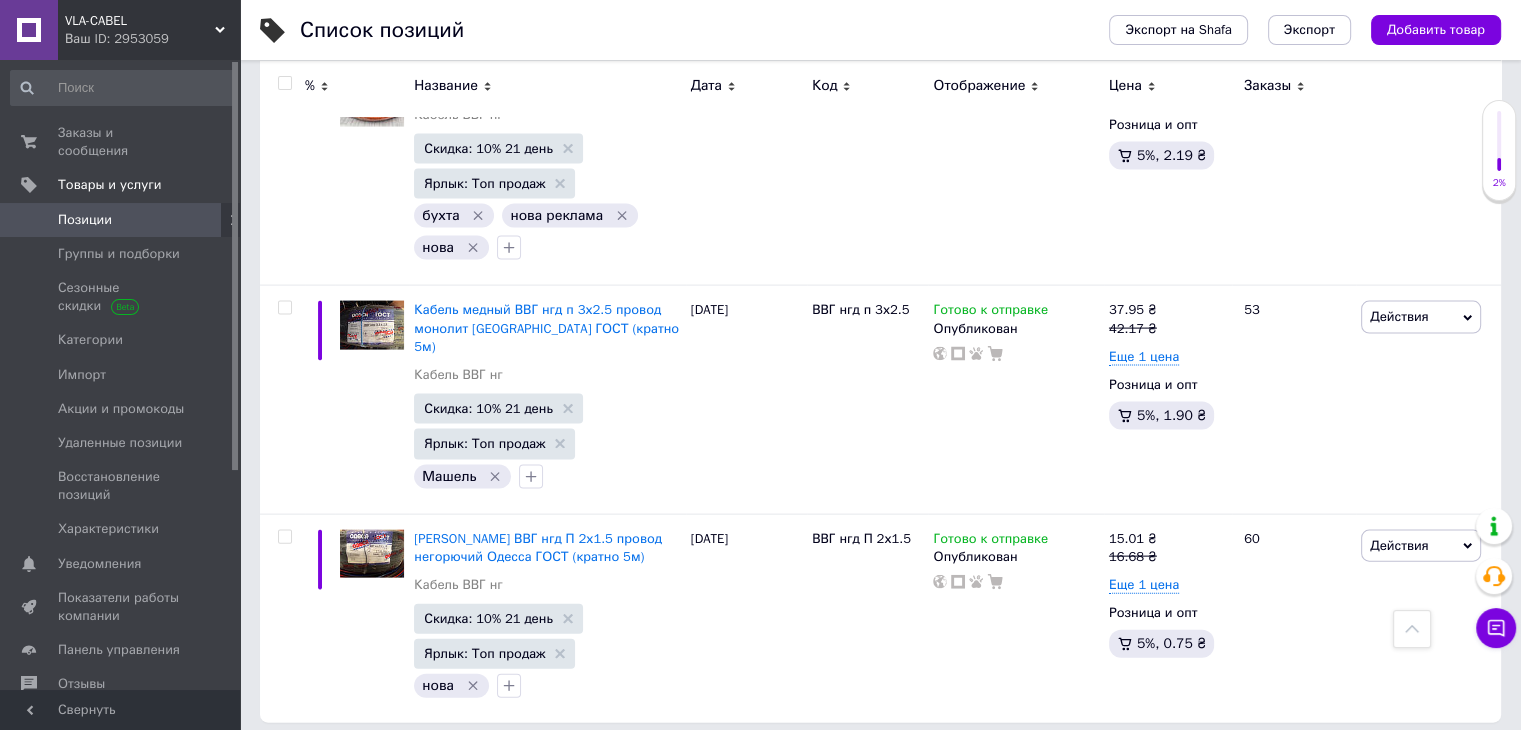 click on "5" at bounding box center [461, 764] 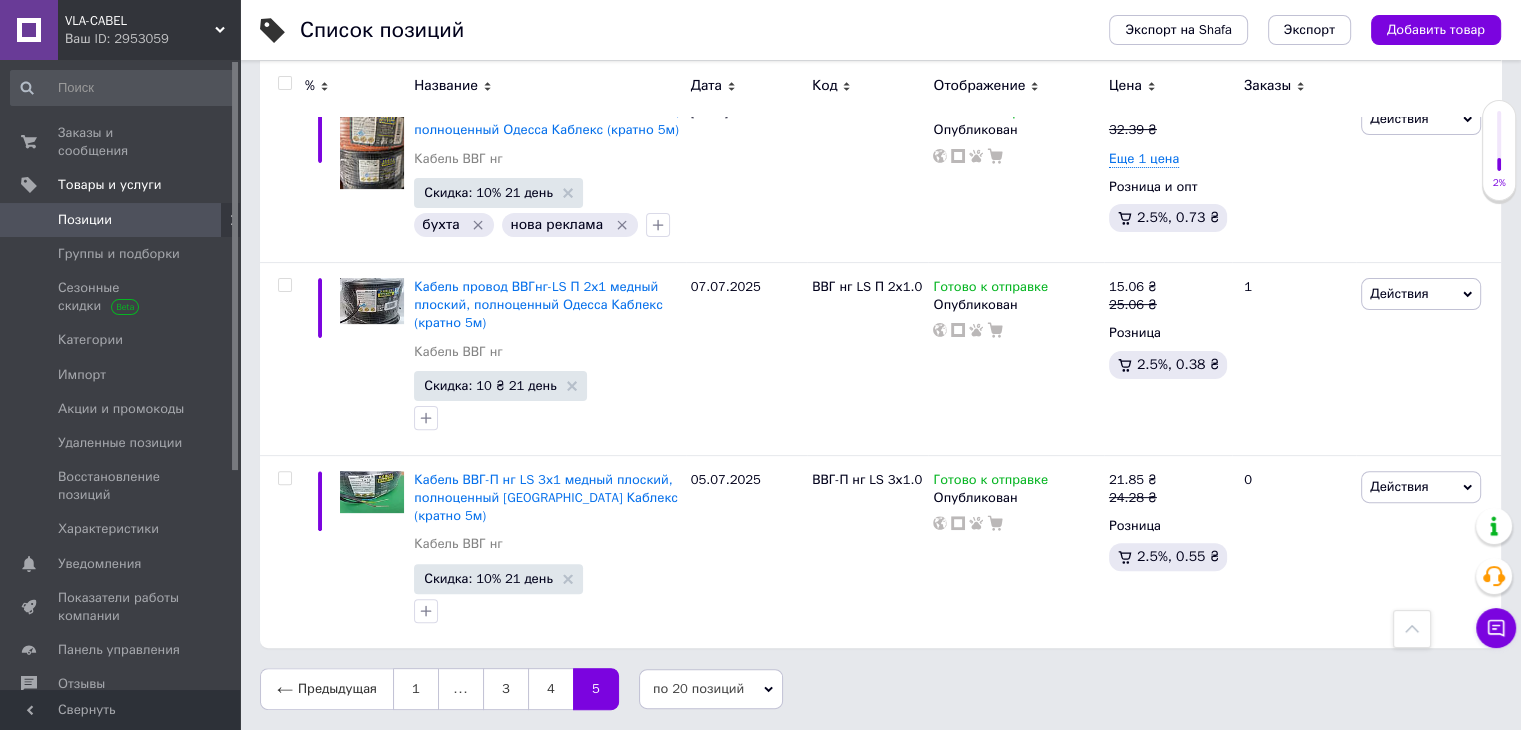 scroll, scrollTop: 524, scrollLeft: 0, axis: vertical 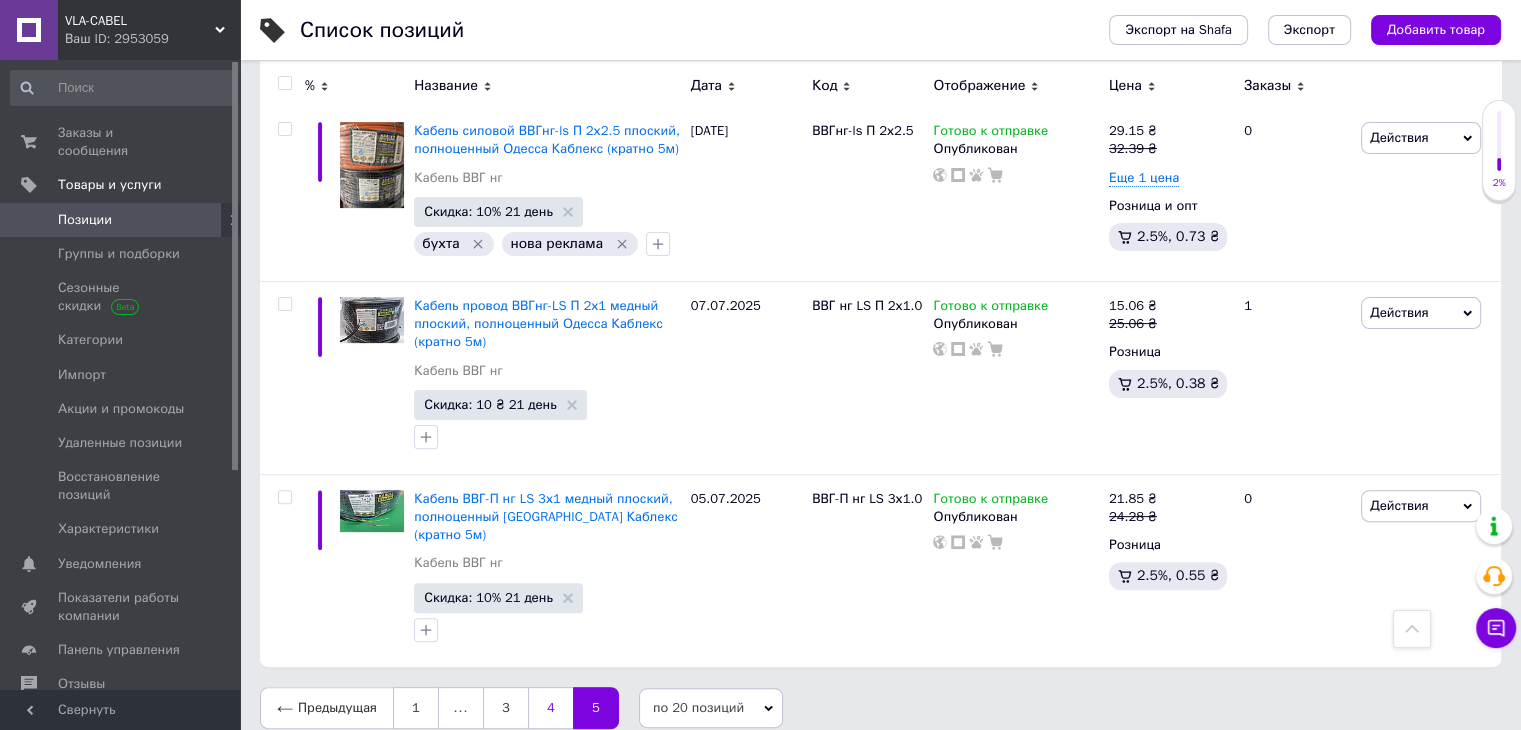 click on "4" at bounding box center (550, 708) 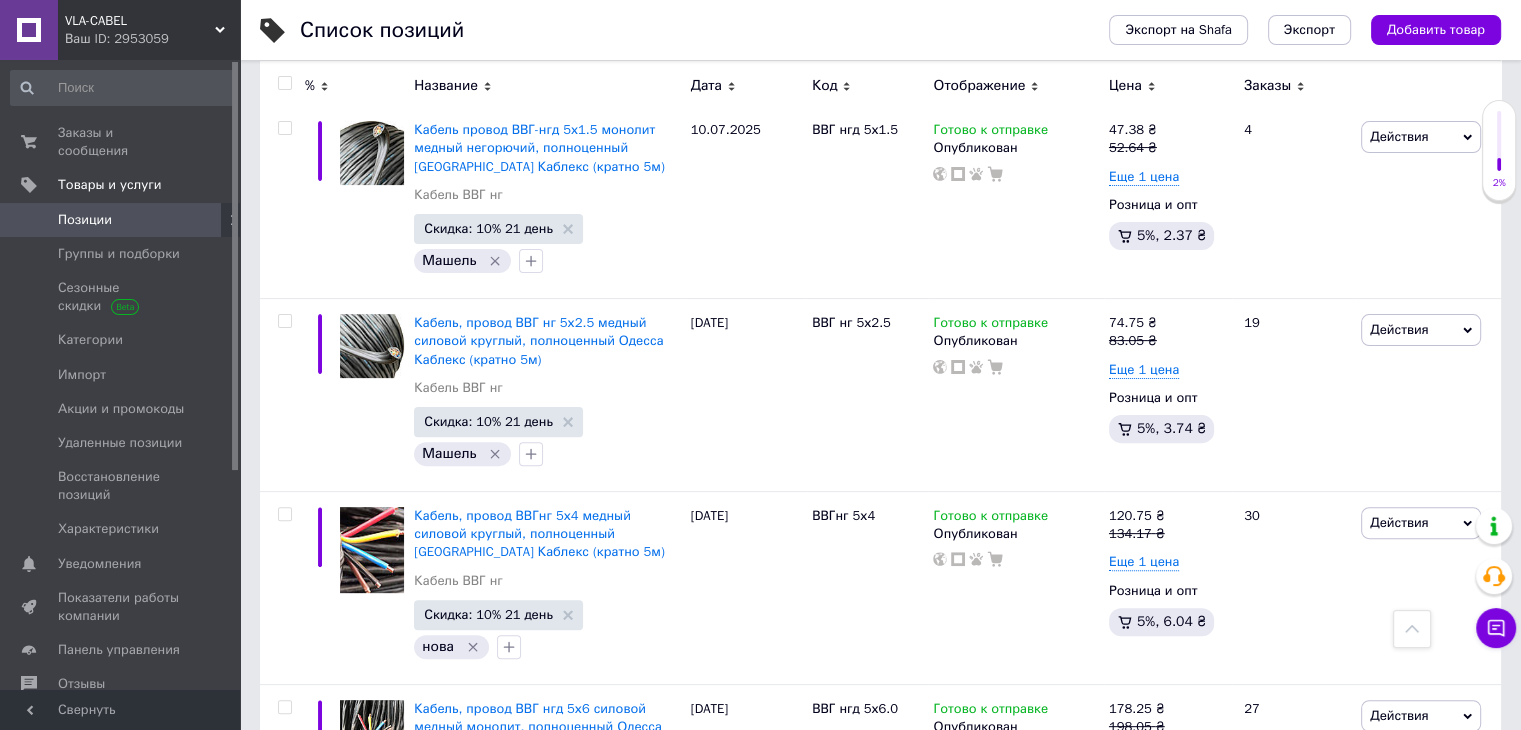 scroll, scrollTop: 3700, scrollLeft: 0, axis: vertical 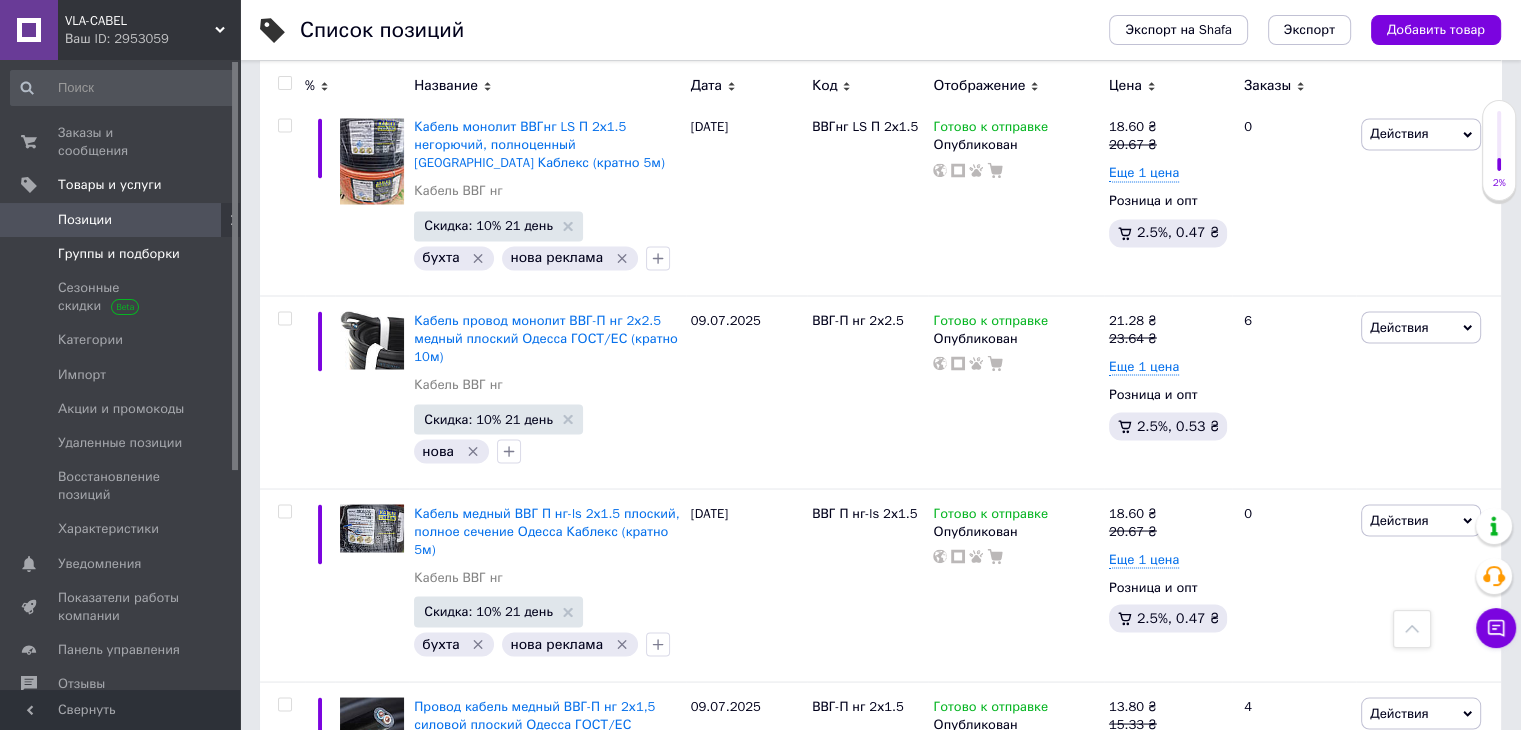 click on "Группы и подборки" at bounding box center (119, 254) 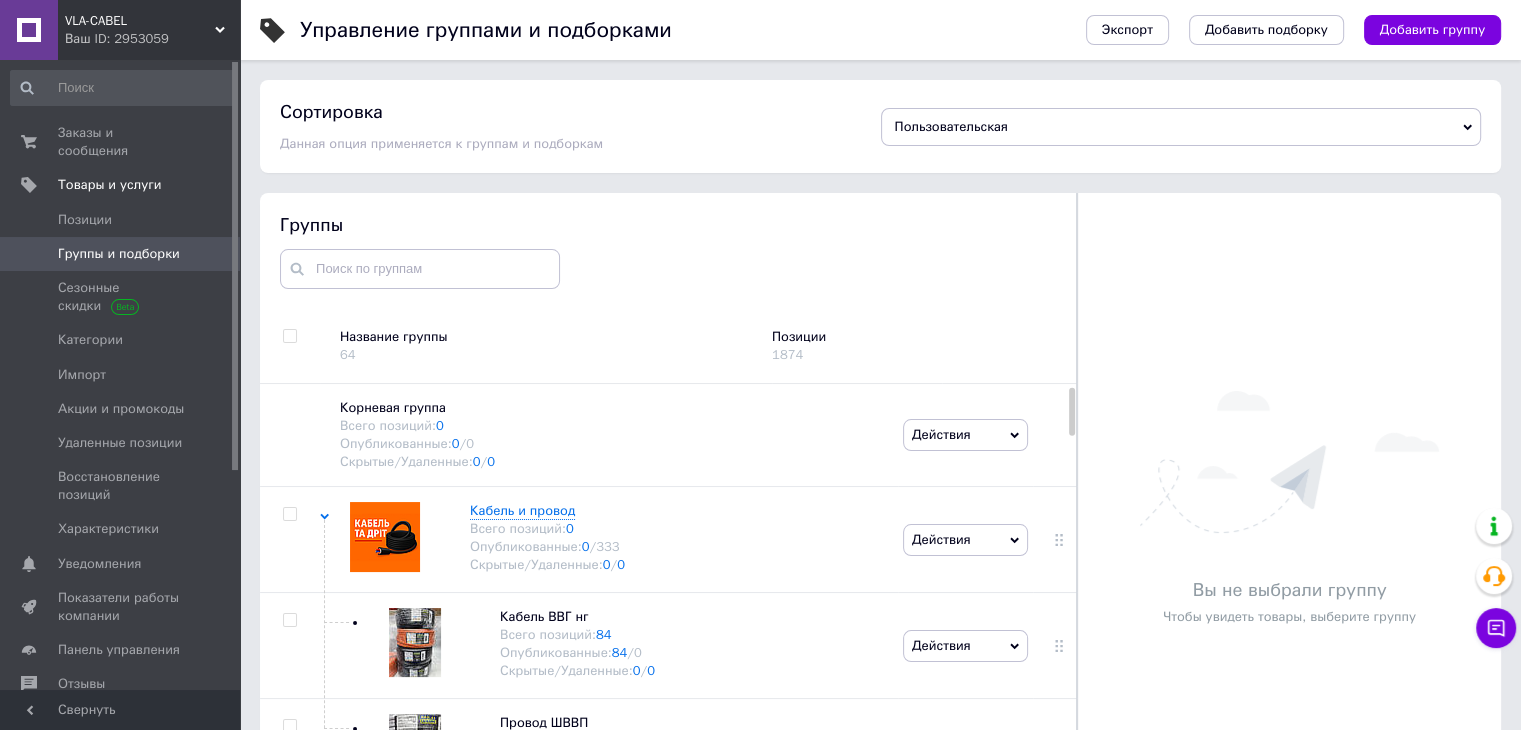 scroll, scrollTop: 113, scrollLeft: 0, axis: vertical 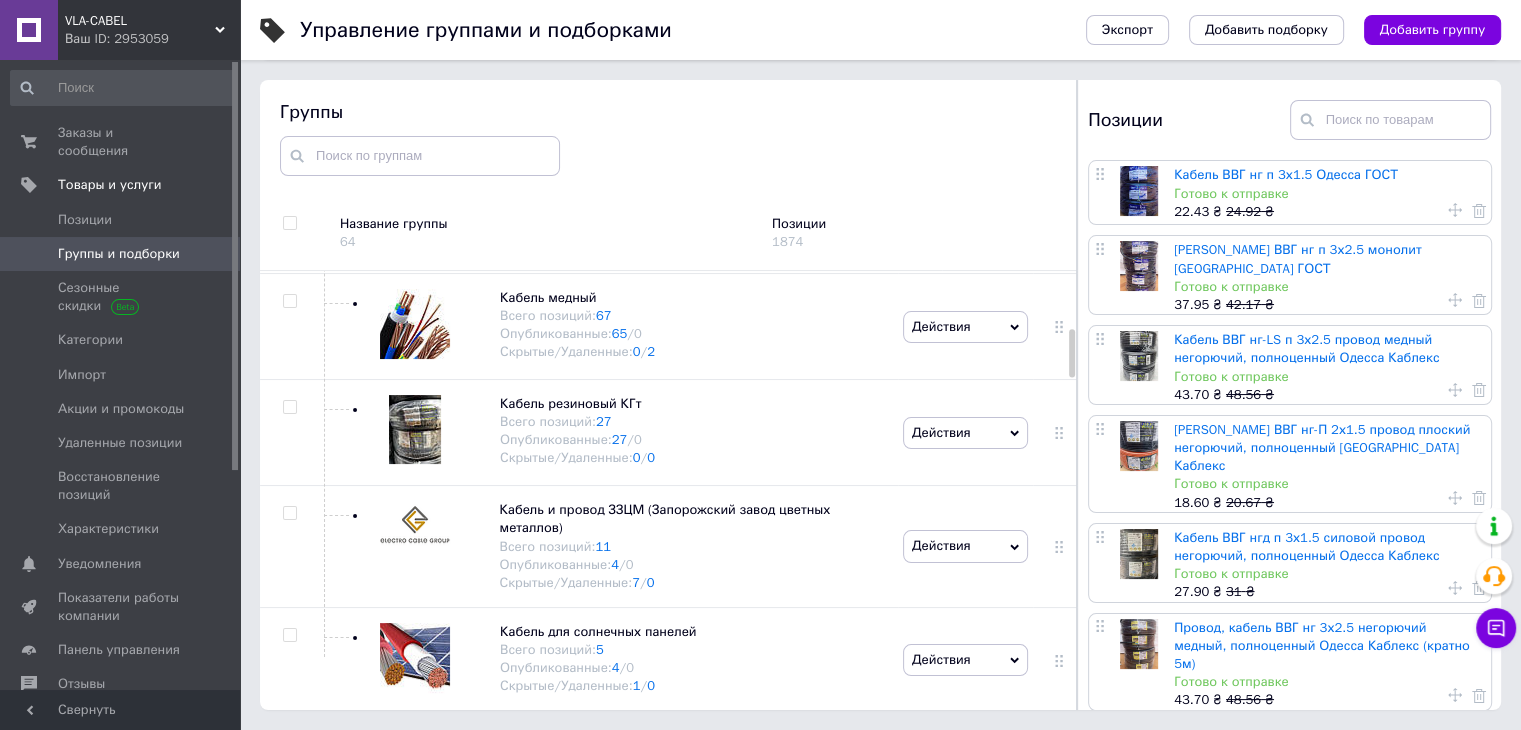 drag, startPoint x: 1071, startPoint y: 298, endPoint x: 1070, endPoint y: 350, distance: 52.009613 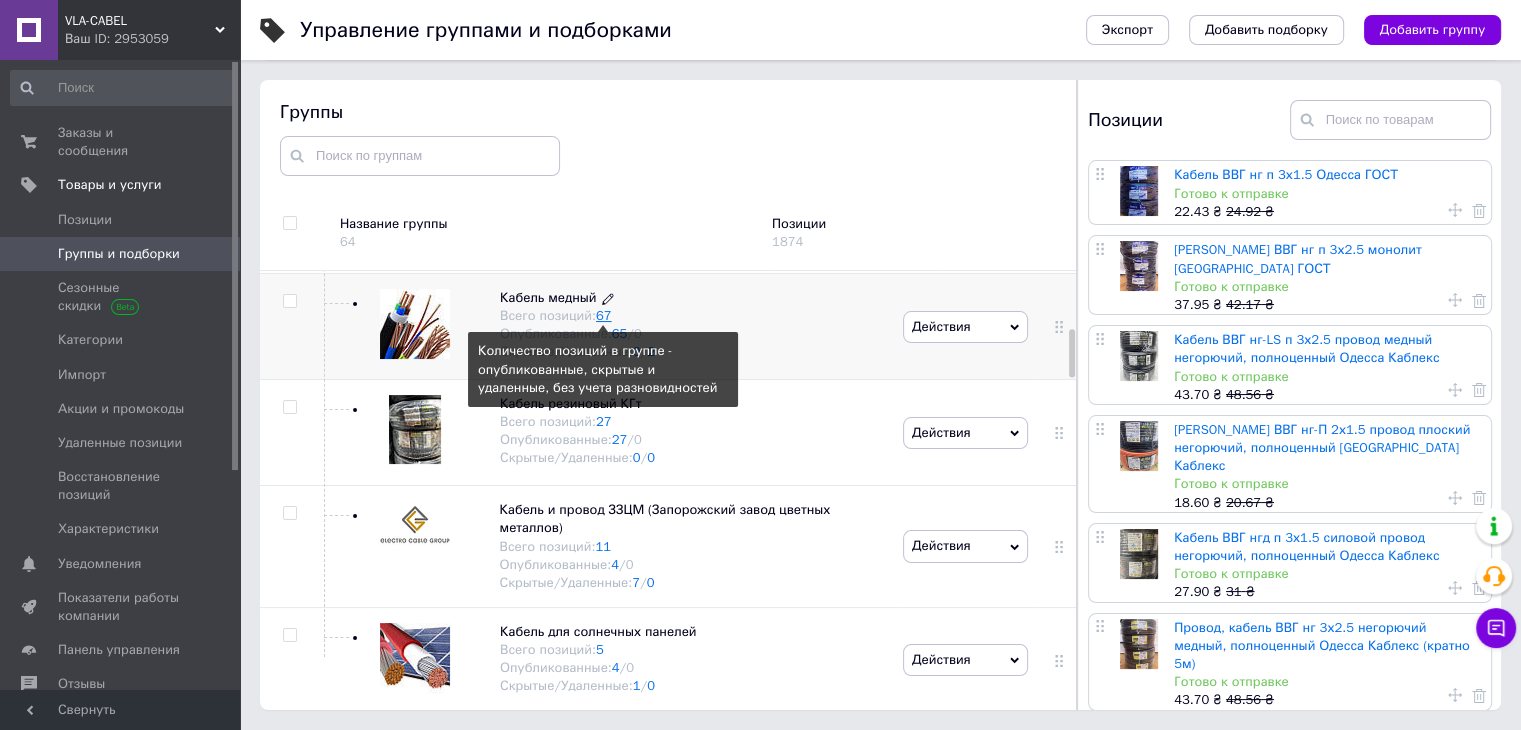click on "67" at bounding box center (604, 315) 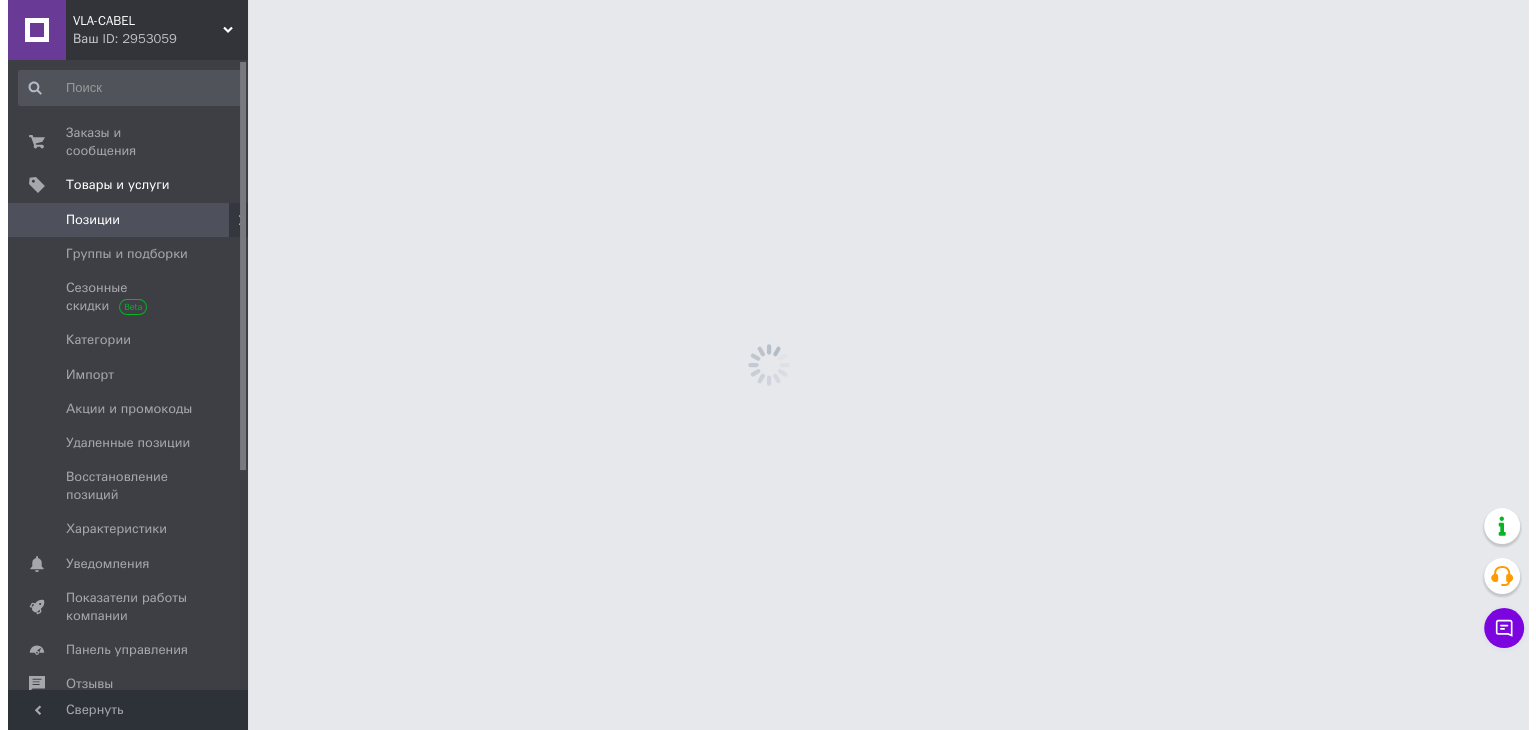 scroll, scrollTop: 0, scrollLeft: 0, axis: both 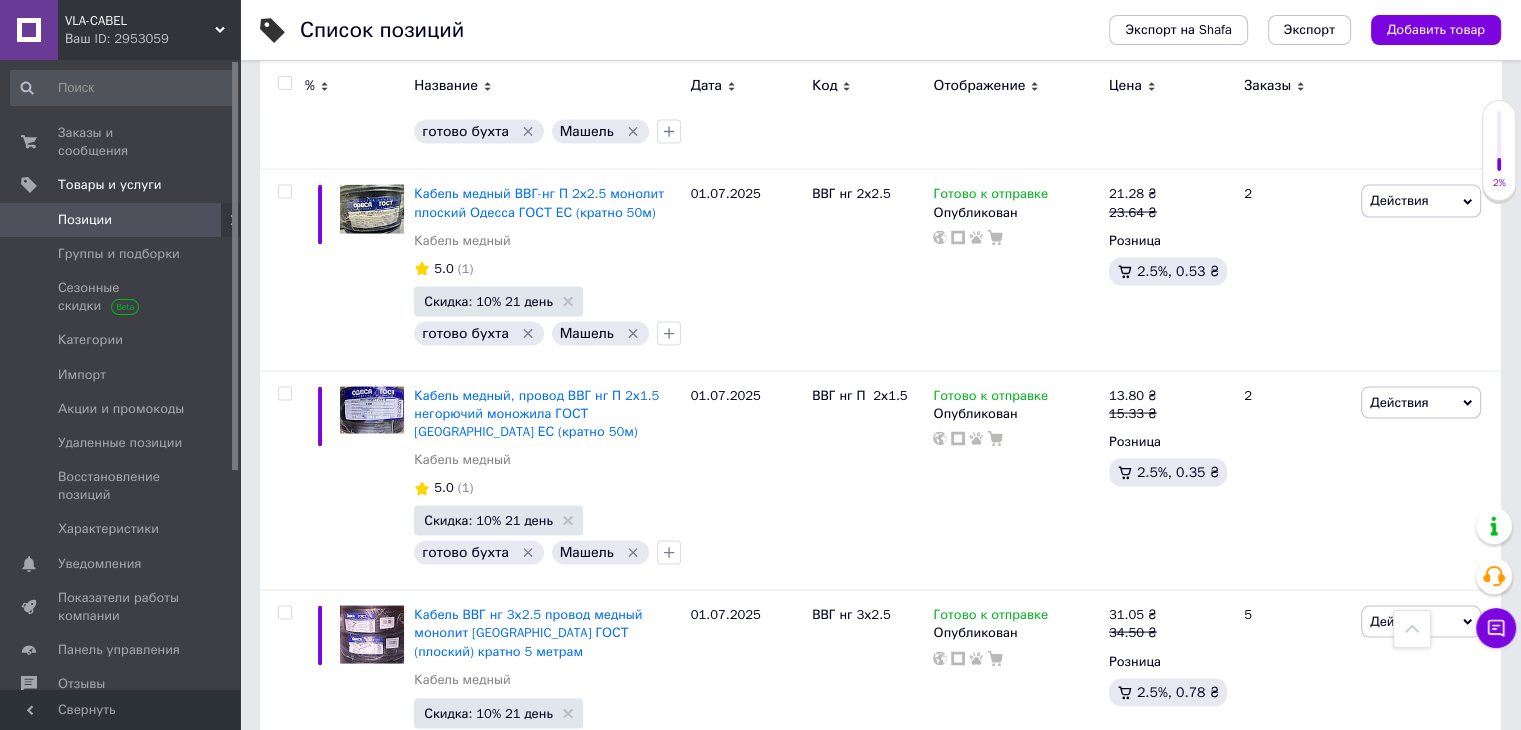 click on "4" at bounding box center (416, 888) 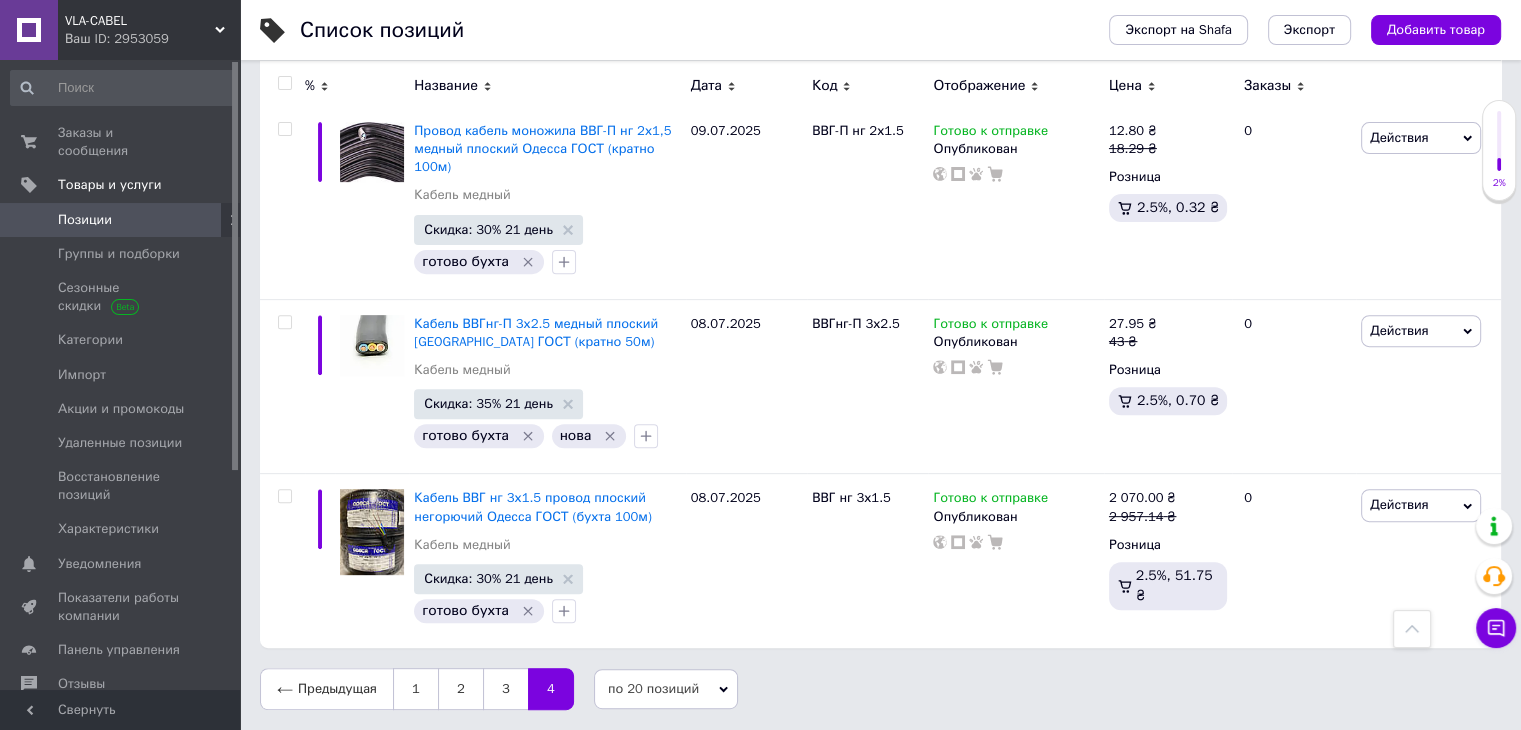 scroll, scrollTop: 680, scrollLeft: 0, axis: vertical 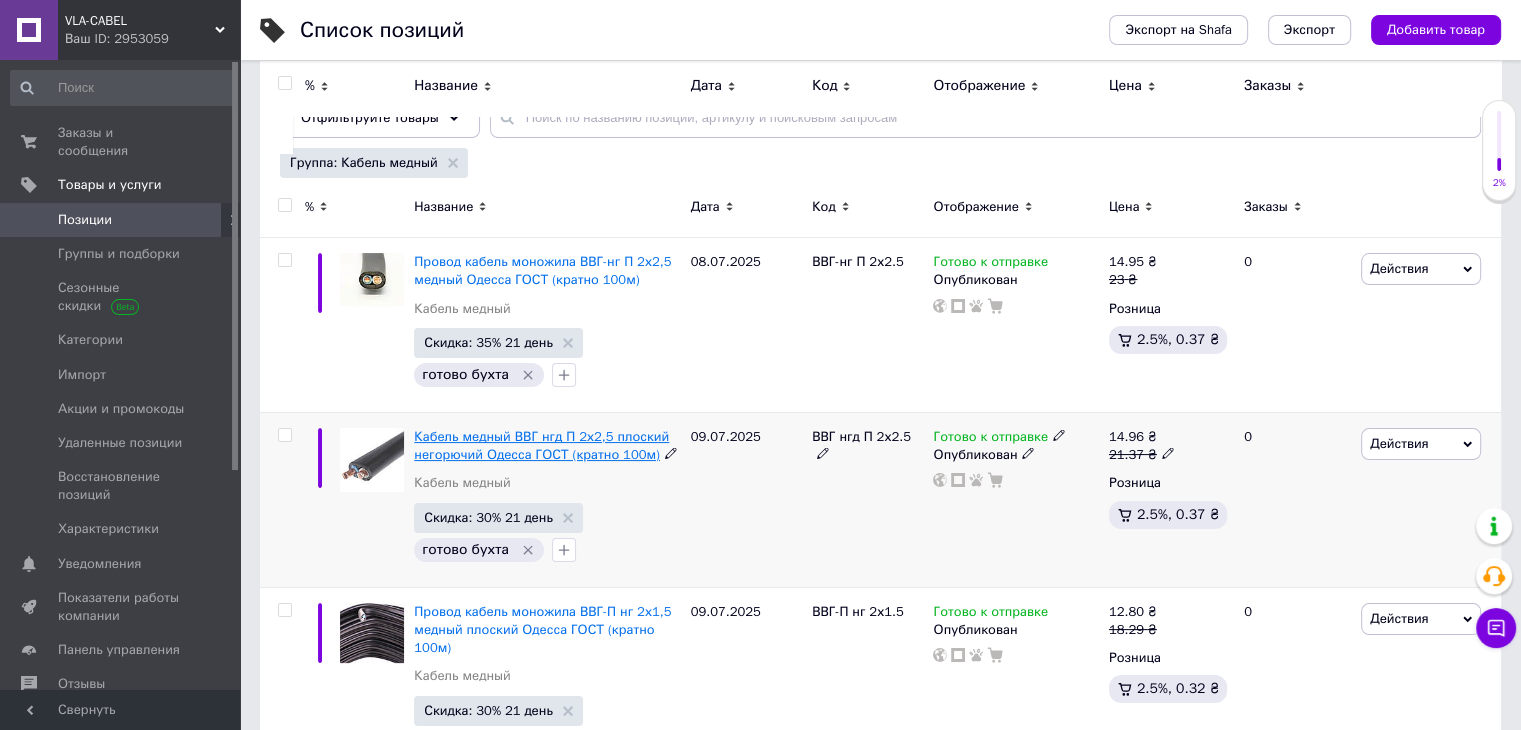click on "Кабель медный ВВГ нгд П 2х2,5 плоский негорючий Одесса ГОСТ (кратно 100м)" at bounding box center [541, 445] 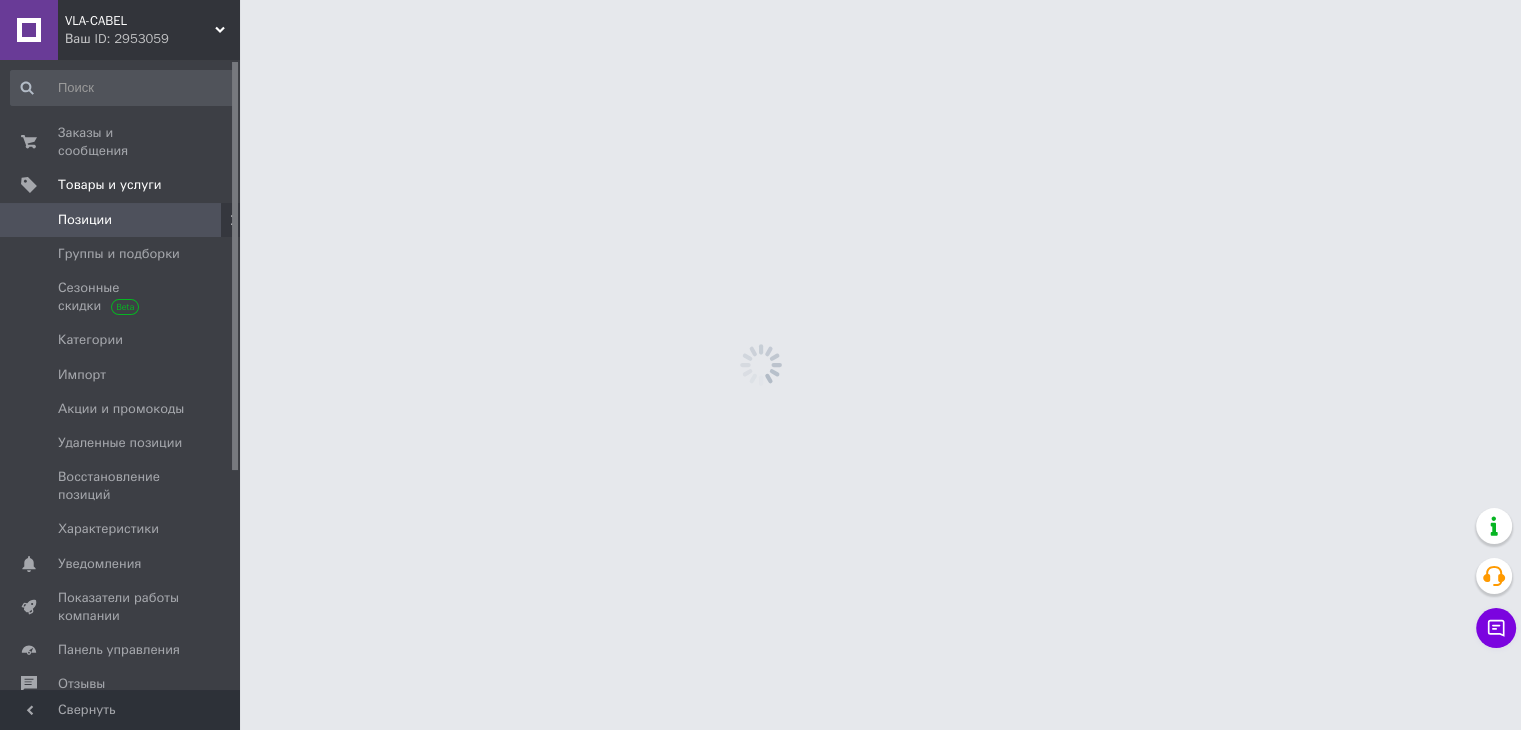 scroll, scrollTop: 0, scrollLeft: 0, axis: both 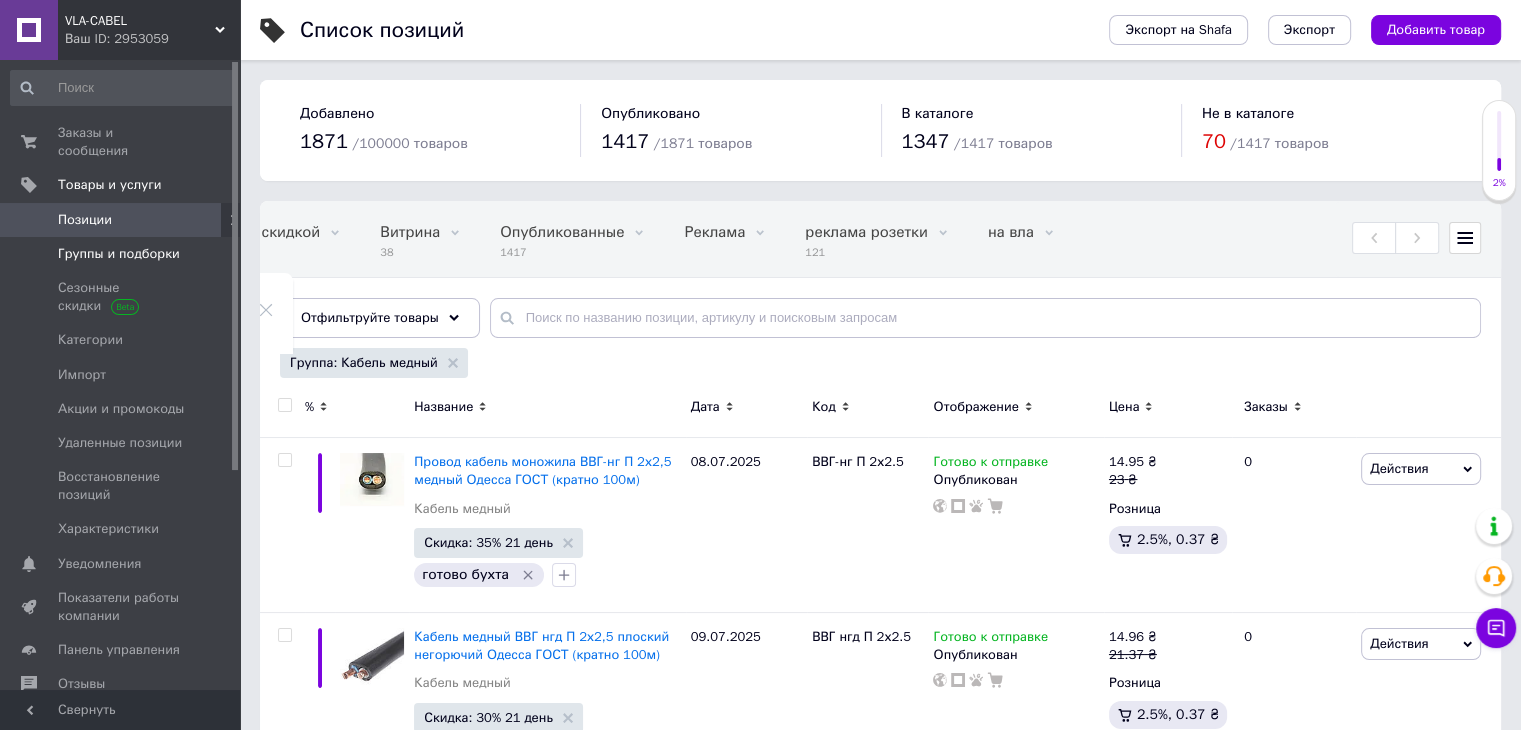 click on "Группы и подборки" at bounding box center [119, 254] 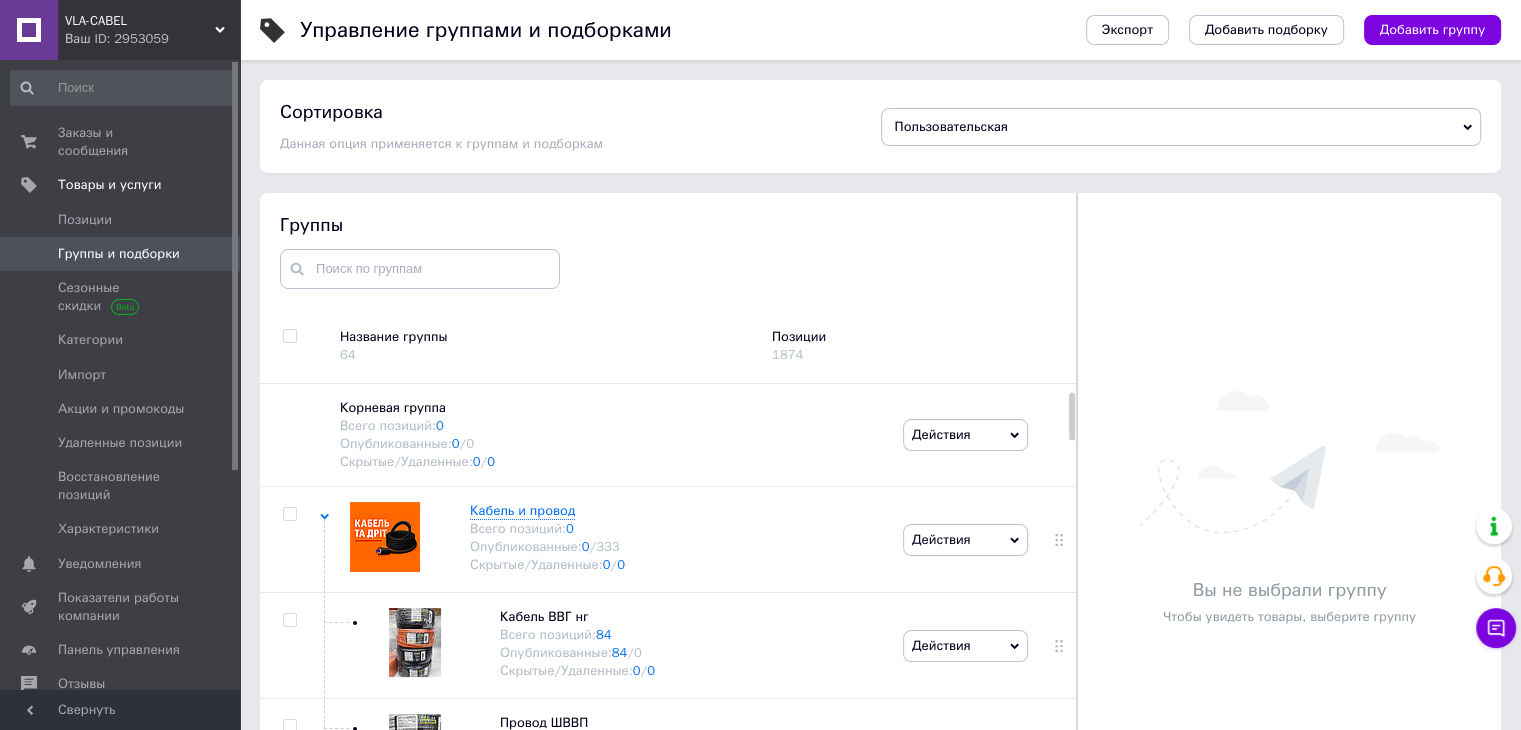 scroll, scrollTop: 113, scrollLeft: 0, axis: vertical 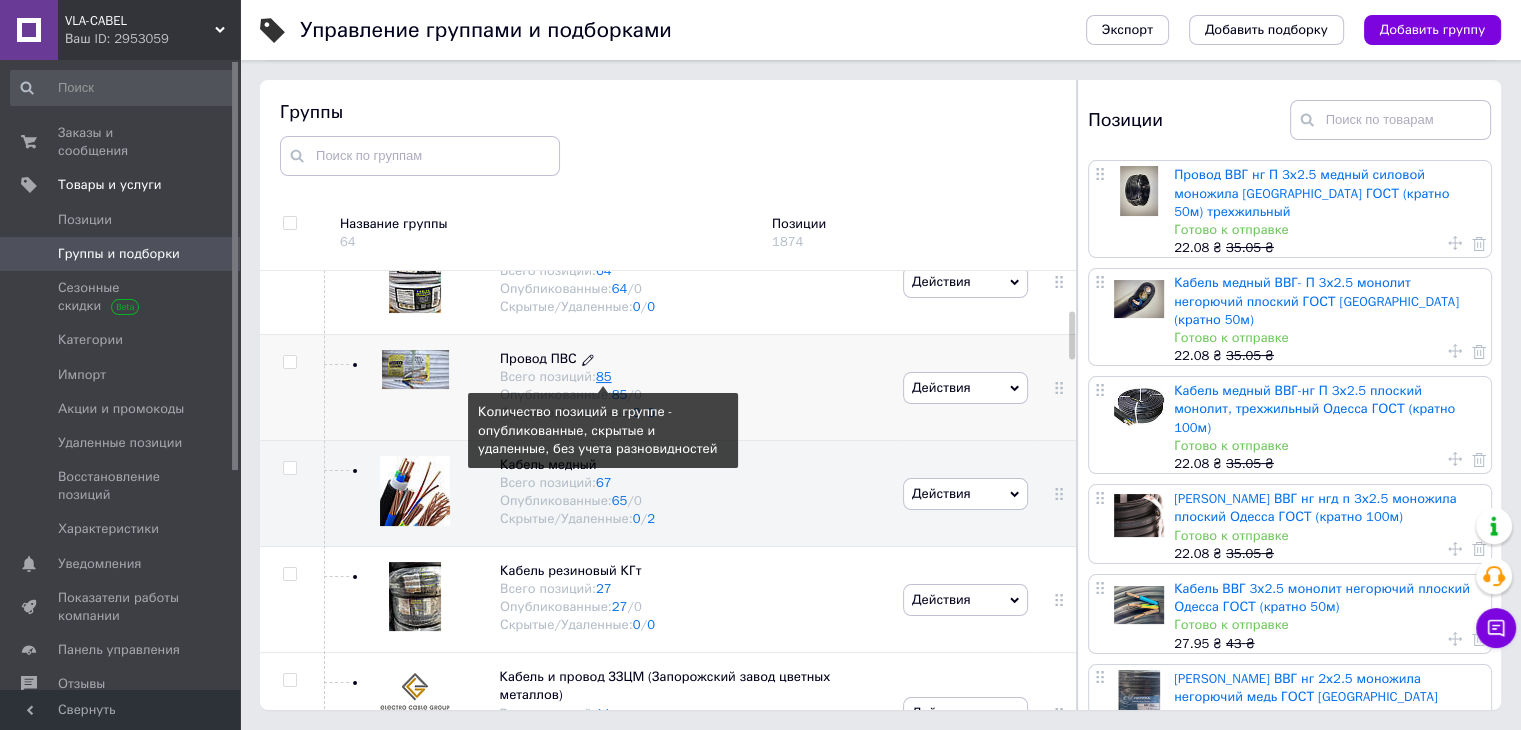 click on "85" at bounding box center (604, 376) 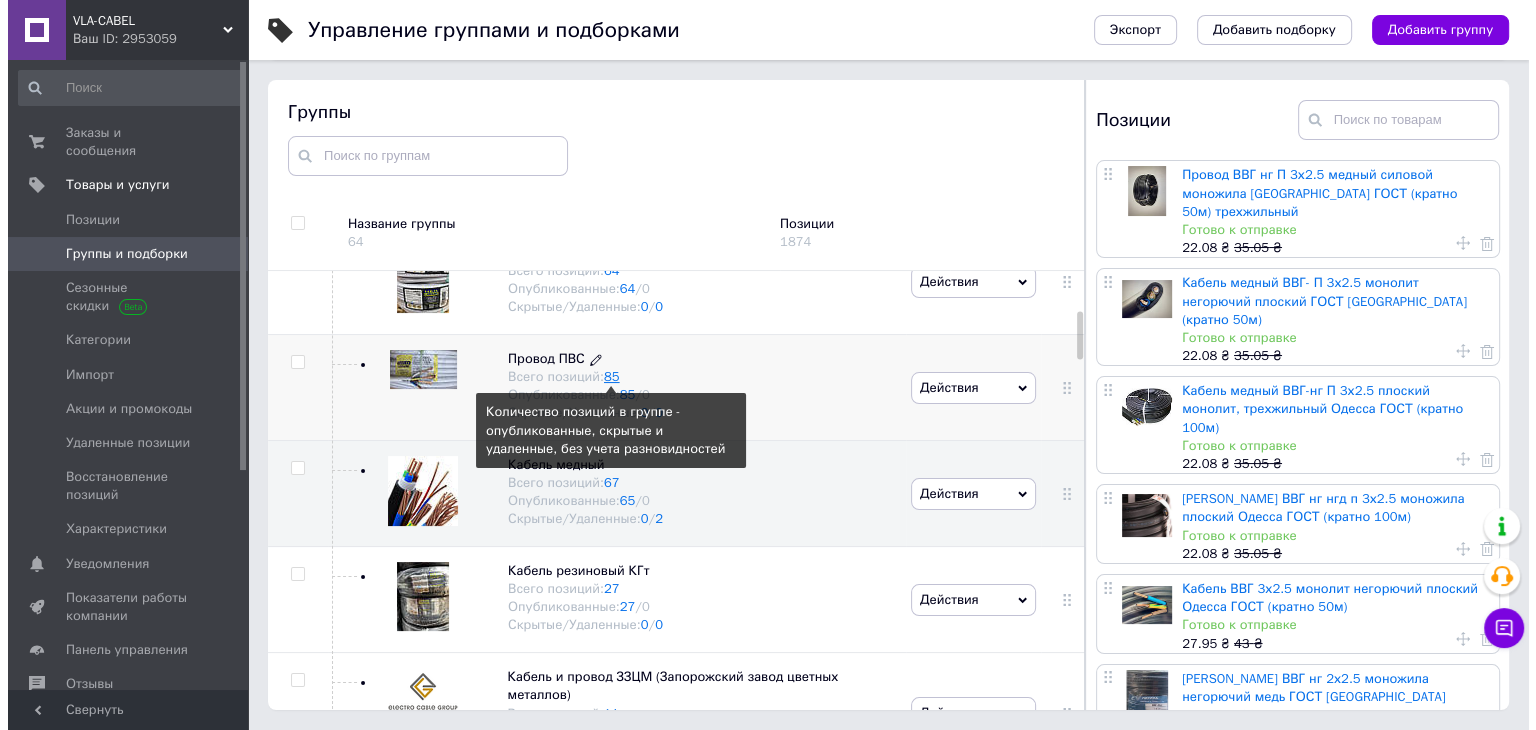 scroll, scrollTop: 0, scrollLeft: 0, axis: both 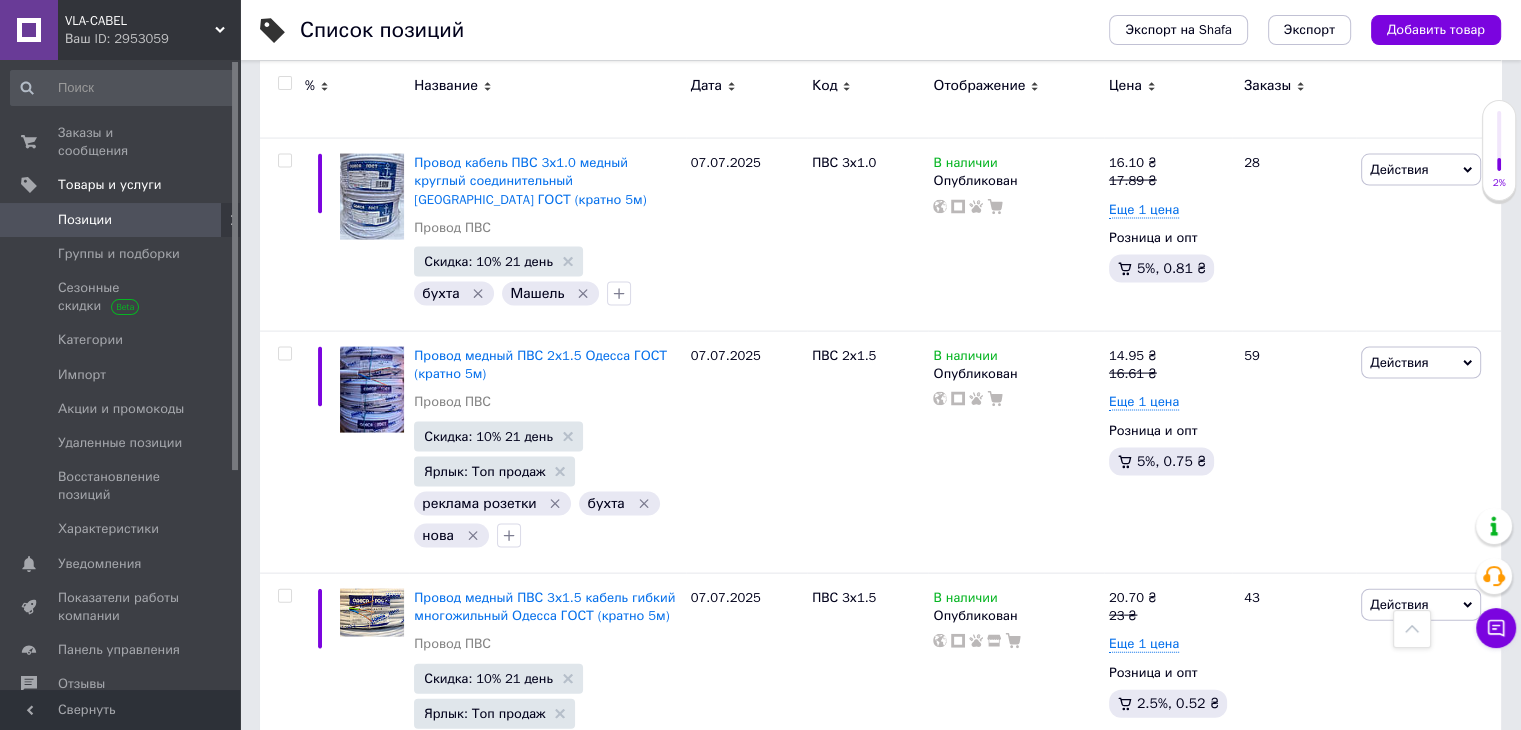 click on "5" at bounding box center [461, 856] 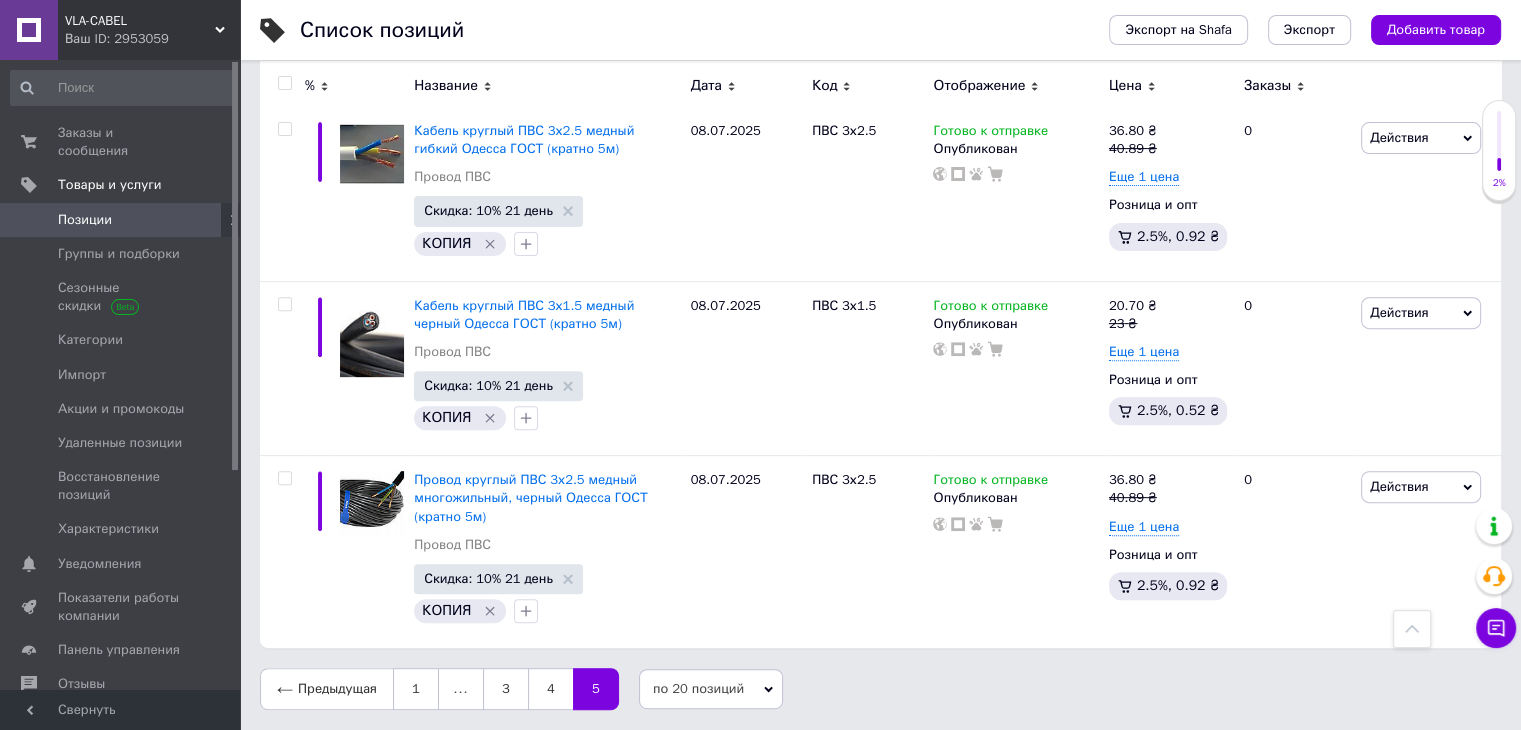 scroll, scrollTop: 680, scrollLeft: 0, axis: vertical 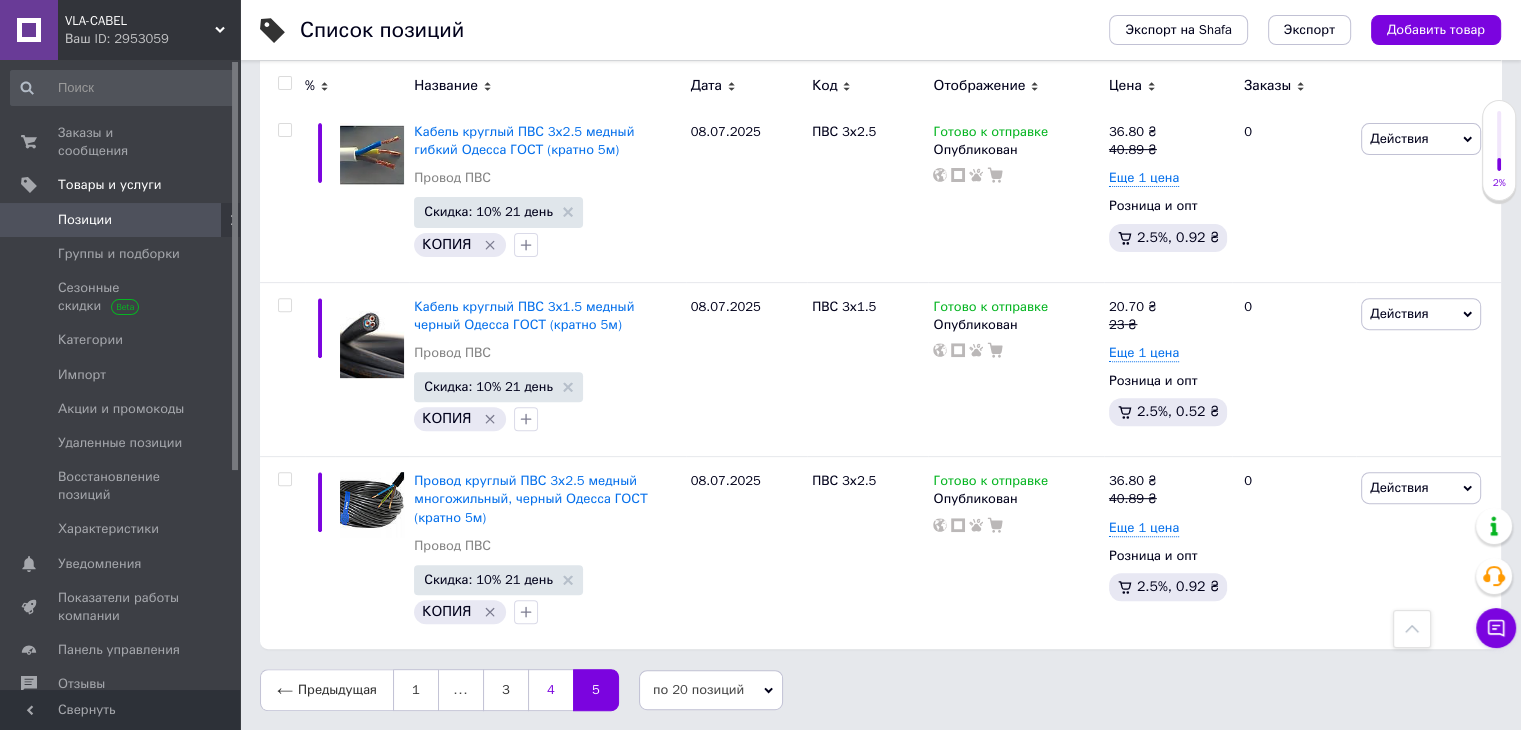 click on "4" at bounding box center (550, 690) 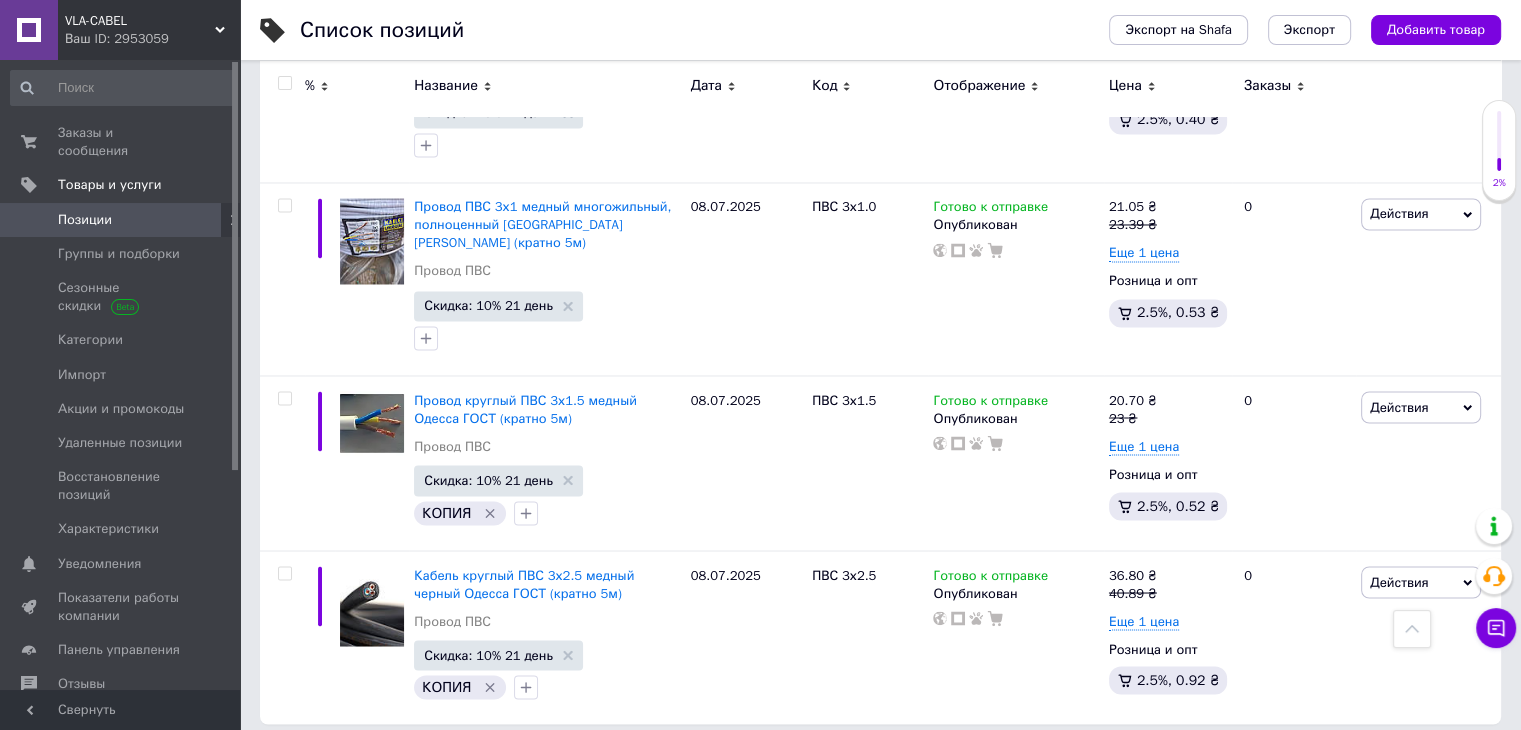 scroll, scrollTop: 3391, scrollLeft: 0, axis: vertical 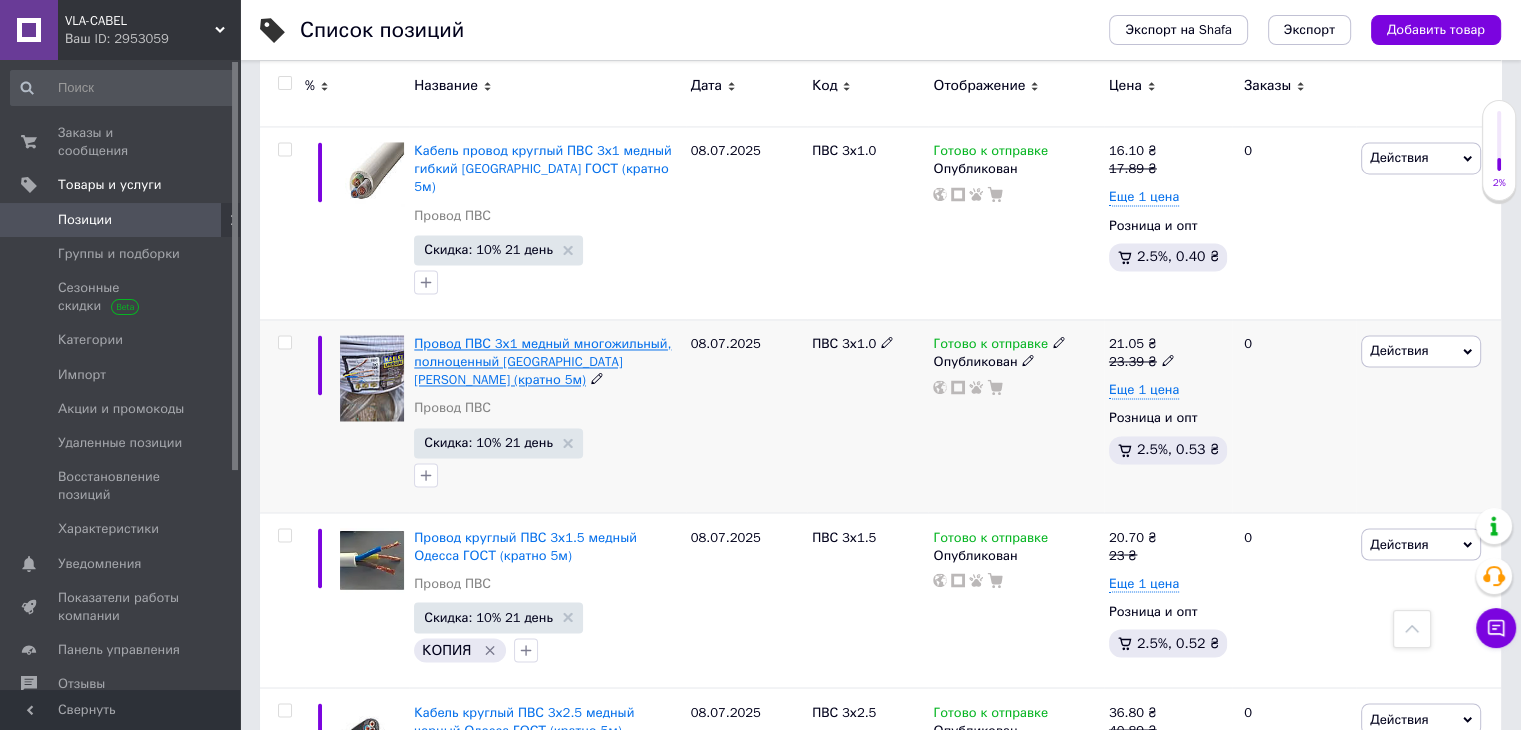 click on "Провод ПВС 3х1 медный многожильный, полноценный [GEOGRAPHIC_DATA][PERSON_NAME] (кратно 5м)" at bounding box center (542, 361) 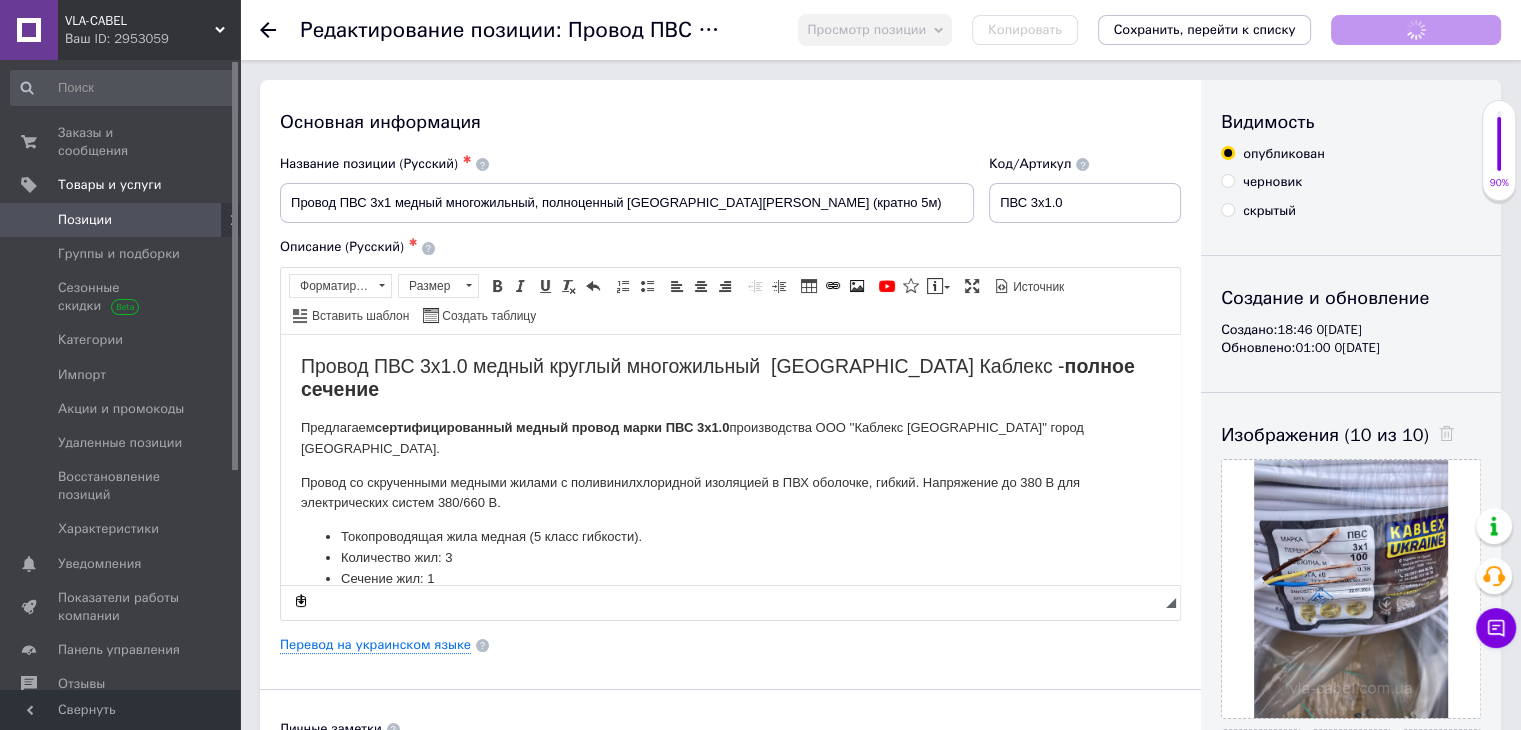 scroll, scrollTop: 0, scrollLeft: 0, axis: both 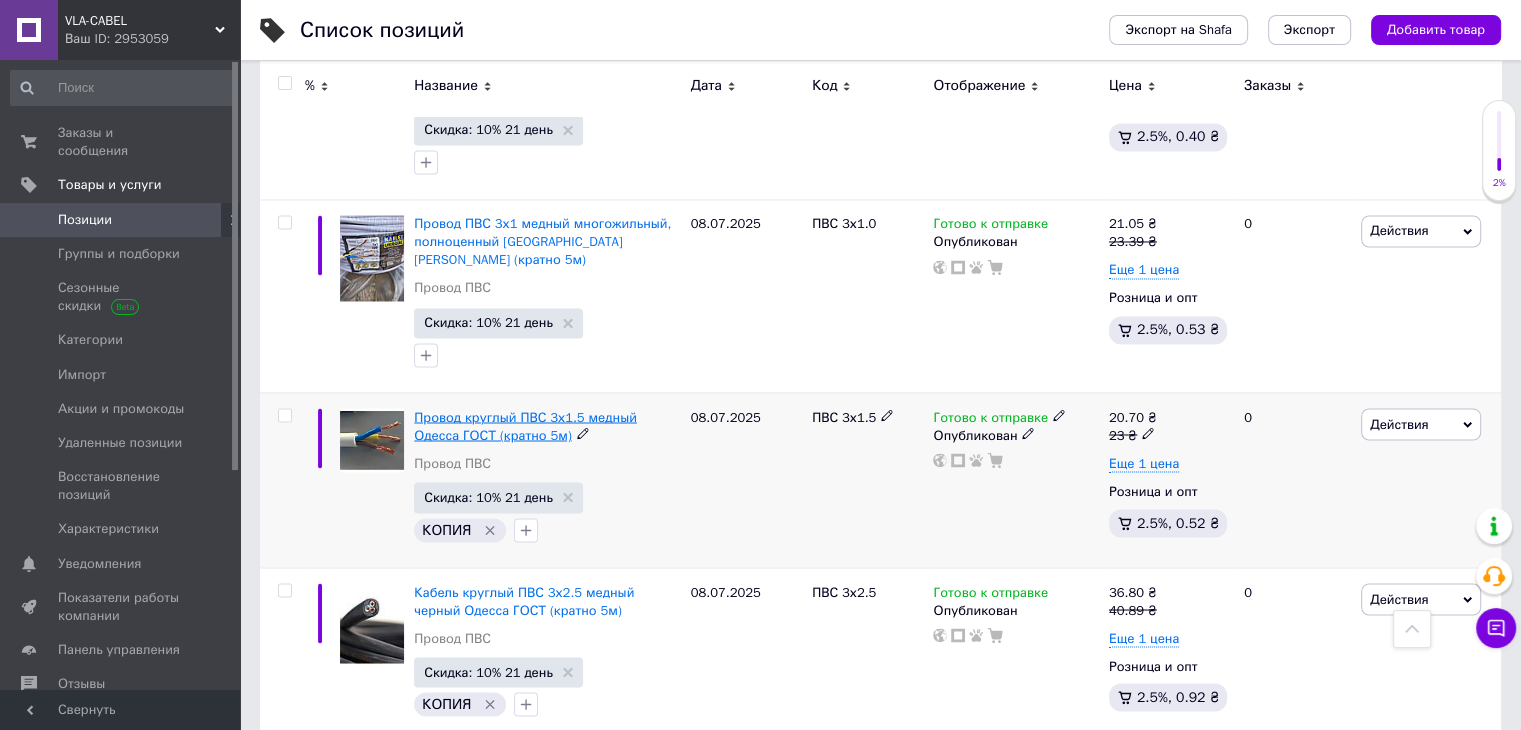 click on "Провод круглый ПВС 3х1.5 медный Одесса ГОСТ (кратно 5м)" at bounding box center (525, 425) 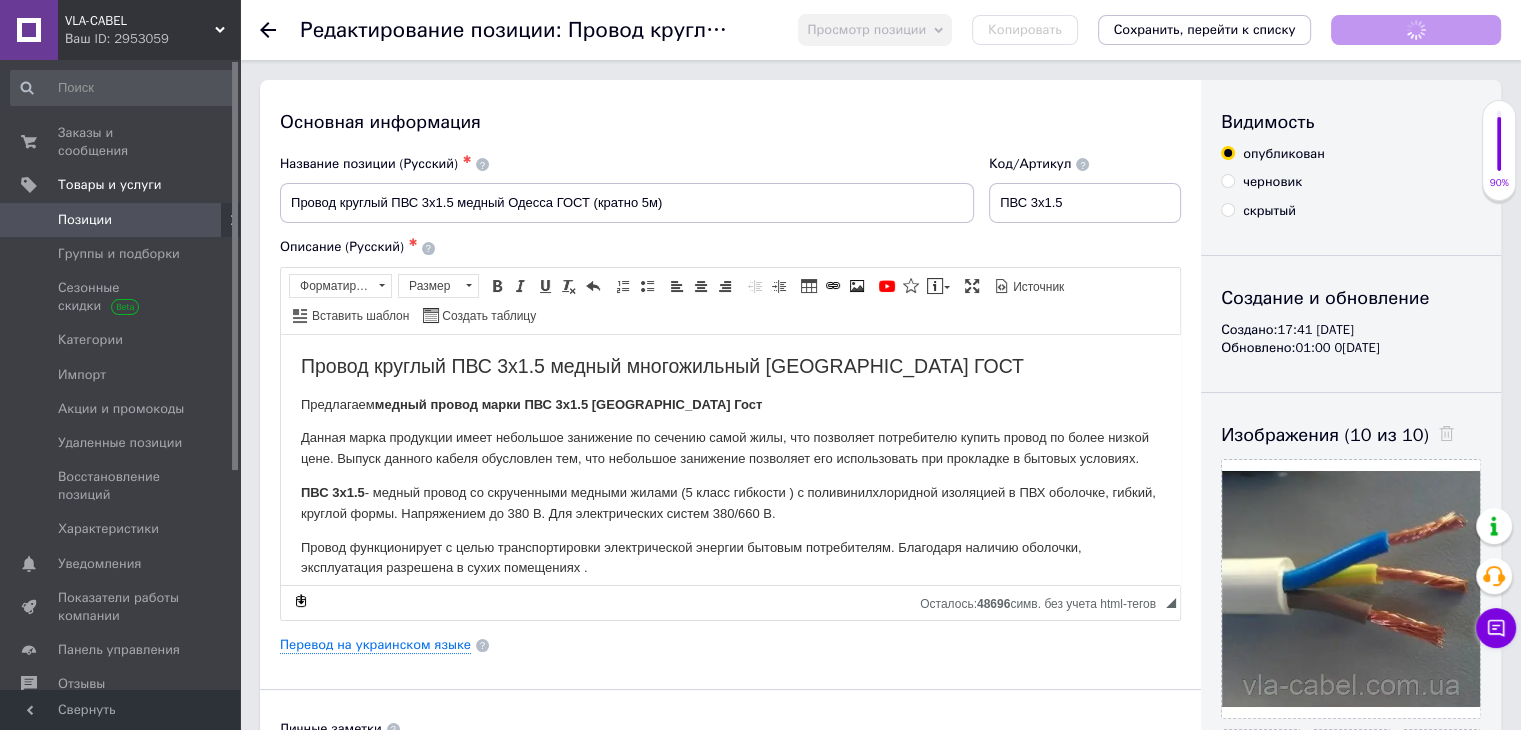 scroll, scrollTop: 0, scrollLeft: 0, axis: both 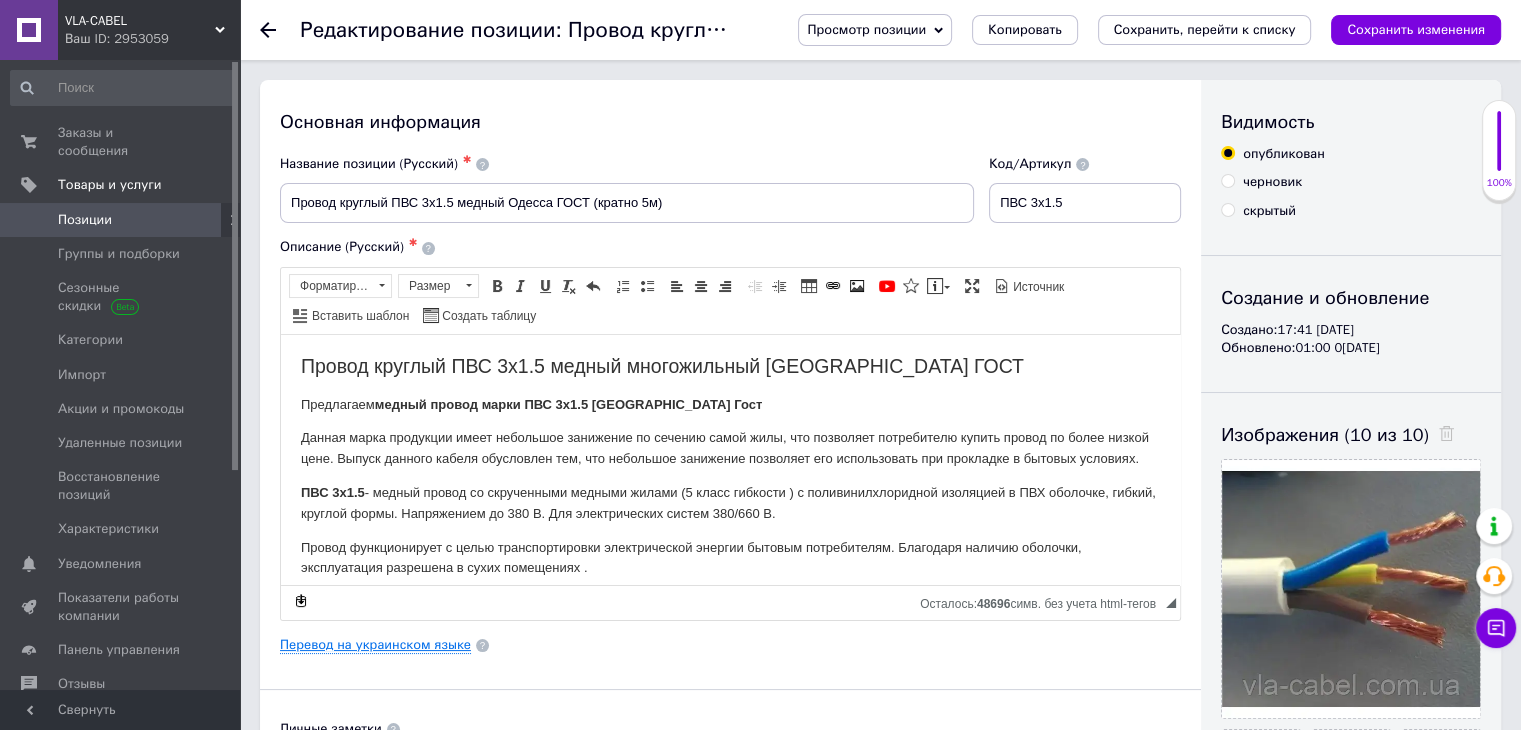 click on "Перевод на украинском языке" at bounding box center (375, 645) 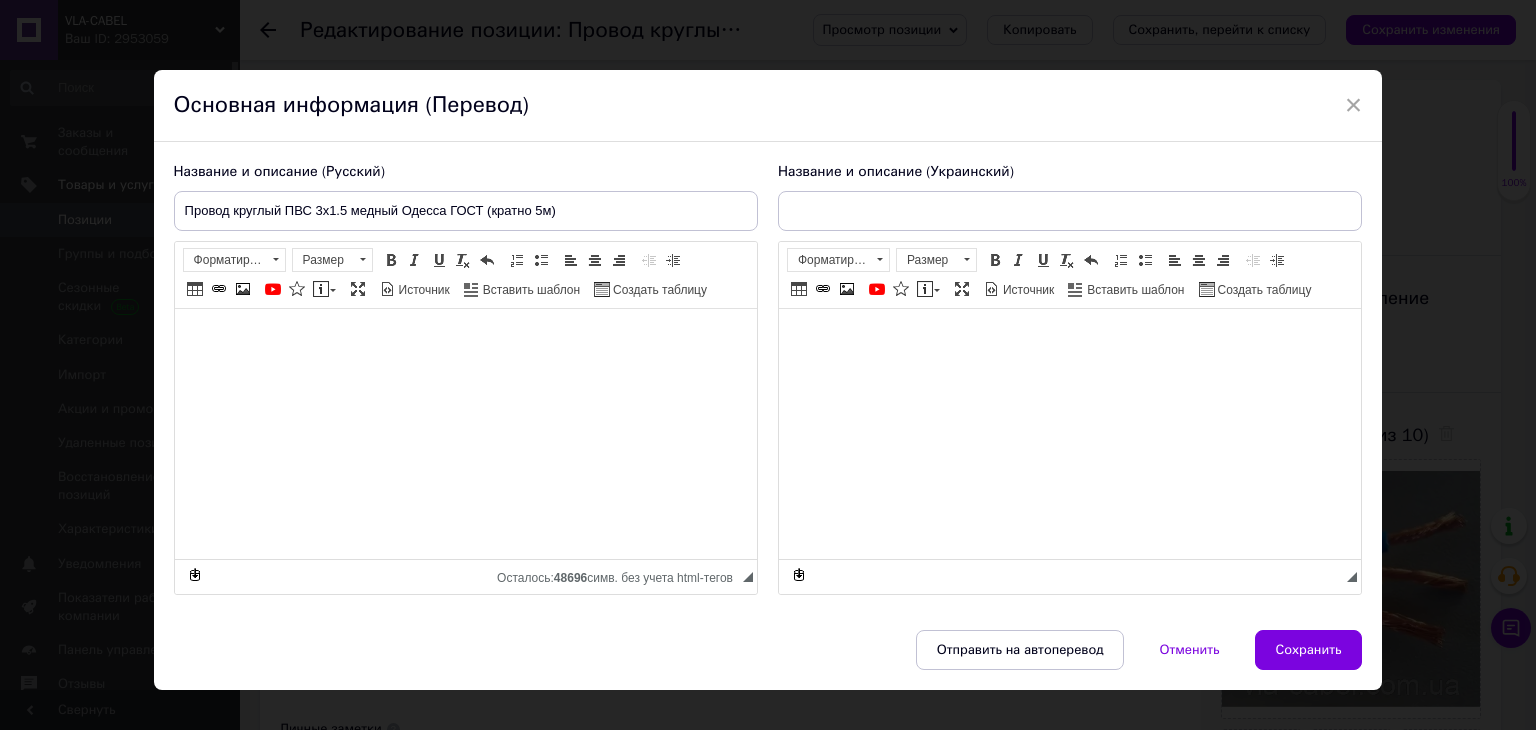 type on "Провід круглий ПВС 3х1.5 мідний Одеса ГОСТ (кратно 5м)" 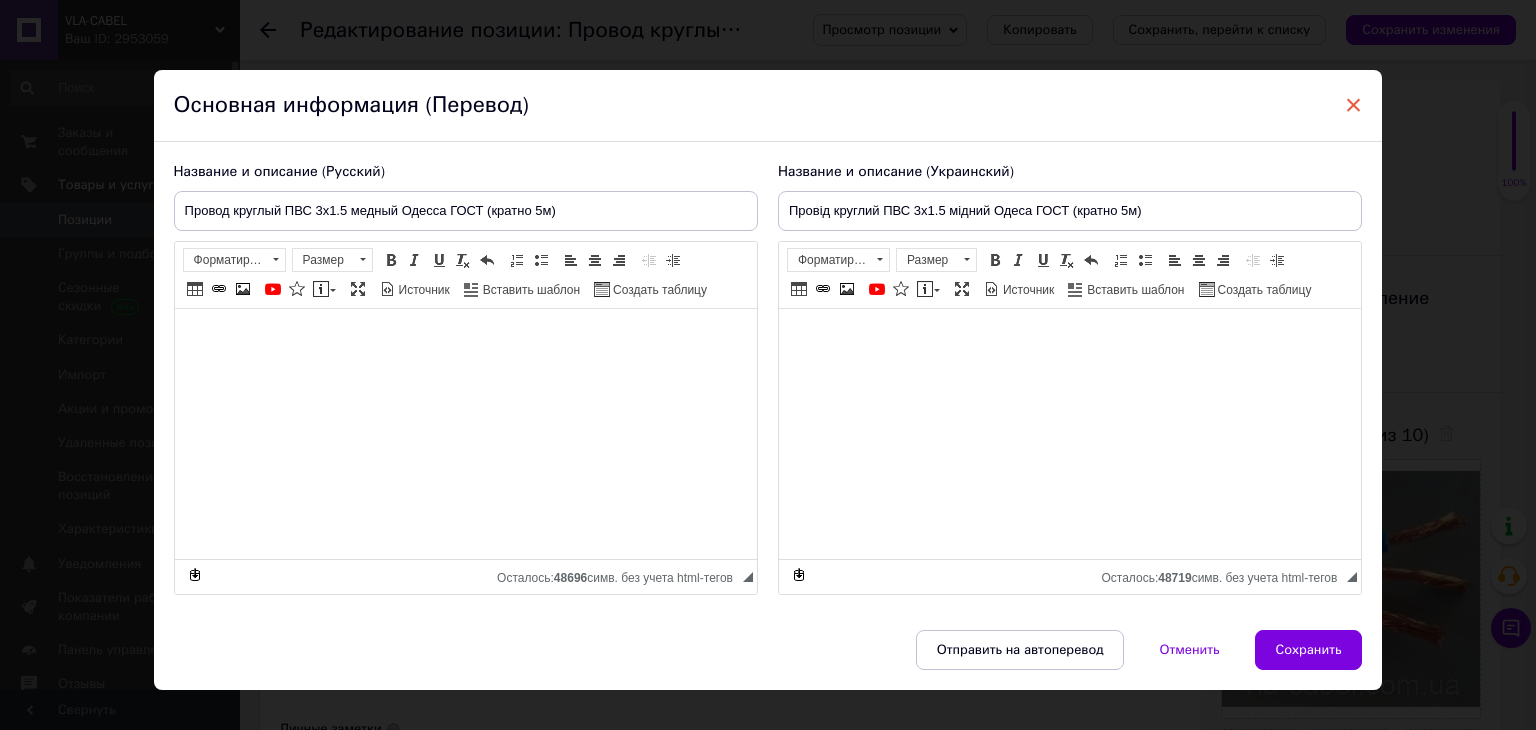 click on "×" at bounding box center (1354, 105) 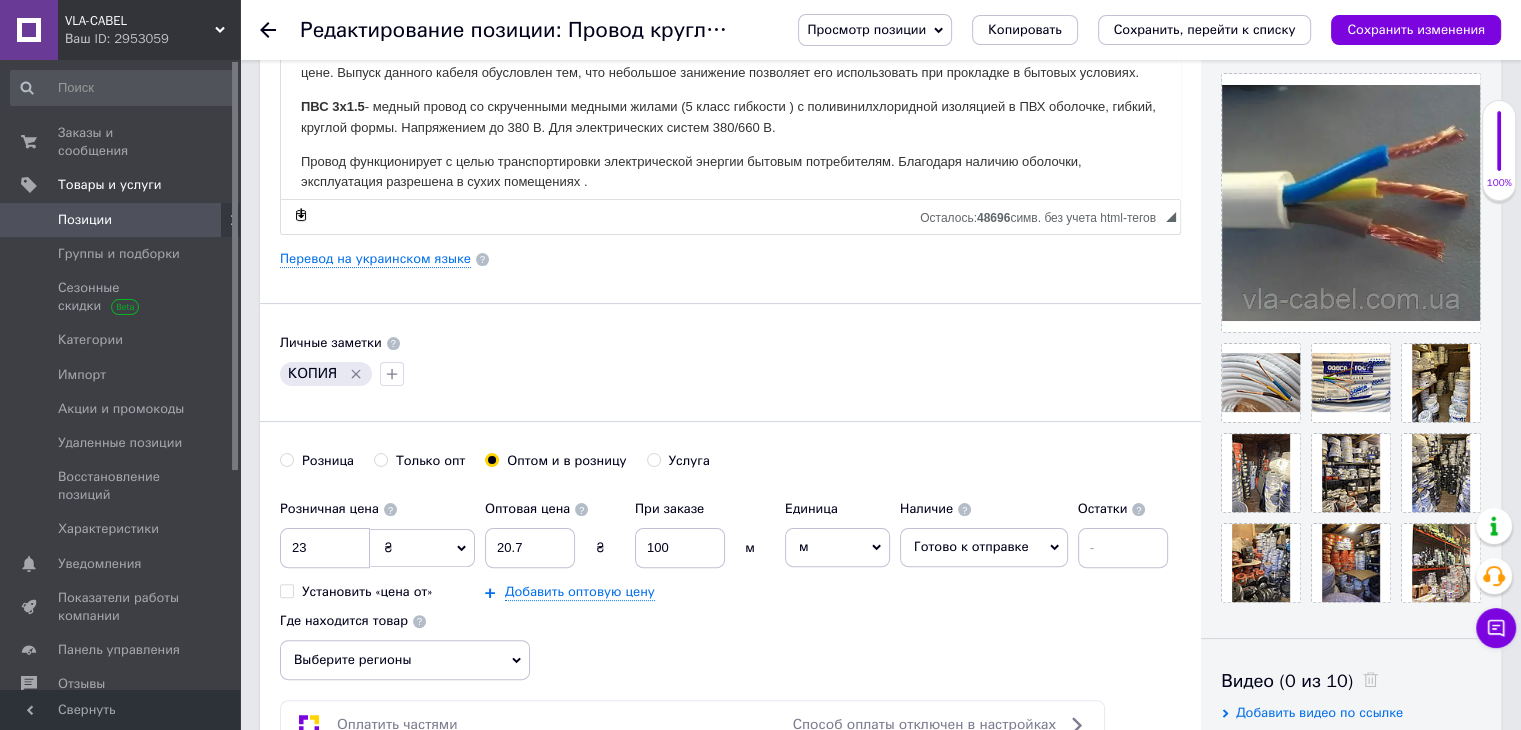 scroll, scrollTop: 466, scrollLeft: 0, axis: vertical 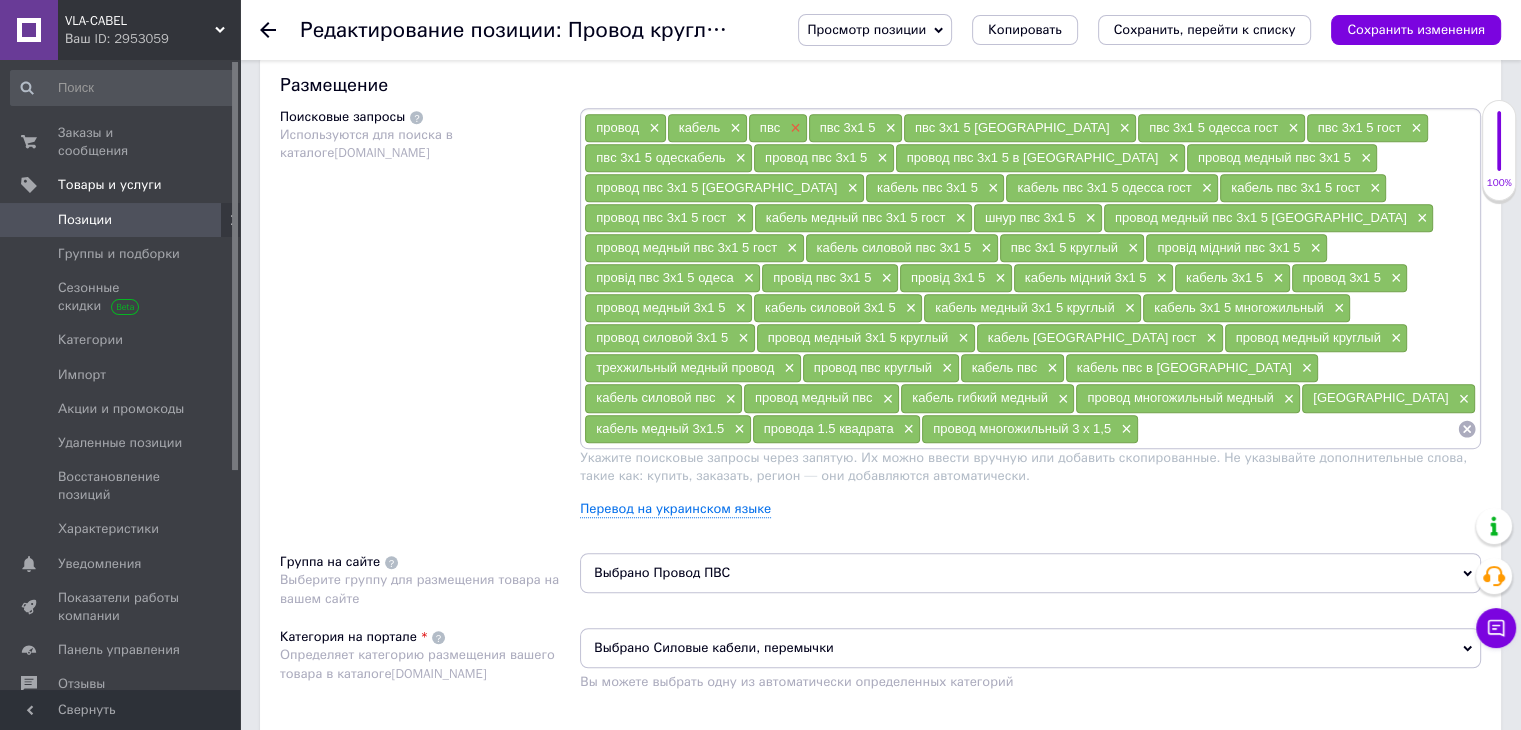 click on "×" at bounding box center (793, 128) 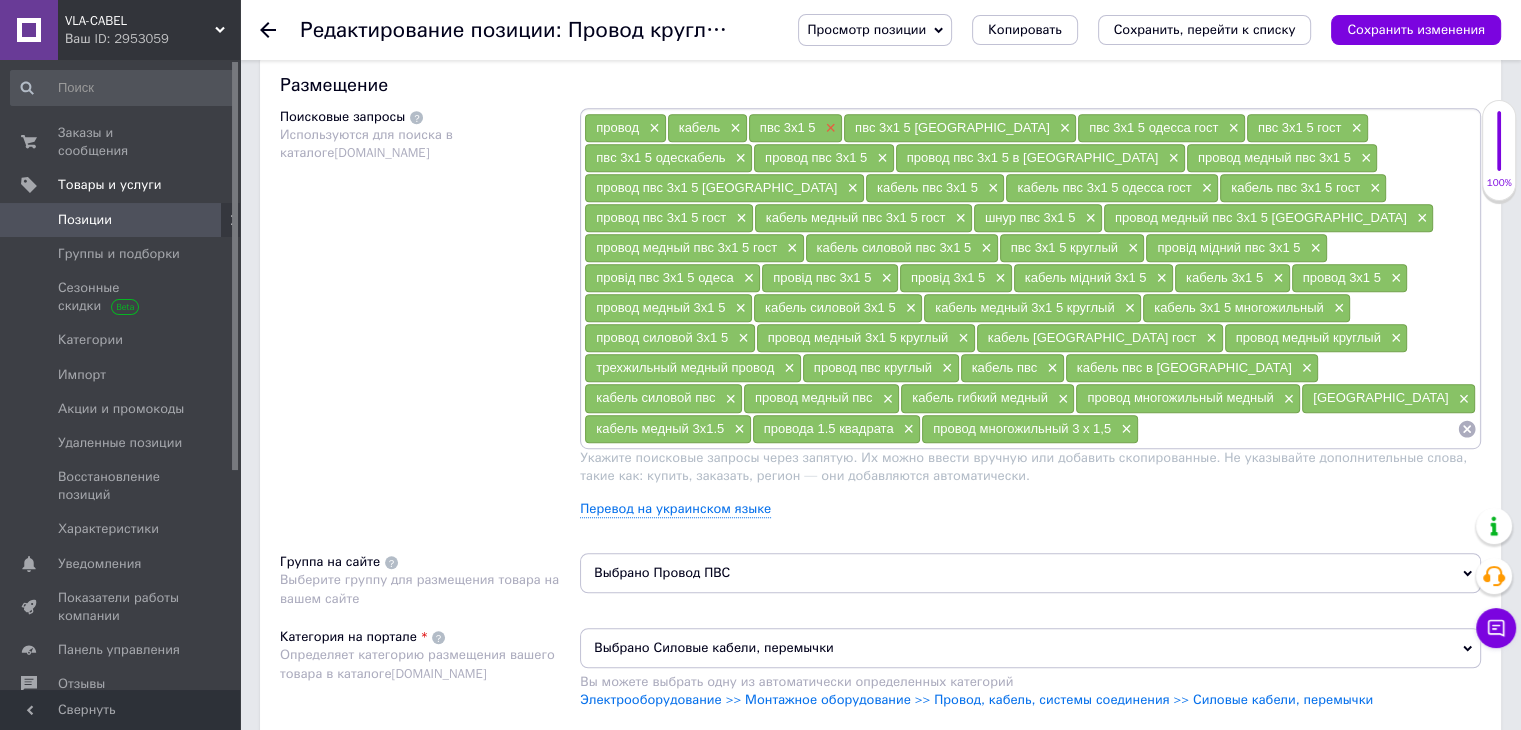 click on "×" at bounding box center (828, 128) 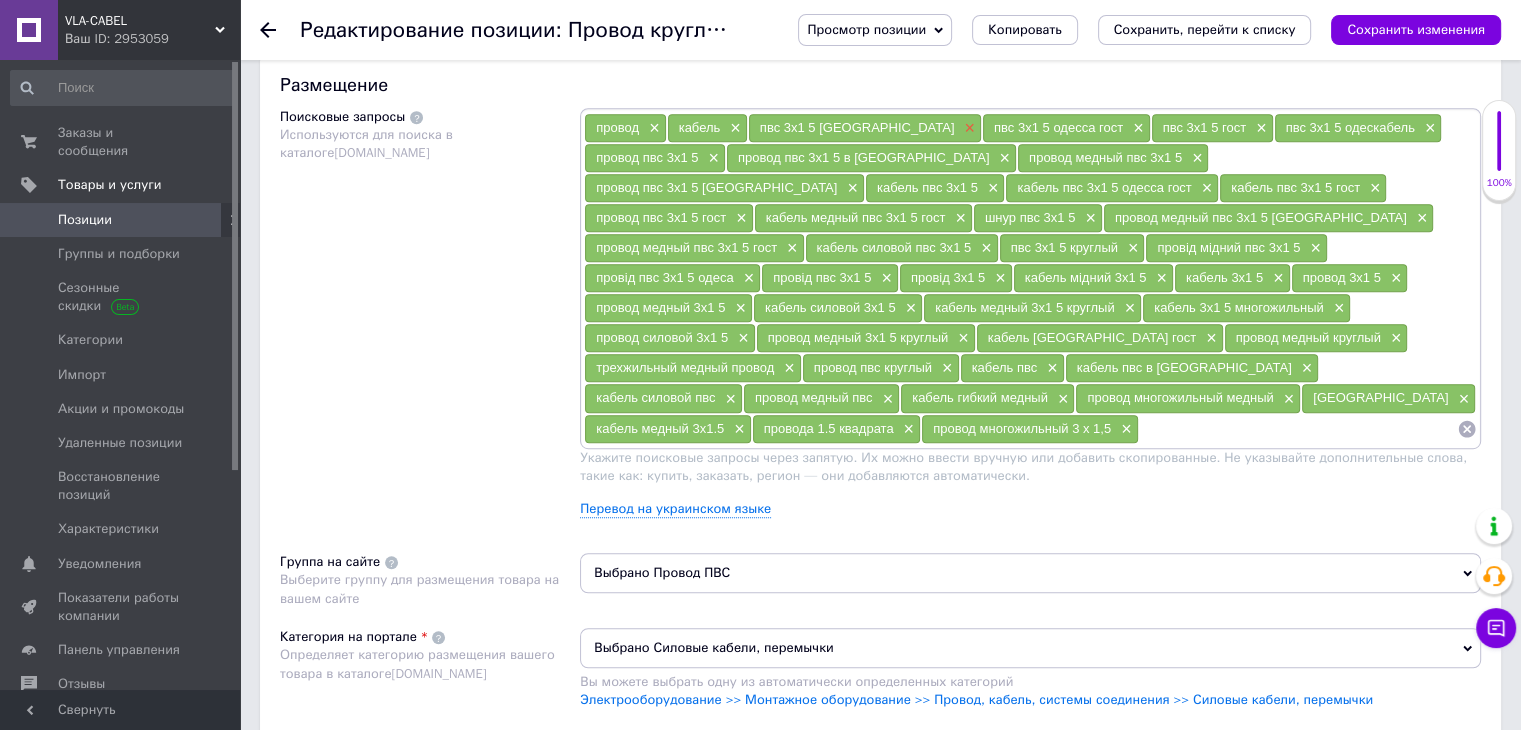 click on "×" at bounding box center (967, 128) 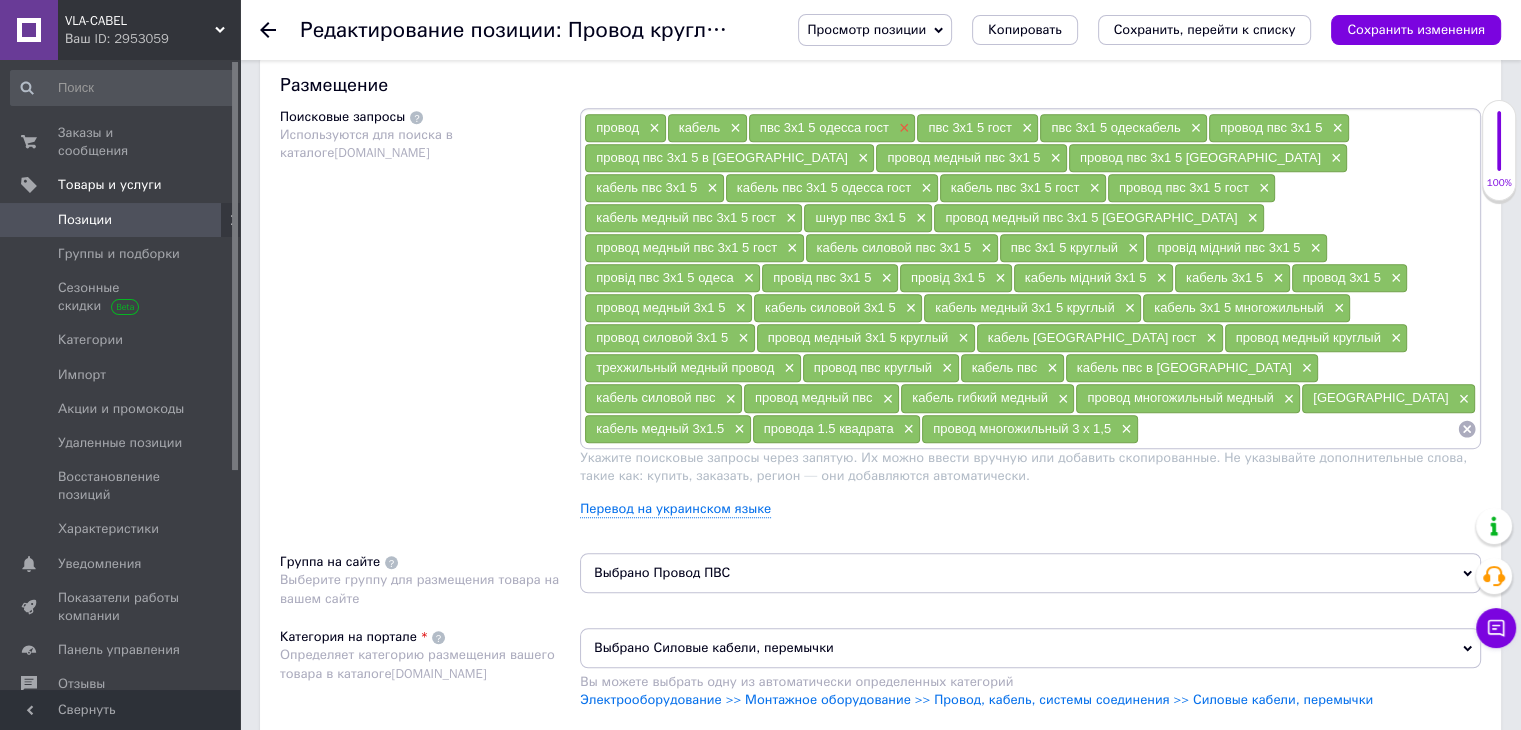 click on "×" at bounding box center (902, 128) 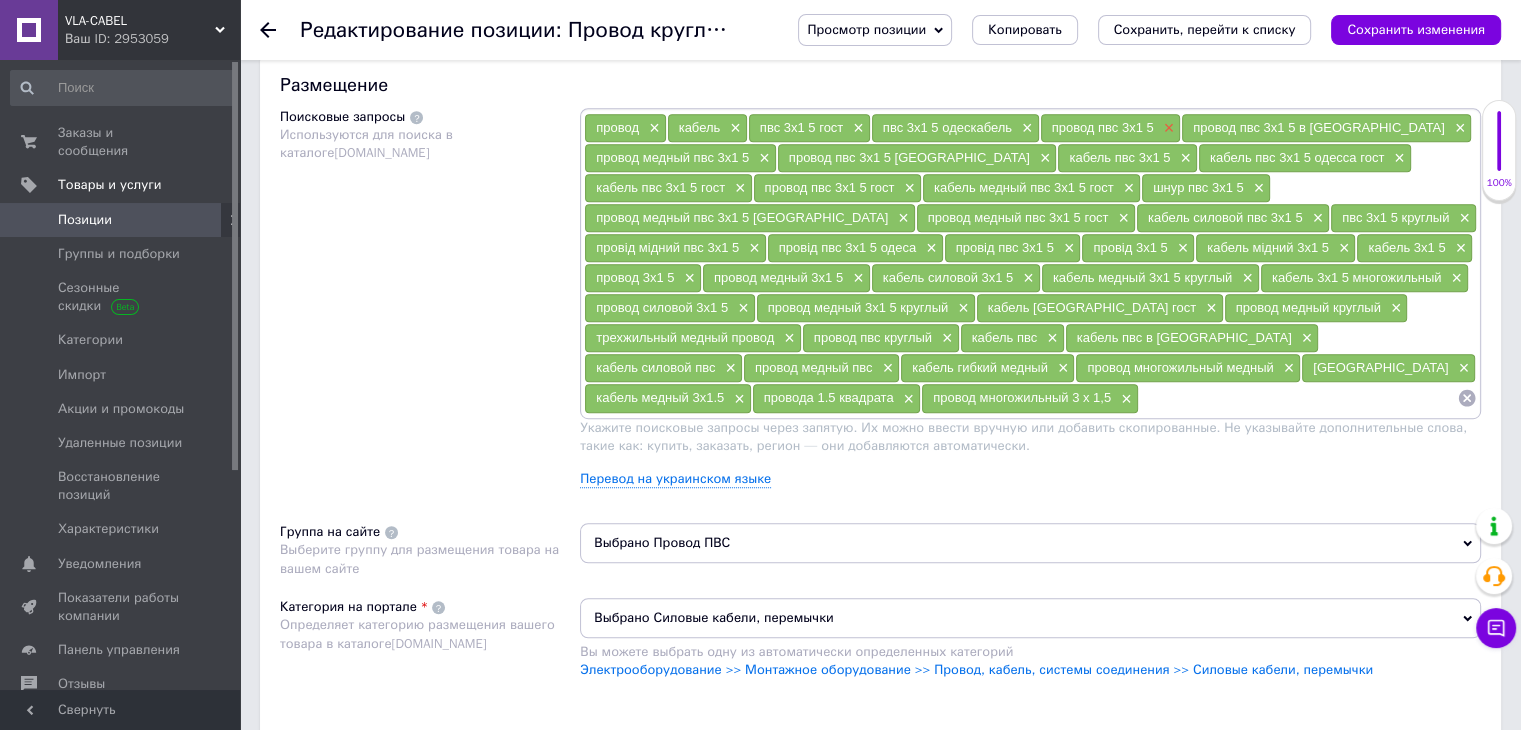 click on "×" at bounding box center (1167, 128) 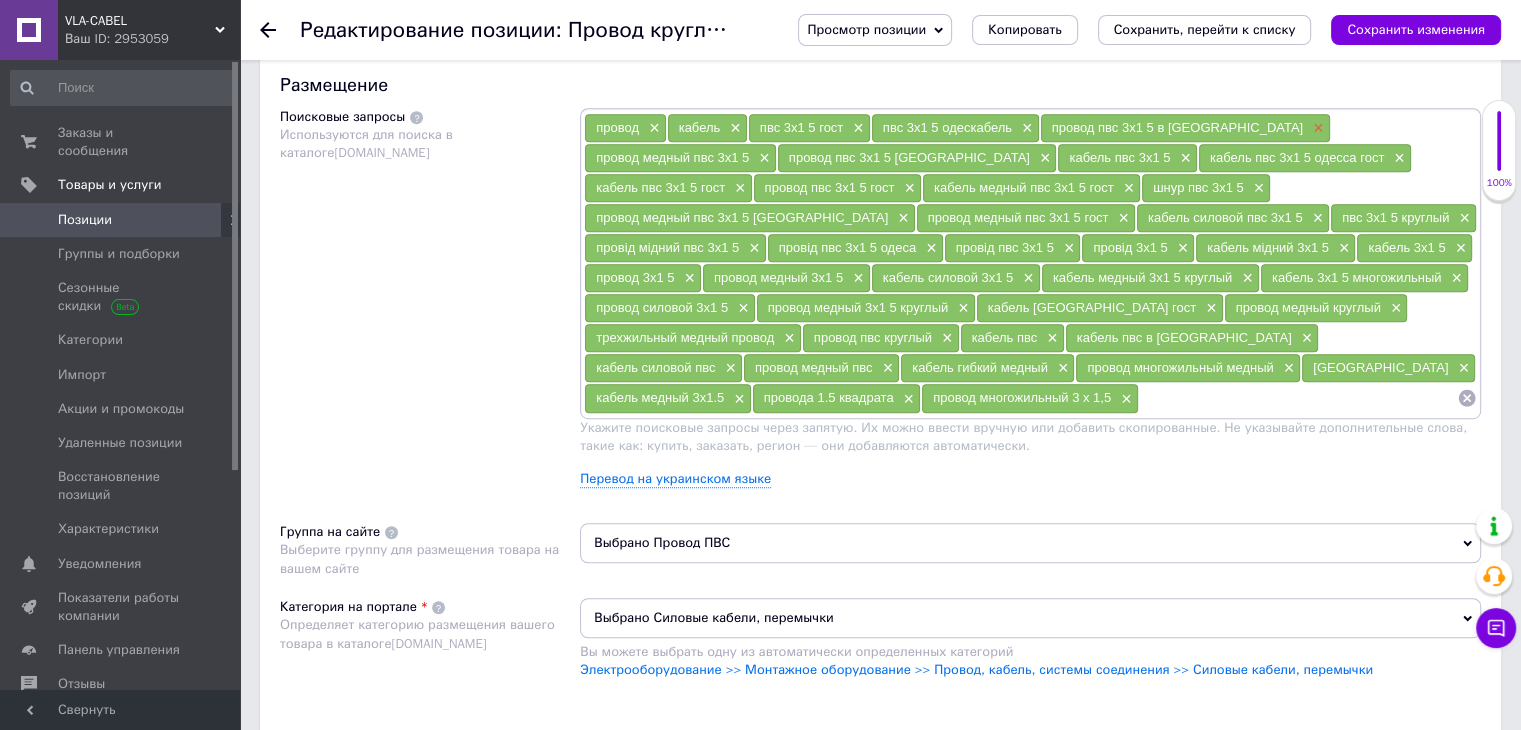 click on "×" at bounding box center [1316, 128] 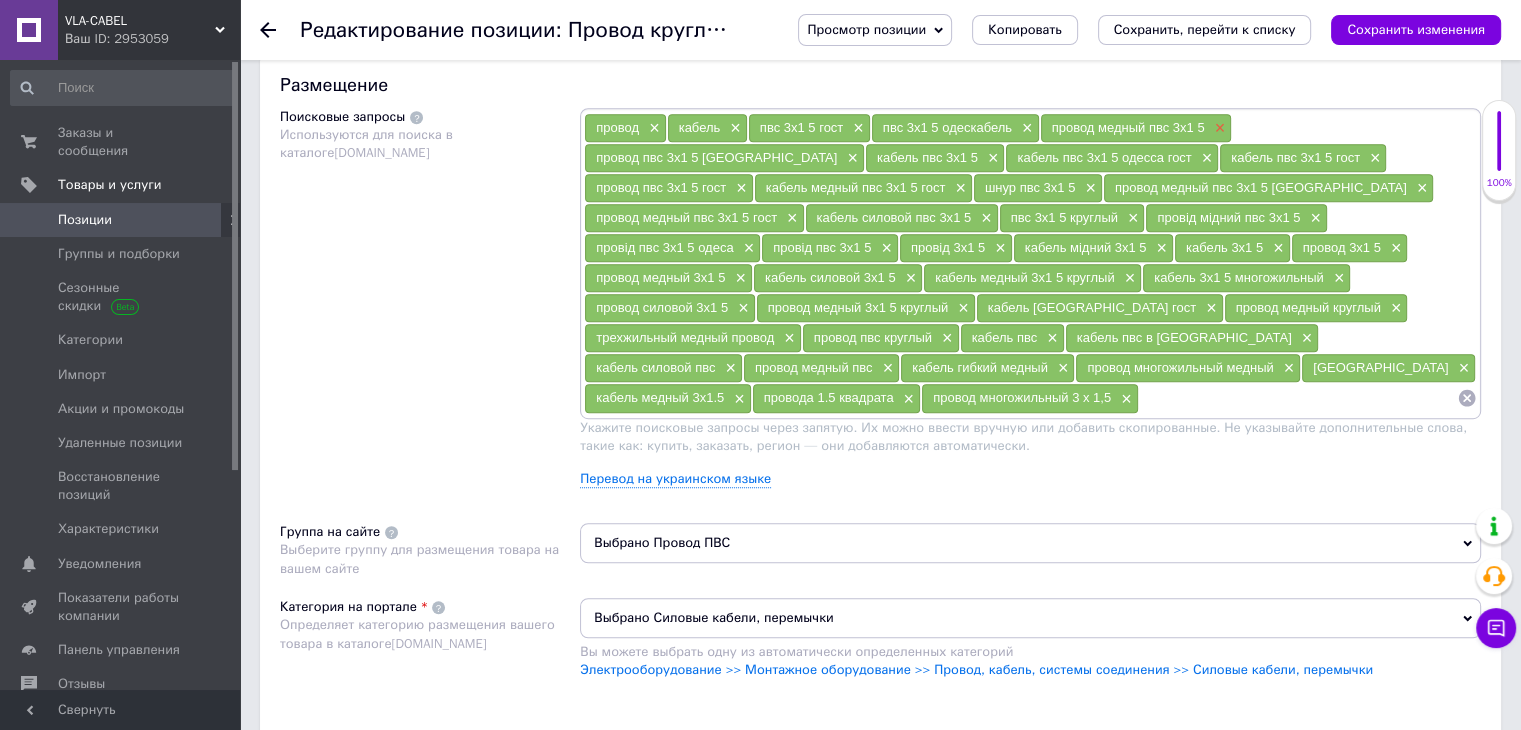 click on "×" at bounding box center [1217, 128] 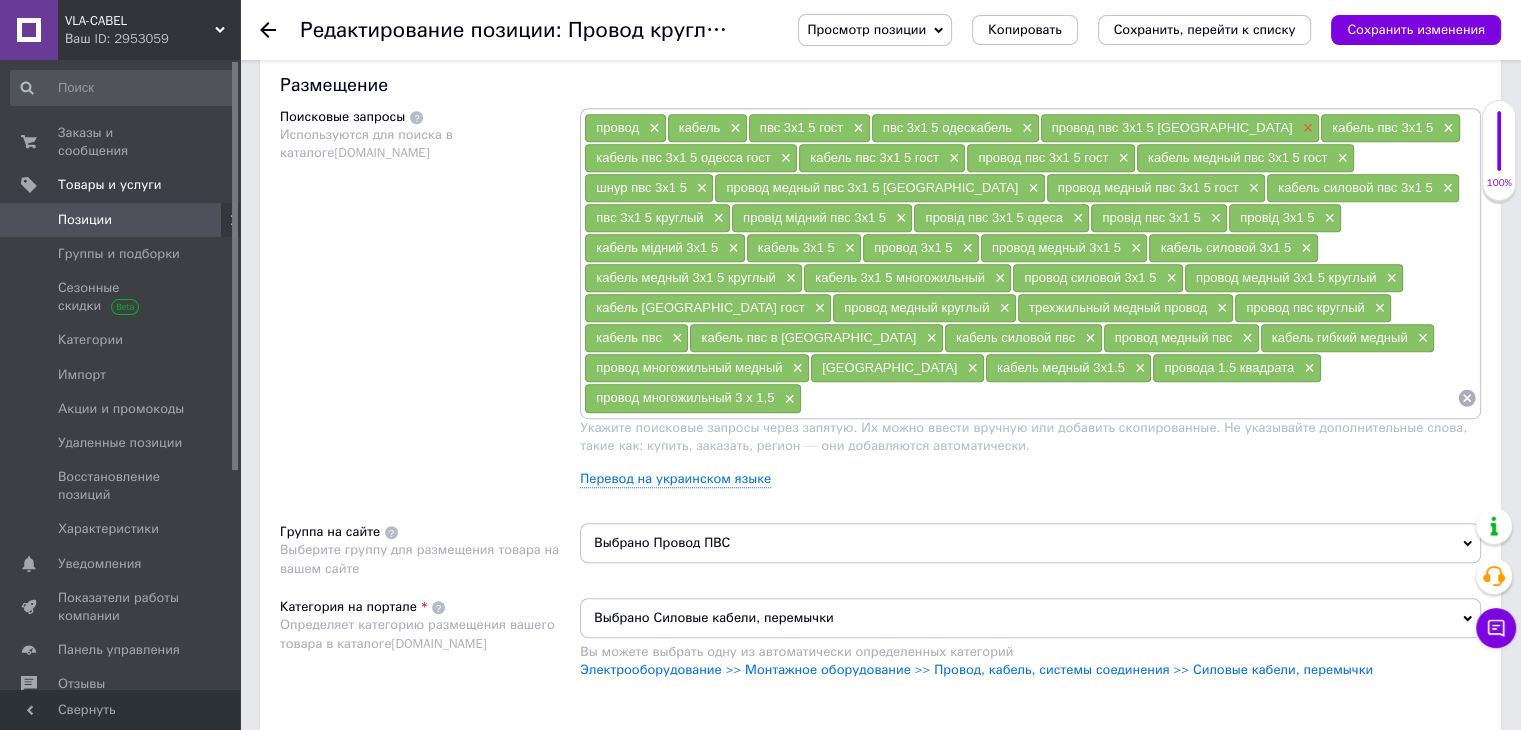 click on "×" at bounding box center [1306, 128] 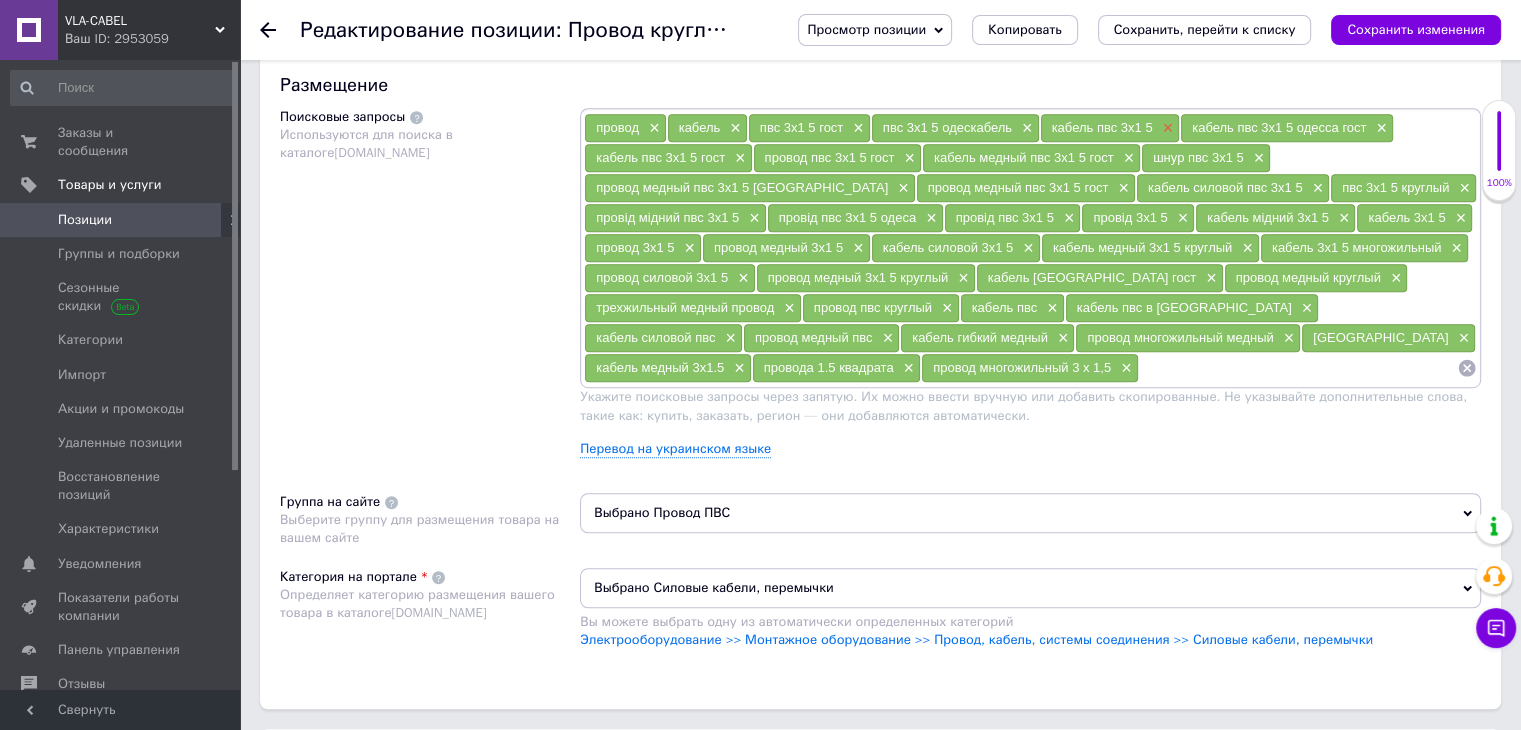 click on "×" at bounding box center [1166, 128] 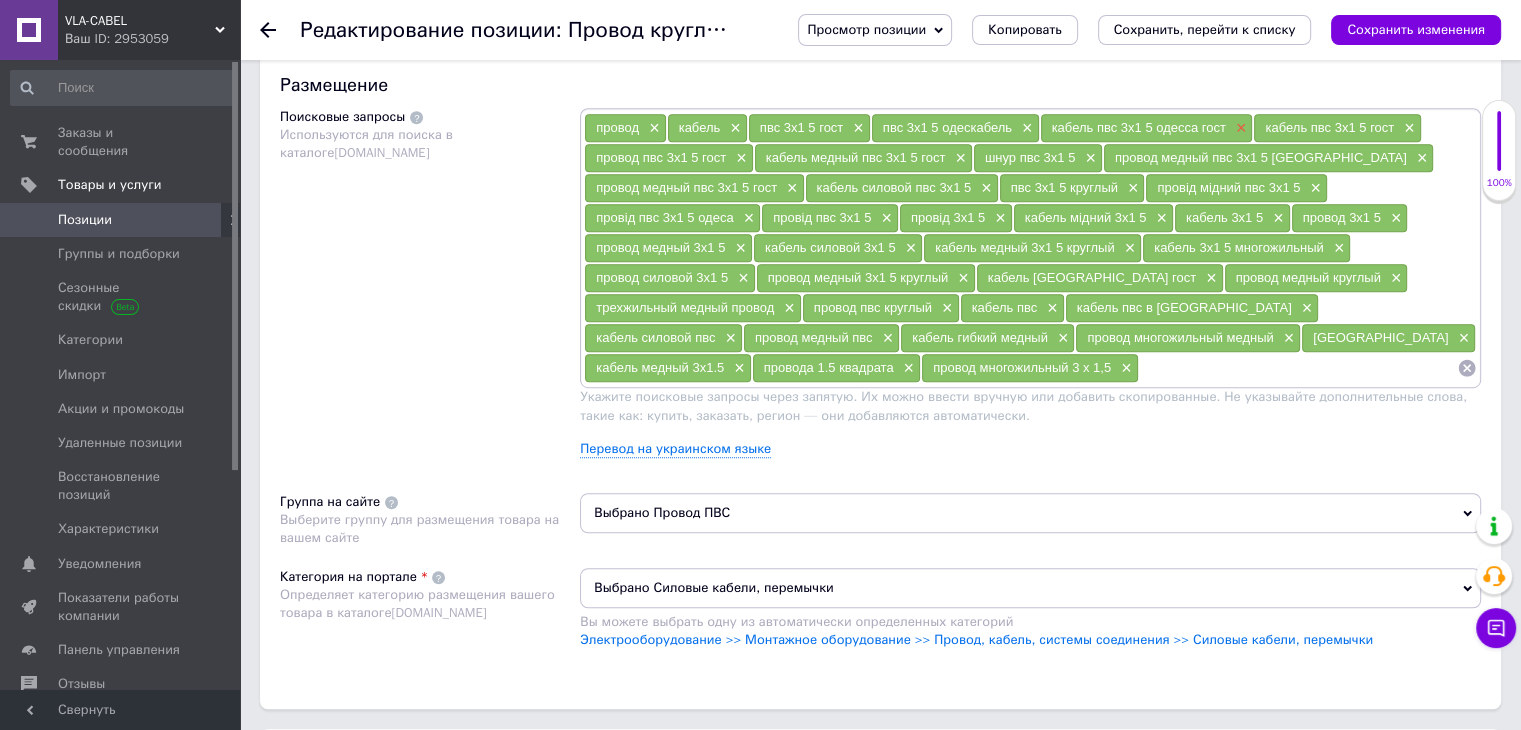 click on "×" at bounding box center (1239, 128) 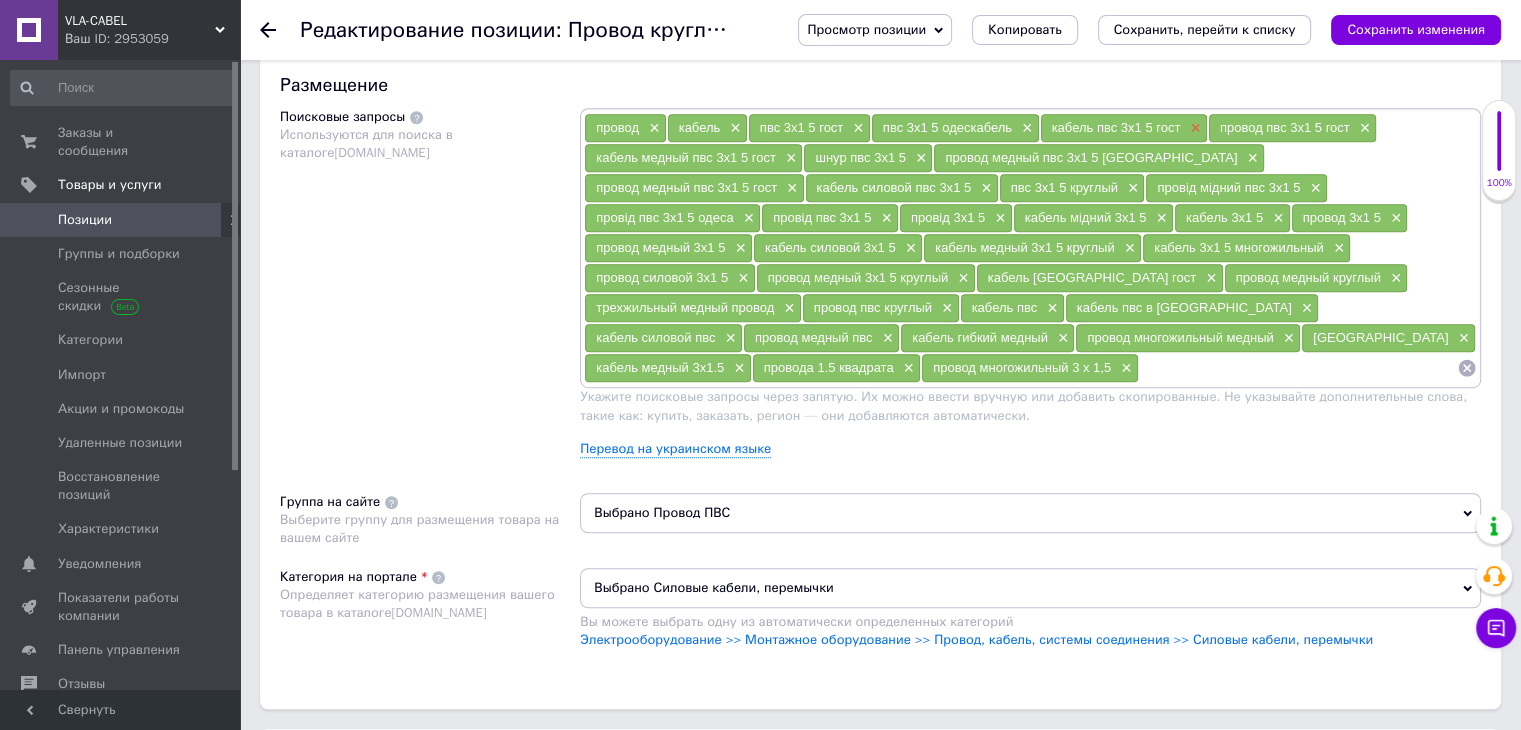 click on "×" at bounding box center [1193, 128] 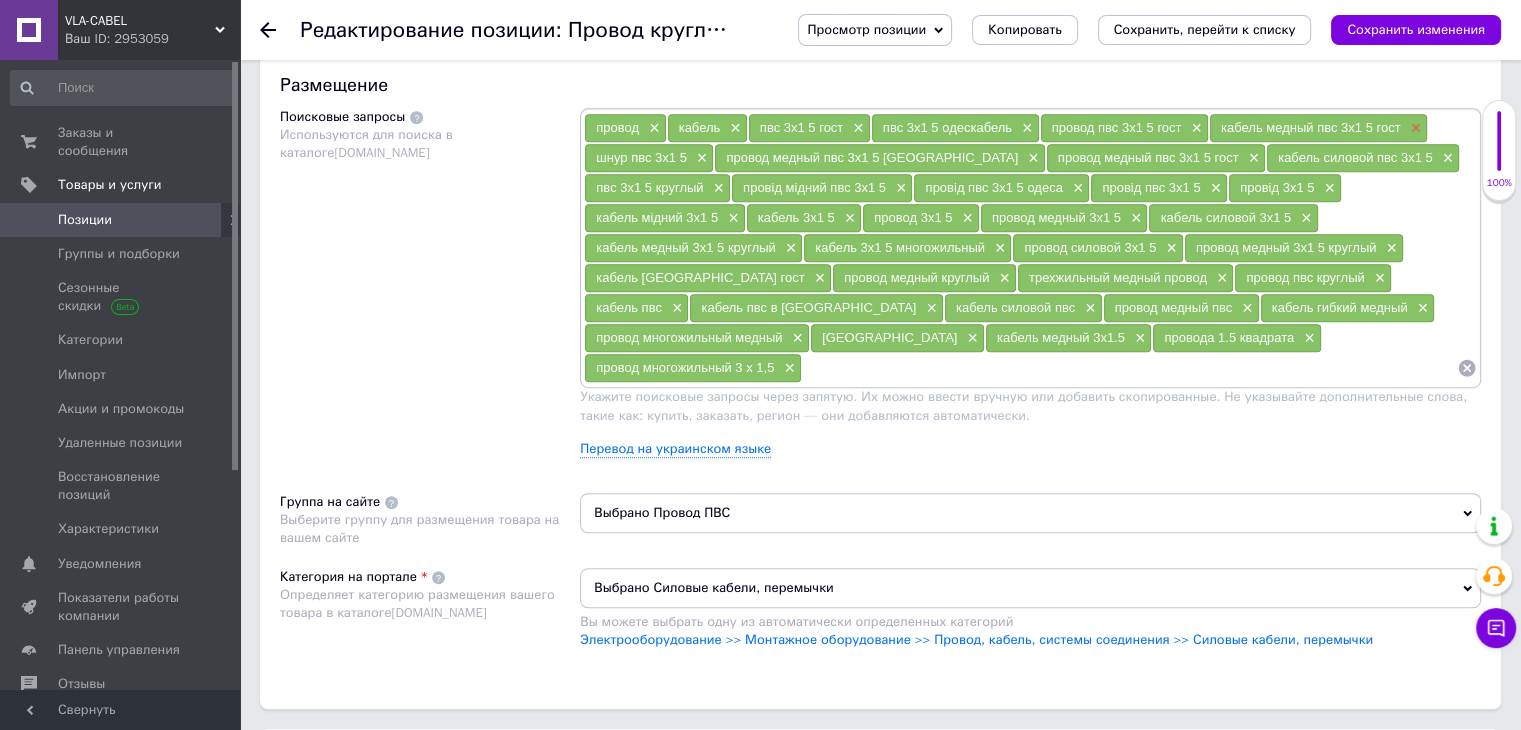 click on "×" at bounding box center (1414, 128) 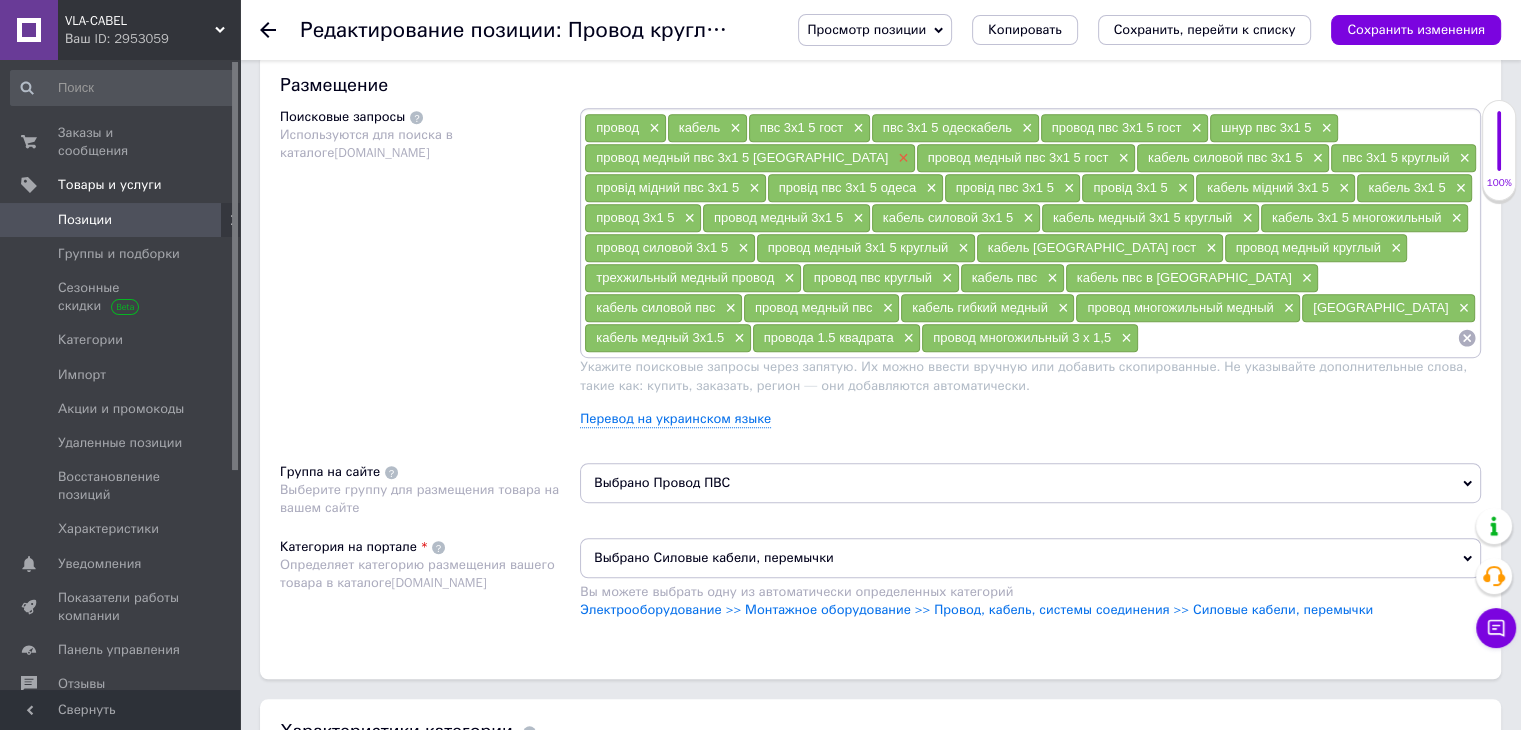 click on "×" at bounding box center [901, 158] 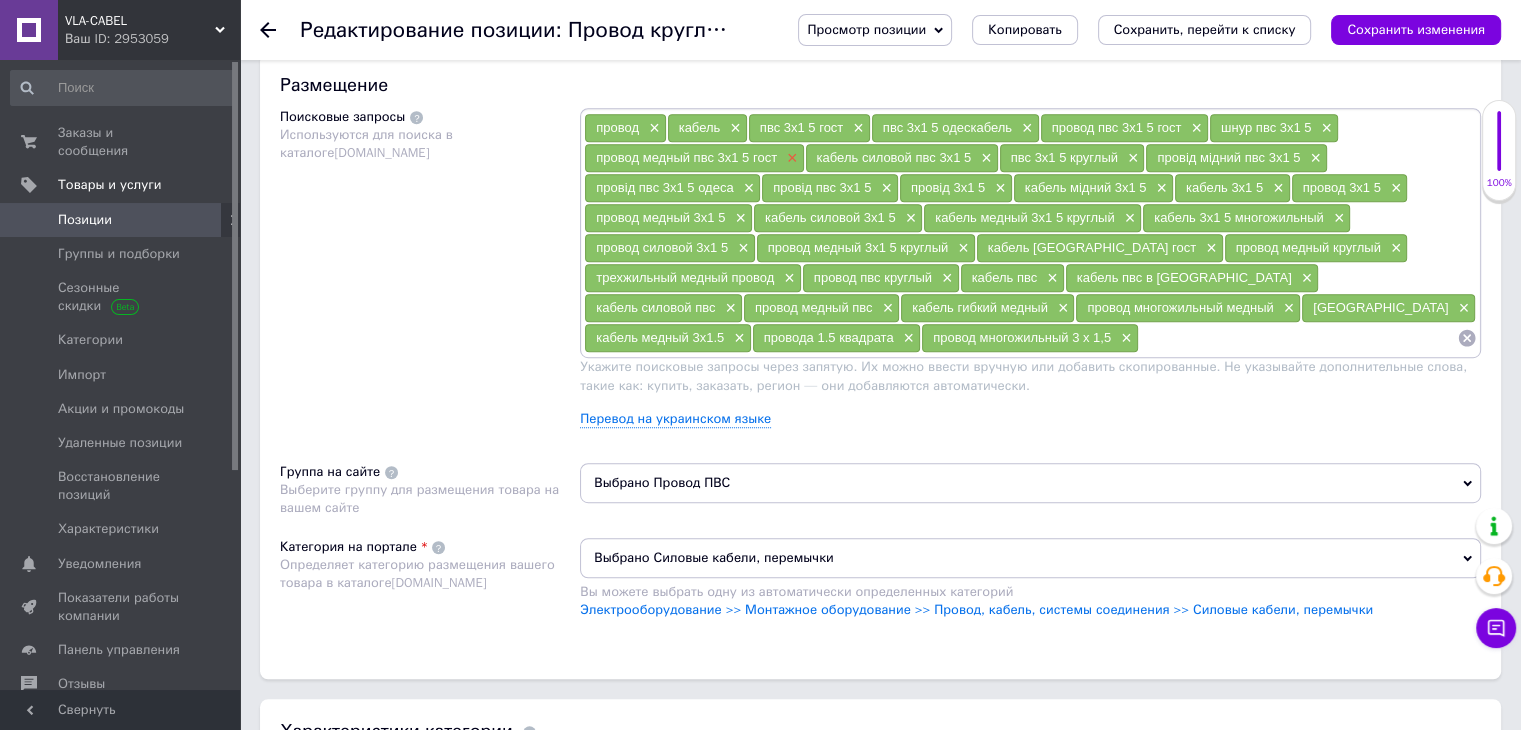 click on "×" at bounding box center [790, 158] 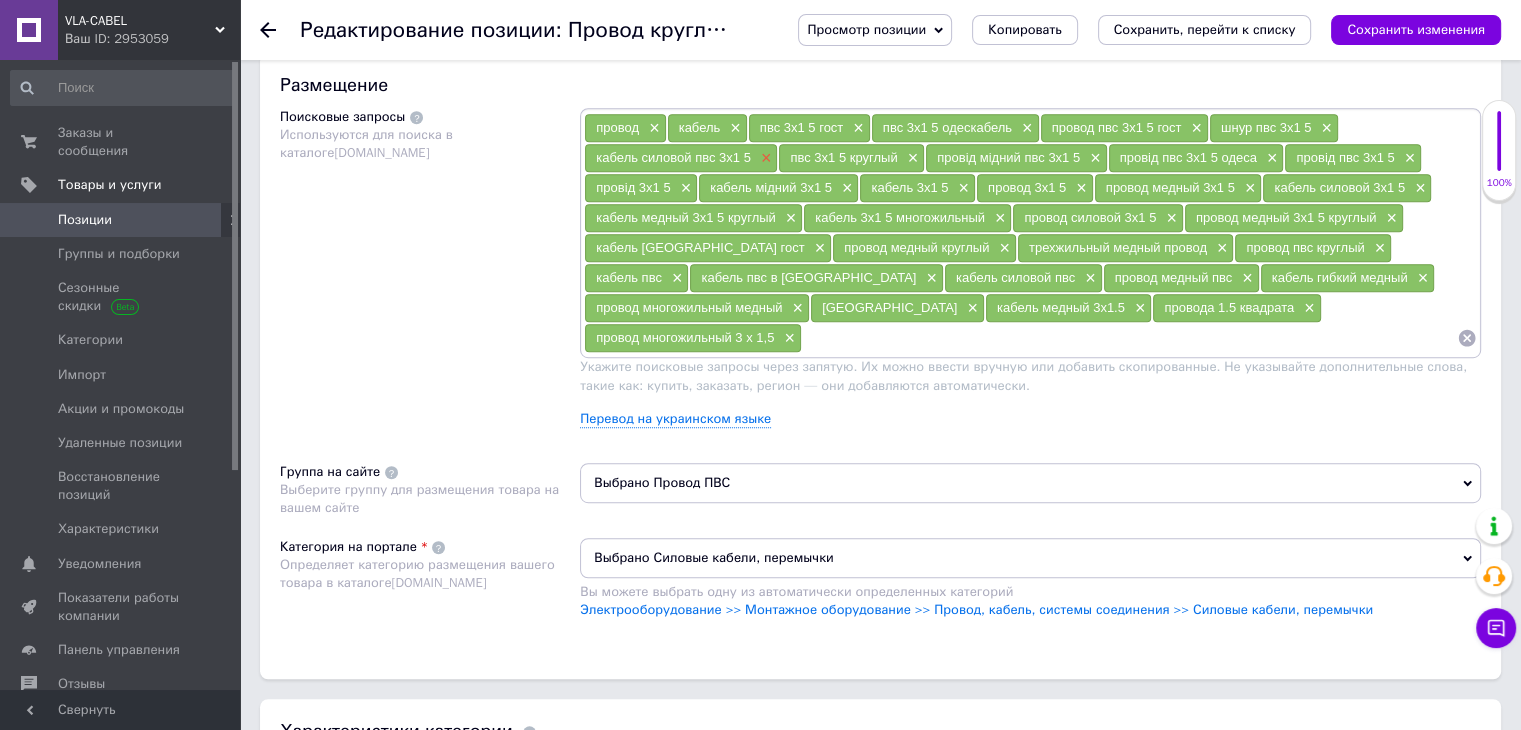 click on "×" at bounding box center (764, 158) 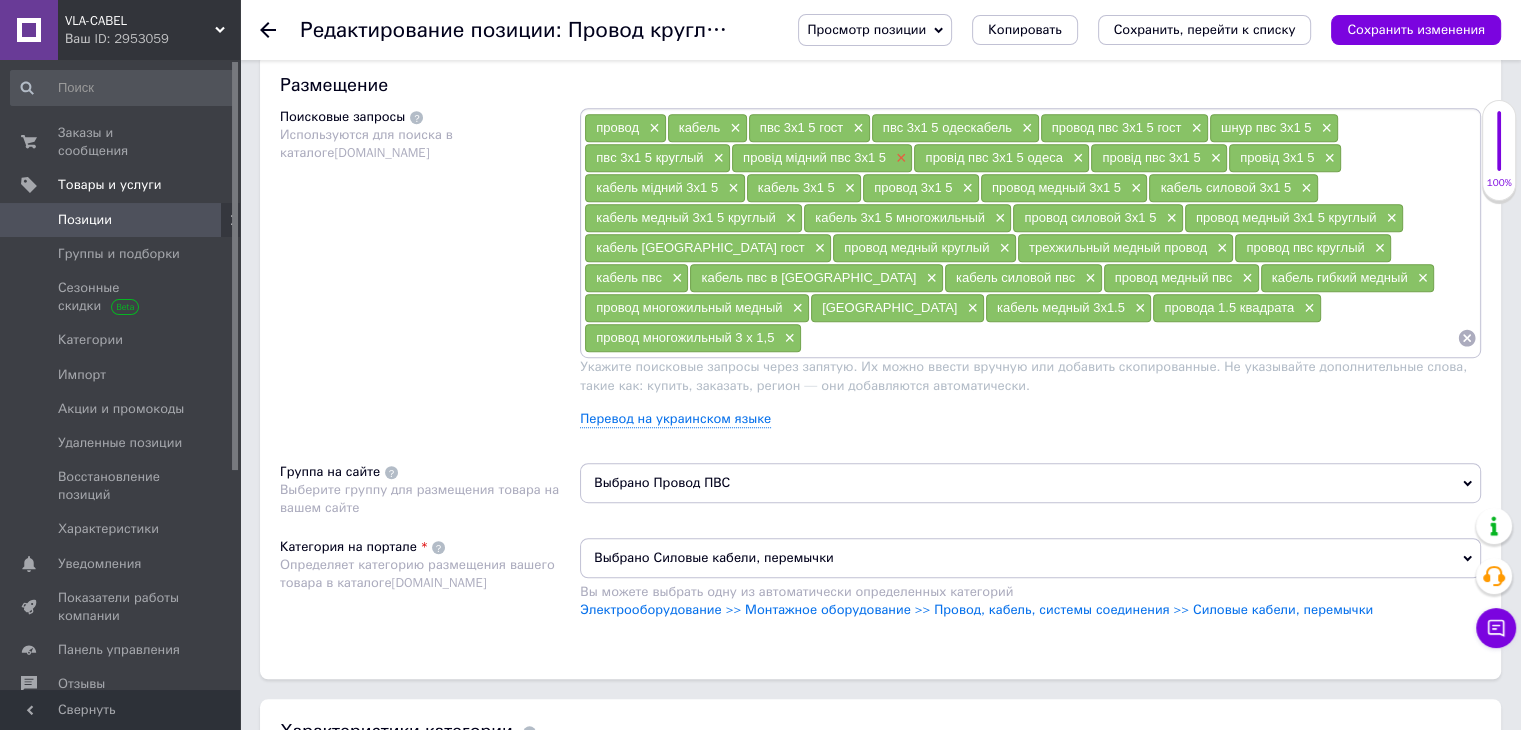 click on "×" at bounding box center [899, 158] 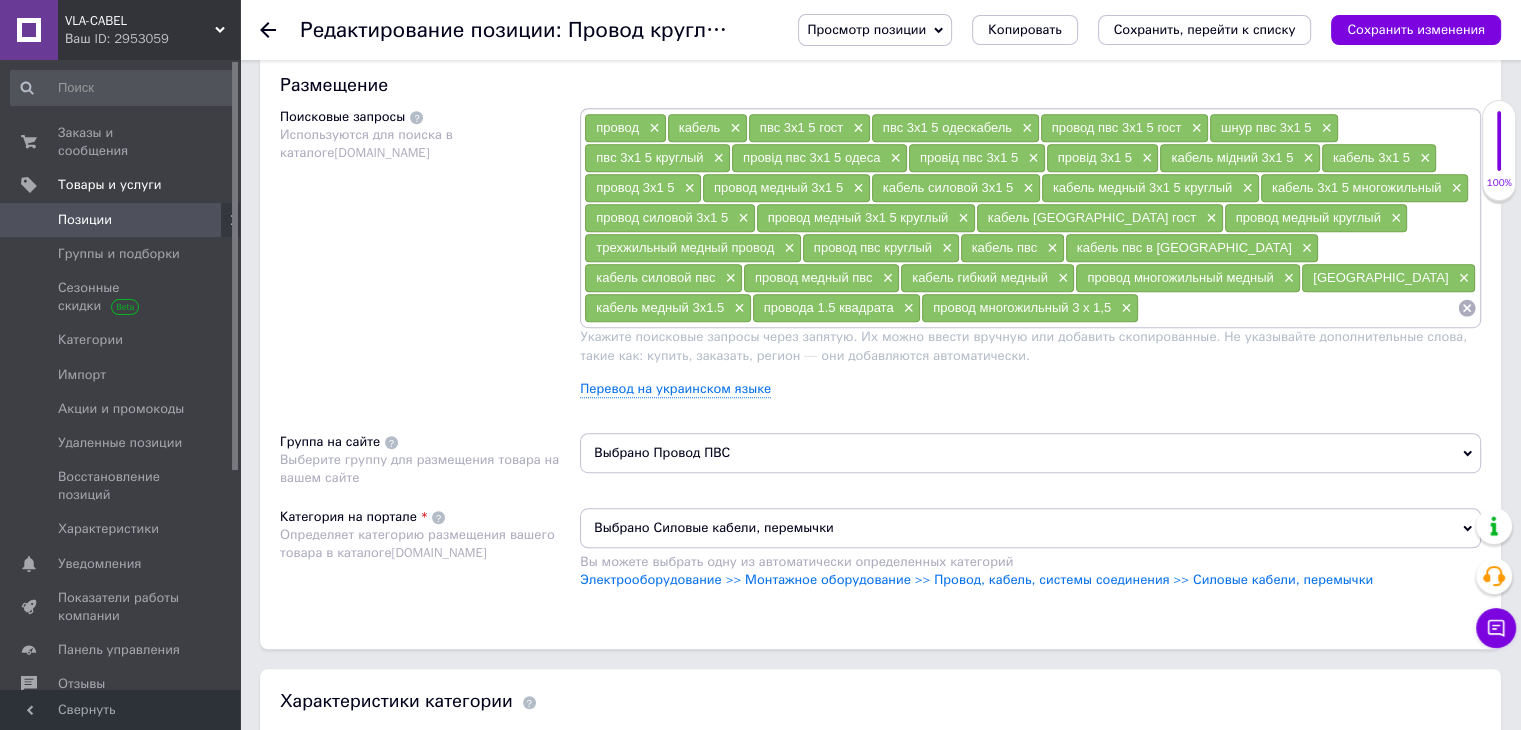 click on "×" at bounding box center [893, 158] 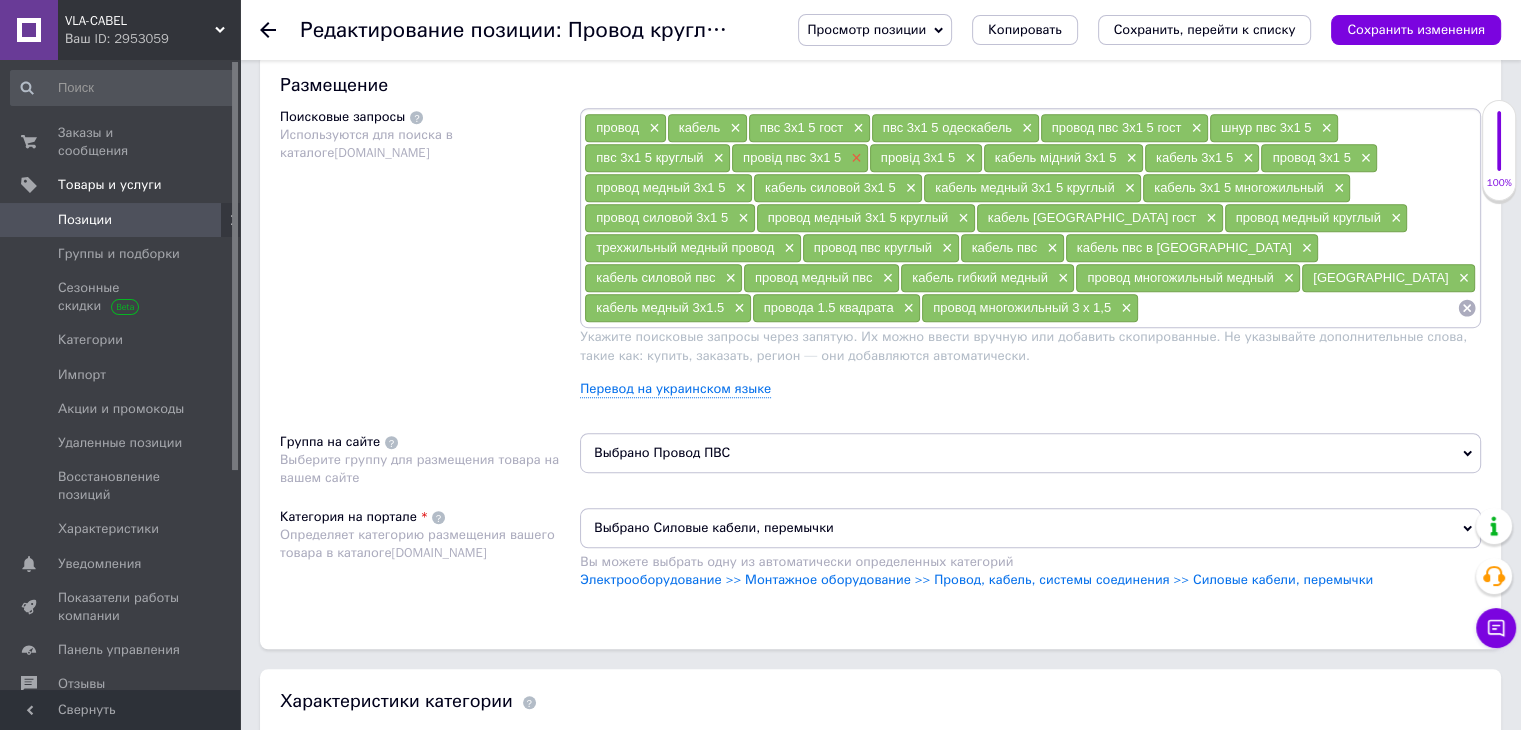 click on "×" at bounding box center [854, 158] 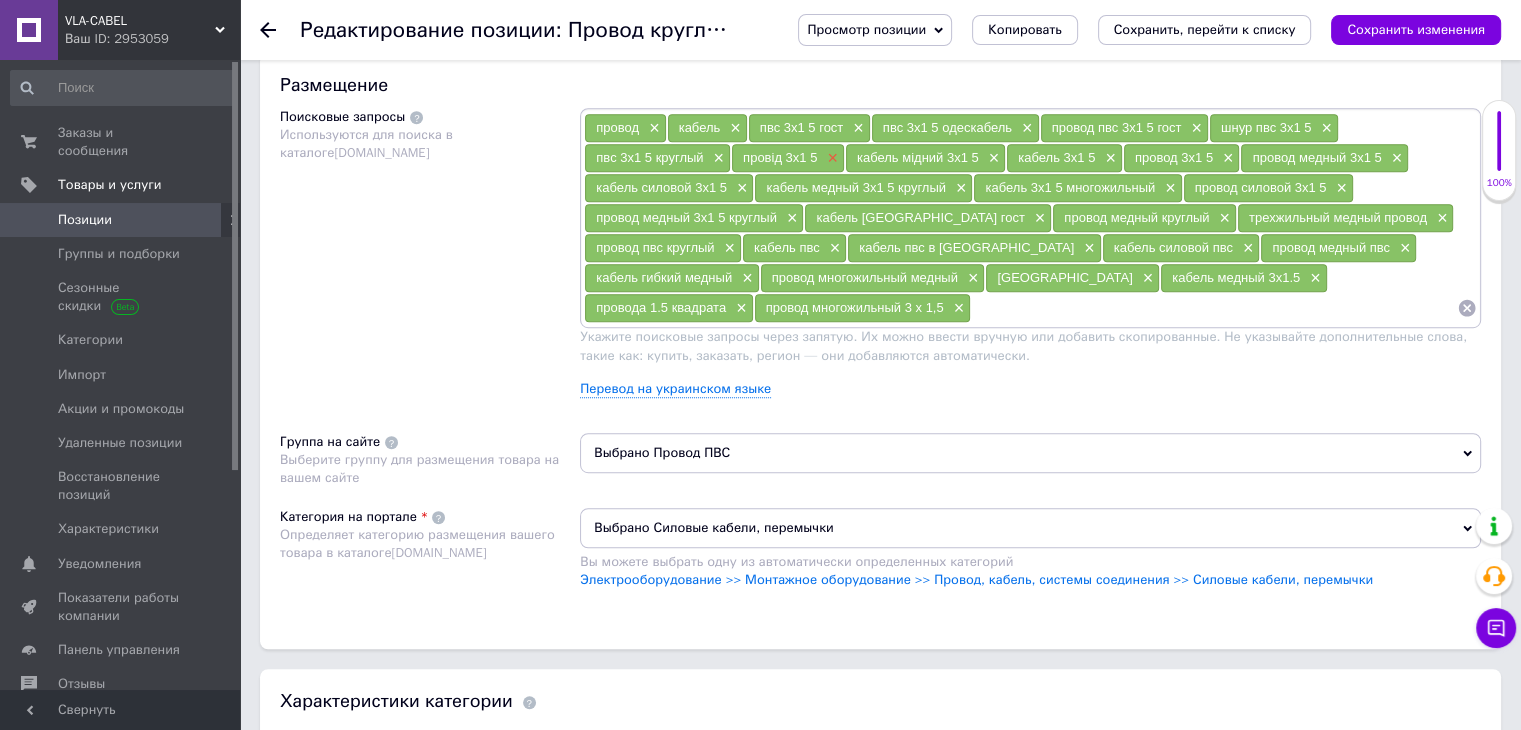 click on "×" at bounding box center (830, 158) 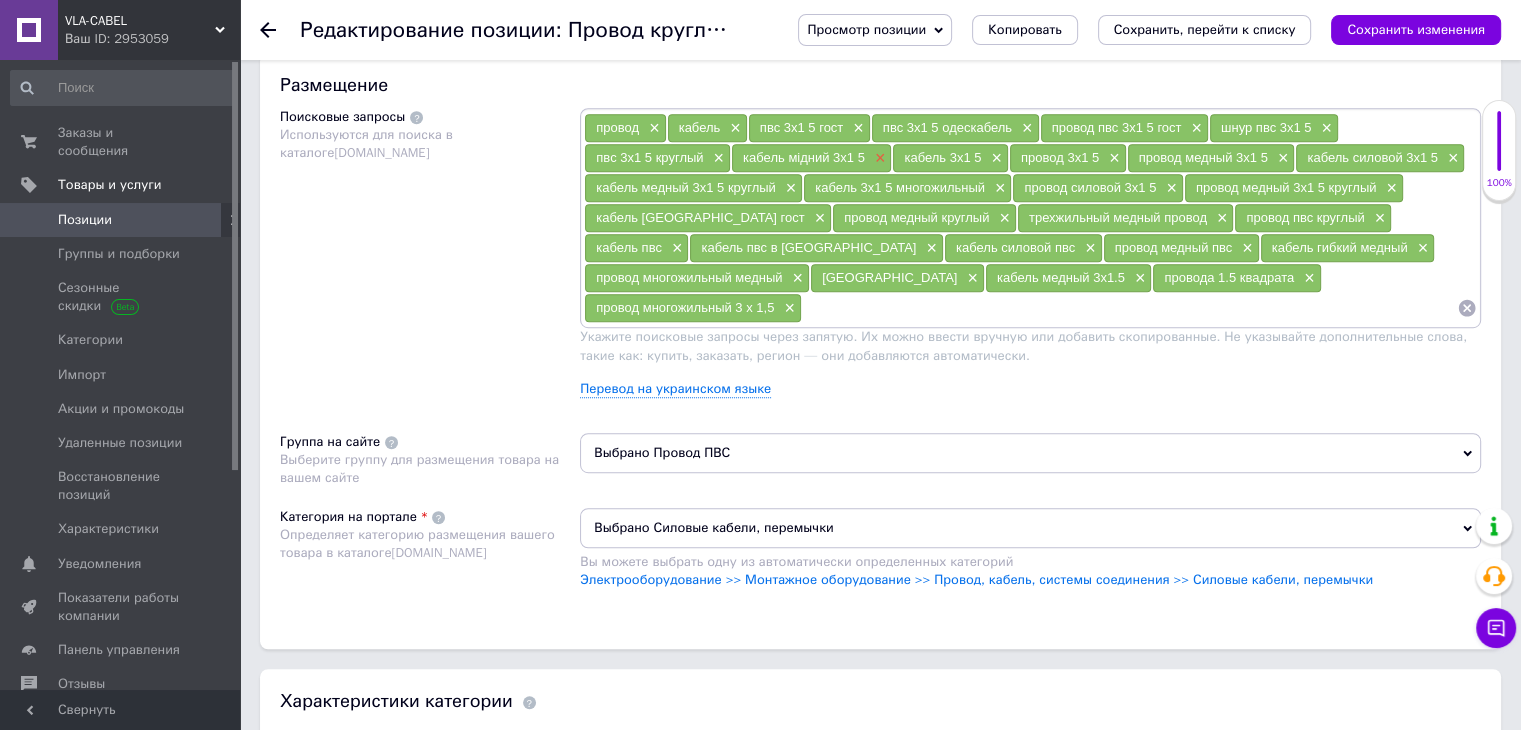 click on "×" at bounding box center [878, 158] 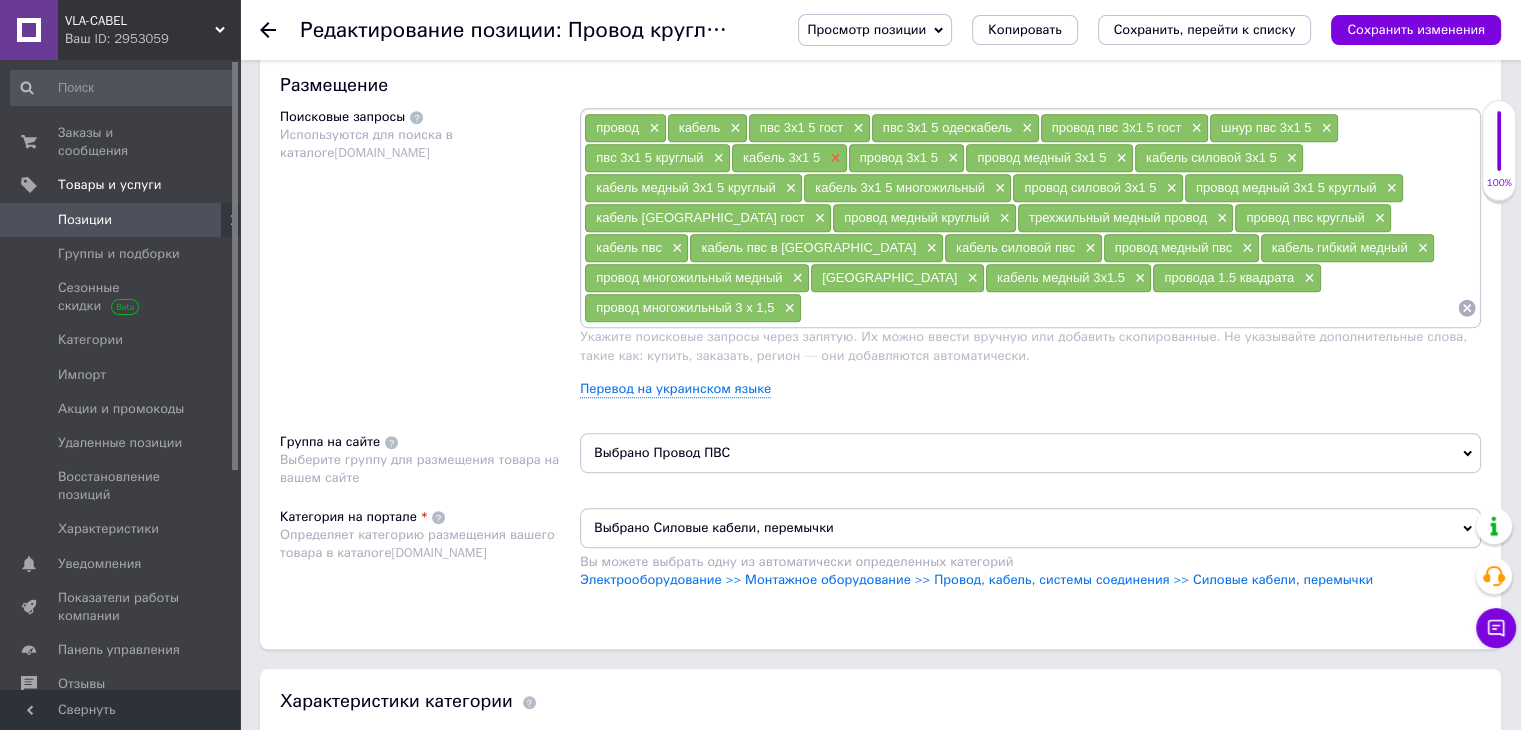 click on "×" at bounding box center (833, 158) 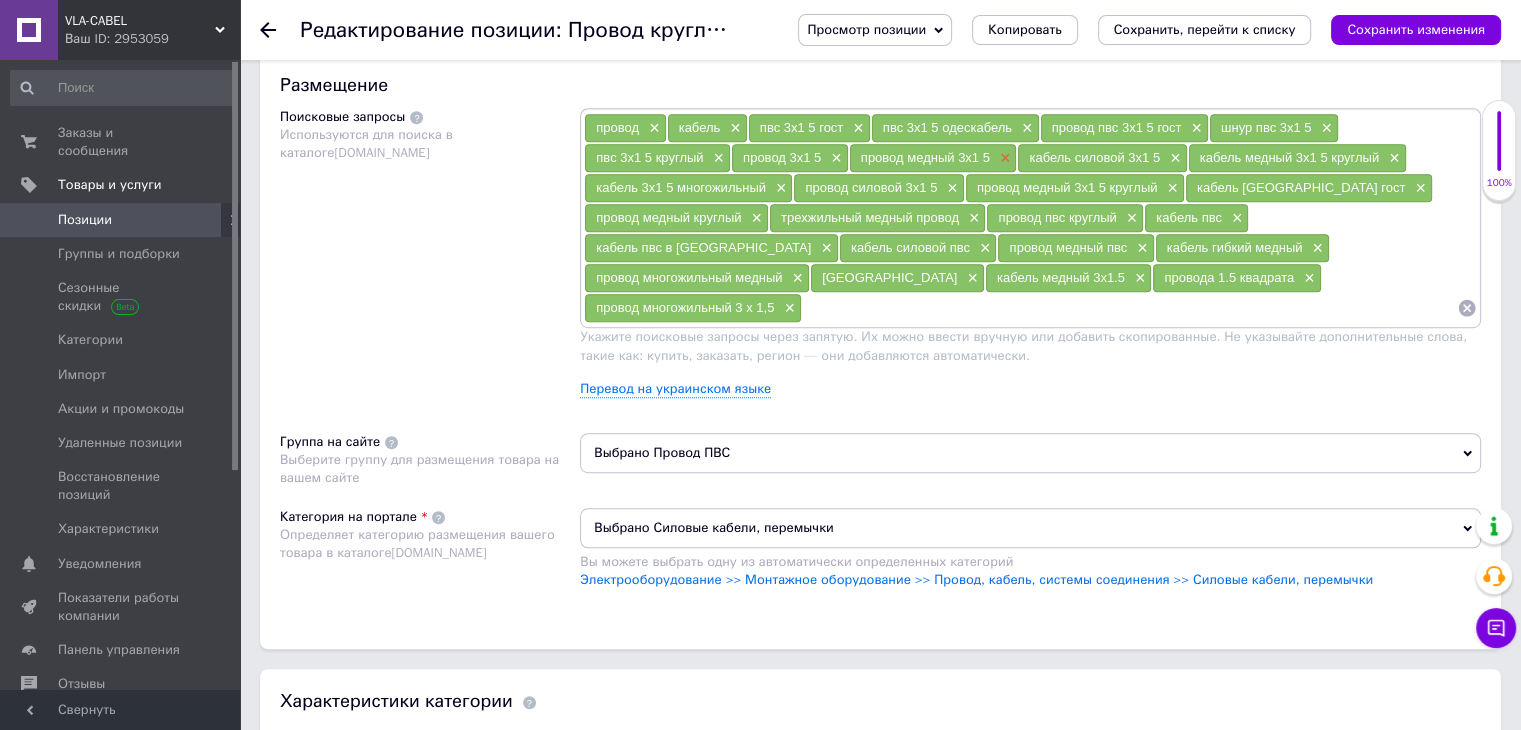 click on "×" at bounding box center (1003, 158) 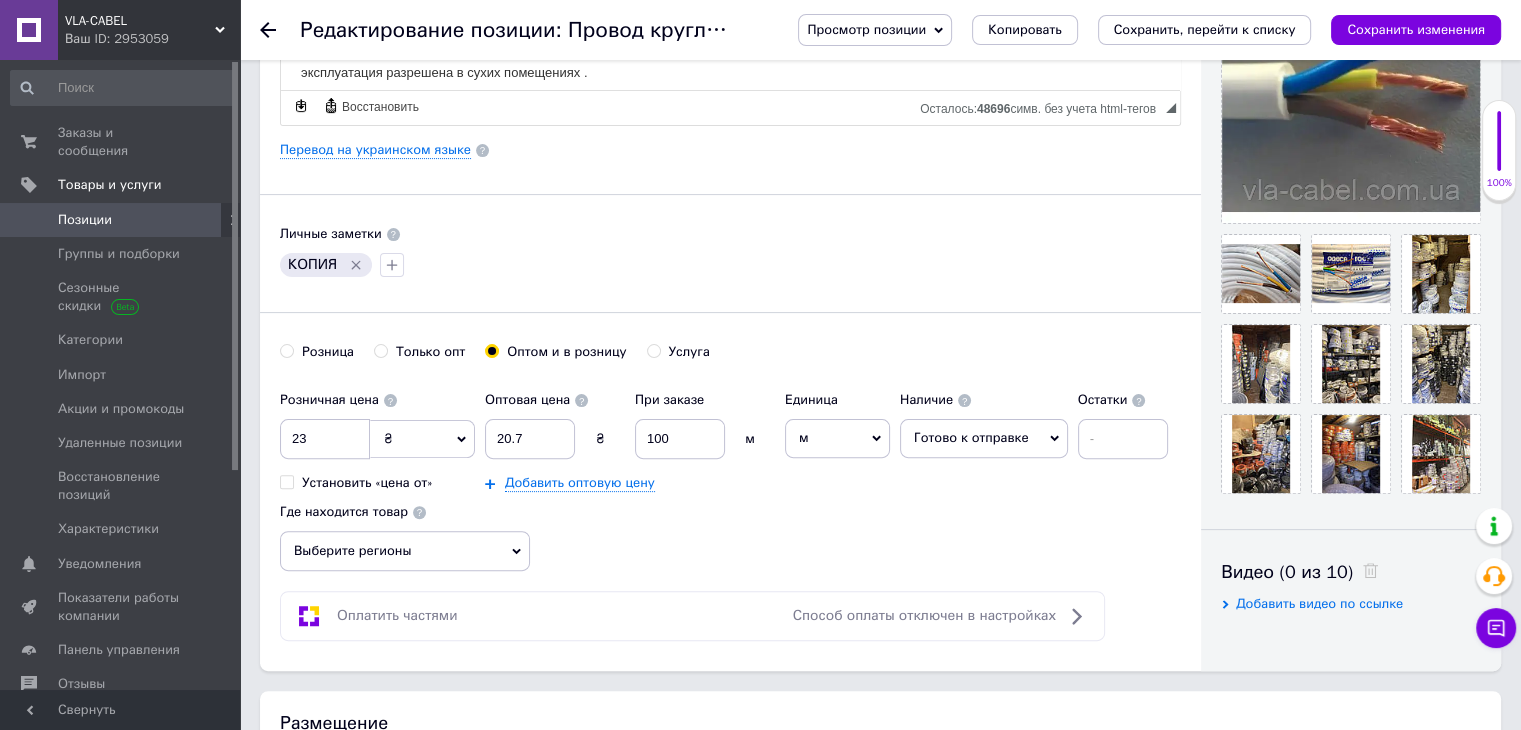 scroll, scrollTop: 69, scrollLeft: 0, axis: vertical 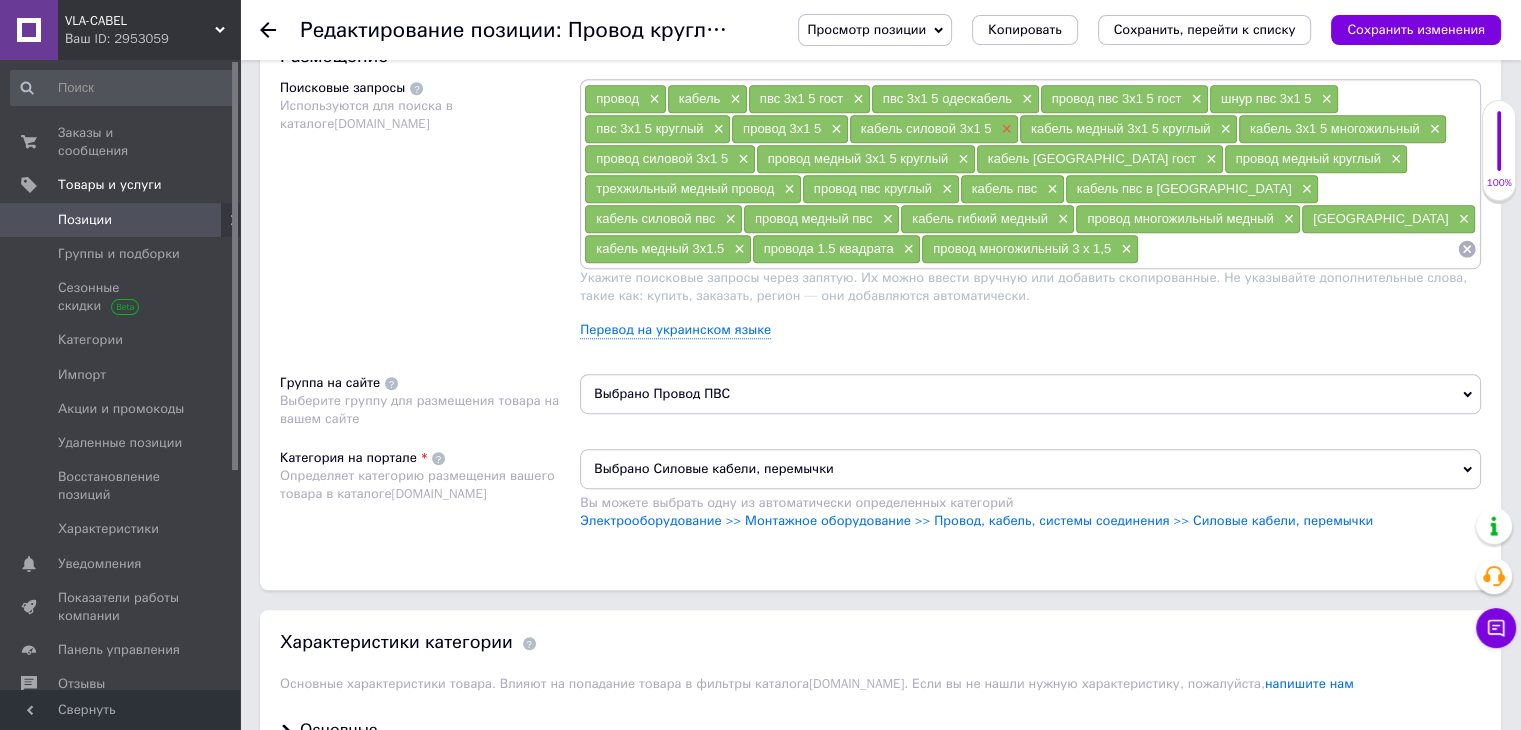 click on "×" at bounding box center (1004, 129) 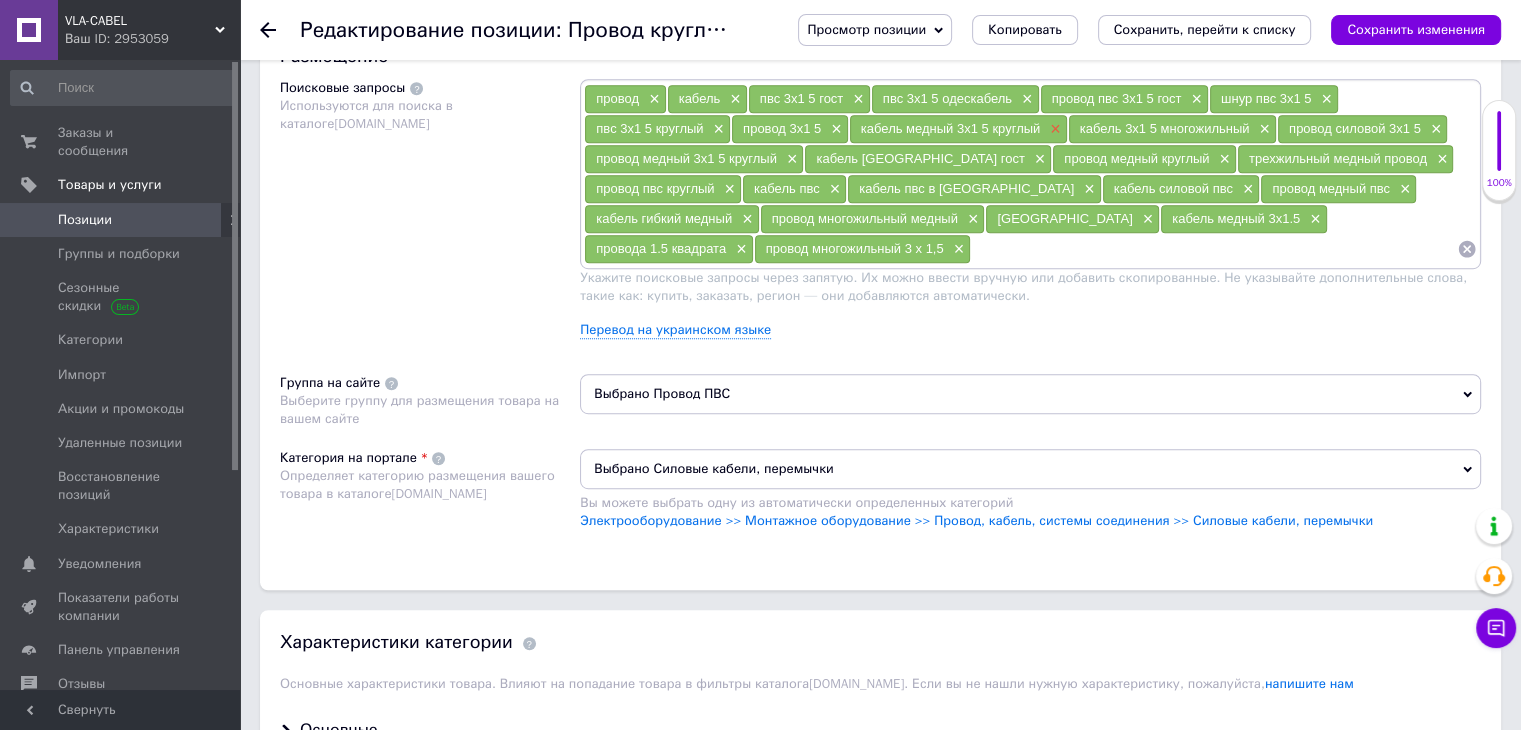 click on "×" at bounding box center [1053, 129] 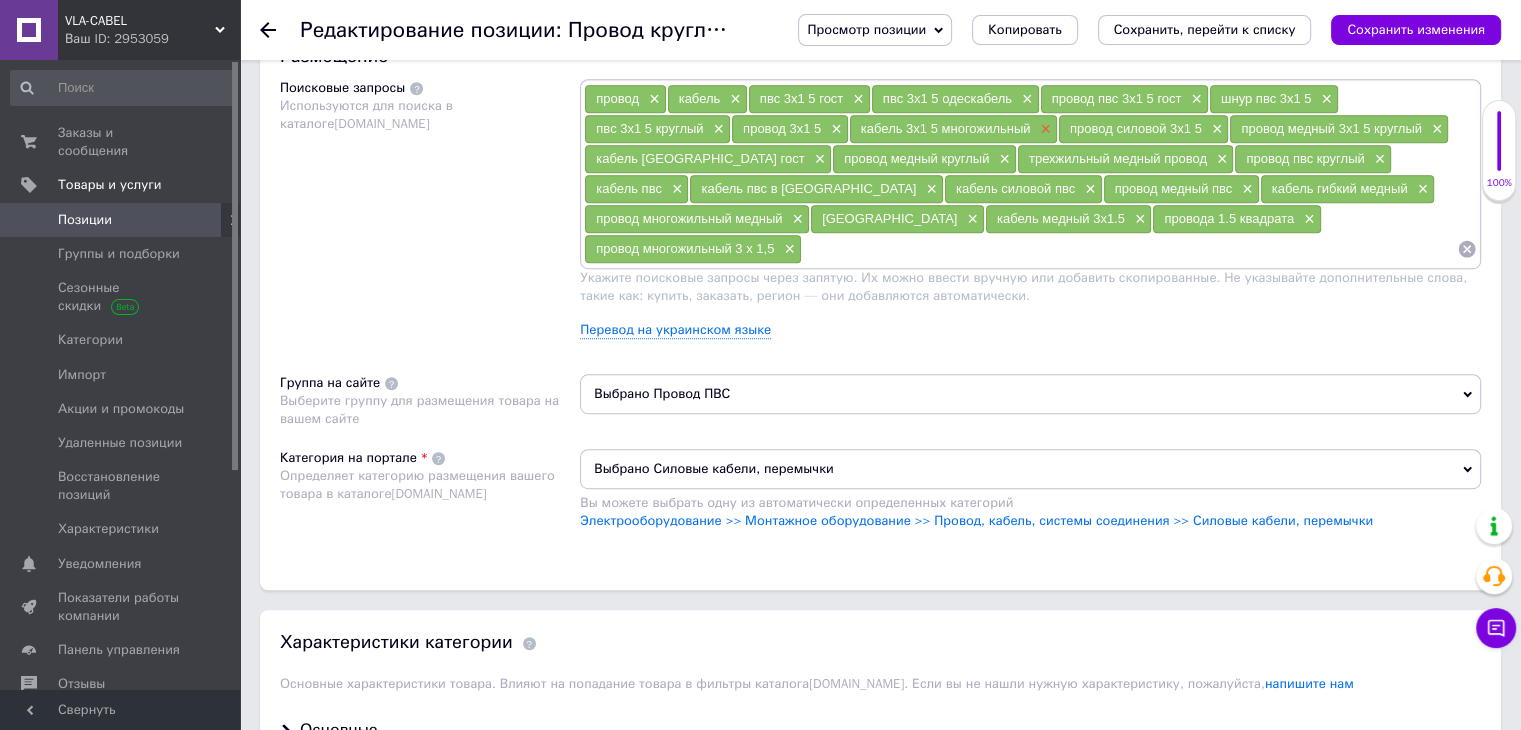 click on "×" at bounding box center (1043, 129) 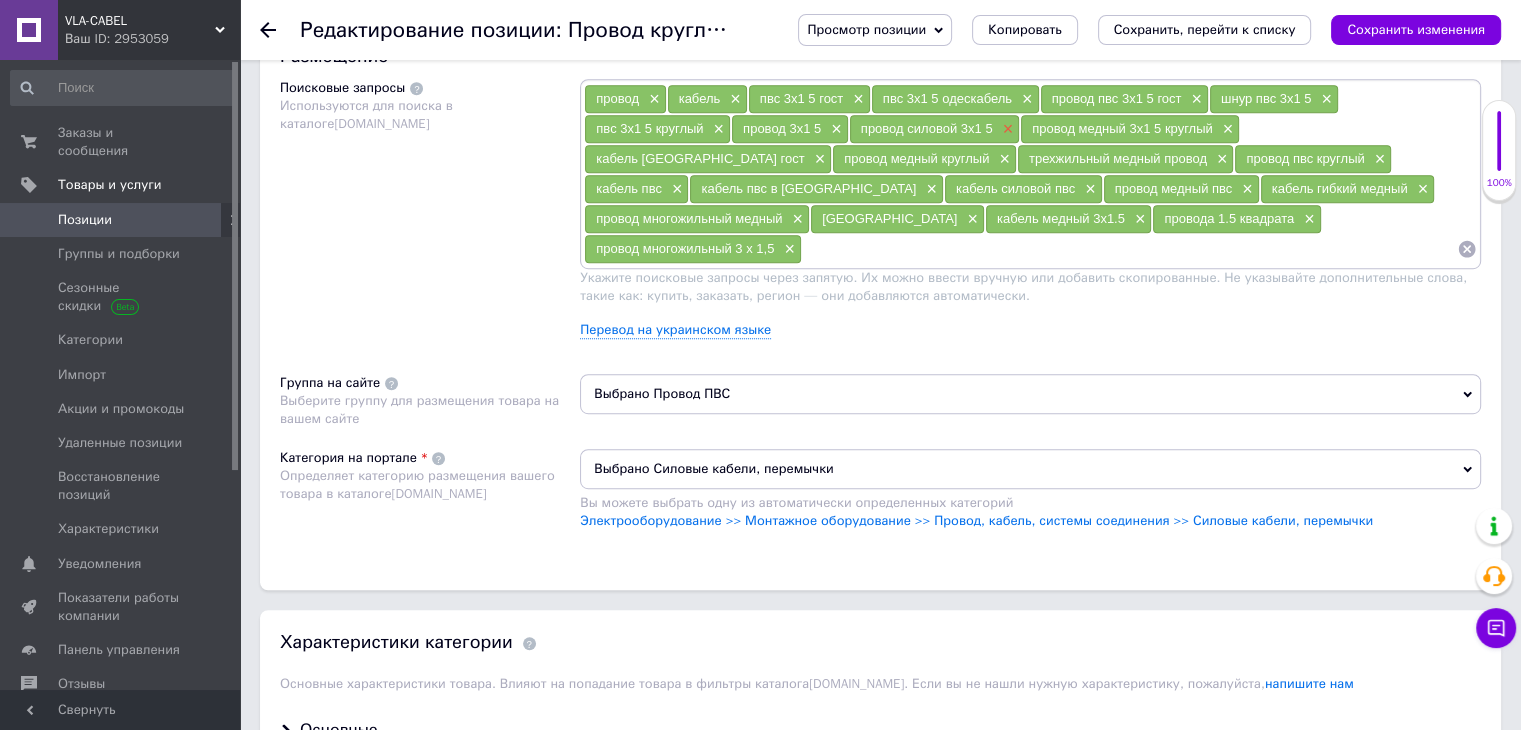click on "×" at bounding box center [1006, 129] 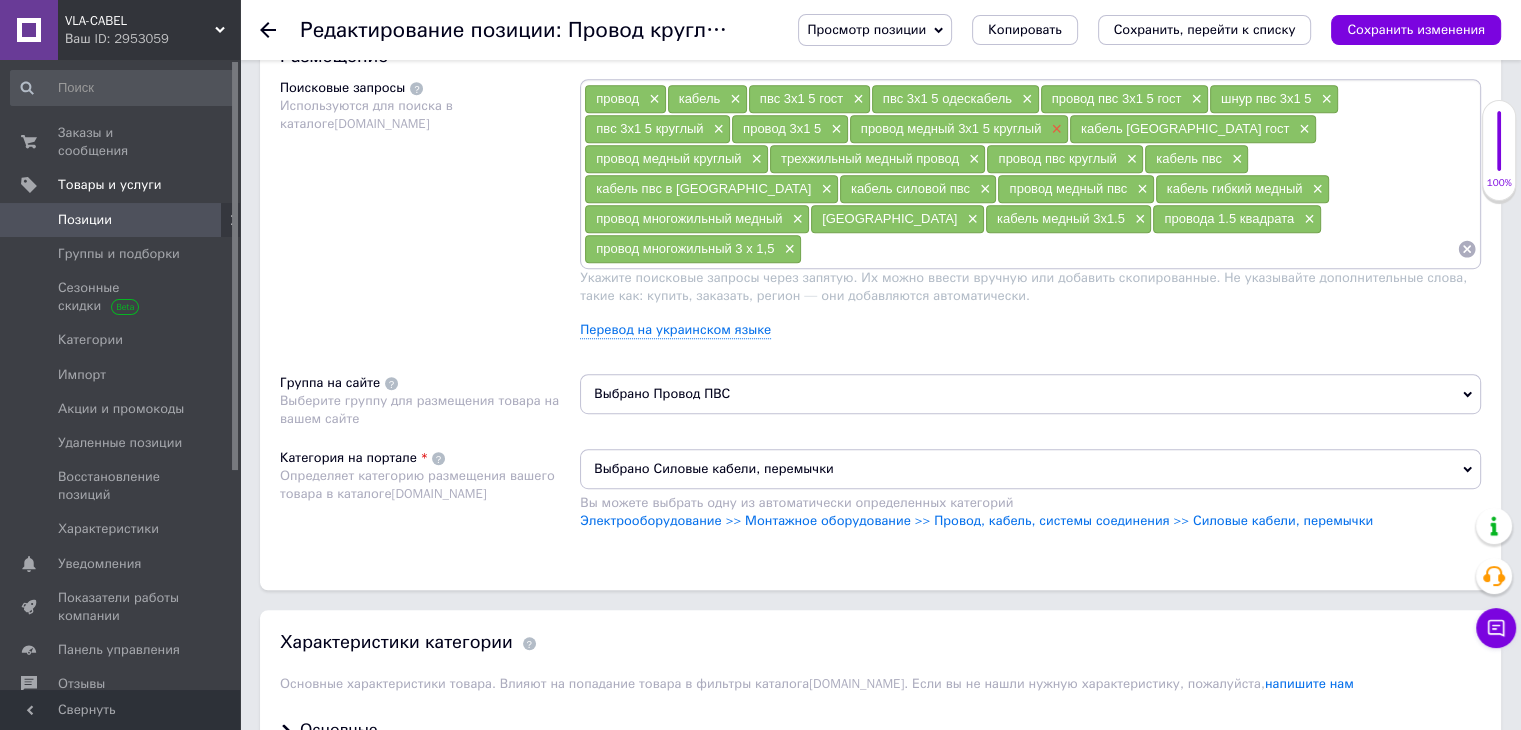 click on "×" at bounding box center [1054, 129] 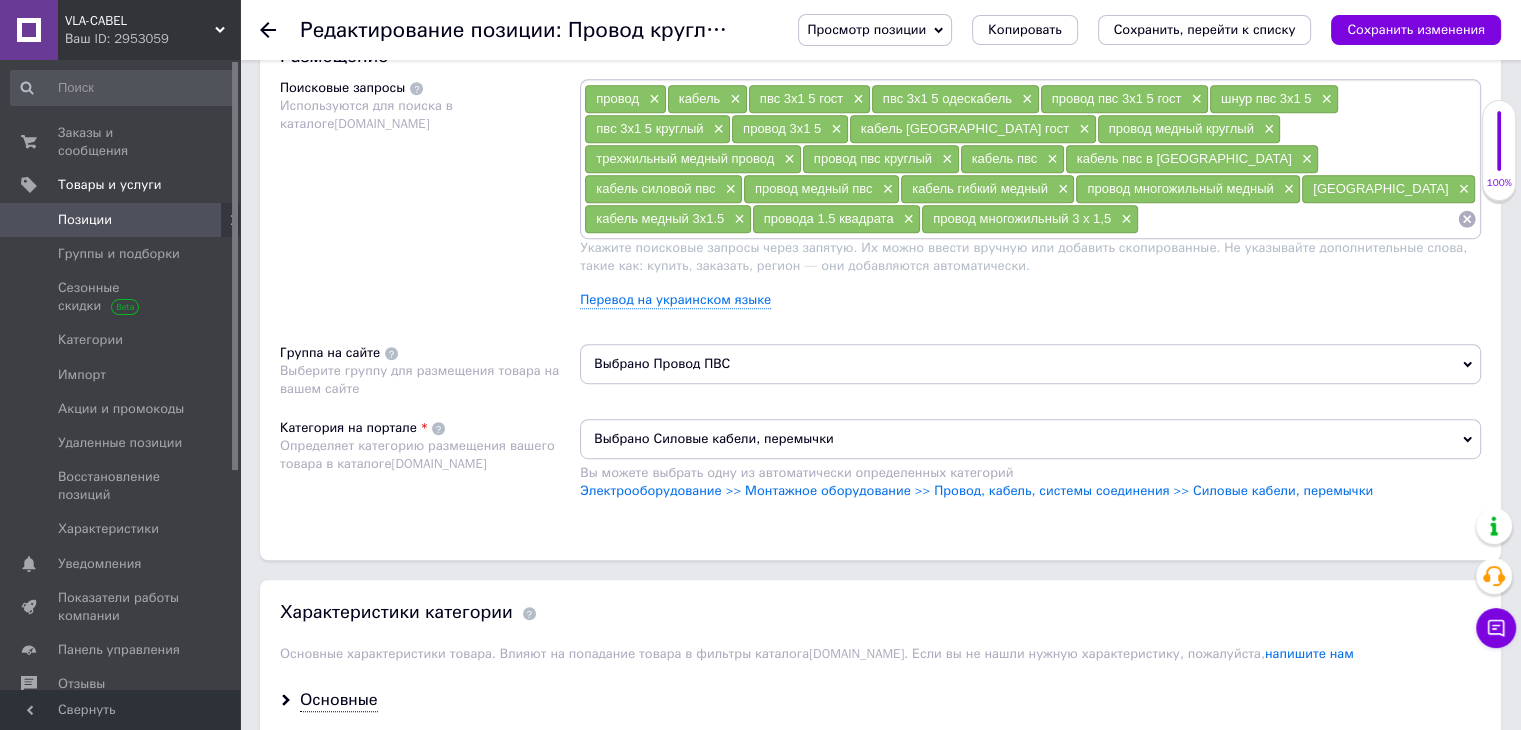 click on "кабель [GEOGRAPHIC_DATA] гост ×" at bounding box center [973, 129] 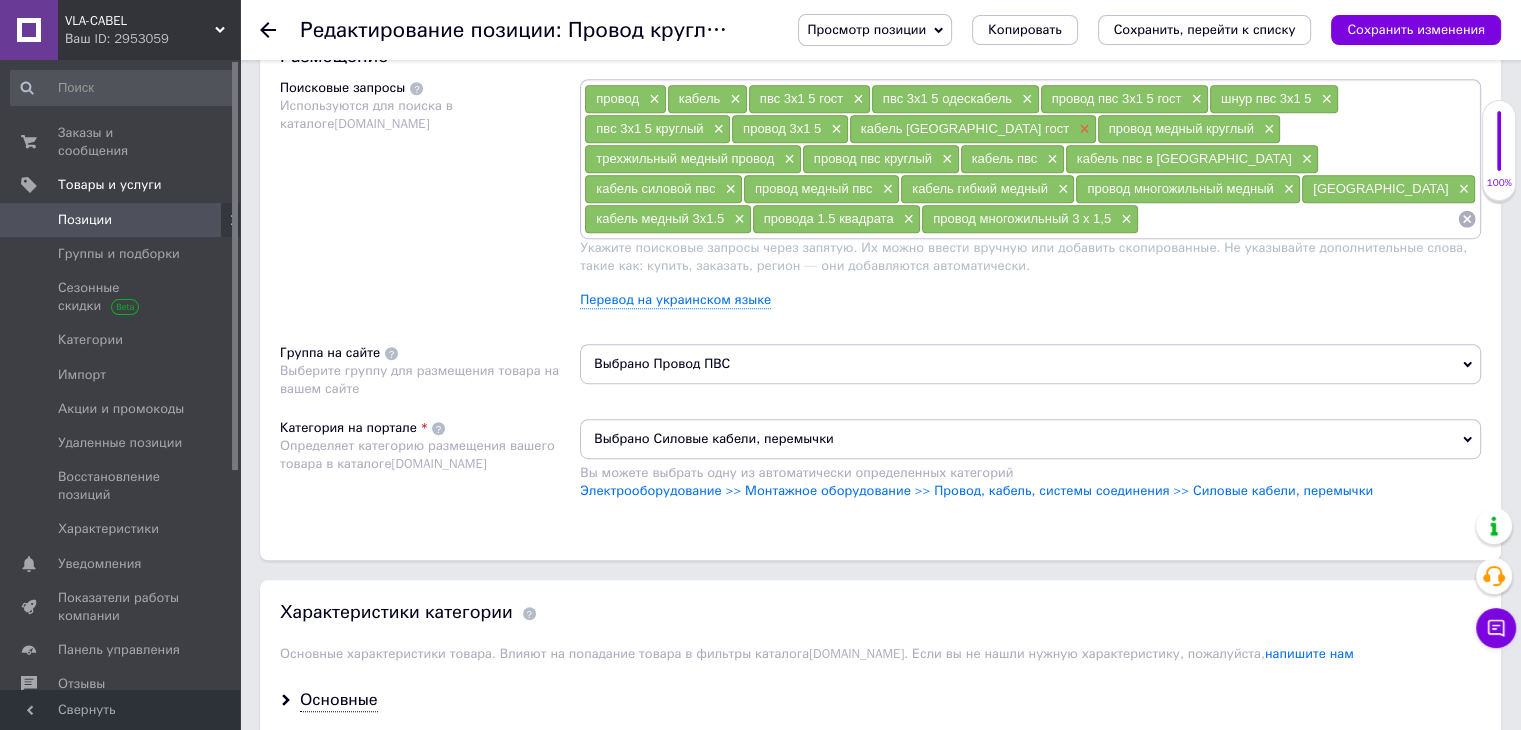 click on "×" at bounding box center (1082, 129) 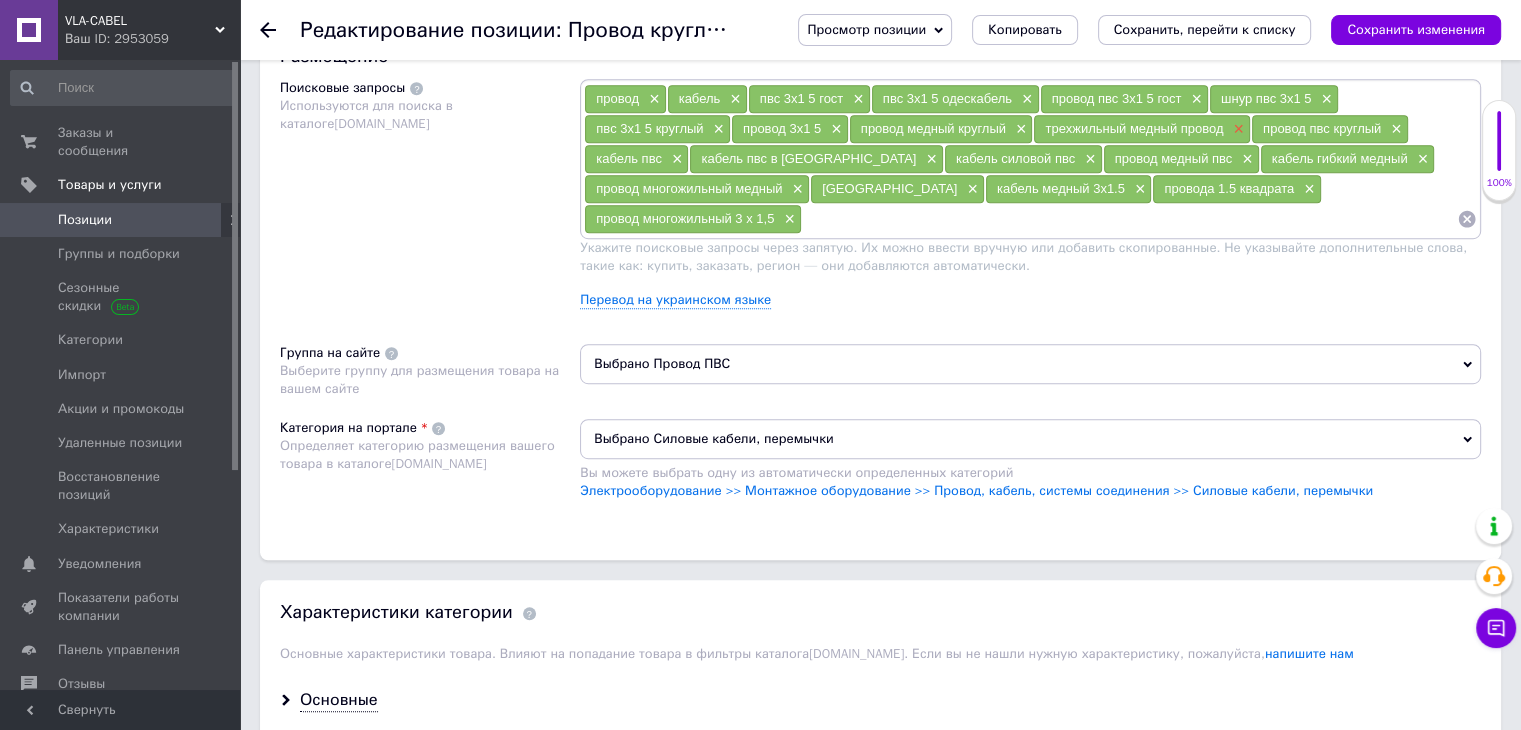 click on "×" at bounding box center [1236, 129] 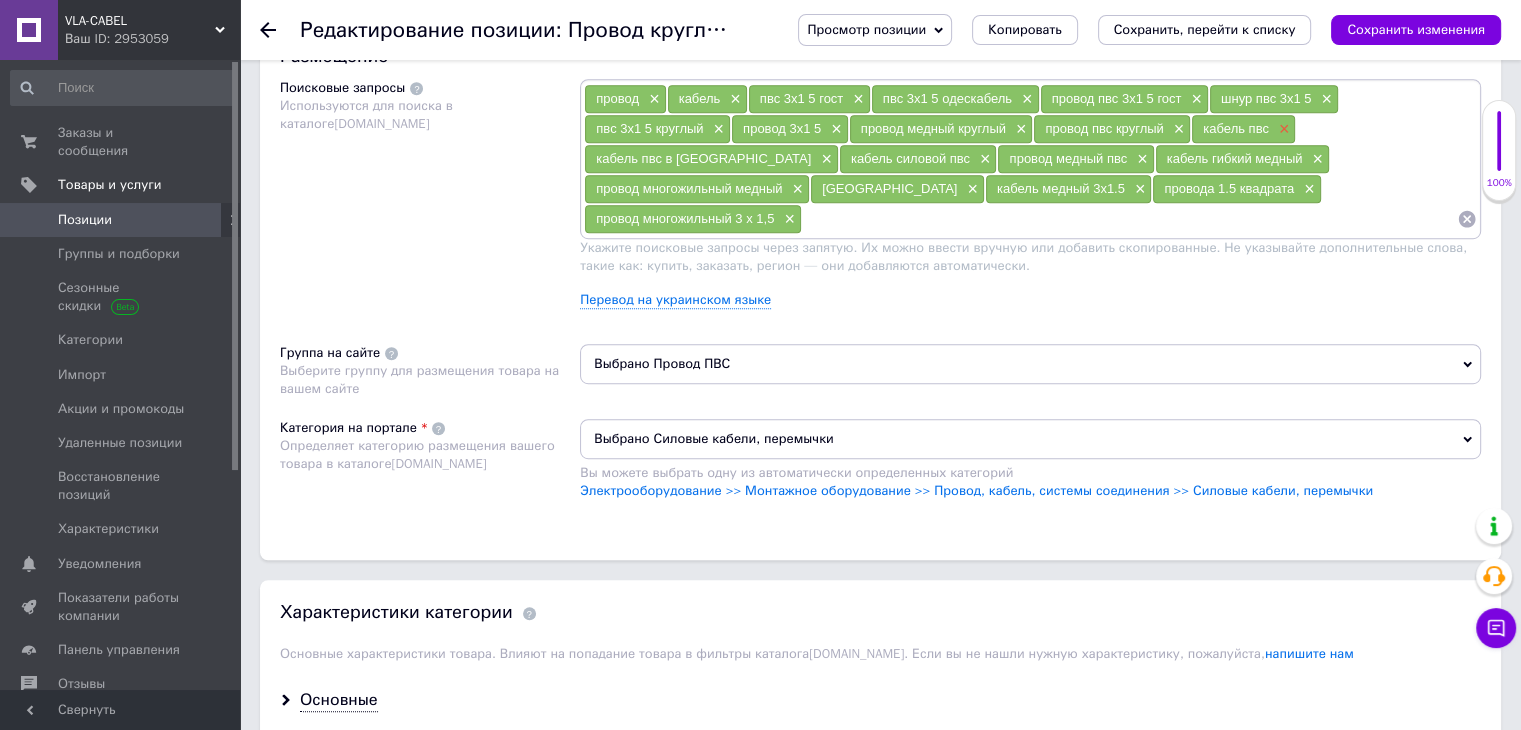 click on "×" at bounding box center (1282, 129) 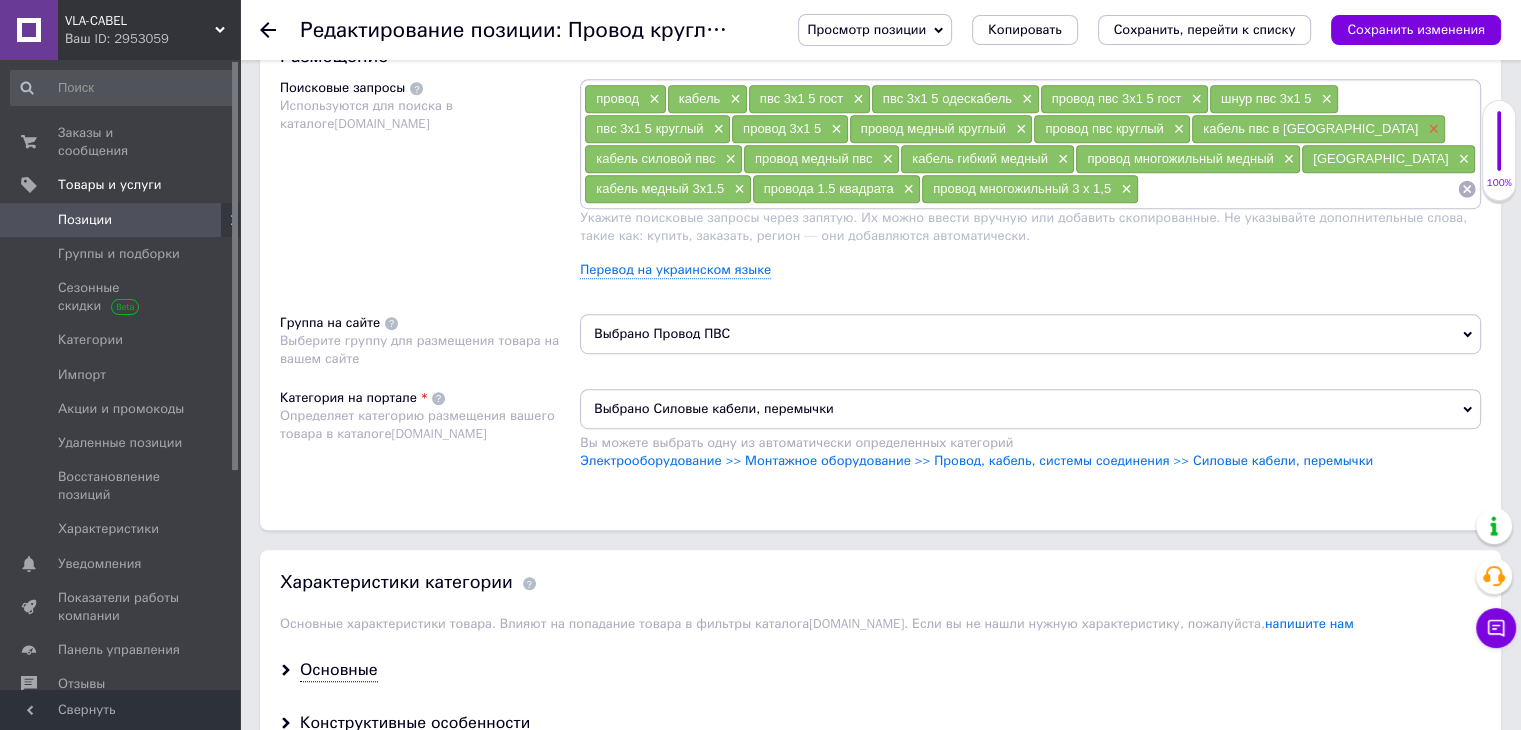 click on "×" at bounding box center [1431, 129] 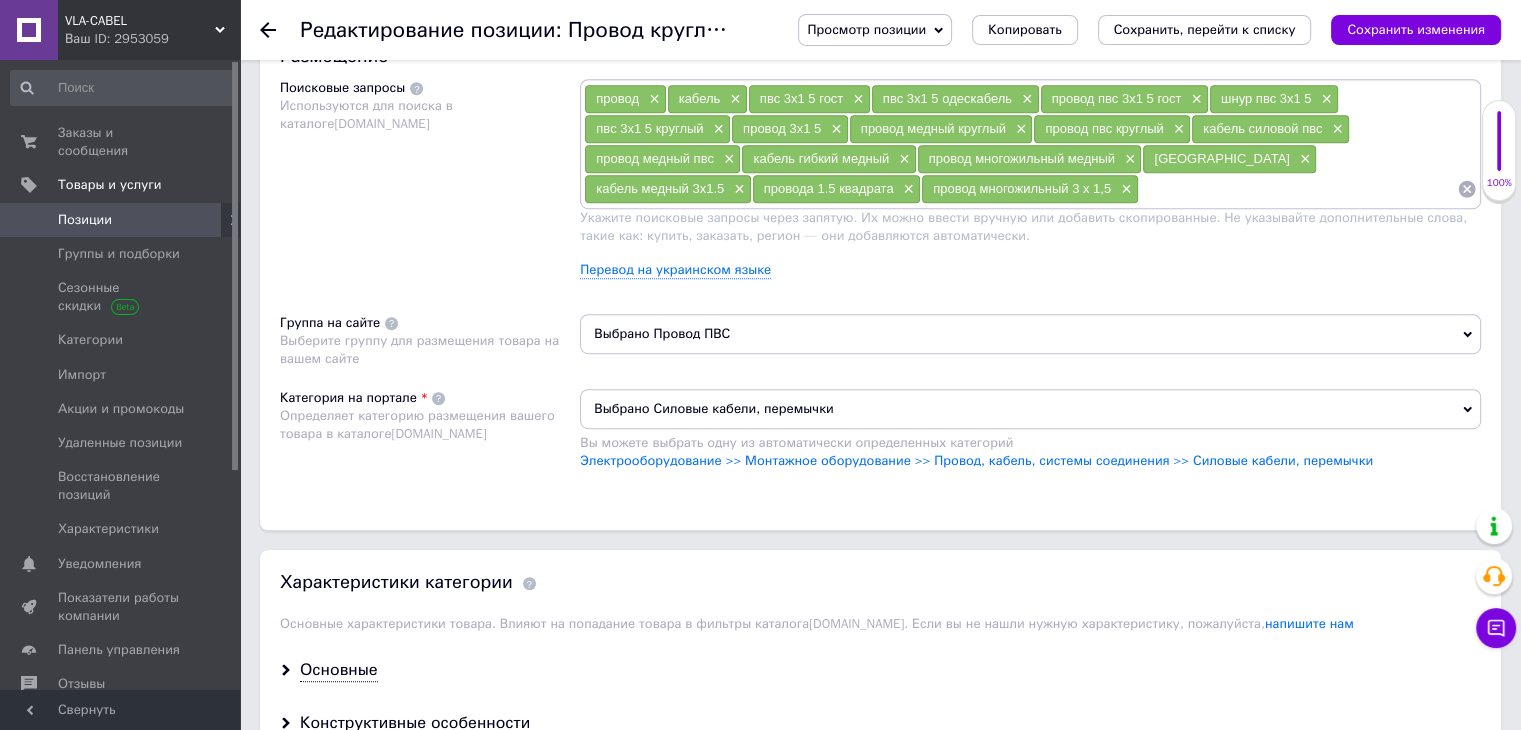 click on "×" at bounding box center [1335, 129] 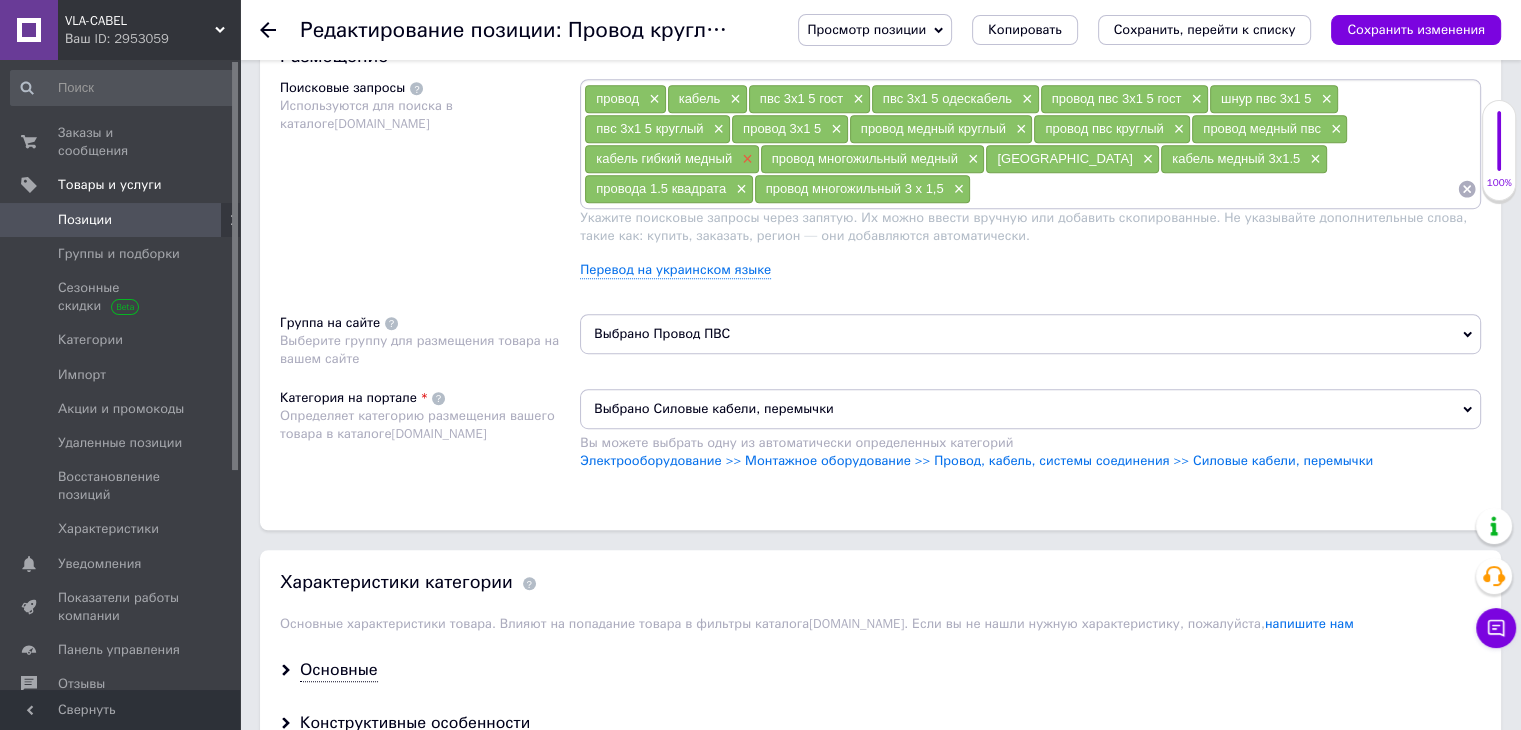 click on "×" at bounding box center (745, 159) 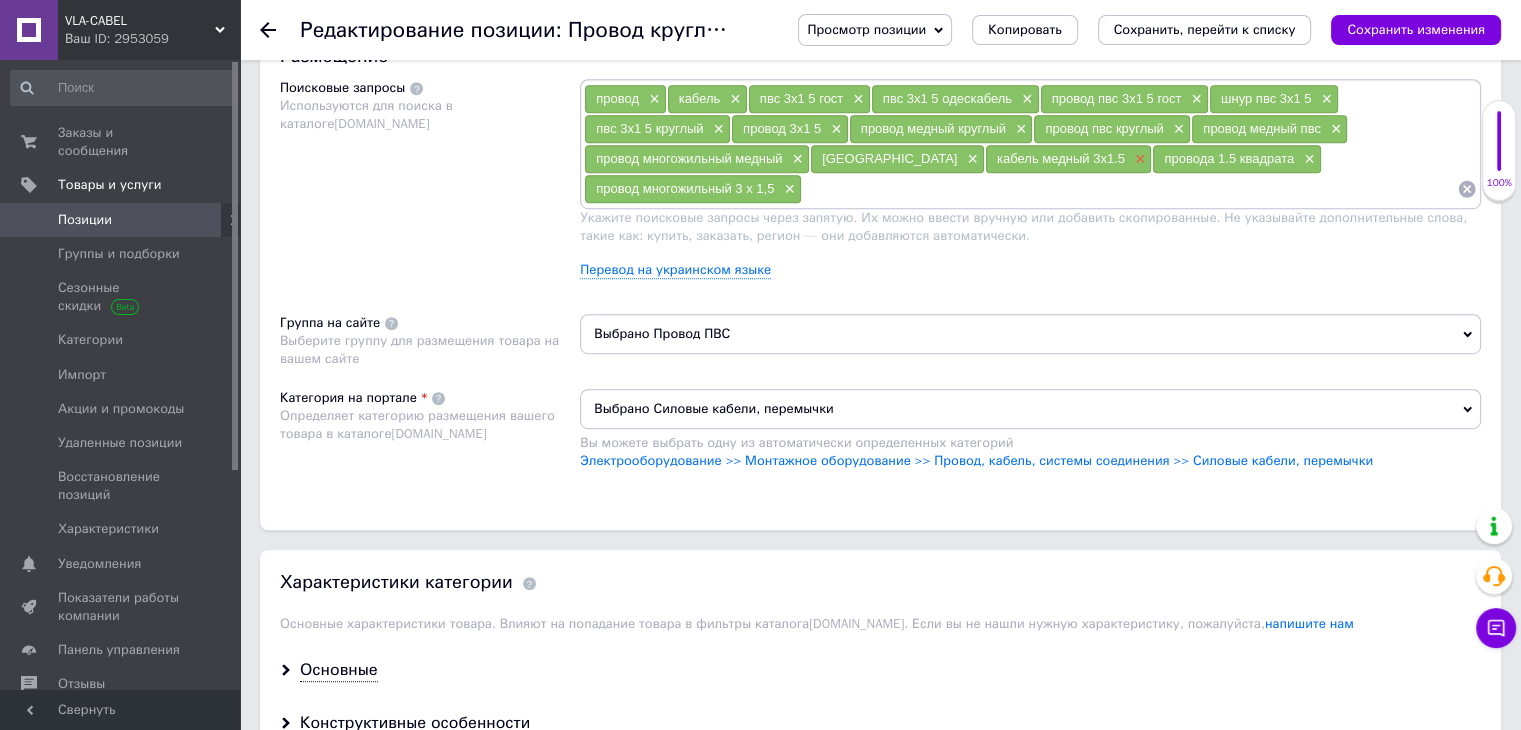 click on "×" at bounding box center [1138, 159] 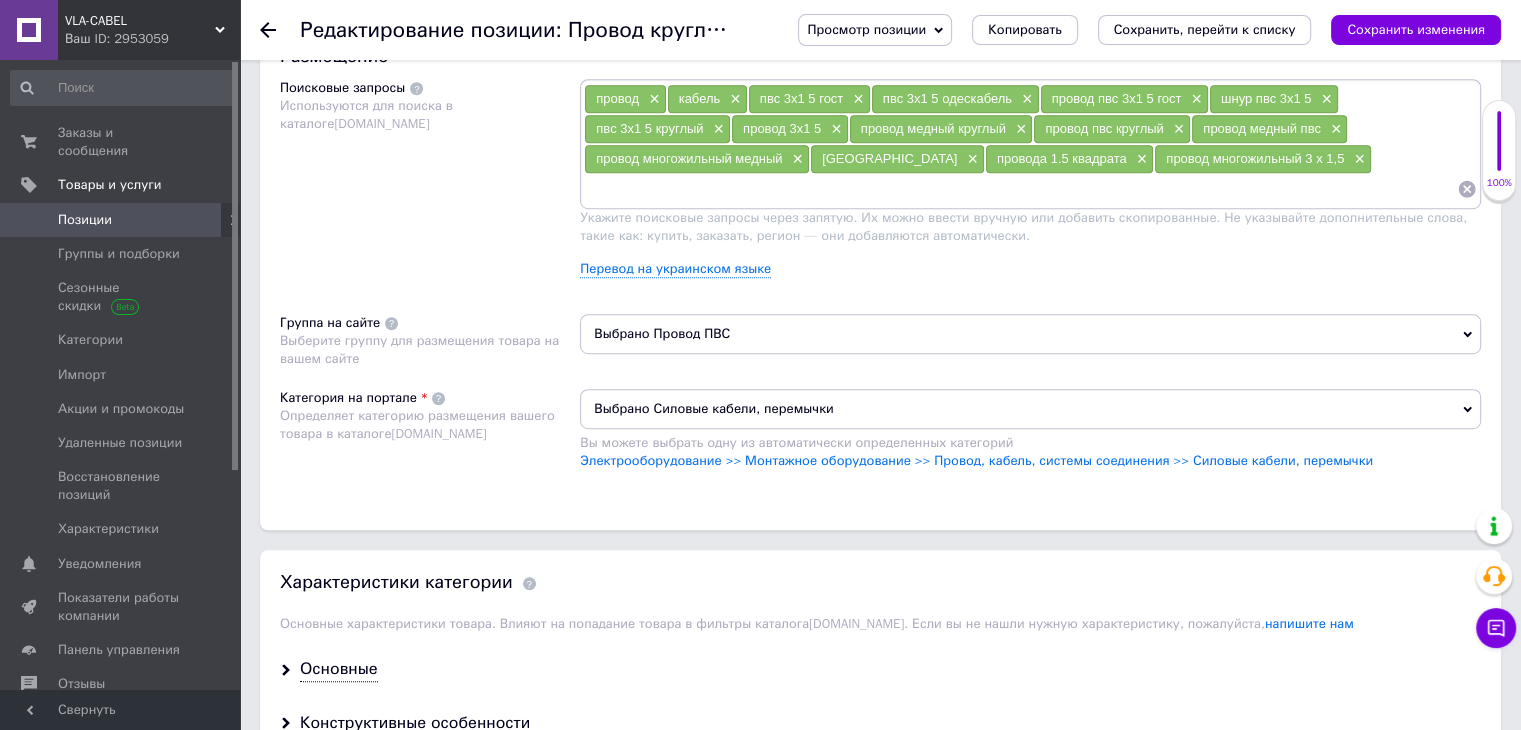 click at bounding box center [1020, 189] 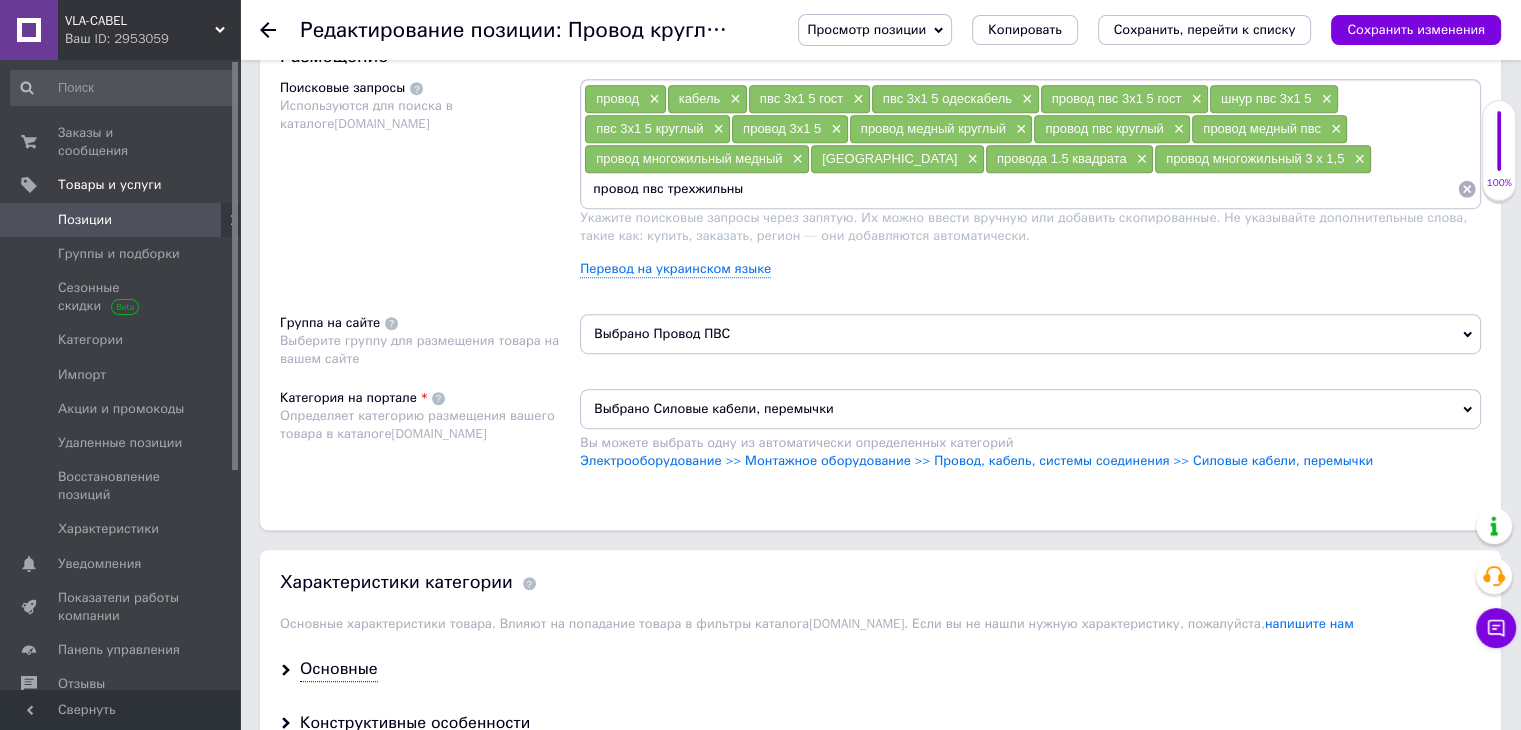type on "провод пвс трехжильный" 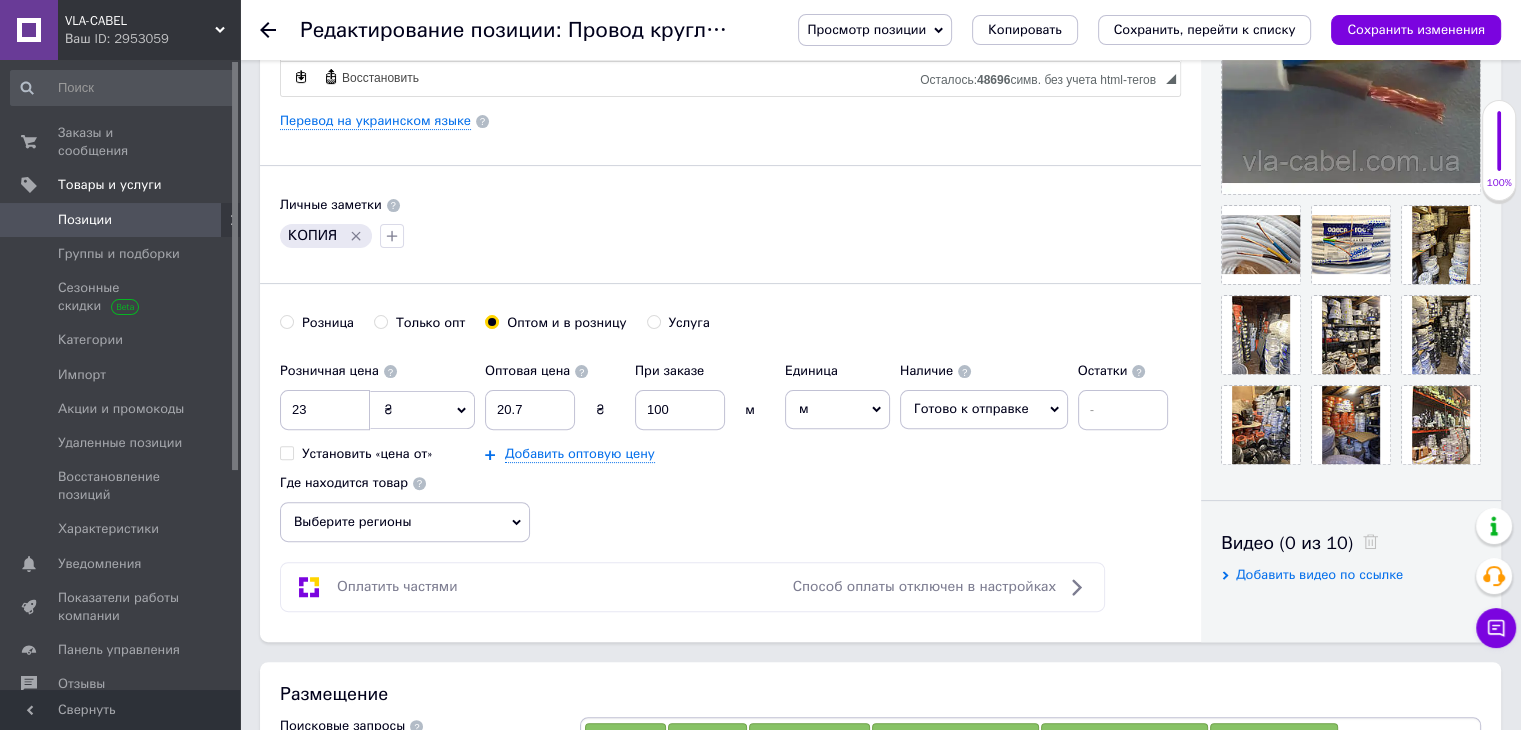 scroll, scrollTop: 0, scrollLeft: 0, axis: both 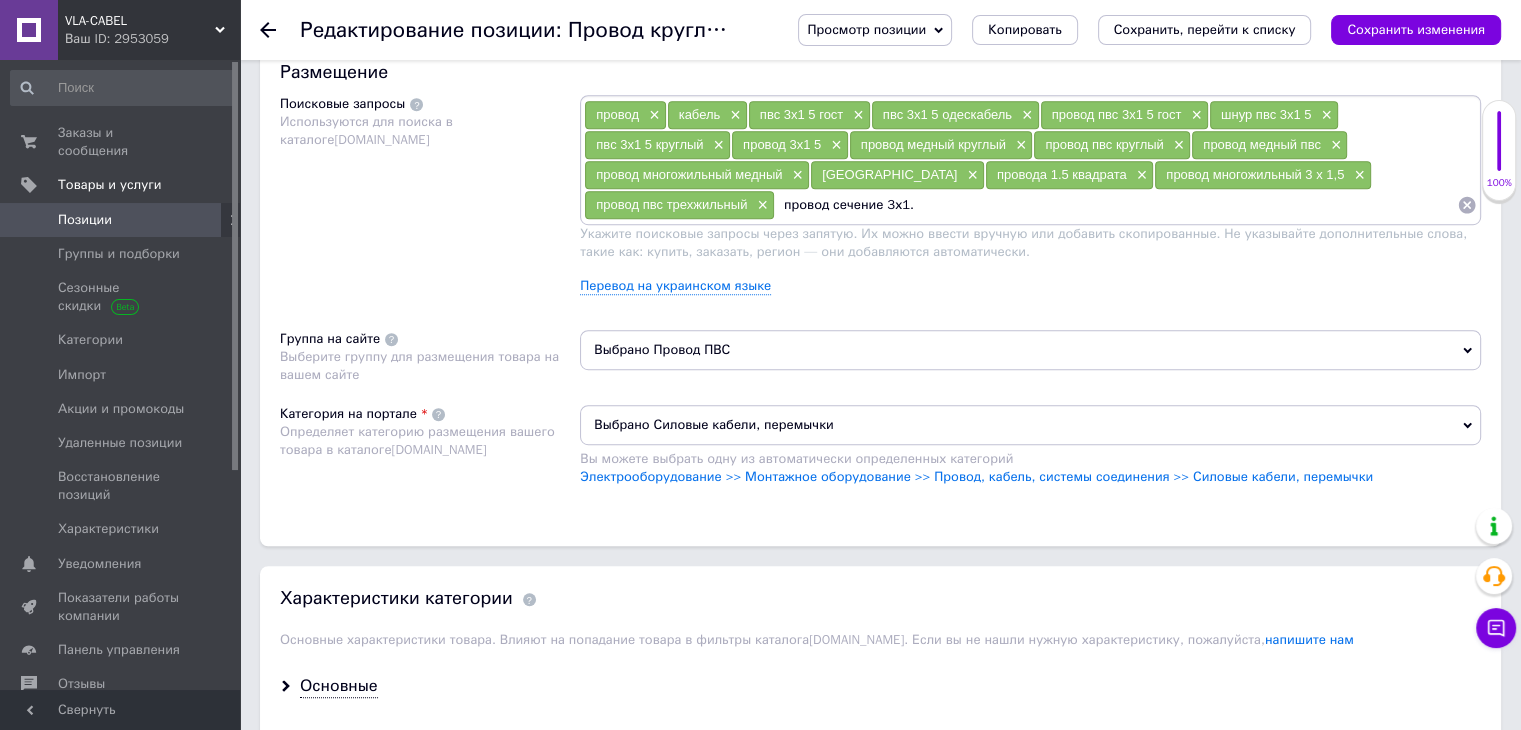 type on "провод сечение 3х1.5" 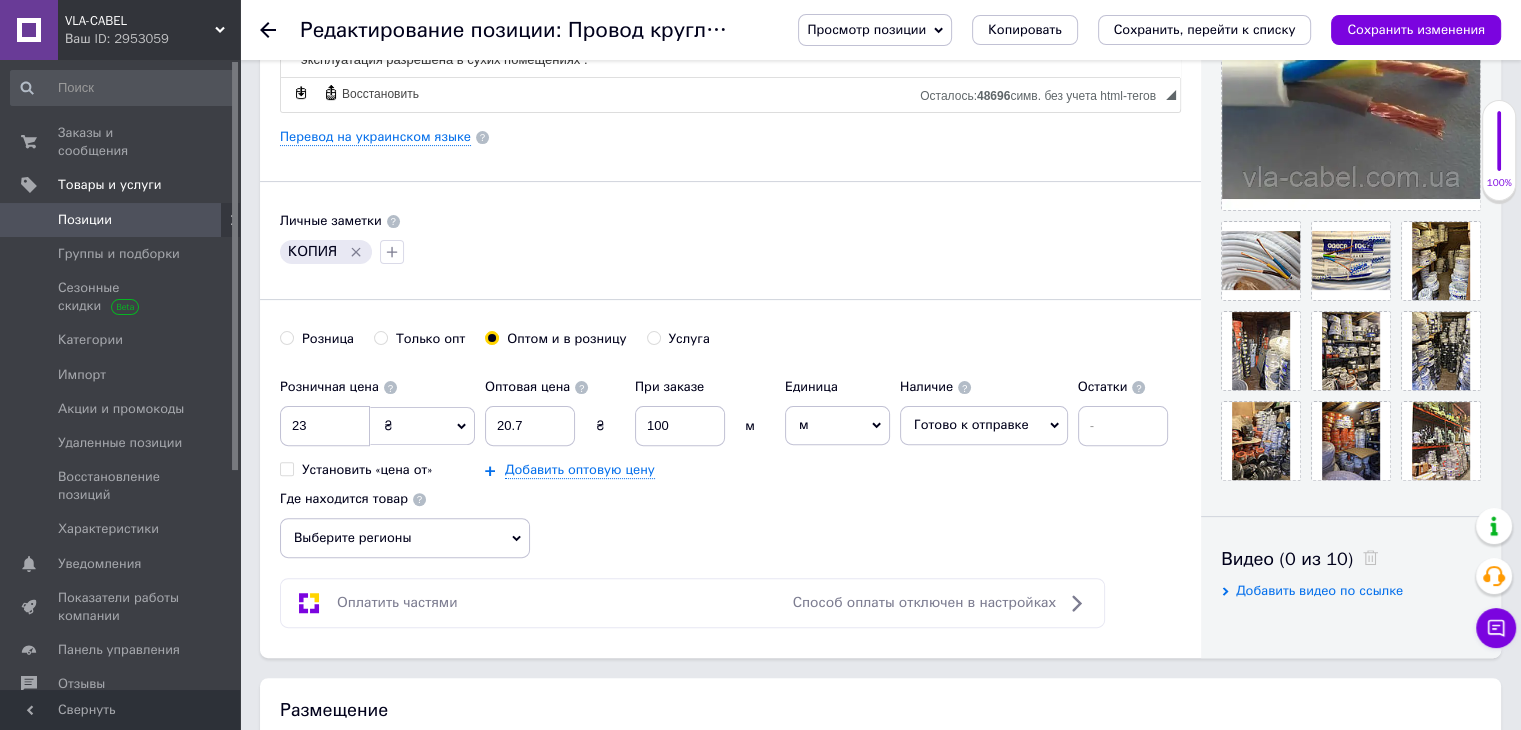 scroll, scrollTop: 0, scrollLeft: 0, axis: both 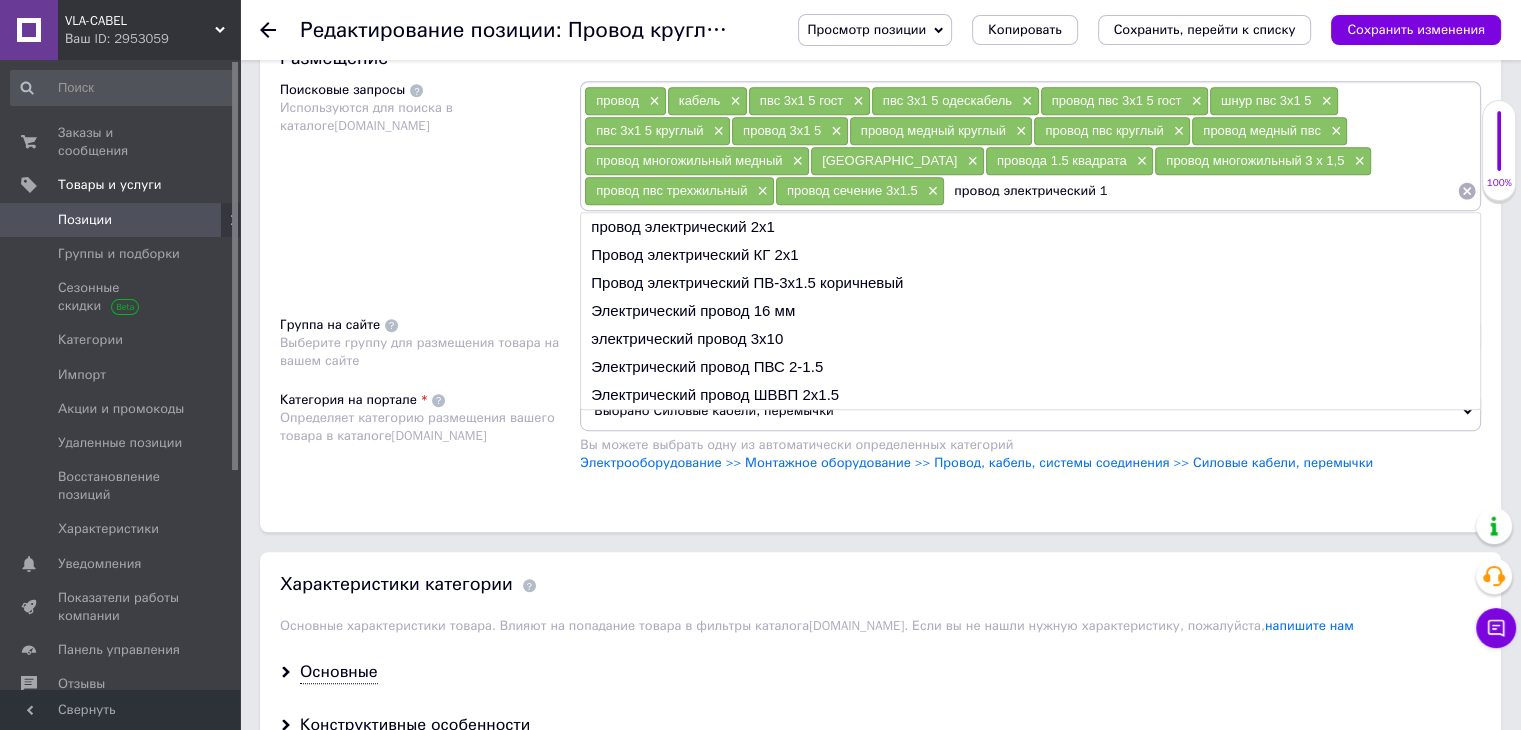 type on "провод электрический 1 5" 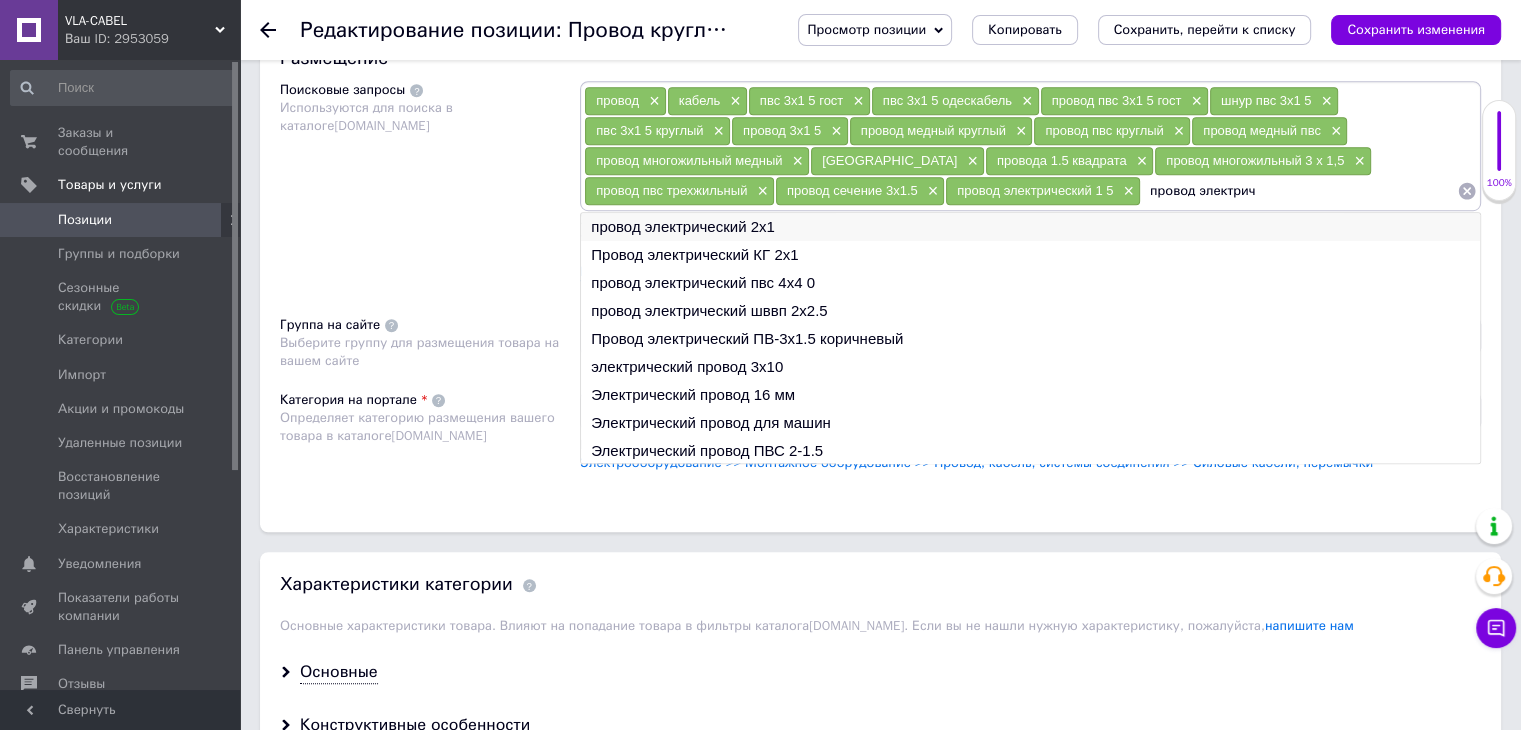 type on "провод электрич" 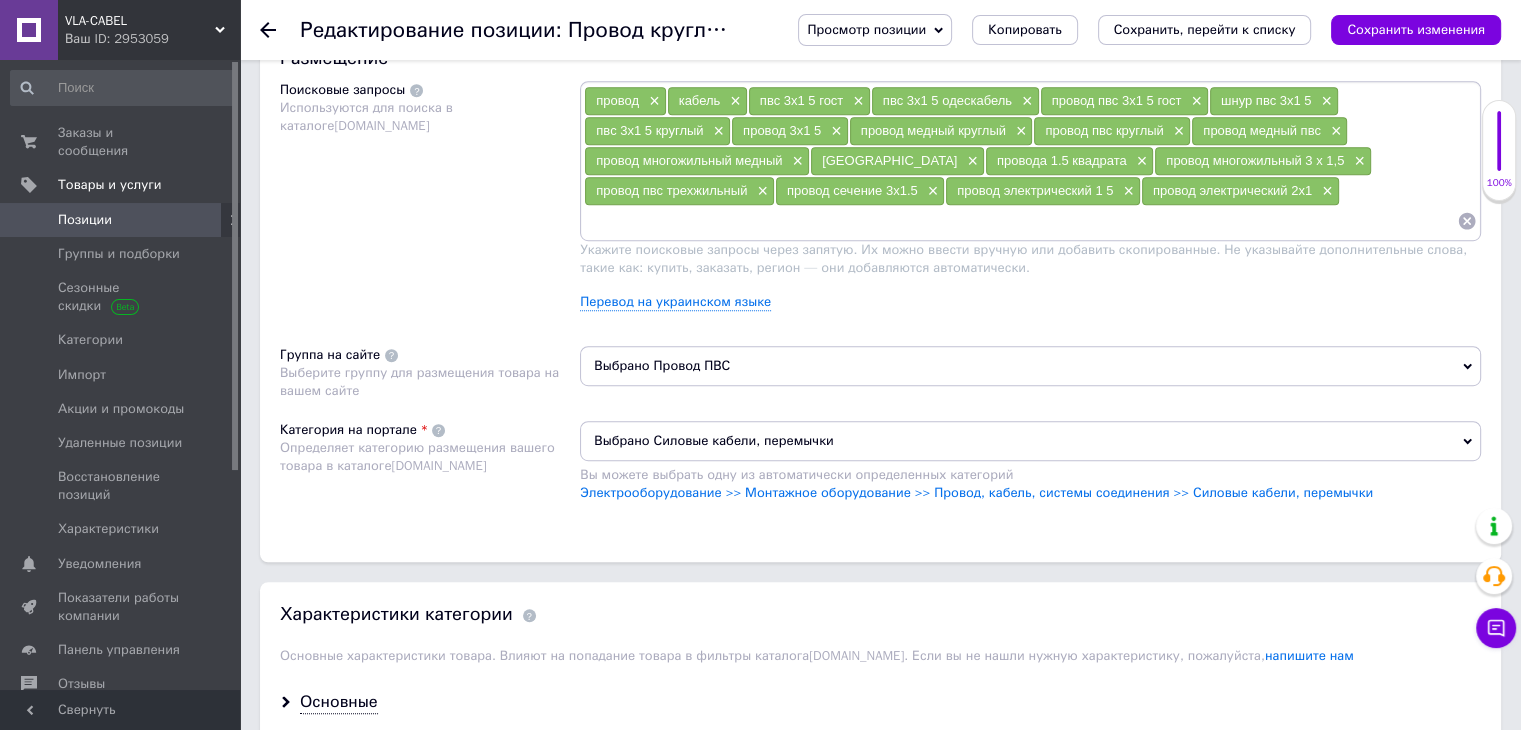 click at bounding box center (1020, 221) 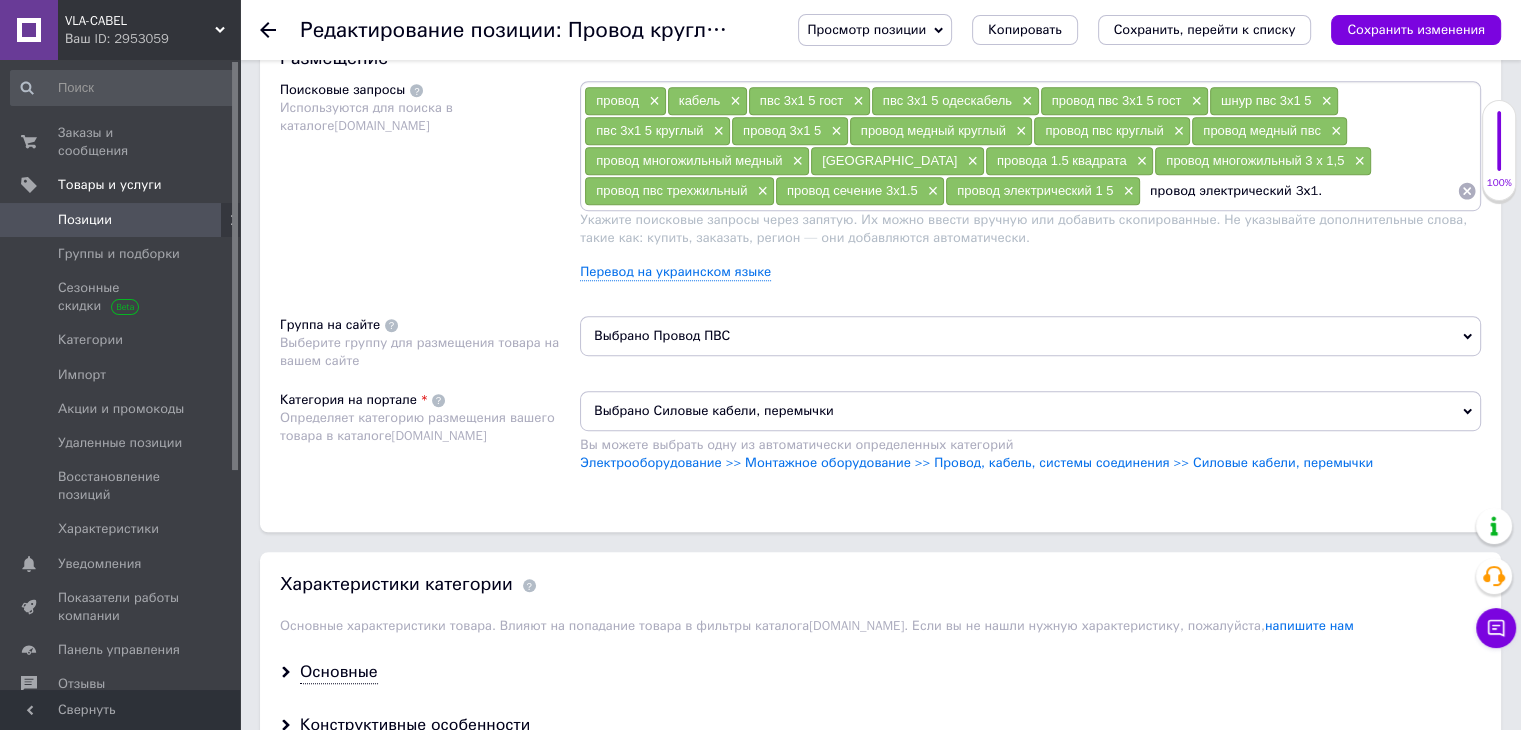 type on "провод электрический 3х1.5" 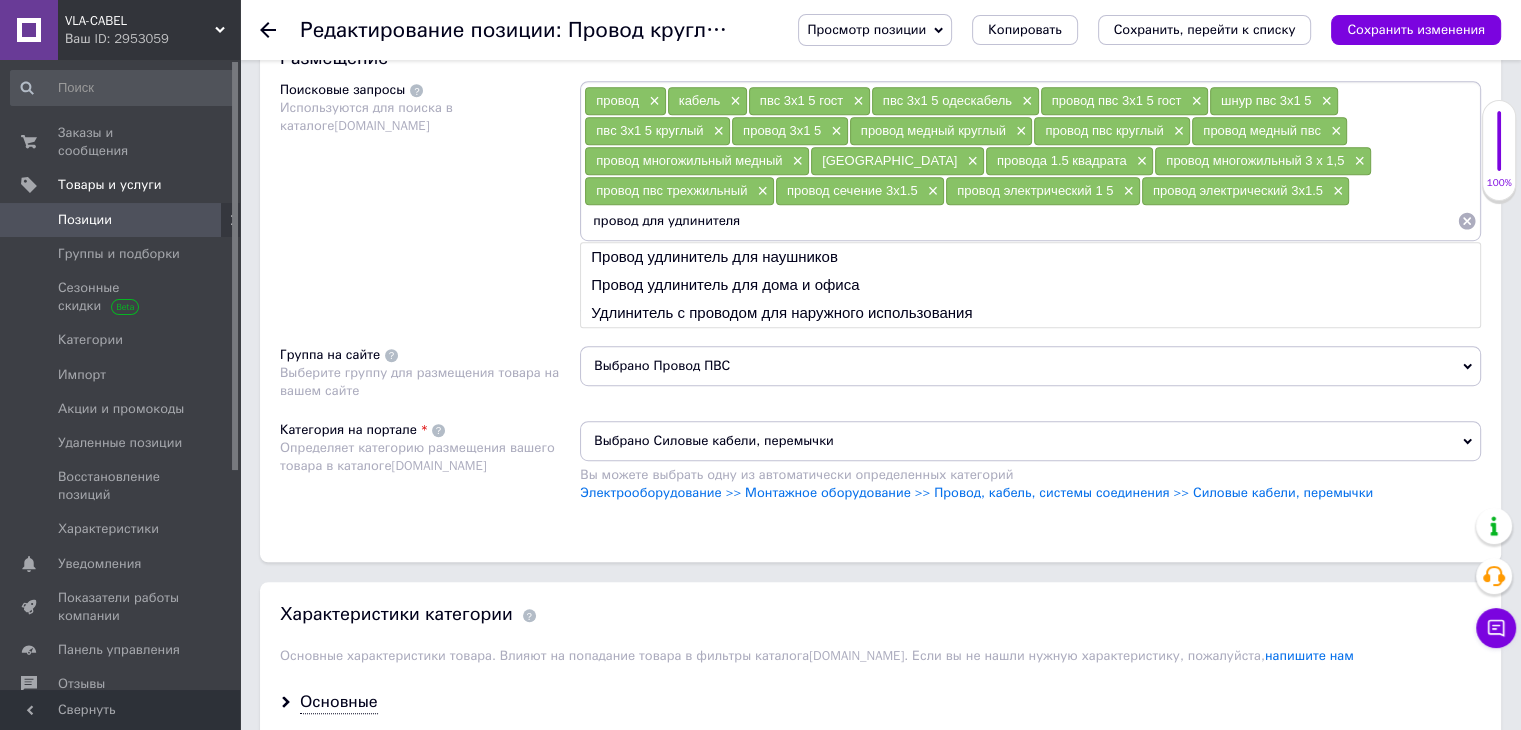 type on "провод для удлинителя" 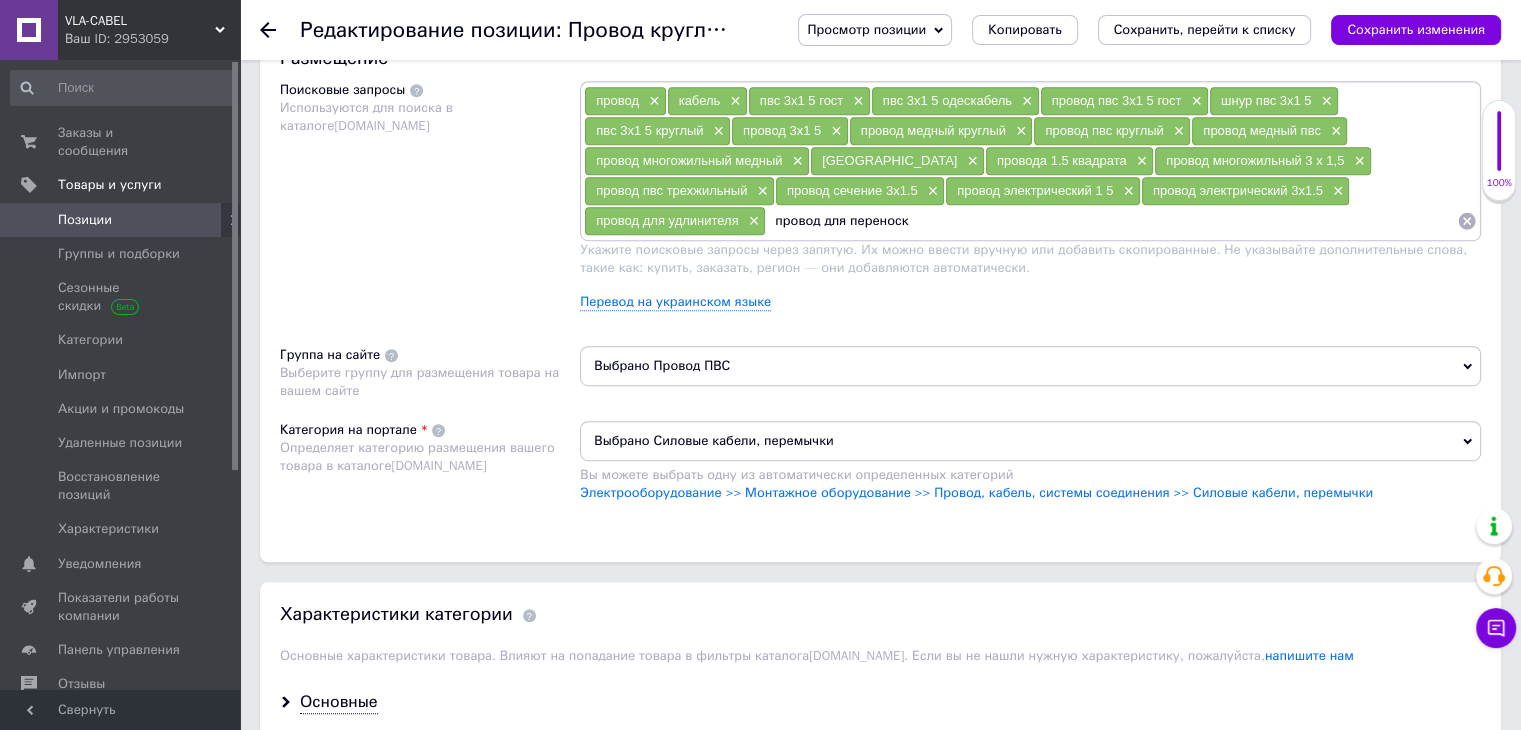 type on "провод для переноски" 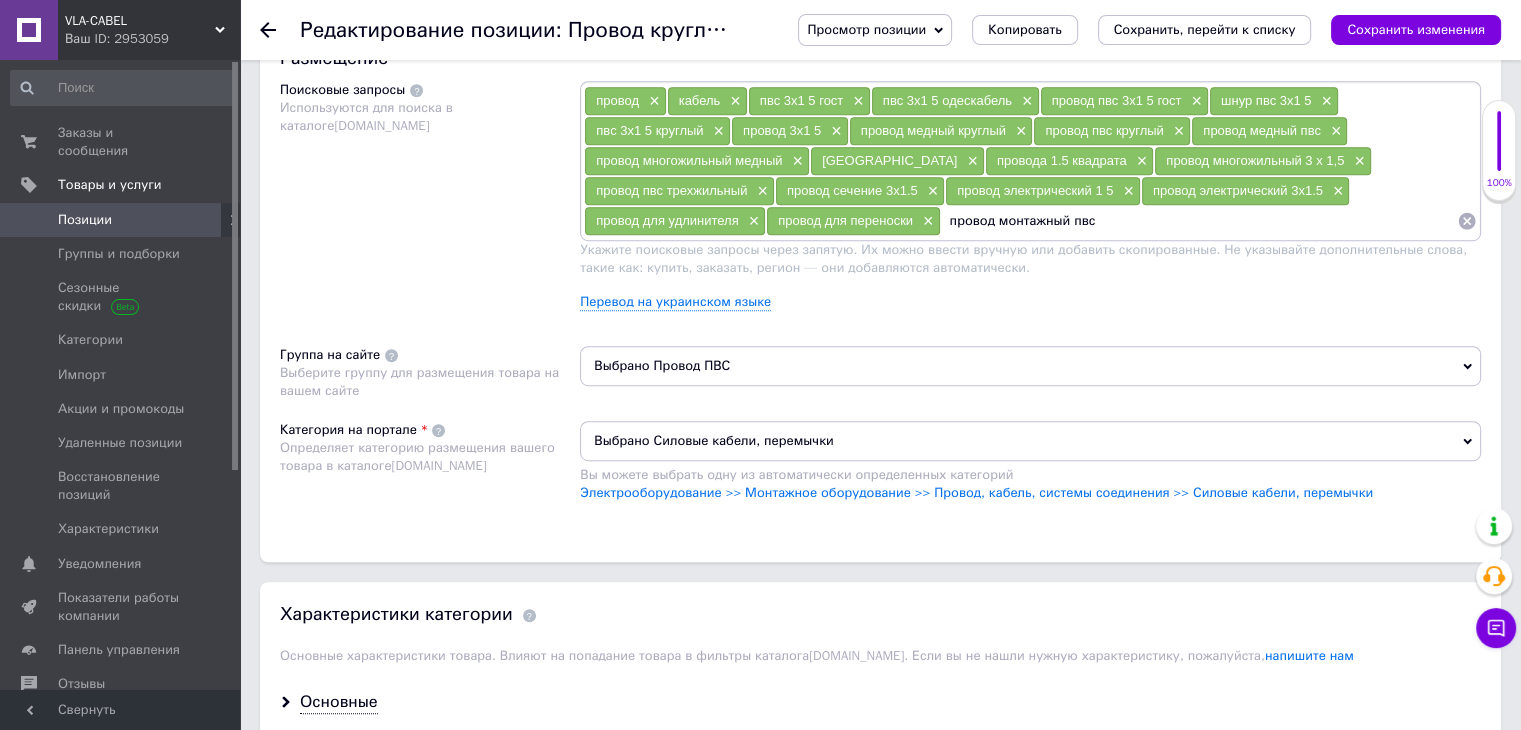 type on "провод монтажный пвс" 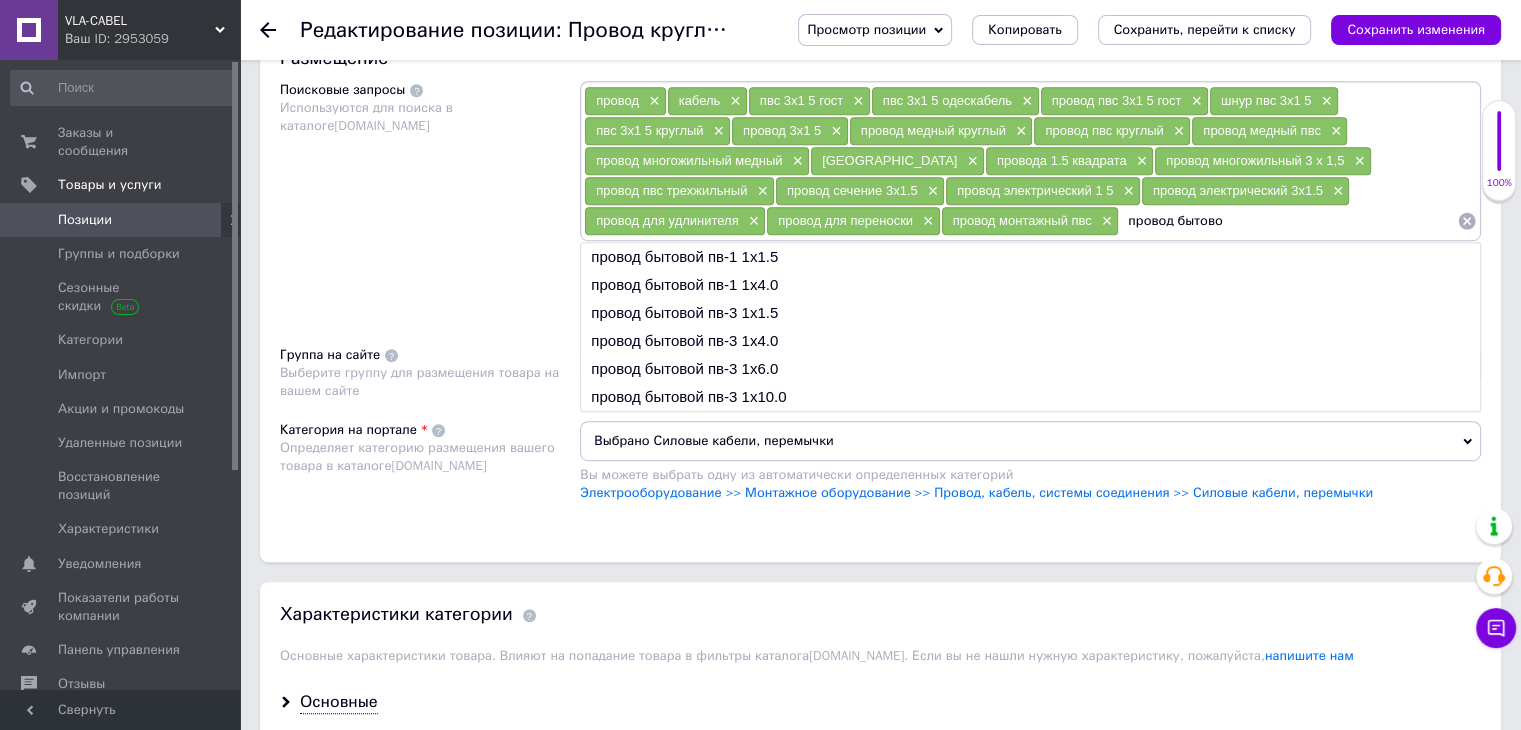 type on "провод бытовой" 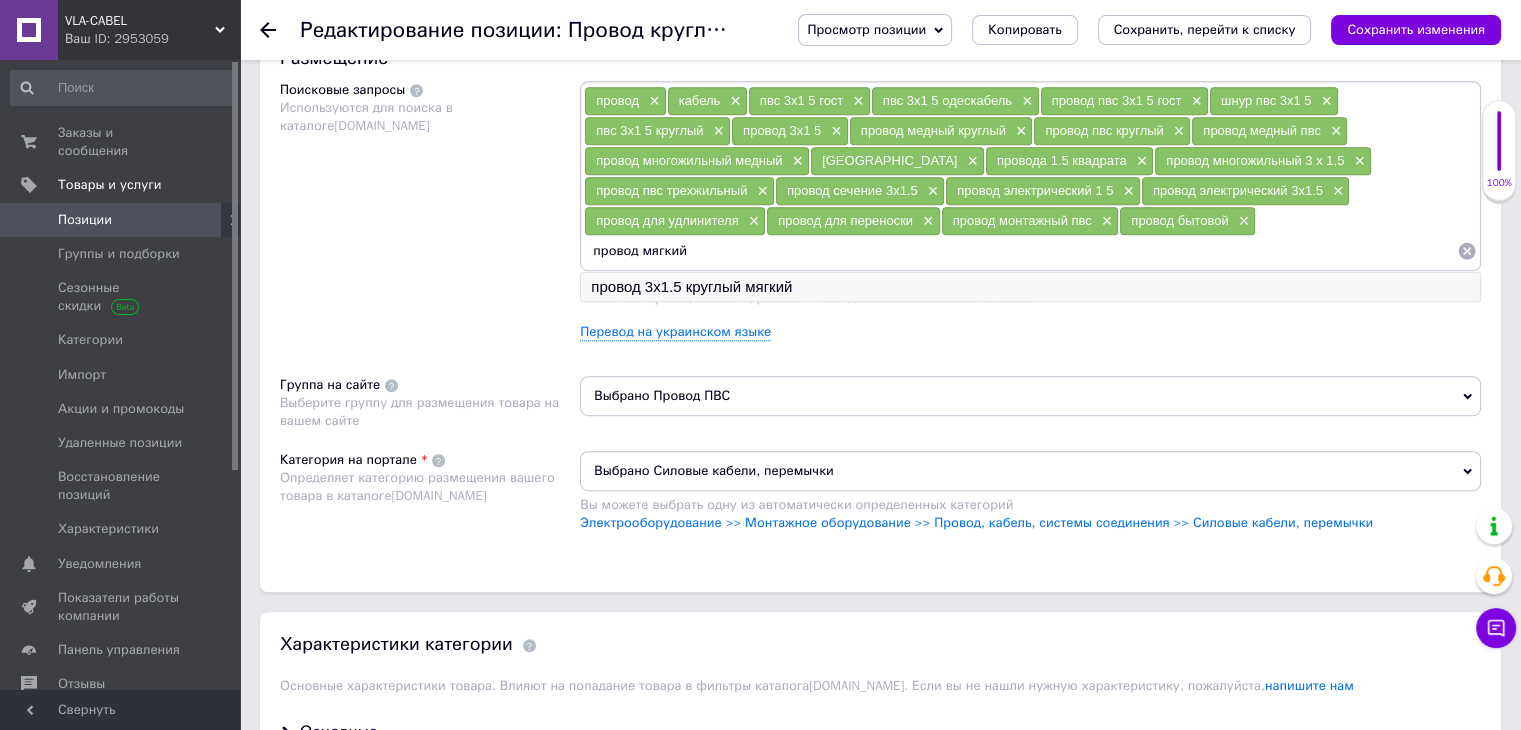 type on "провод мягкий" 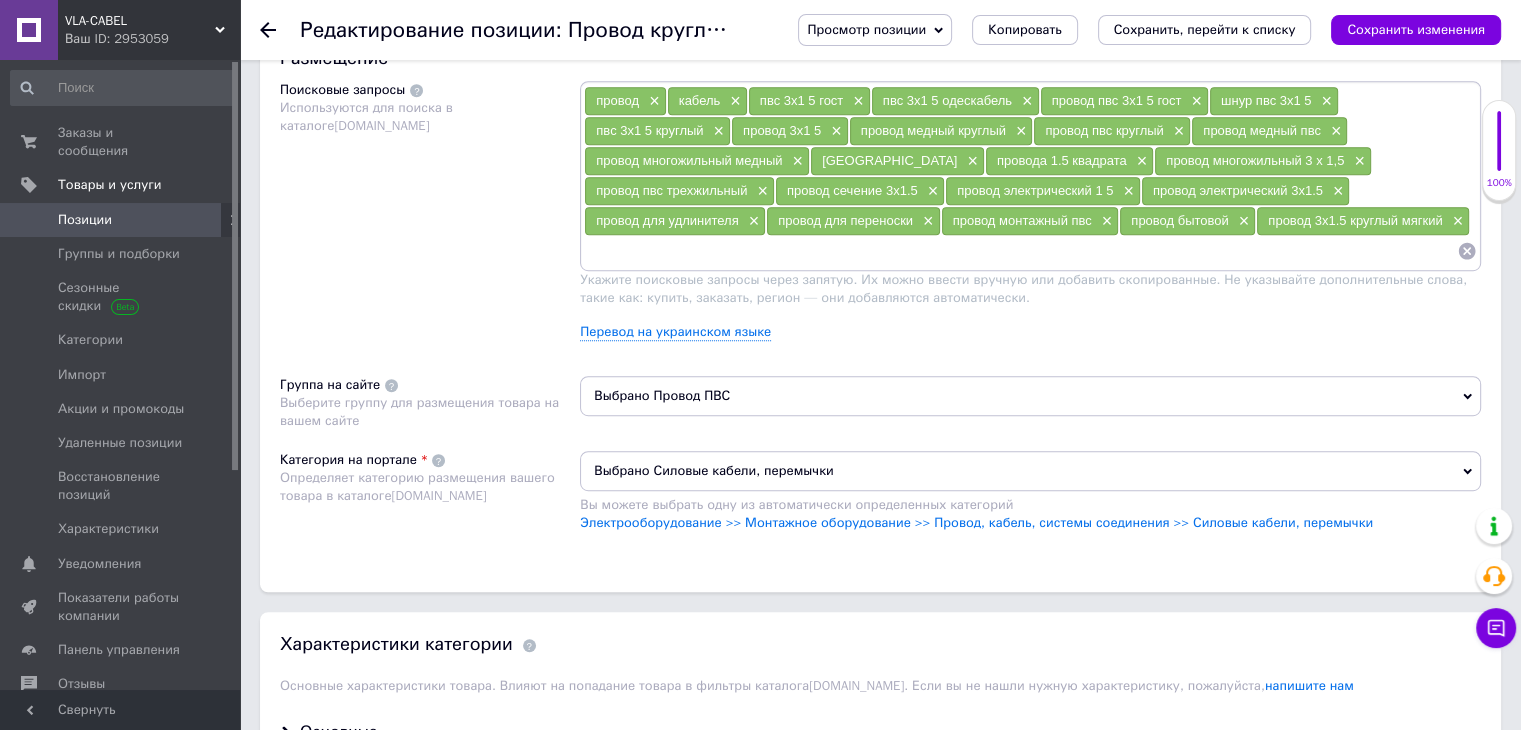 click at bounding box center (1020, 251) 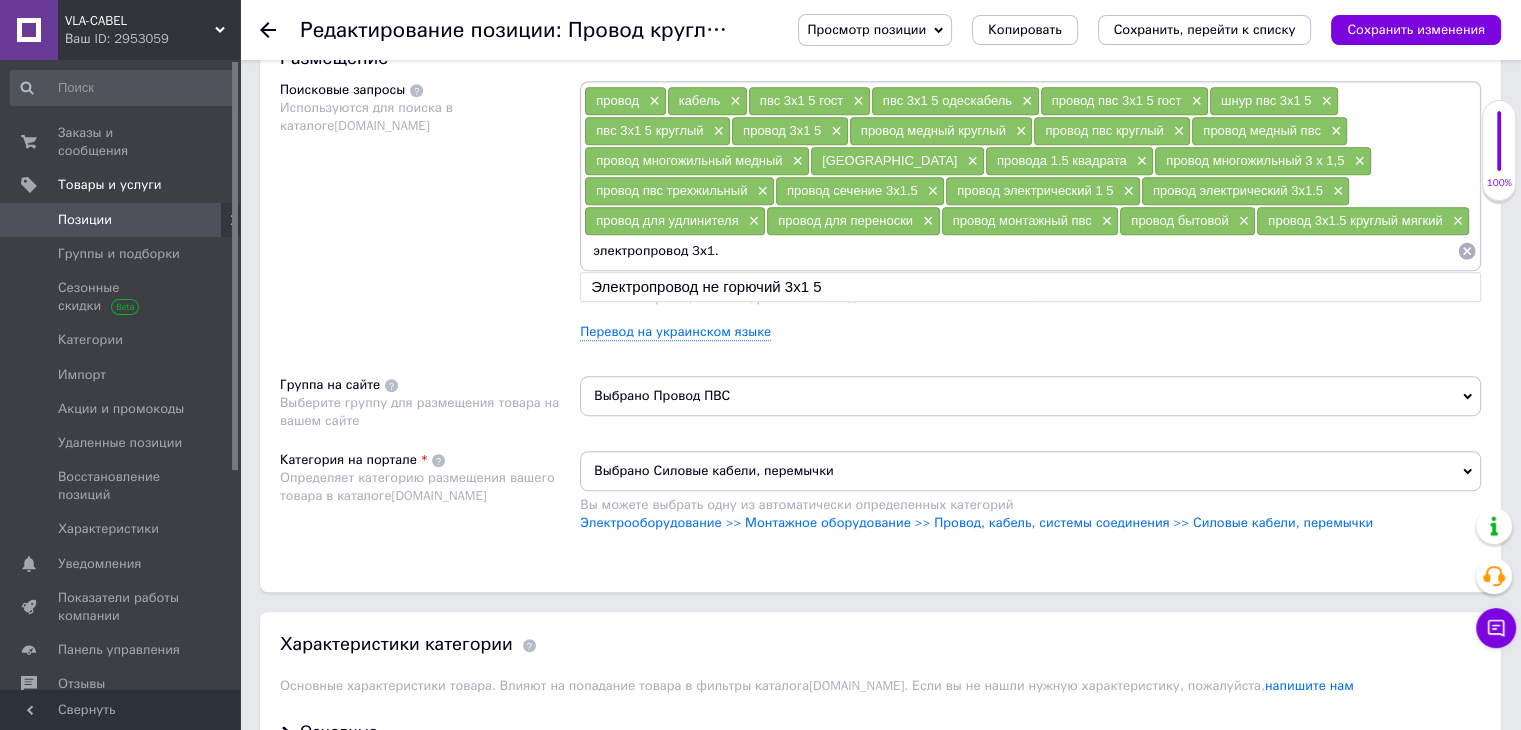 type on "электропровод 3х1.5" 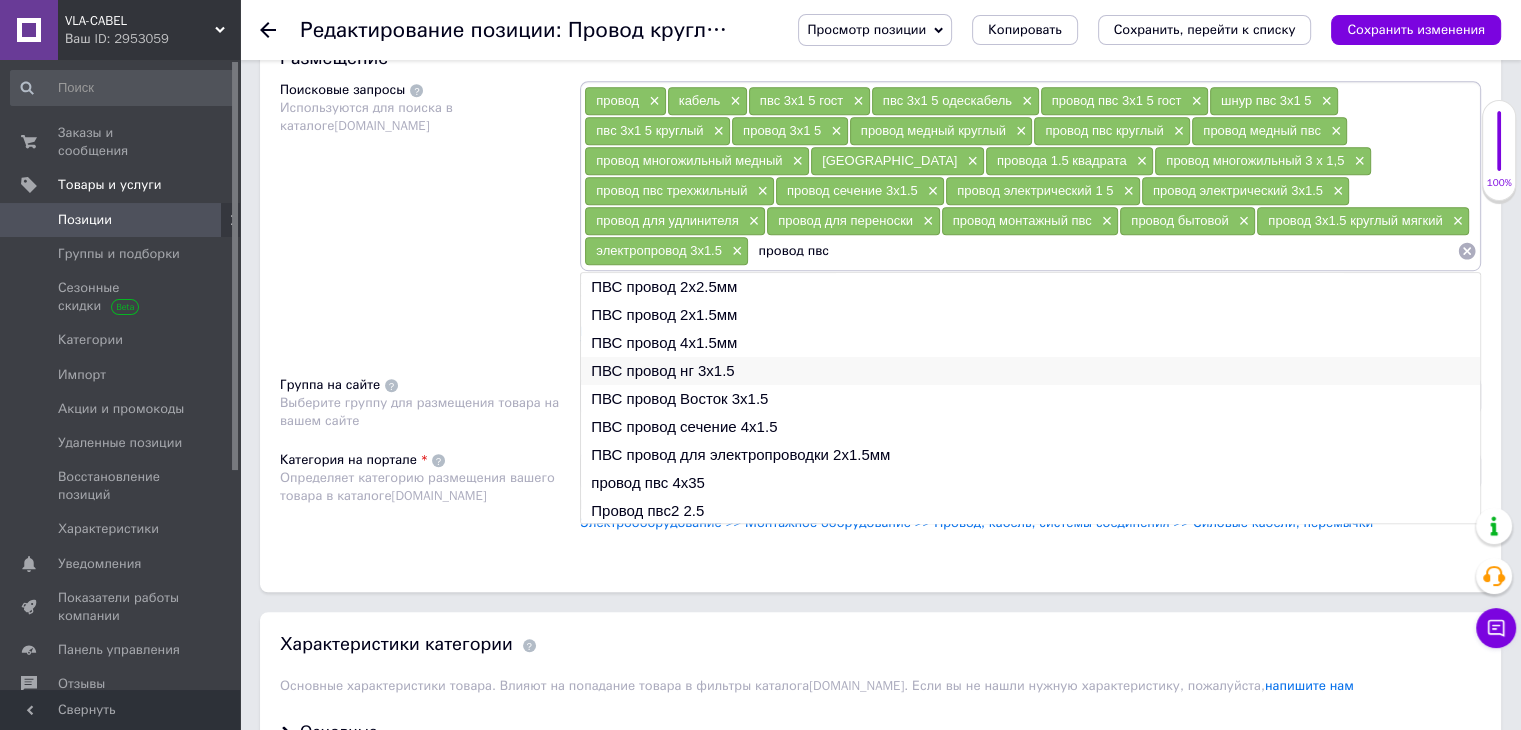 type on "провод пвс" 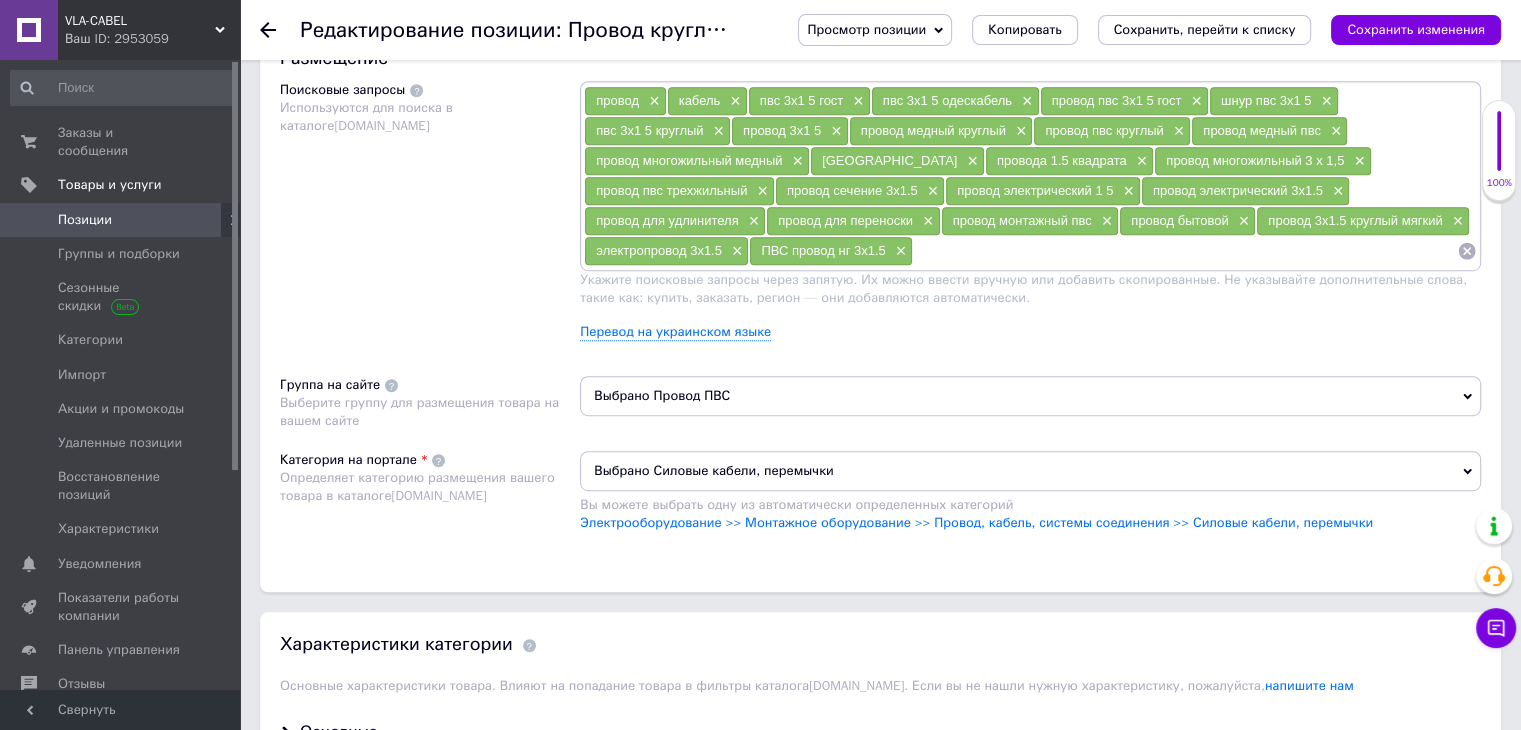 click at bounding box center [1185, 251] 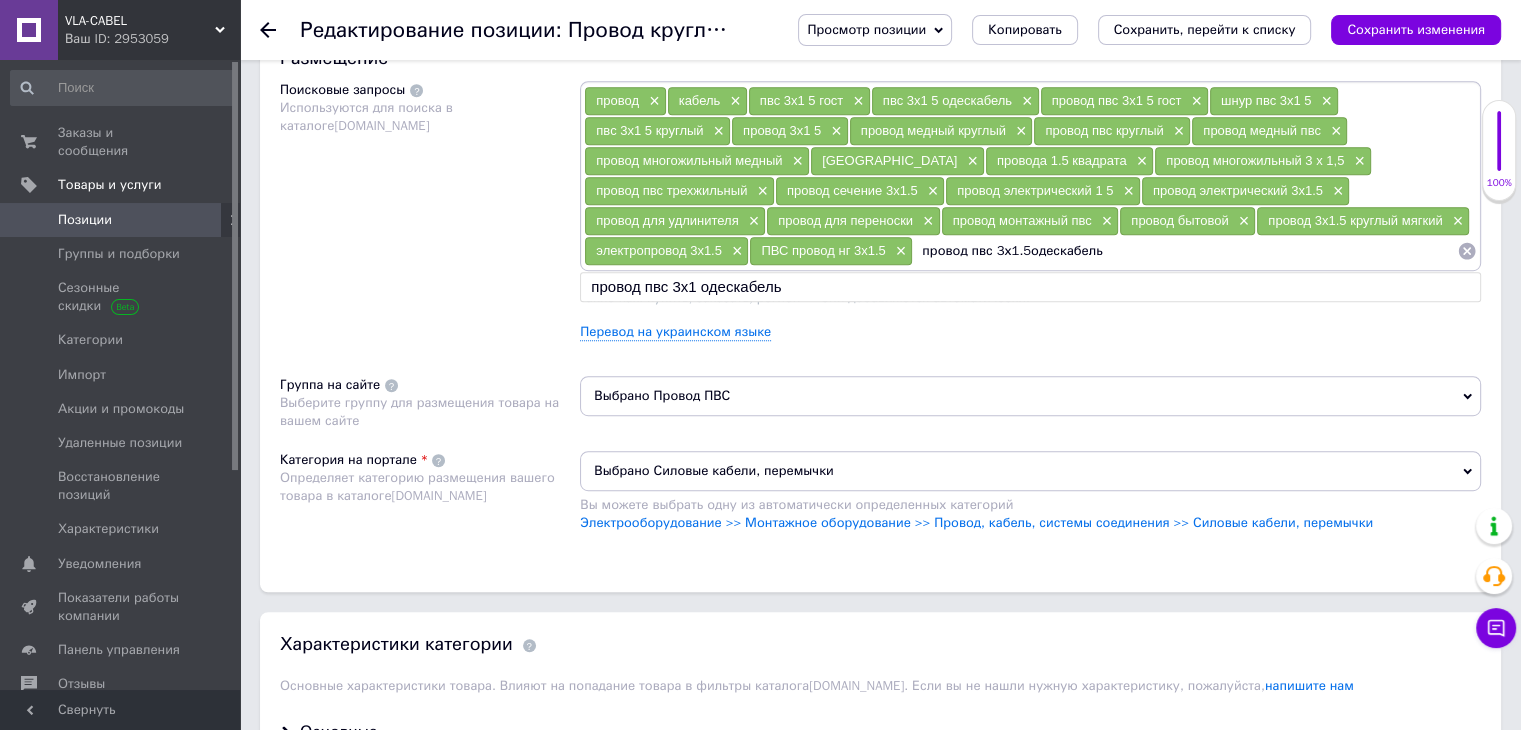 type on "провод пвс 3х1.5 одескабель" 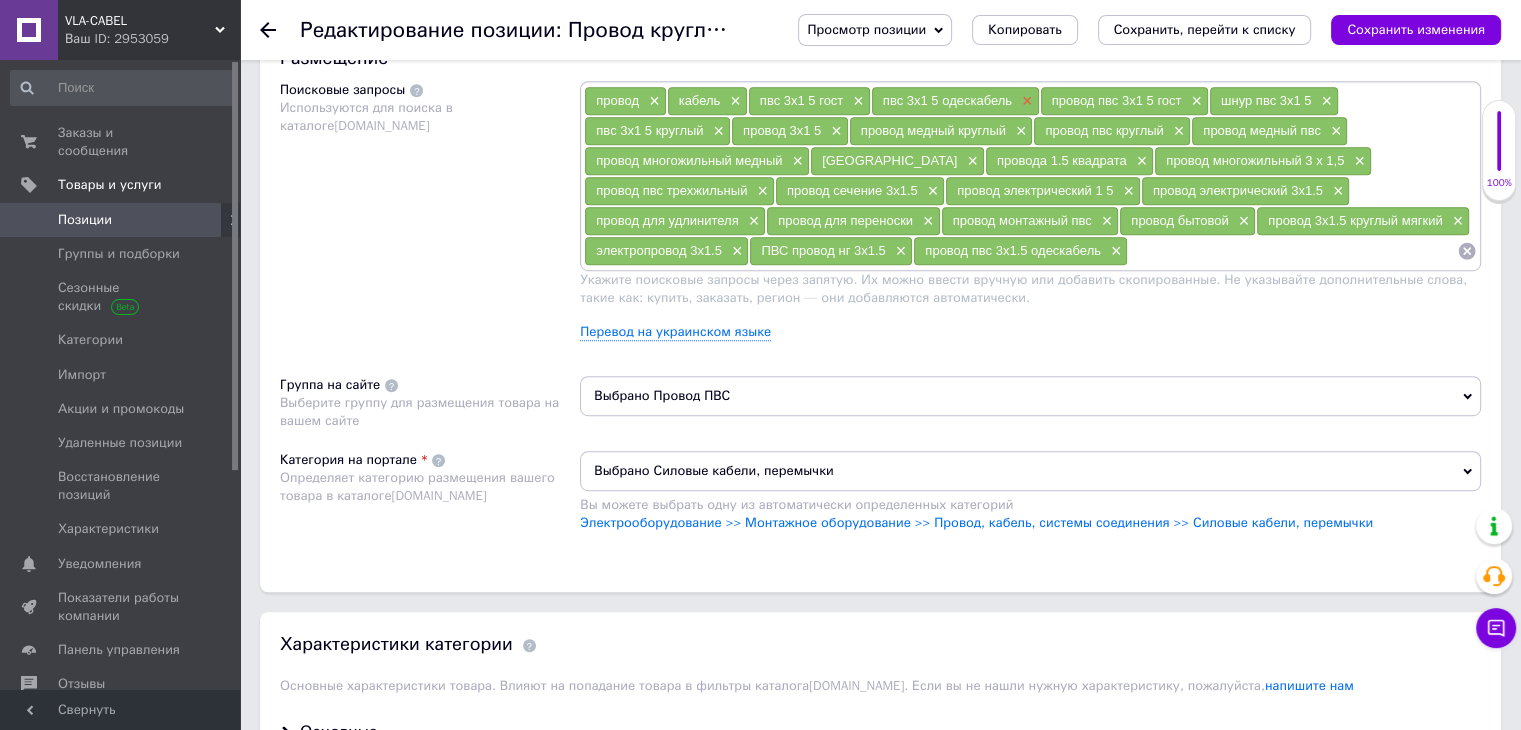 click on "×" at bounding box center (1025, 101) 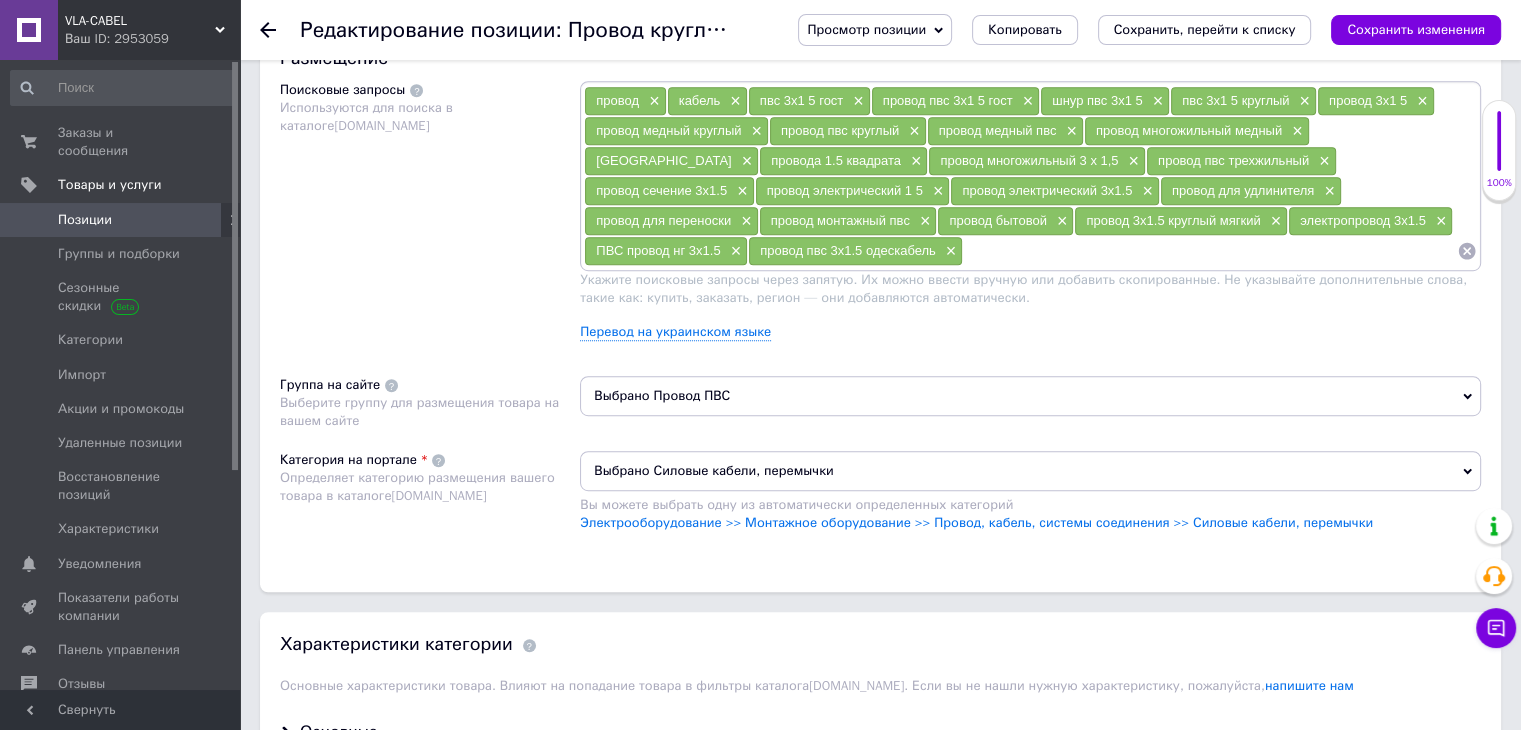 click at bounding box center [1210, 251] 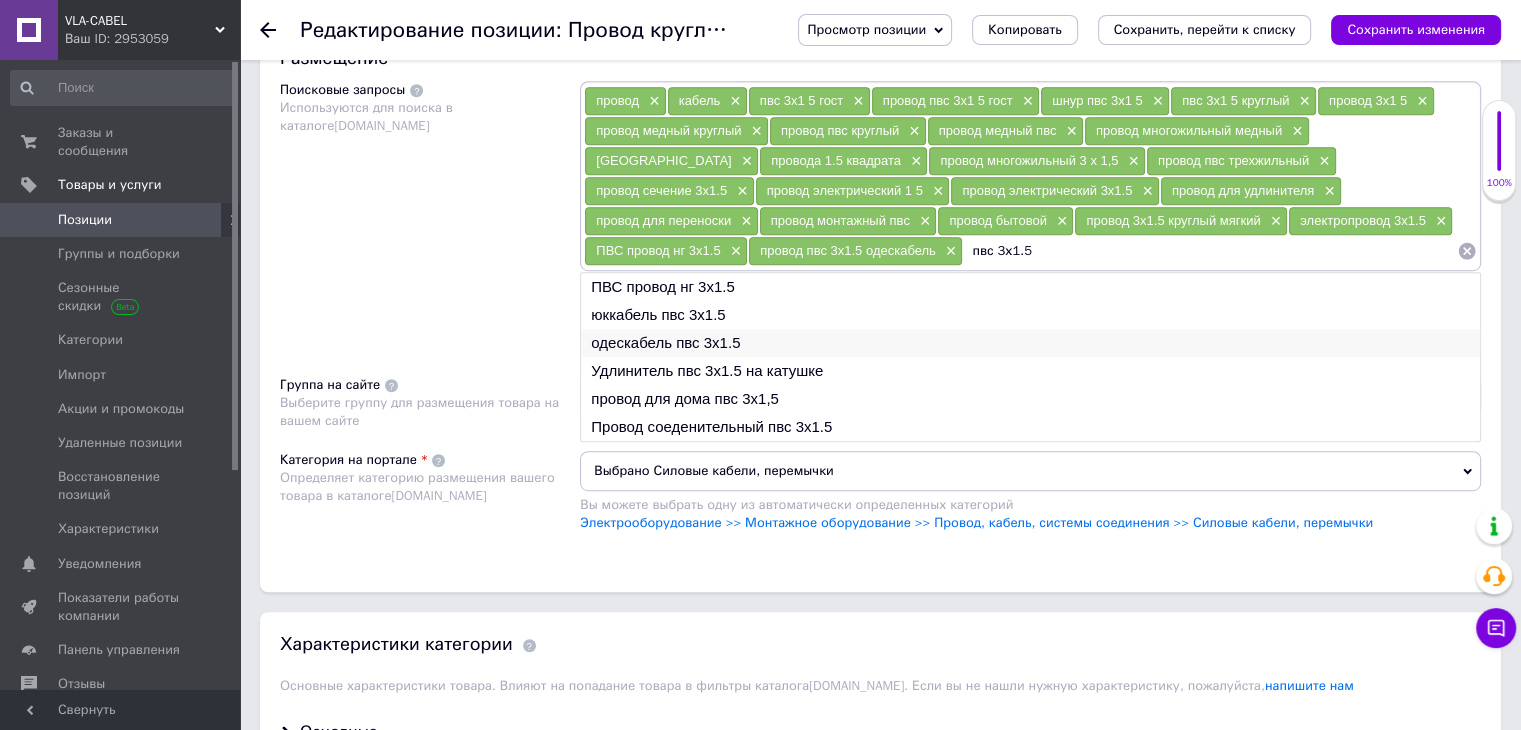 type on "пвс 3х1.5" 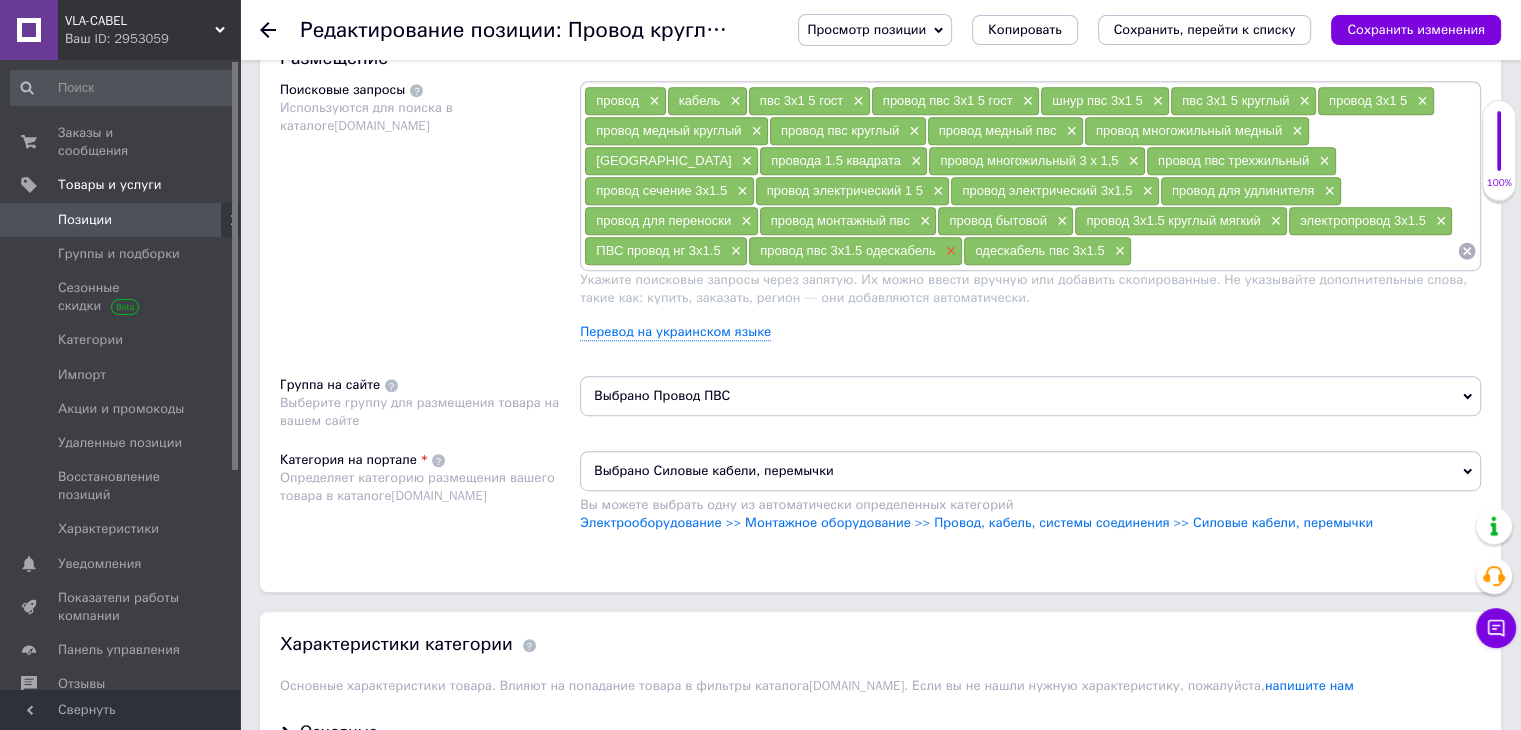 click on "×" at bounding box center (949, 251) 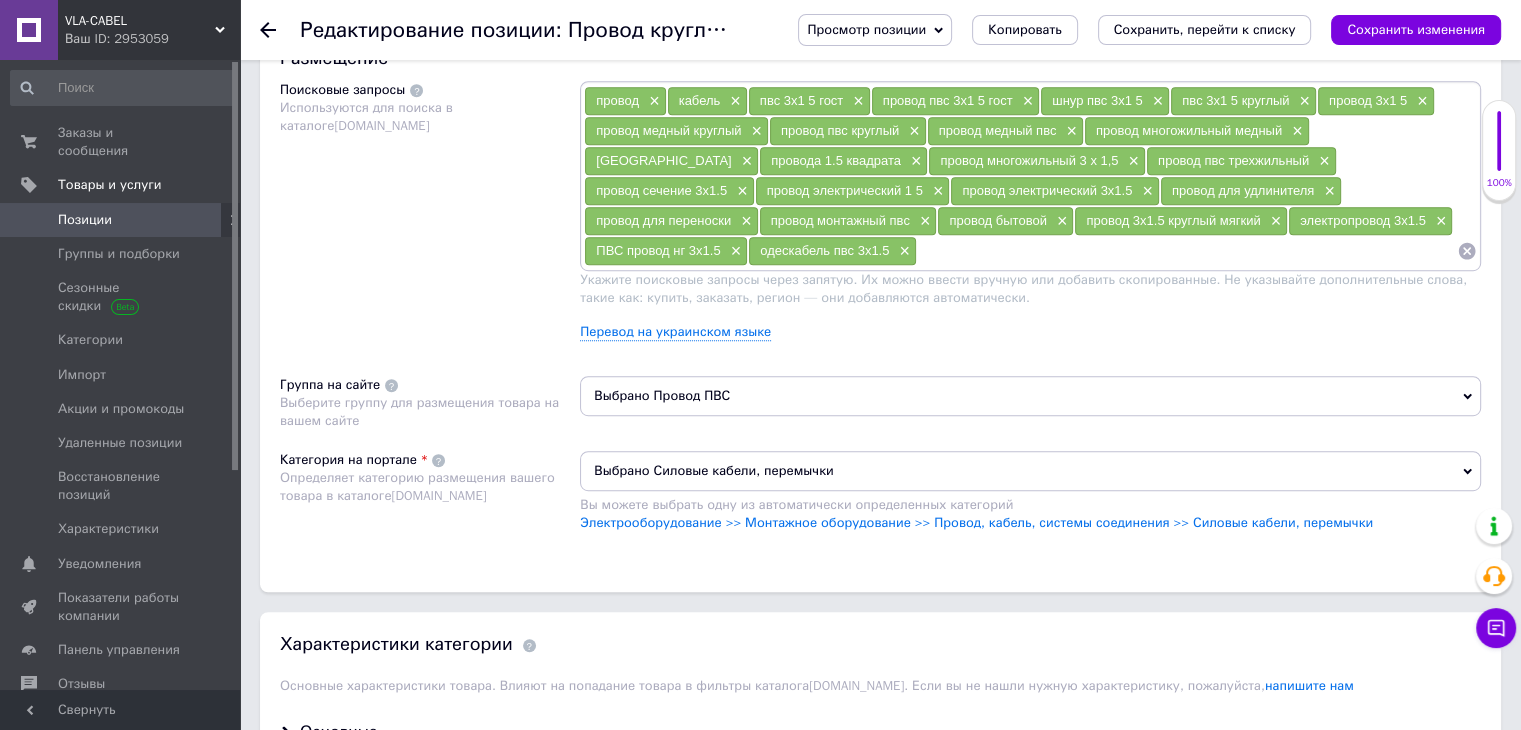 click at bounding box center (1187, 251) 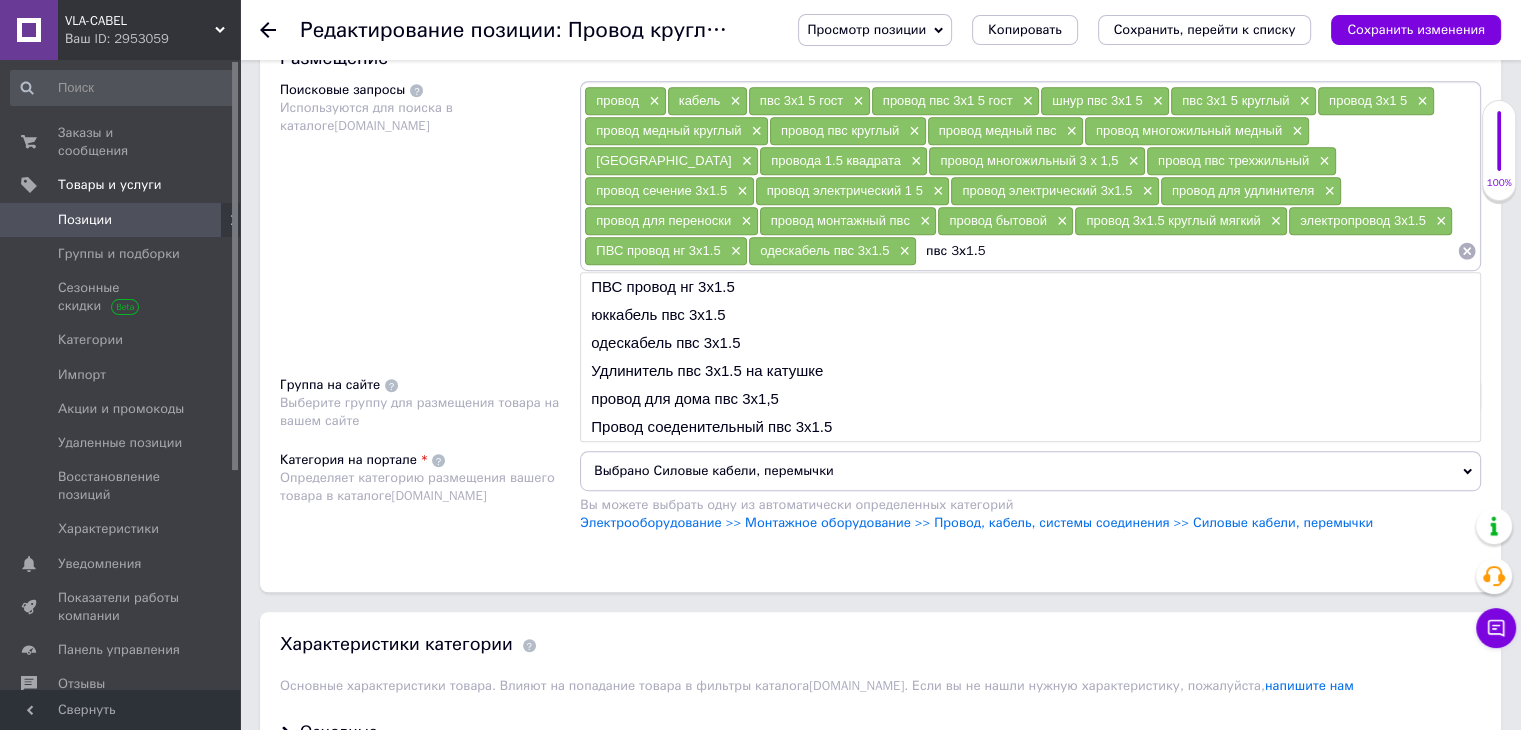 type on "пвс 3х1.5" 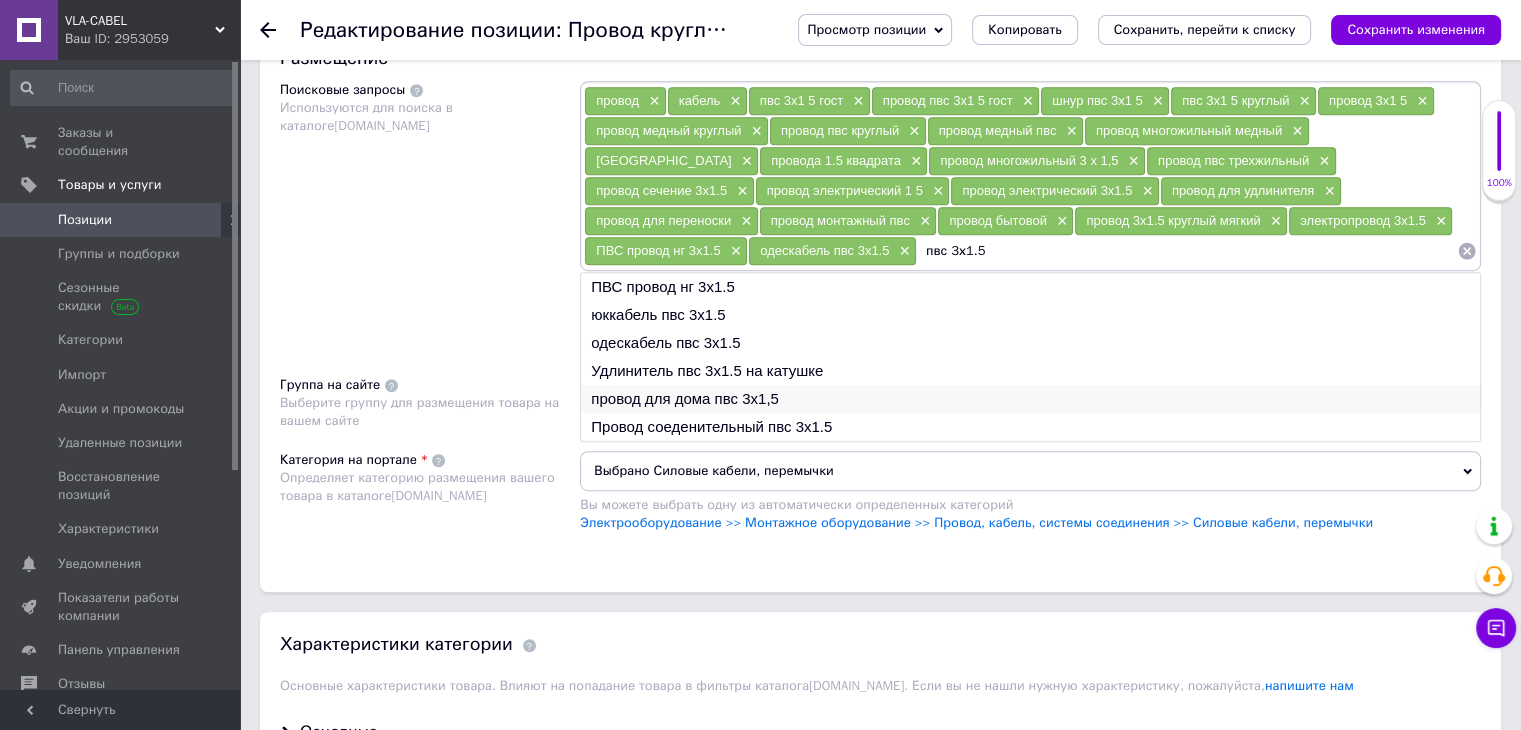 click on "провод для дома пвс 3х1,5" at bounding box center (1030, 399) 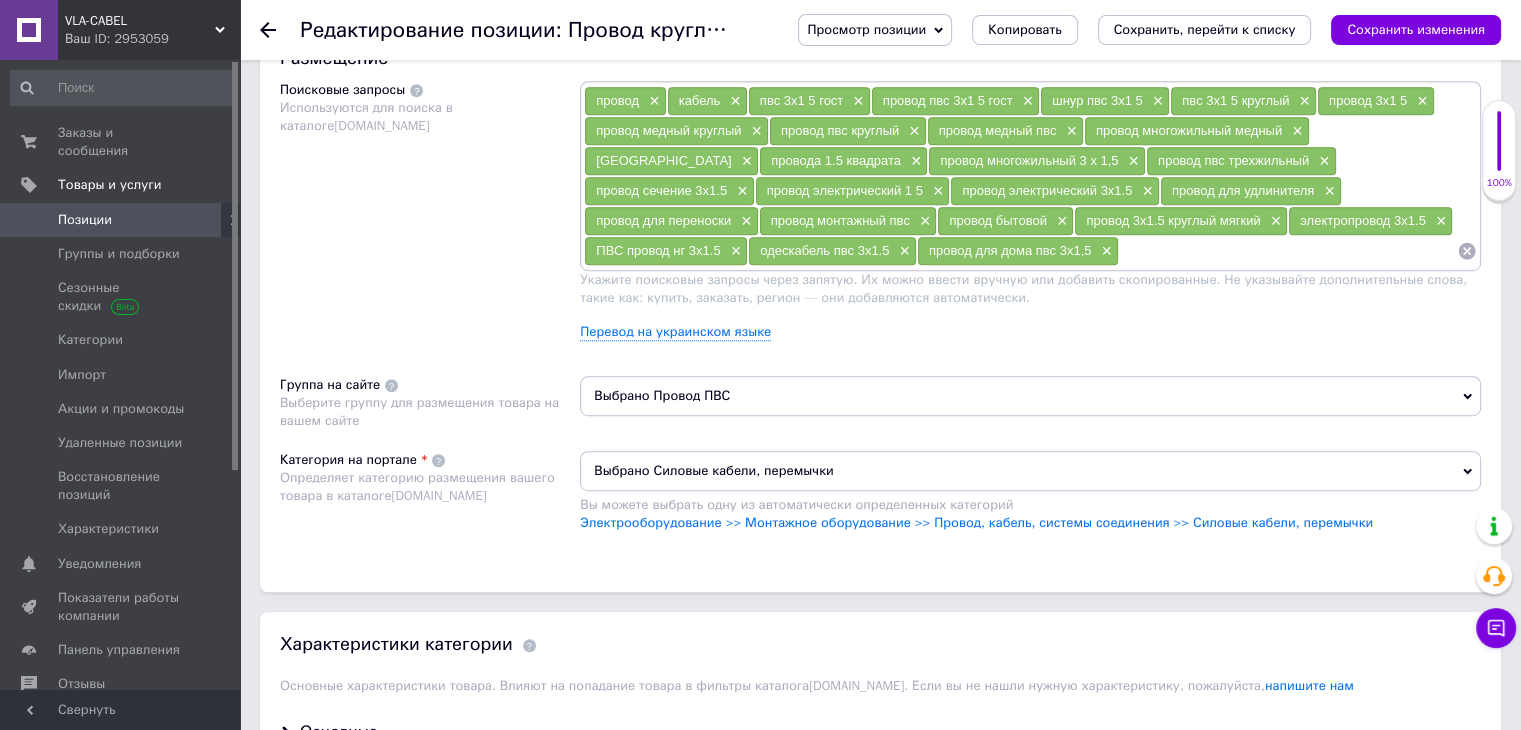 click at bounding box center (1288, 251) 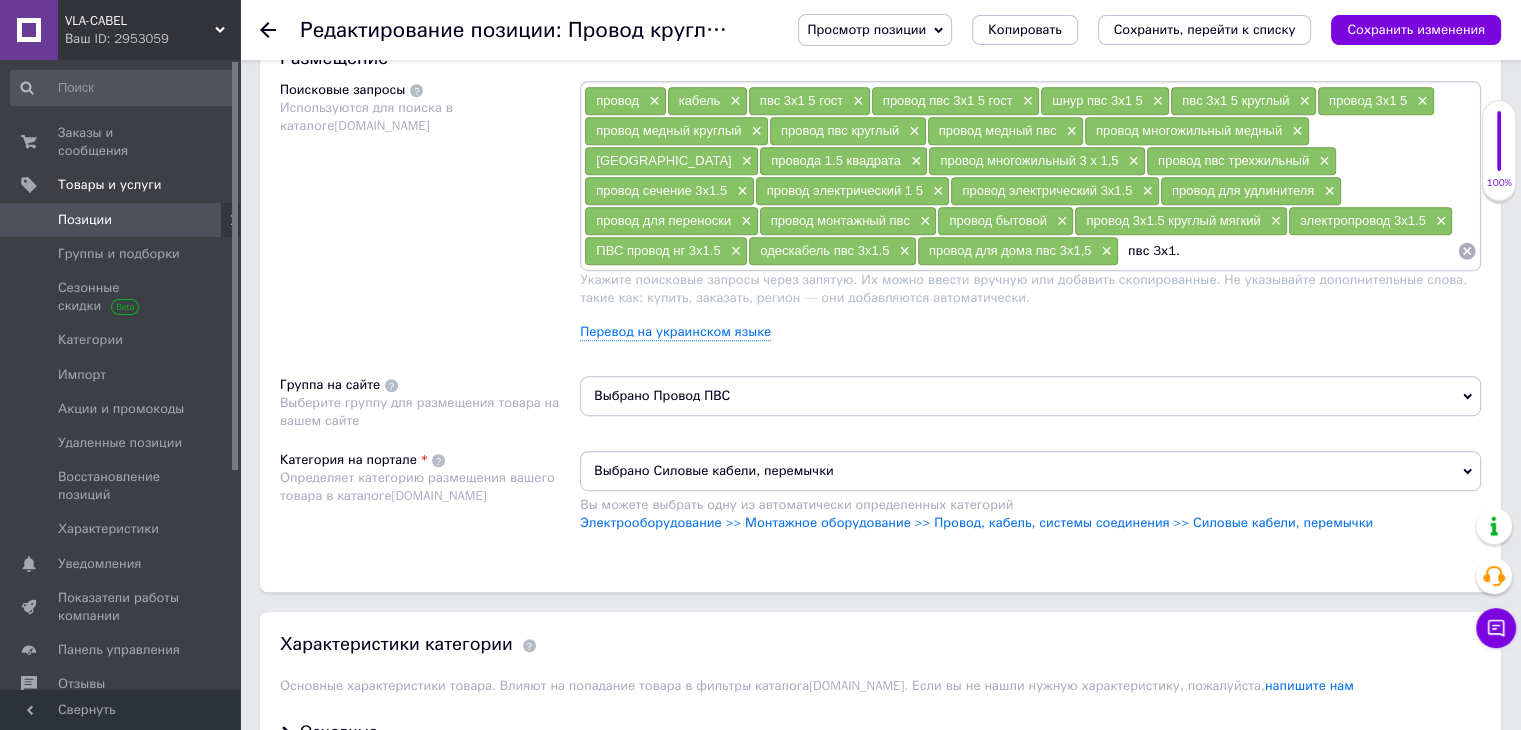 type on "пвс 3х1.5" 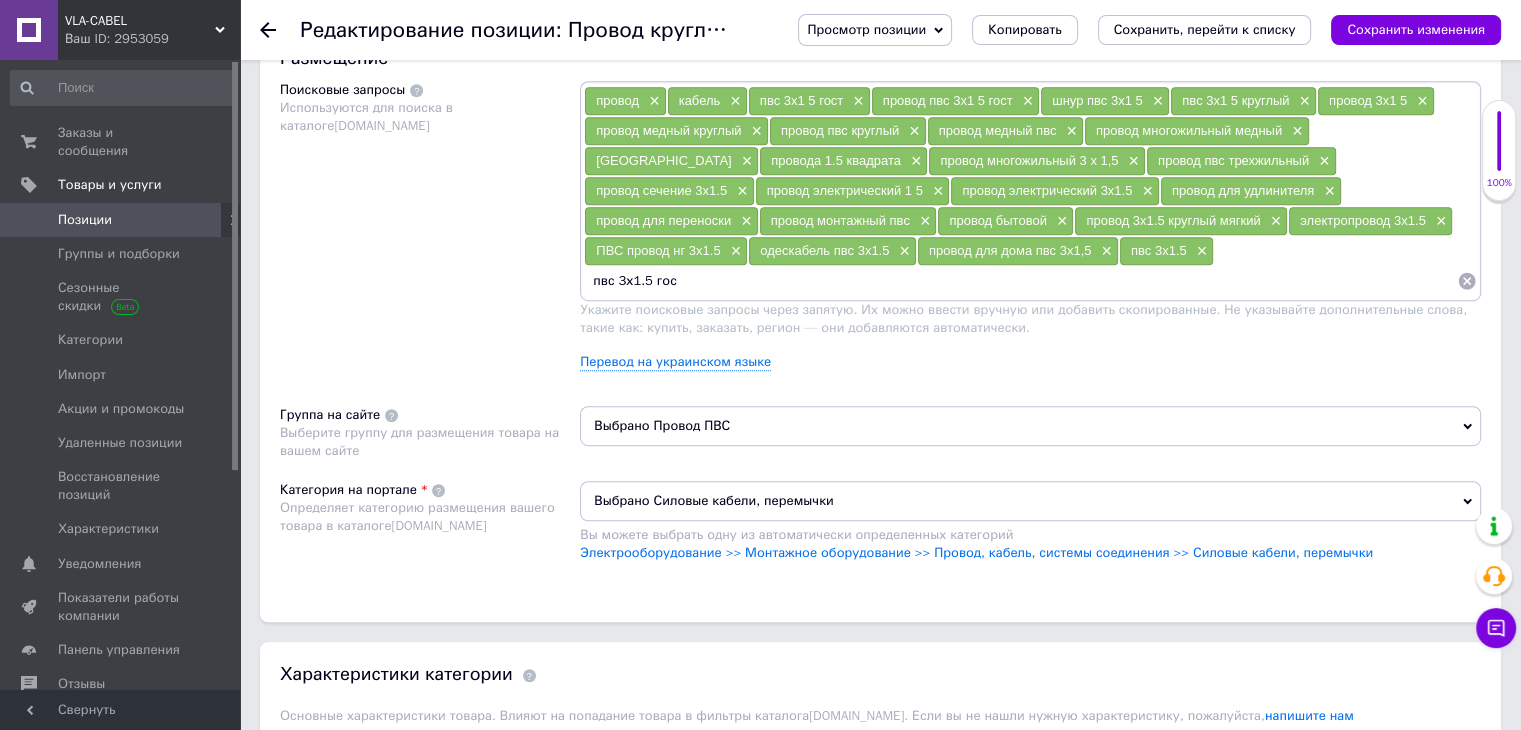 type on "пвс 3х1.5 гост" 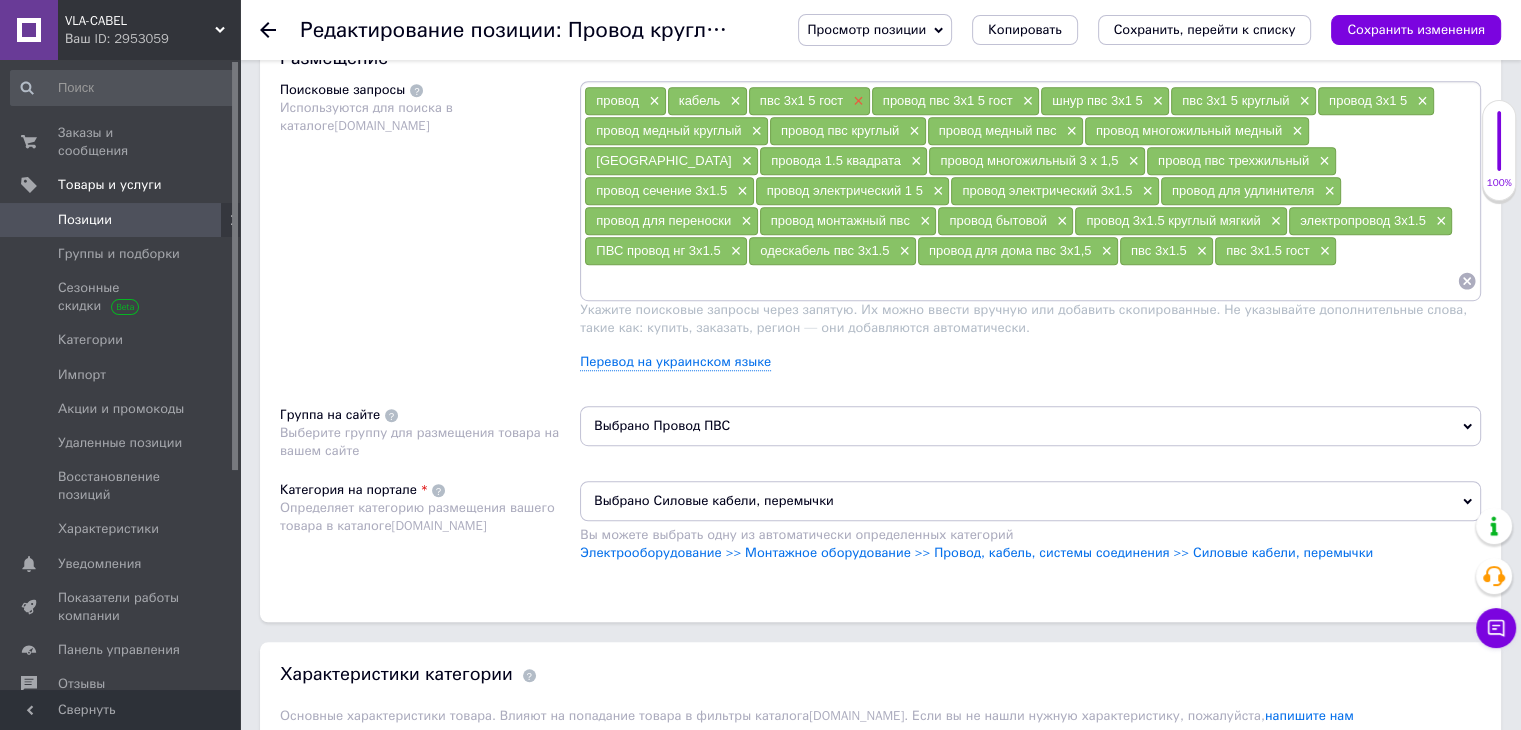 click on "×" at bounding box center (856, 101) 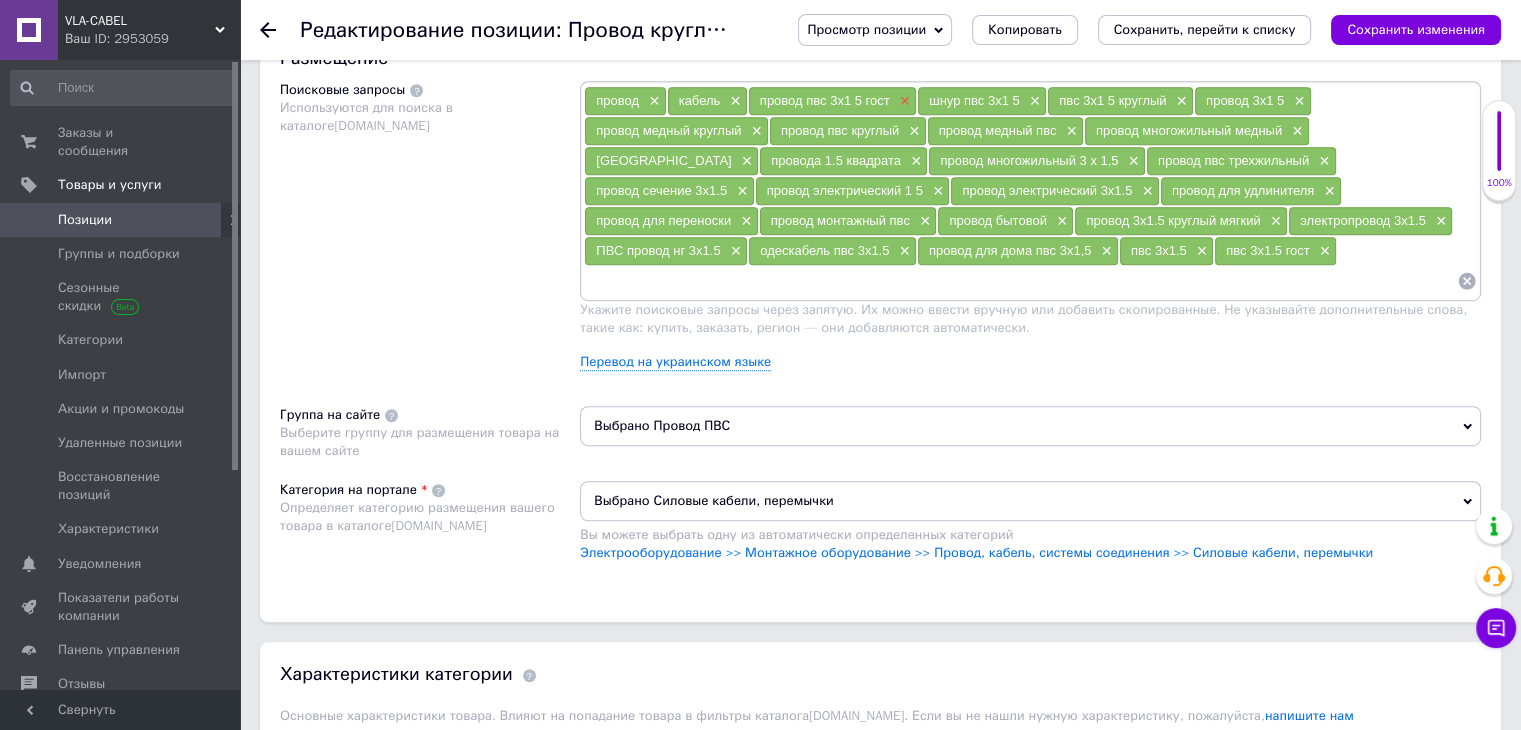 click on "×" at bounding box center [903, 101] 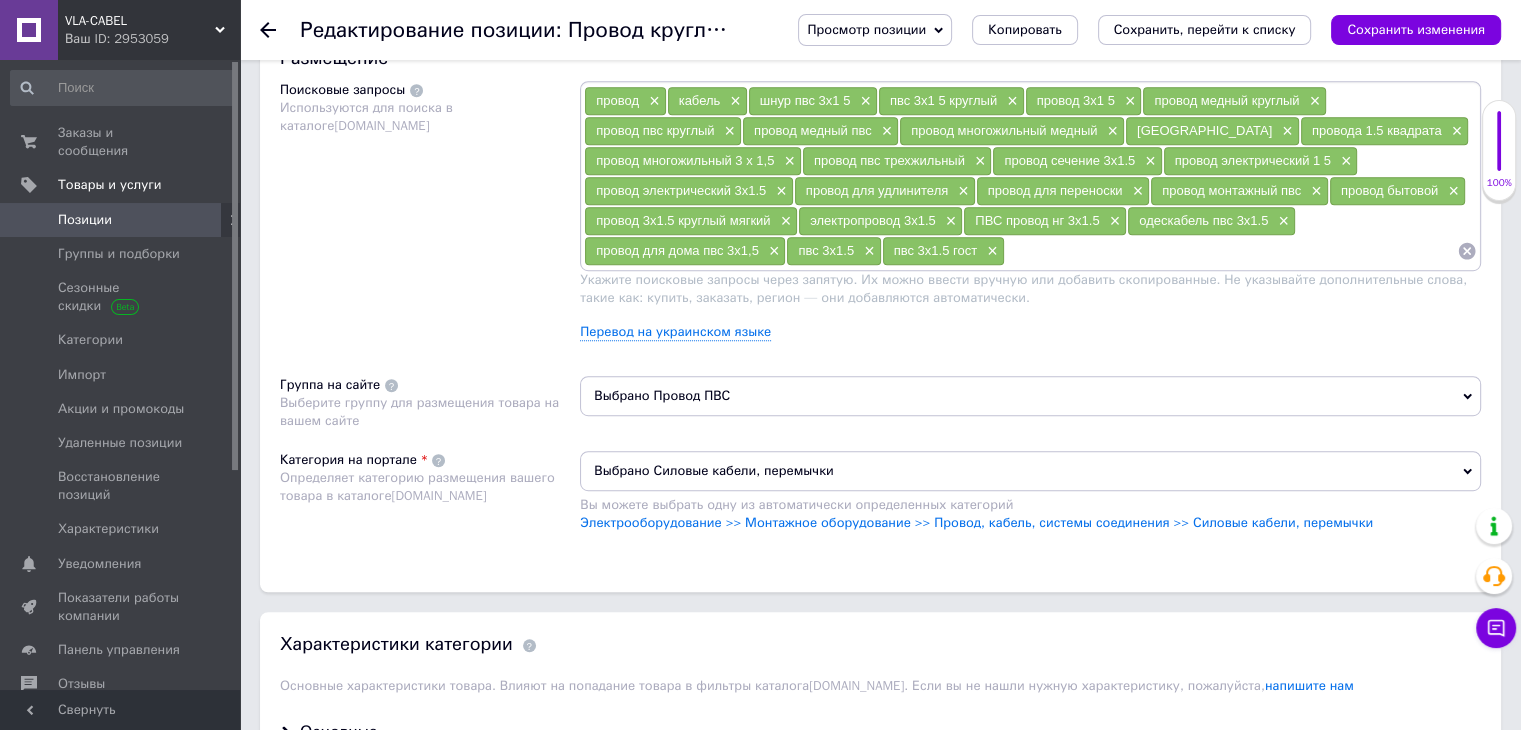 click at bounding box center (1231, 251) 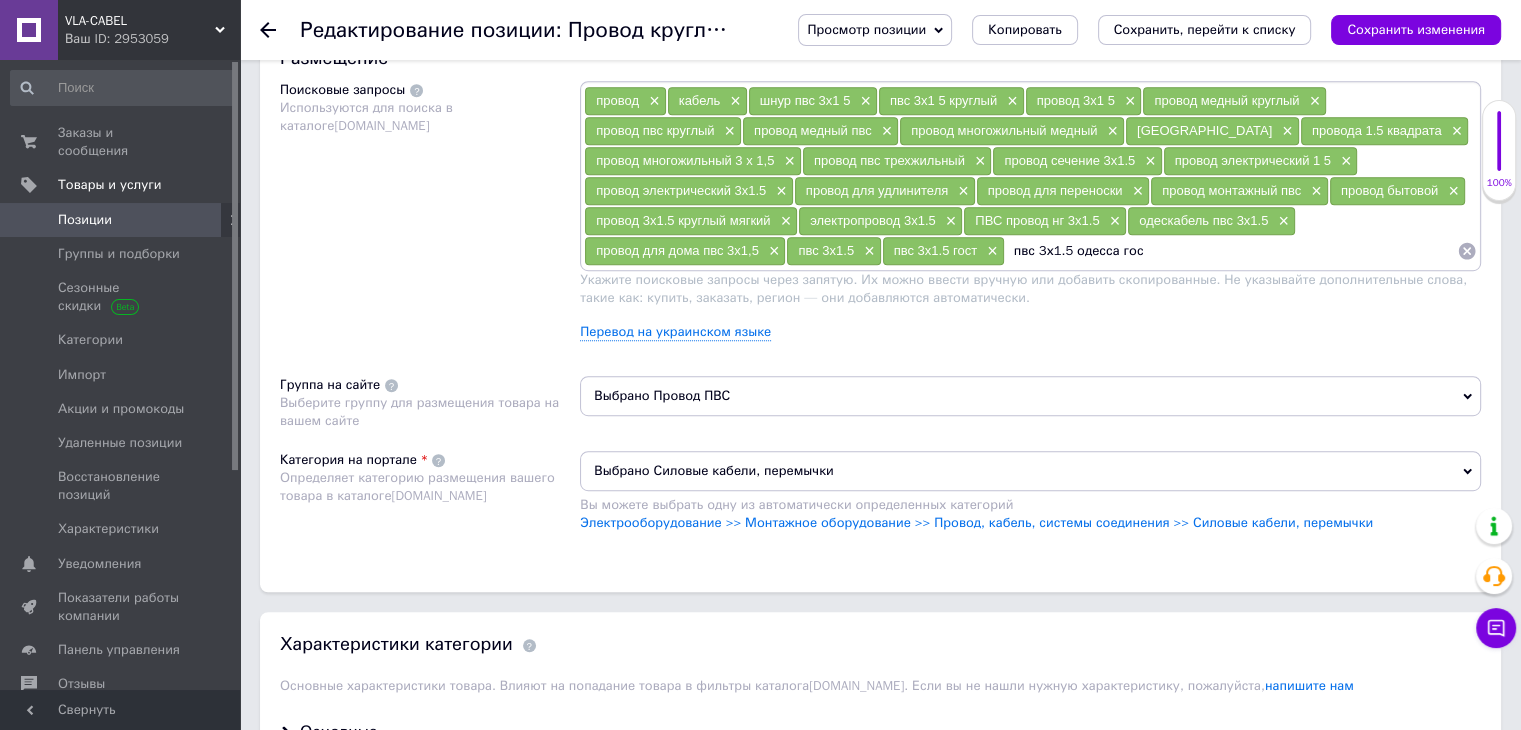 type on "пвс 3х1.5 одесса гост" 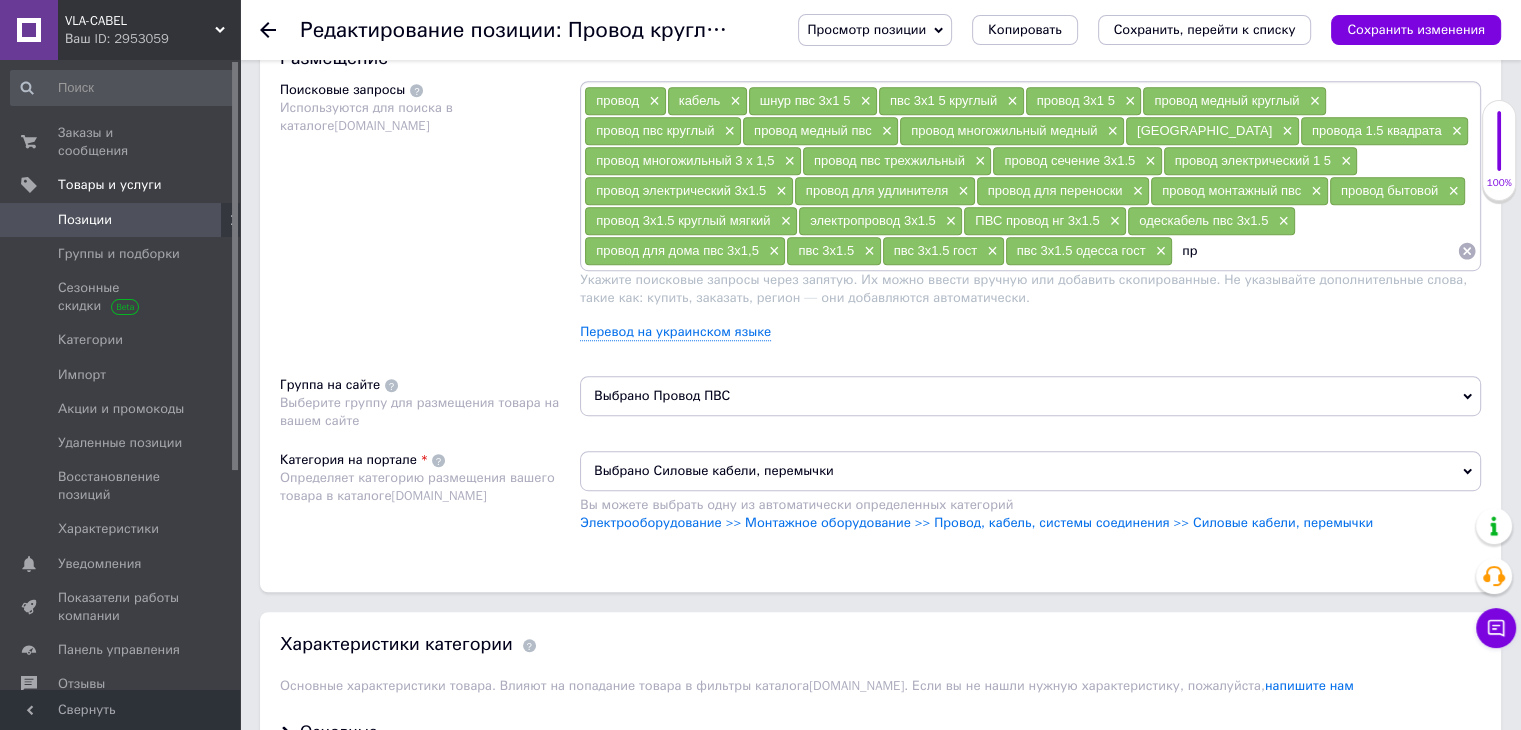 type on "п" 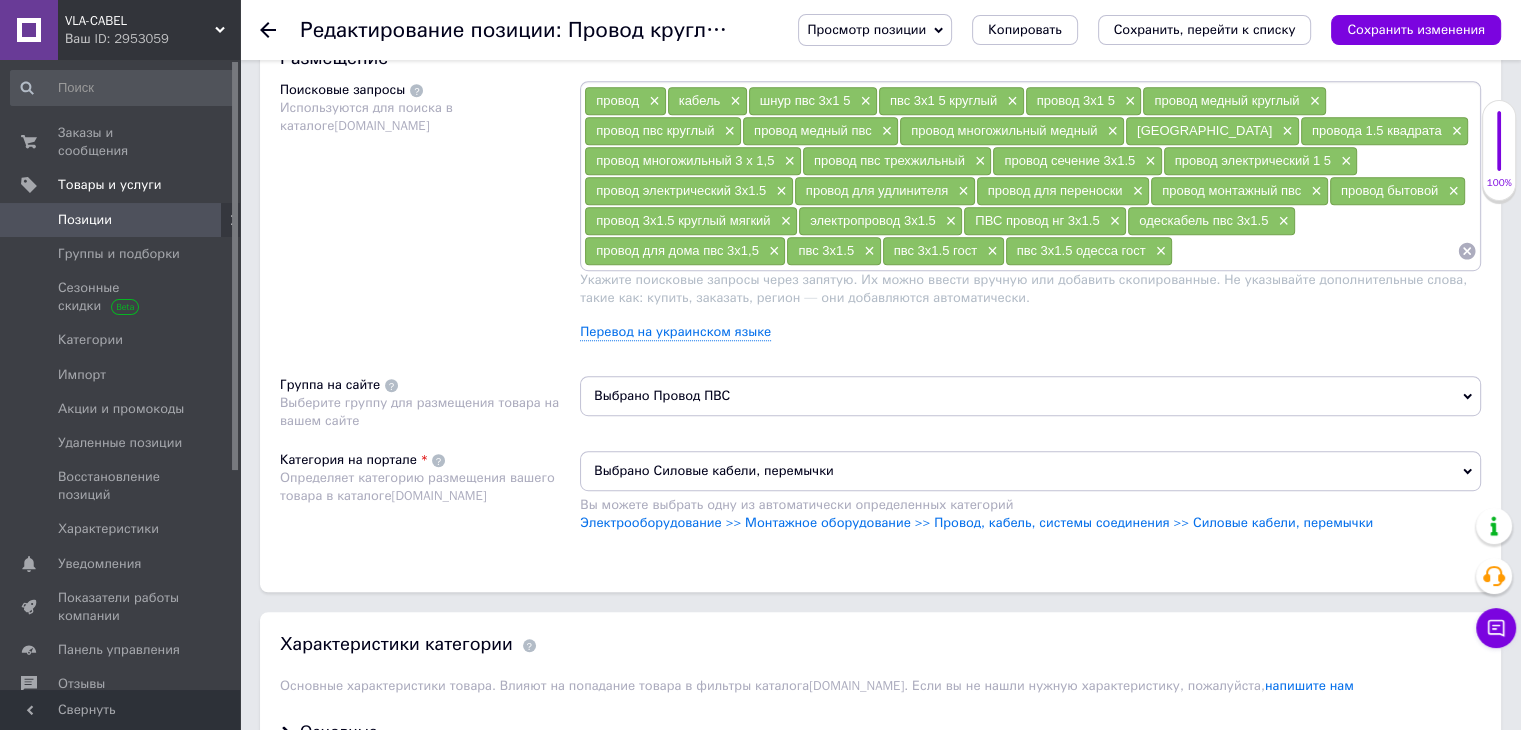 type on "пвс 3х1.5 одесса гост" 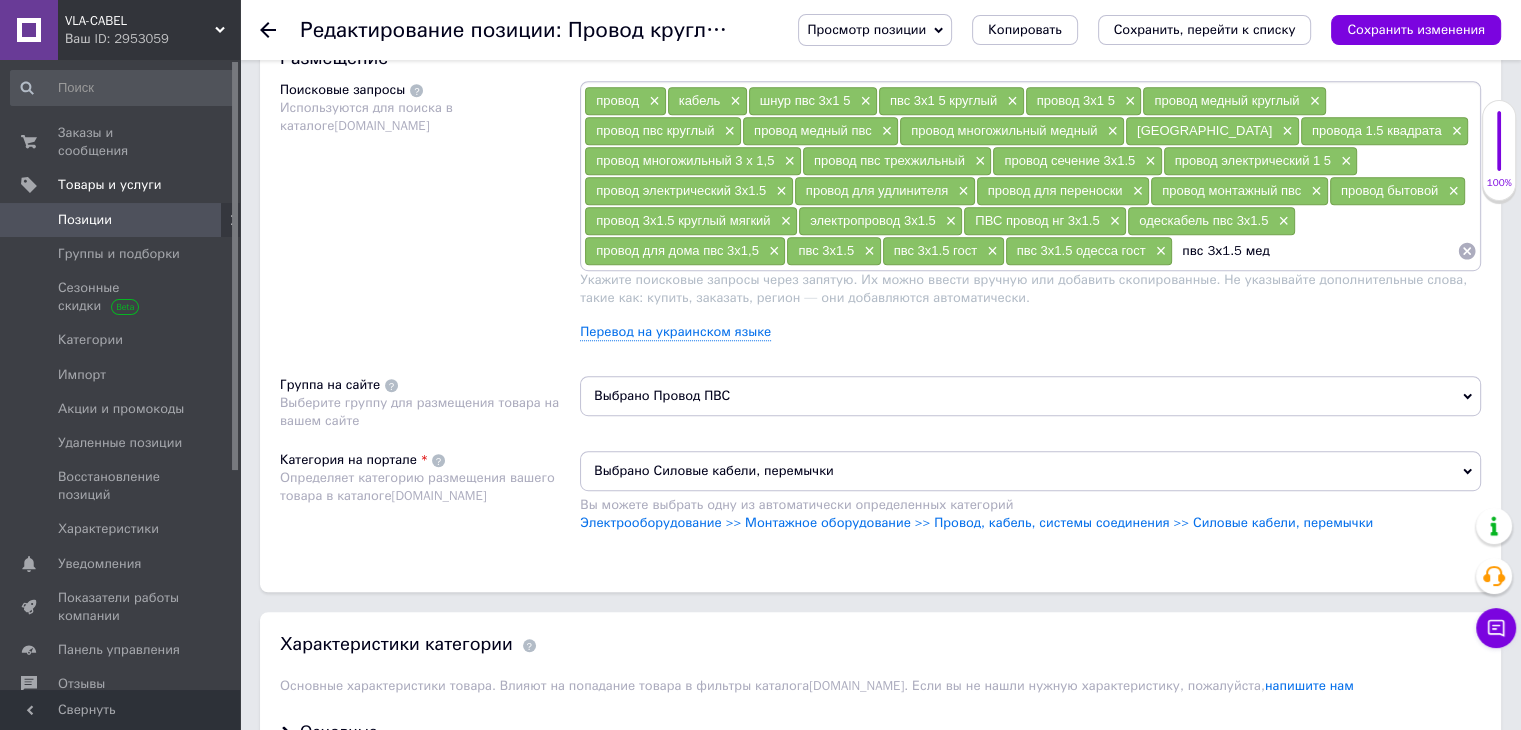 type on "пвс 3х1.5 медь" 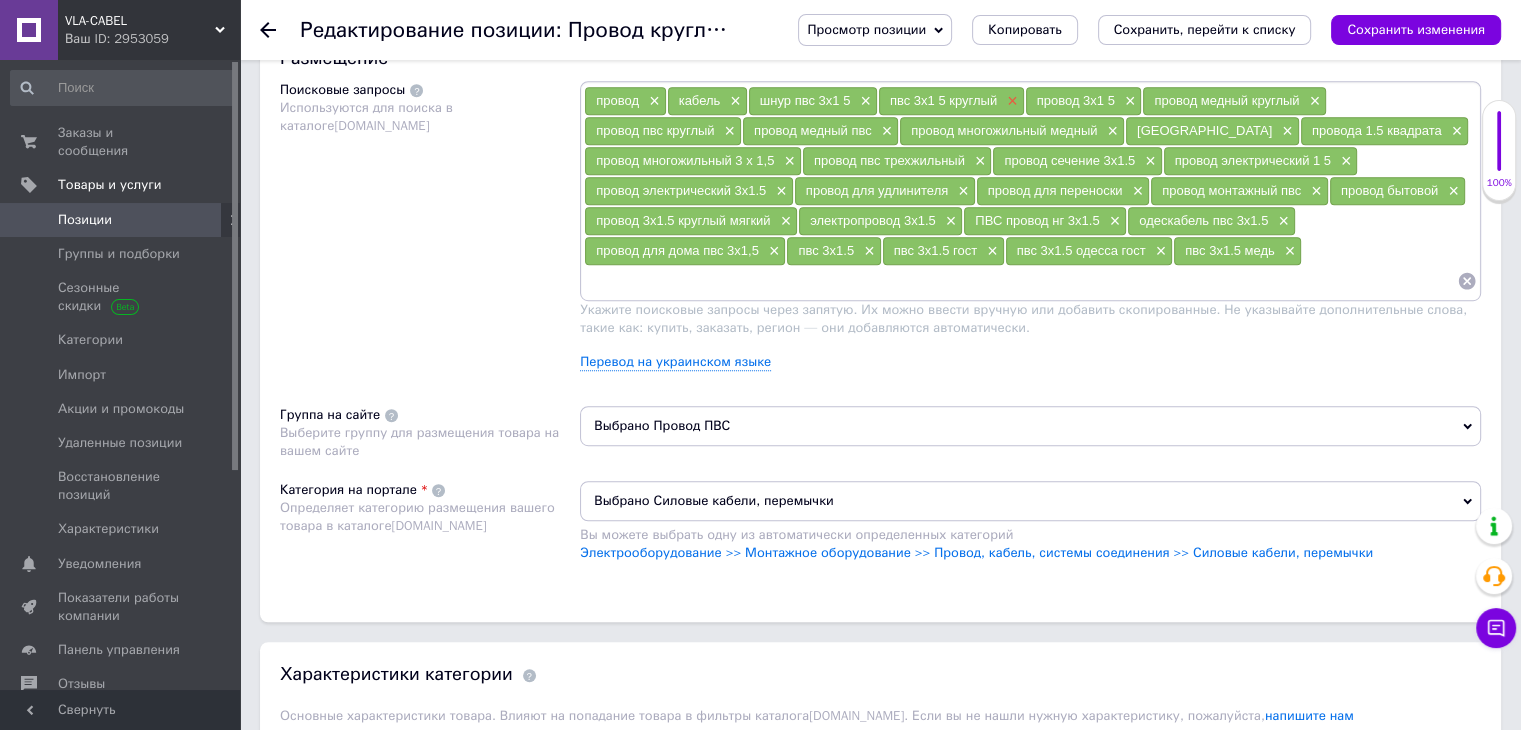 click on "×" at bounding box center [1010, 101] 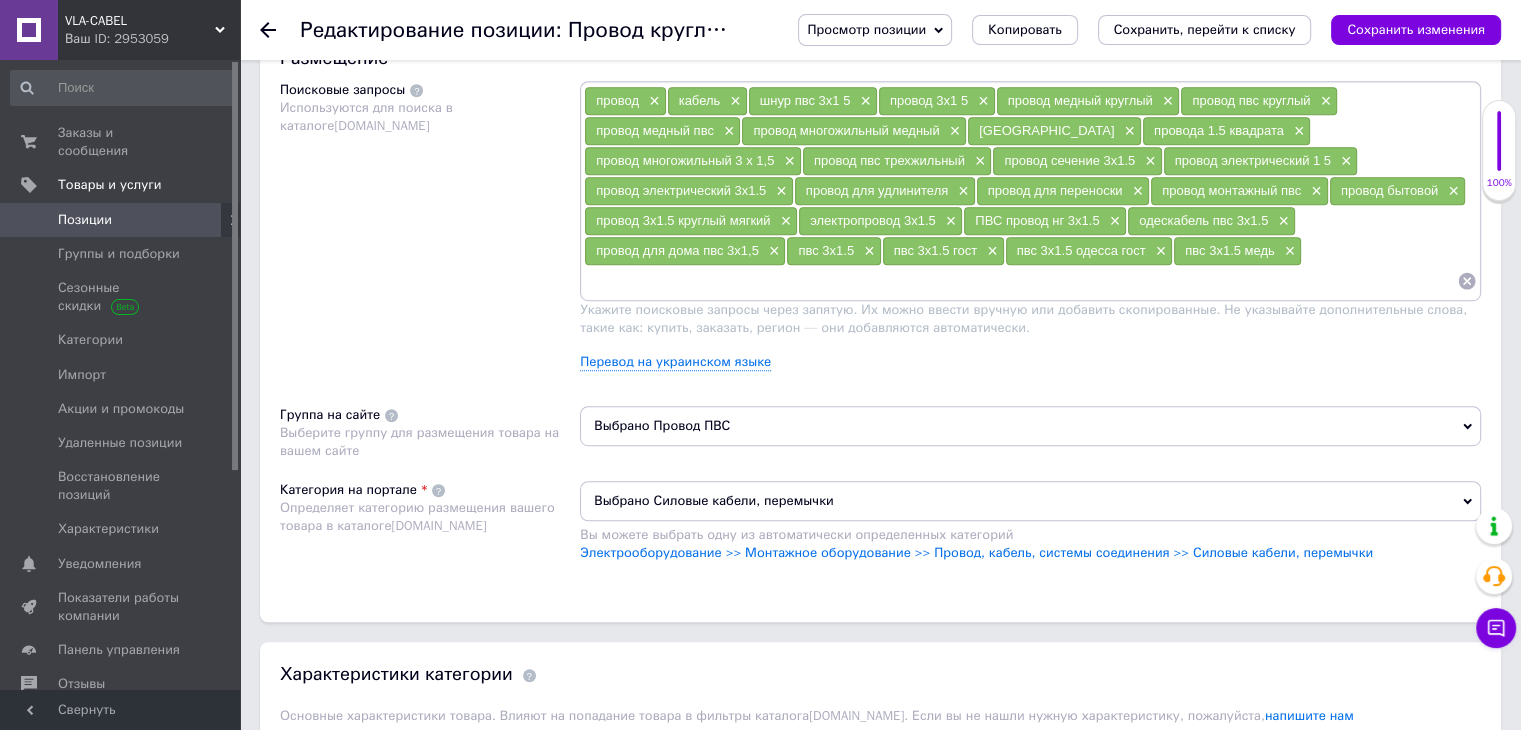 click at bounding box center [1020, 281] 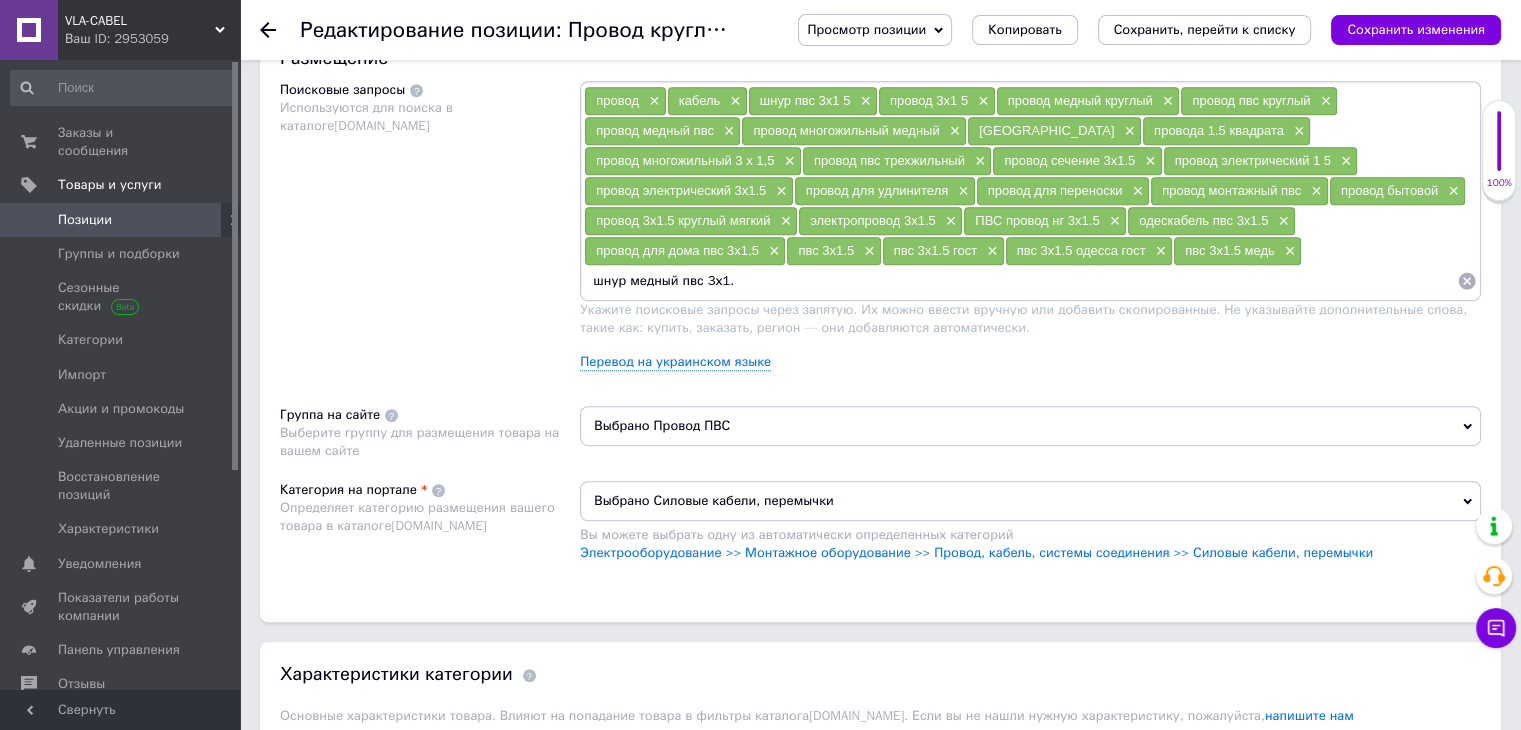 type on "шнур медный пвс 3х1.5" 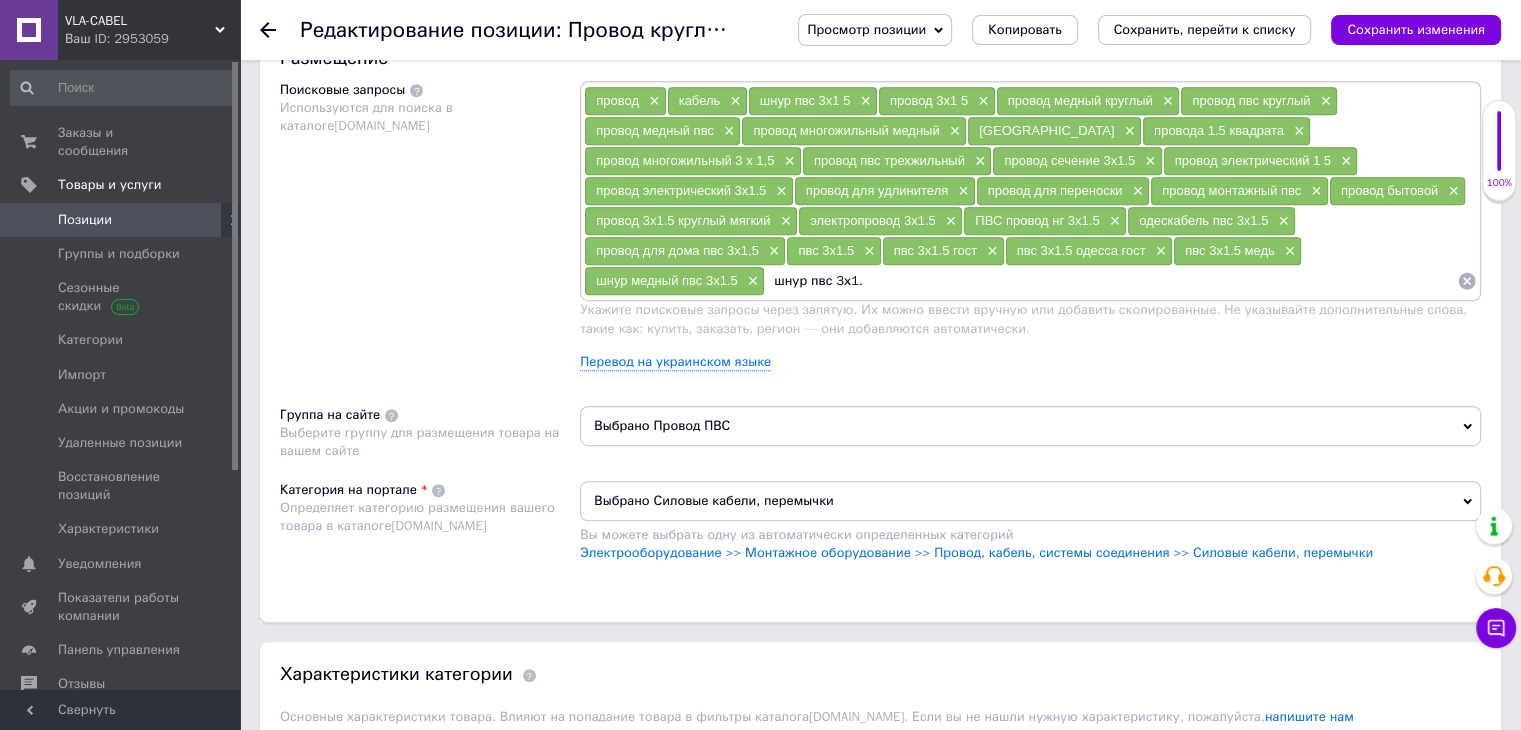 type on "шнур пвс 3х1.5" 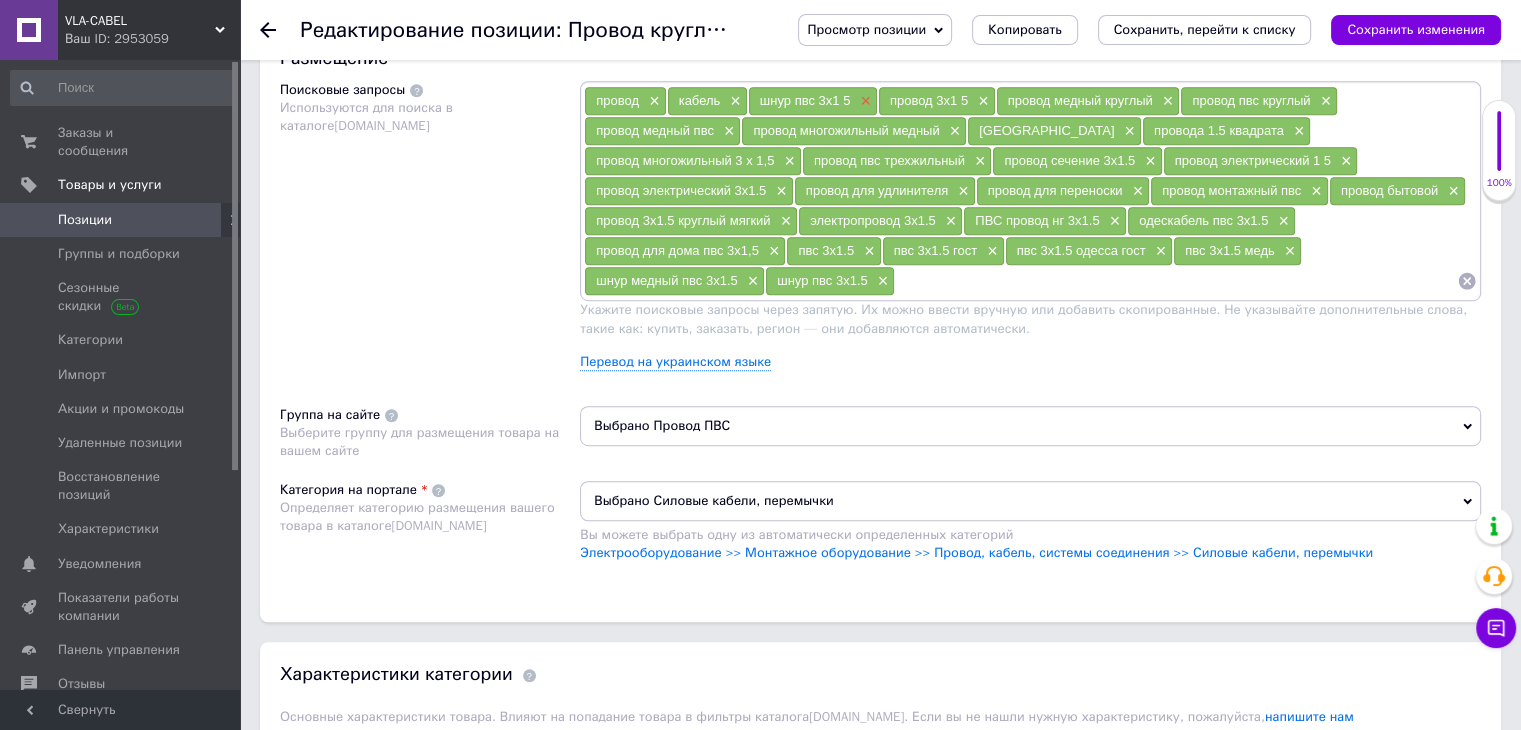 click on "×" at bounding box center [863, 101] 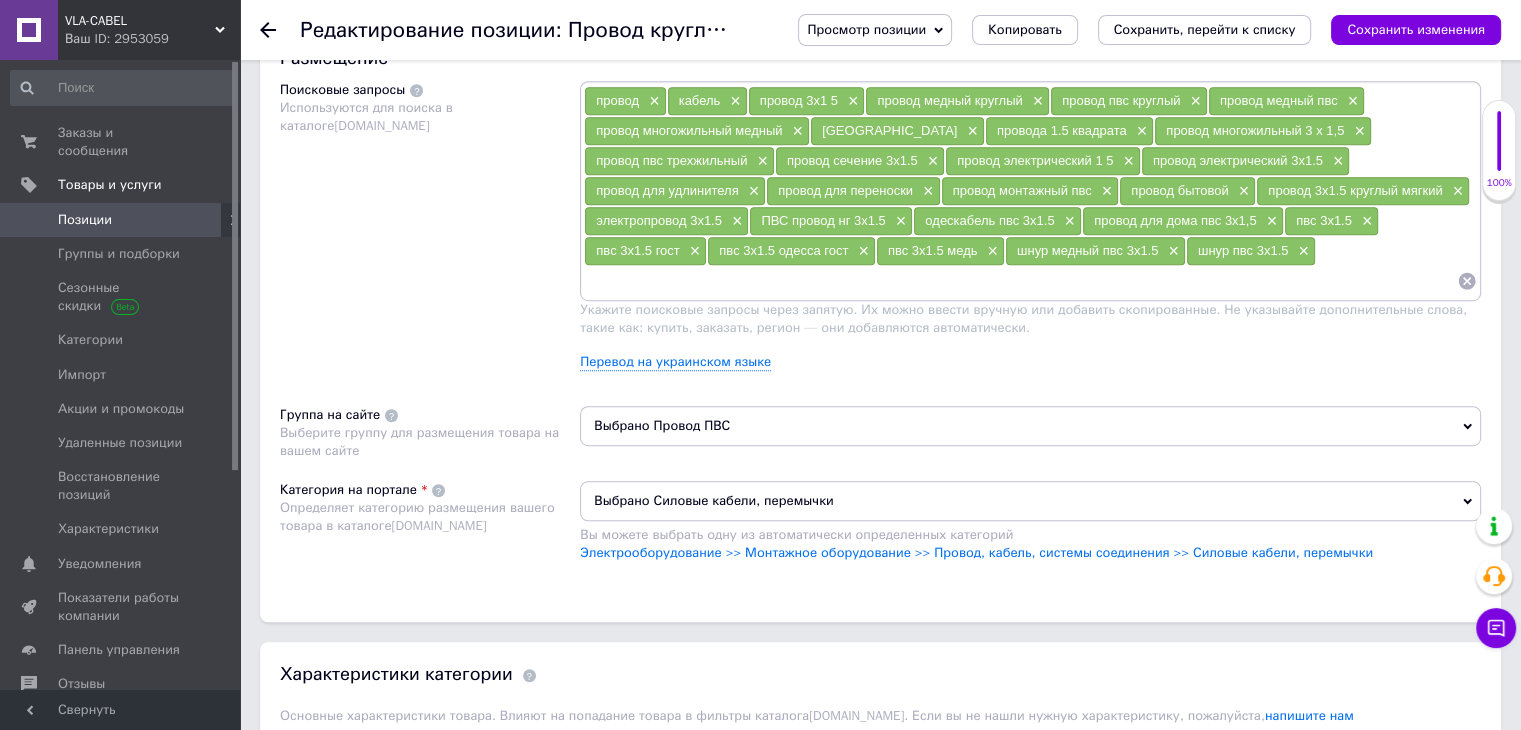 click at bounding box center [1020, 281] 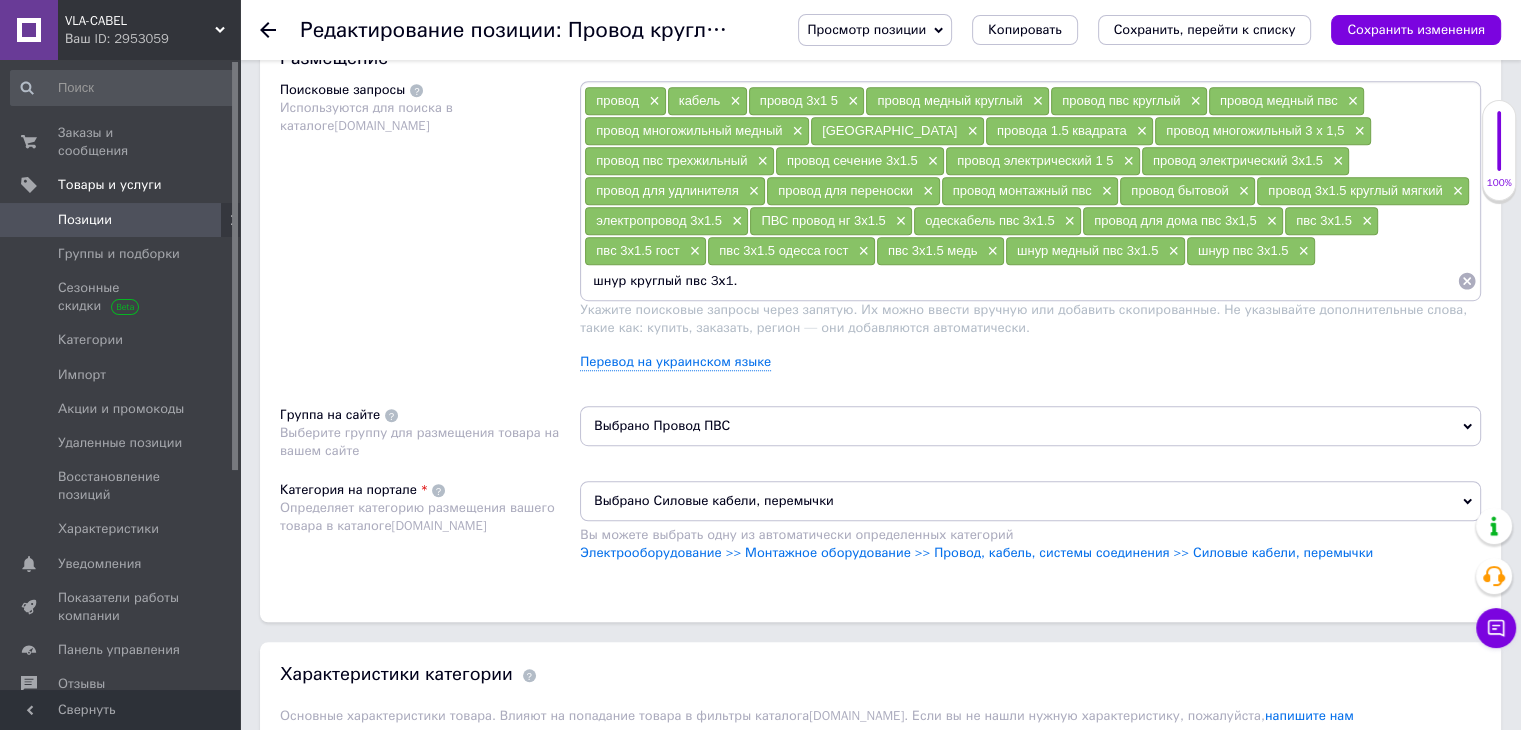 type on "шнур круглый пвс 3х1.5" 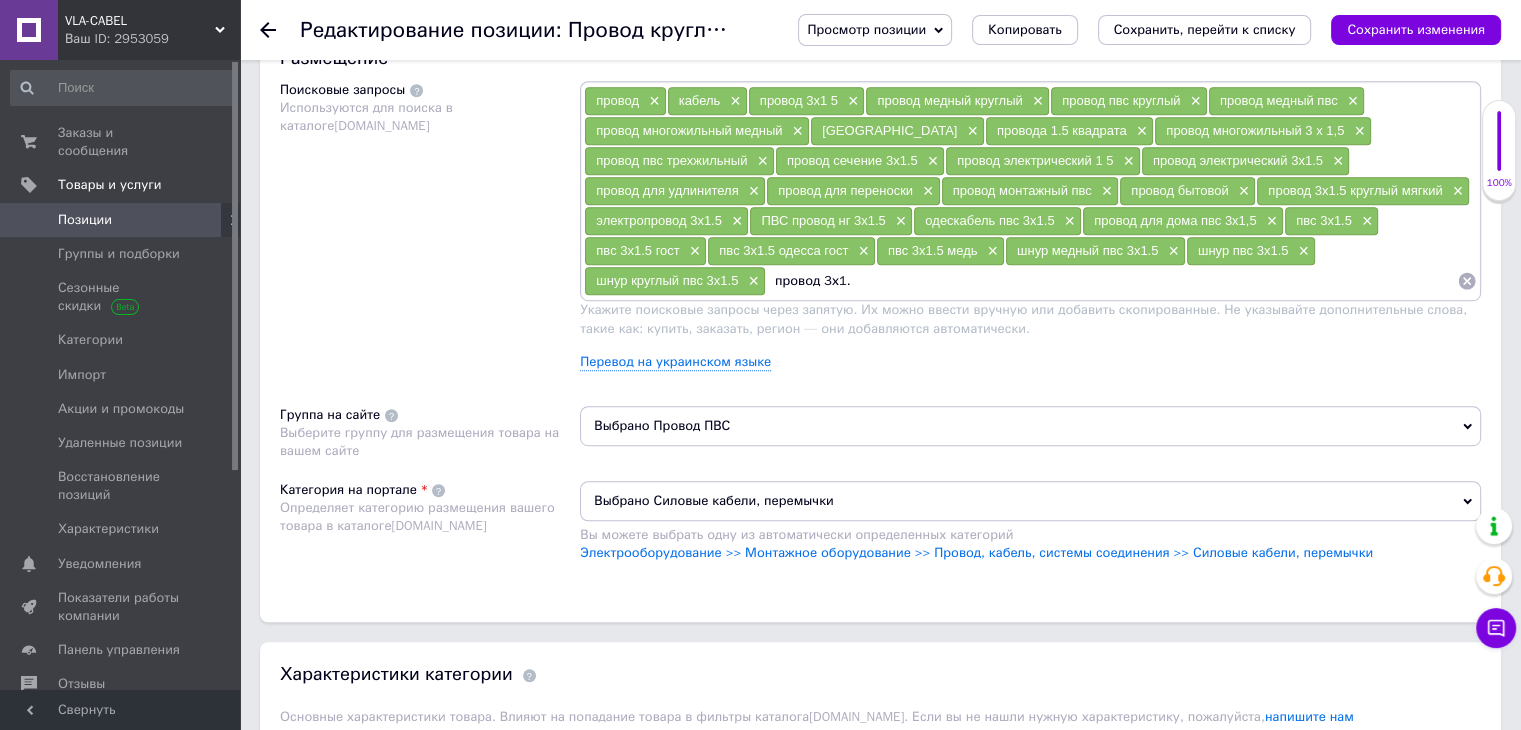type on "провод 3х1.5" 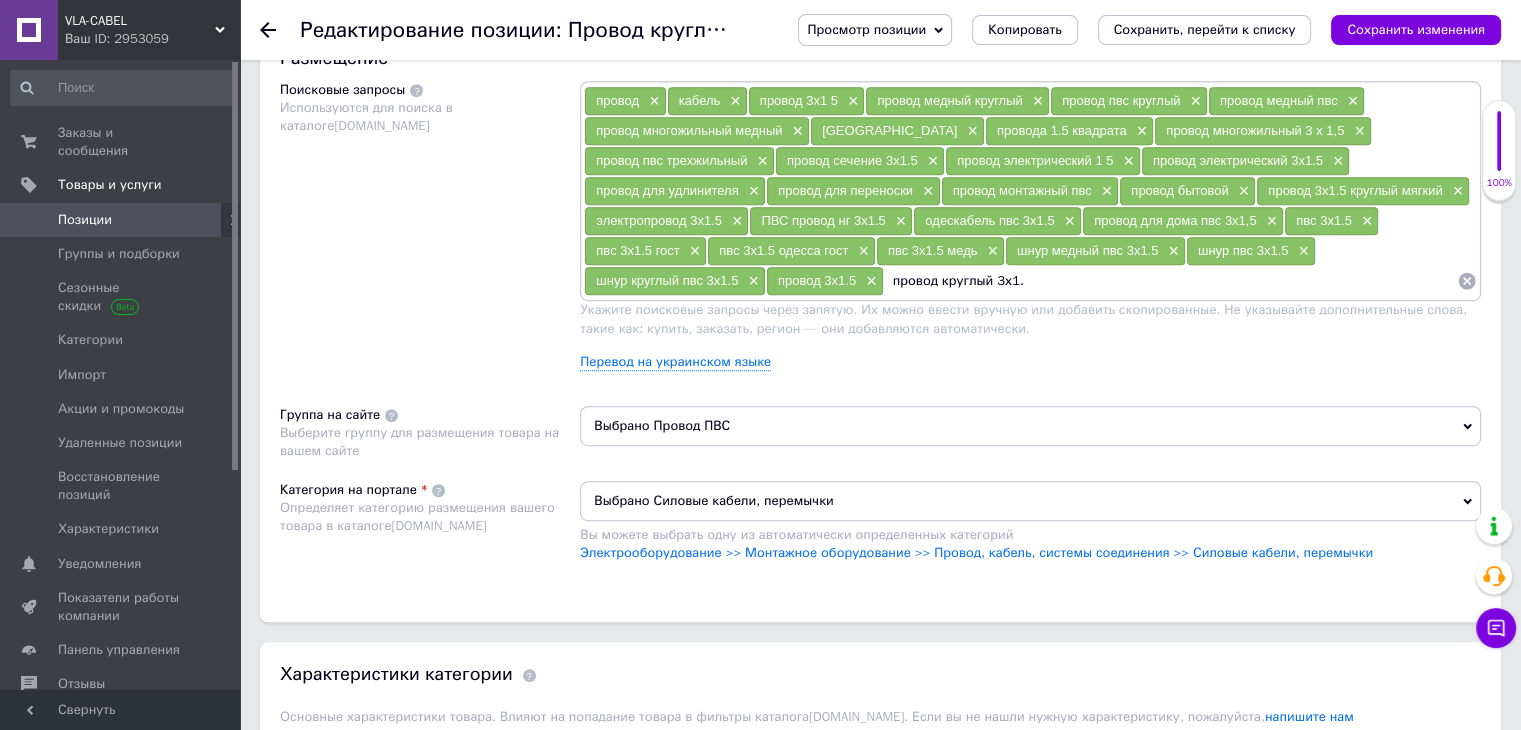 type on "провод круглый 3х1.5" 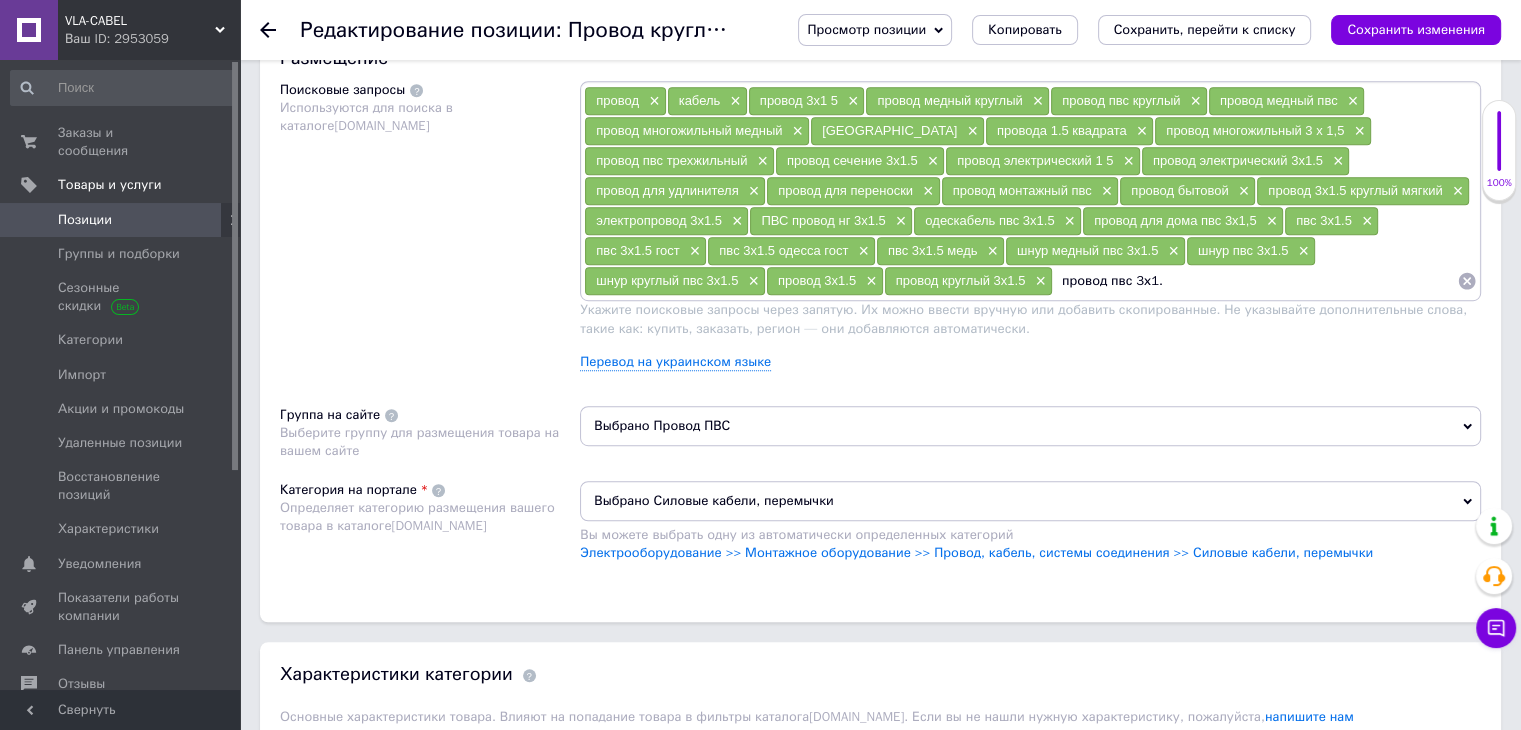 type on "провод пвс 3х1.5" 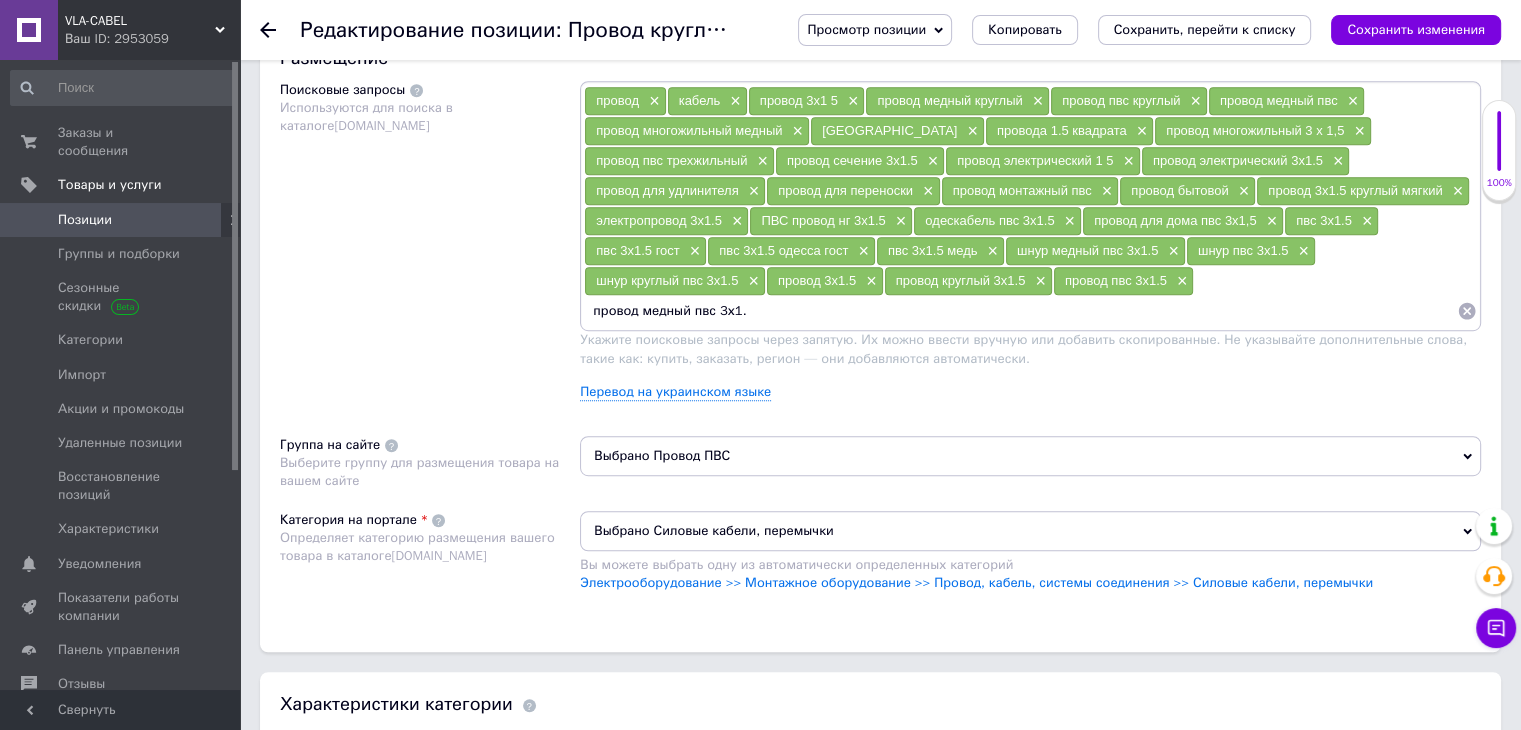 type on "провод медный пвс 3х1.5" 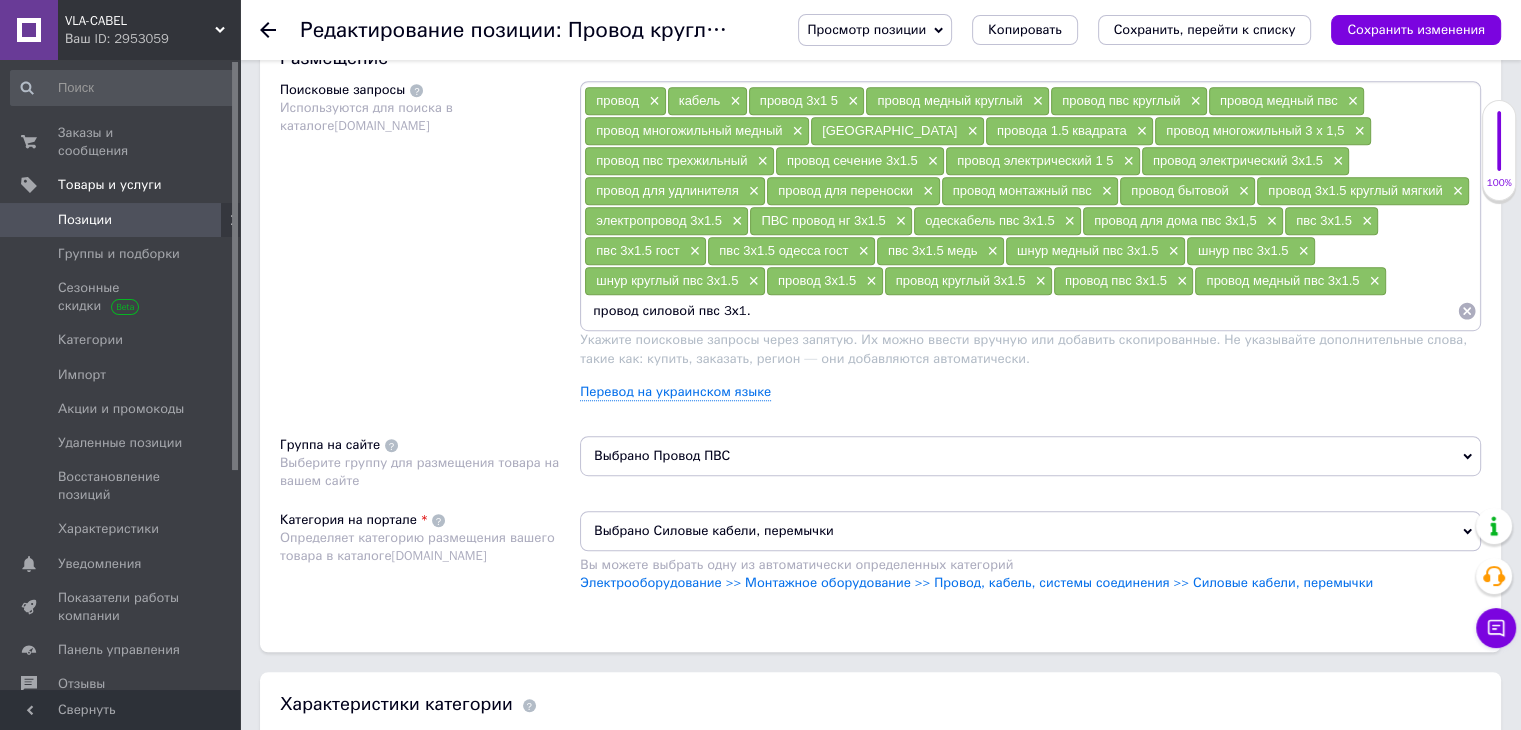 type on "провод силовой пвс 3х1.5" 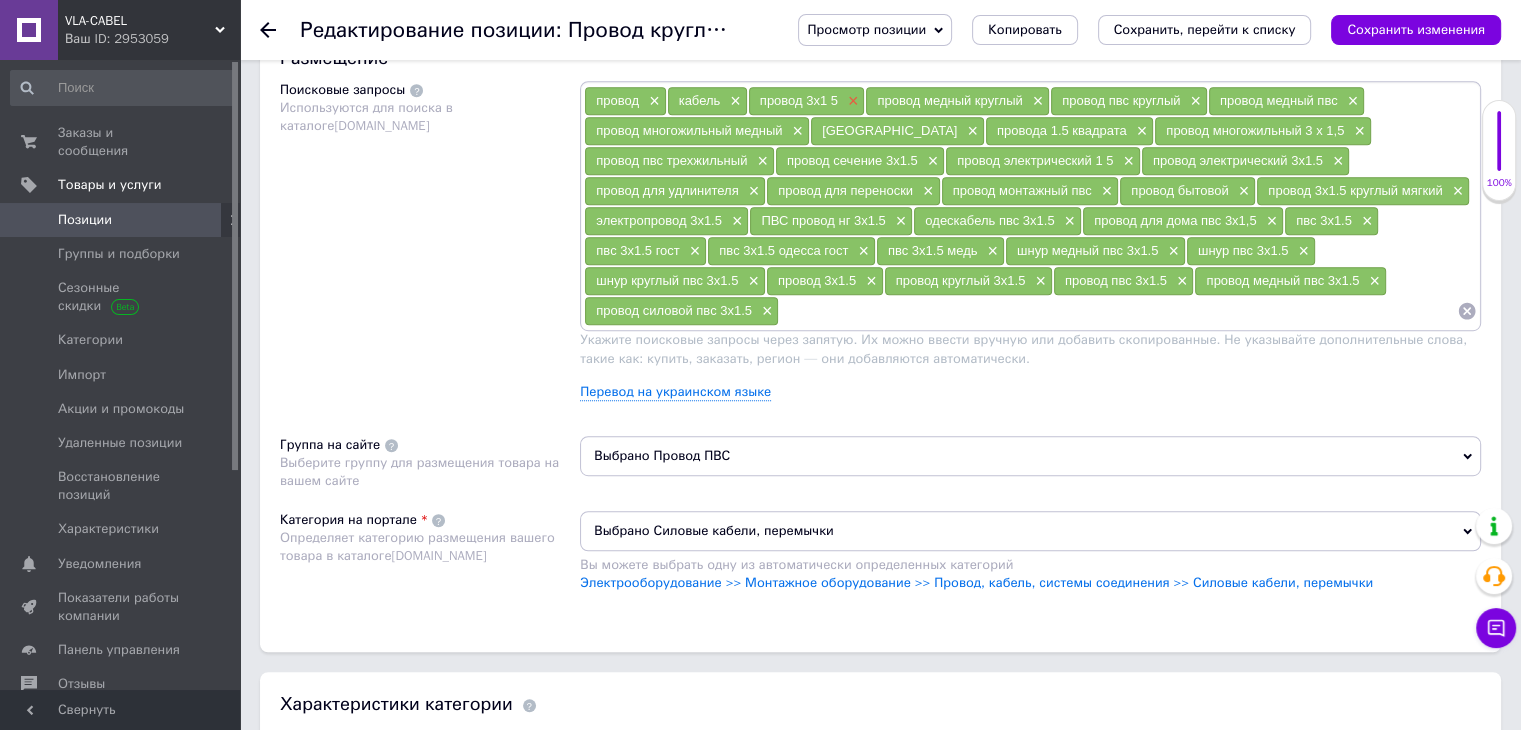 click on "×" at bounding box center (851, 101) 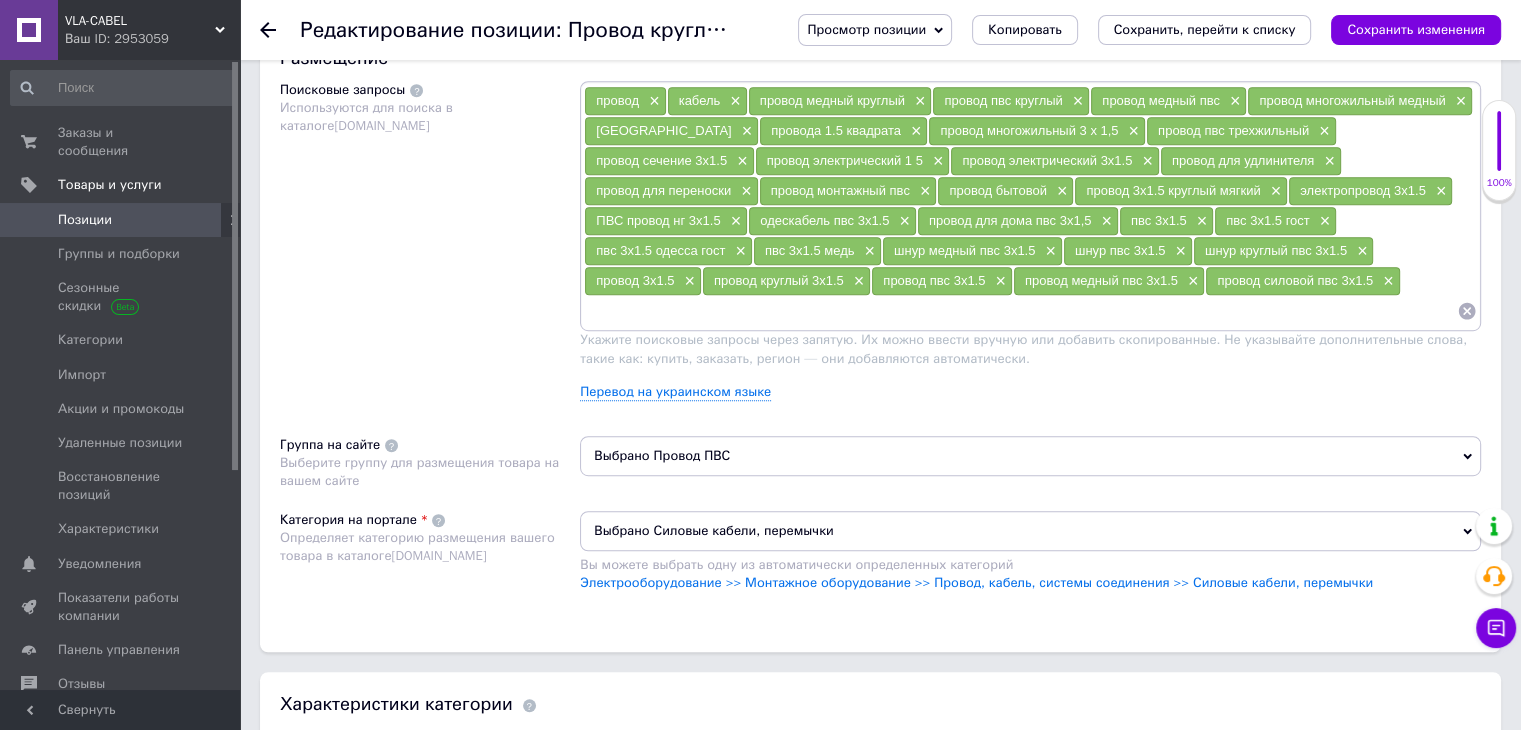 click at bounding box center [1020, 311] 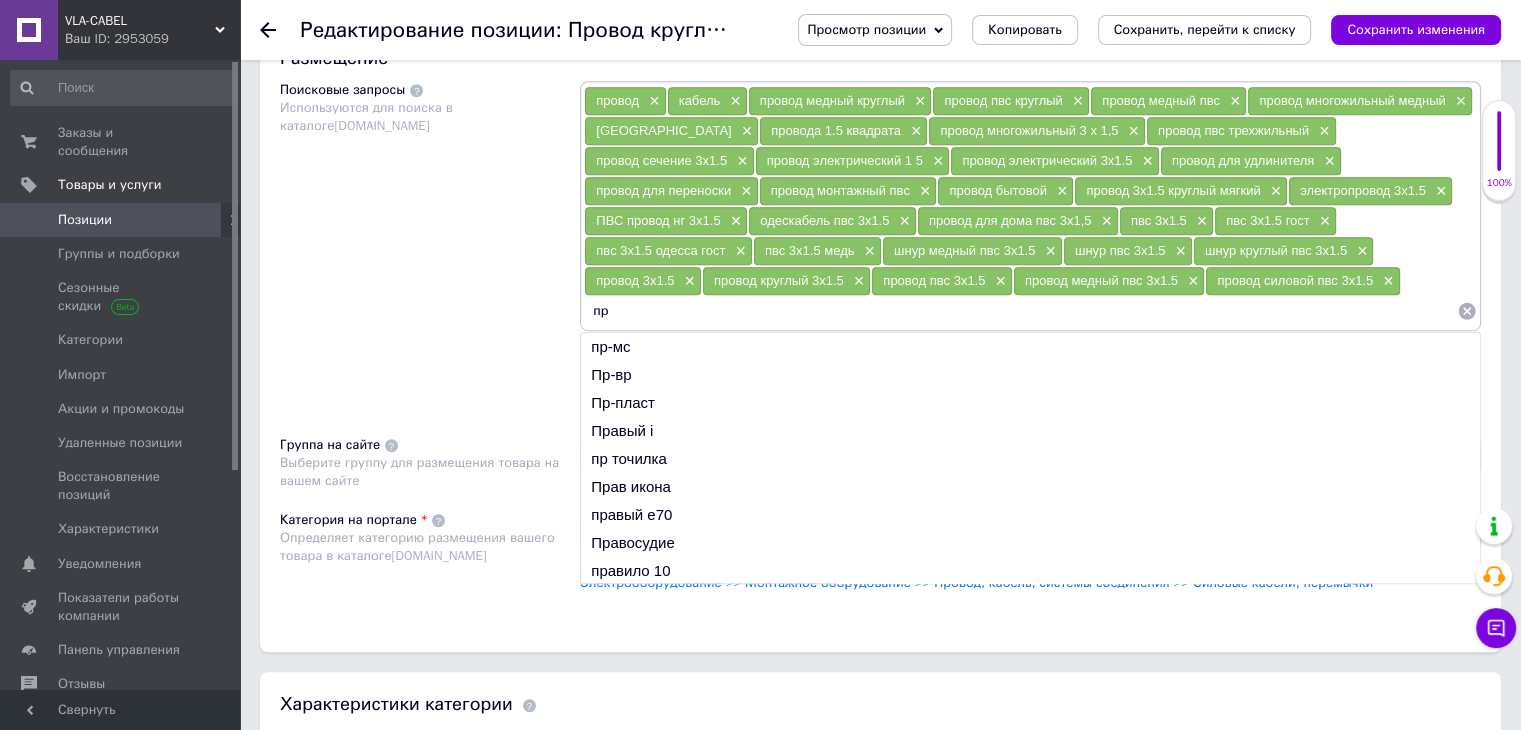 type on "п" 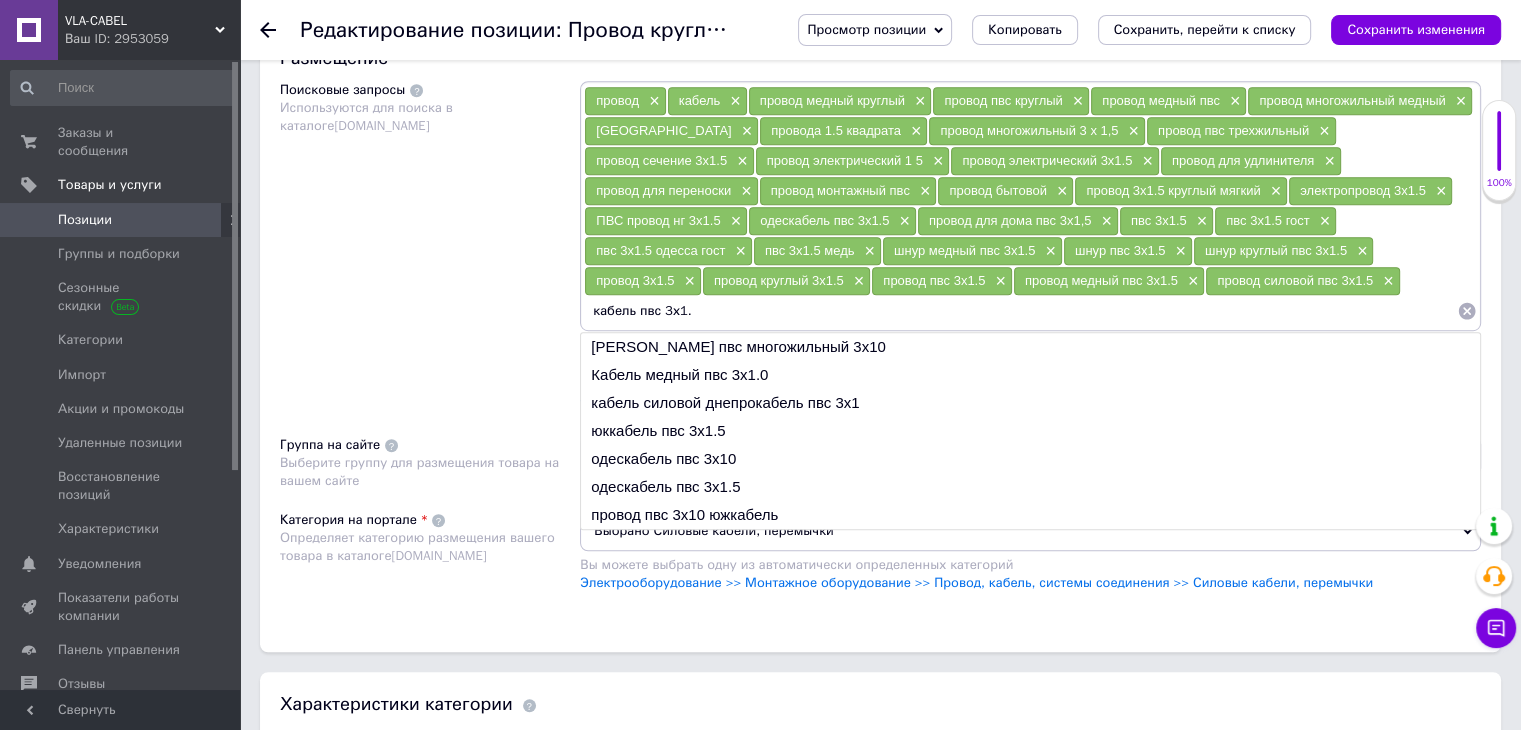 type on "кабель пвс 3х1.5" 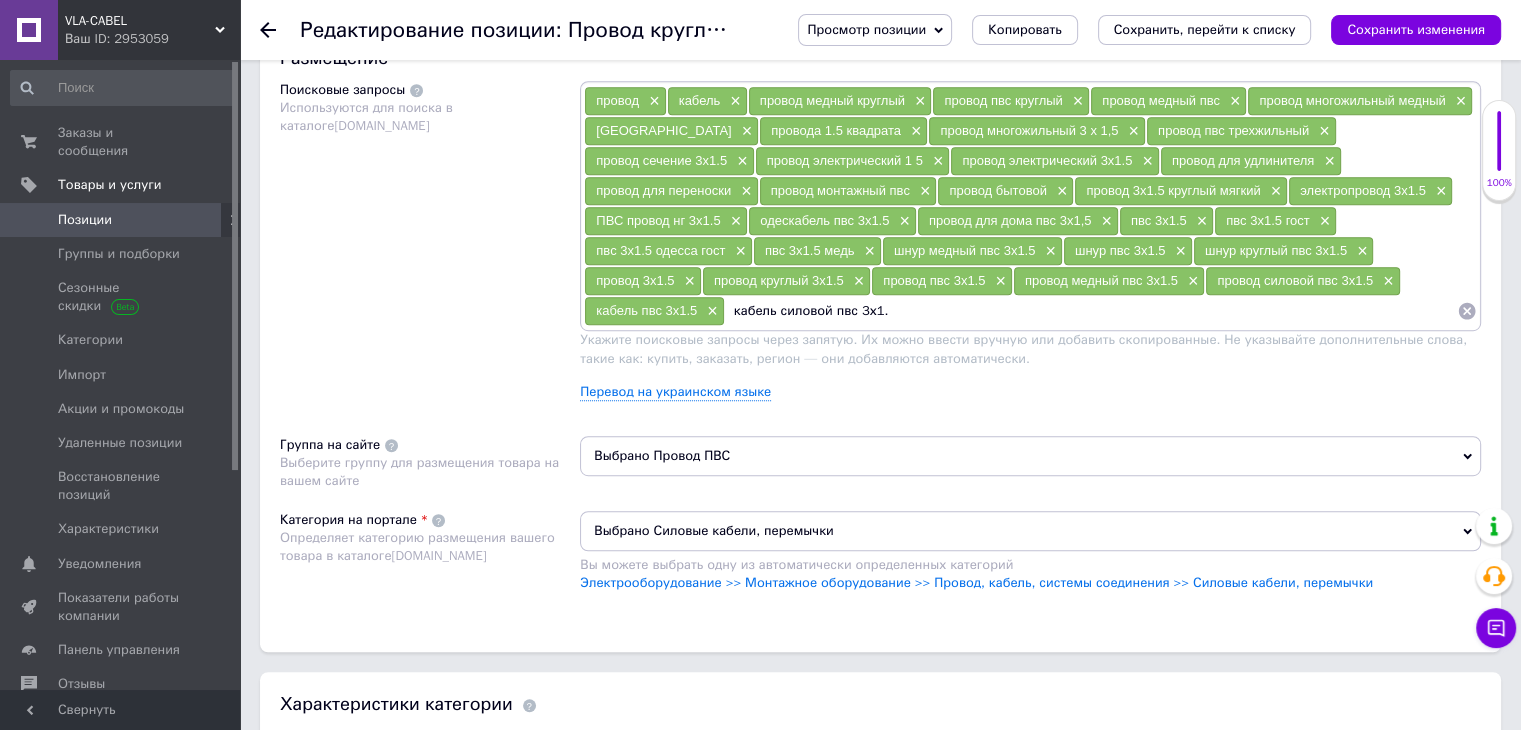 type on "кабель силовой пвс 3х1.5" 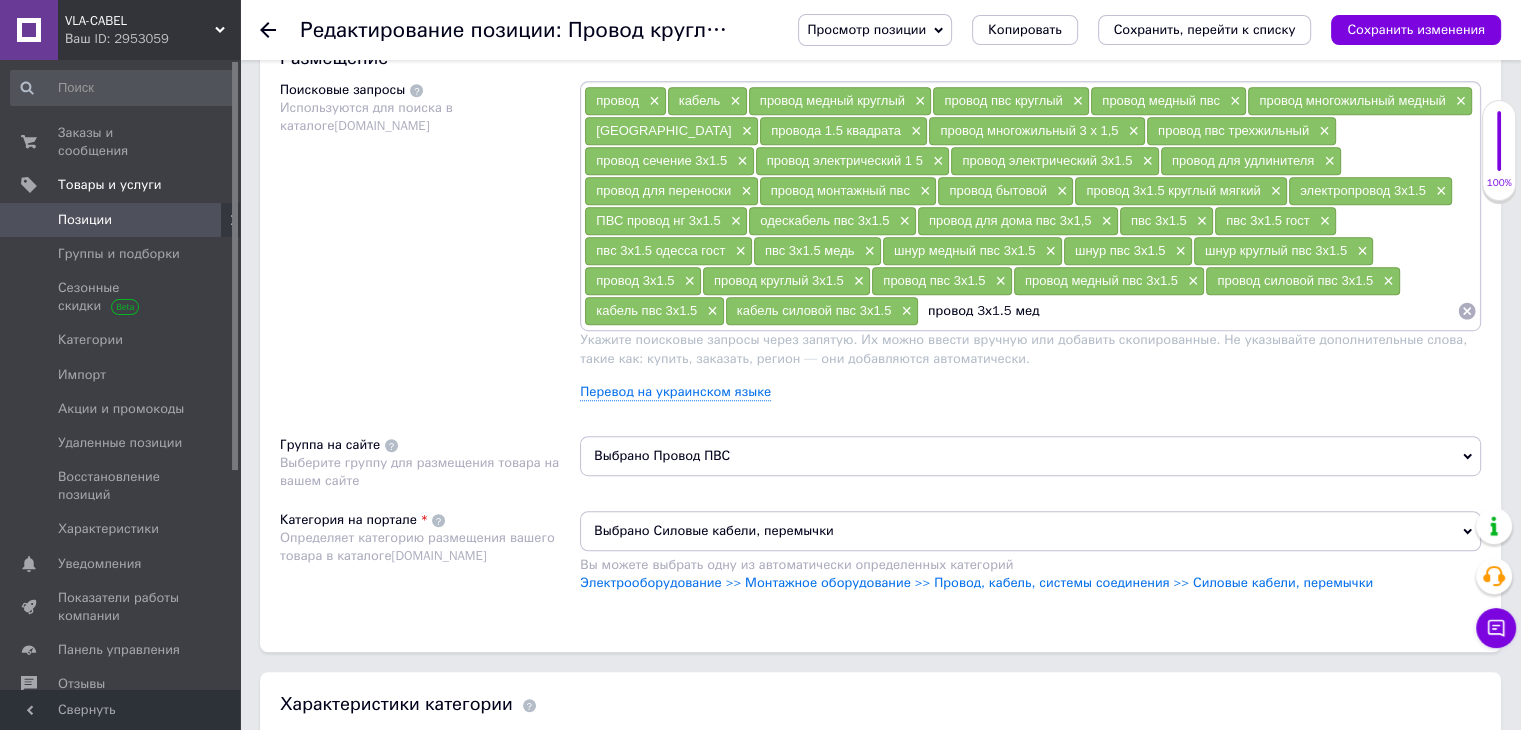 type on "провод 3х1.5 медь" 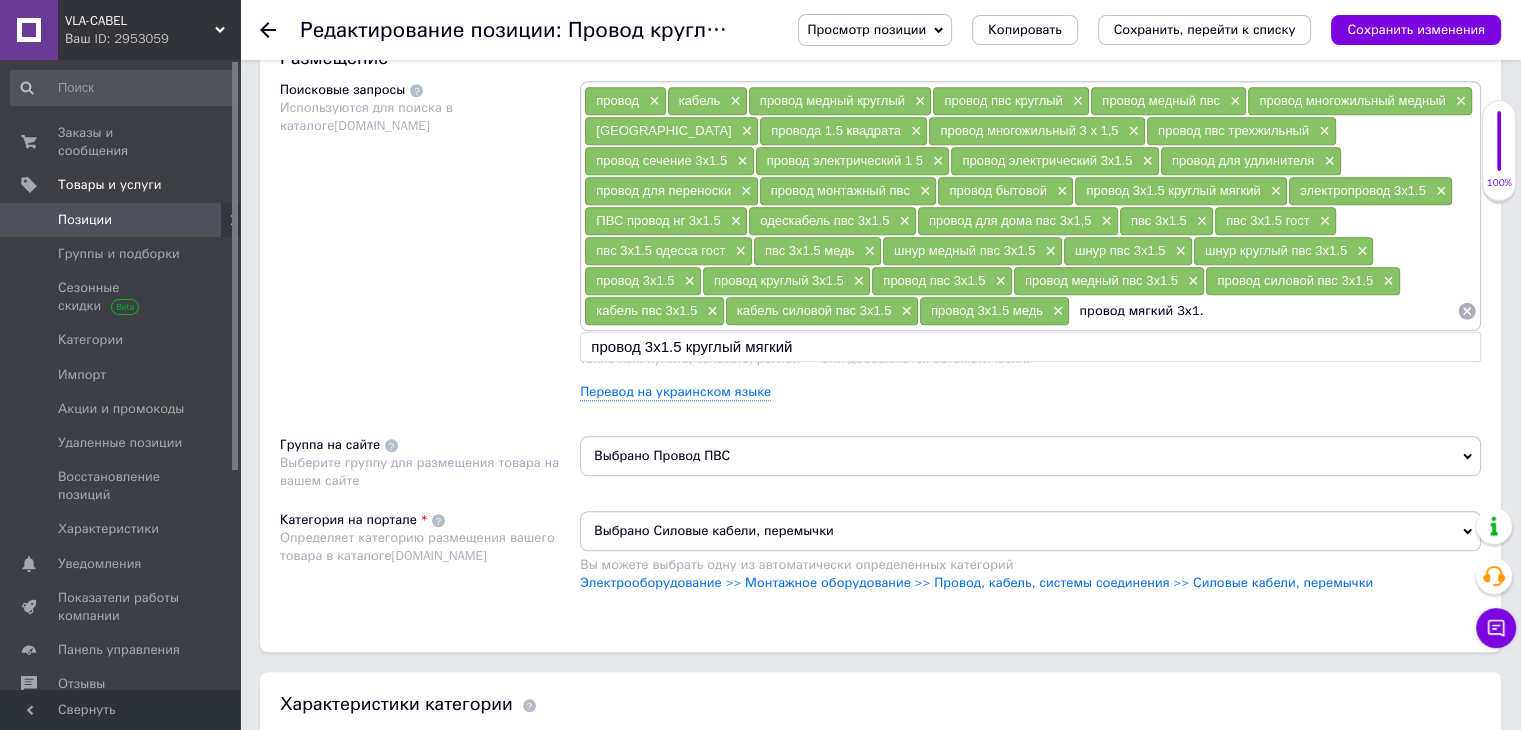 type on "провод мягкий 3х1.5" 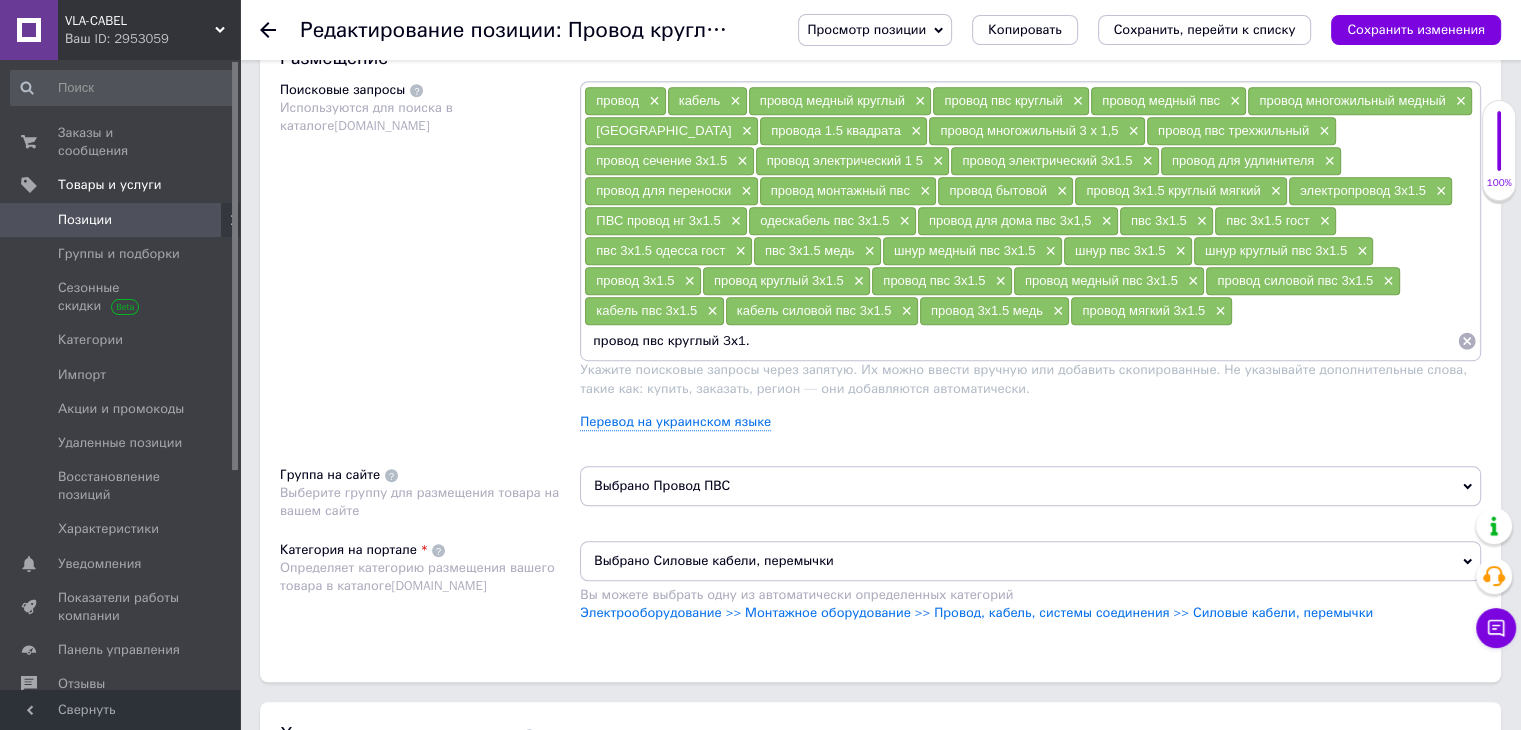 type on "провод пвс круглый 3х1.5" 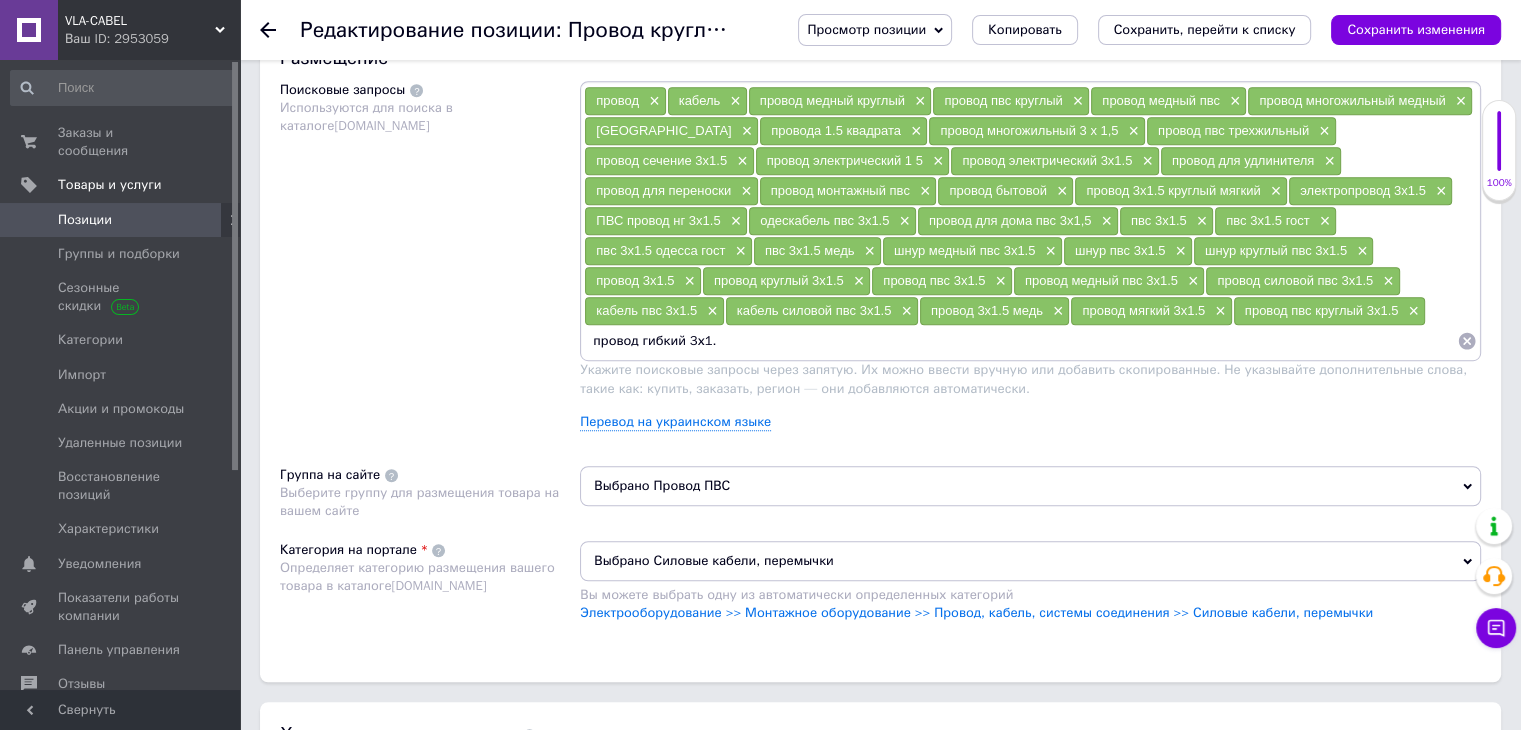 type on "провод гибкий 3х1.5" 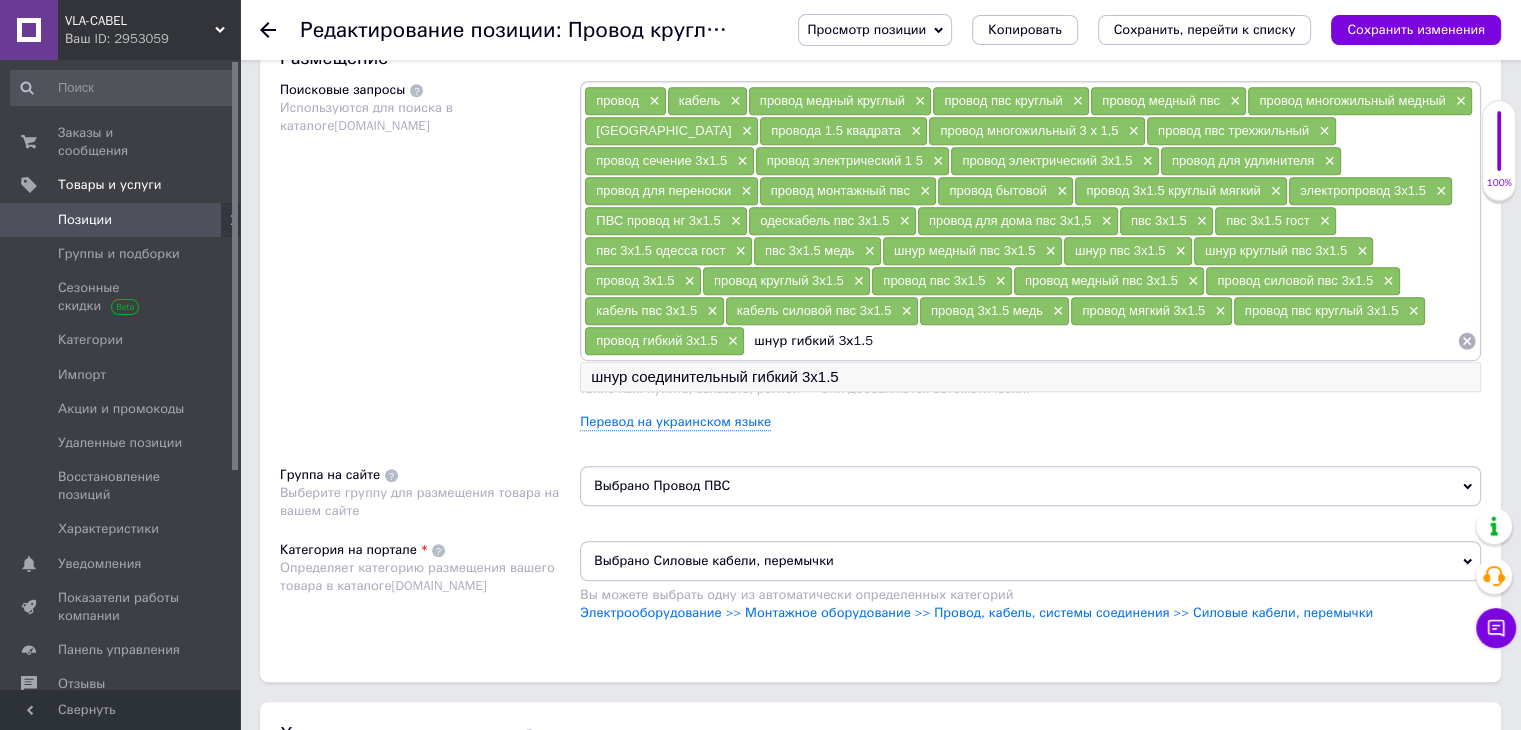 type on "шнур гибкий 3х1.5" 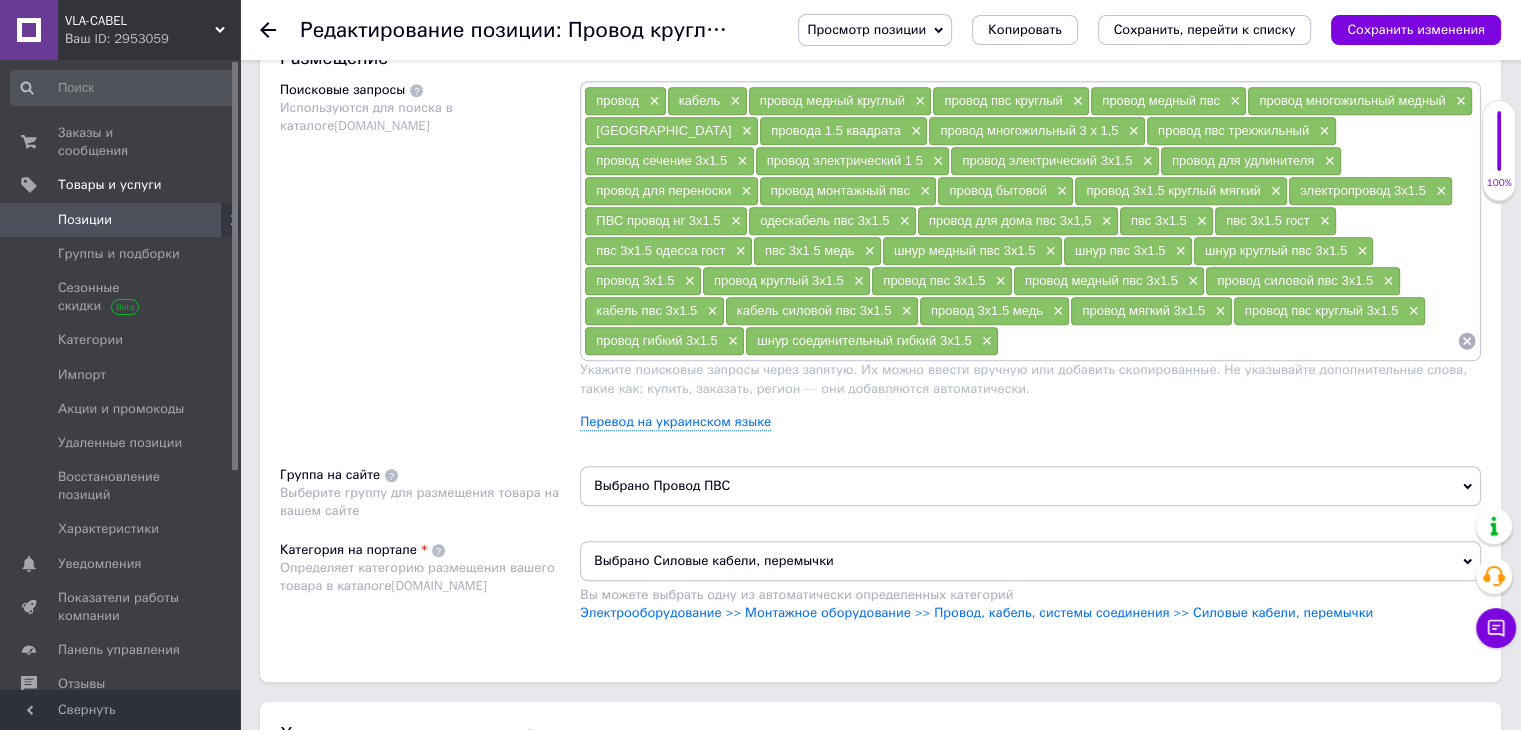 click at bounding box center (1228, 341) 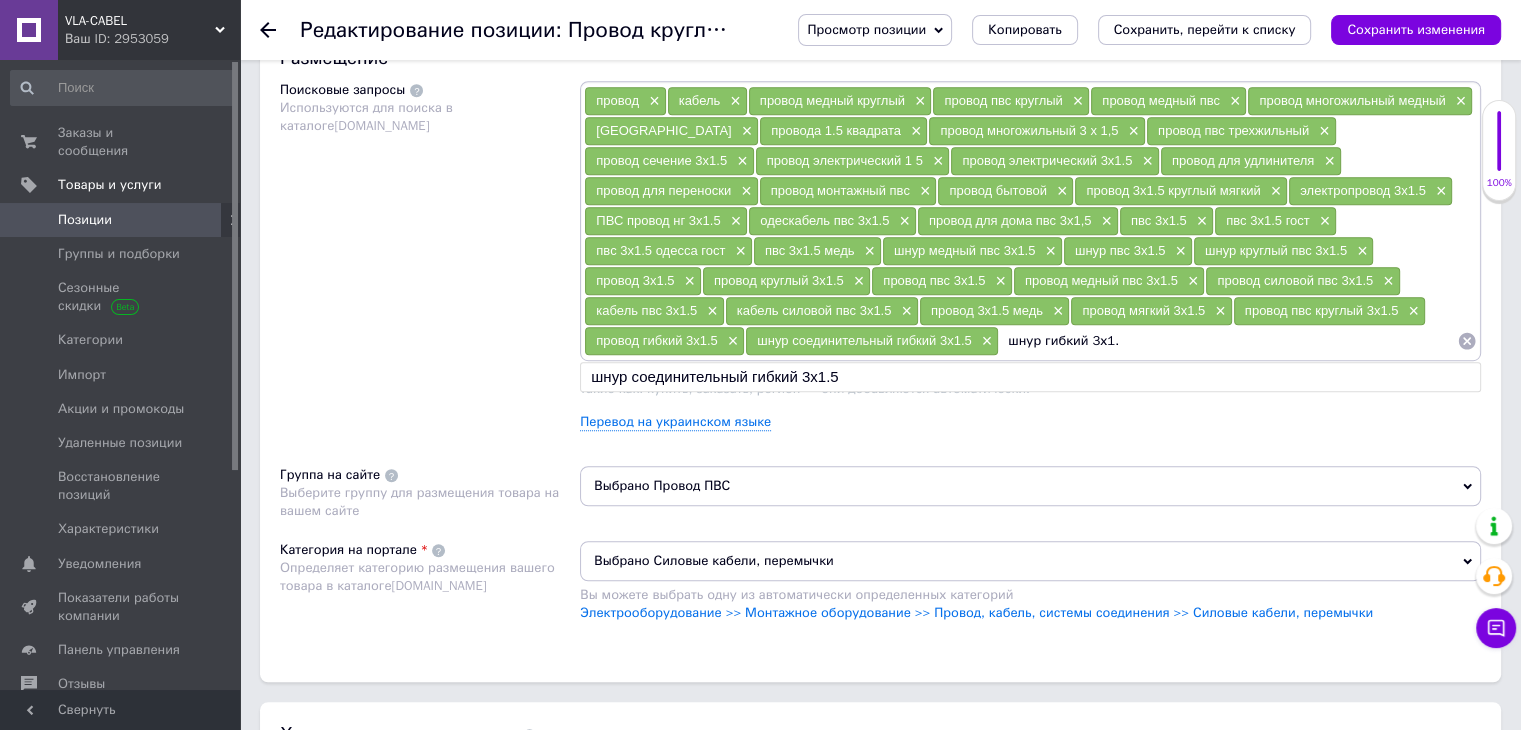 type on "шнур гибкий 3х1.5" 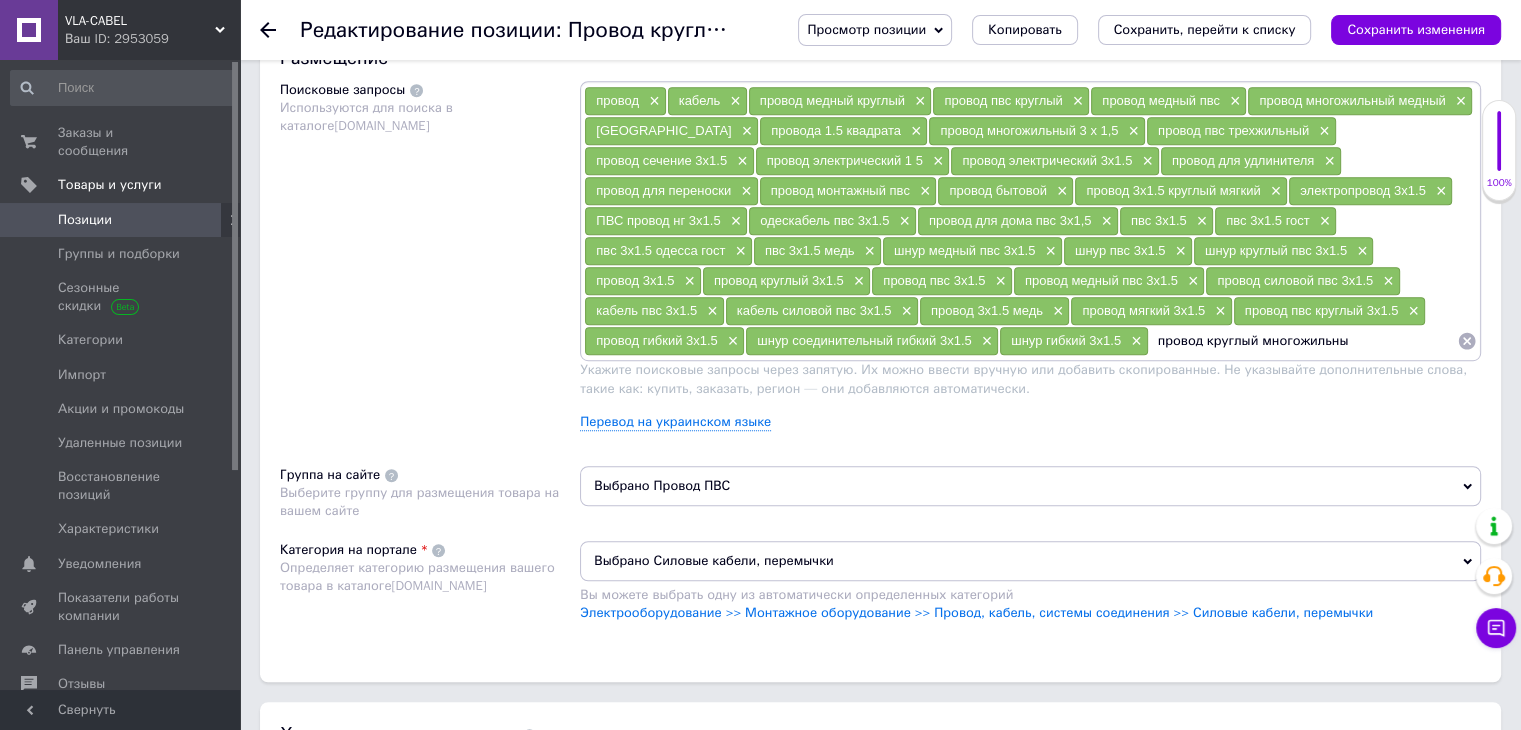 type on "провод круглый многожильный" 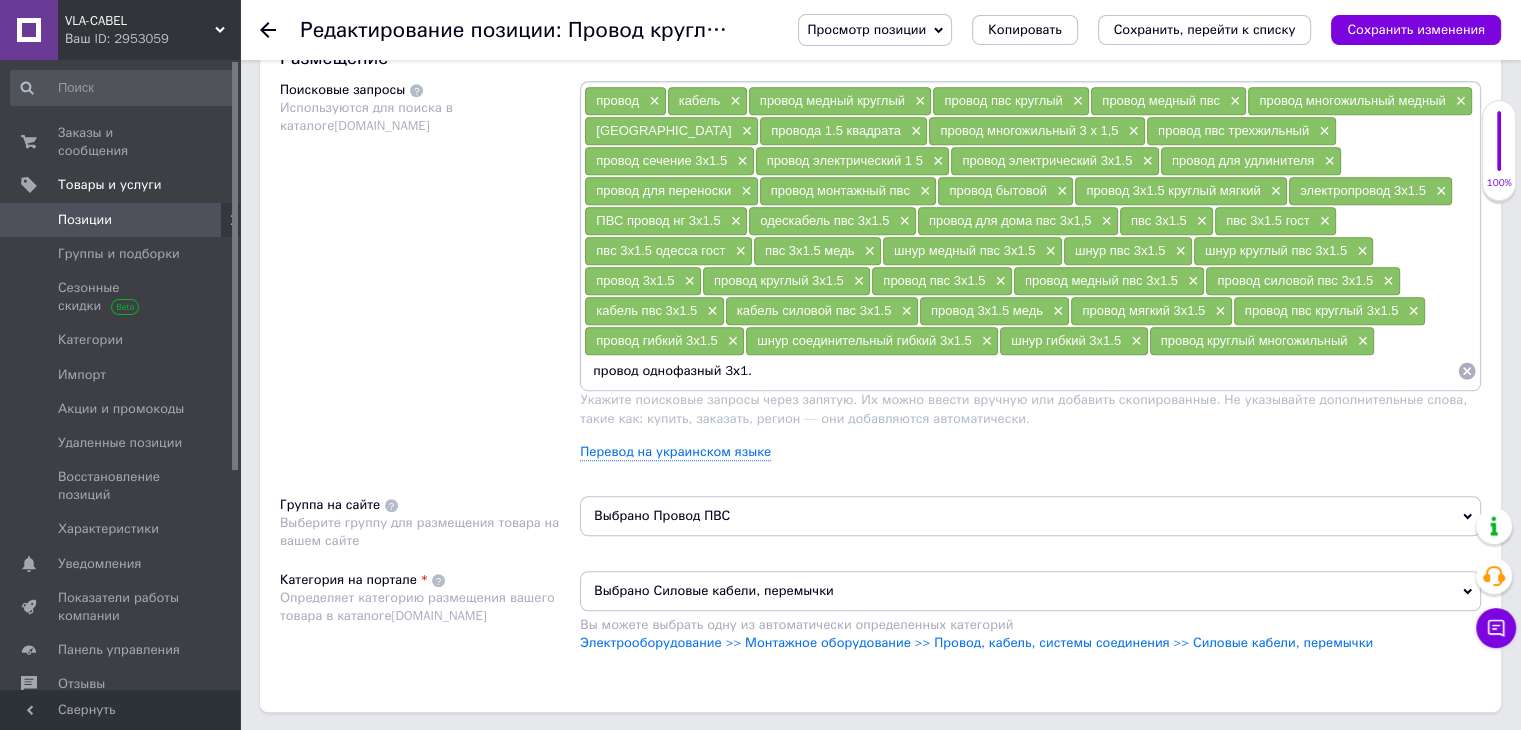 type on "провод однофазный 3х1.5" 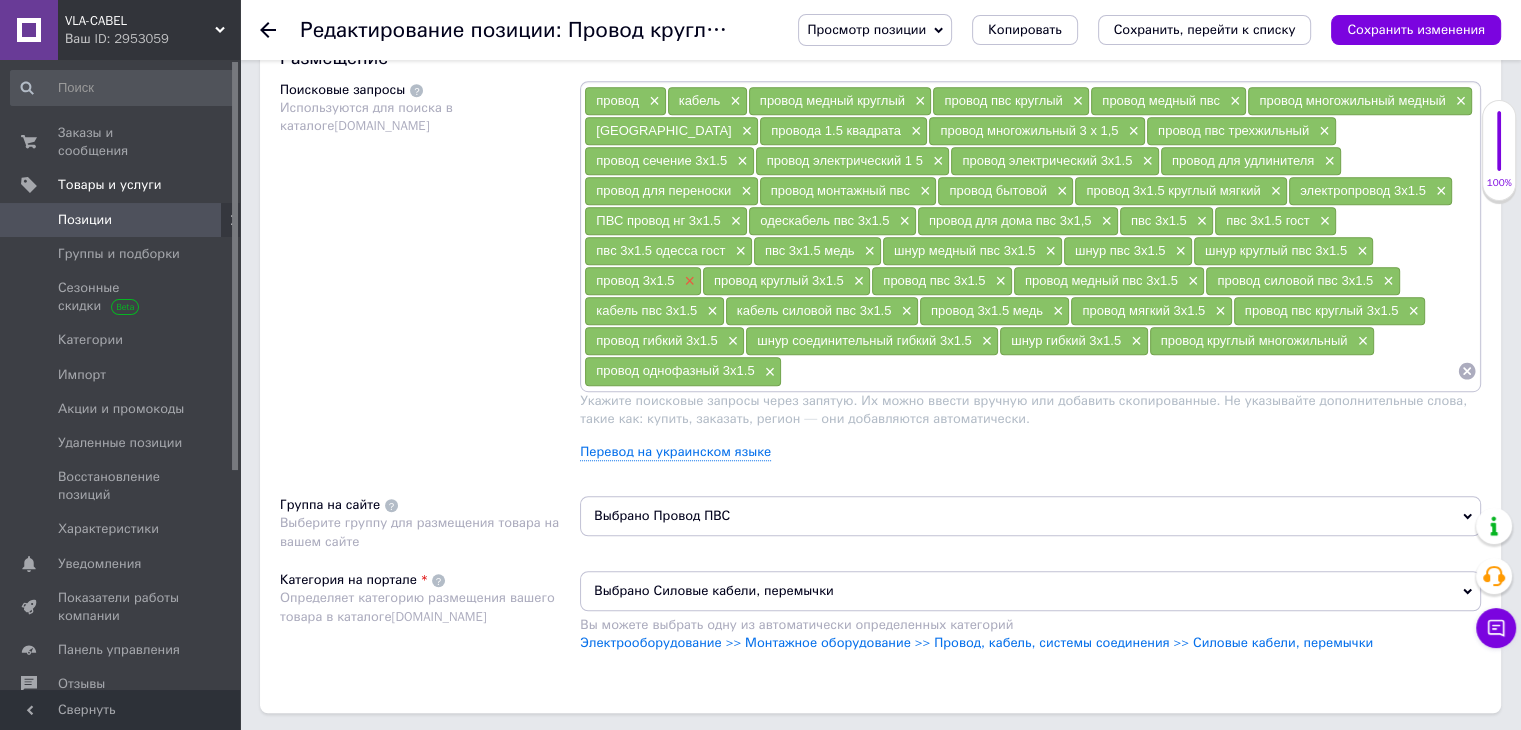 click on "×" at bounding box center [687, 281] 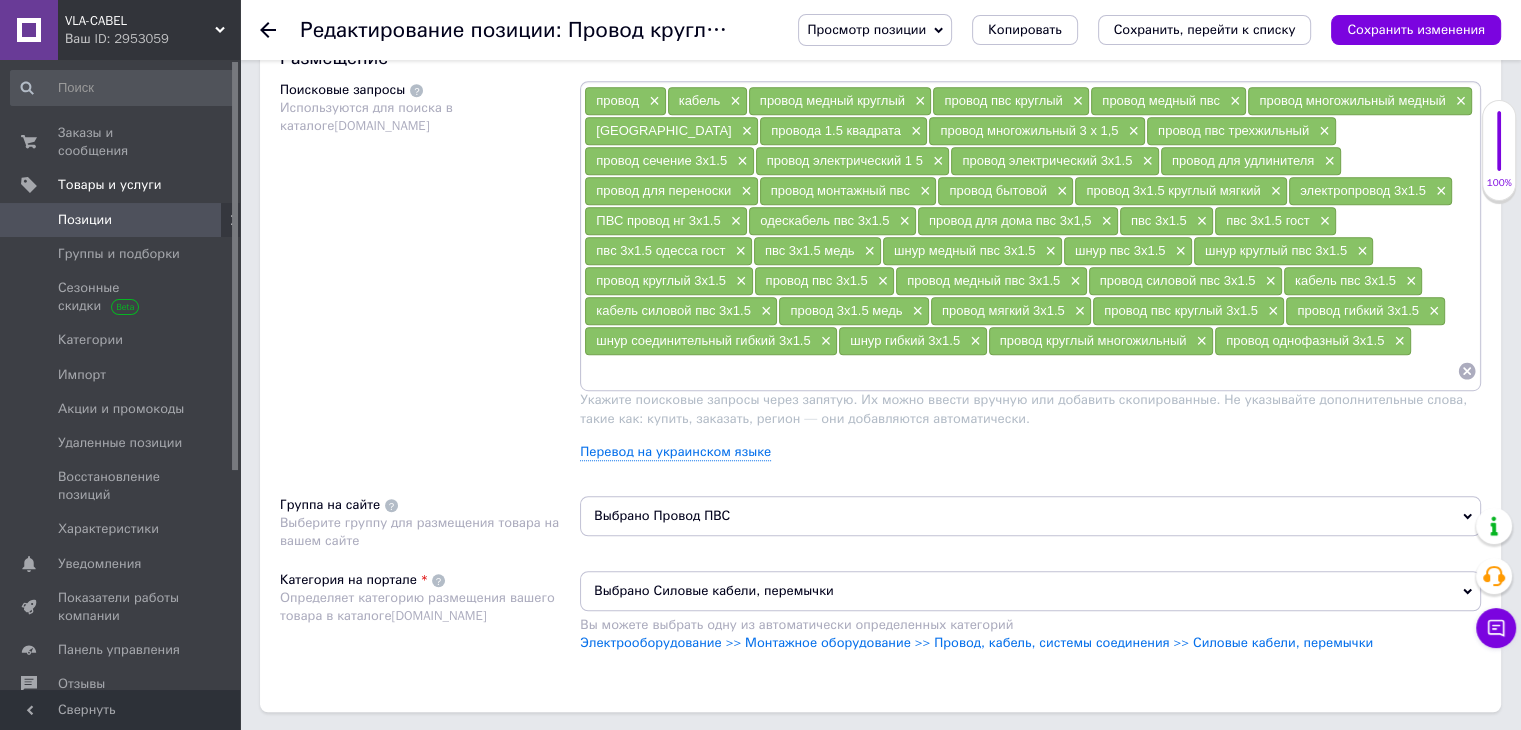 click at bounding box center (1020, 371) 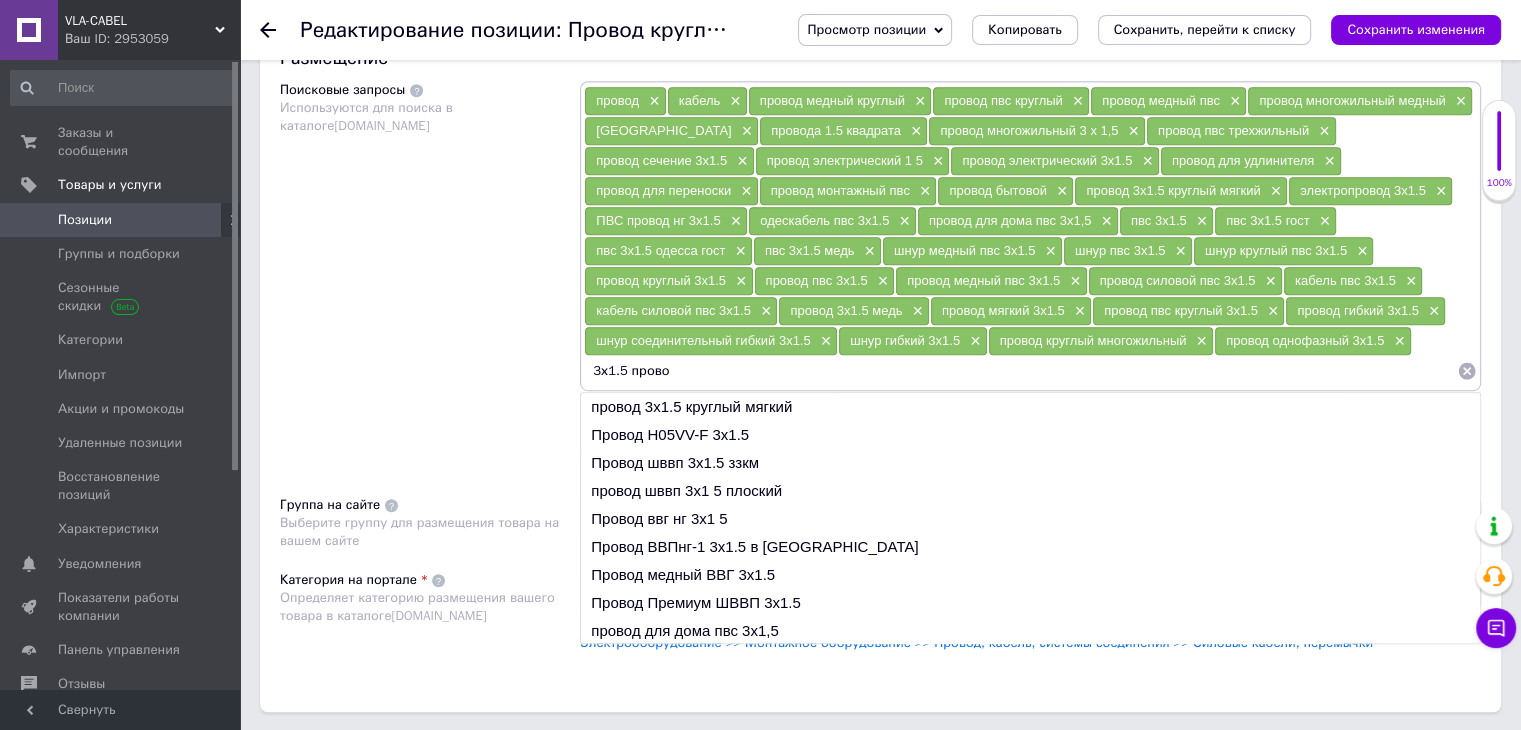 type on "3х1.5 провод" 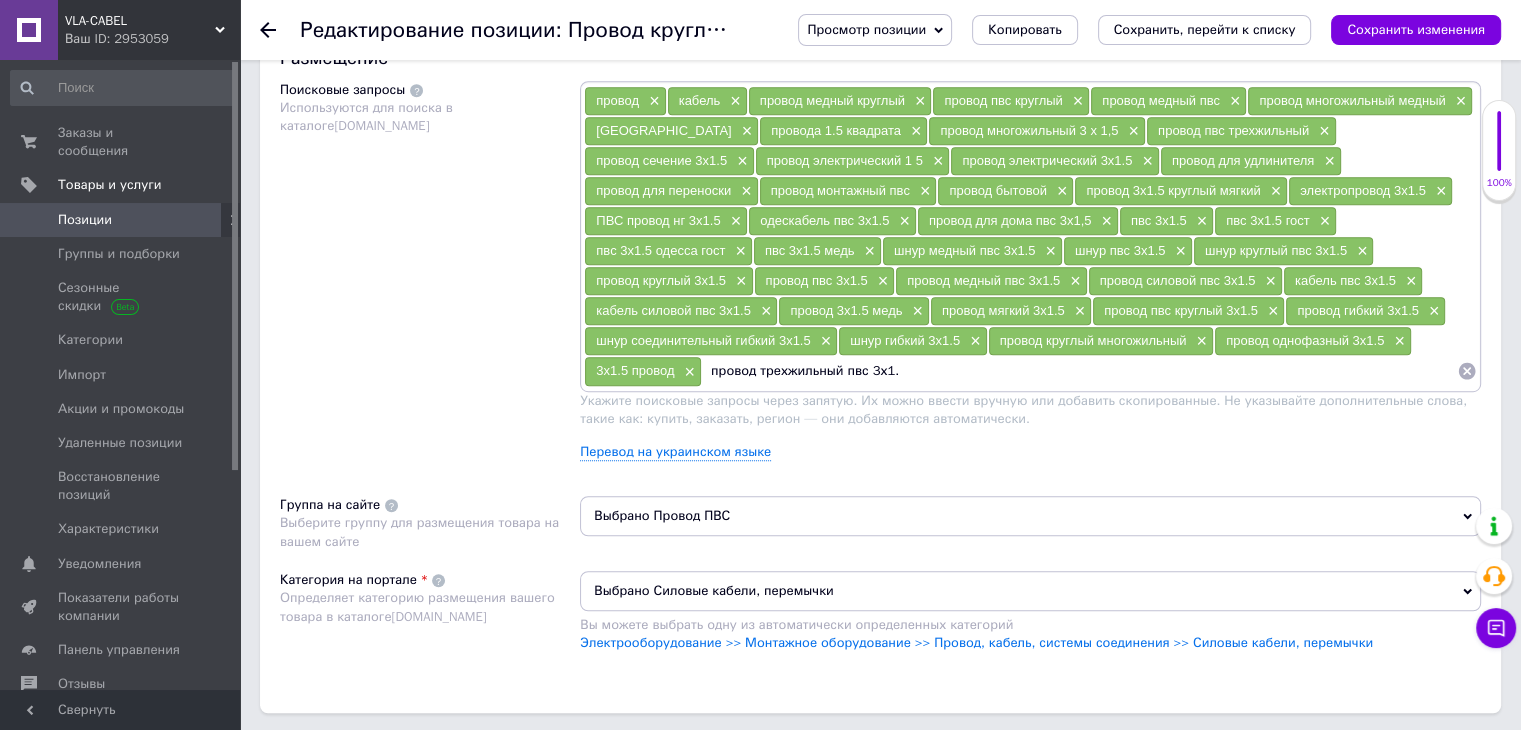 type on "провод трехжильный пвс 3х1.5" 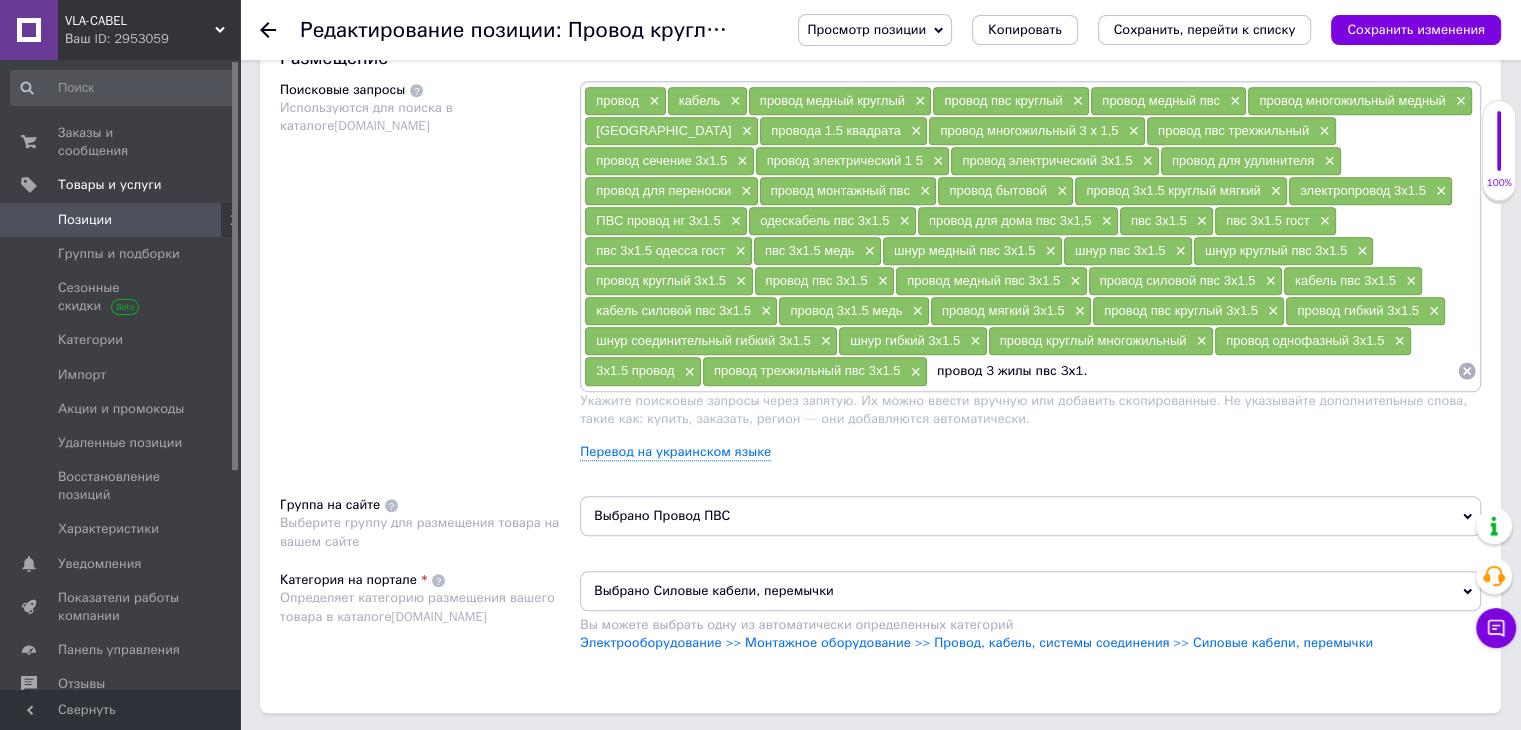 type on "провод 3 жилы пвс 3х1.5" 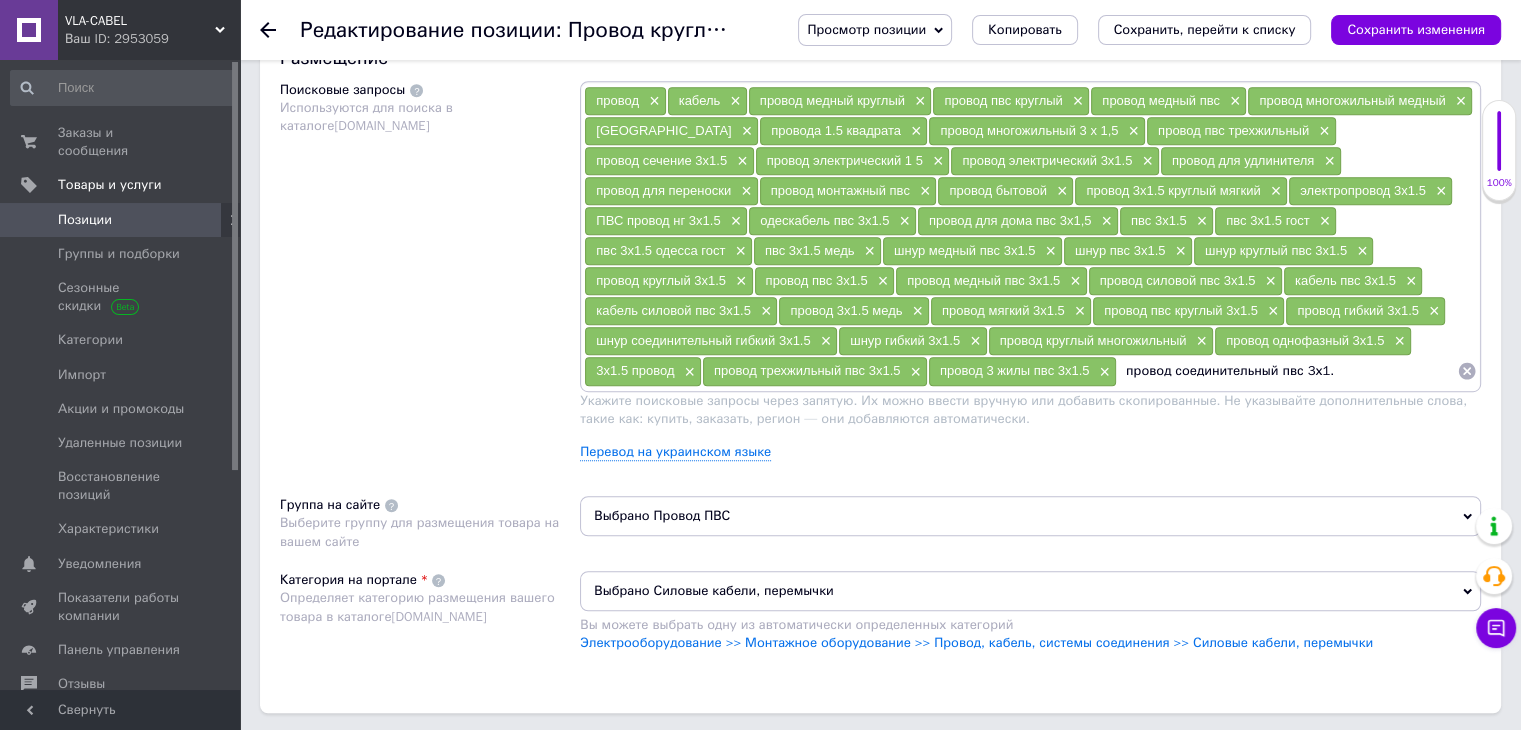 type on "провод соединительный пвс 3х1.5" 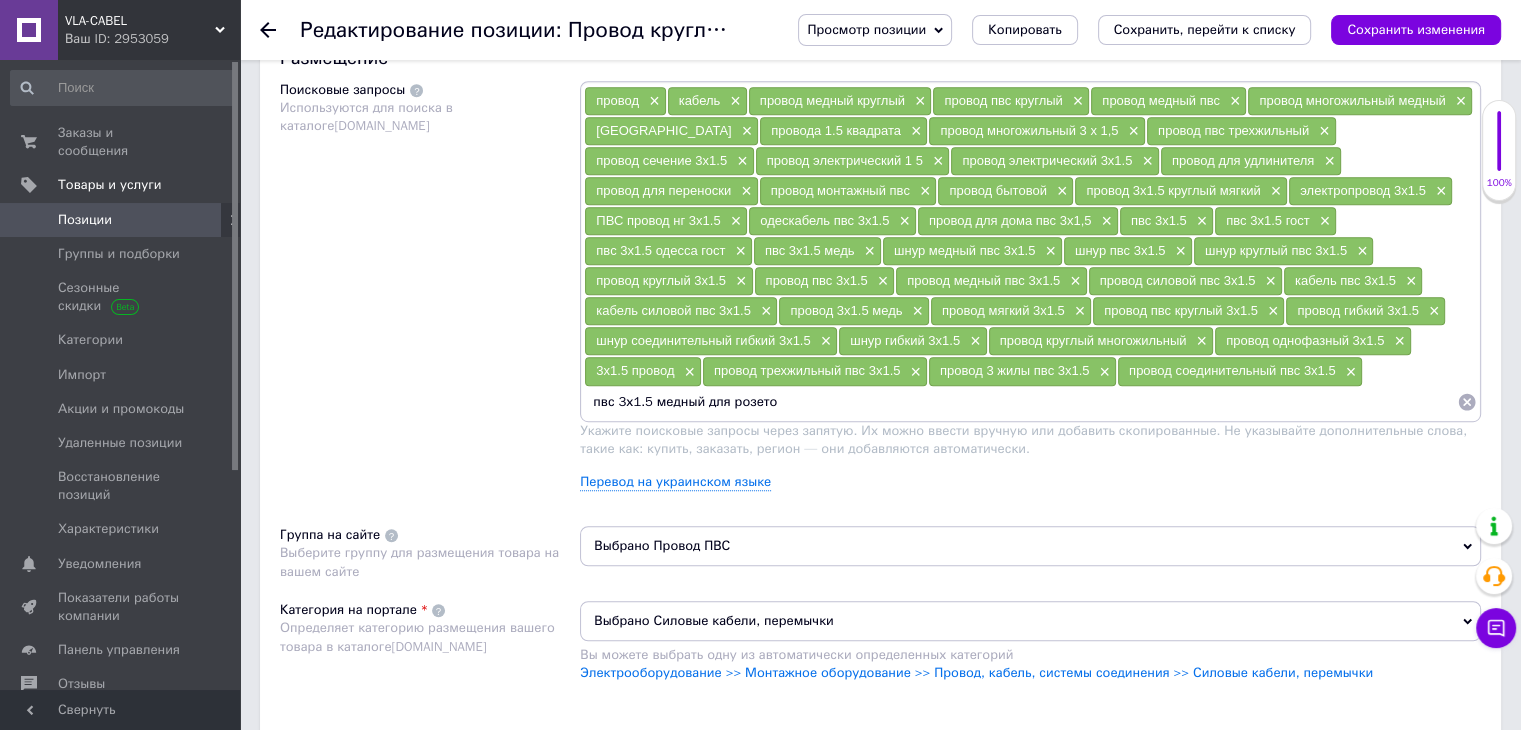 type on "пвс 3х1.5 медный для розеток" 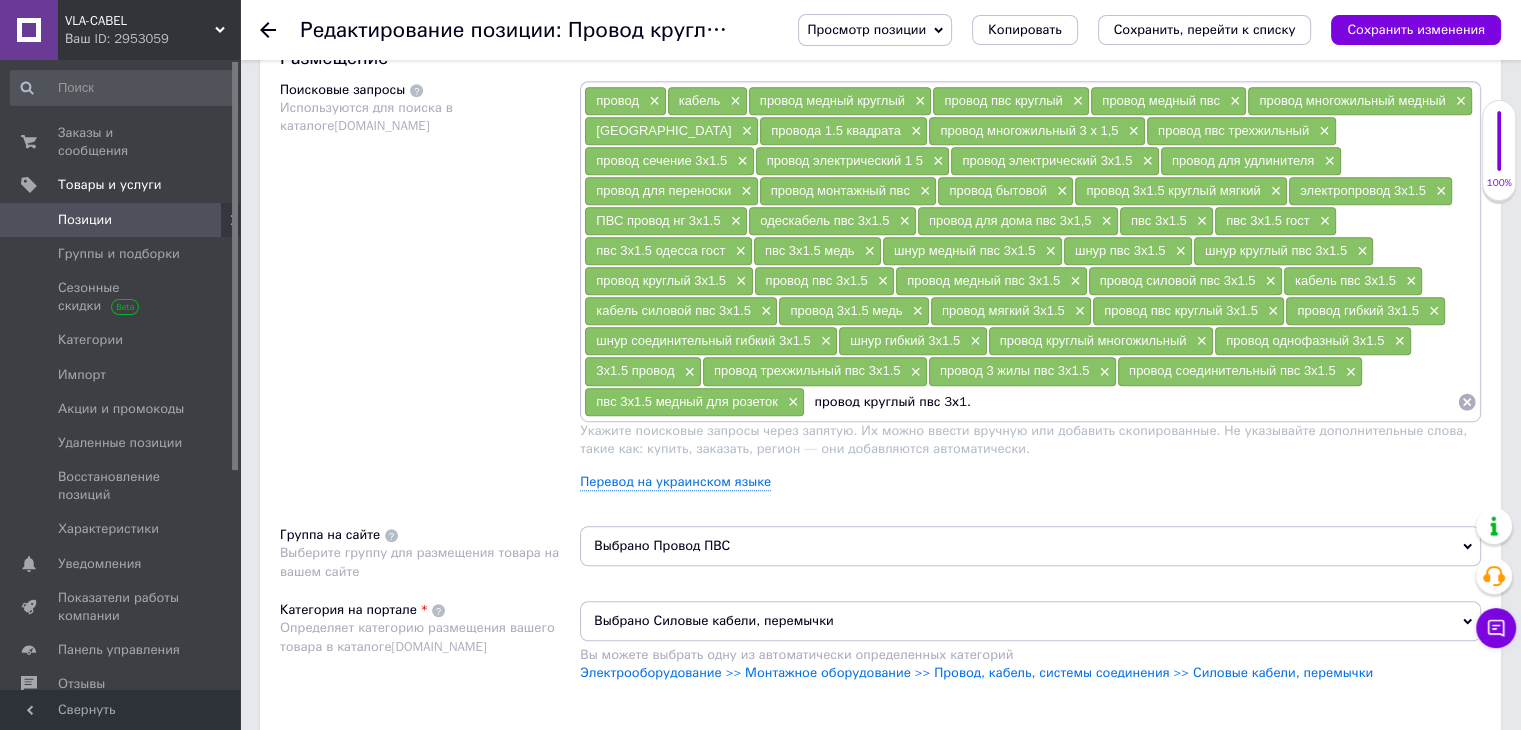 type on "провод круглый пвс 3х1.5" 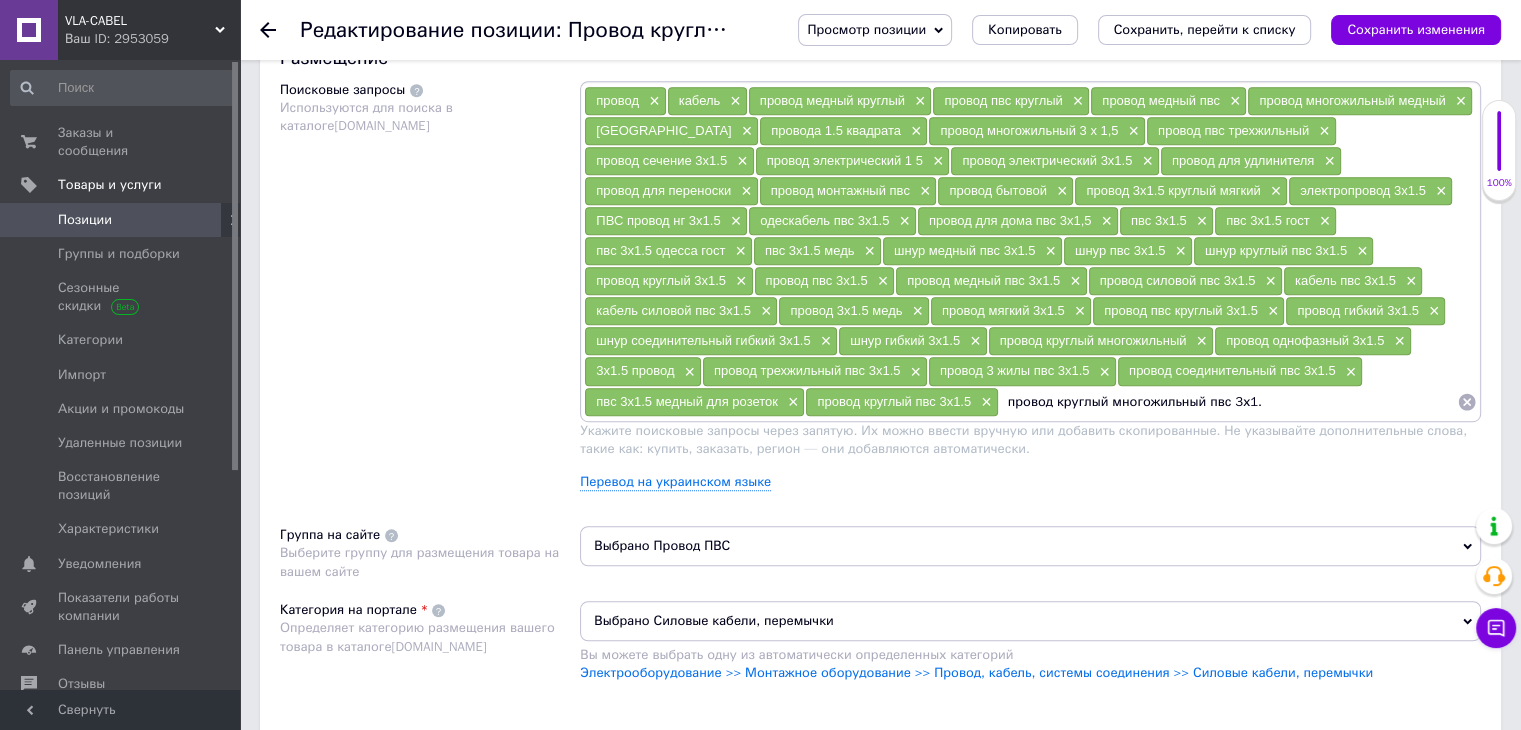 type on "провод круглый многожильный пвс 3х1.5" 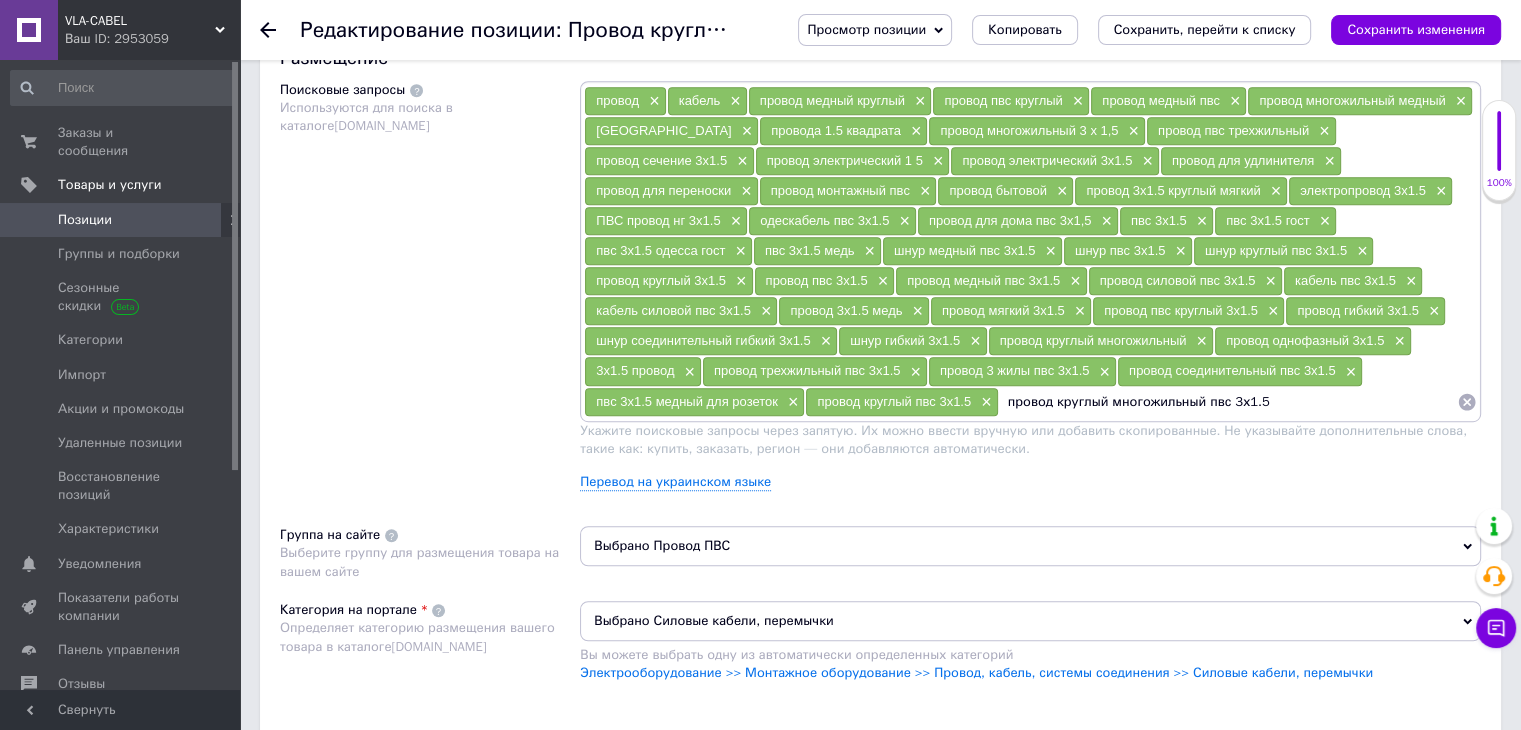 type 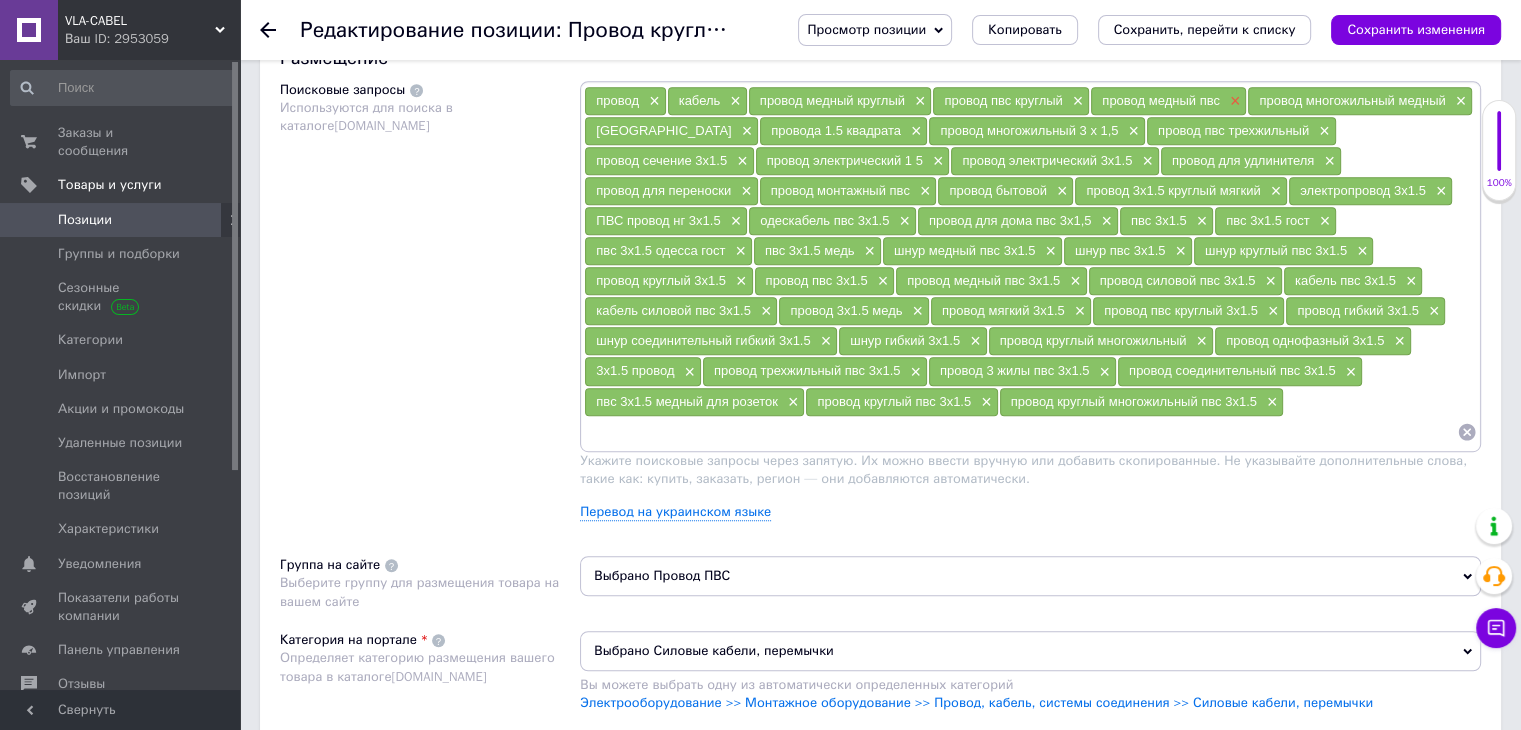 click on "×" at bounding box center [1233, 101] 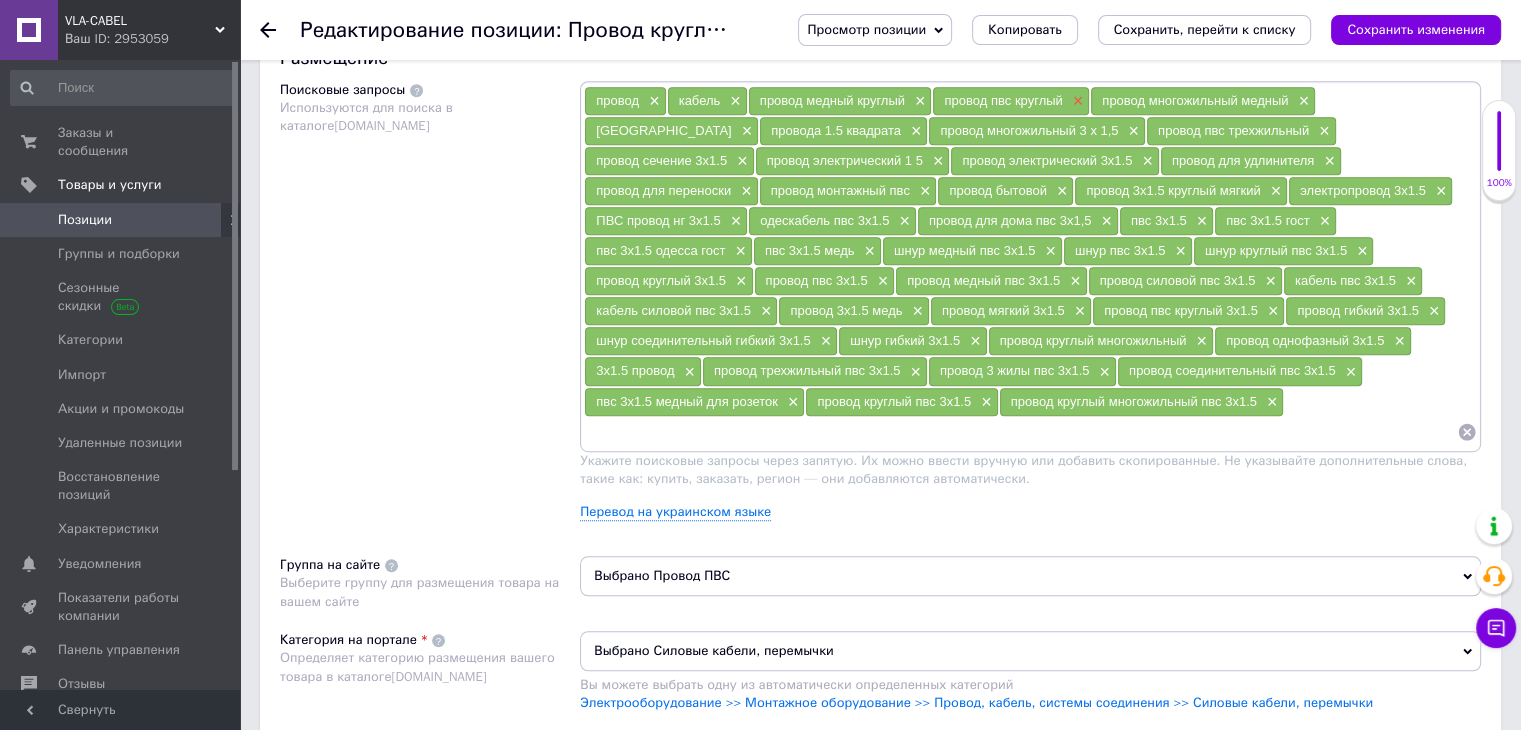 click on "×" at bounding box center (1076, 101) 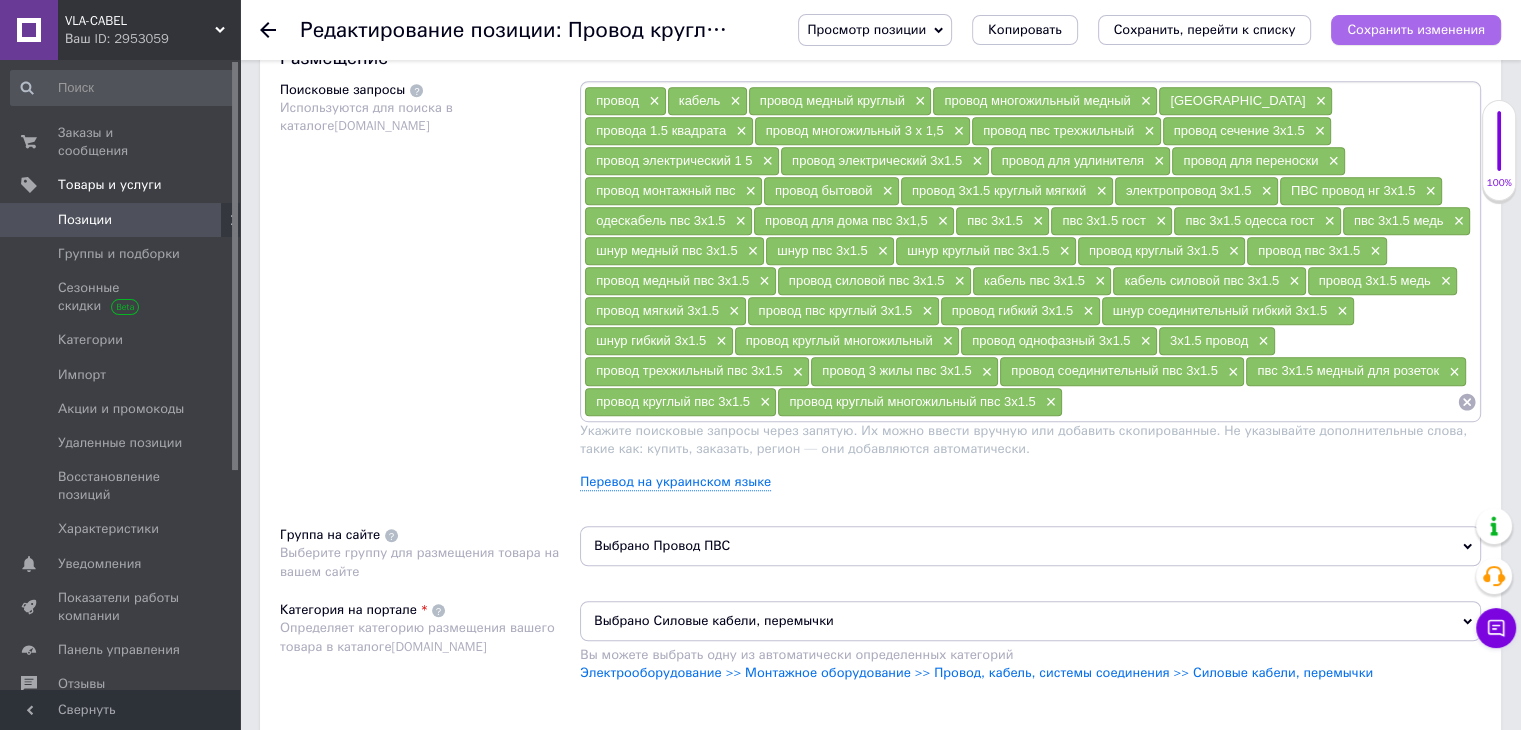 click on "Сохранить изменения" at bounding box center [1416, 29] 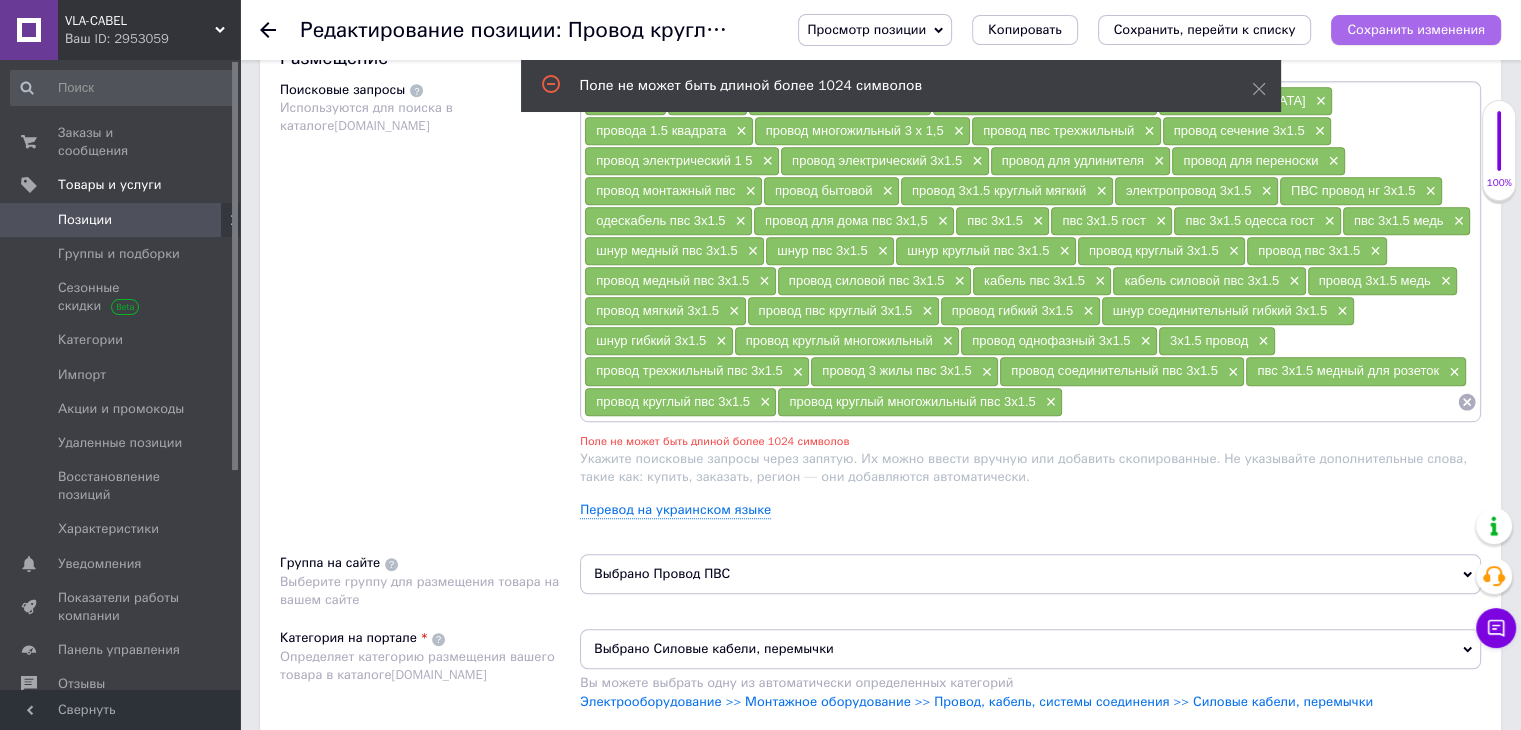 scroll, scrollTop: 1226, scrollLeft: 0, axis: vertical 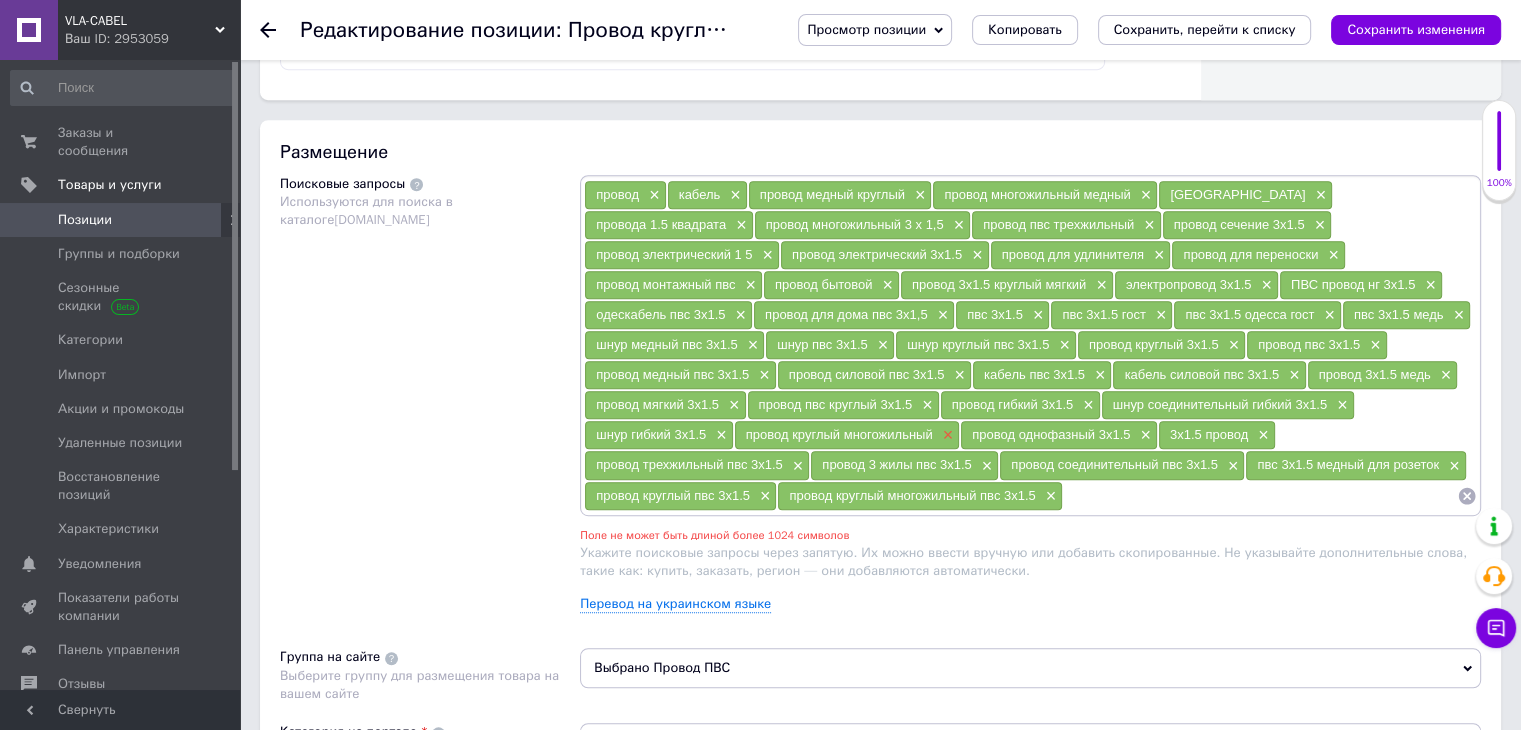 click on "×" at bounding box center [946, 435] 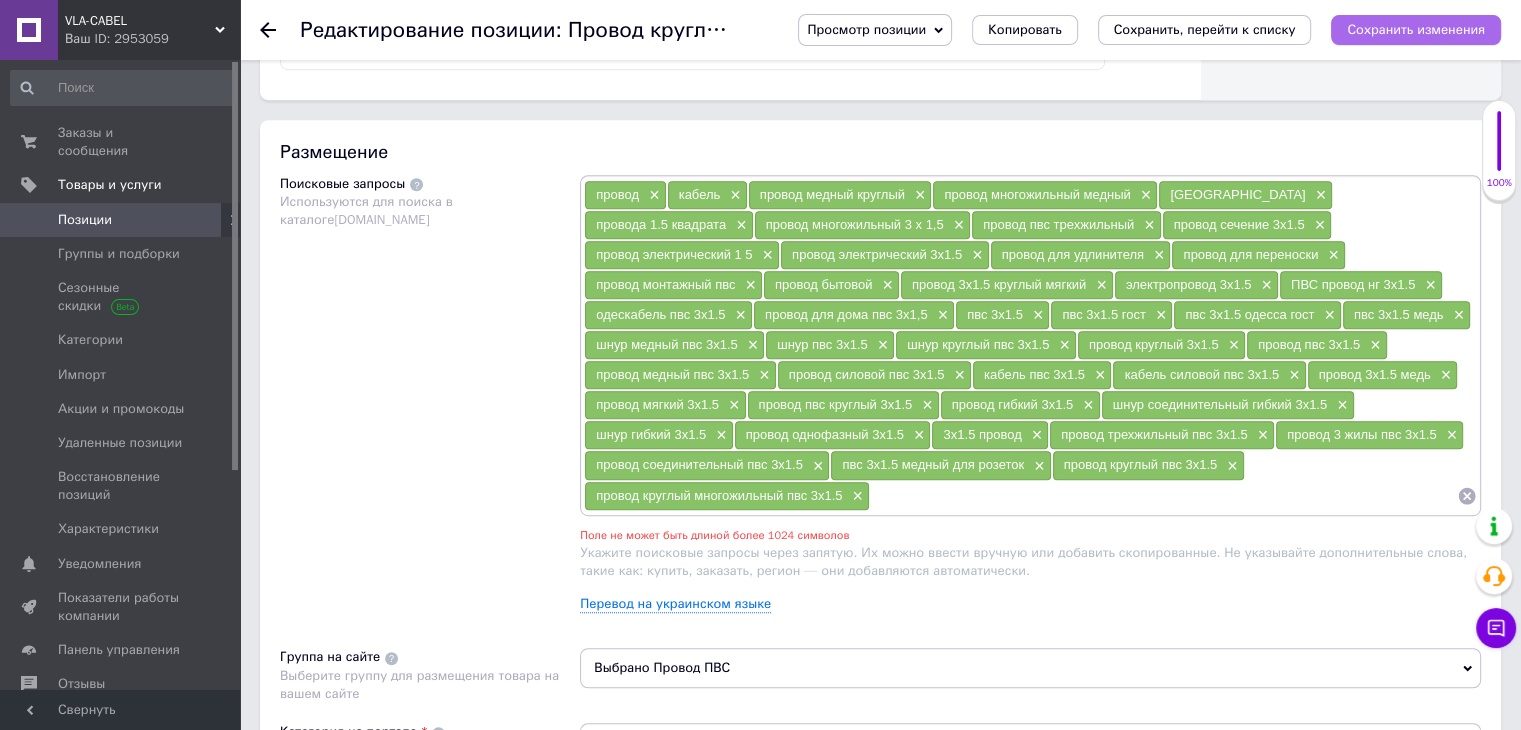 click on "Сохранить изменения" at bounding box center [1416, 29] 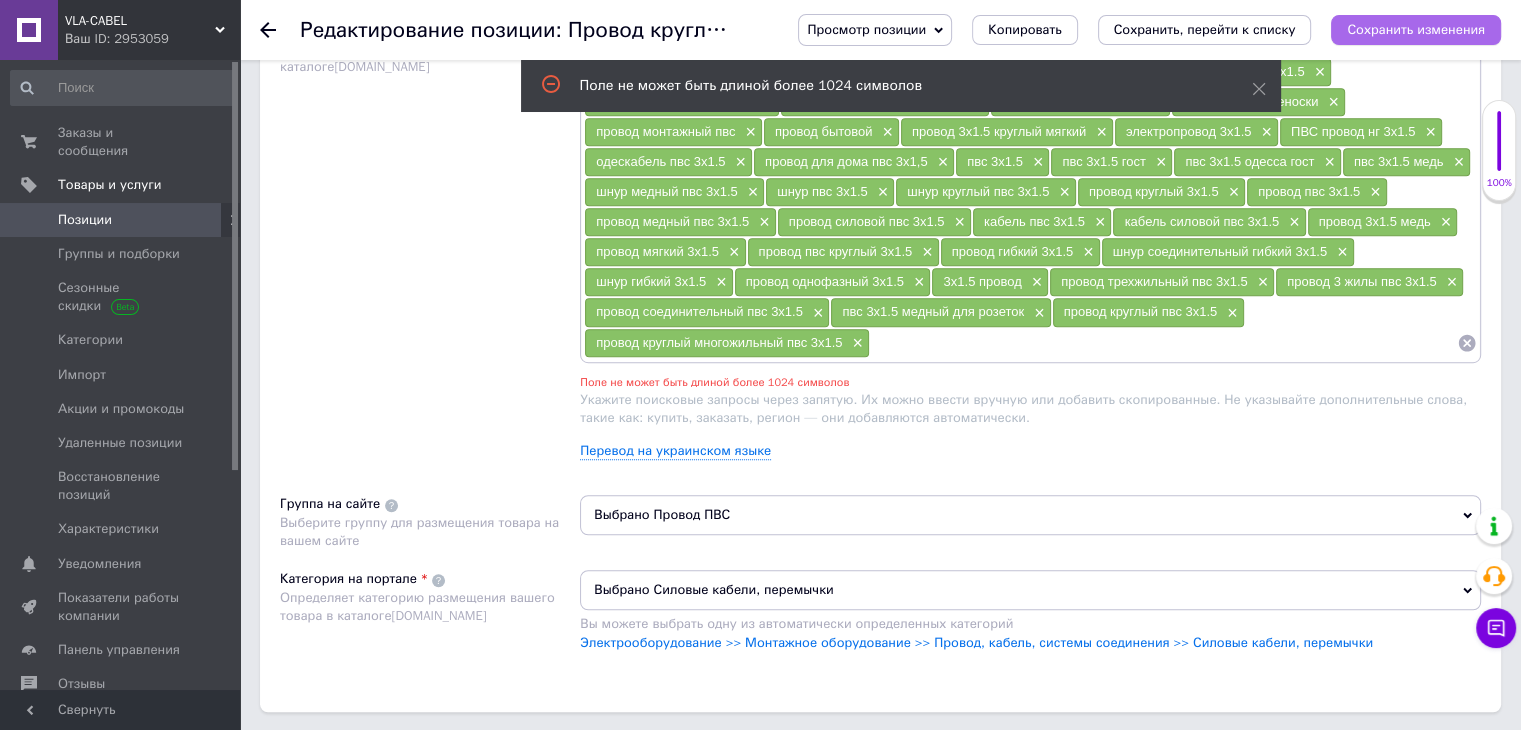 scroll, scrollTop: 1226, scrollLeft: 0, axis: vertical 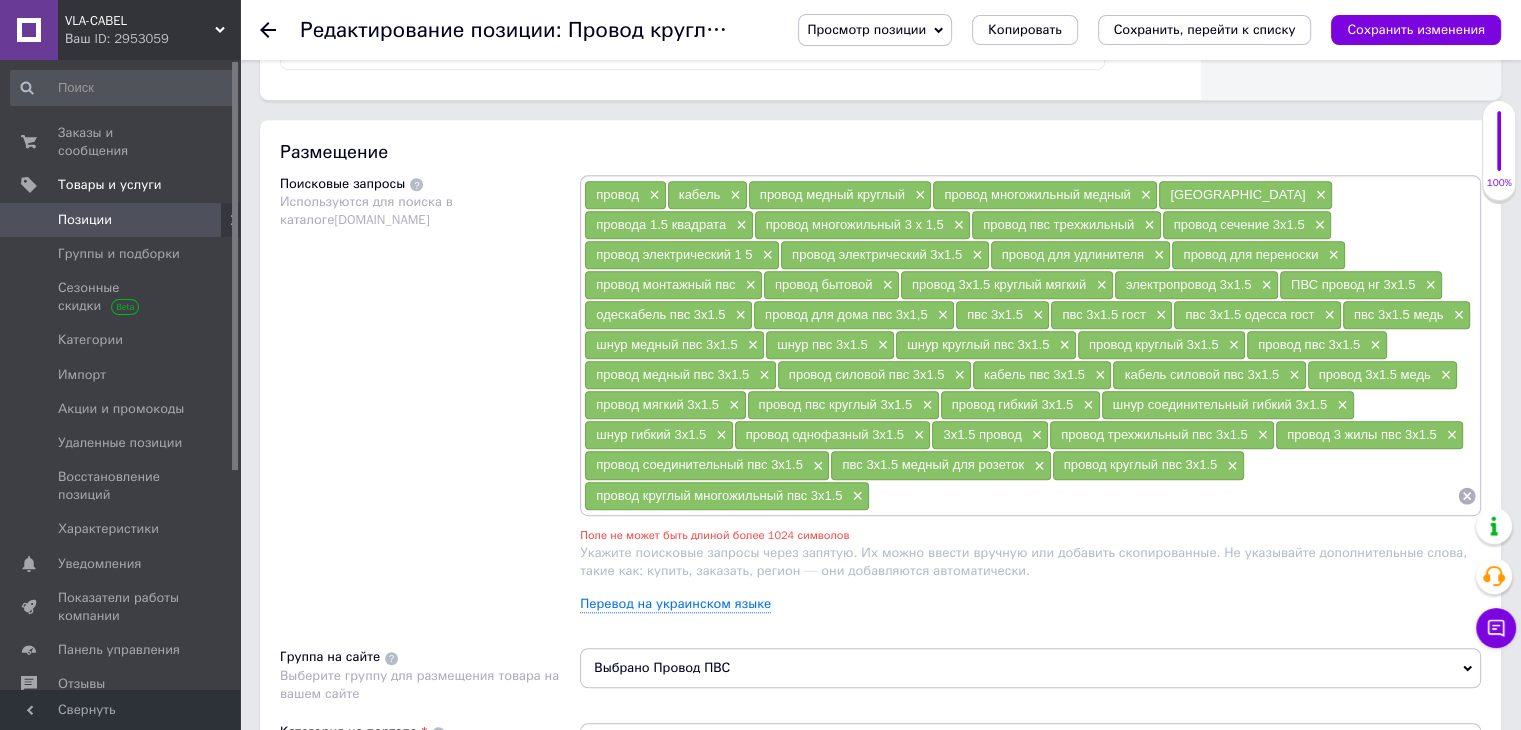 type 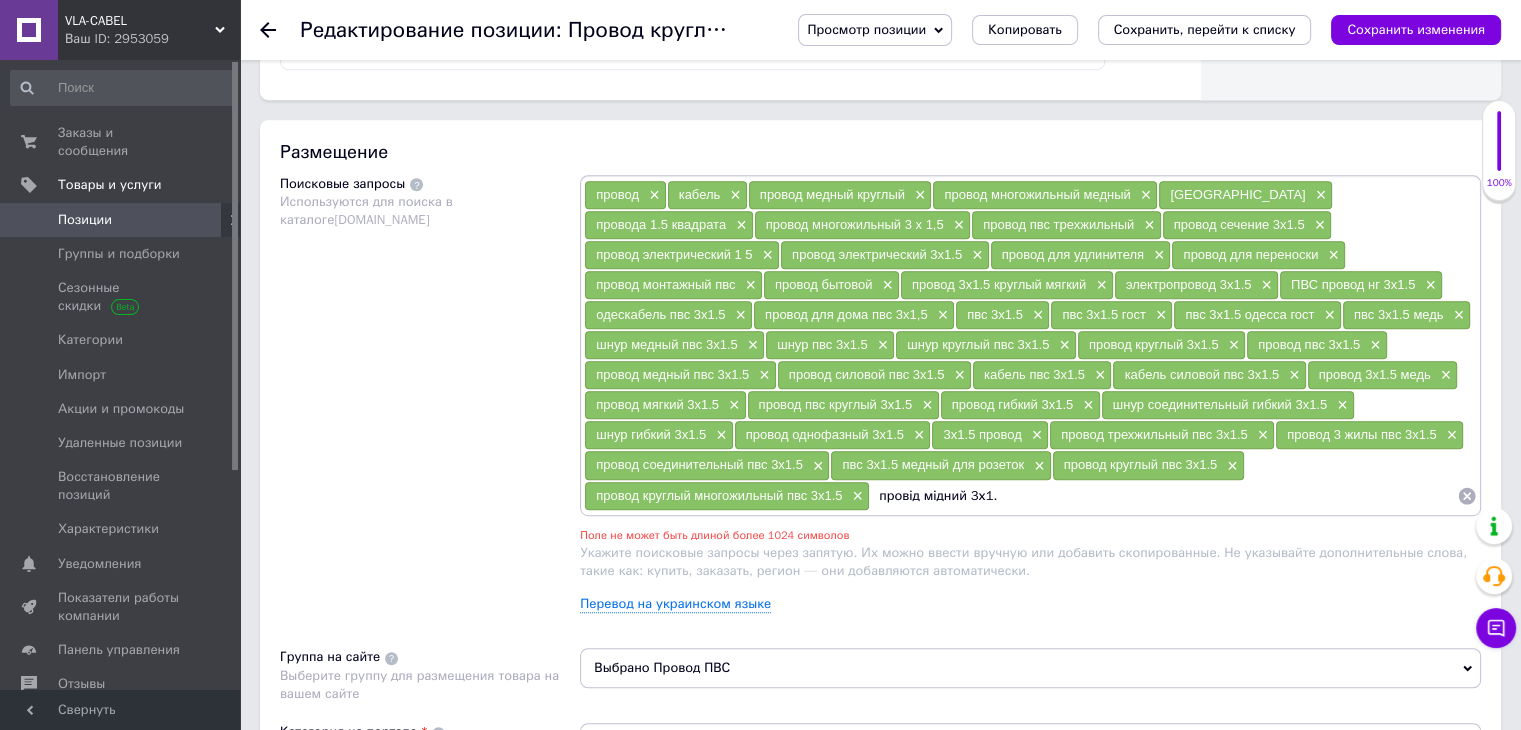 type on "провід мідний 3х1.5" 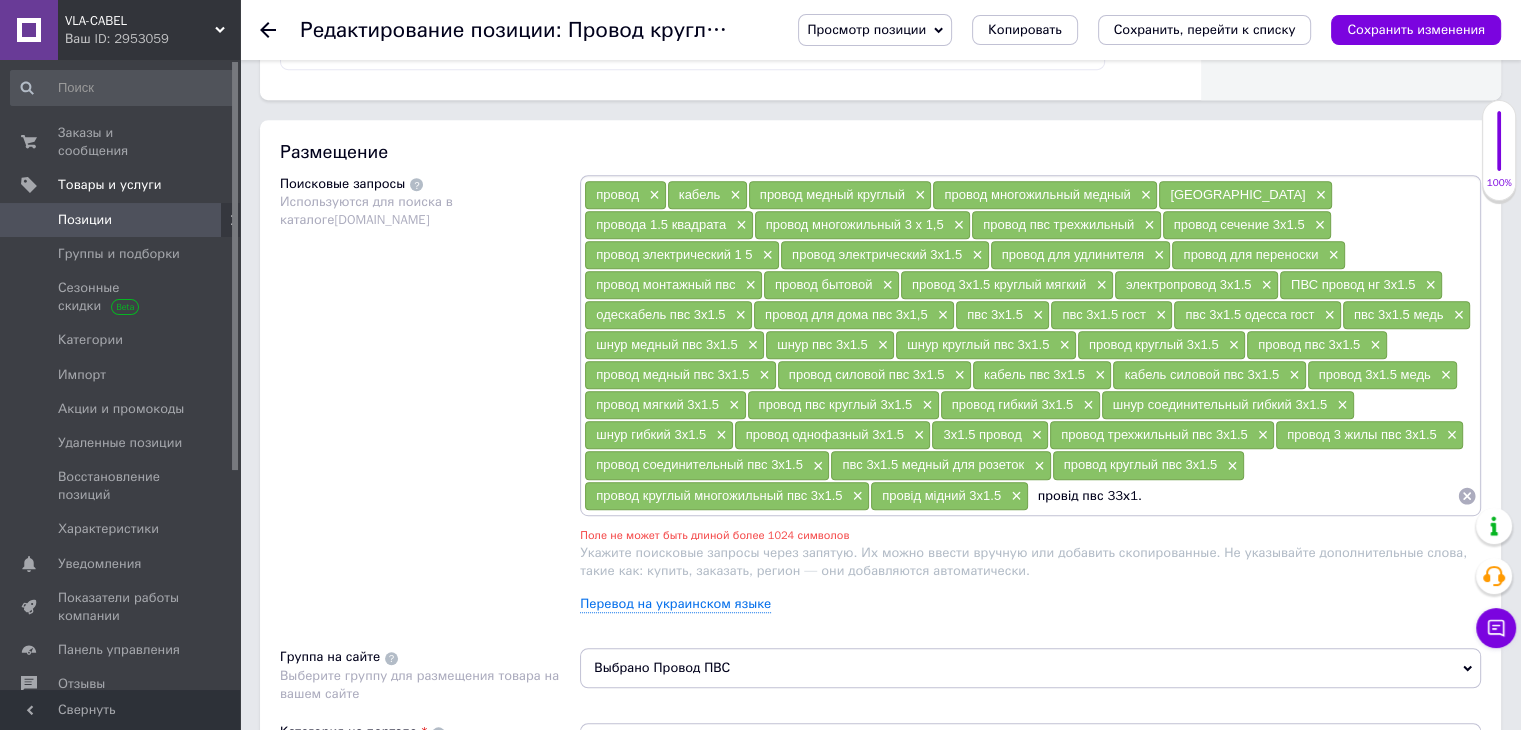 type on "провід пвс 33х1.5" 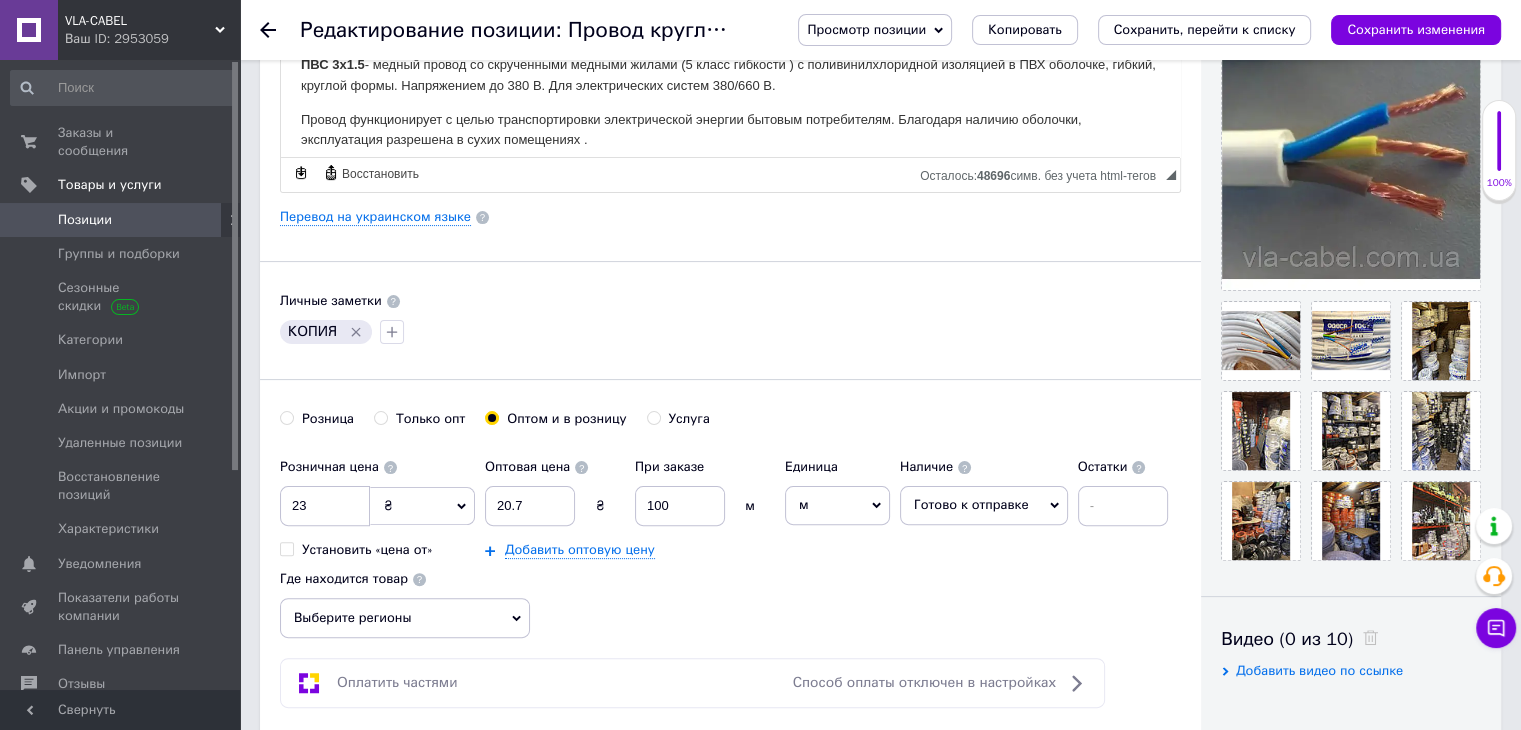 scroll, scrollTop: 0, scrollLeft: 0, axis: both 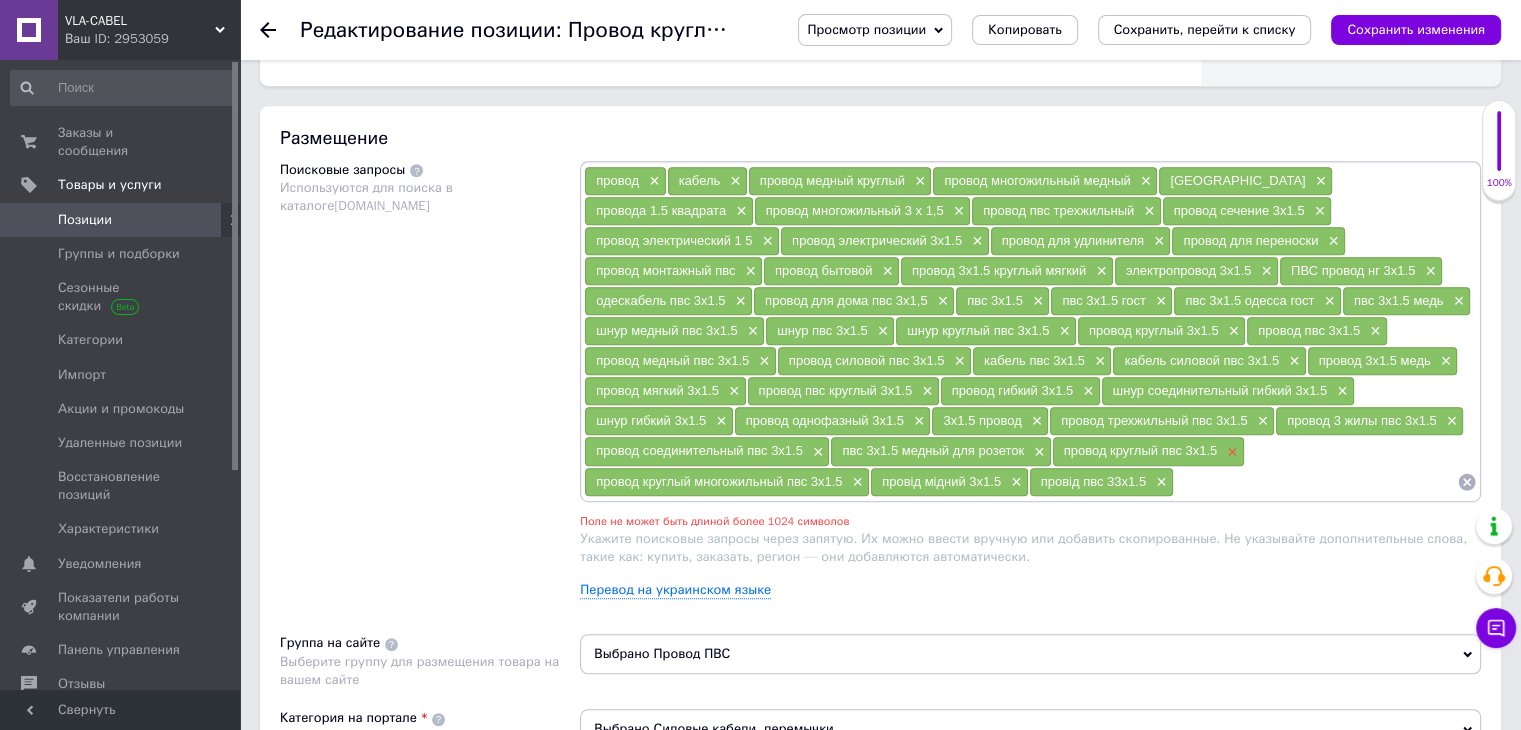 click on "×" at bounding box center (1230, 452) 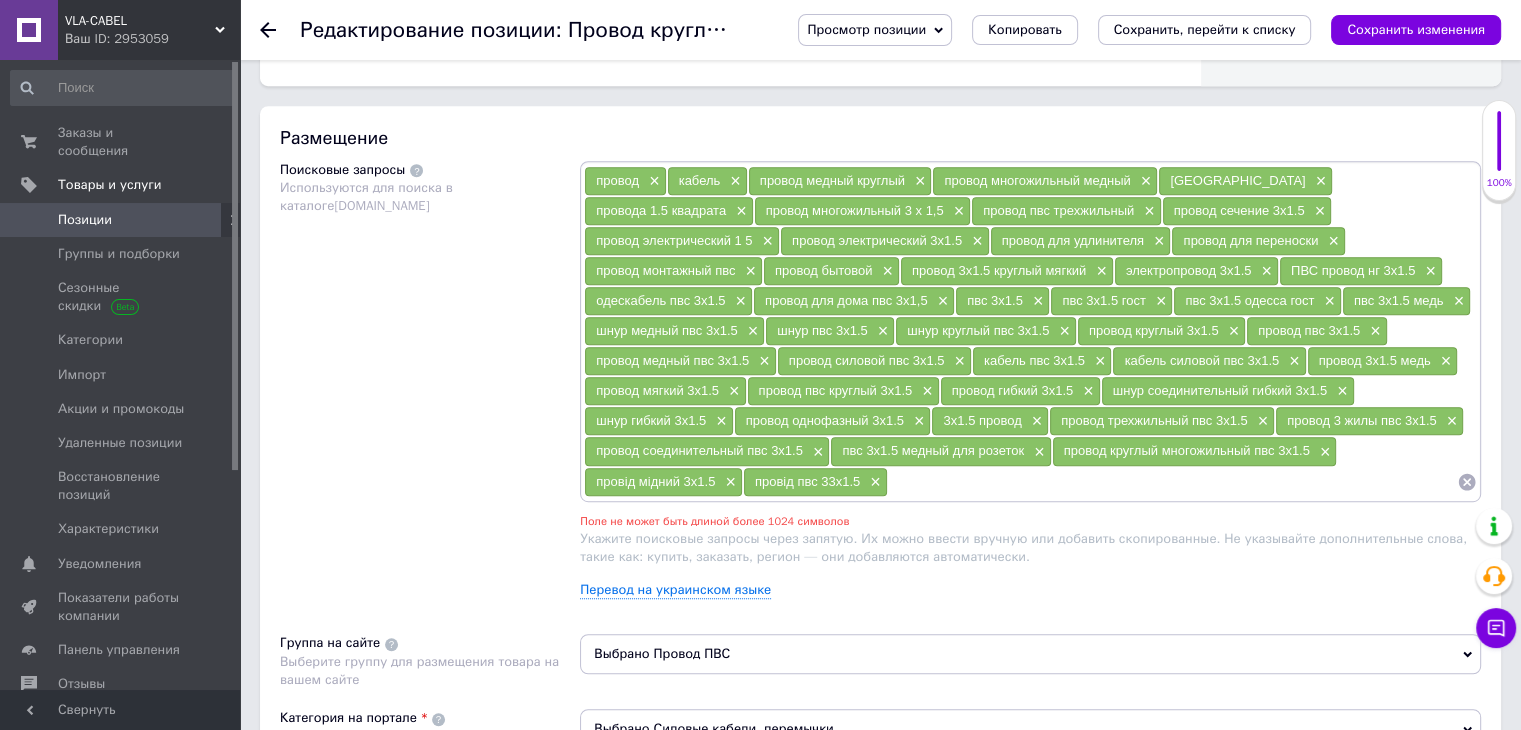 click at bounding box center [1172, 482] 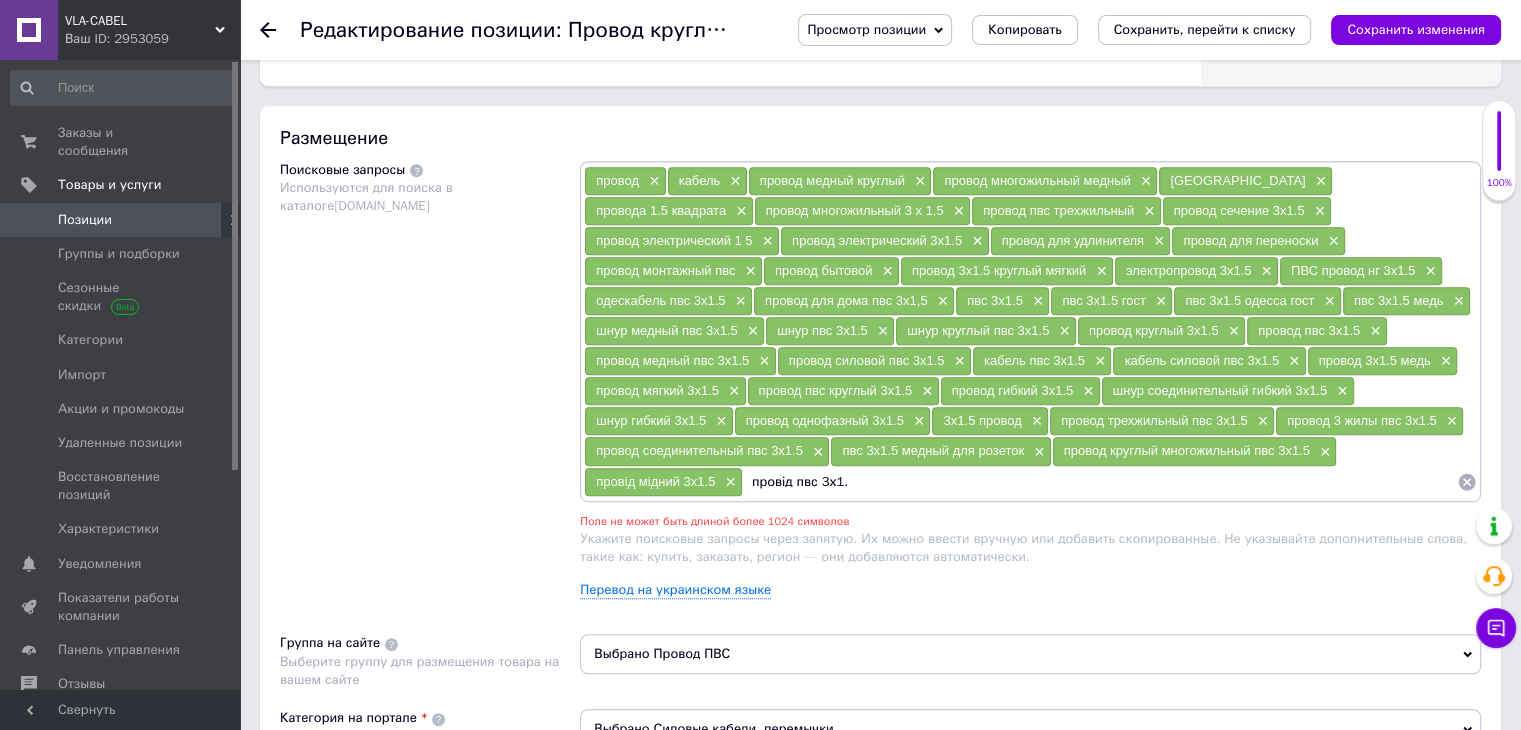 type on "провід пвс 3х1.5" 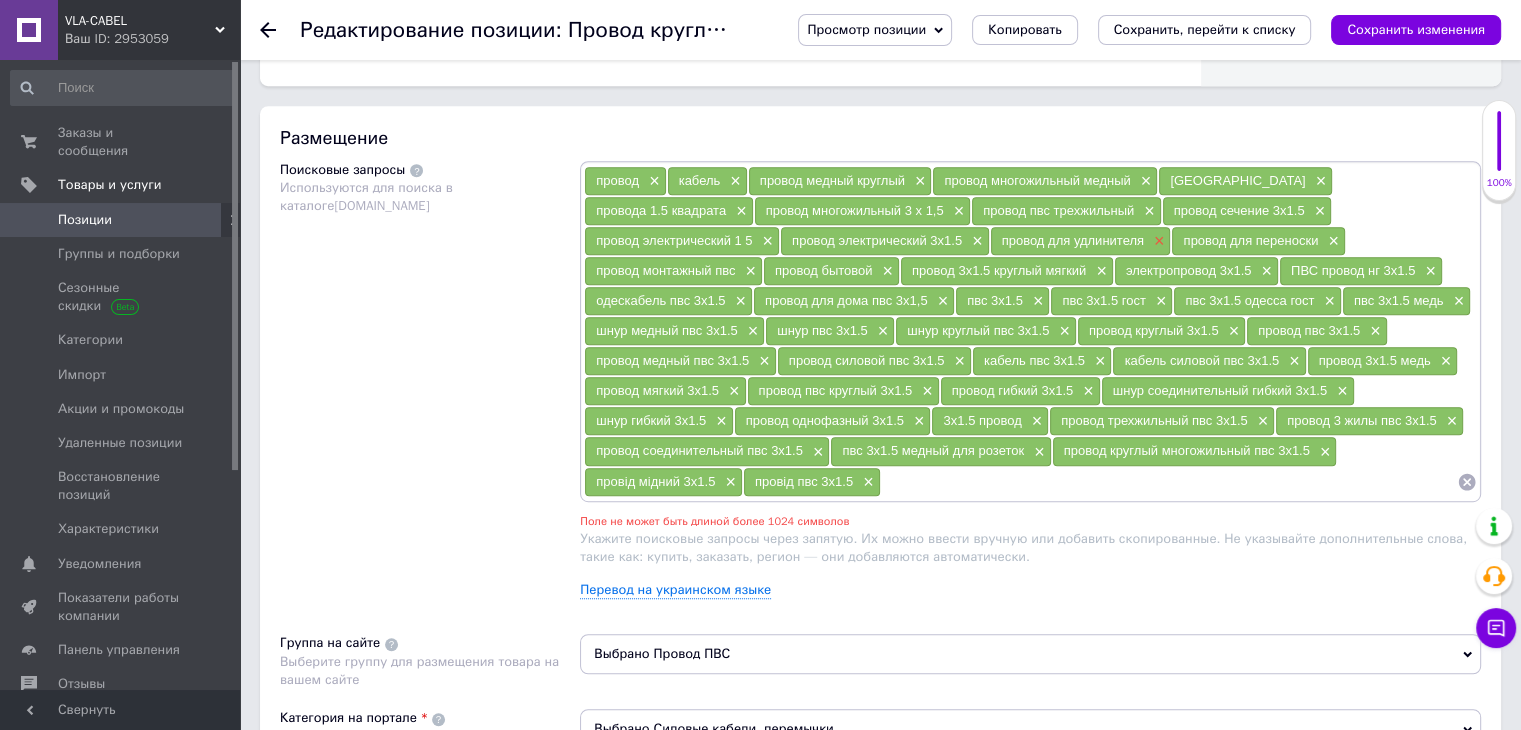 click on "×" at bounding box center (1157, 241) 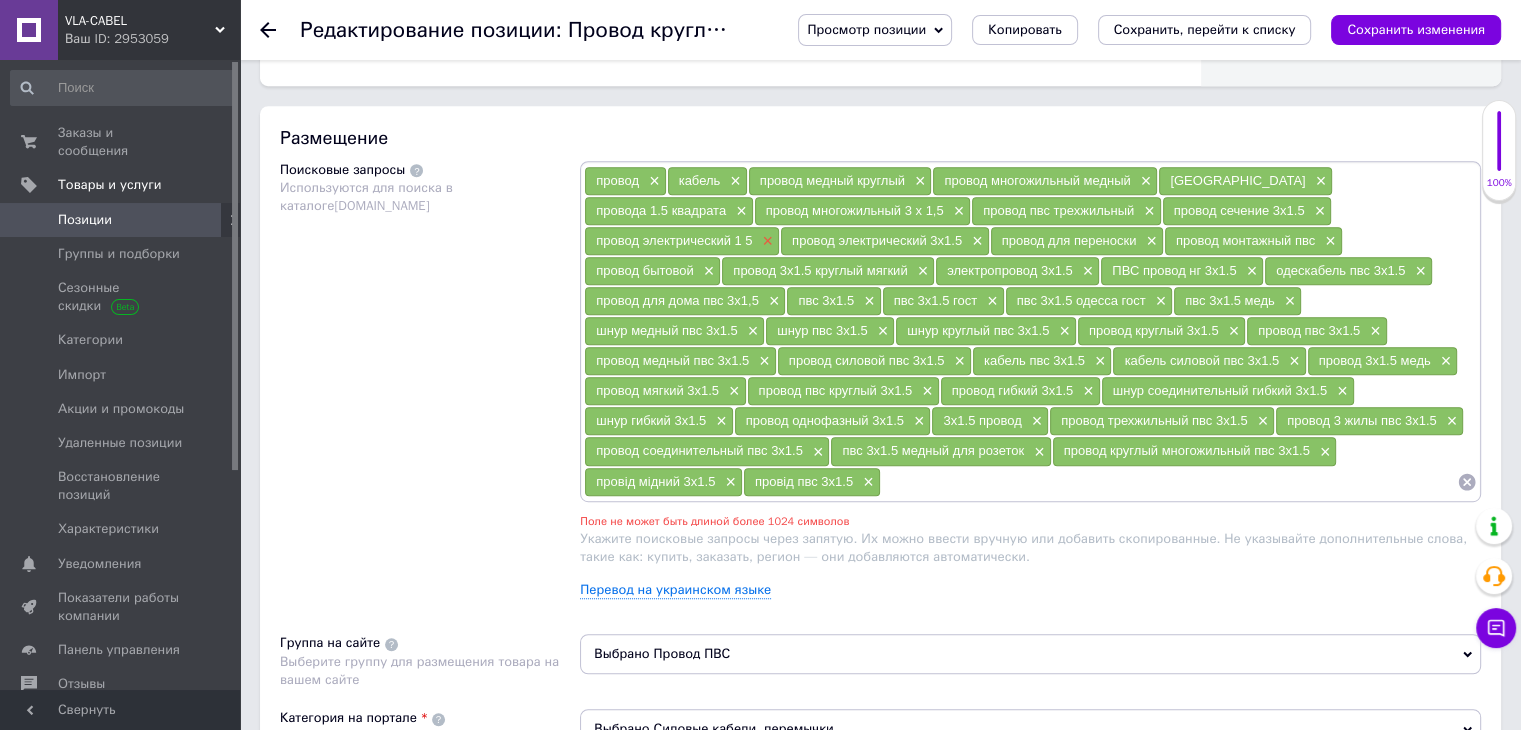 click on "×" at bounding box center [766, 241] 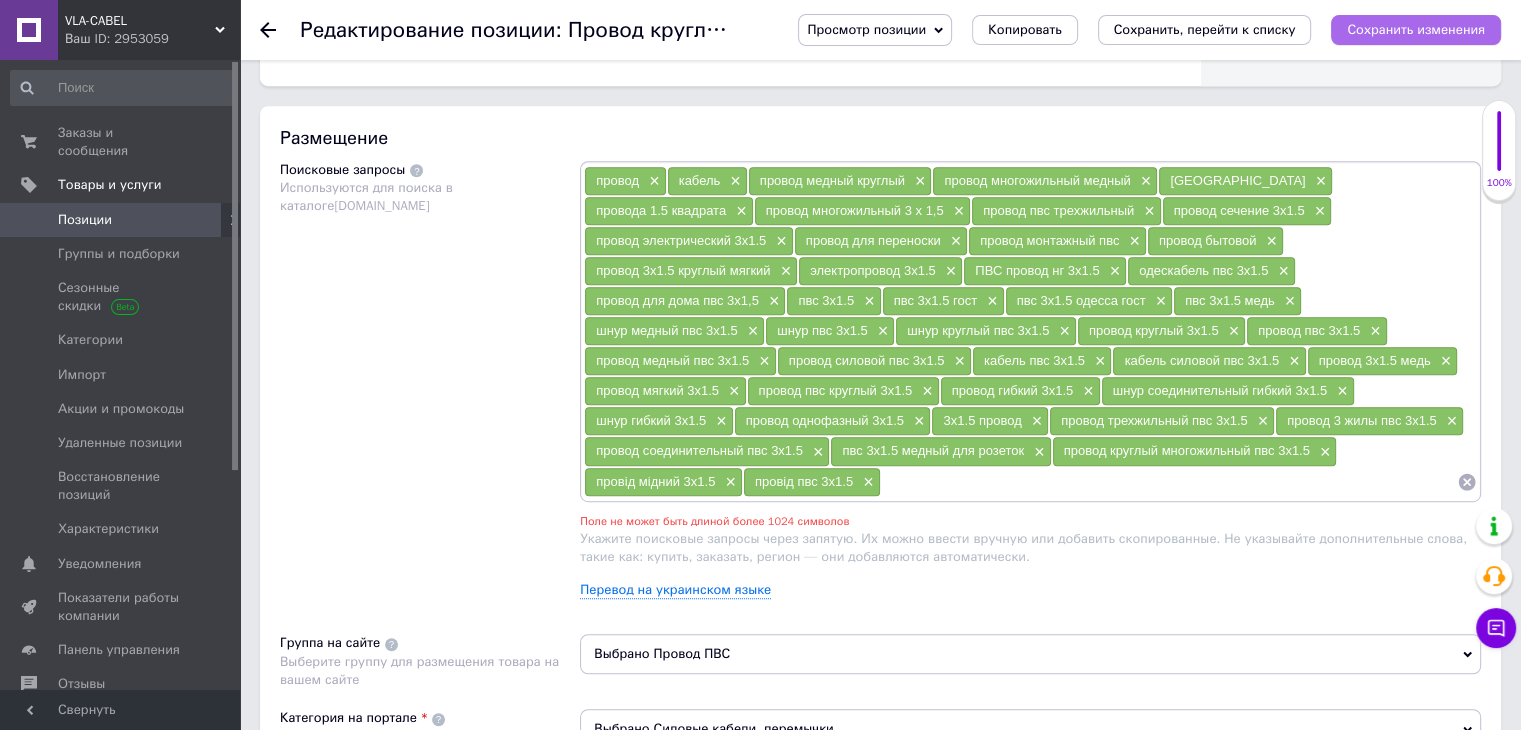 click on "Сохранить изменения" at bounding box center [1416, 29] 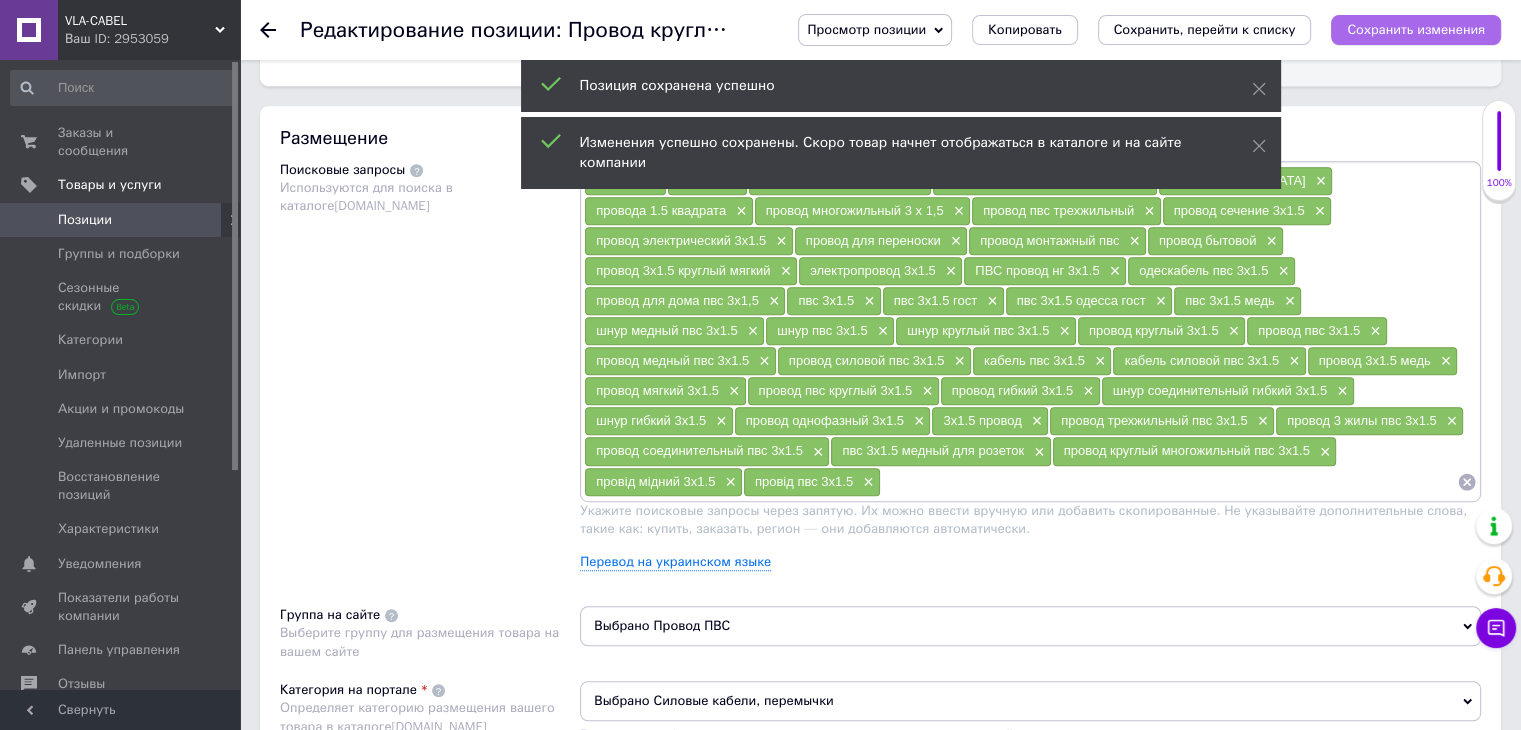 click on "Сохранить изменения" at bounding box center (1416, 29) 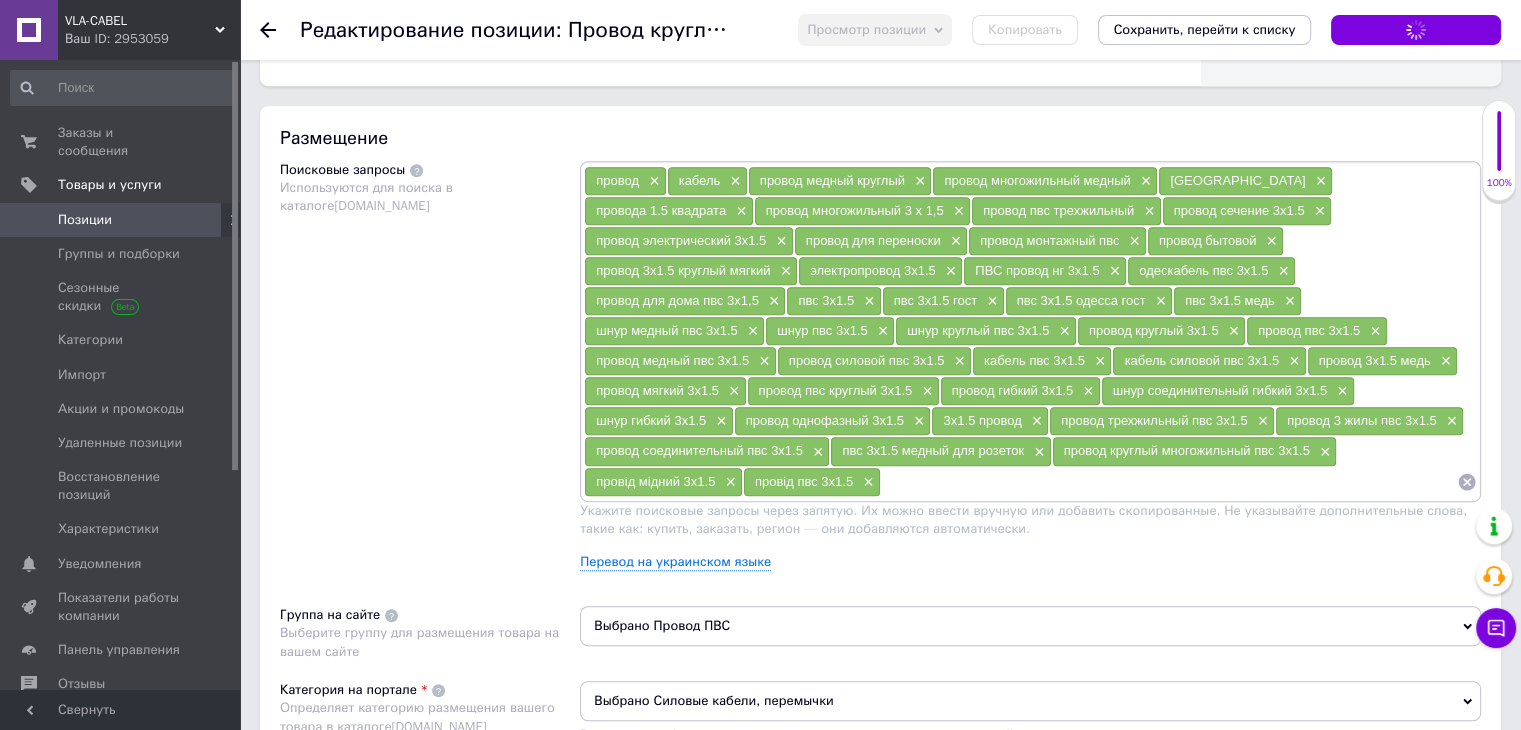 click at bounding box center (1169, 482) 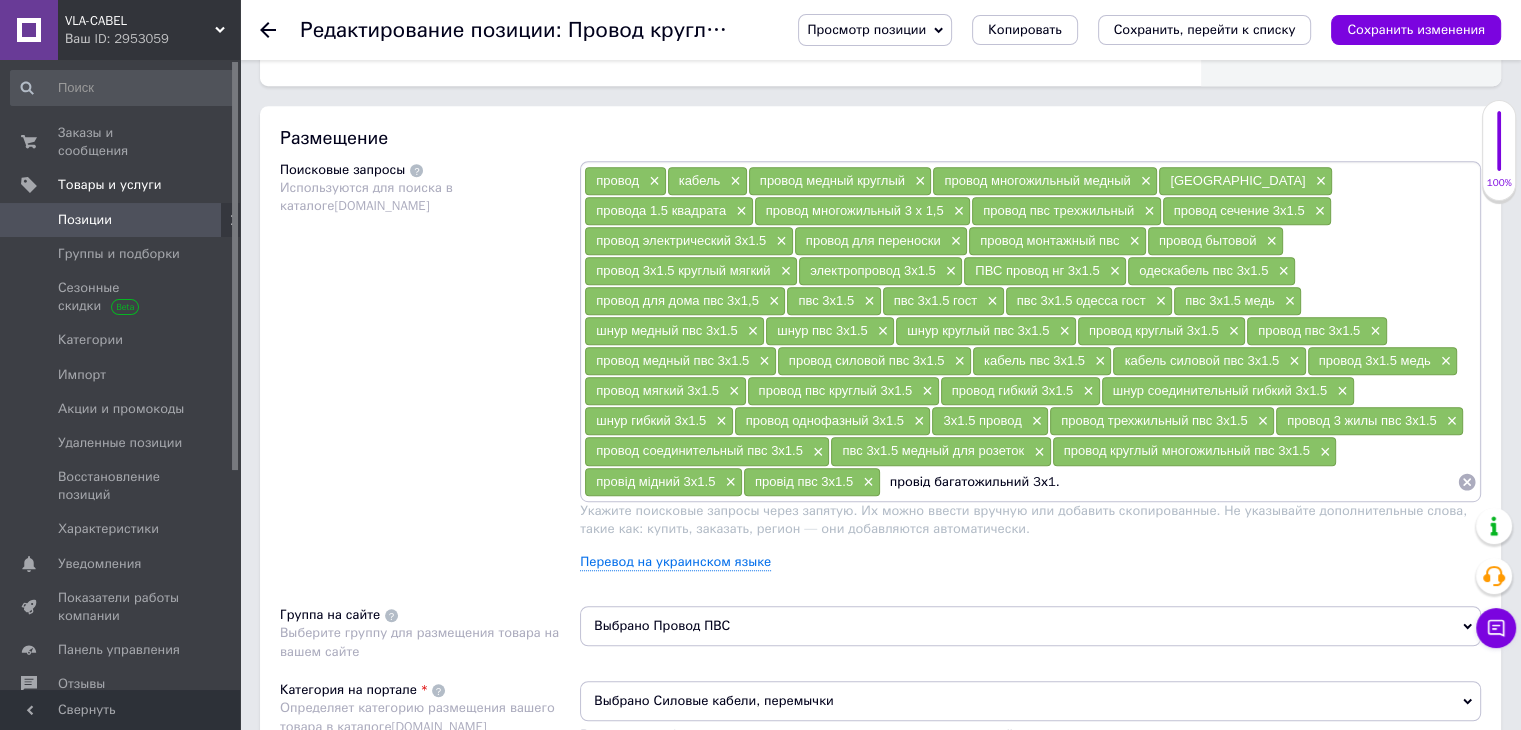 type on "провід багатожильний 3х1.5" 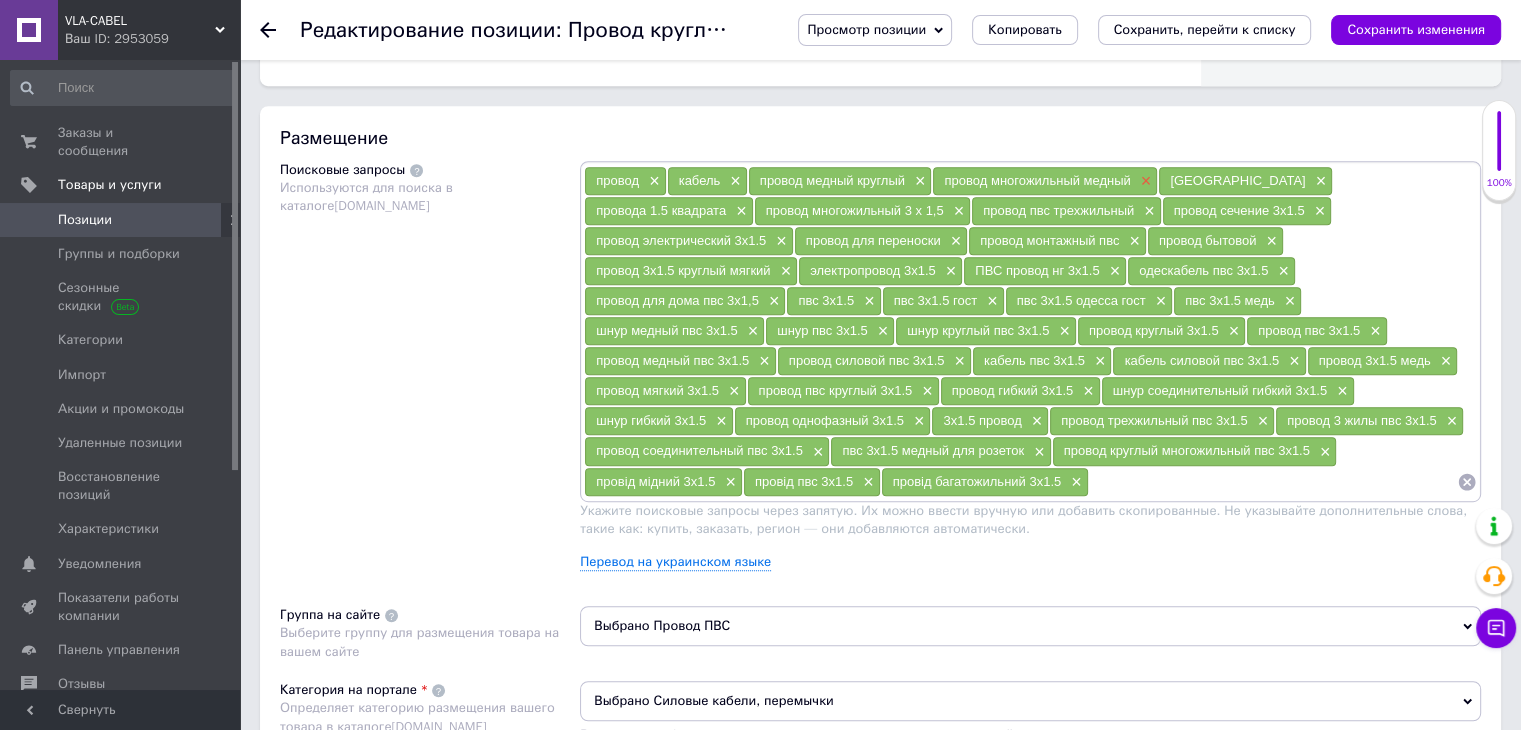 click on "×" at bounding box center [1144, 181] 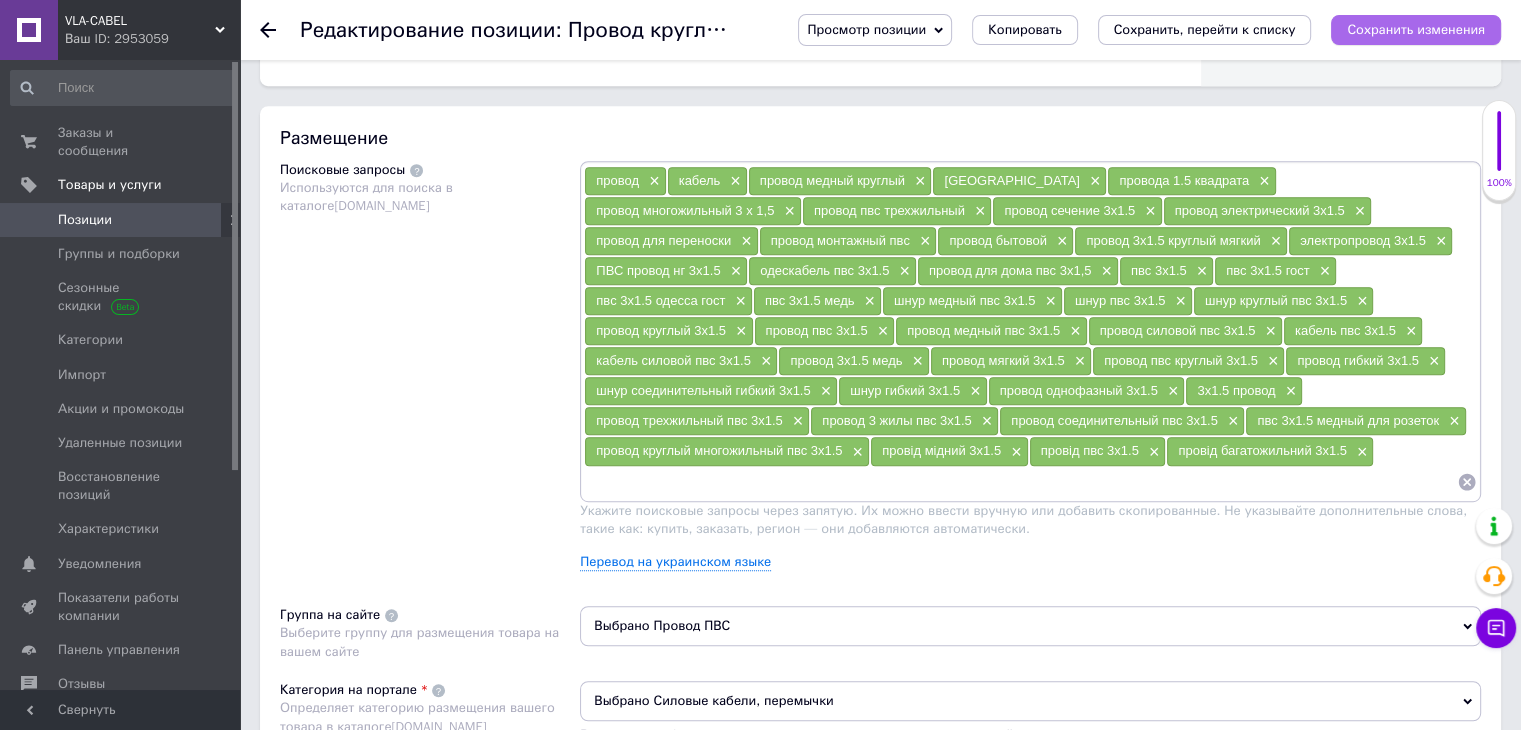 click on "Сохранить изменения" at bounding box center [1416, 29] 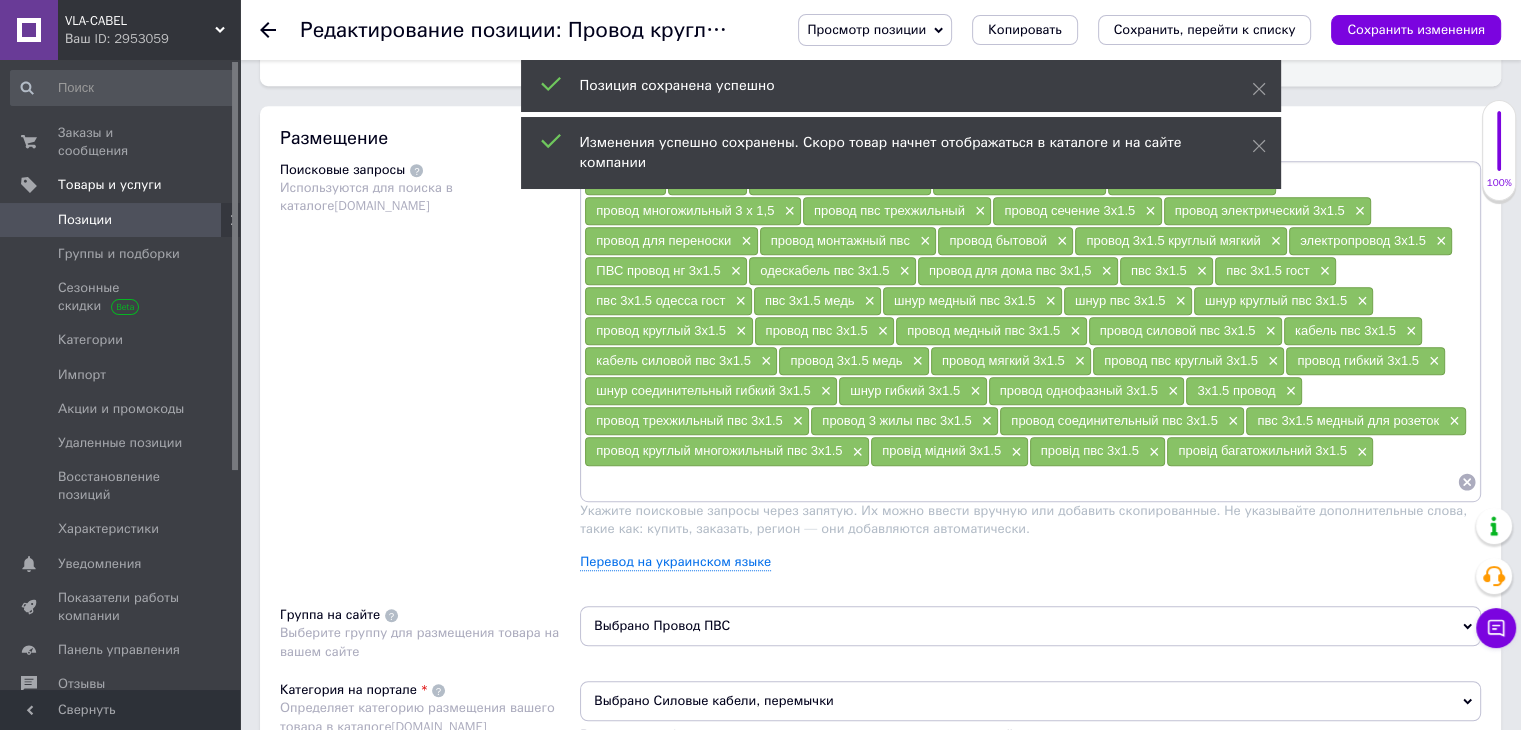 click at bounding box center (1020, 482) 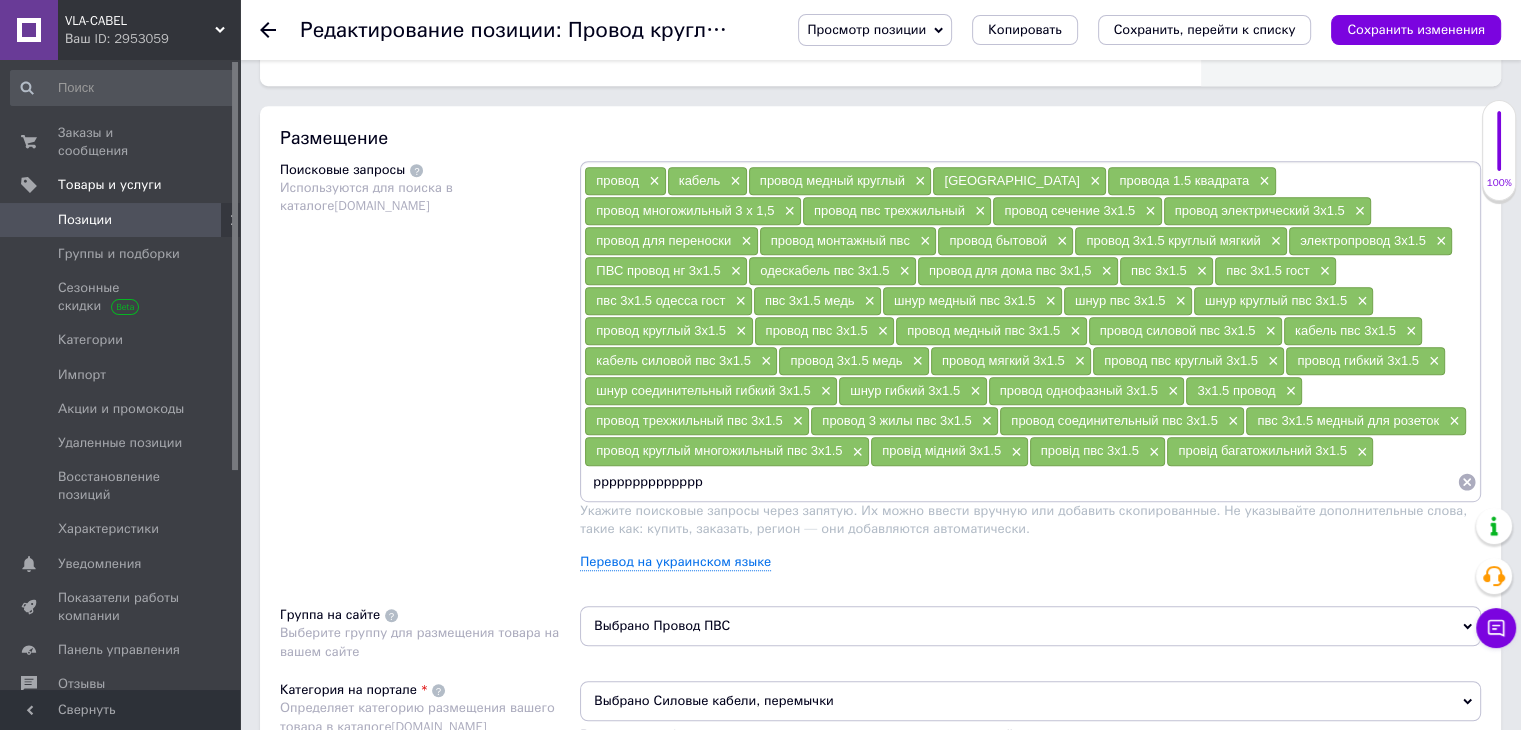 type on "ррррррррррррррр" 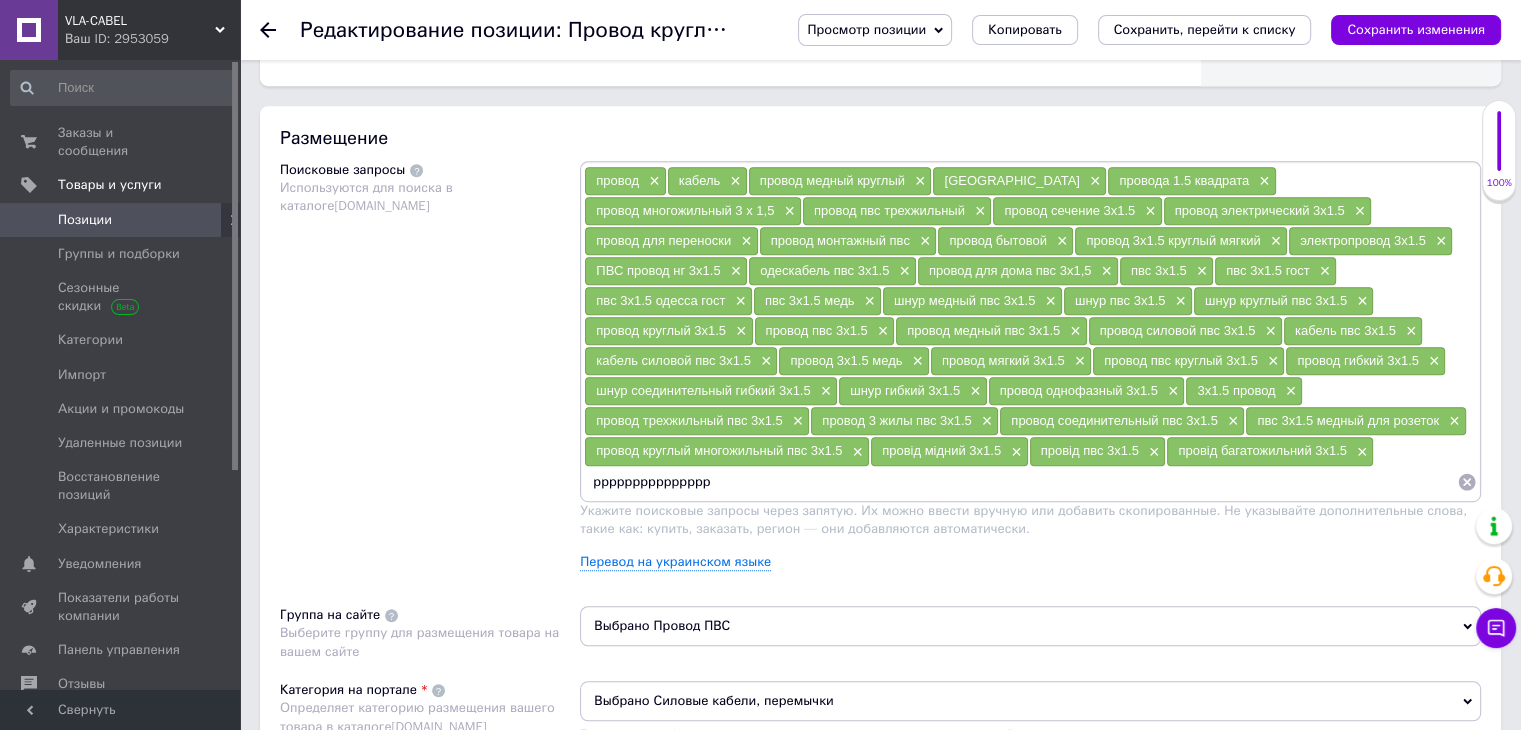 type 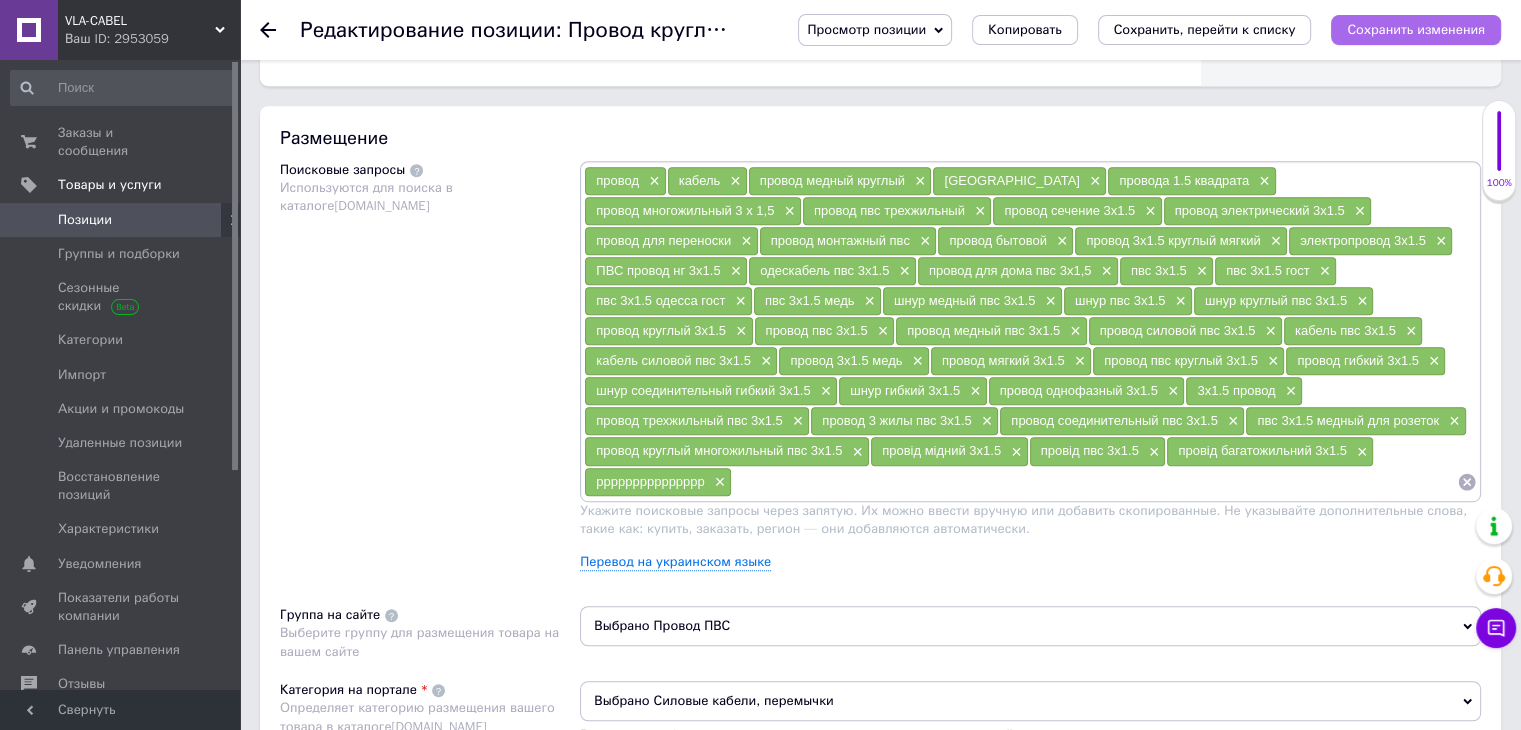 click on "Сохранить изменения" at bounding box center [1416, 30] 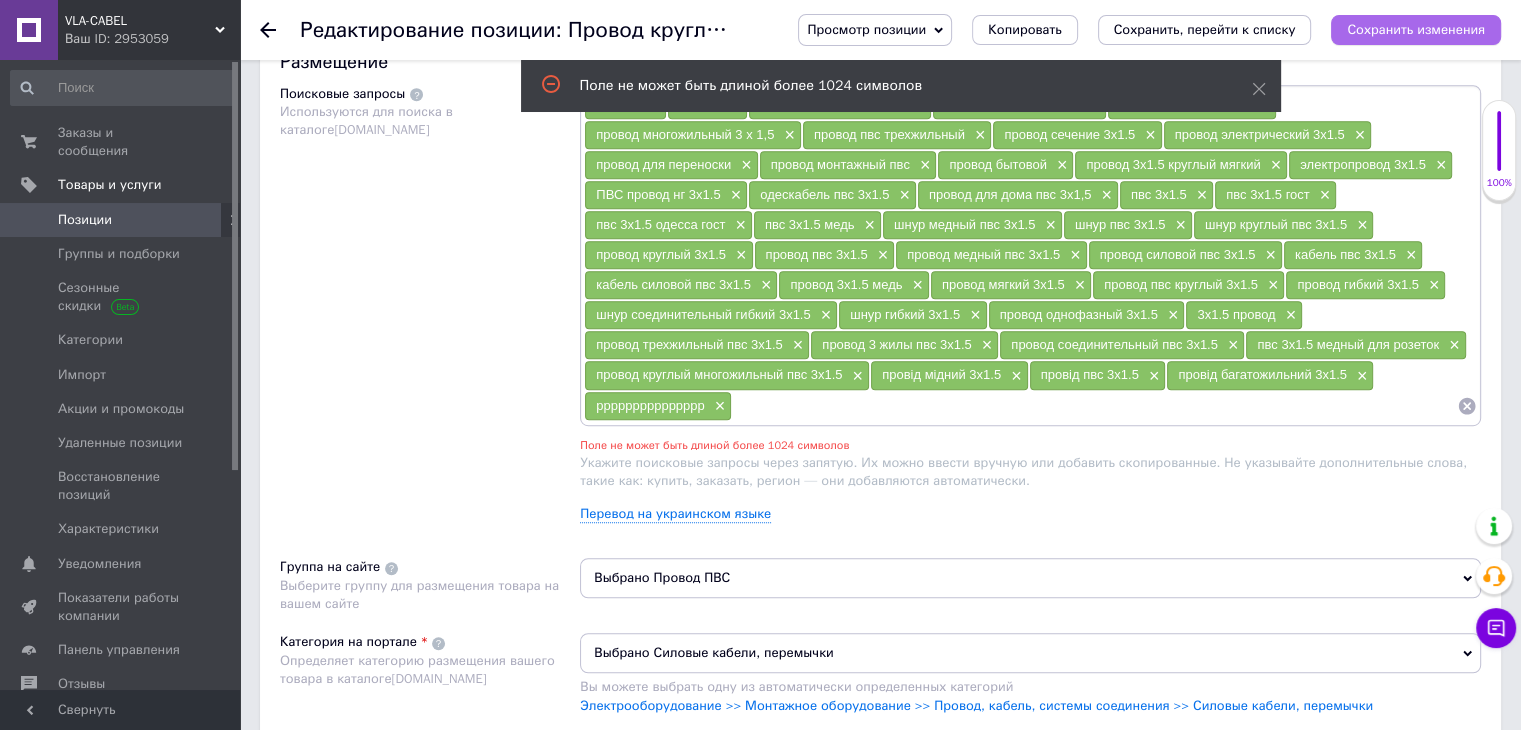 scroll, scrollTop: 1226, scrollLeft: 0, axis: vertical 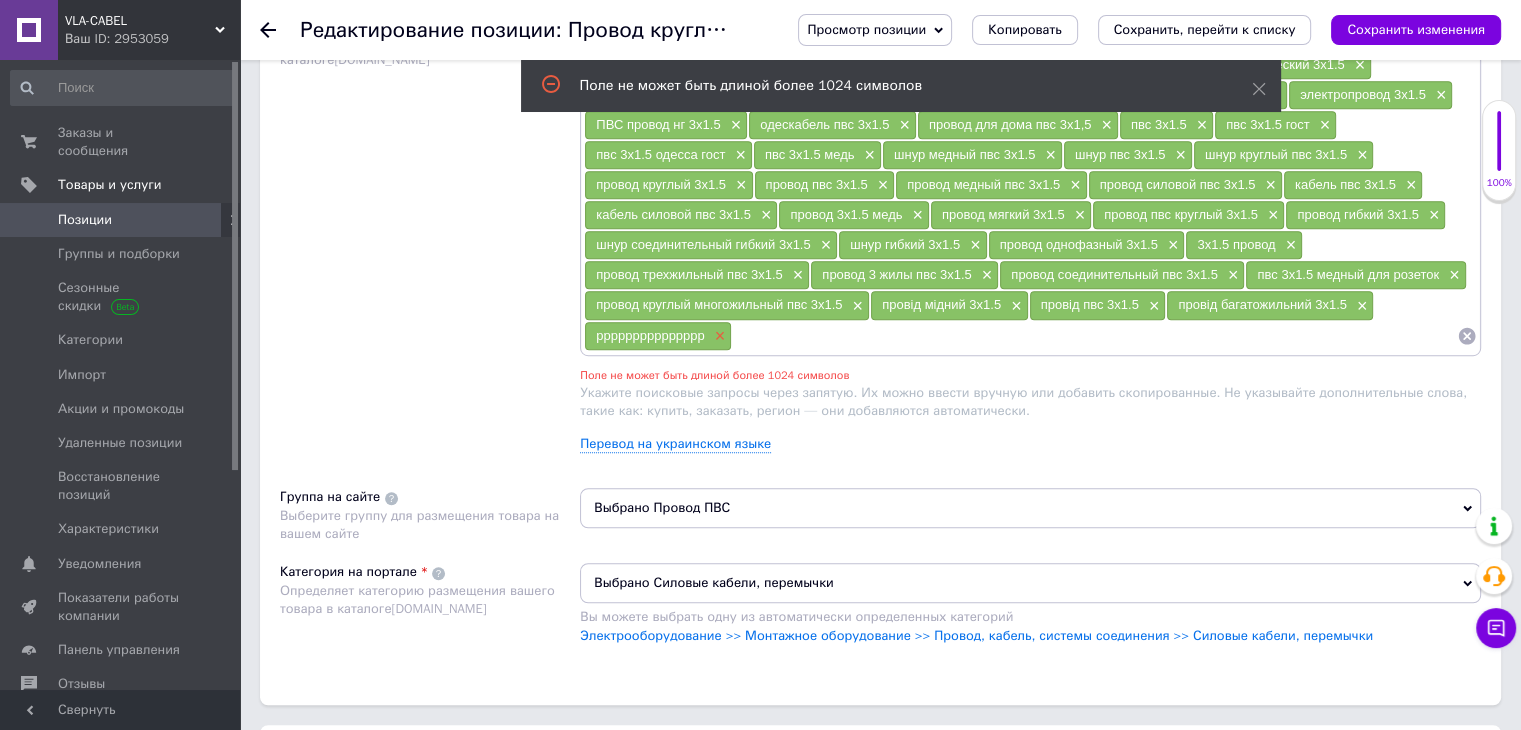 click on "×" at bounding box center [718, 336] 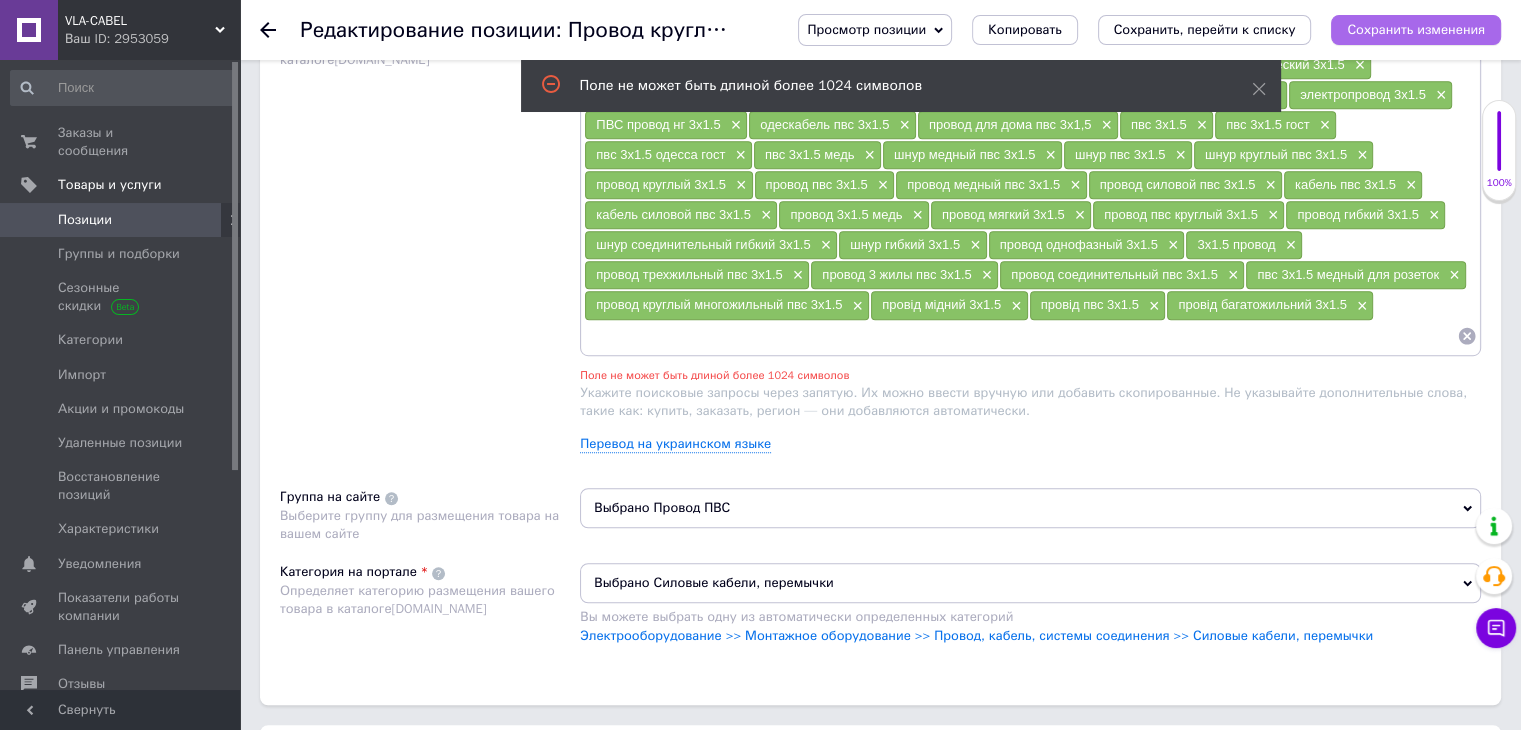 click on "Сохранить изменения" at bounding box center [1416, 29] 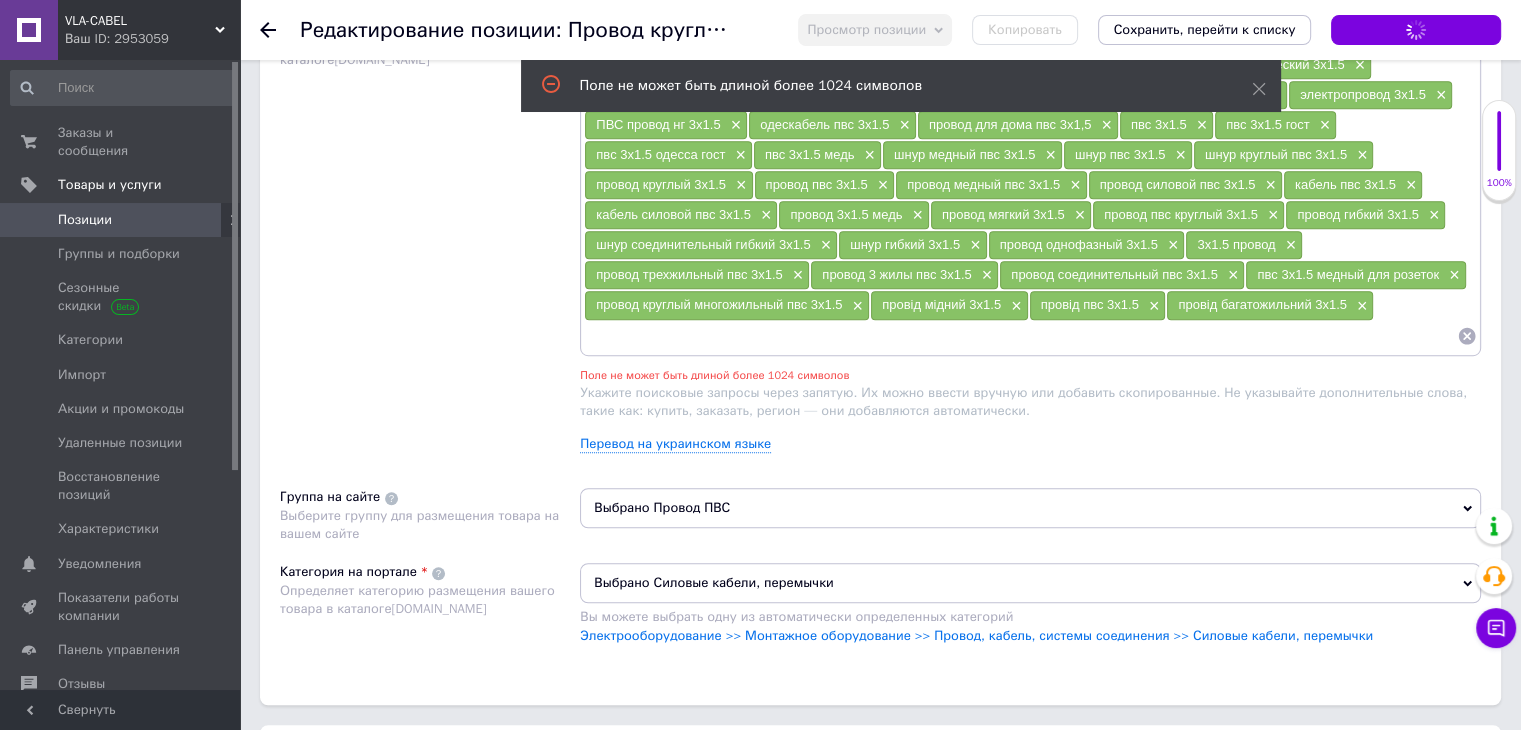 scroll, scrollTop: 588, scrollLeft: 0, axis: vertical 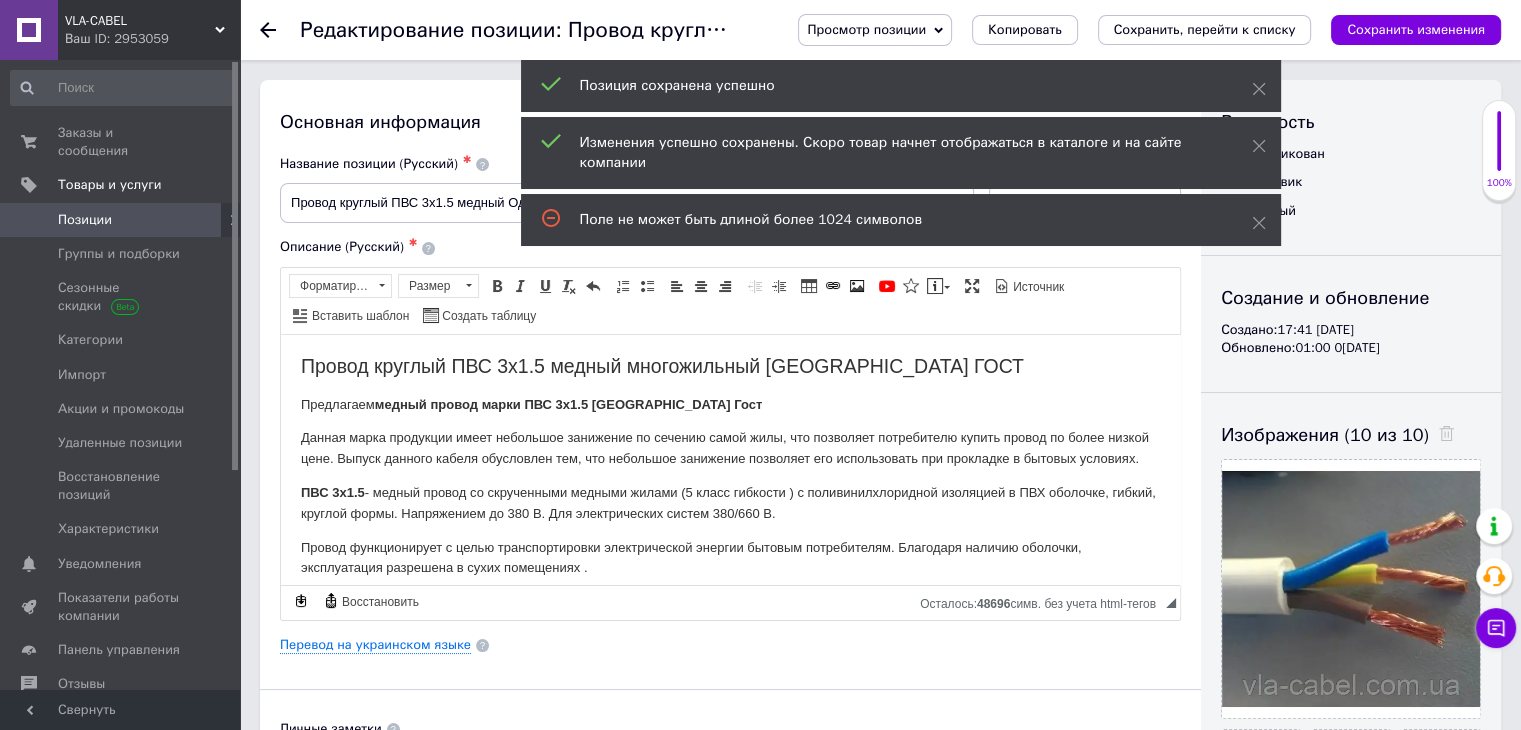 click on "Сохранить изменения" at bounding box center (1416, 29) 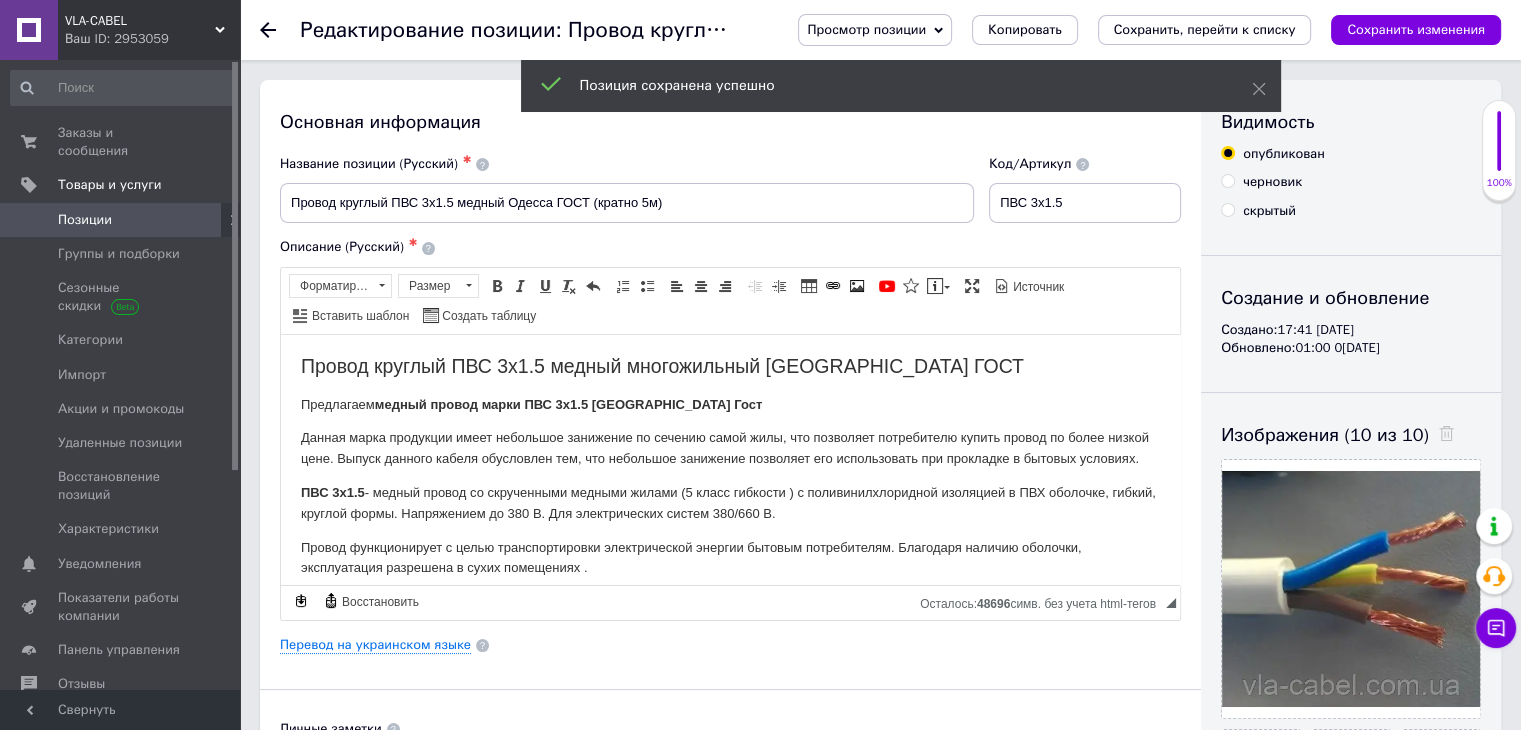 click on "Сохранить изменения" at bounding box center [1416, 29] 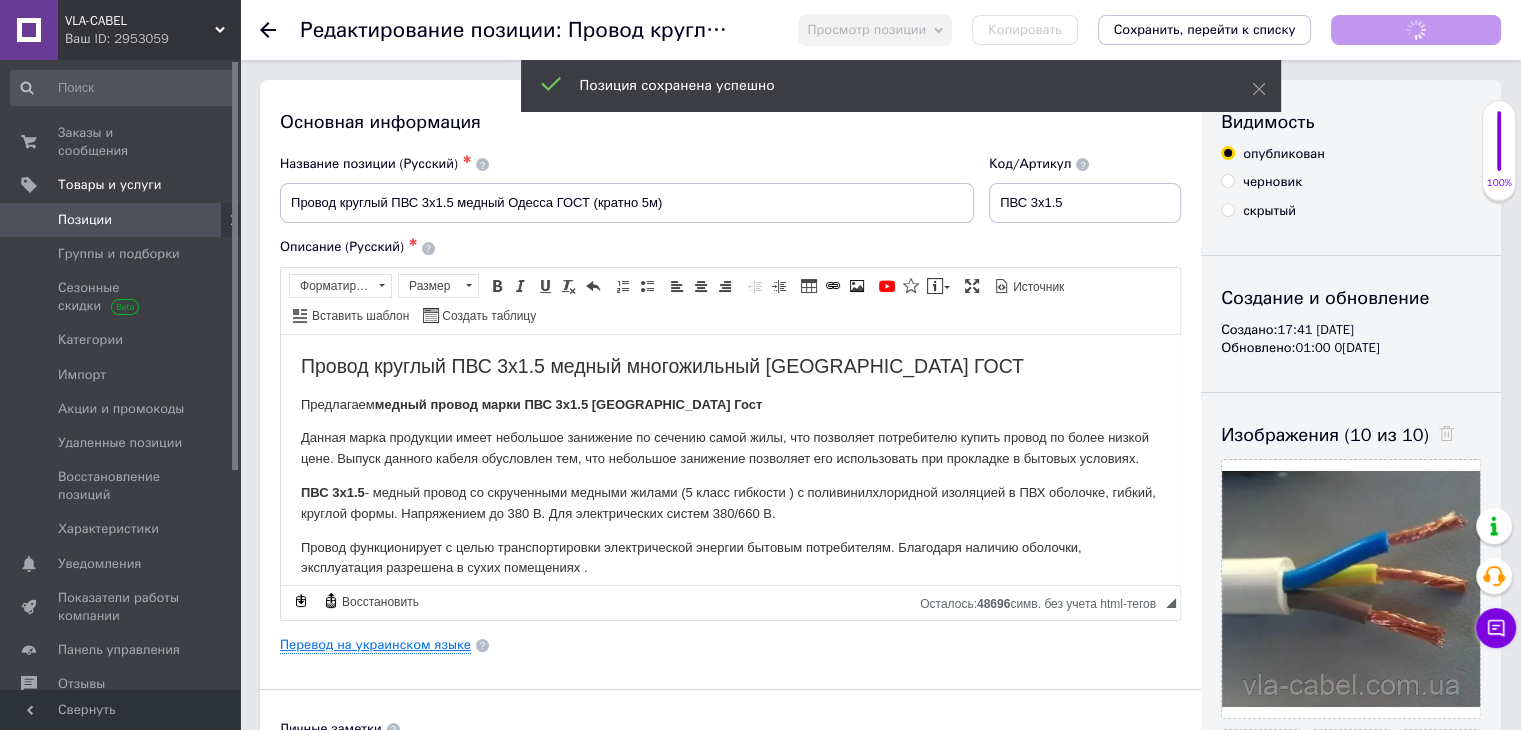 click on "Перевод на украинском языке" at bounding box center [375, 645] 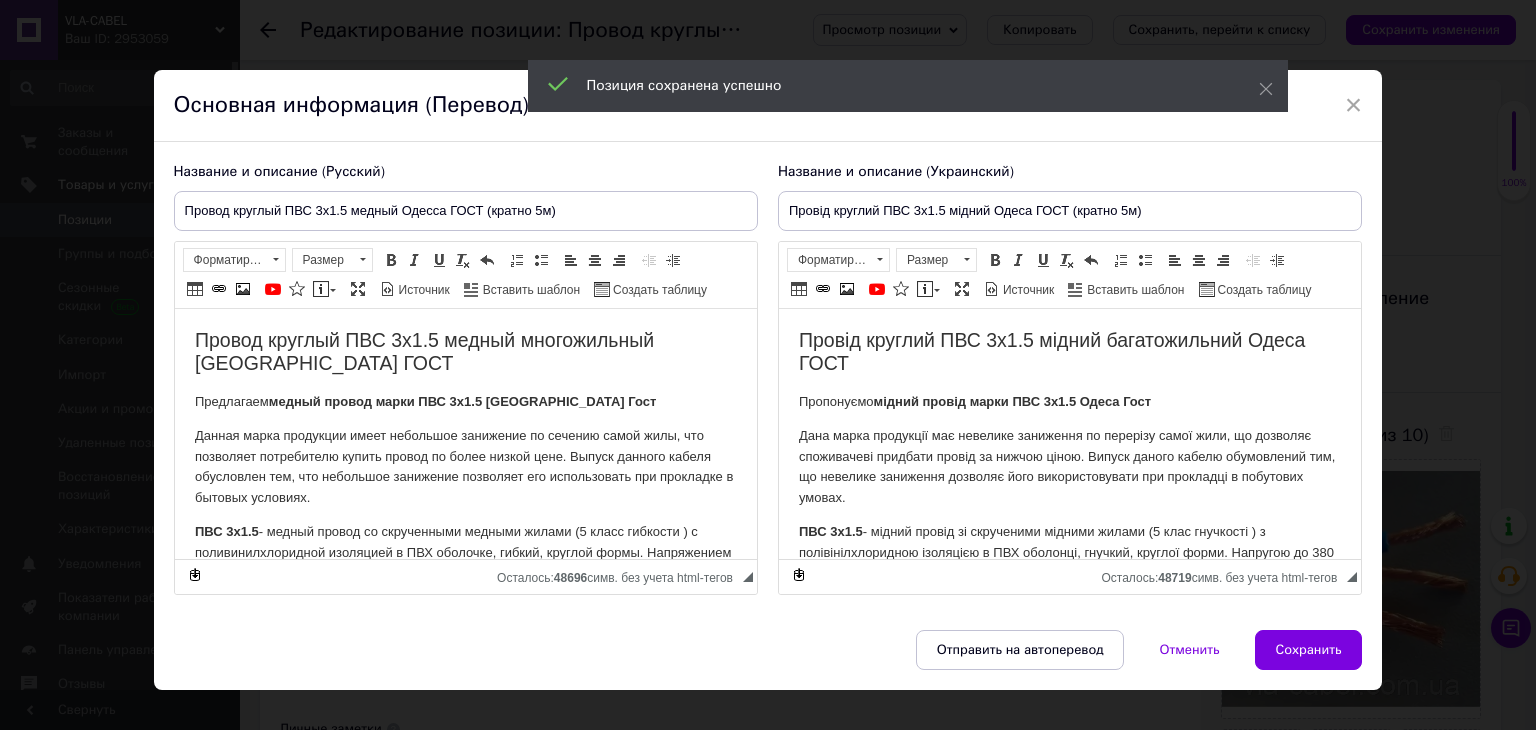 scroll, scrollTop: 0, scrollLeft: 0, axis: both 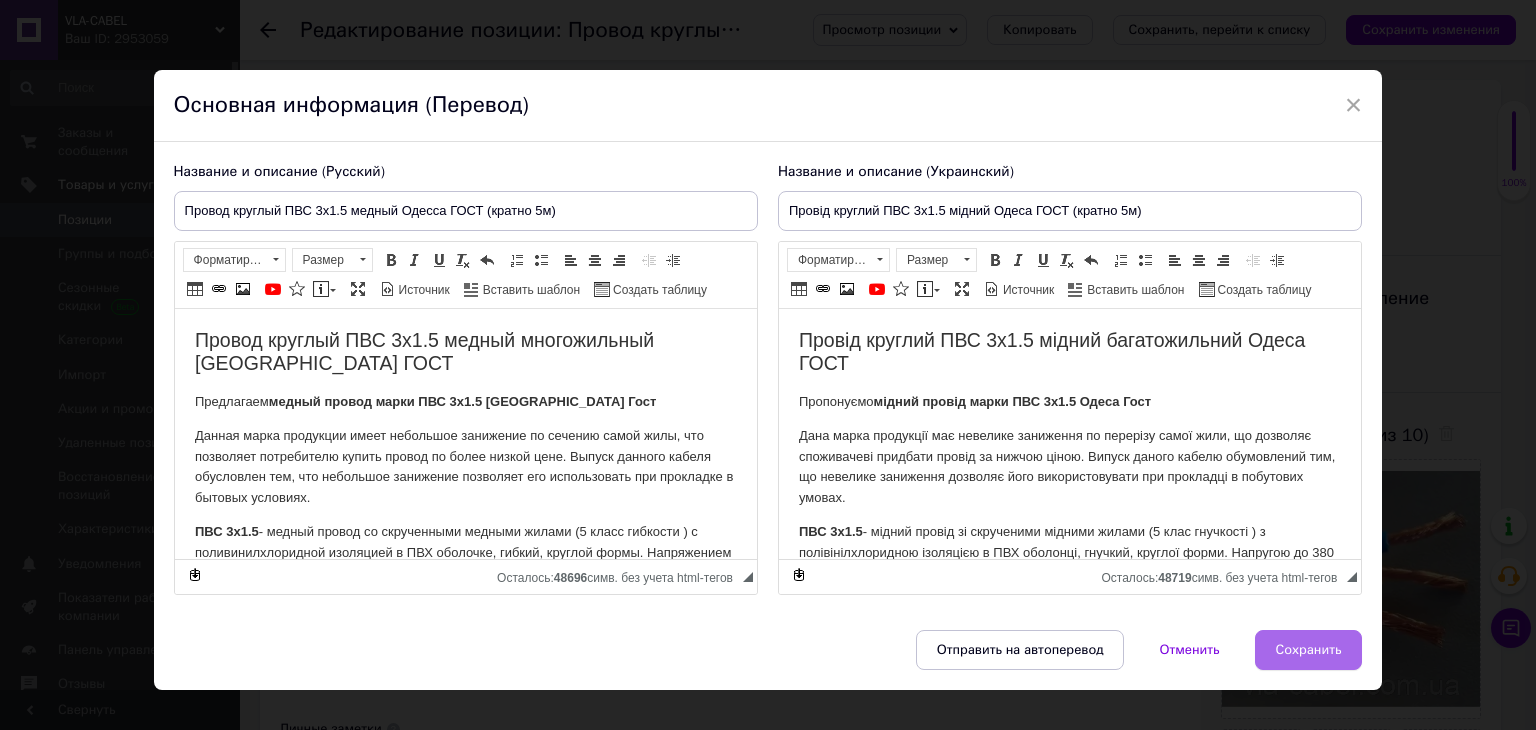 click on "Сохранить" at bounding box center [1309, 650] 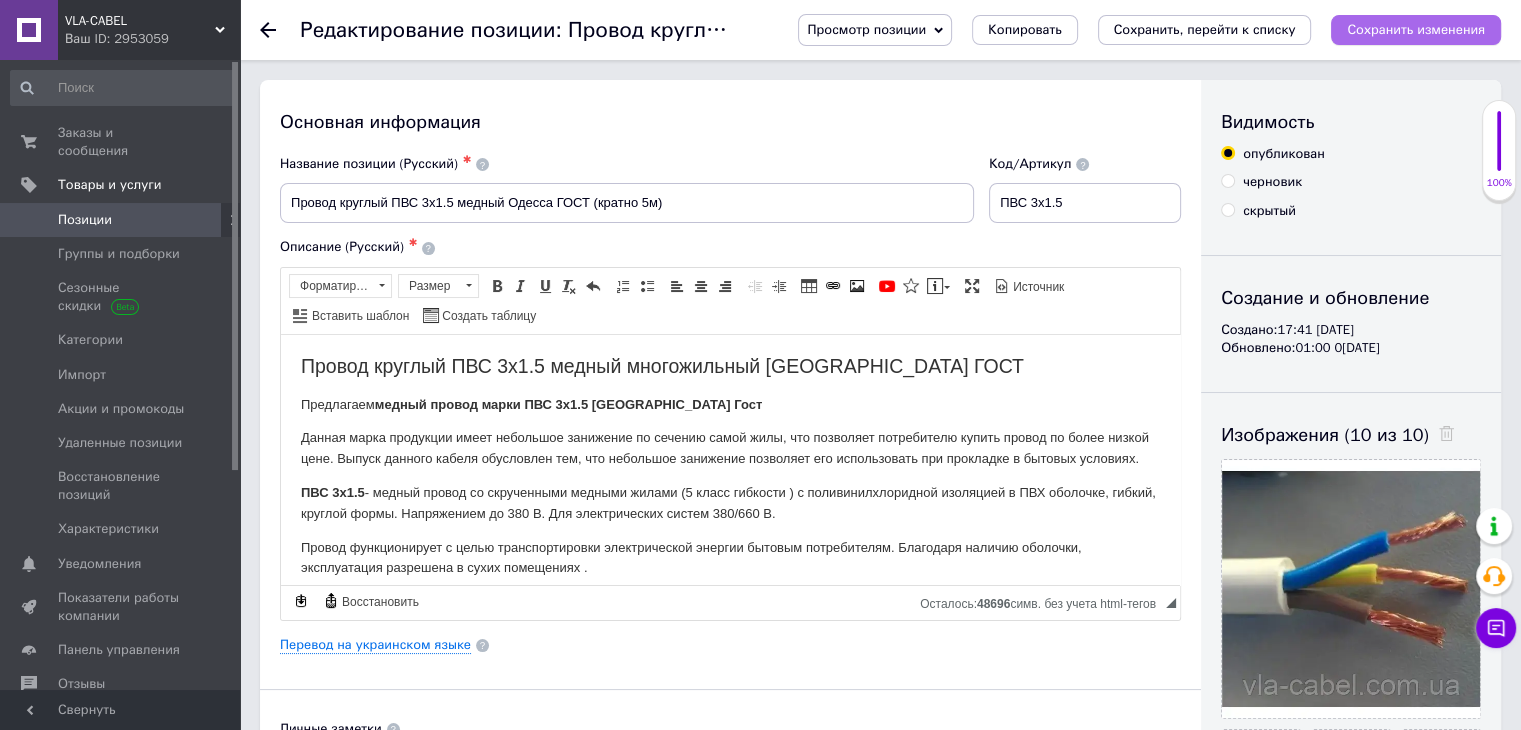 click on "Сохранить изменения" at bounding box center [1416, 29] 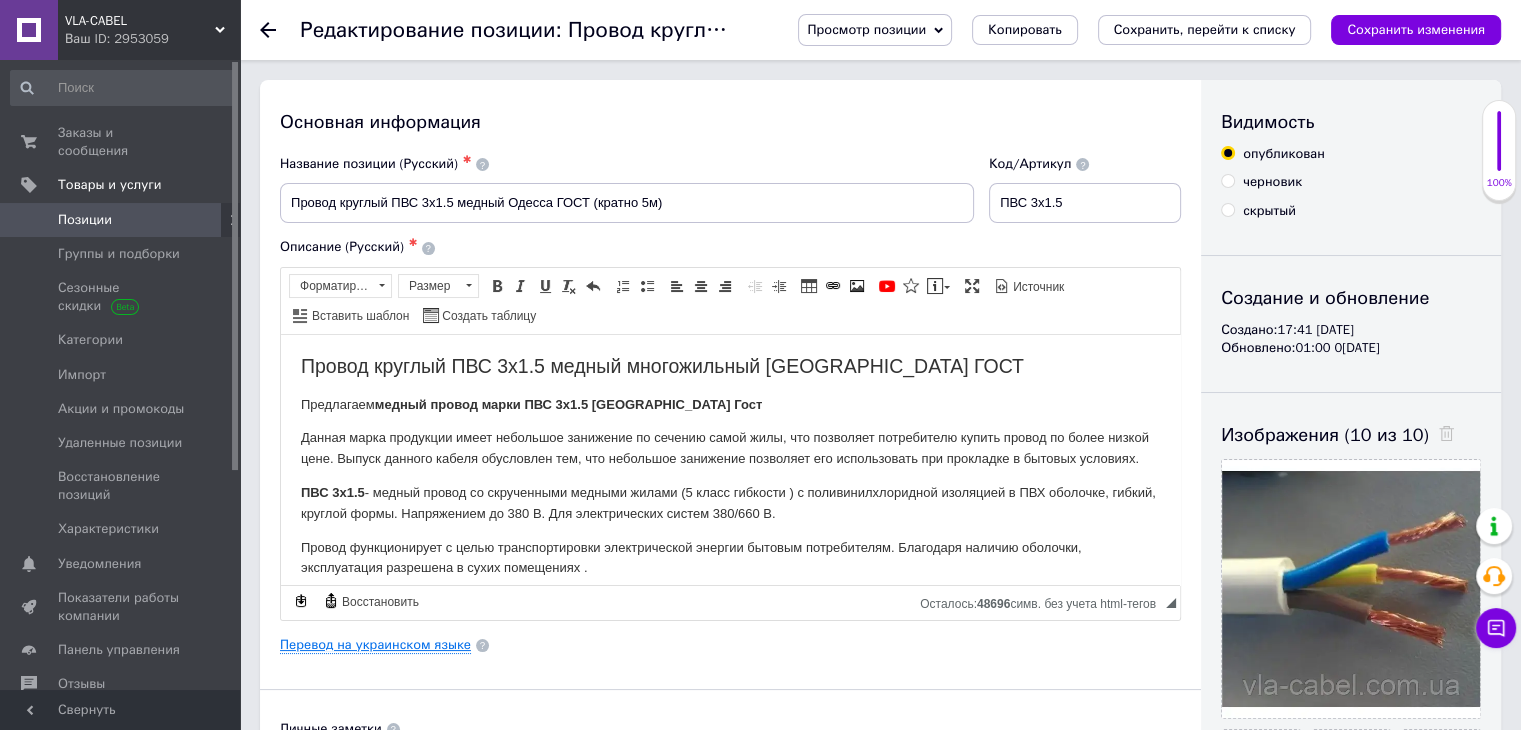 click on "Перевод на украинском языке" at bounding box center (375, 645) 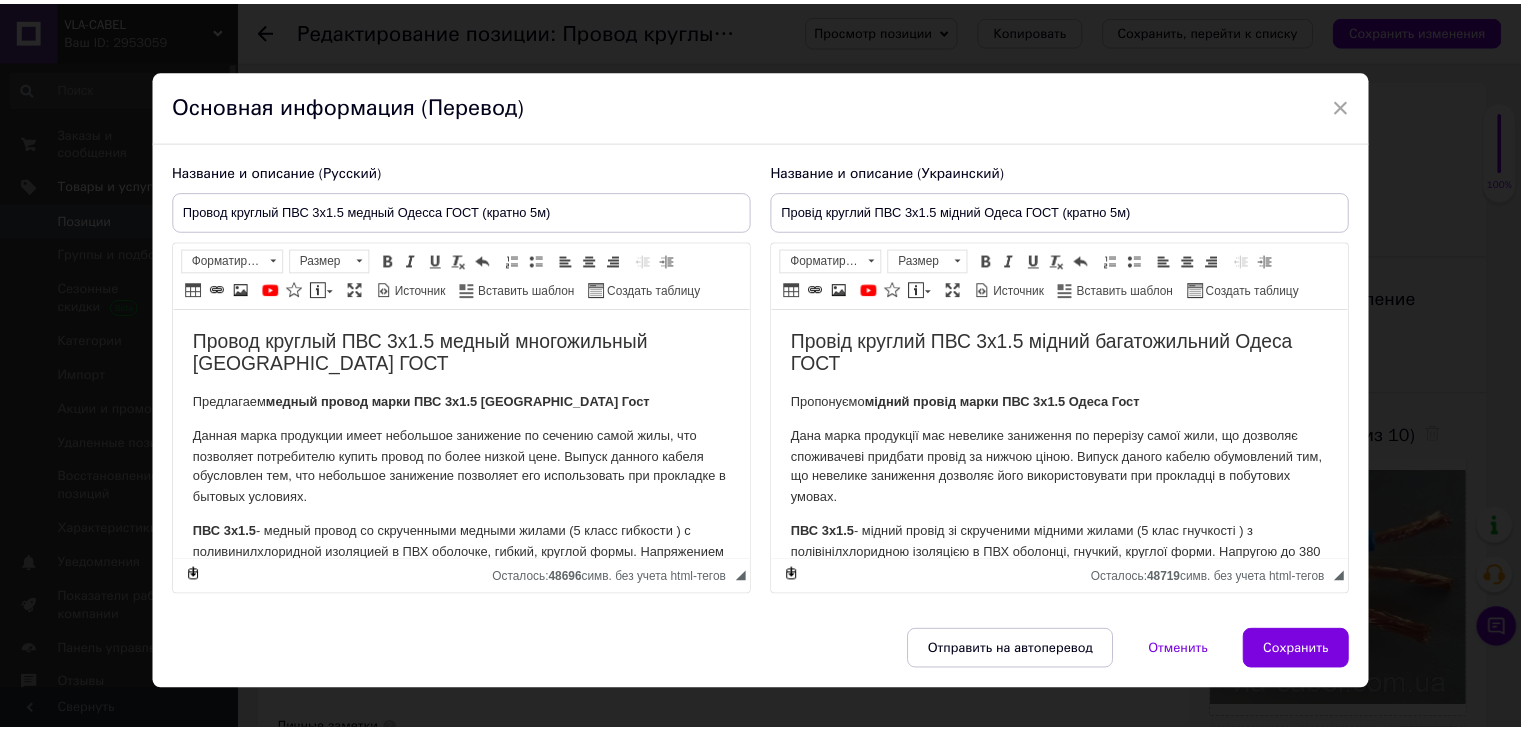 scroll, scrollTop: 0, scrollLeft: 0, axis: both 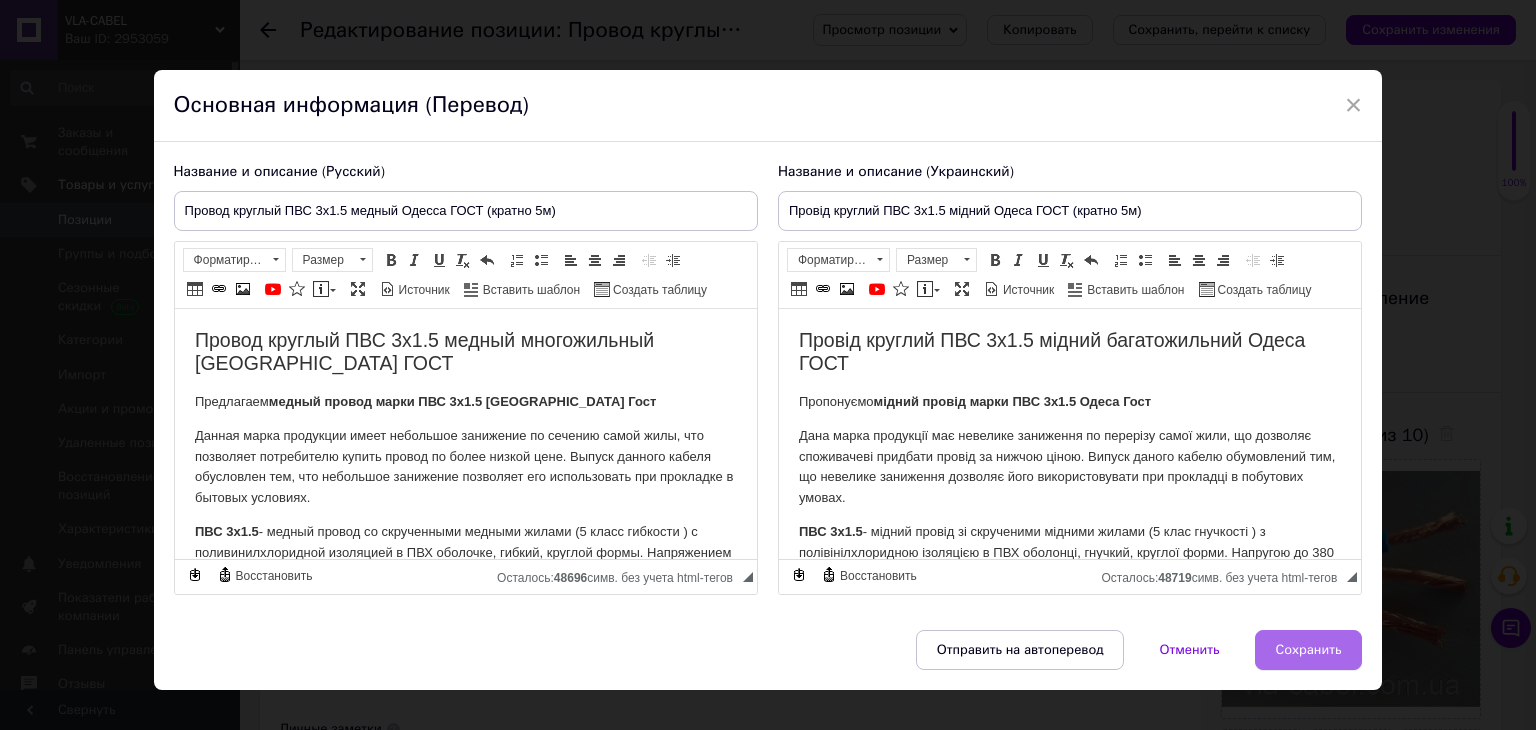 click on "Сохранить" at bounding box center [1309, 650] 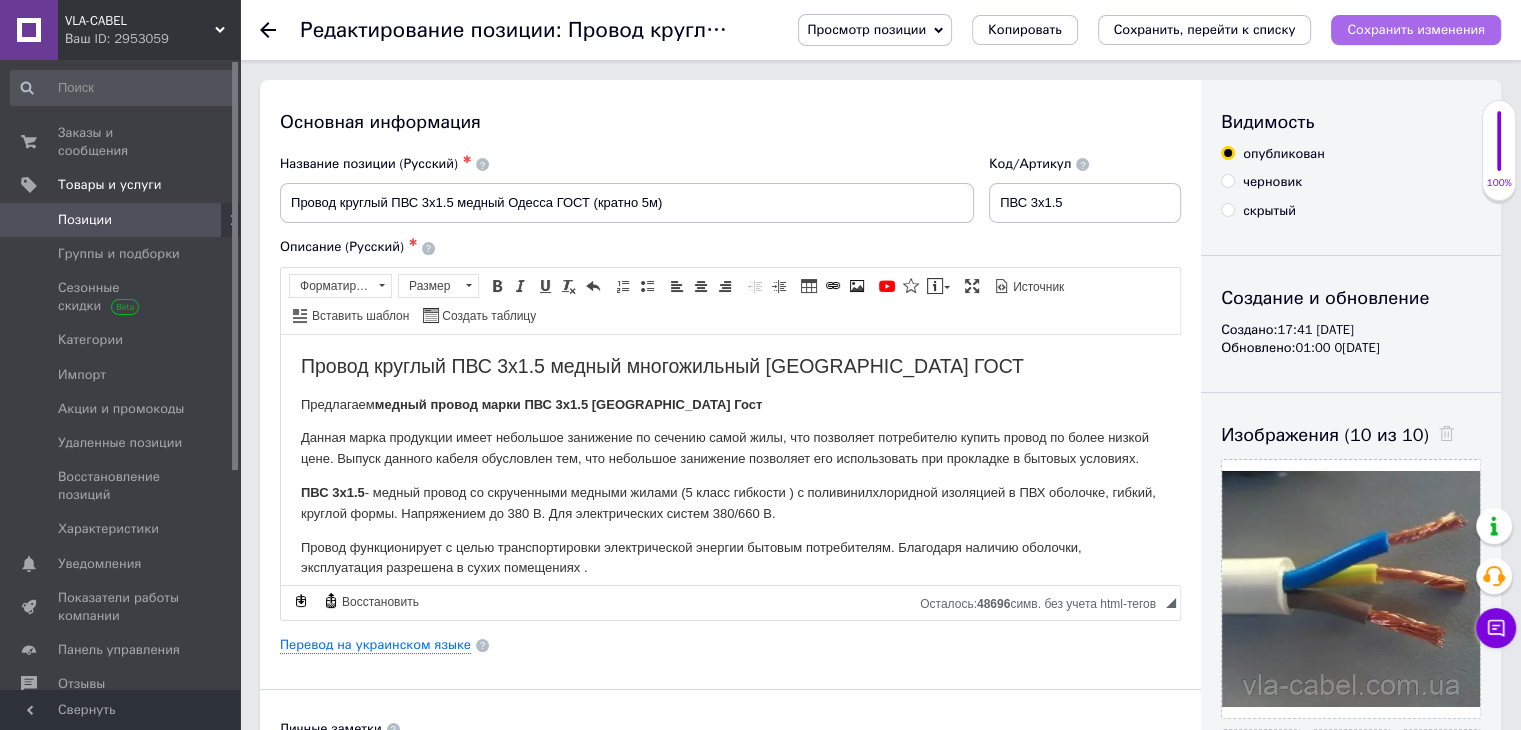 click on "Сохранить изменения" at bounding box center [1416, 30] 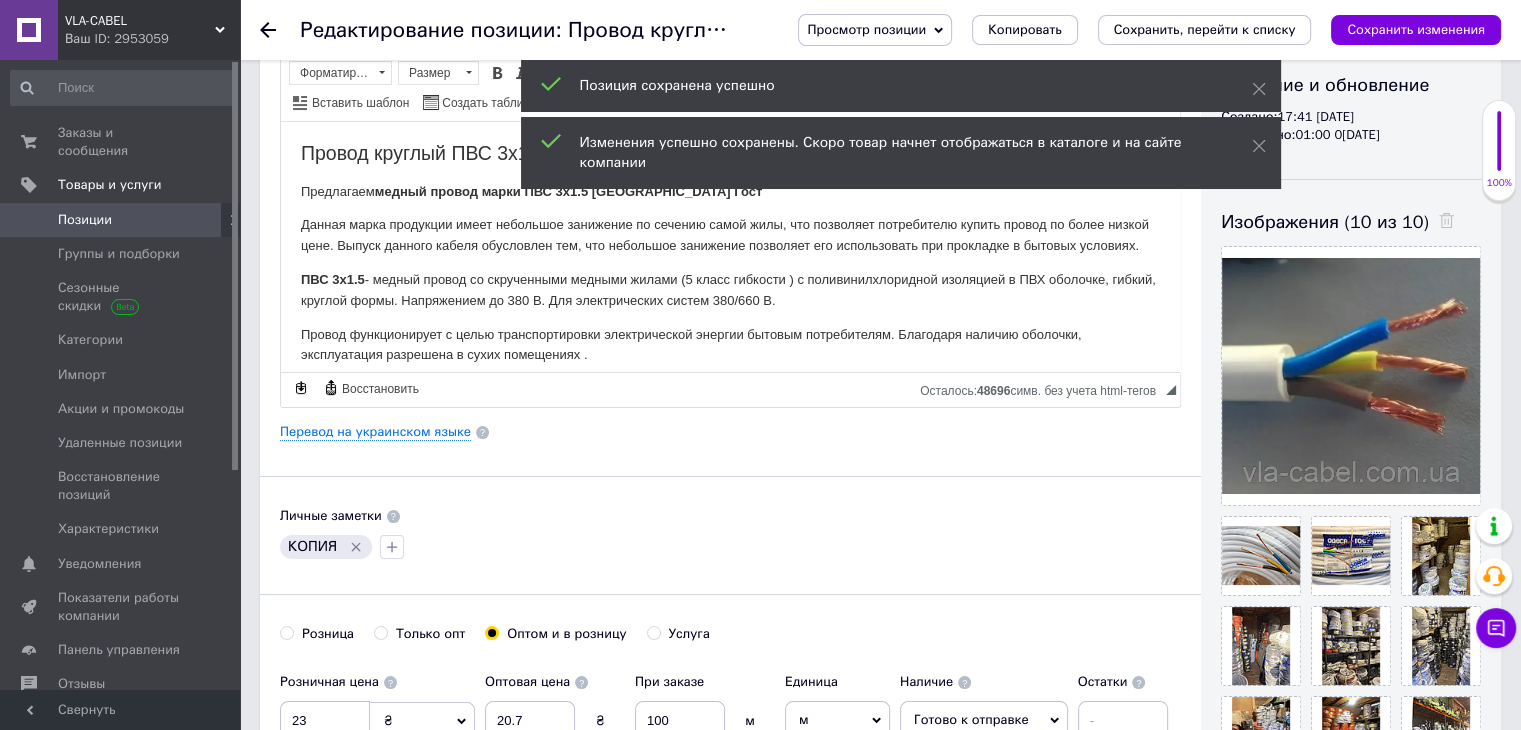 scroll, scrollTop: 266, scrollLeft: 0, axis: vertical 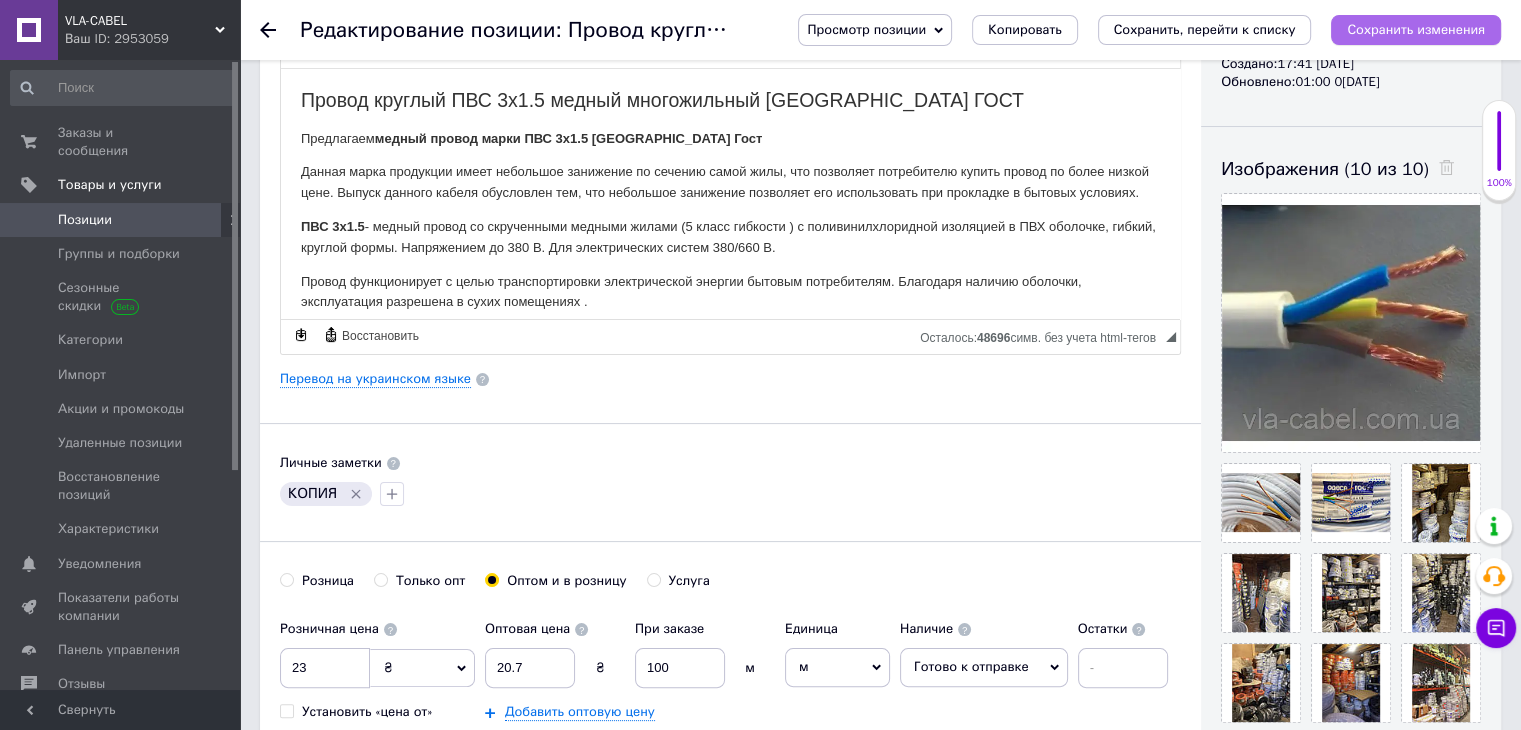 click on "Сохранить изменения" at bounding box center (1416, 29) 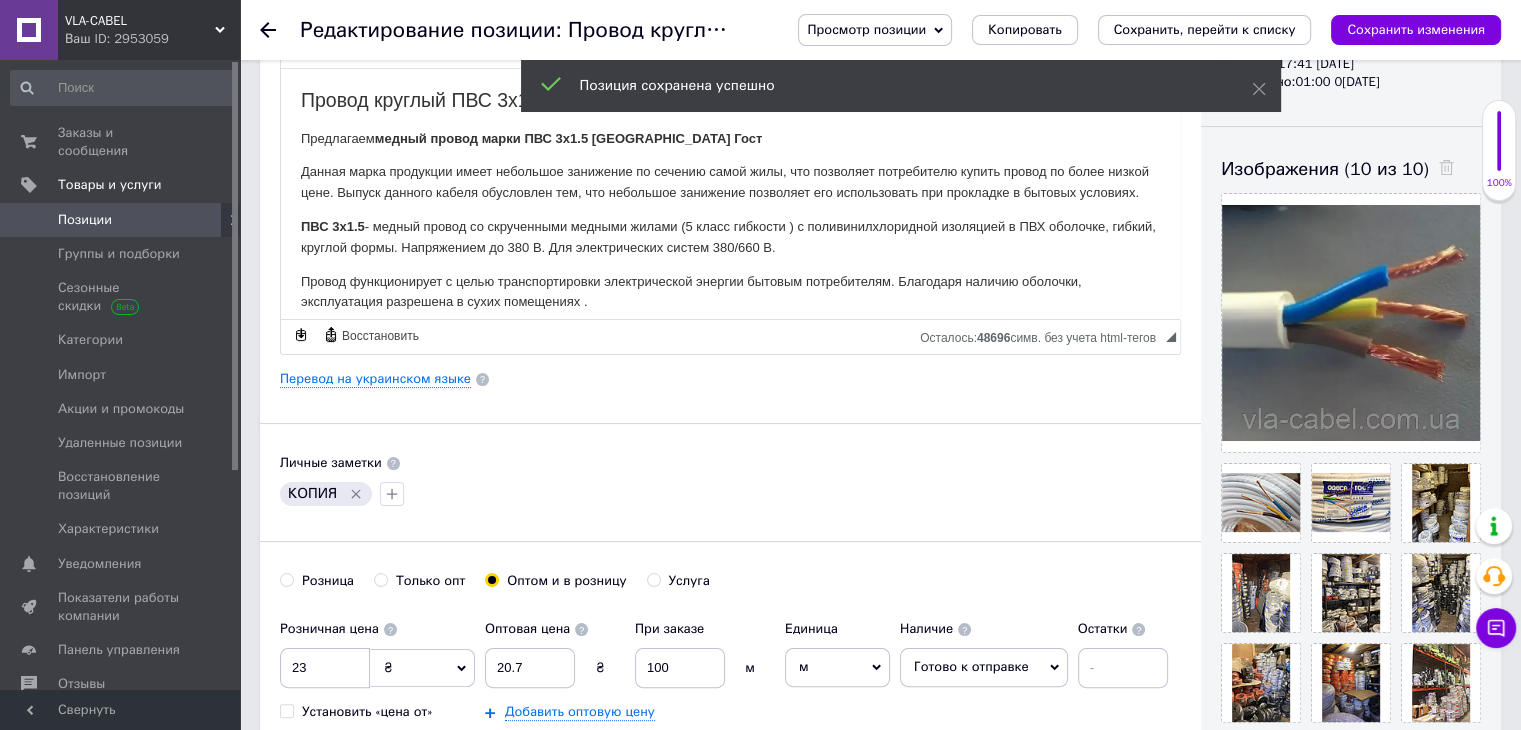 click 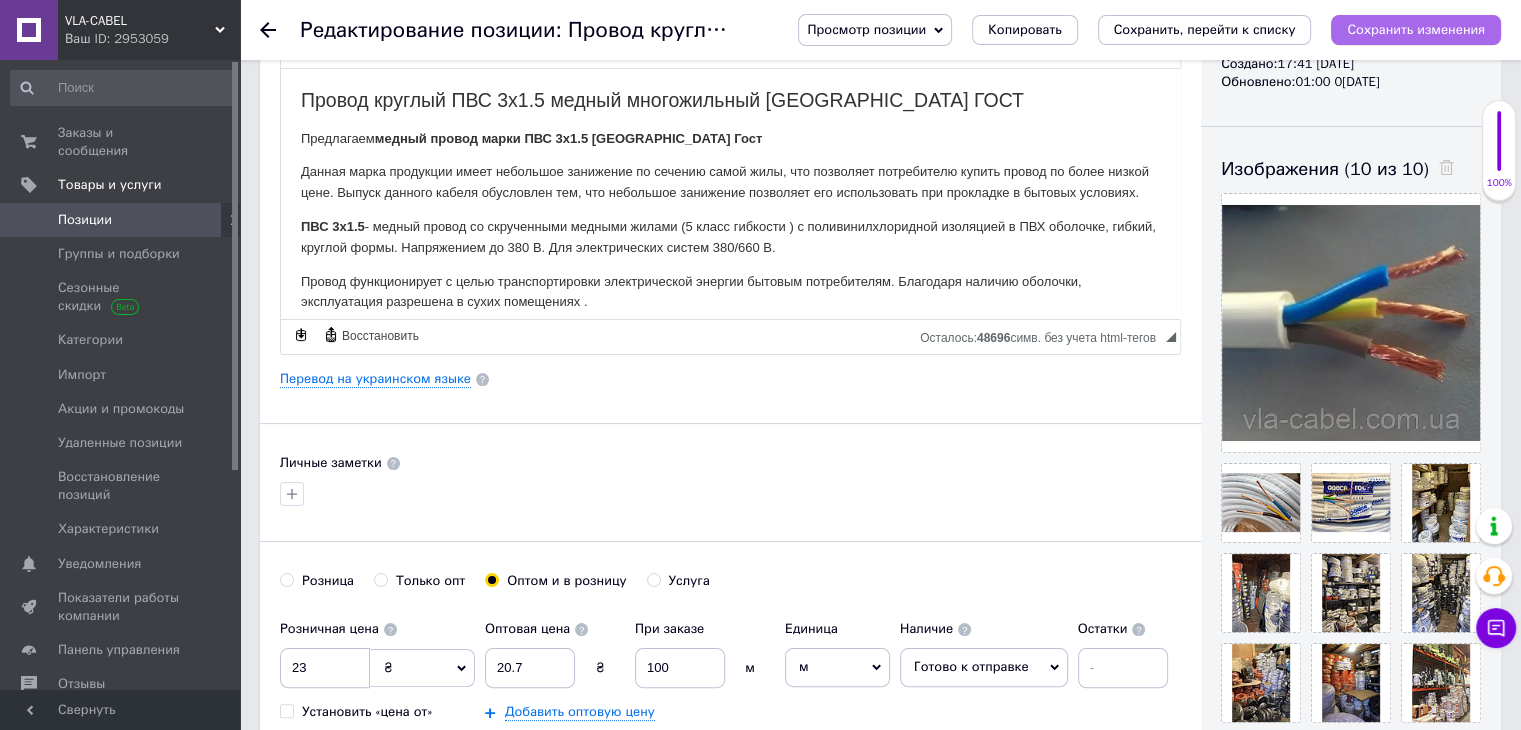 click on "Сохранить изменения" at bounding box center (1416, 29) 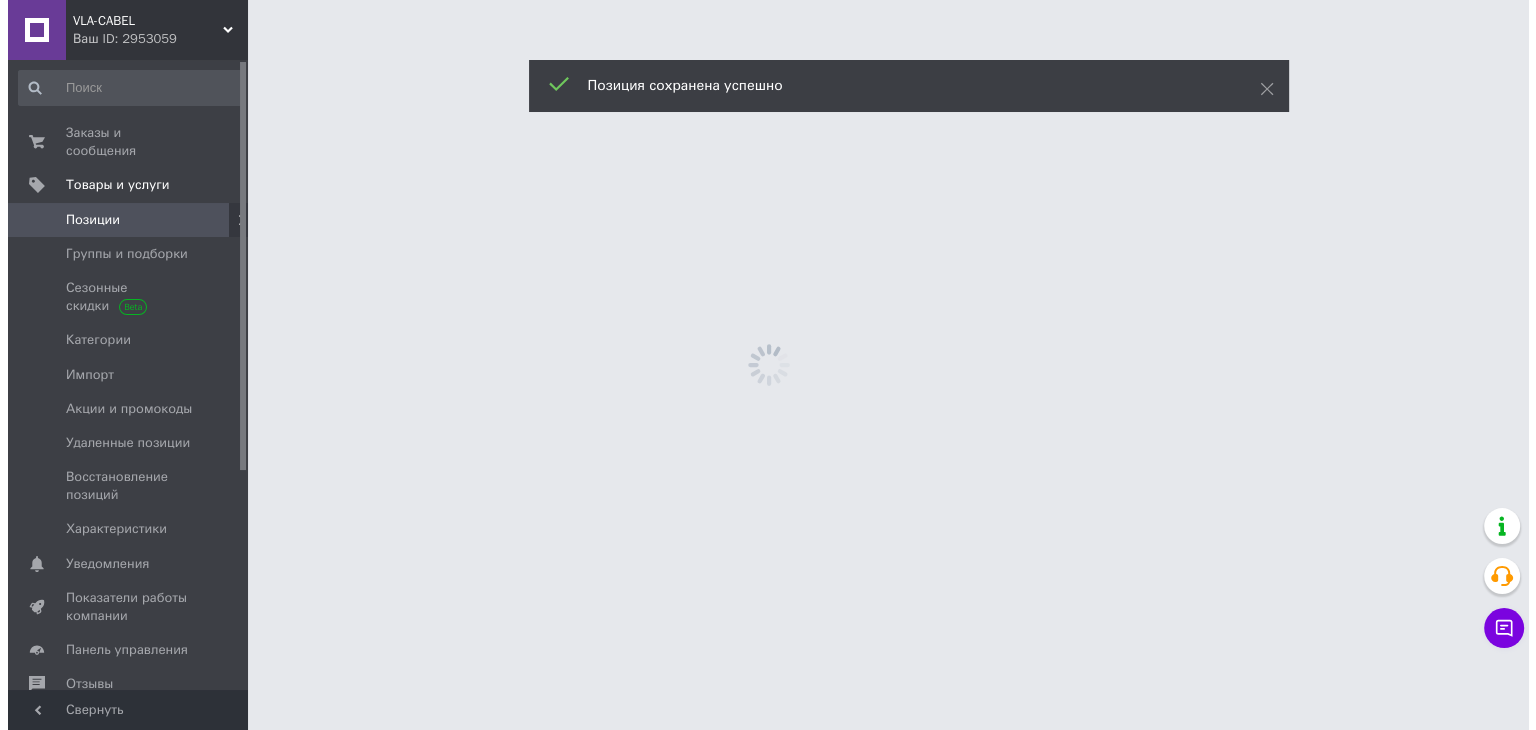 scroll, scrollTop: 0, scrollLeft: 0, axis: both 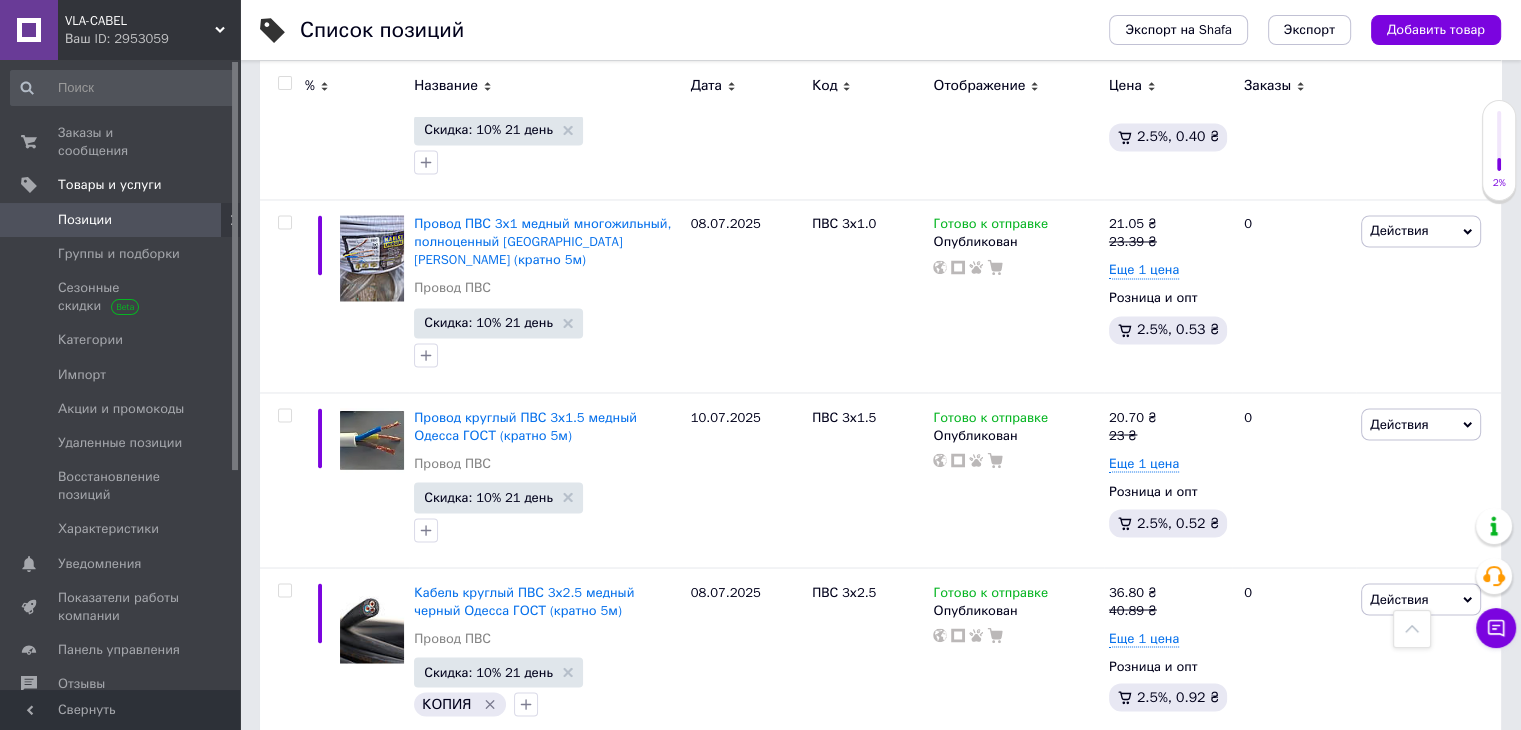 click on "5" at bounding box center (595, 782) 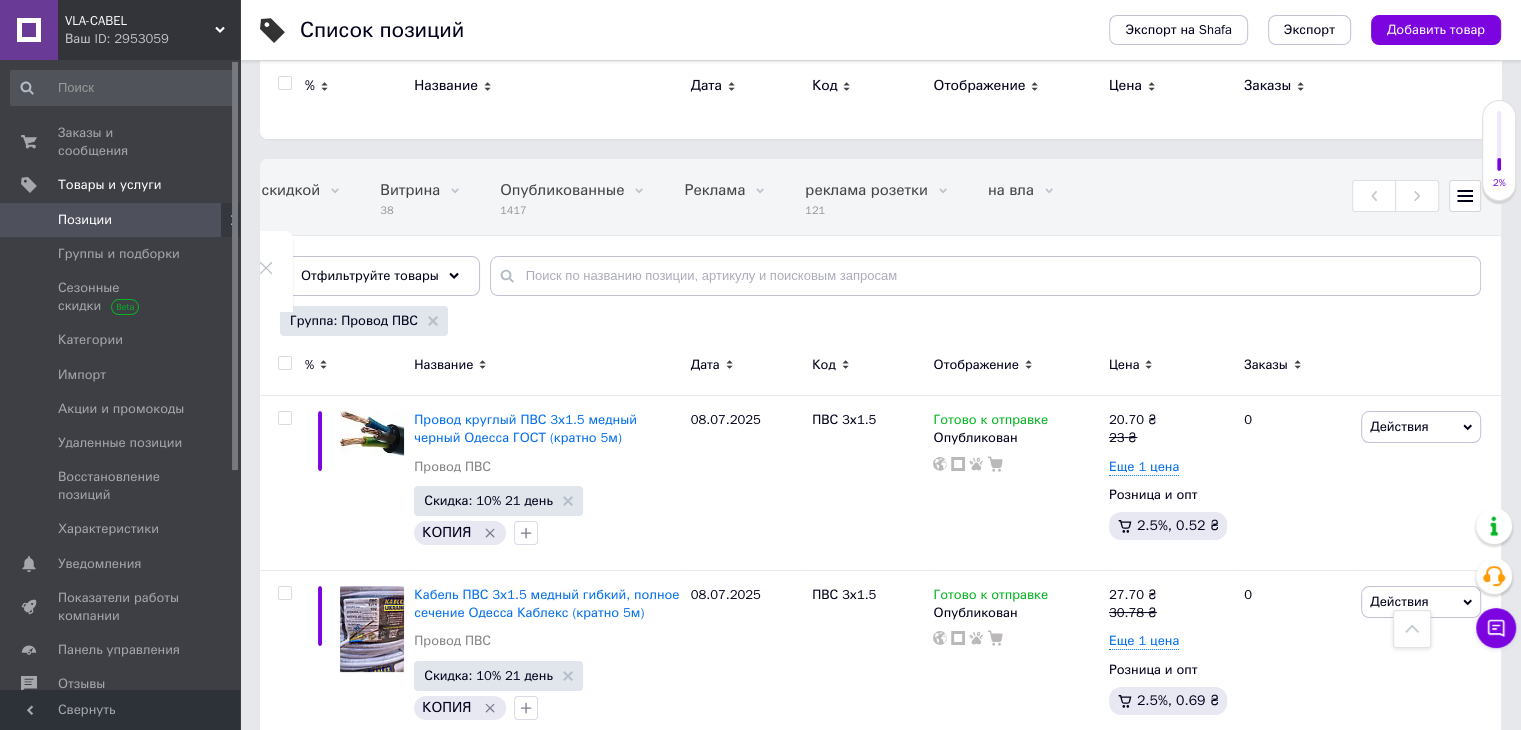 scroll, scrollTop: 0, scrollLeft: 0, axis: both 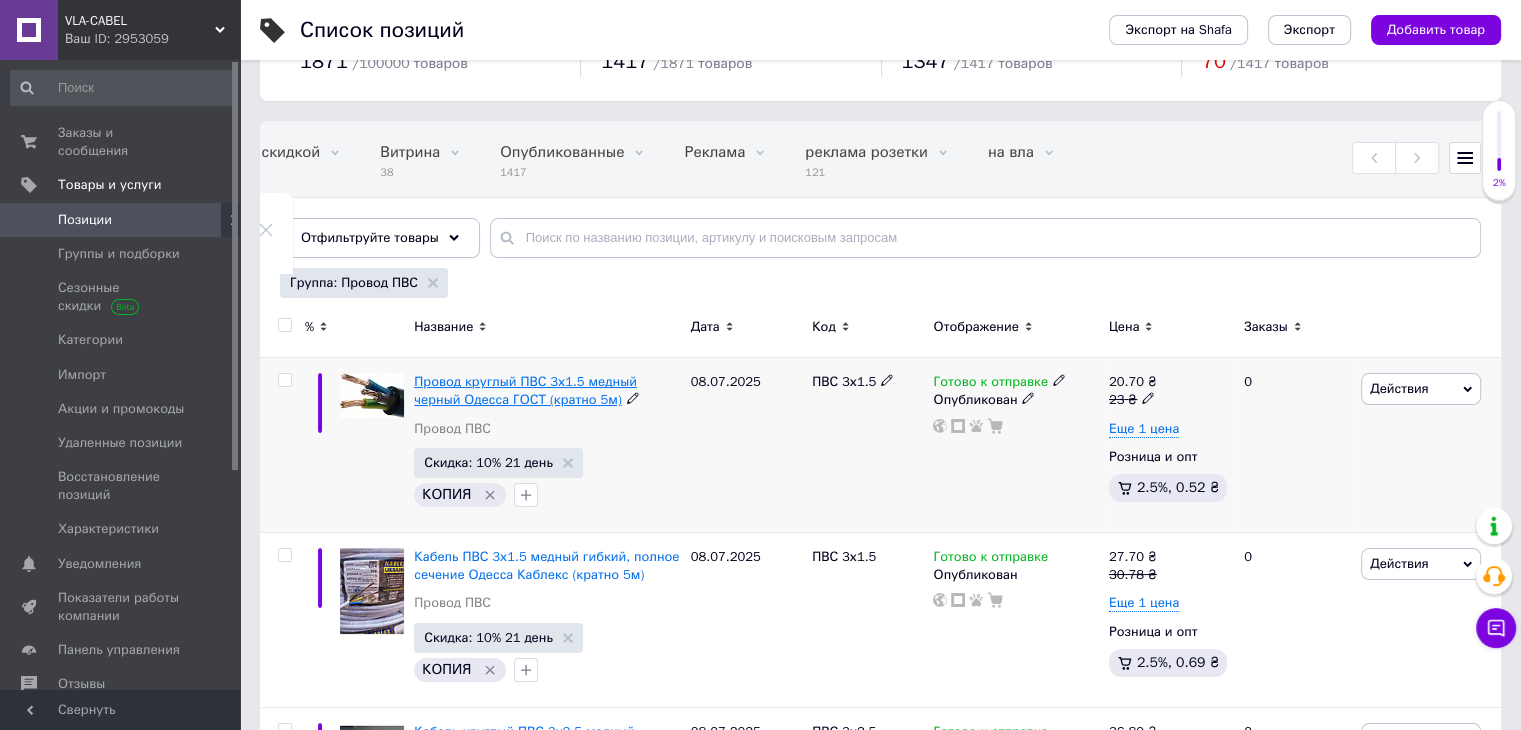 click on "Провод круглый ПВС 3х1.5 медный черный Одесса ГОСТ (кратно 5м)" at bounding box center (525, 390) 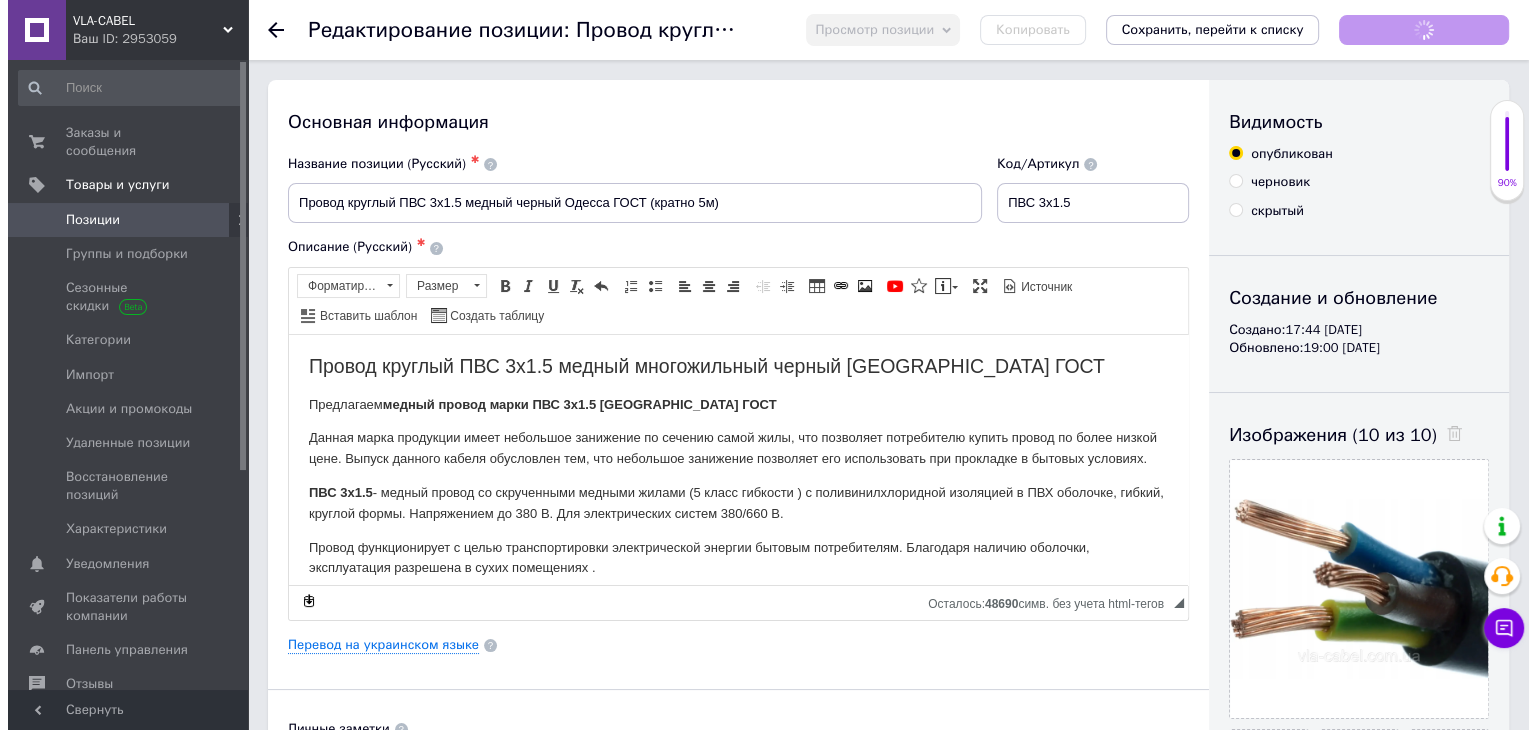 scroll, scrollTop: 0, scrollLeft: 0, axis: both 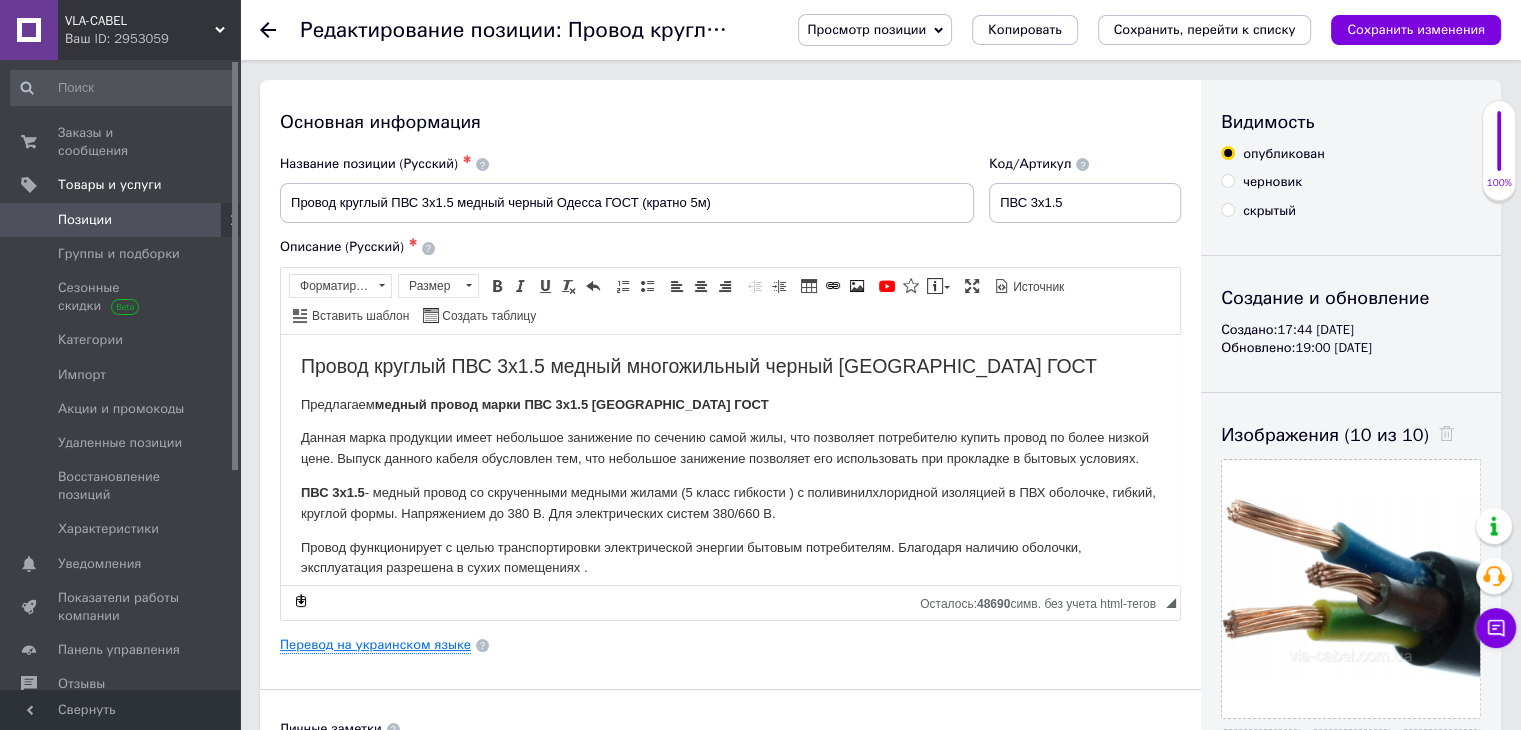 click on "Перевод на украинском языке" at bounding box center [375, 645] 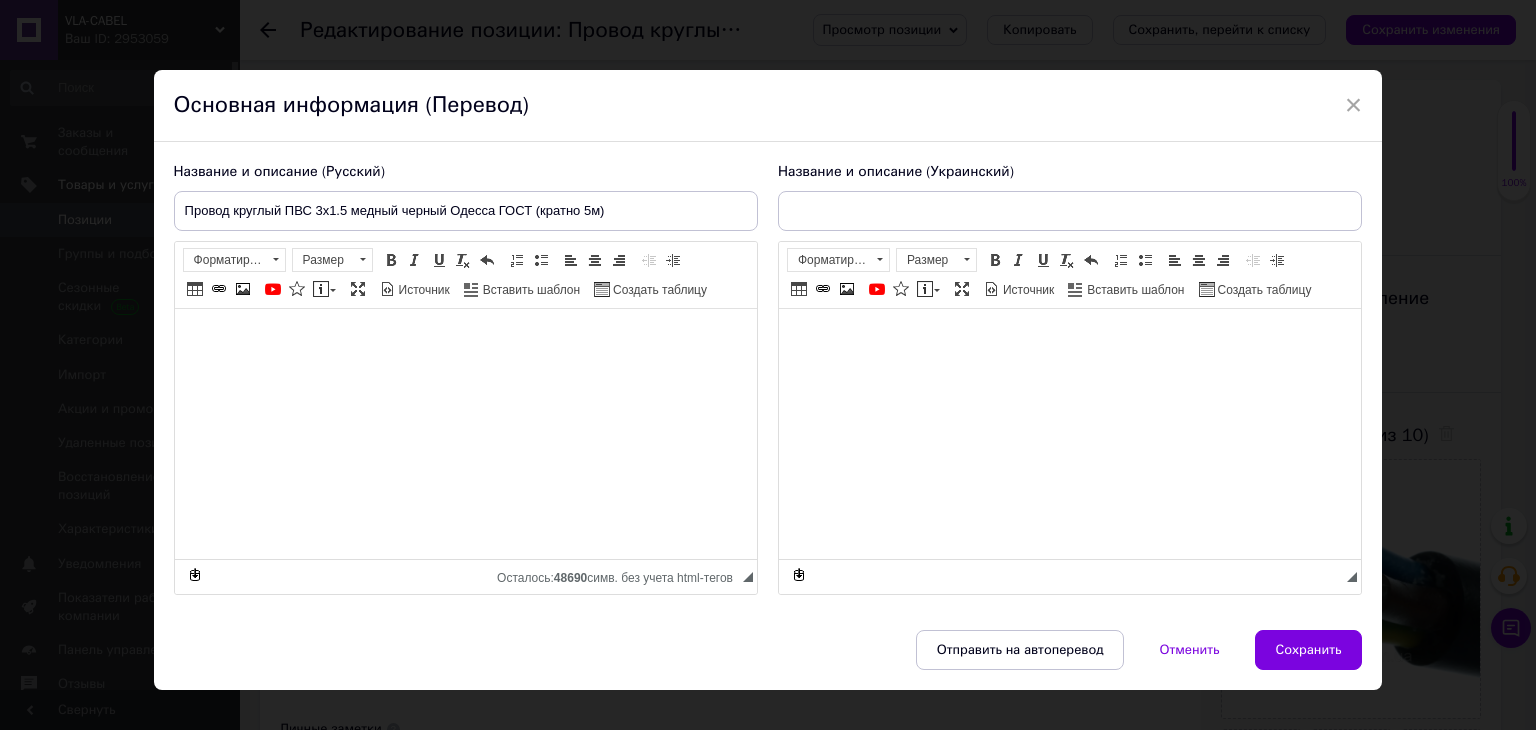 type on "Провід круглий ПВС 3х1.5 мідний чорний Одеса ГОСТ (кратно 5м)" 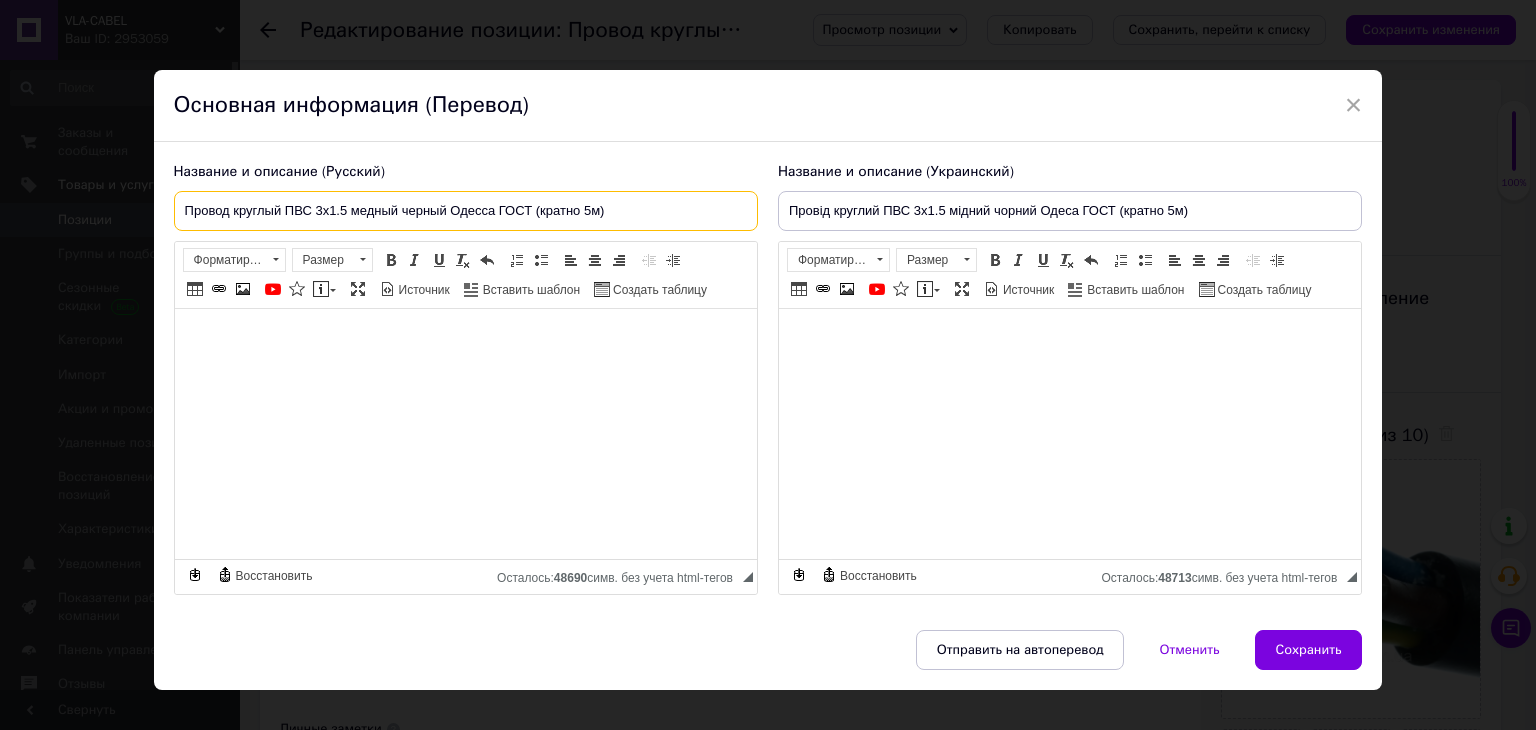 click on "Провод круглый ПВС 3х1.5 медный черный Одесса ГОСТ (кратно 5м)" at bounding box center [466, 211] 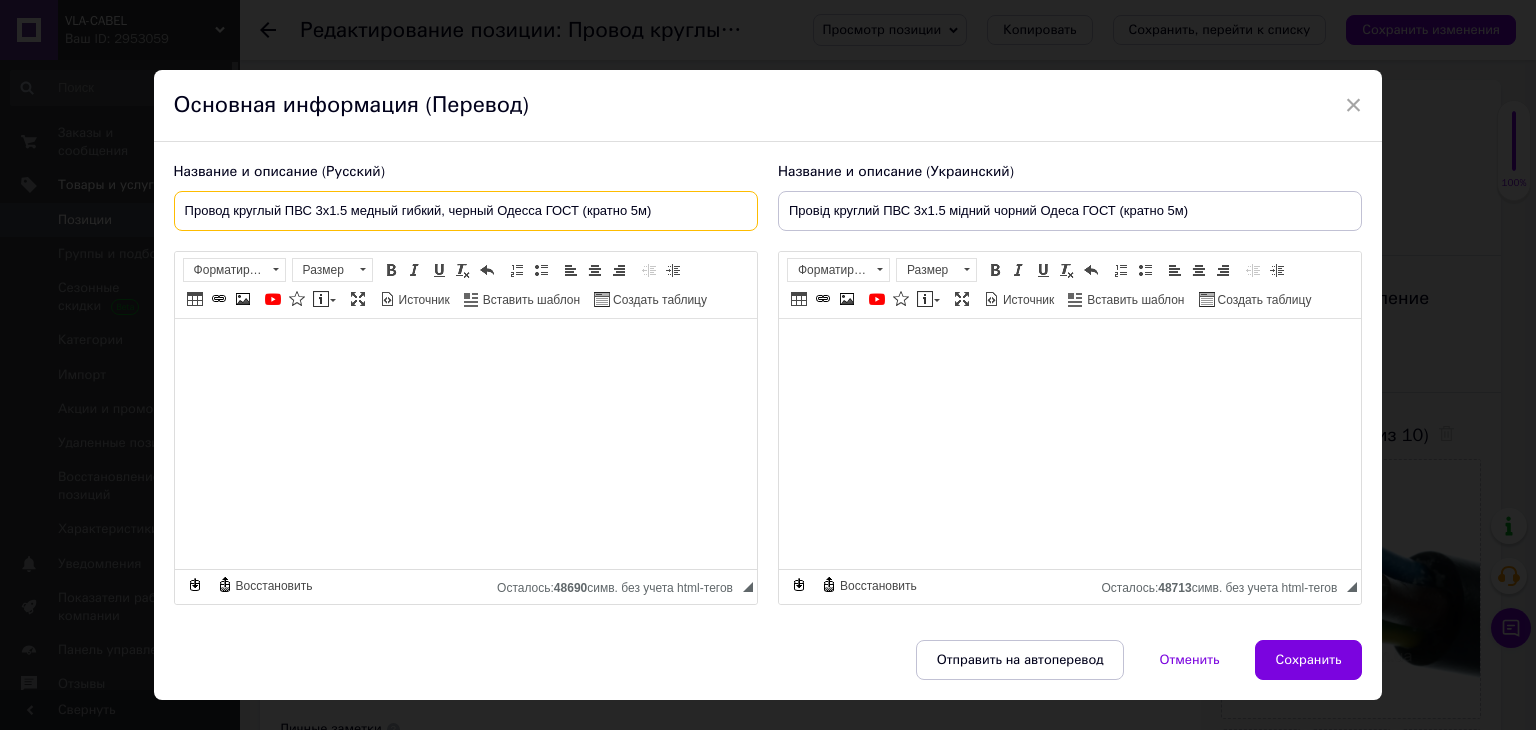 type on "Провод круглый ПВС 3х1.5 медный гибкий, черный Одесса ГОСТ (кратно 5м)" 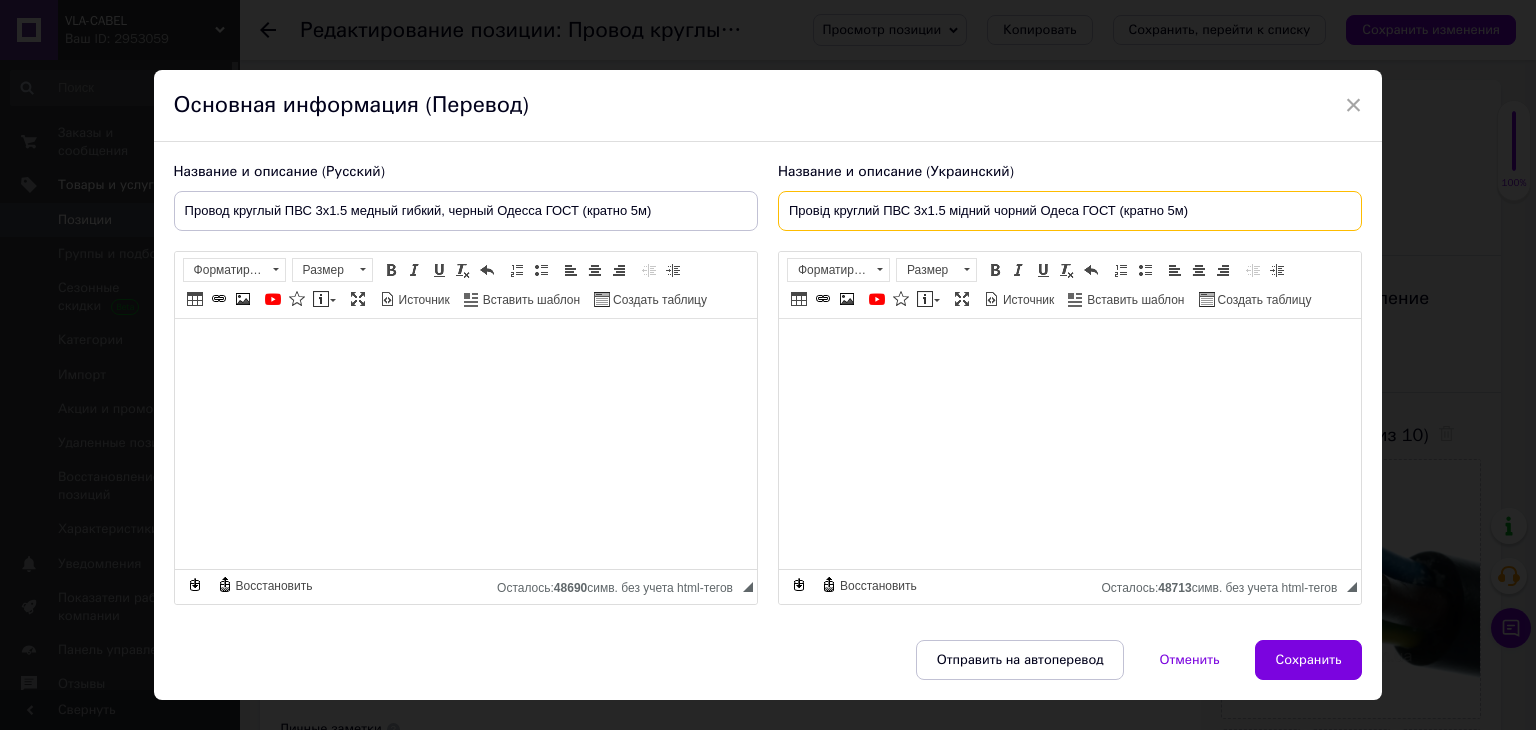 click on "Провід круглий ПВС 3х1.5 мідний чорний Одеса ГОСТ (кратно 5м)" at bounding box center (1070, 211) 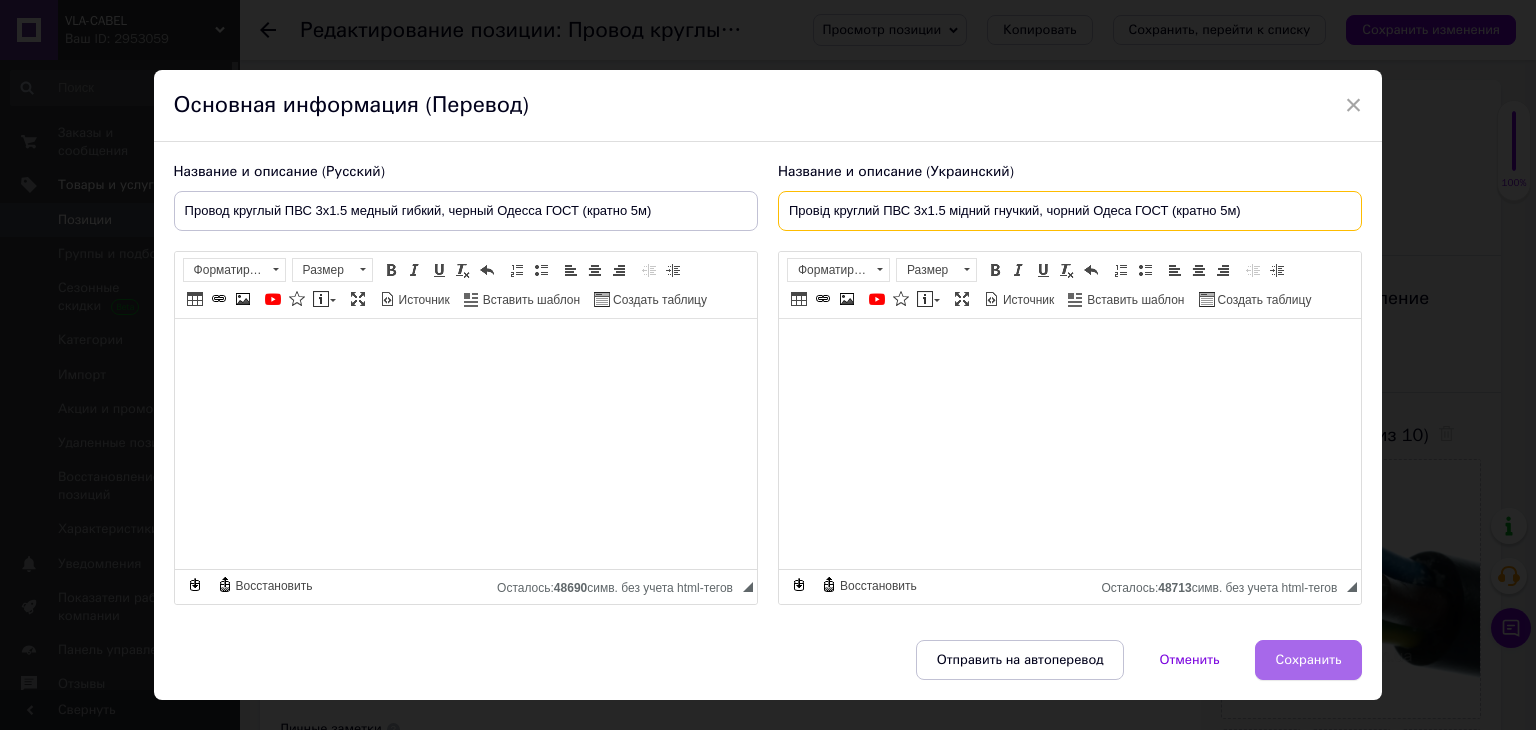 type on "Провід круглий ПВС 3х1.5 мідний гнучкий, чорний Одеса ГОСТ (кратно 5м)" 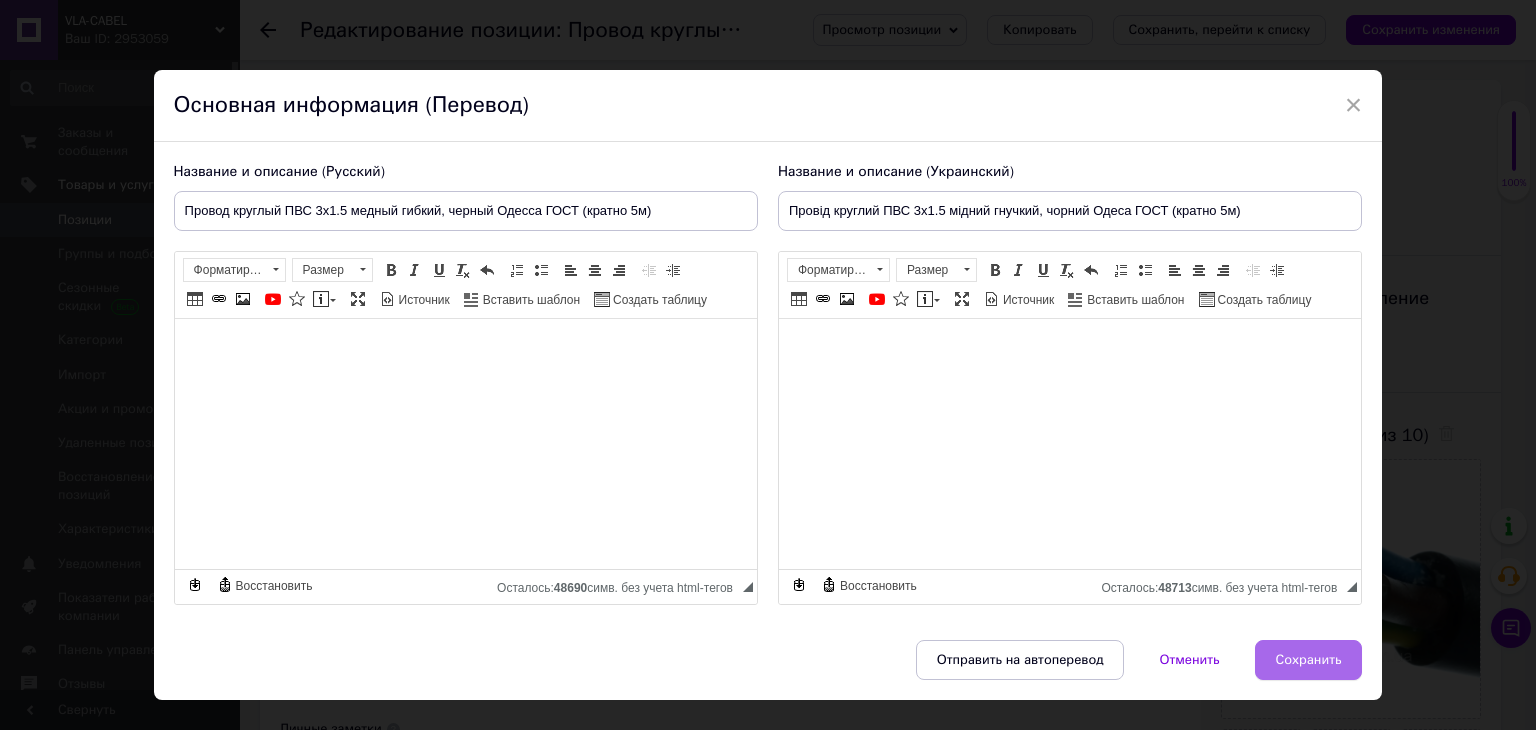 click on "Сохранить" at bounding box center (1309, 660) 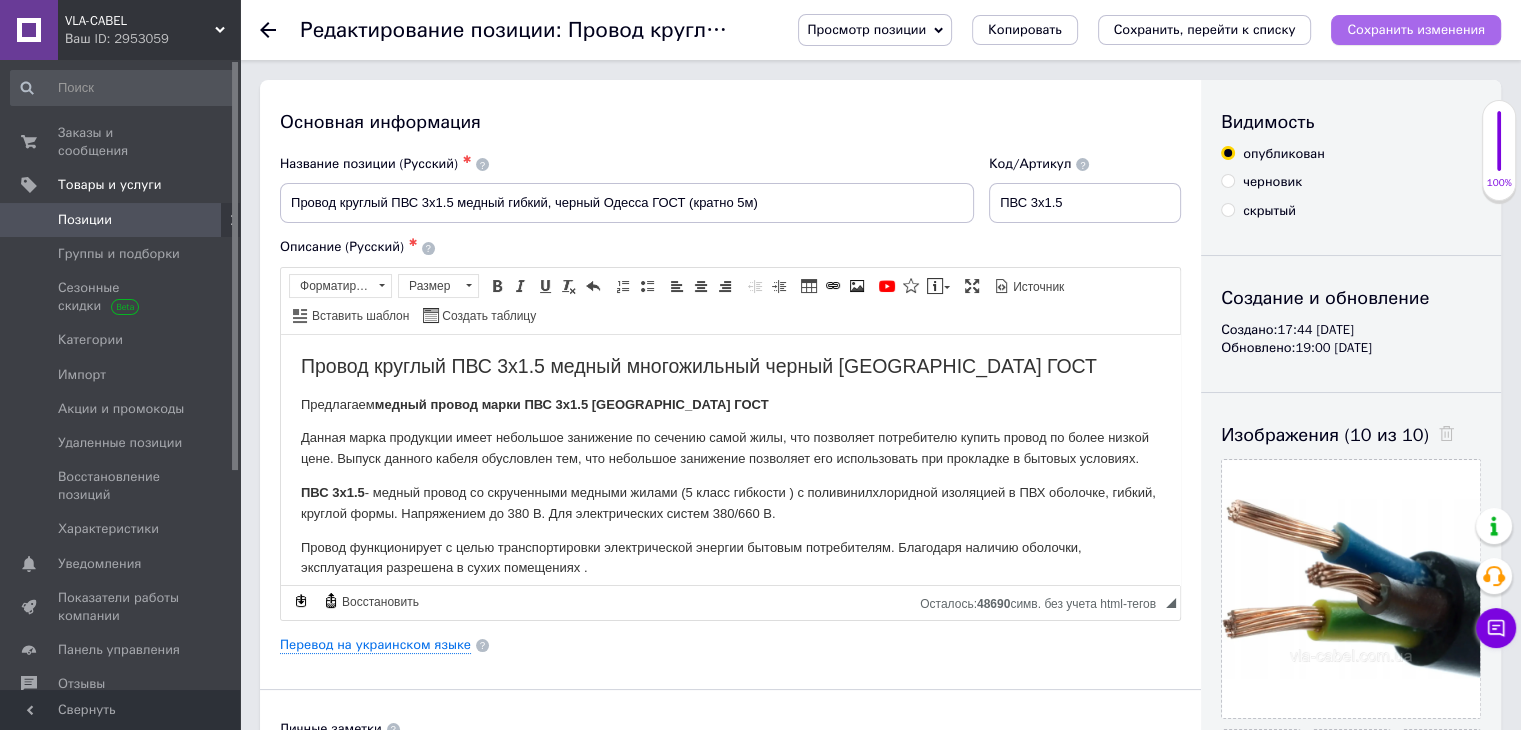 click on "Сохранить изменения" at bounding box center (1416, 29) 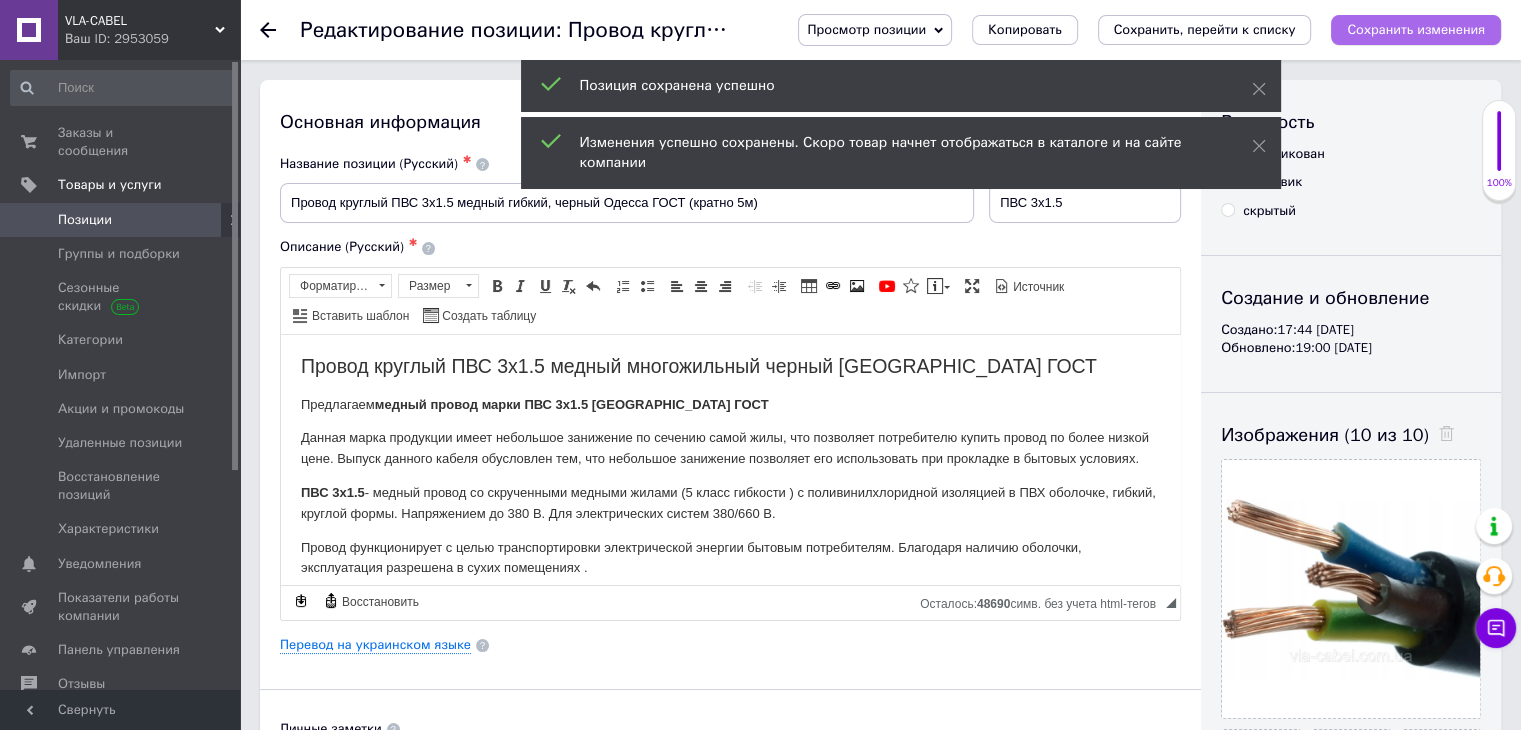 click on "Сохранить изменения" at bounding box center (1416, 29) 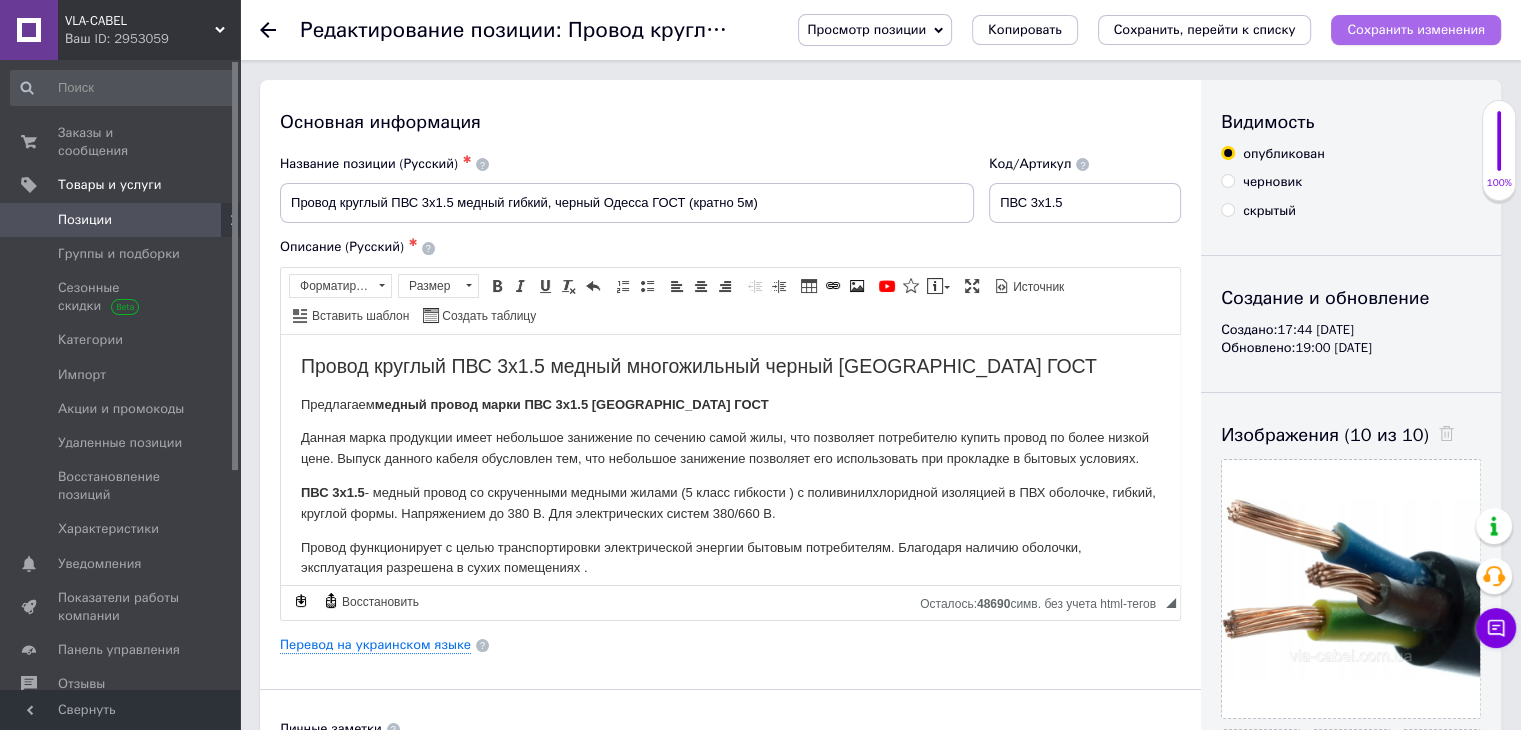 click on "Сохранить изменения" at bounding box center (1416, 29) 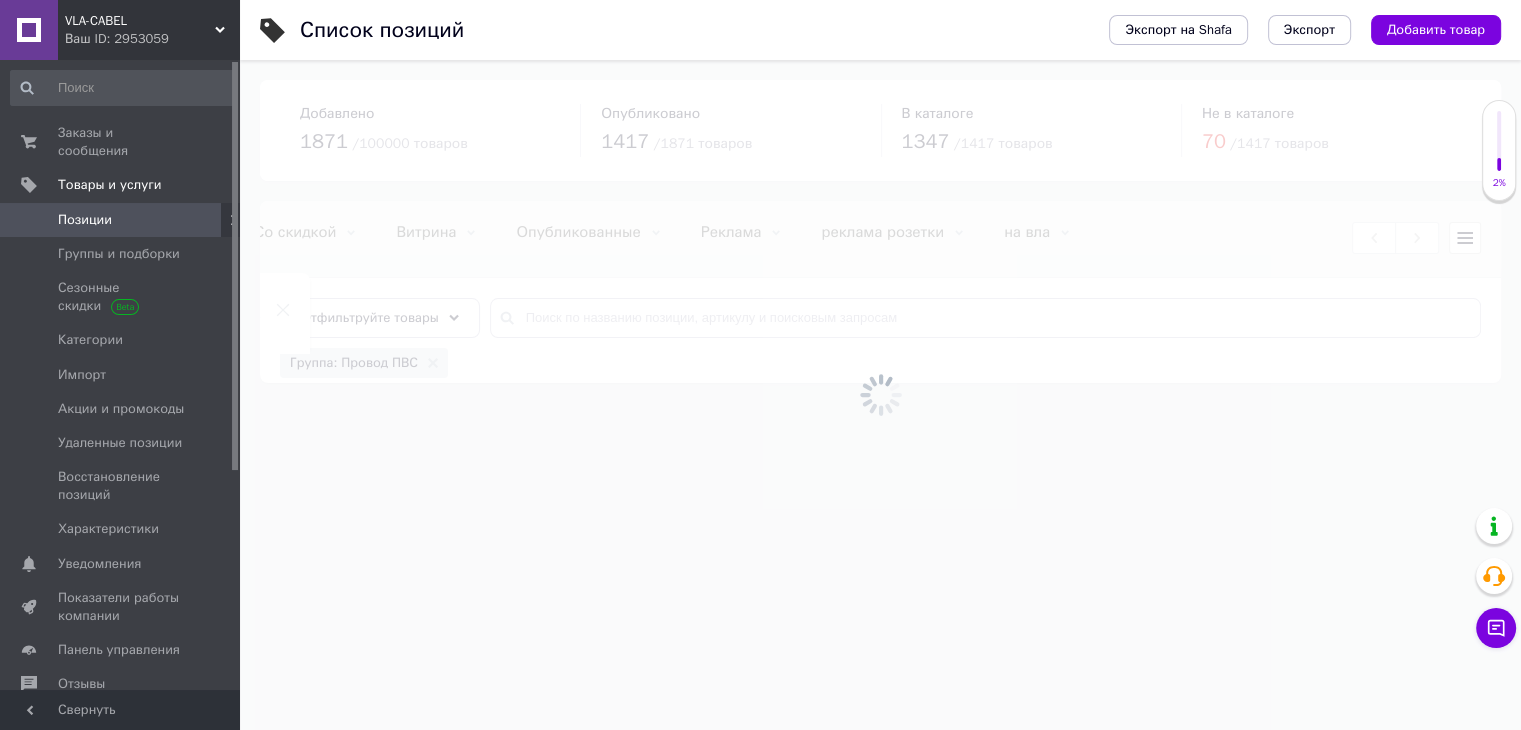 scroll, scrollTop: 0, scrollLeft: 251, axis: horizontal 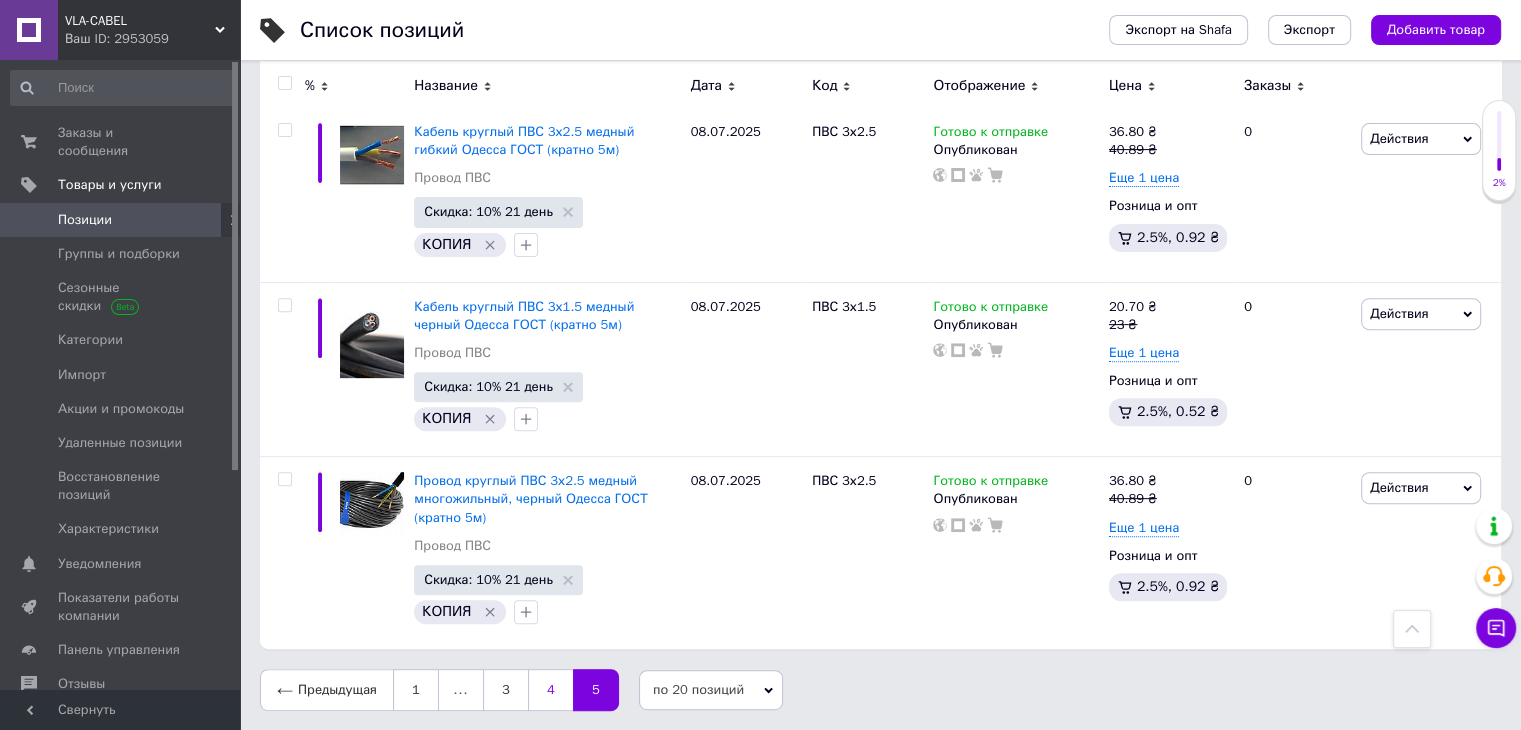 click on "4" at bounding box center [550, 690] 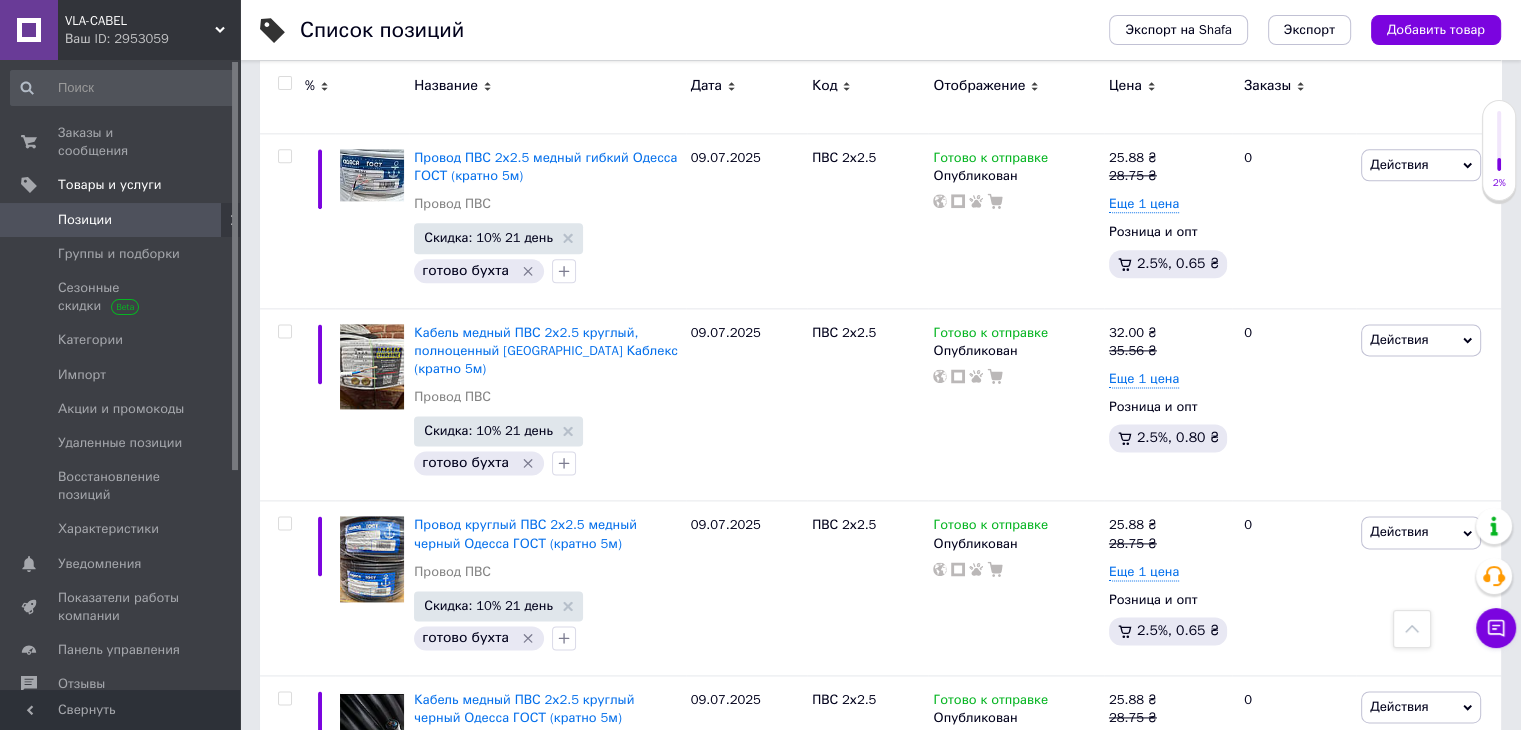 scroll, scrollTop: 2560, scrollLeft: 0, axis: vertical 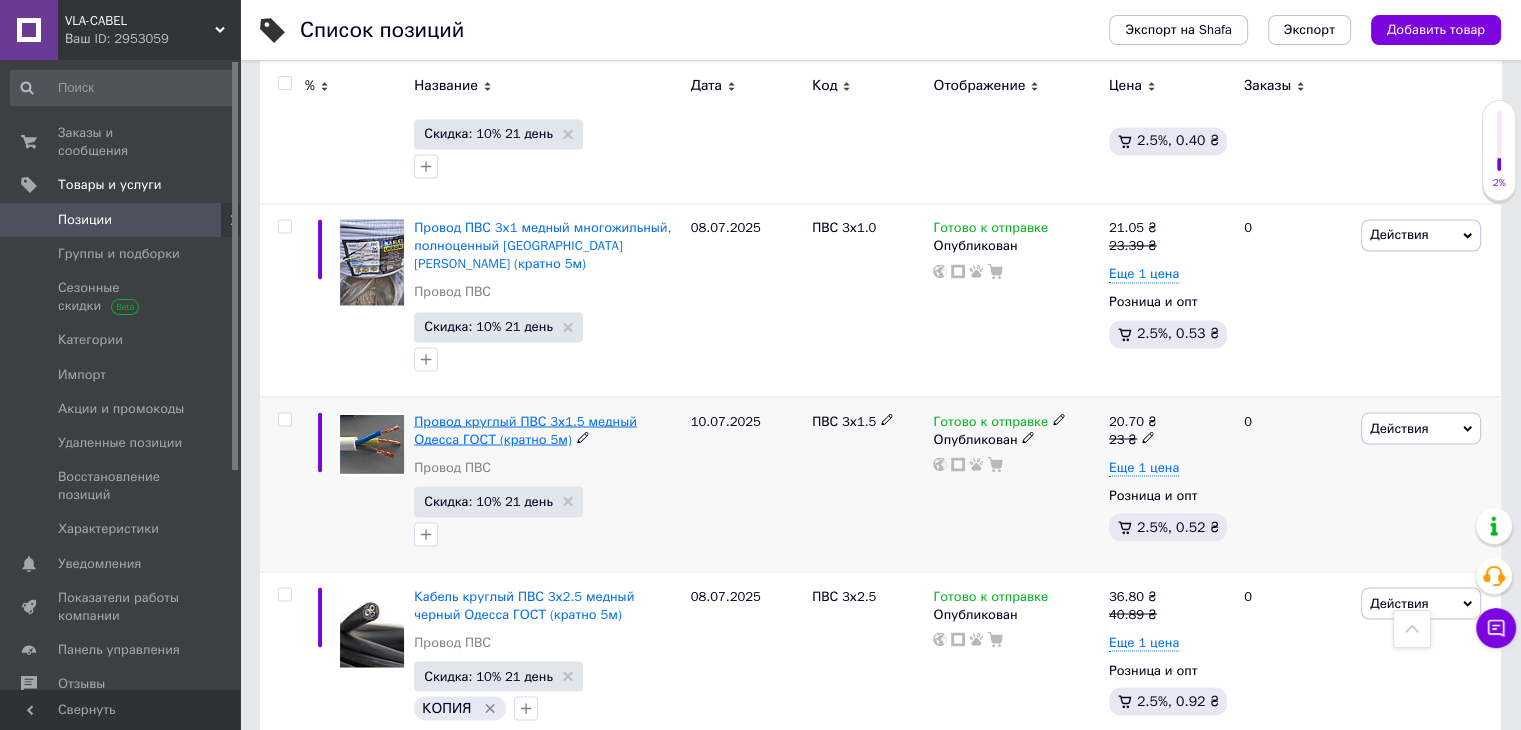 click on "Провод круглый ПВС 3х1.5 медный Одесса ГОСТ (кратно 5м)" at bounding box center [525, 429] 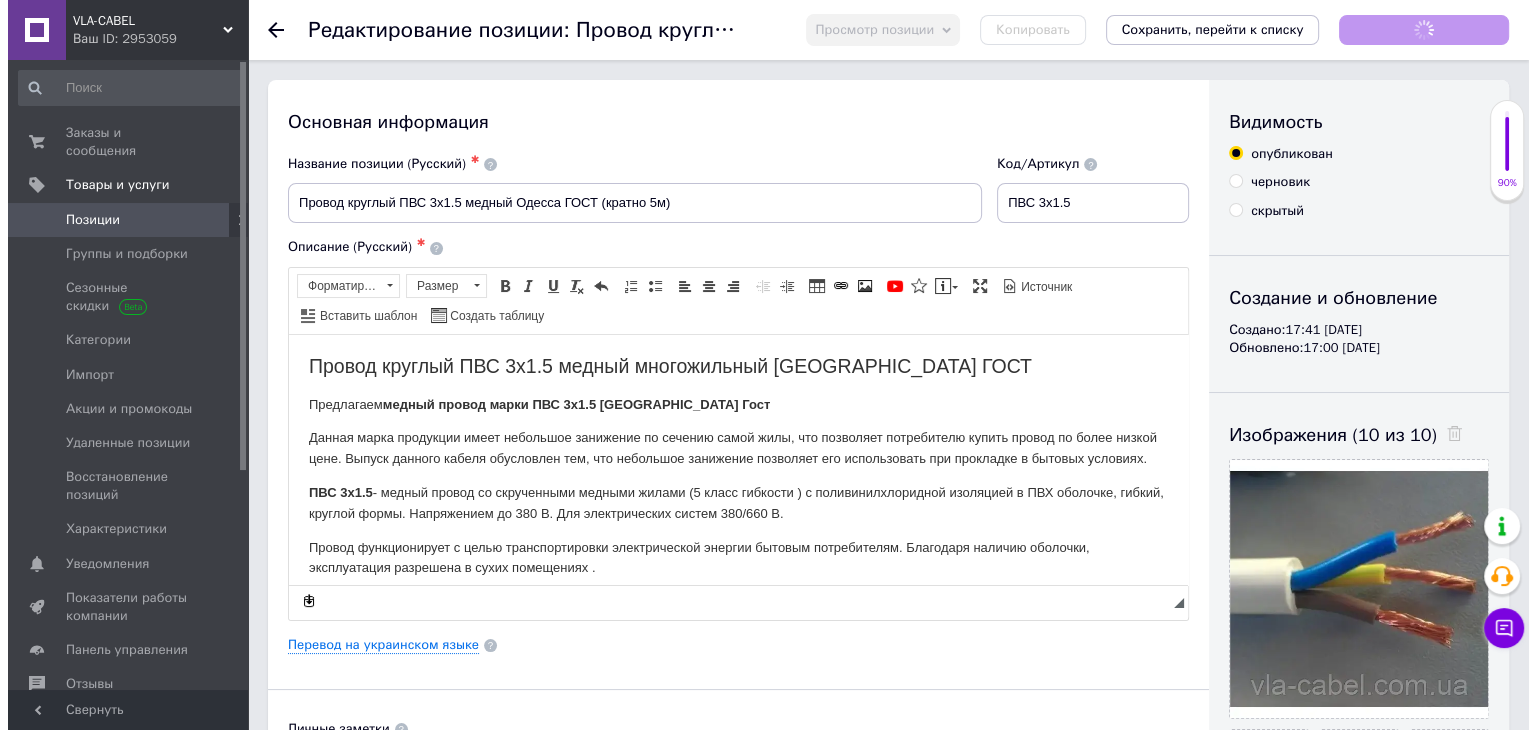 scroll, scrollTop: 0, scrollLeft: 0, axis: both 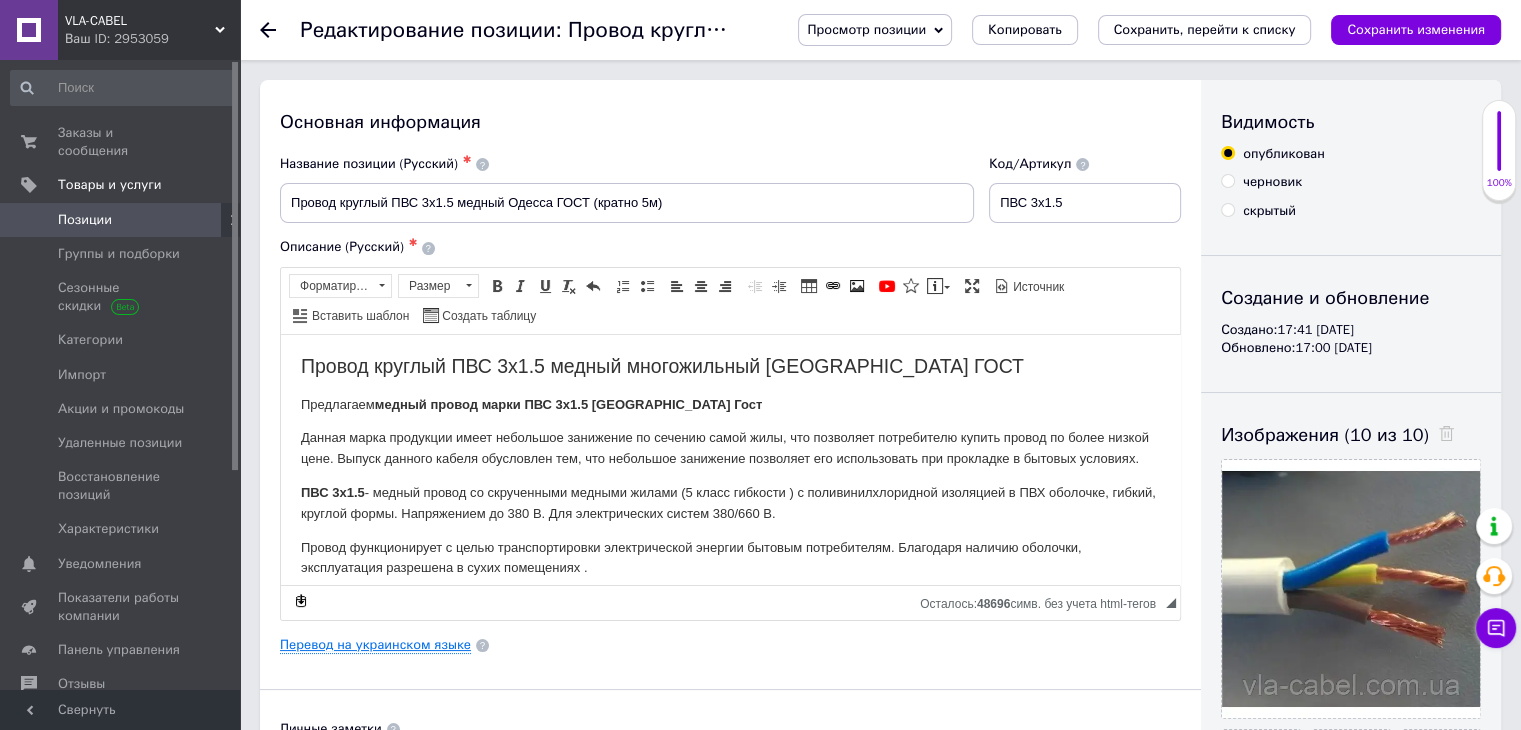 click on "Перевод на украинском языке" at bounding box center (375, 645) 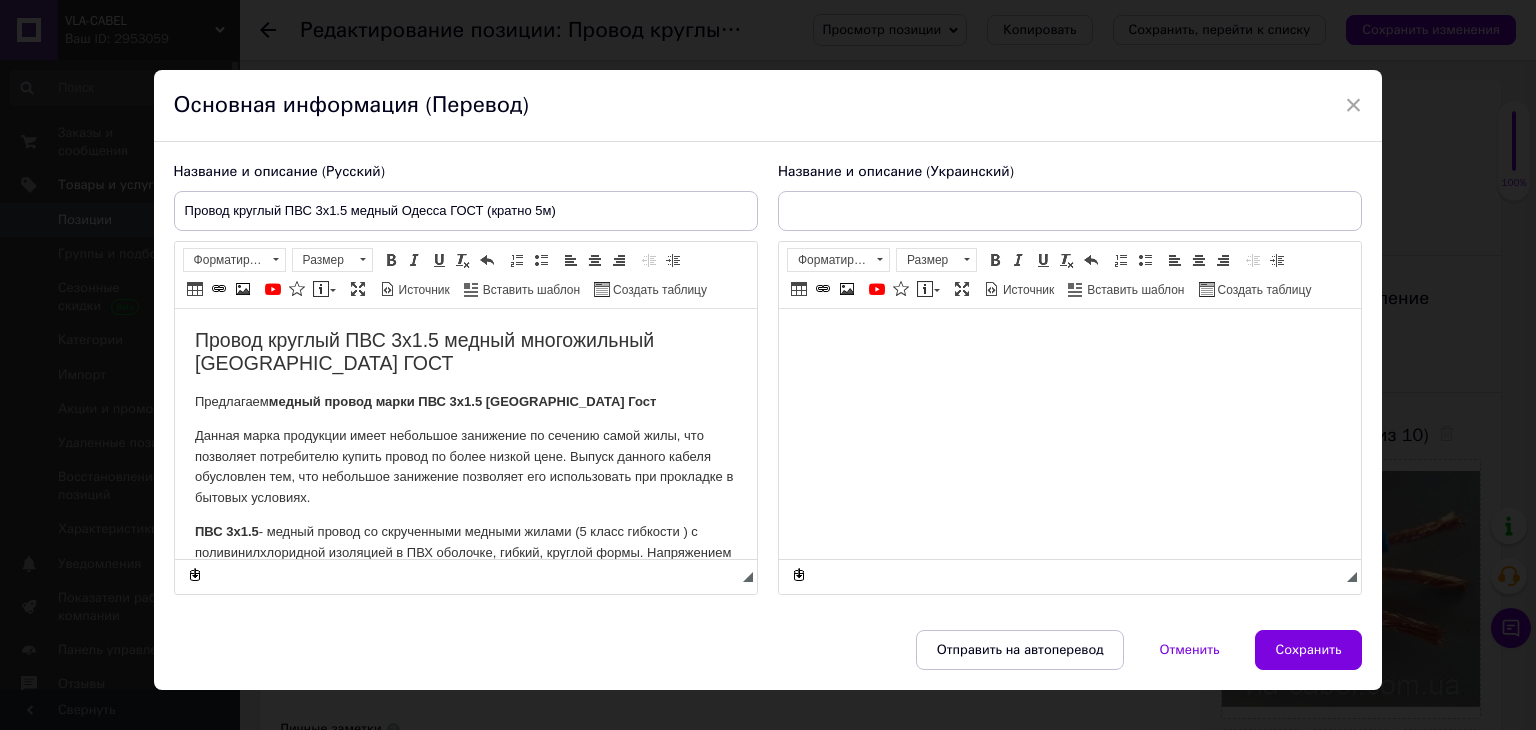 scroll, scrollTop: 0, scrollLeft: 0, axis: both 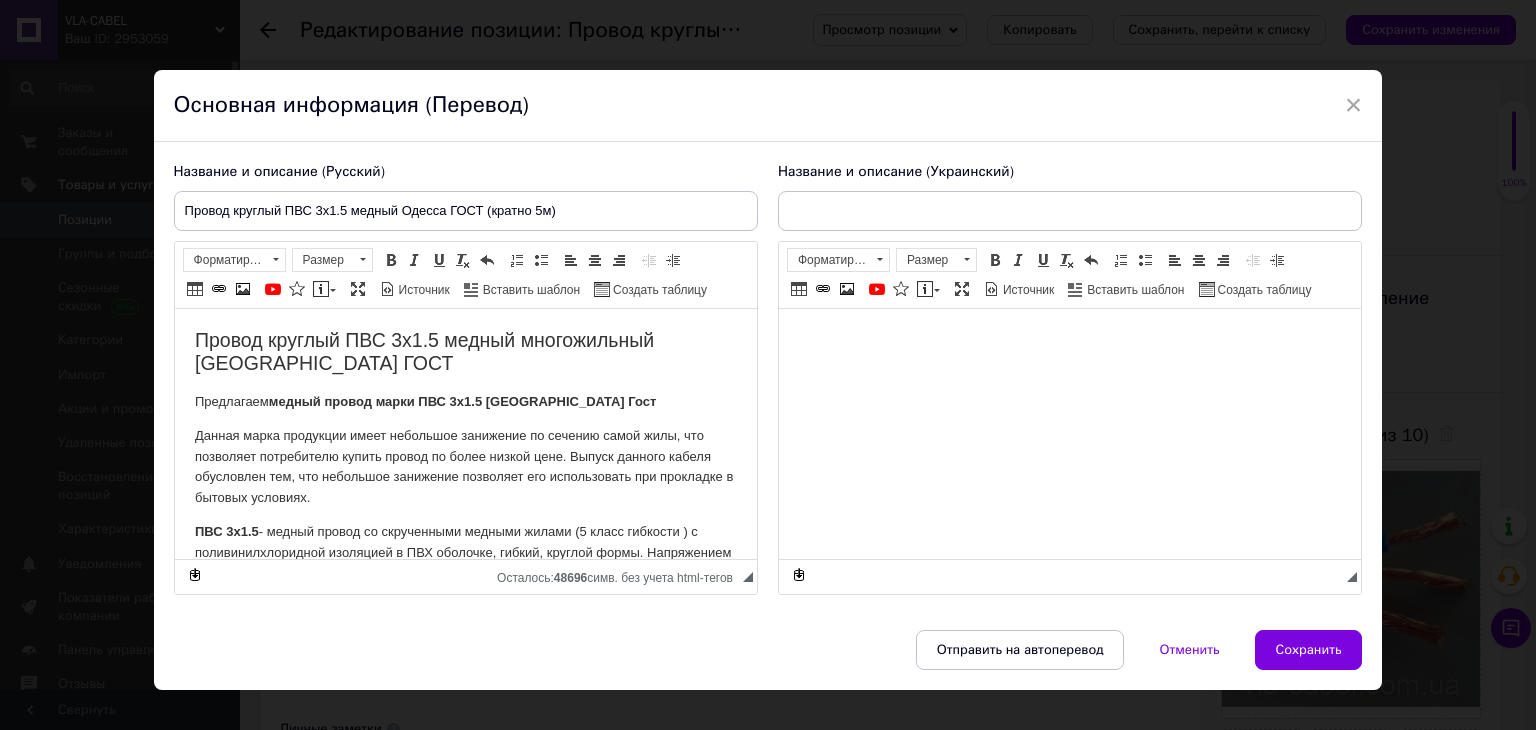 type on "Провід круглий ПВС 3х1.5 мідний Одеса ГОСТ (кратно 5м)" 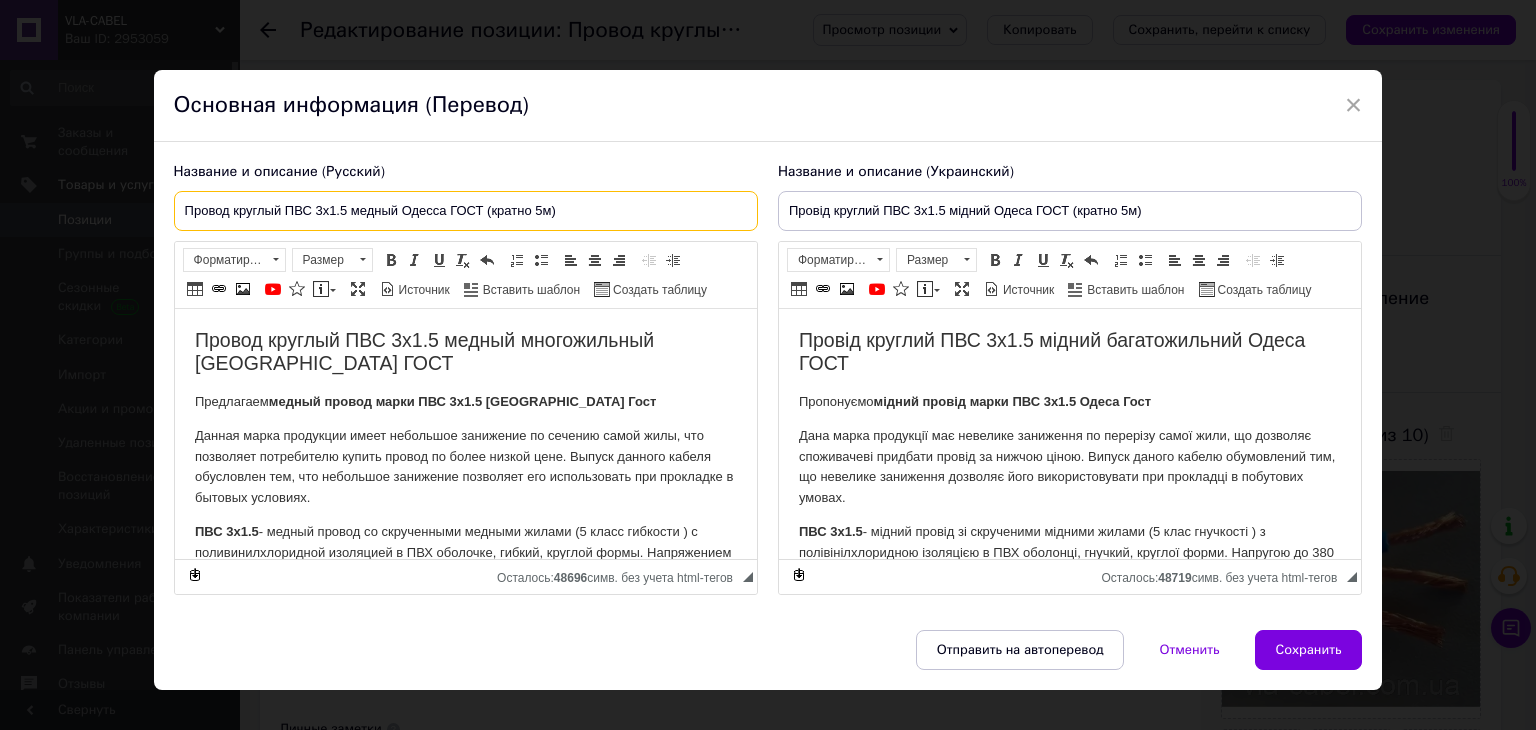 click on "Провод круглый ПВС 3х1.5 медный Одесса ГОСТ (кратно 5м)" at bounding box center (466, 211) 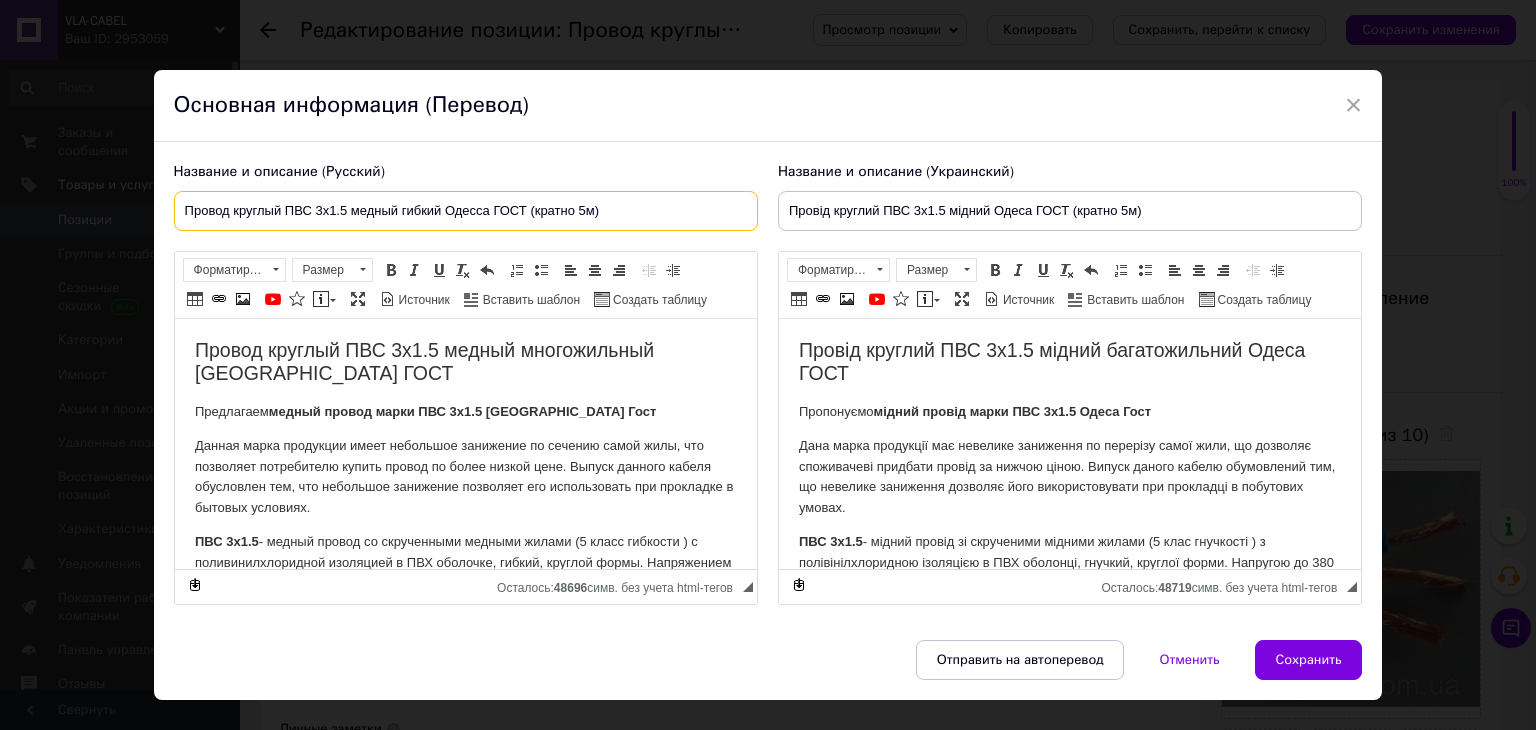 type on "Провод круглый ПВС 3х1.5 медный гибкий Одесса ГОСТ (кратно 5м)" 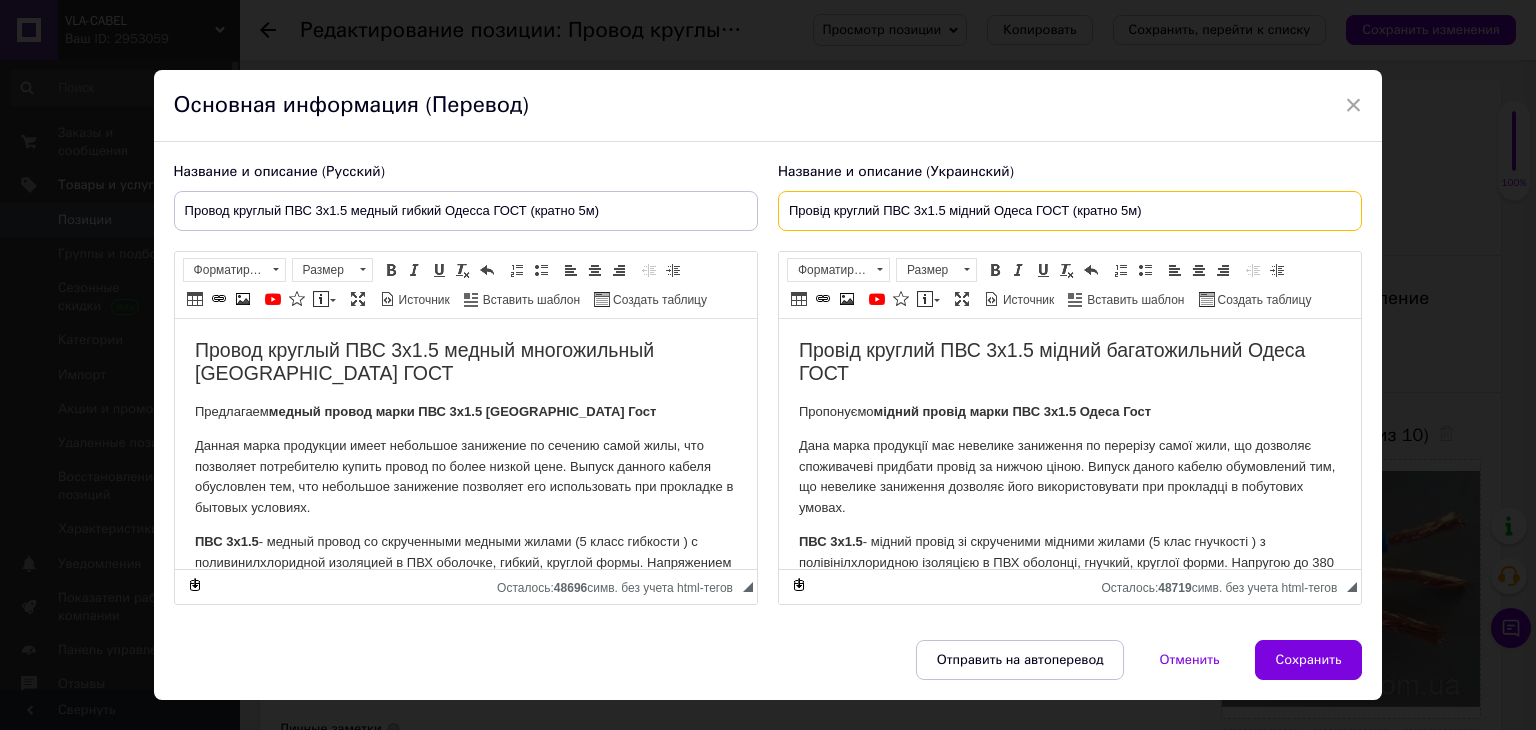 click on "Провід круглий ПВС 3х1.5 мідний Одеса ГОСТ (кратно 5м)" at bounding box center (1070, 211) 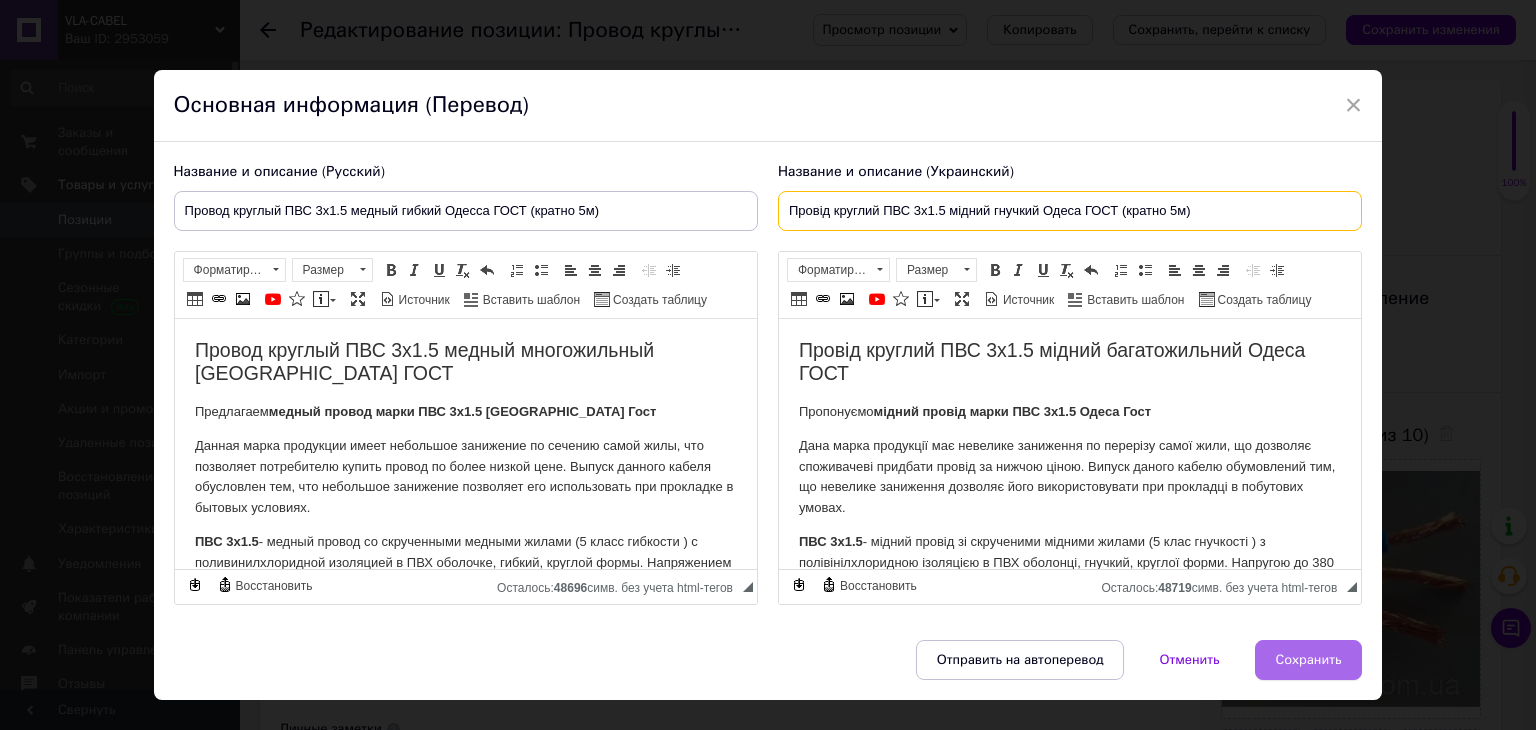 type on "Провід круглий ПВС 3х1.5 мідний гнучкий Одеса ГОСТ (кратно 5м)" 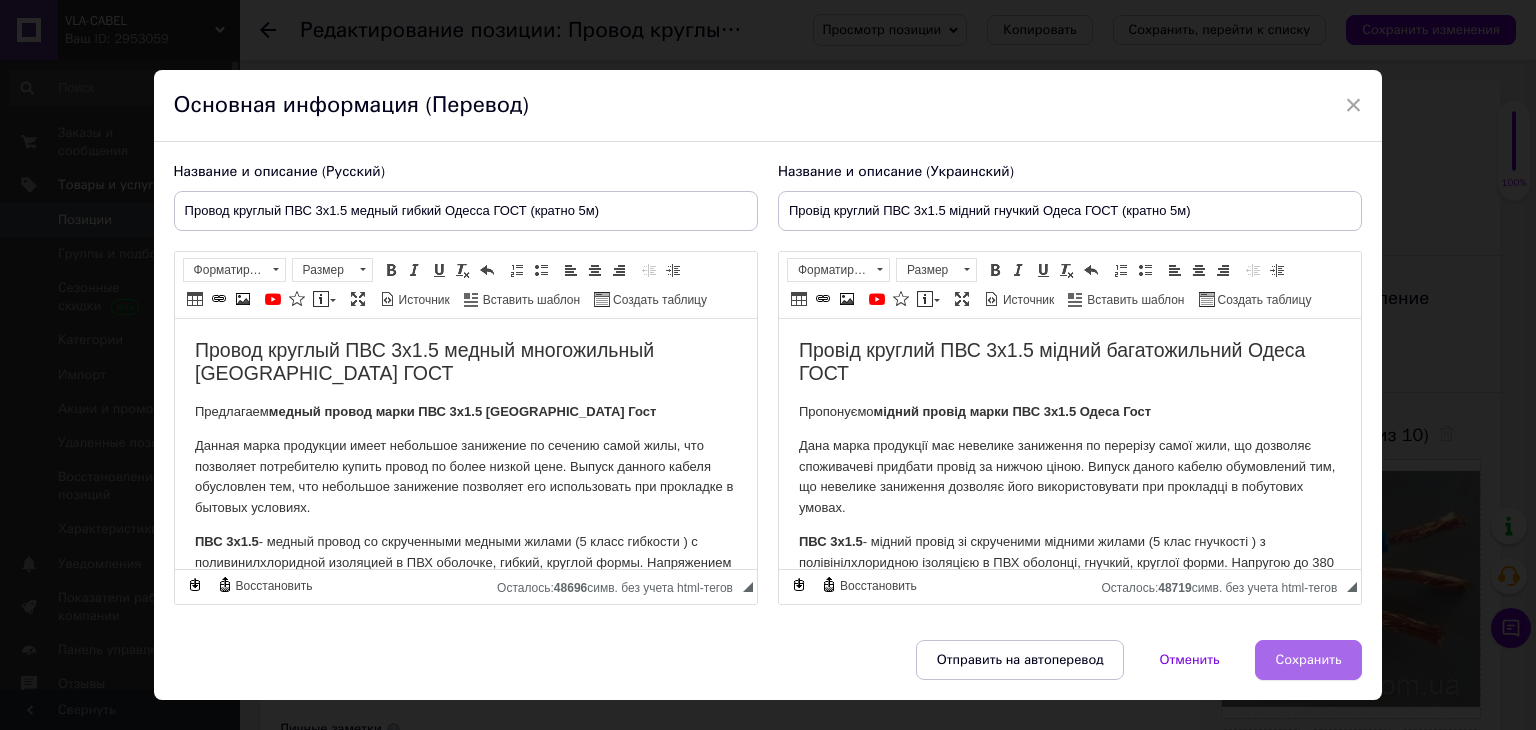 click on "Сохранить" at bounding box center (1309, 660) 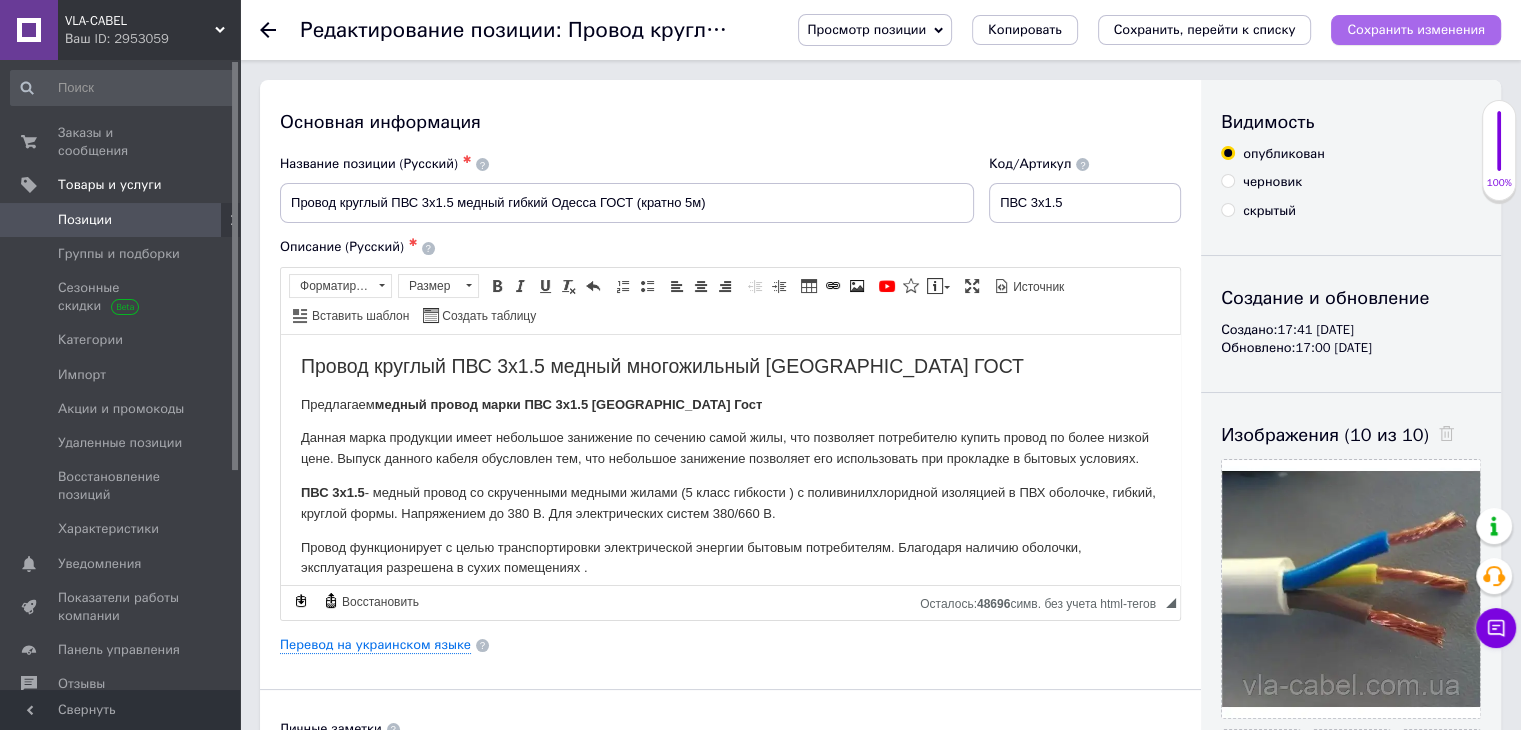 click on "Сохранить изменения" at bounding box center (1416, 29) 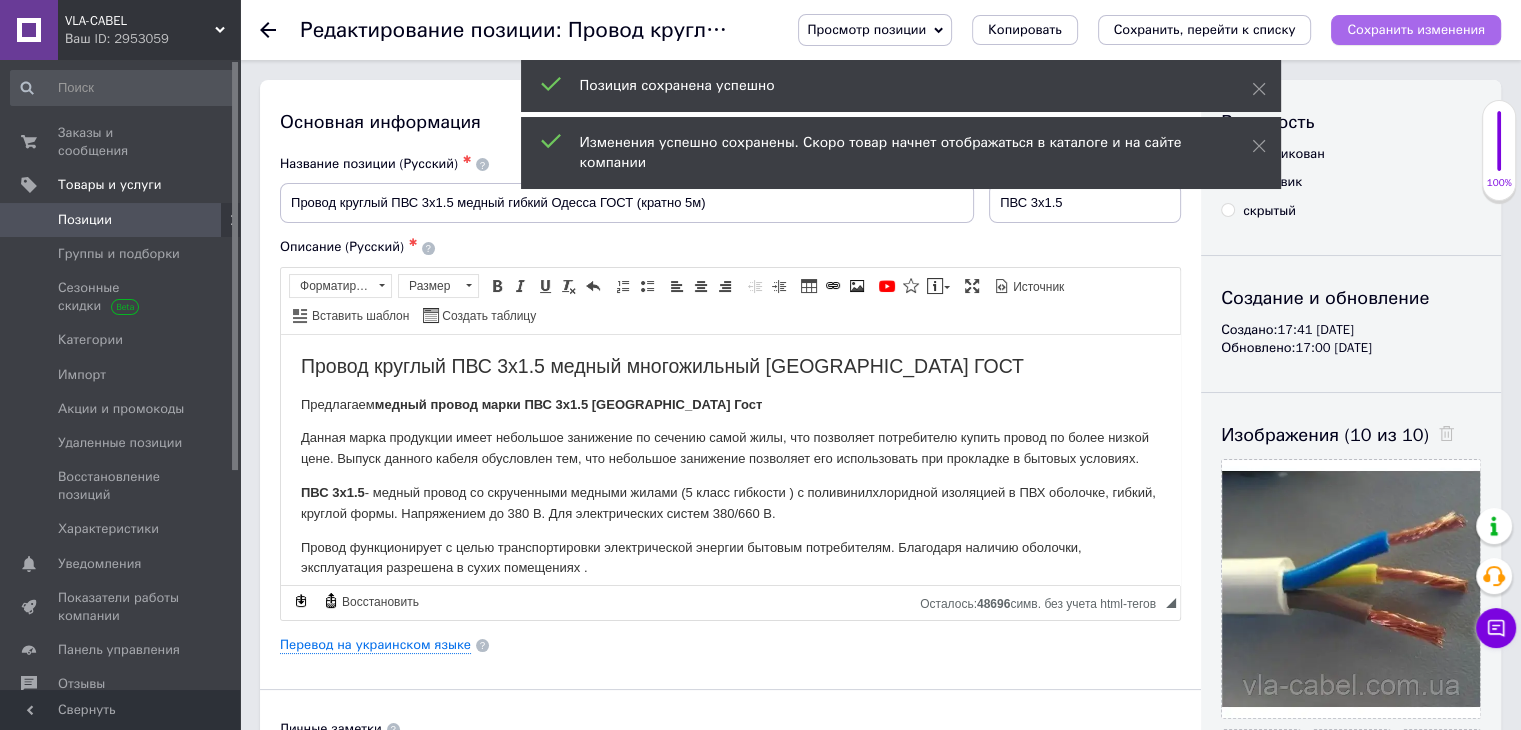 click on "Сохранить изменения" at bounding box center (1416, 29) 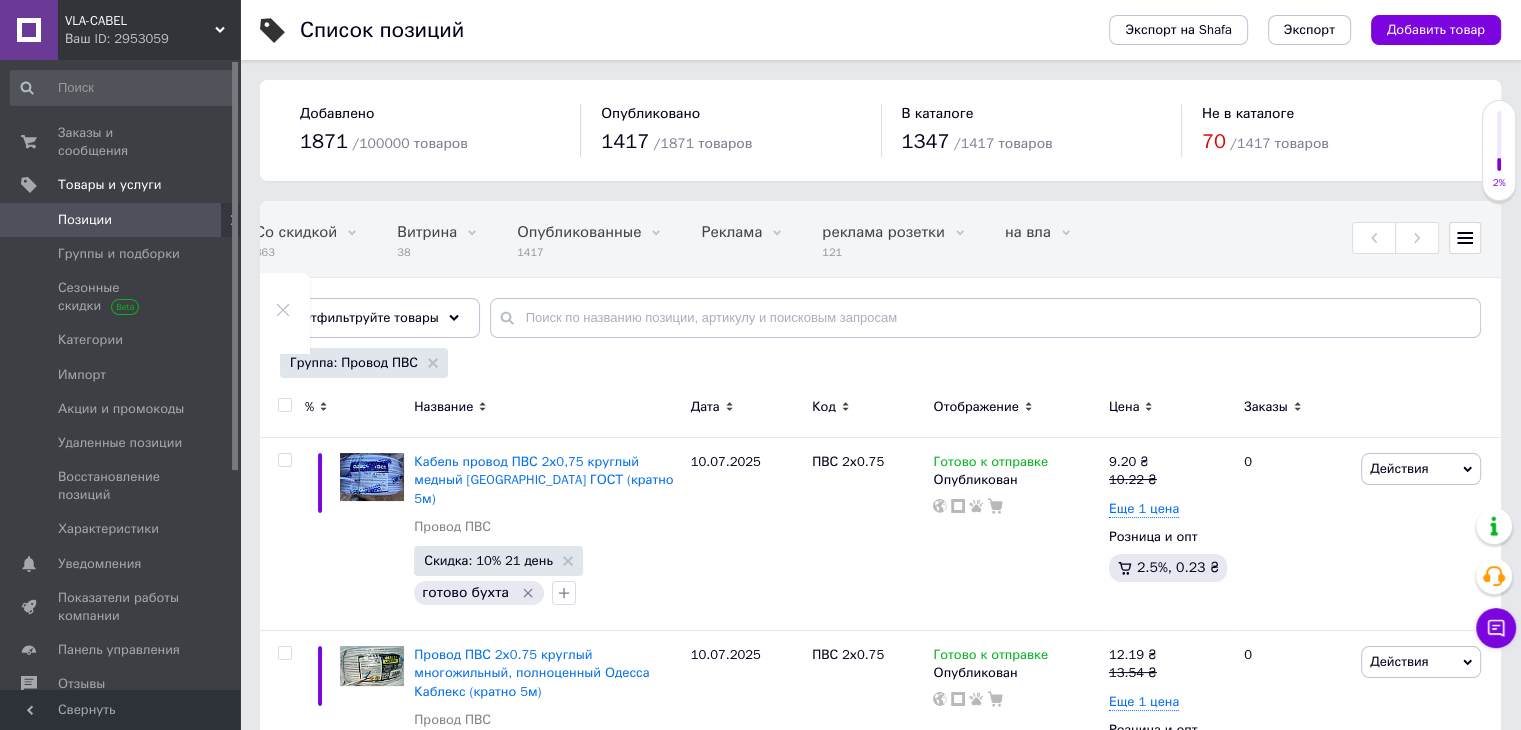 scroll, scrollTop: 0, scrollLeft: 251, axis: horizontal 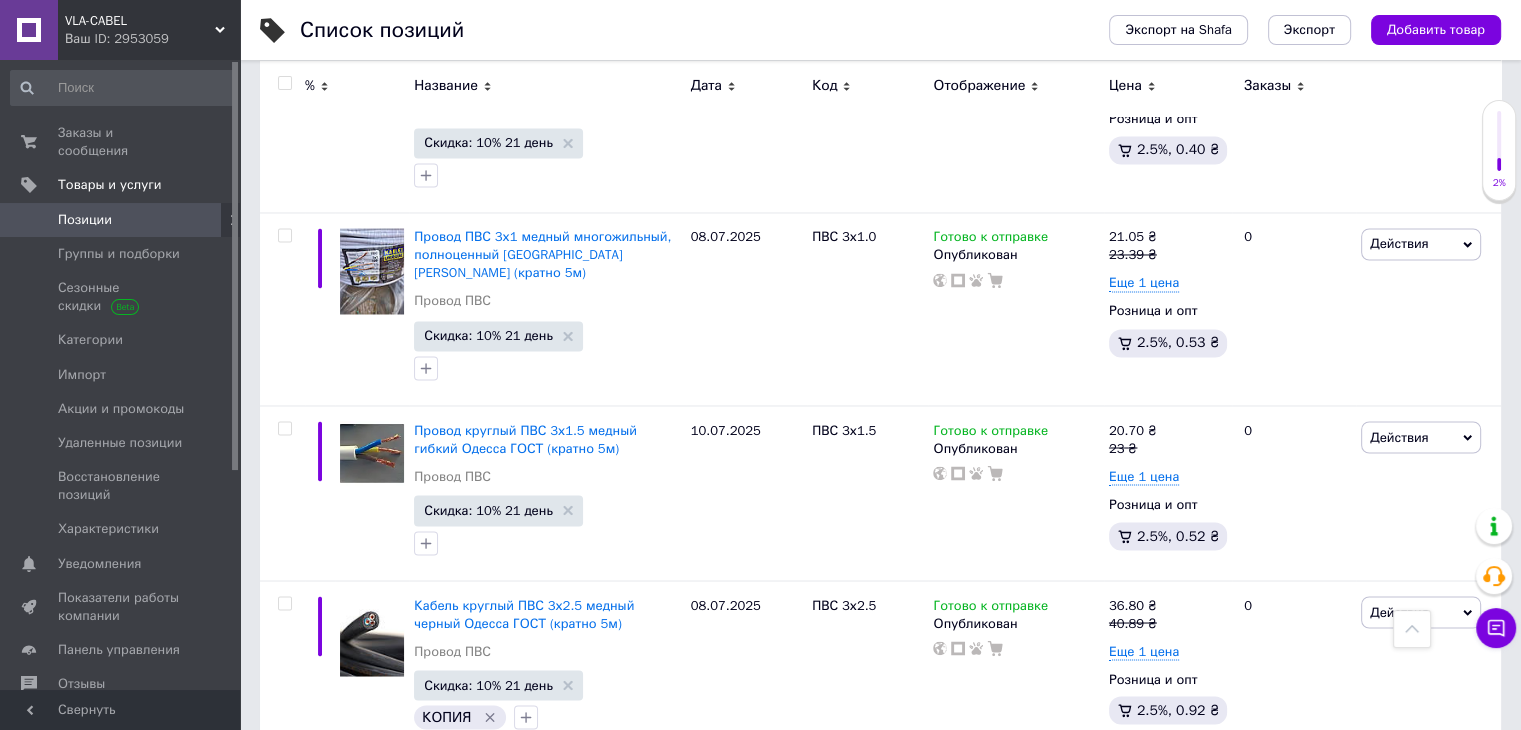 click on "5" at bounding box center [595, 795] 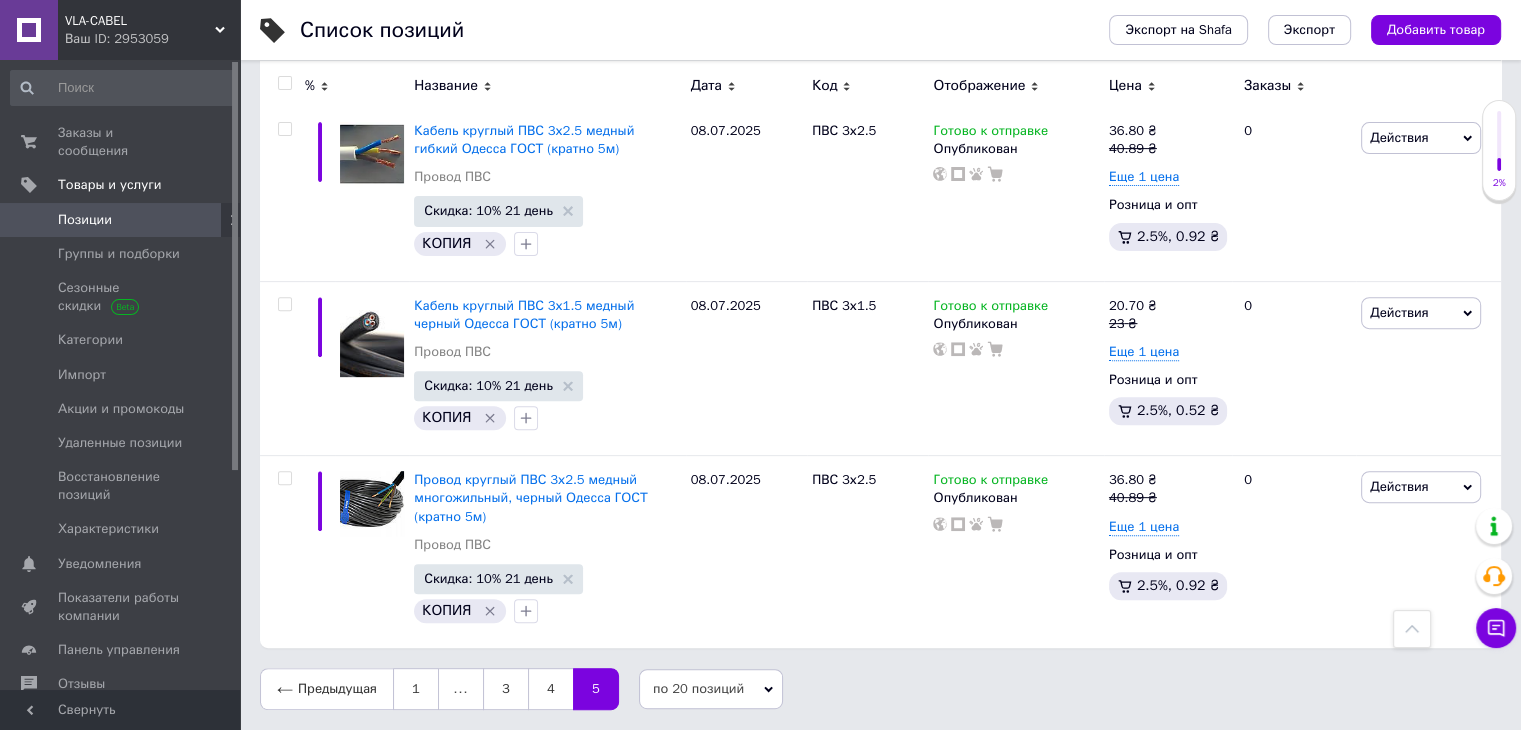 scroll, scrollTop: 680, scrollLeft: 0, axis: vertical 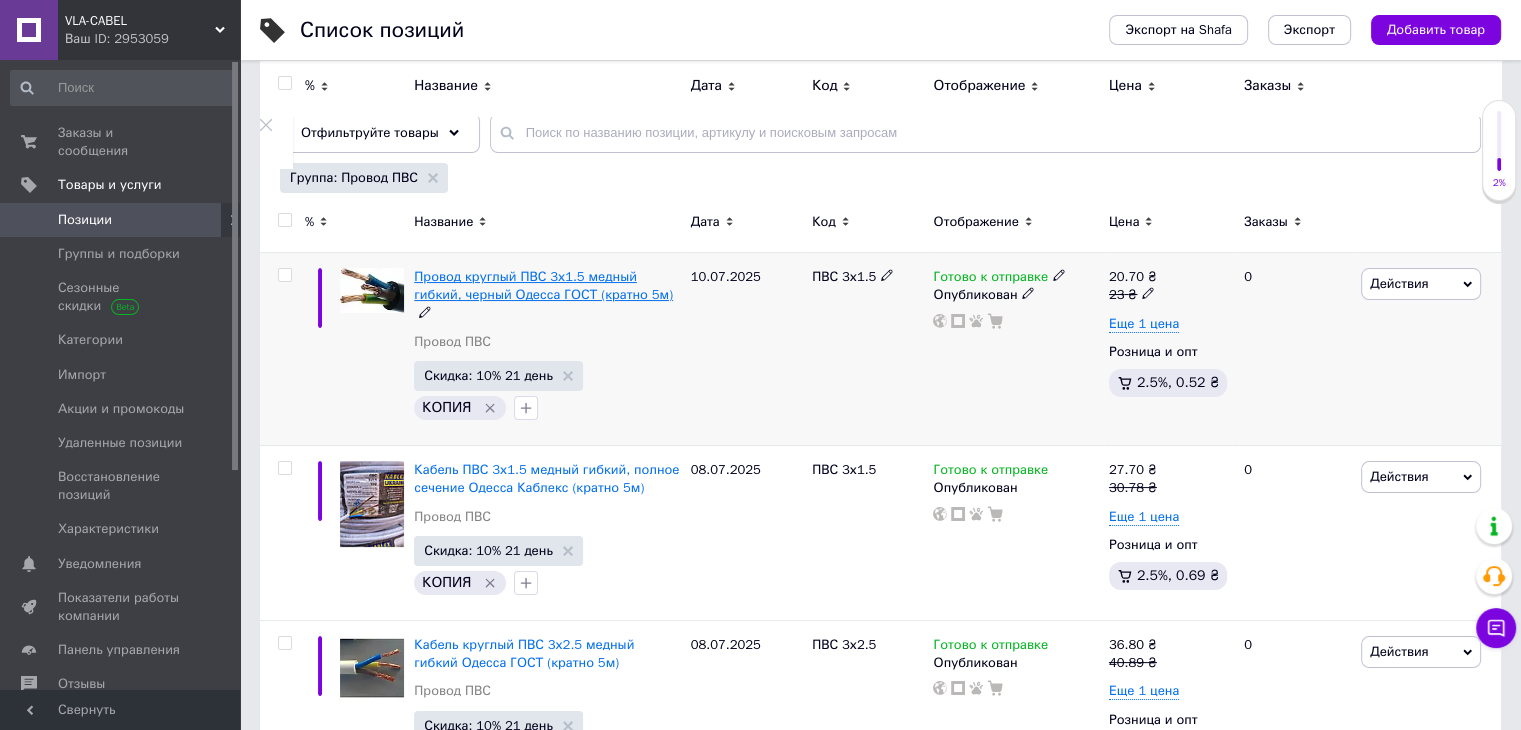 click on "Провод круглый ПВС 3х1.5 медный гибкий, черный Одесса ГОСТ (кратно 5м)" at bounding box center (543, 285) 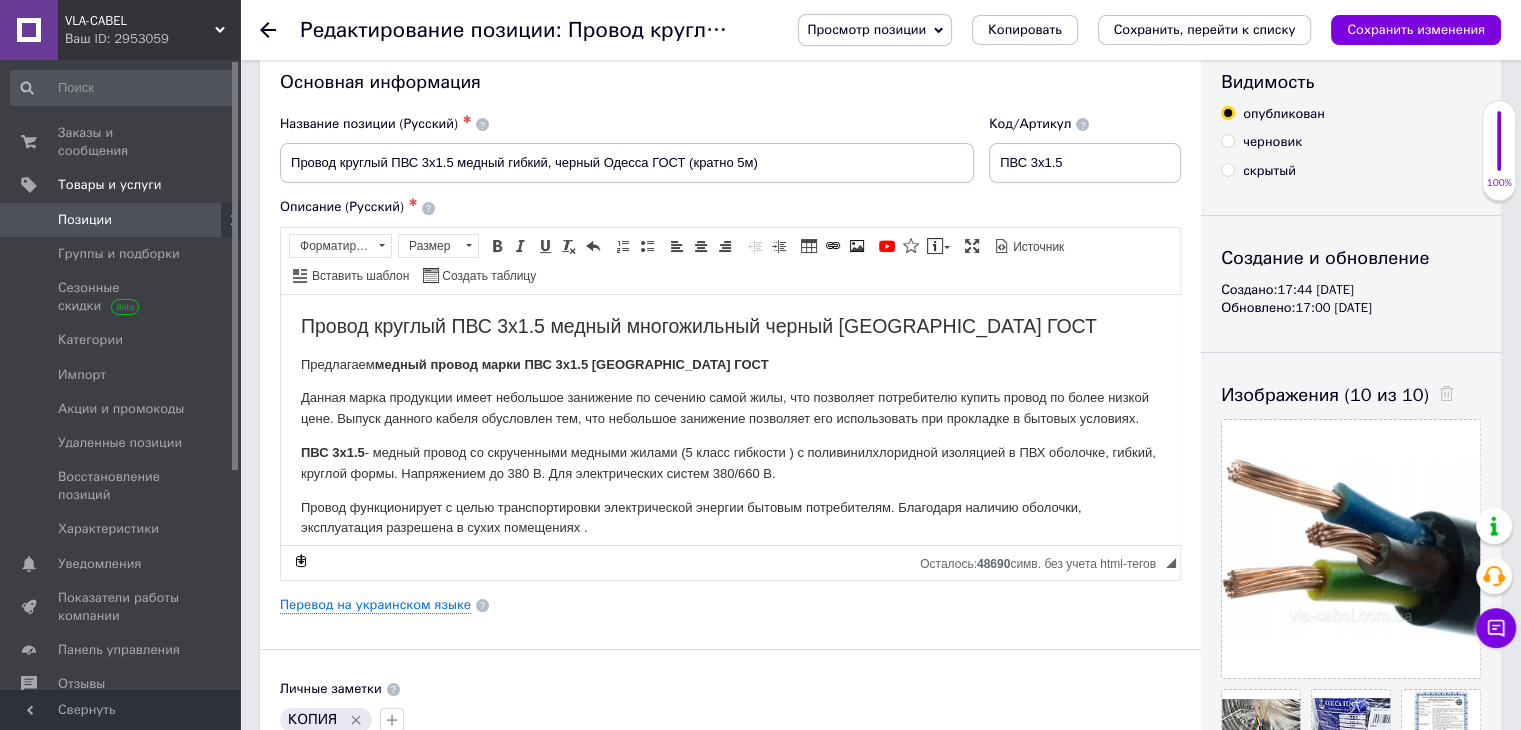 scroll, scrollTop: 80, scrollLeft: 0, axis: vertical 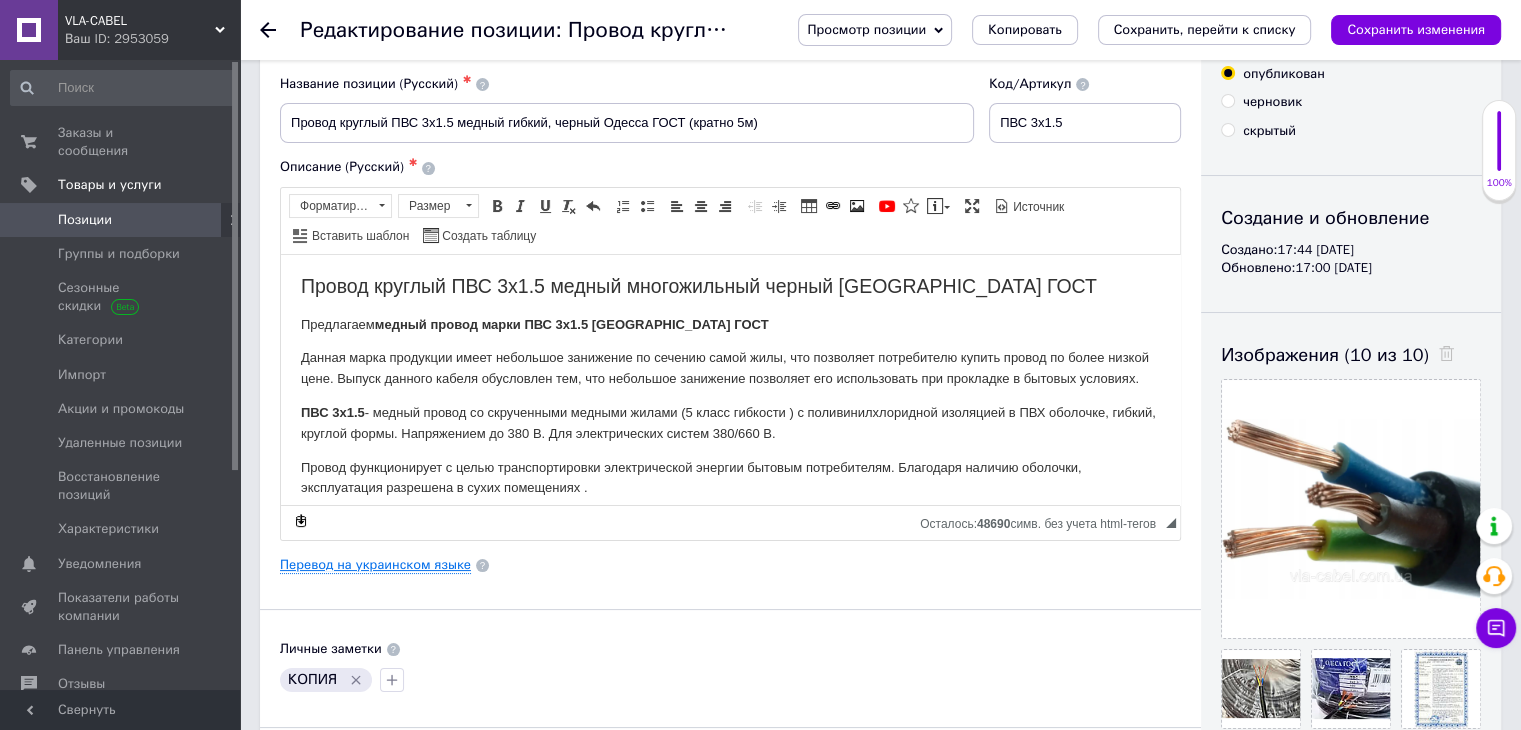 click on "Перевод на украинском языке" at bounding box center [375, 565] 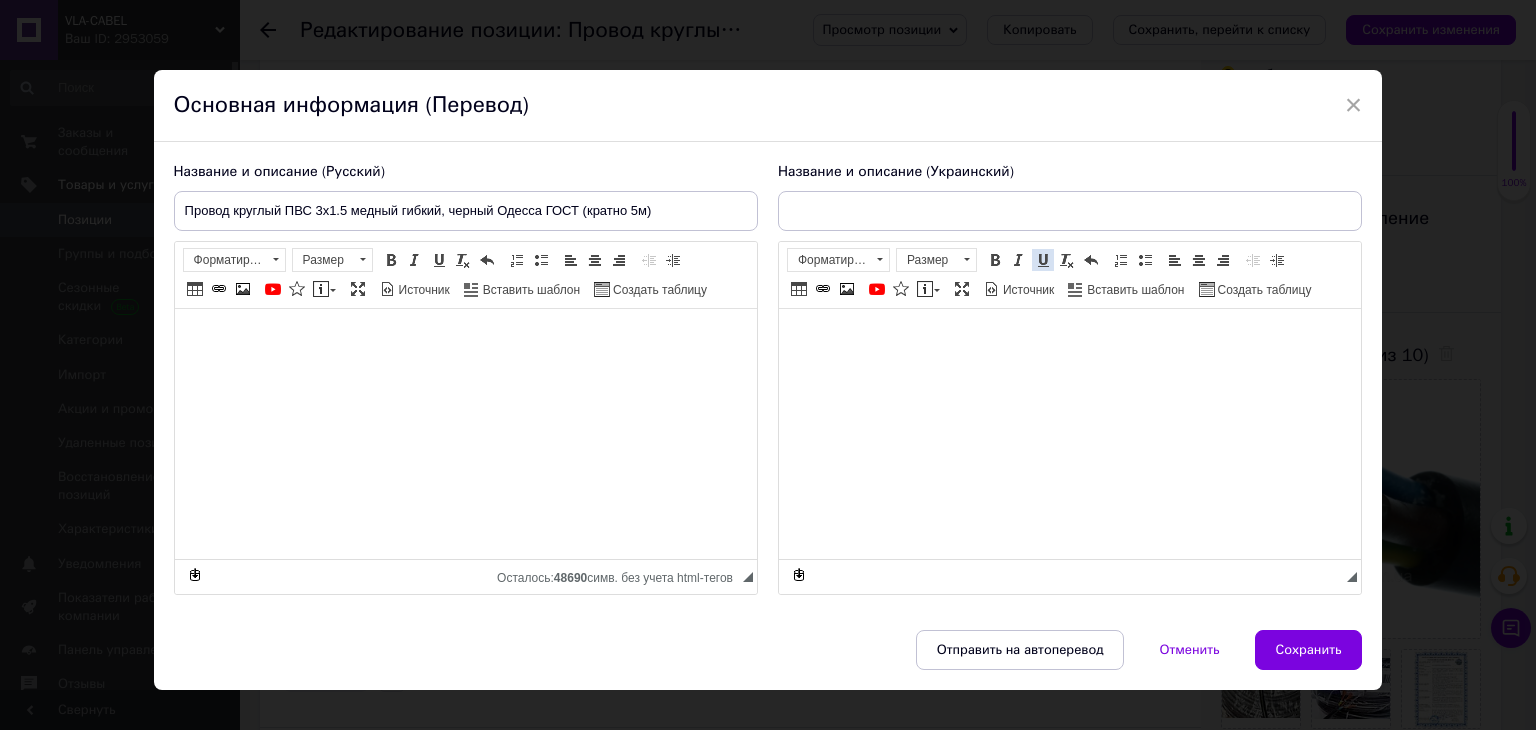 type on "Провід круглий ПВС 3х1.5 мідний гнучкий, чорний Одеса ГОСТ (кратно 5м)" 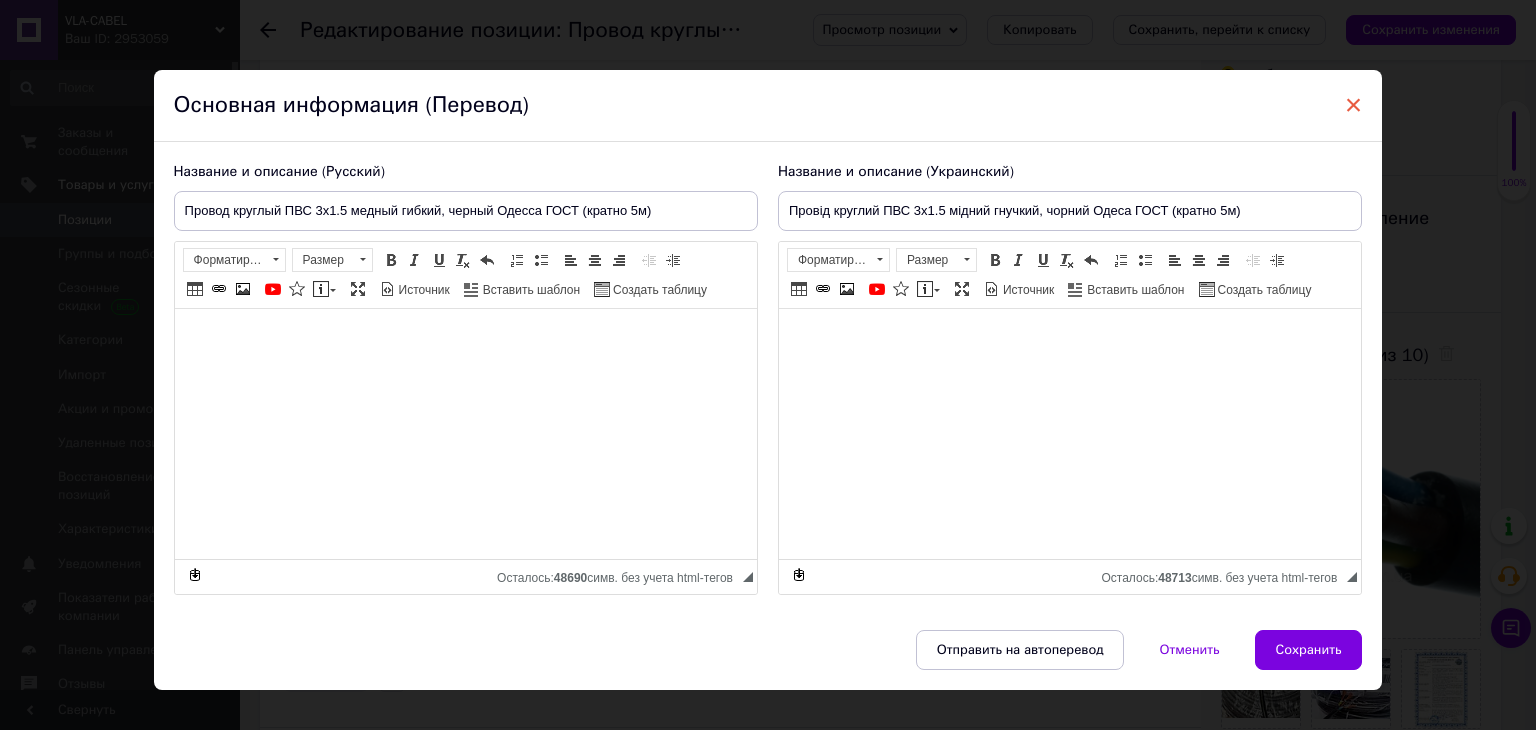 click on "×" at bounding box center (1354, 105) 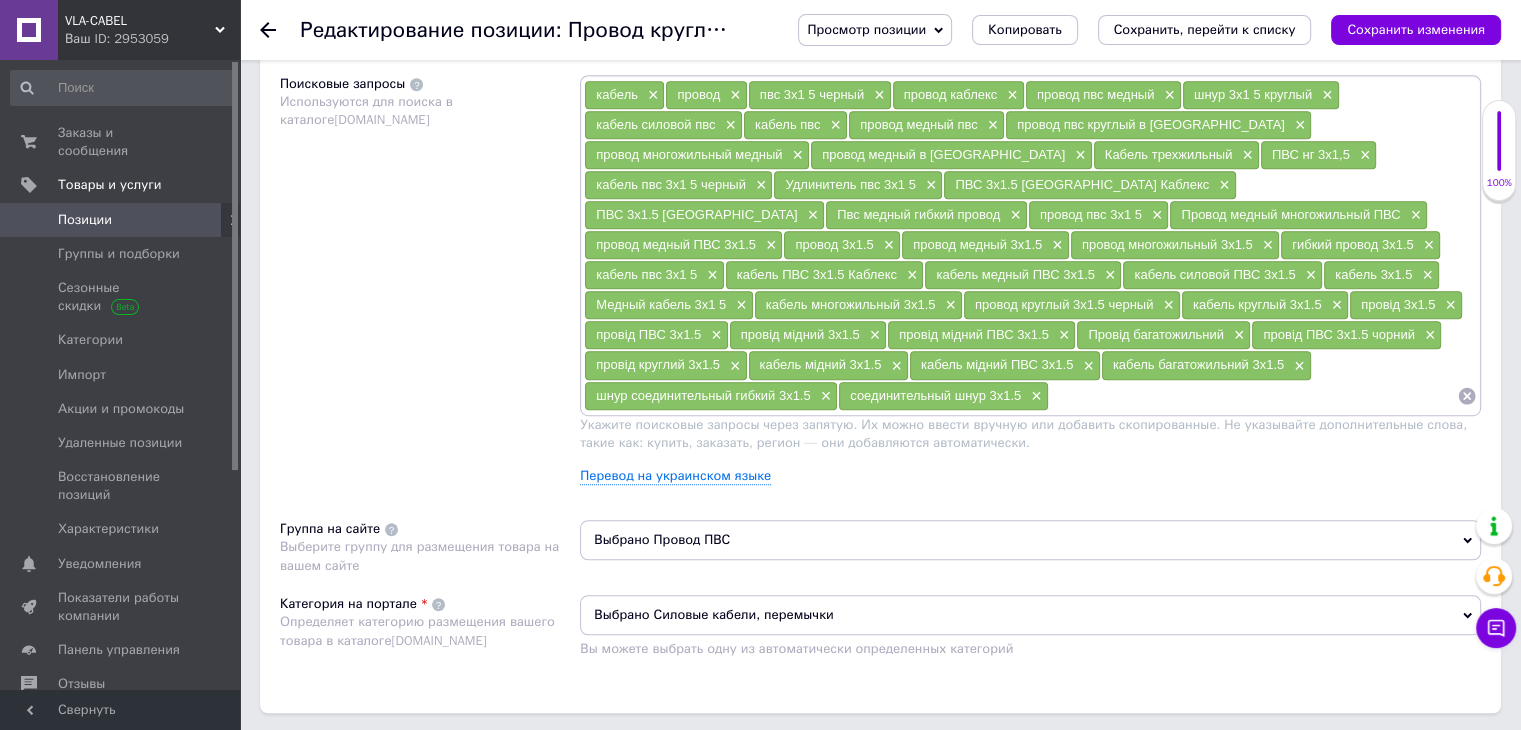scroll, scrollTop: 1173, scrollLeft: 0, axis: vertical 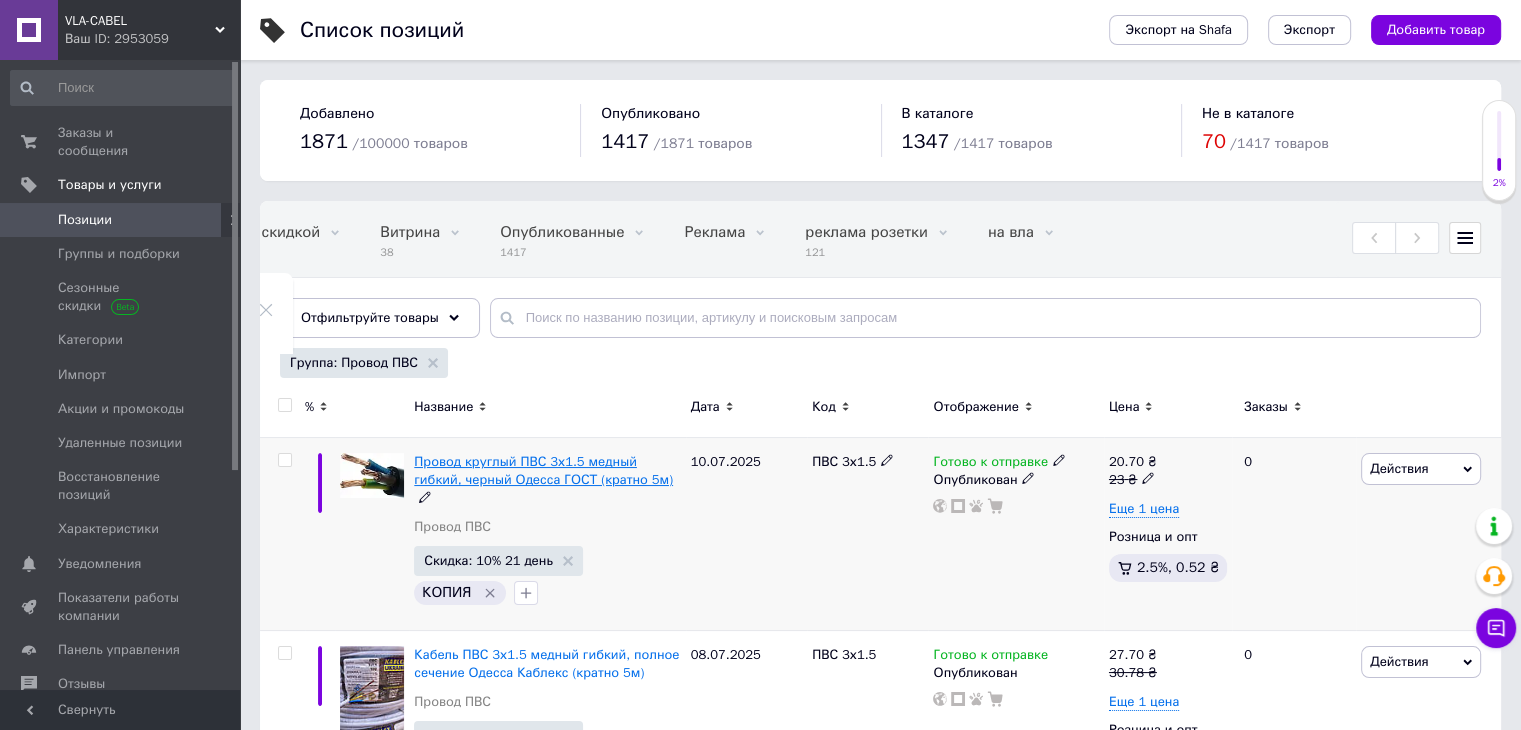 click on "Провод круглый ПВС 3х1.5 медный гибкий, черный Одесса ГОСТ (кратно 5м)" at bounding box center [543, 470] 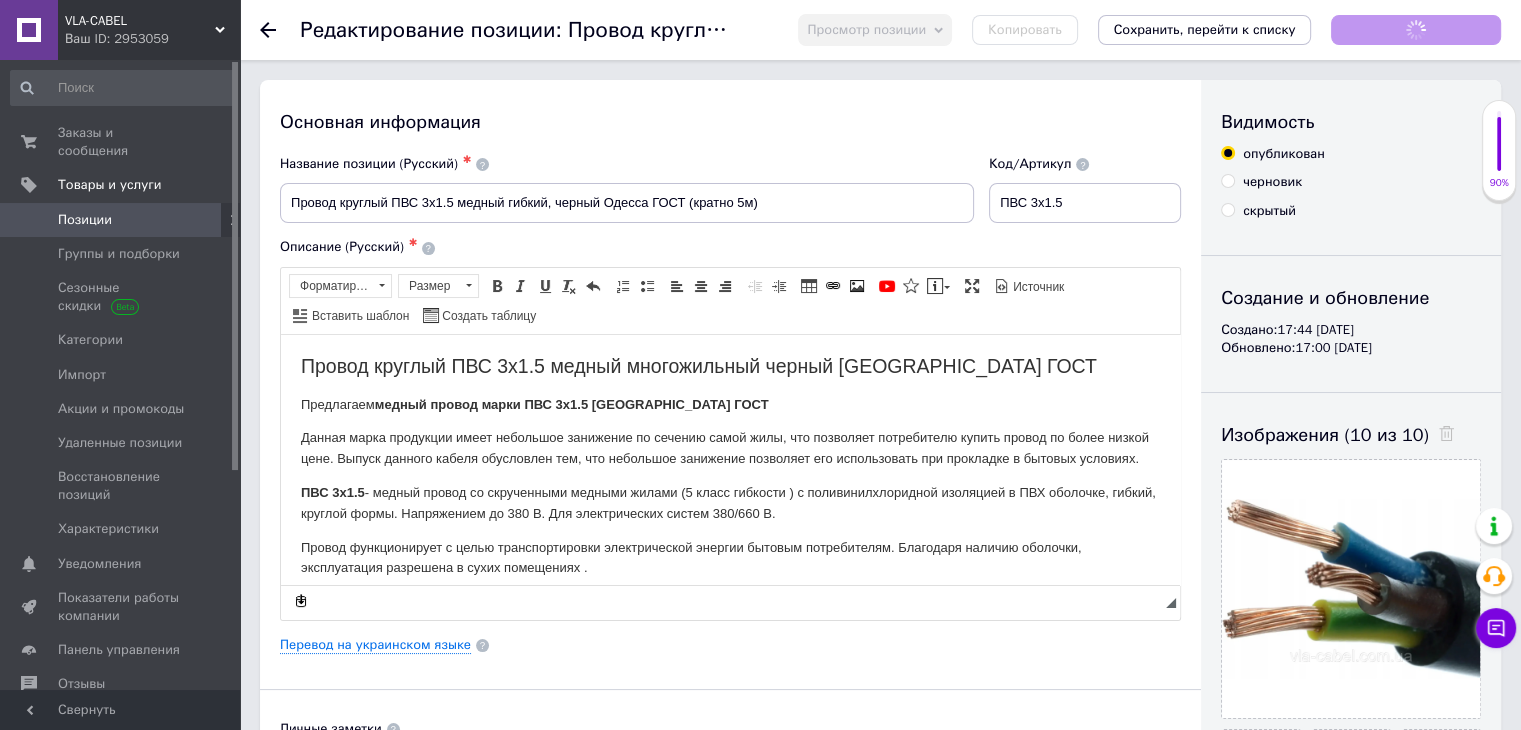 scroll, scrollTop: 0, scrollLeft: 0, axis: both 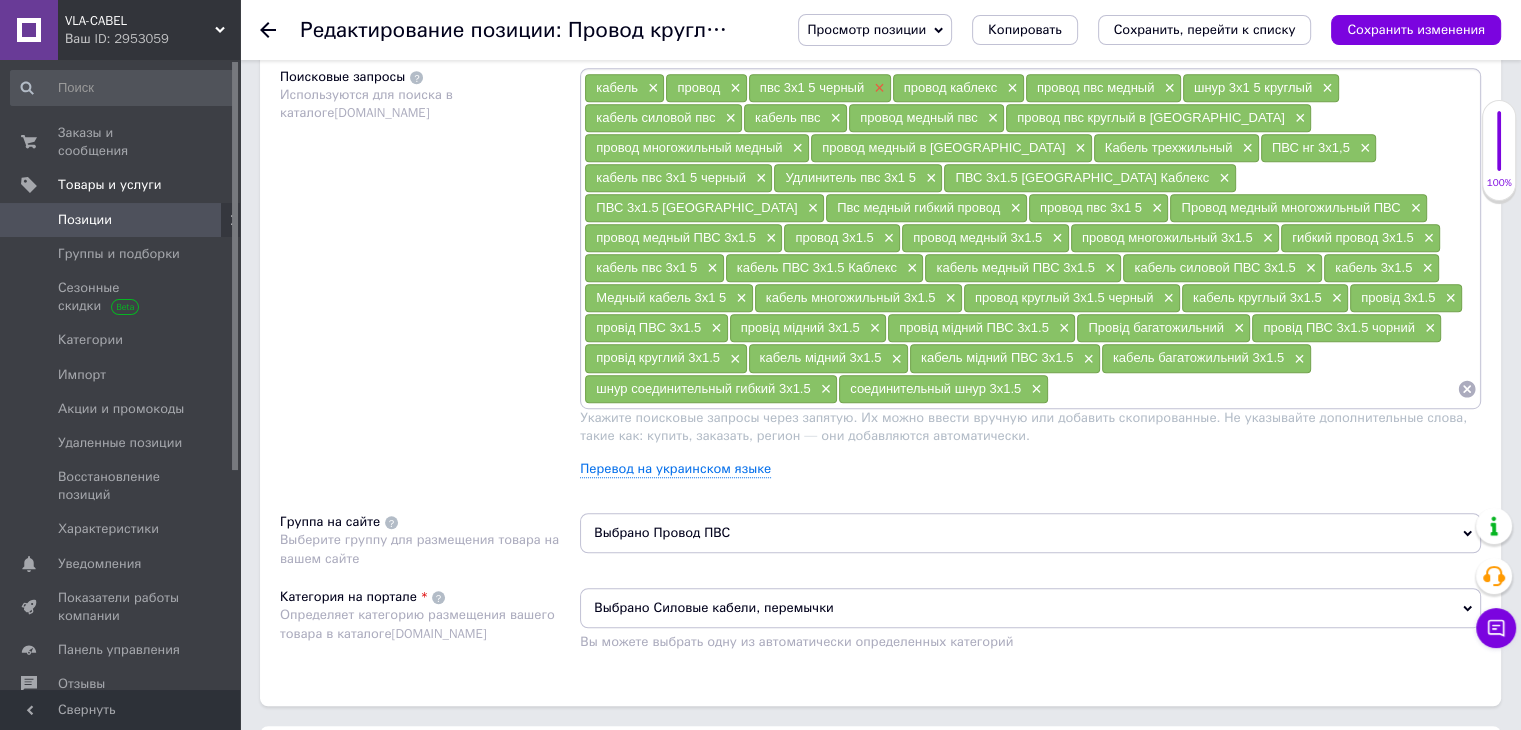 click on "×" at bounding box center (877, 88) 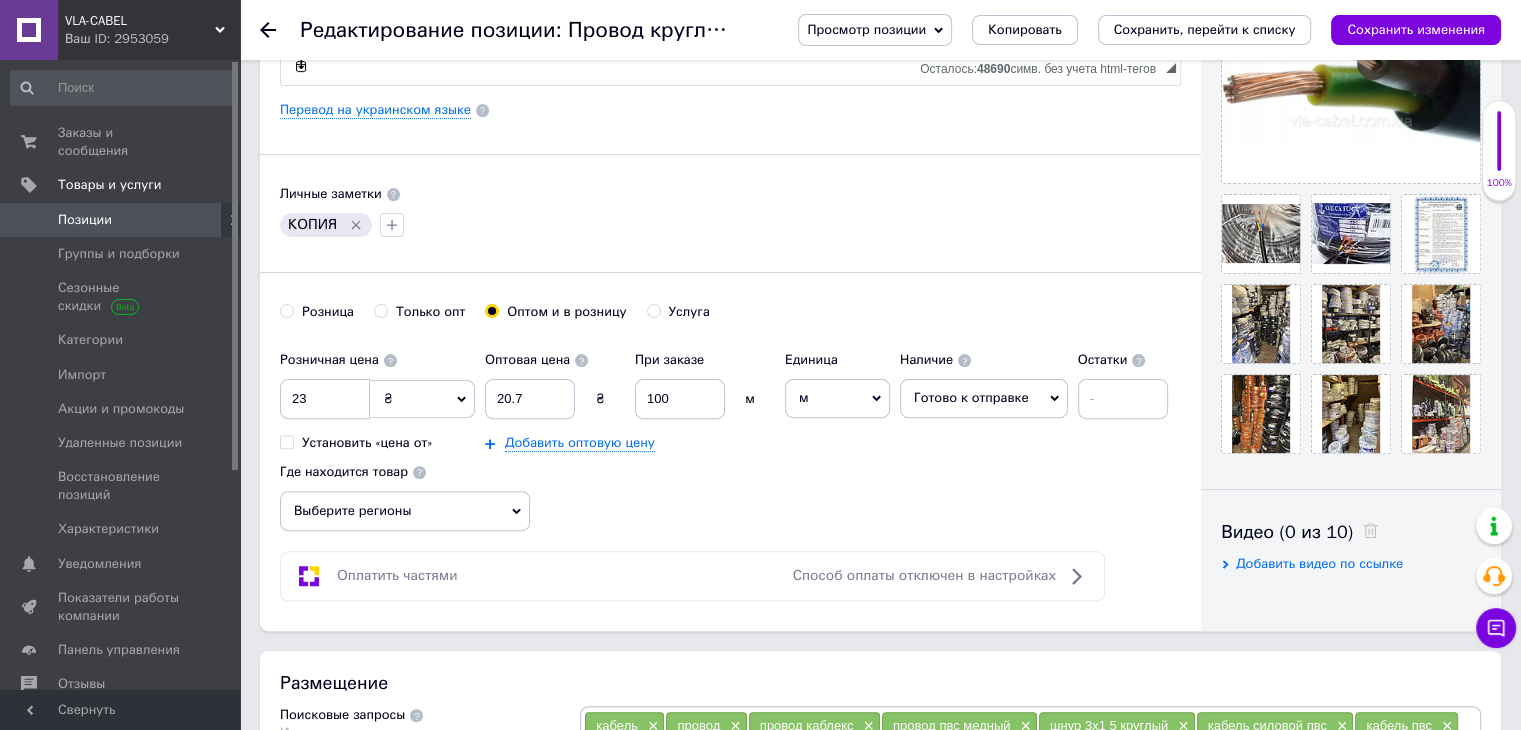 scroll, scrollTop: 0, scrollLeft: 0, axis: both 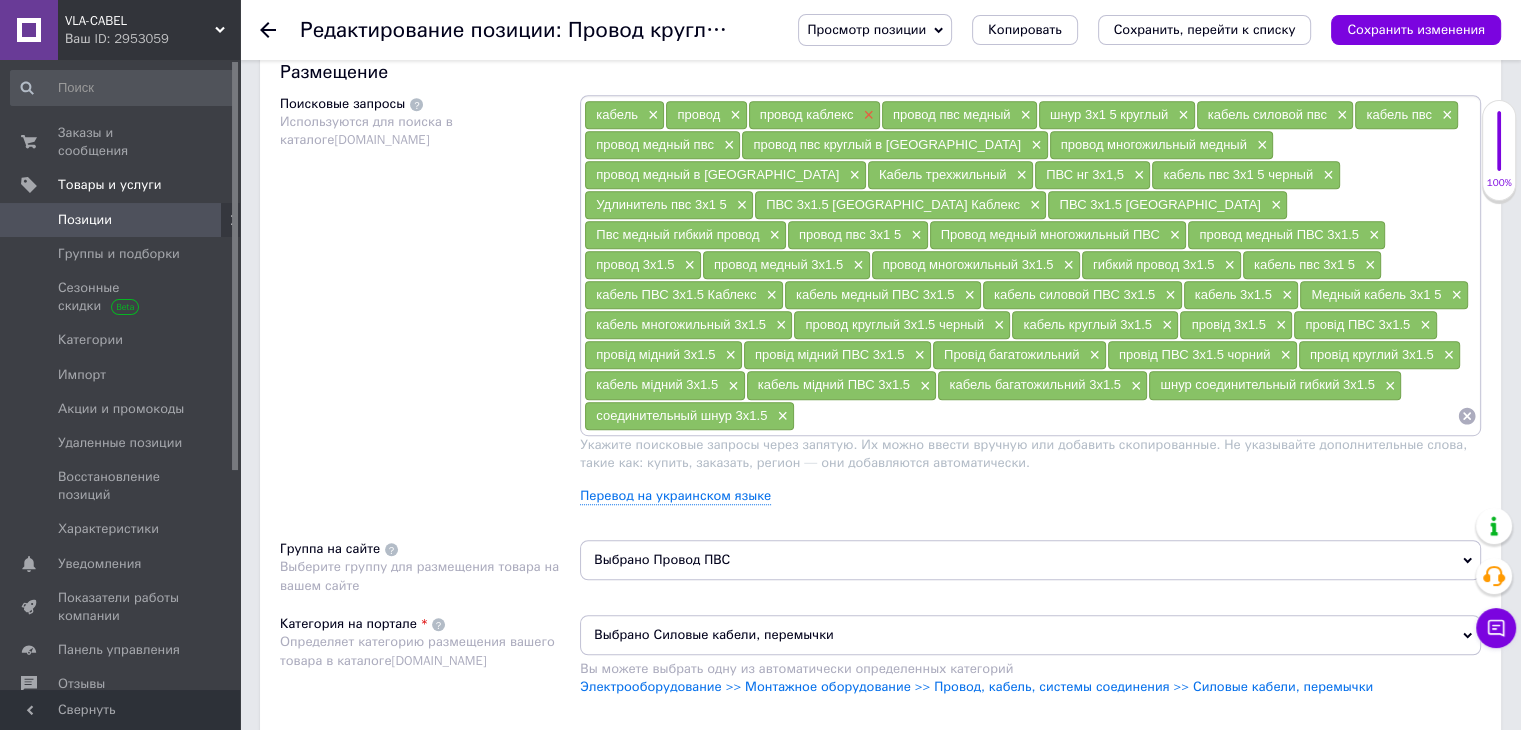click on "×" at bounding box center [866, 115] 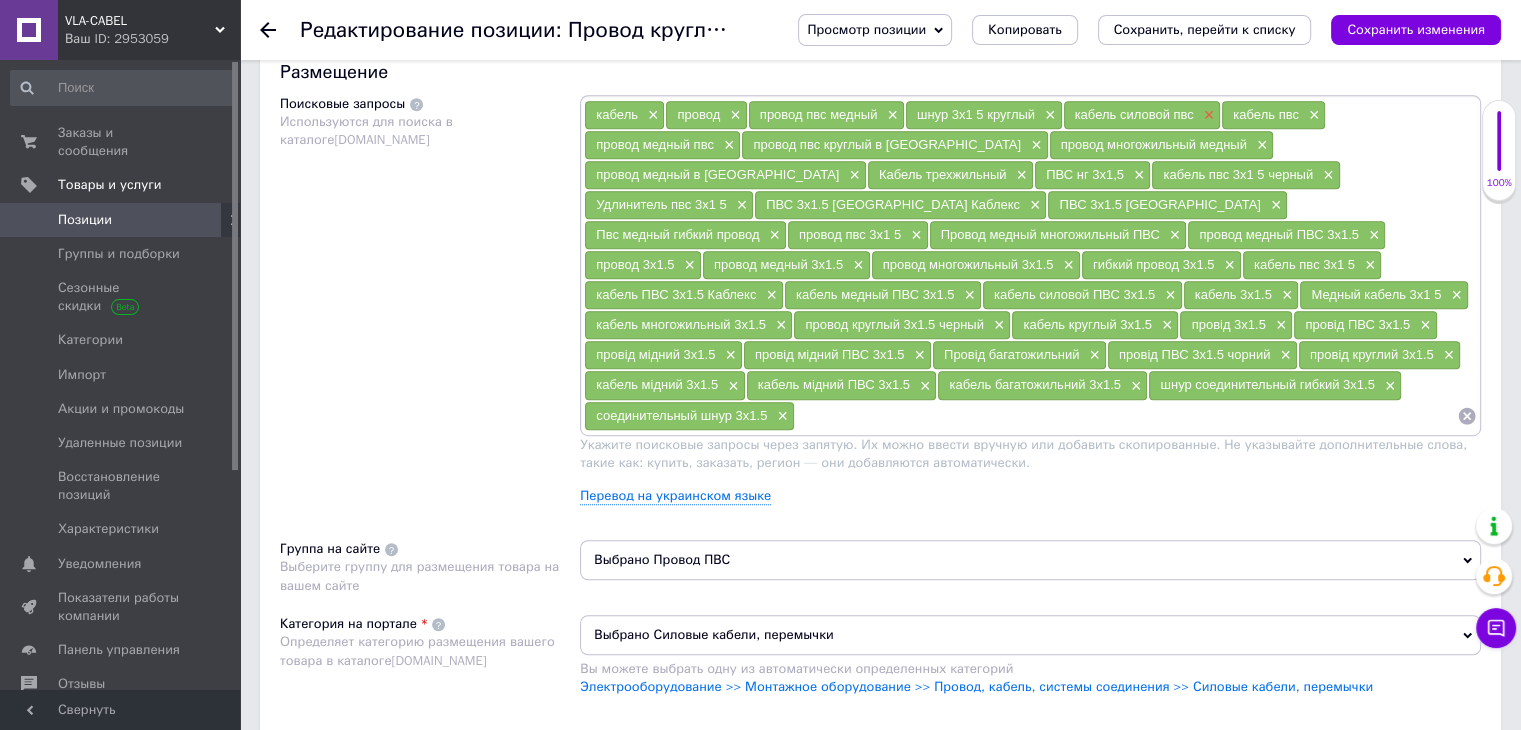 click on "×" at bounding box center [1207, 115] 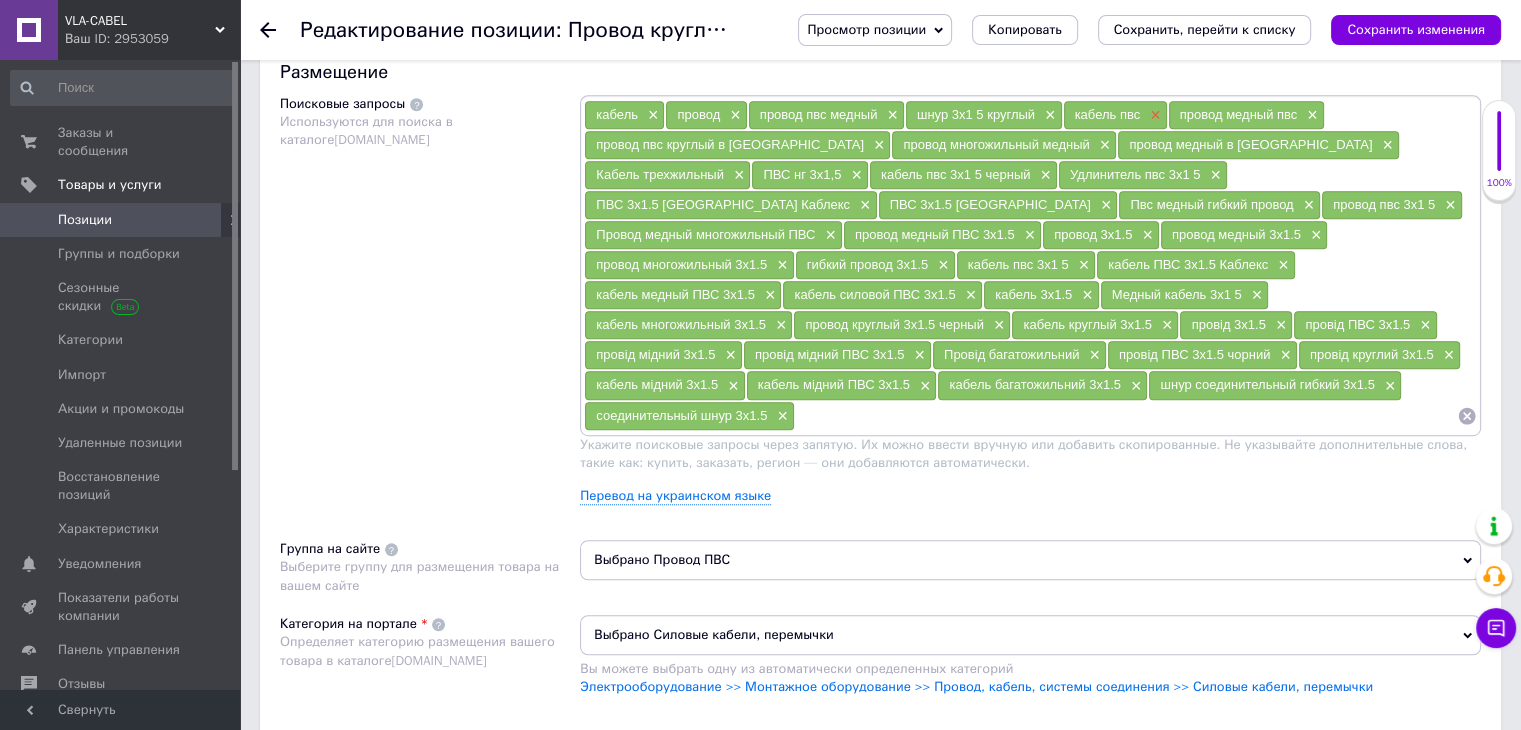 click on "×" at bounding box center (1153, 115) 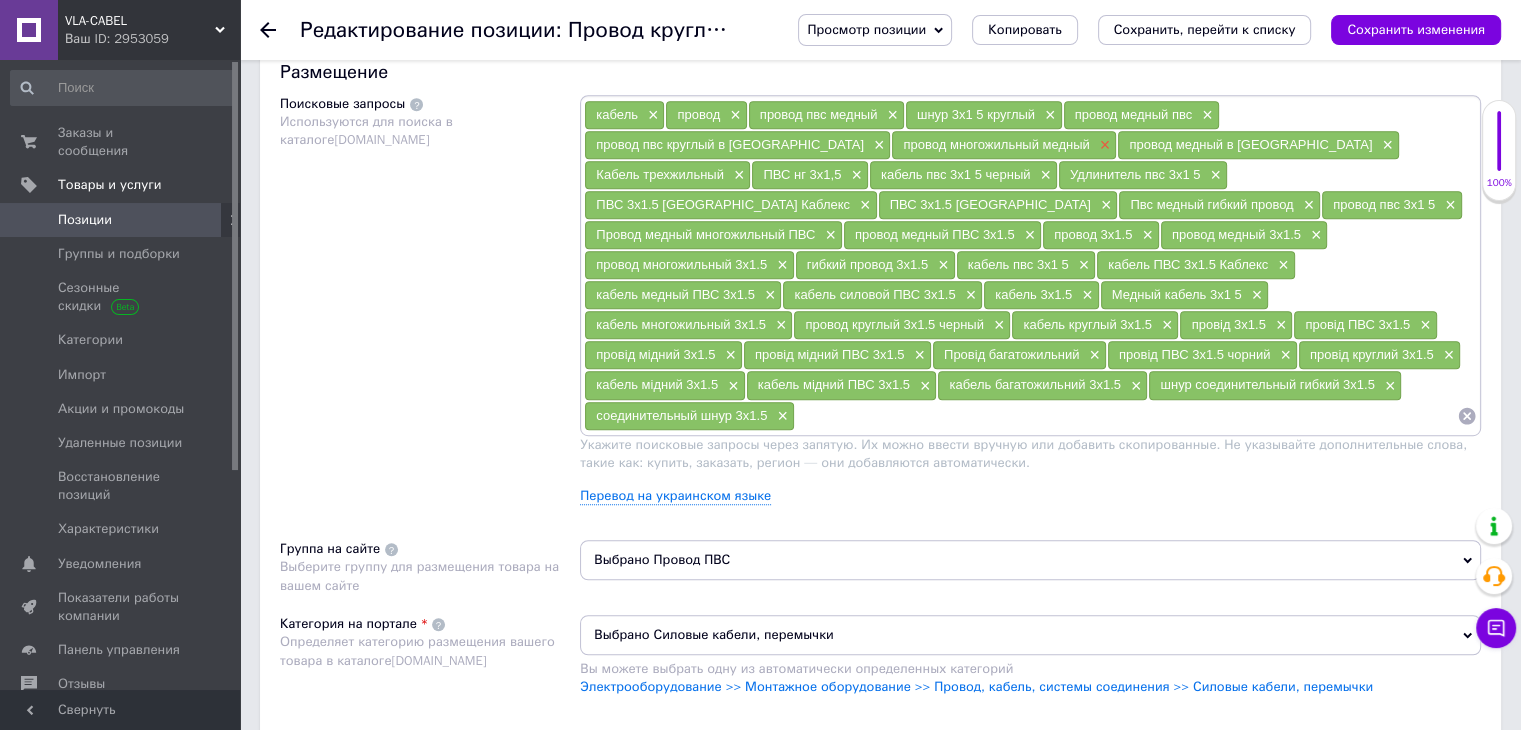 click on "×" at bounding box center [1103, 145] 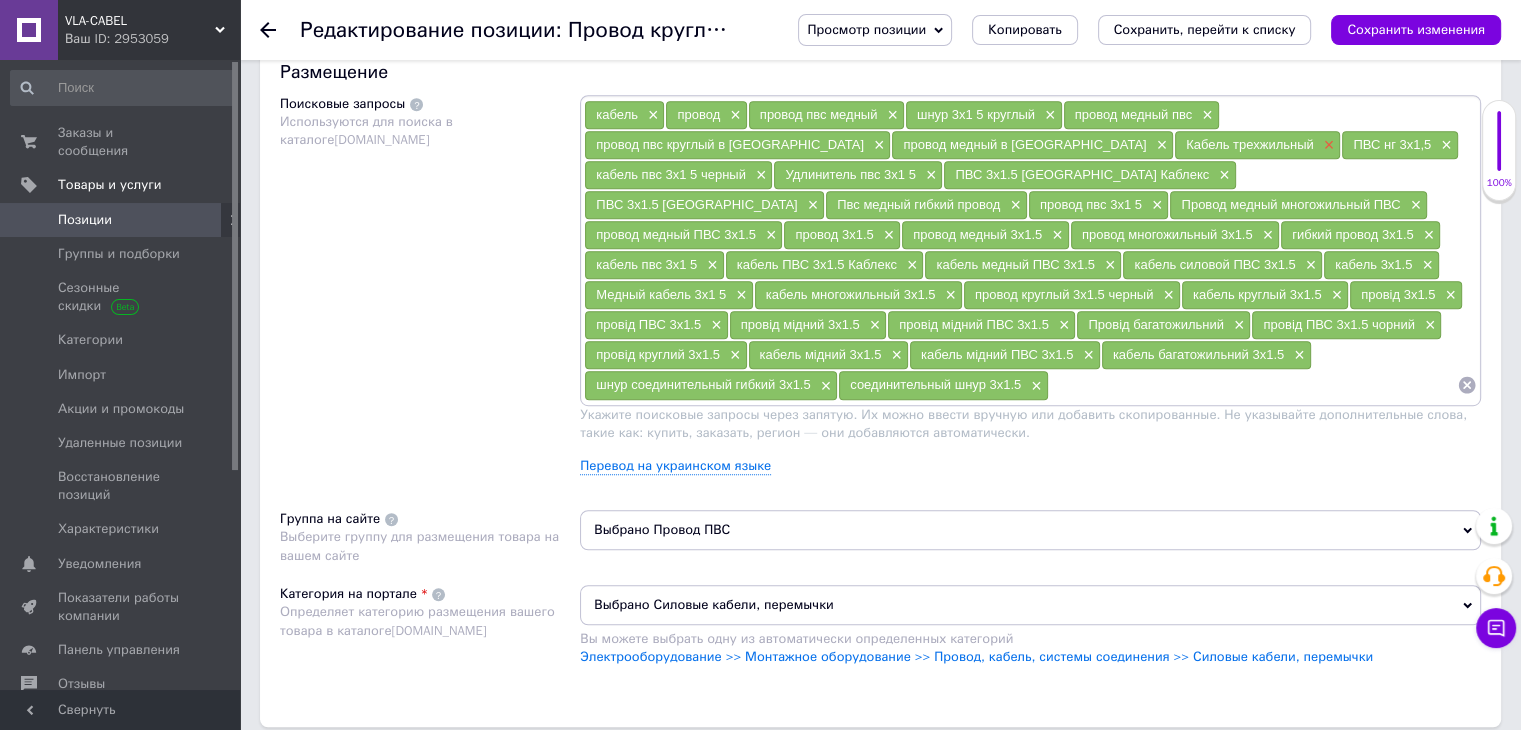 click on "×" at bounding box center [1327, 145] 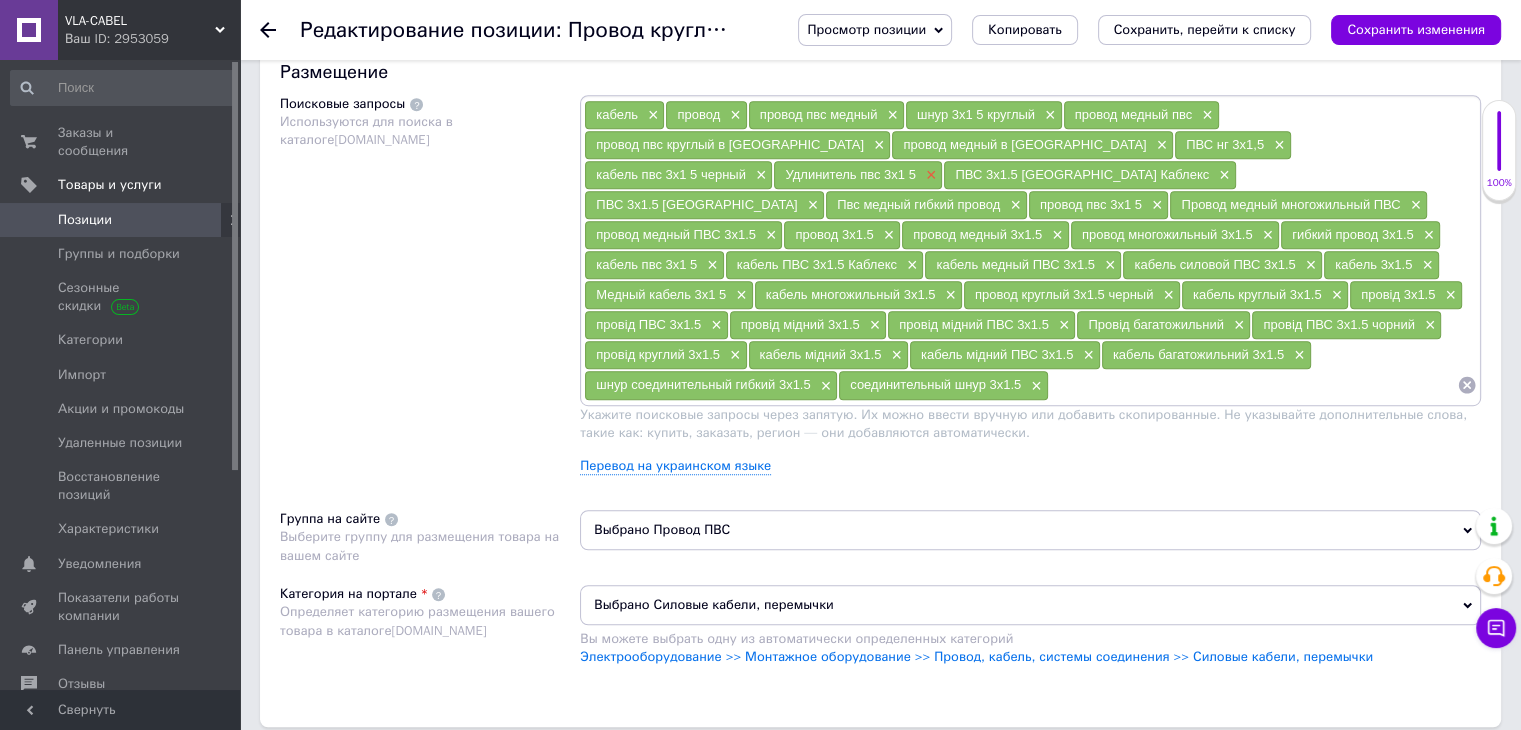click on "×" at bounding box center [929, 175] 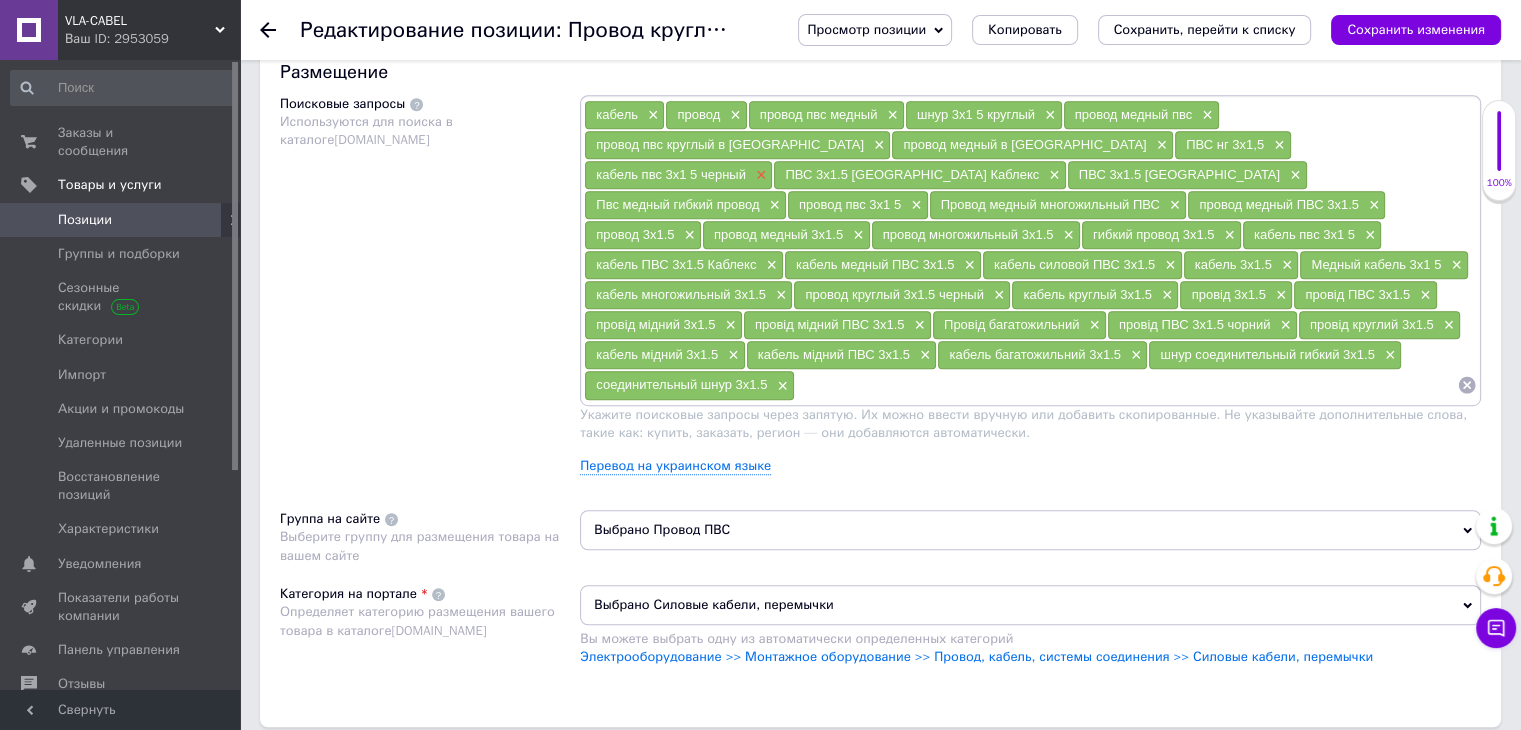 click on "×" at bounding box center (759, 175) 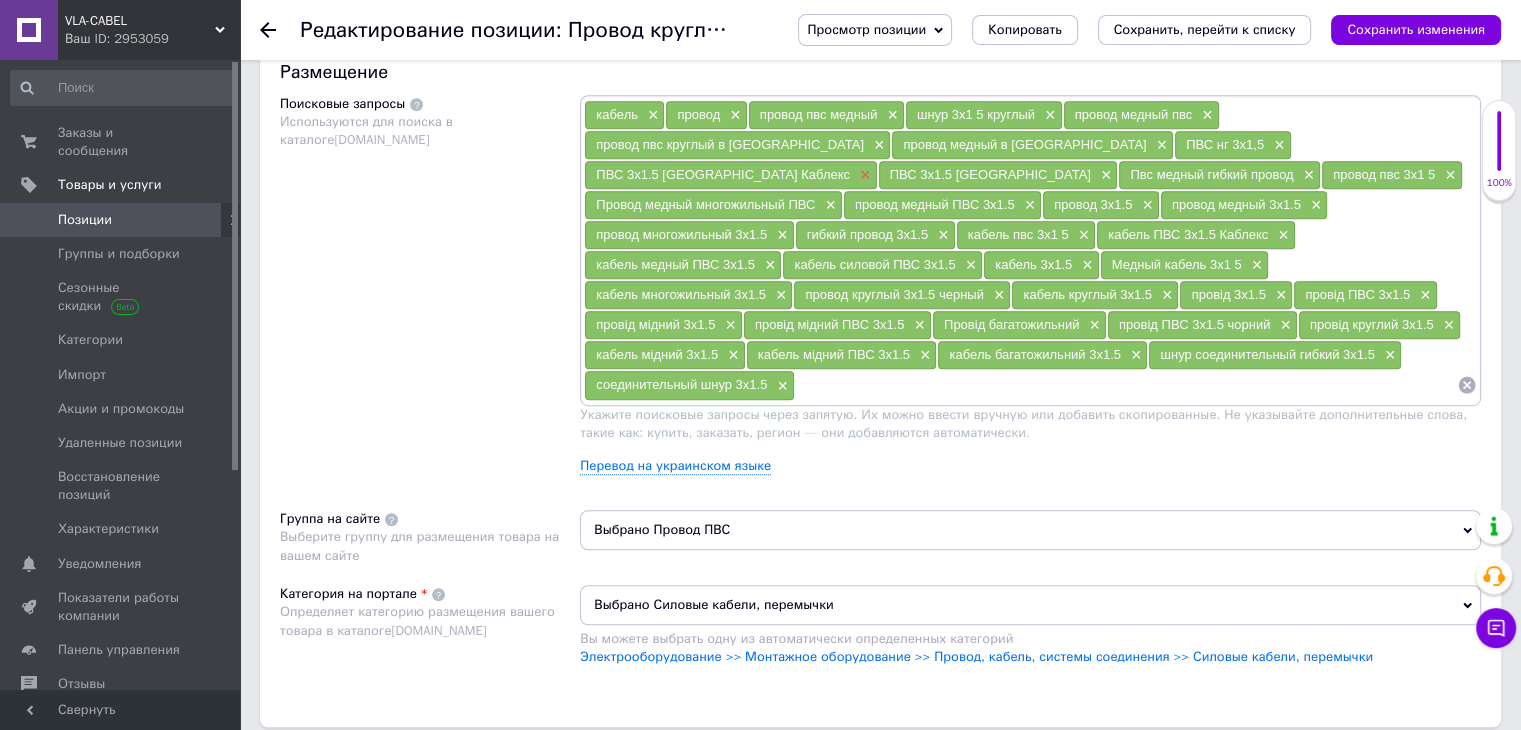 click on "×" at bounding box center [863, 175] 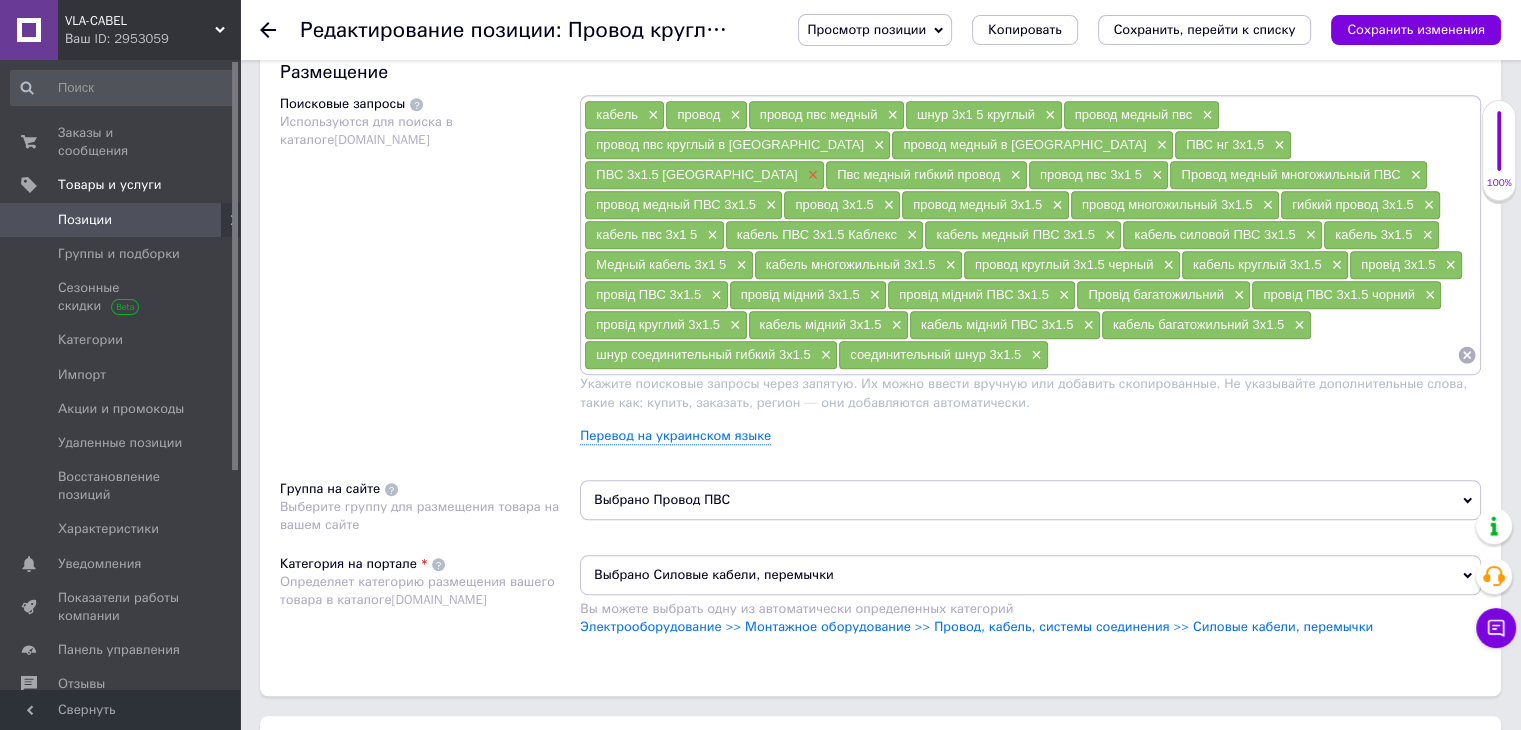 click on "×" at bounding box center (811, 175) 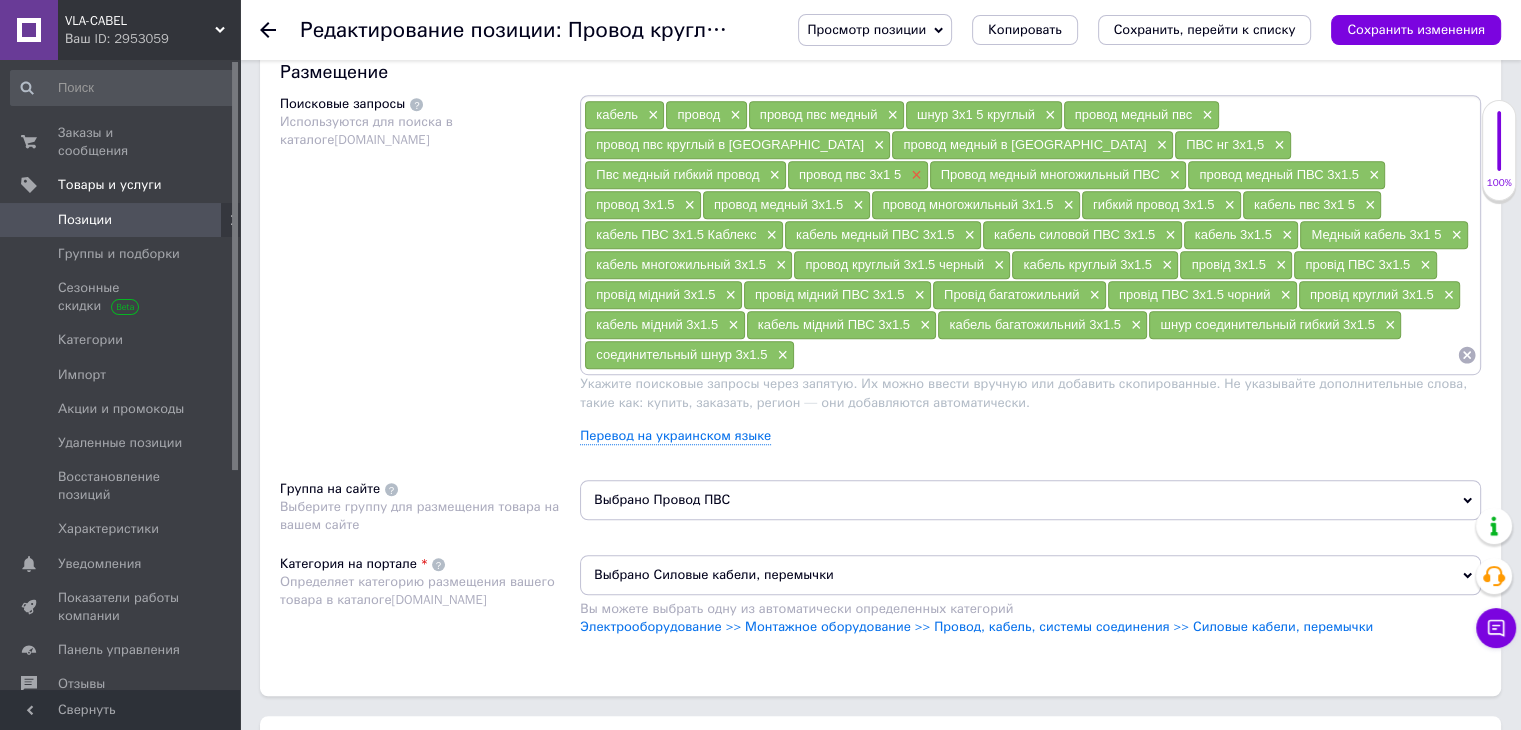 click on "×" at bounding box center (914, 175) 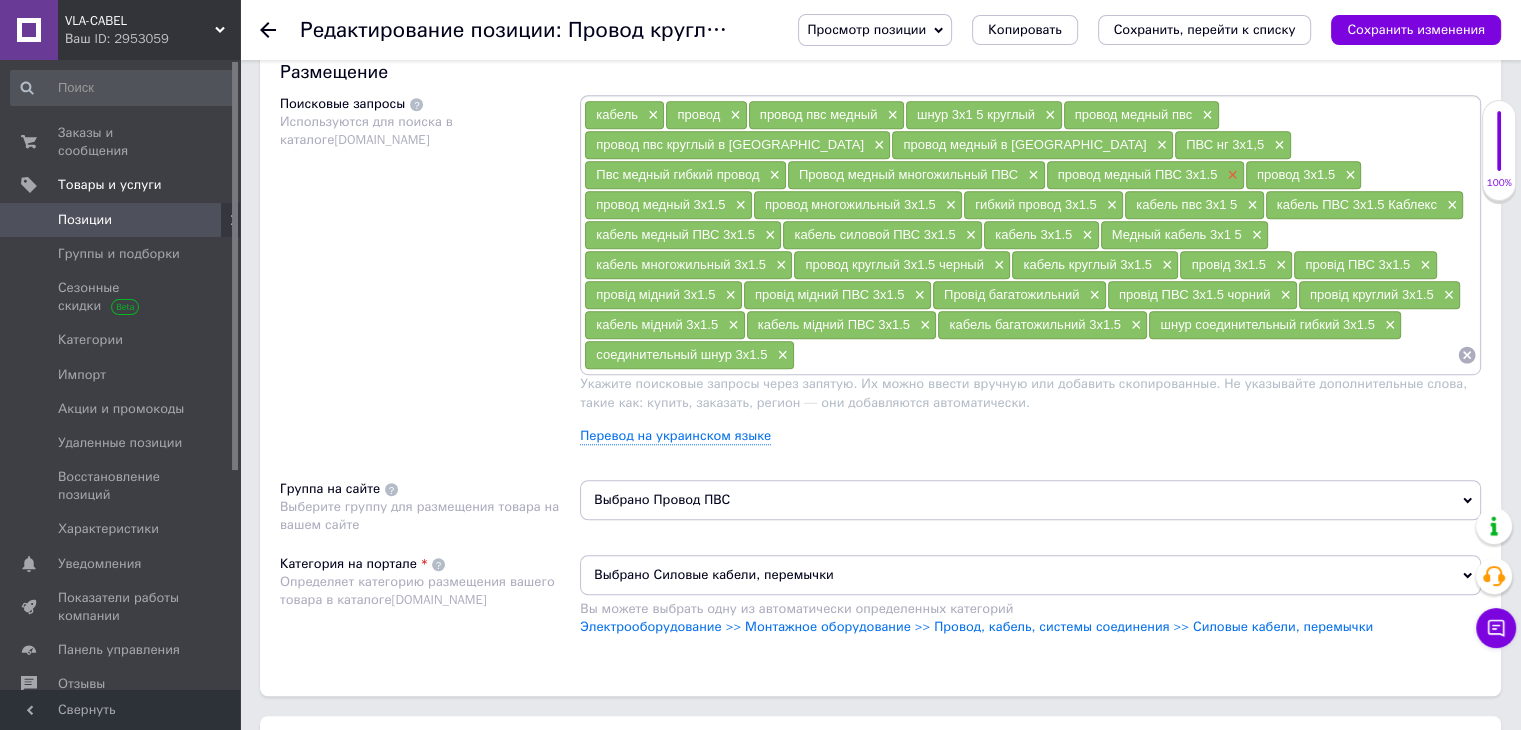 click on "×" at bounding box center (1230, 175) 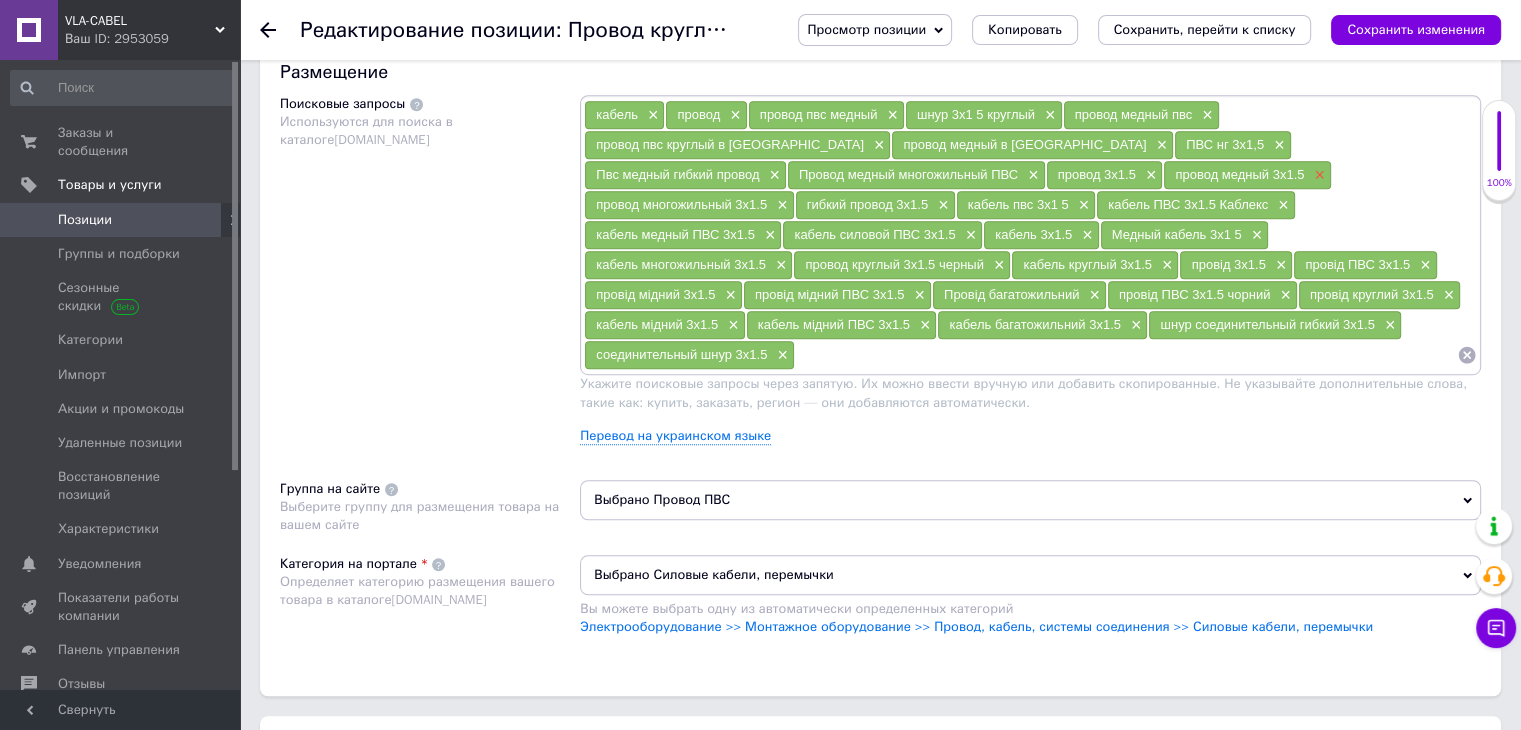 click on "×" at bounding box center (1317, 175) 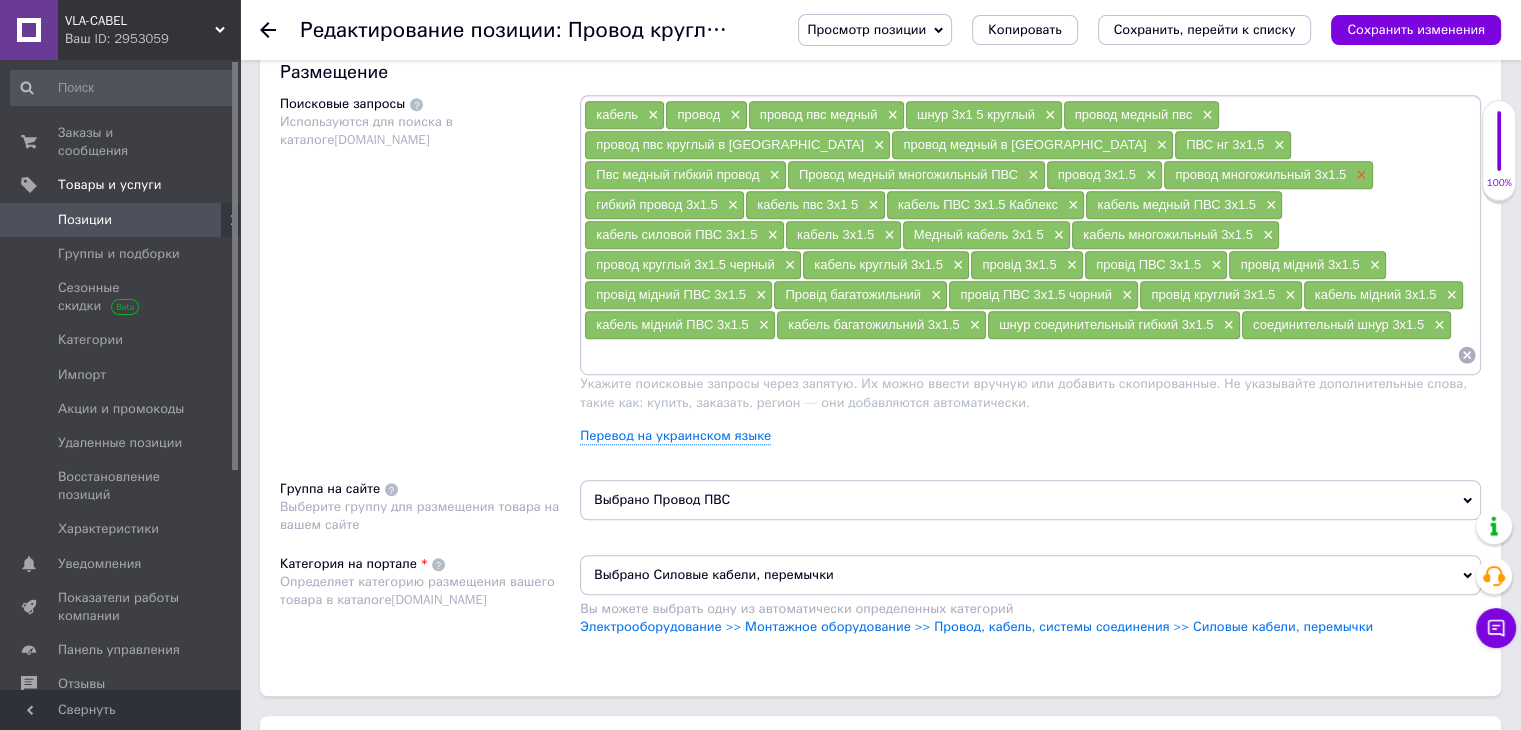 click on "×" at bounding box center [1359, 175] 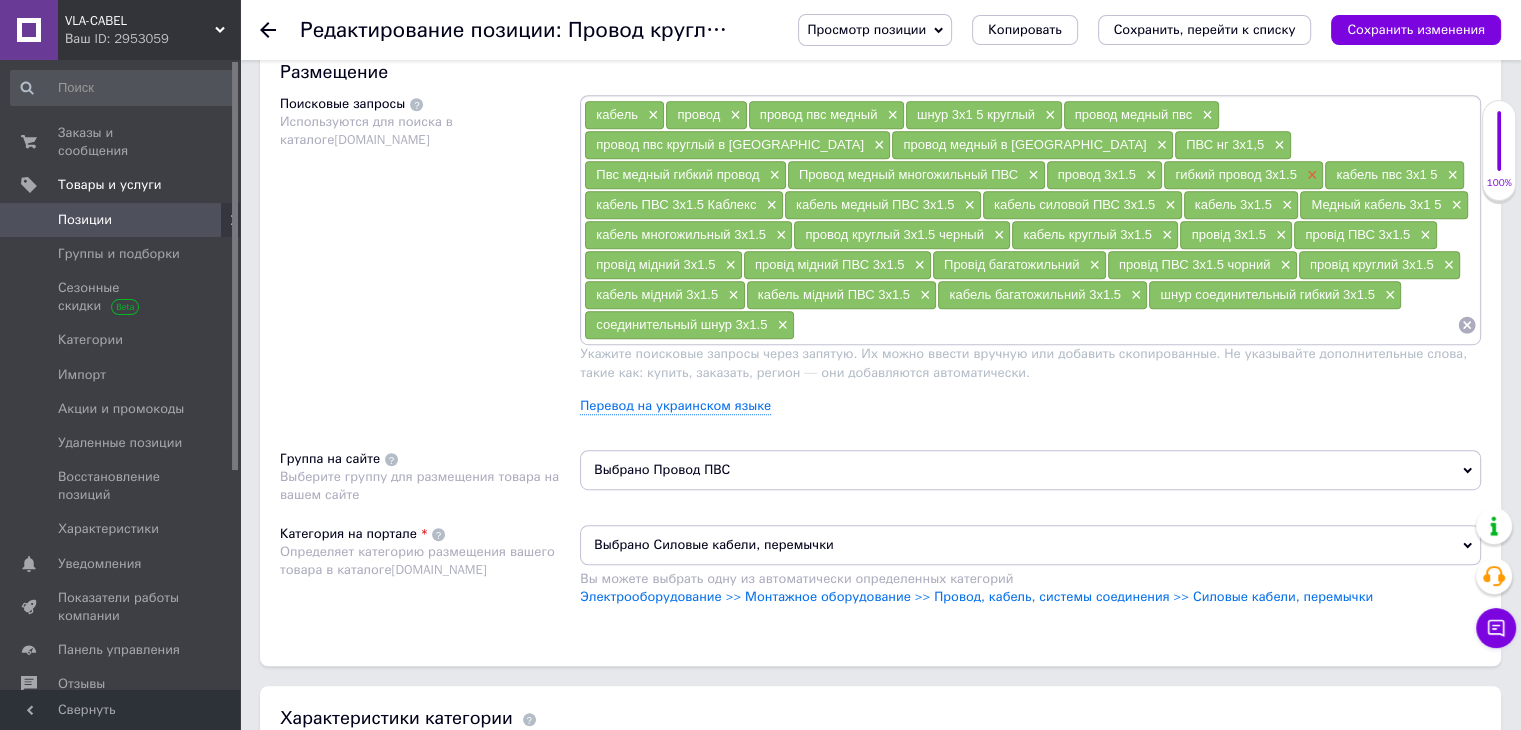 click on "×" at bounding box center (1310, 175) 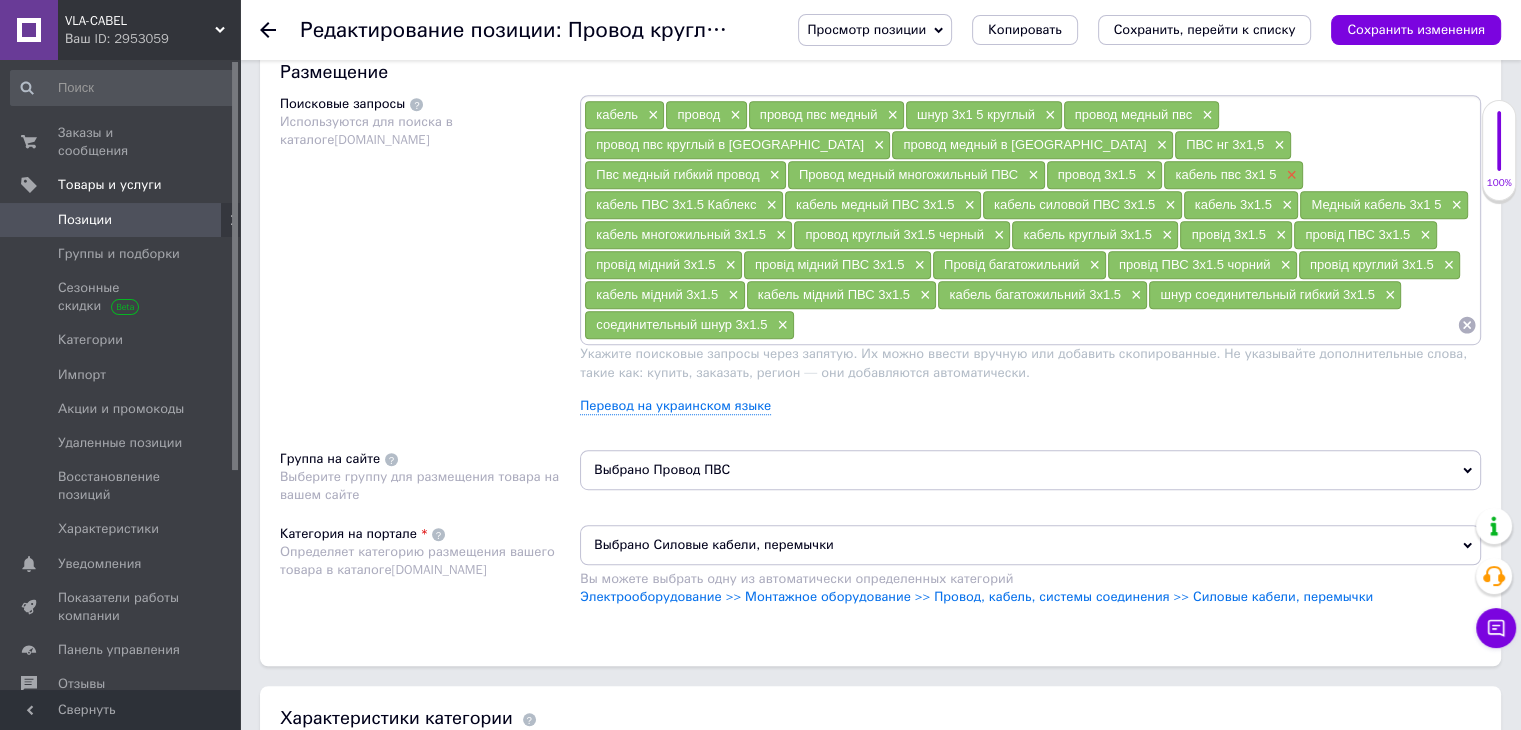 click on "×" at bounding box center (1289, 175) 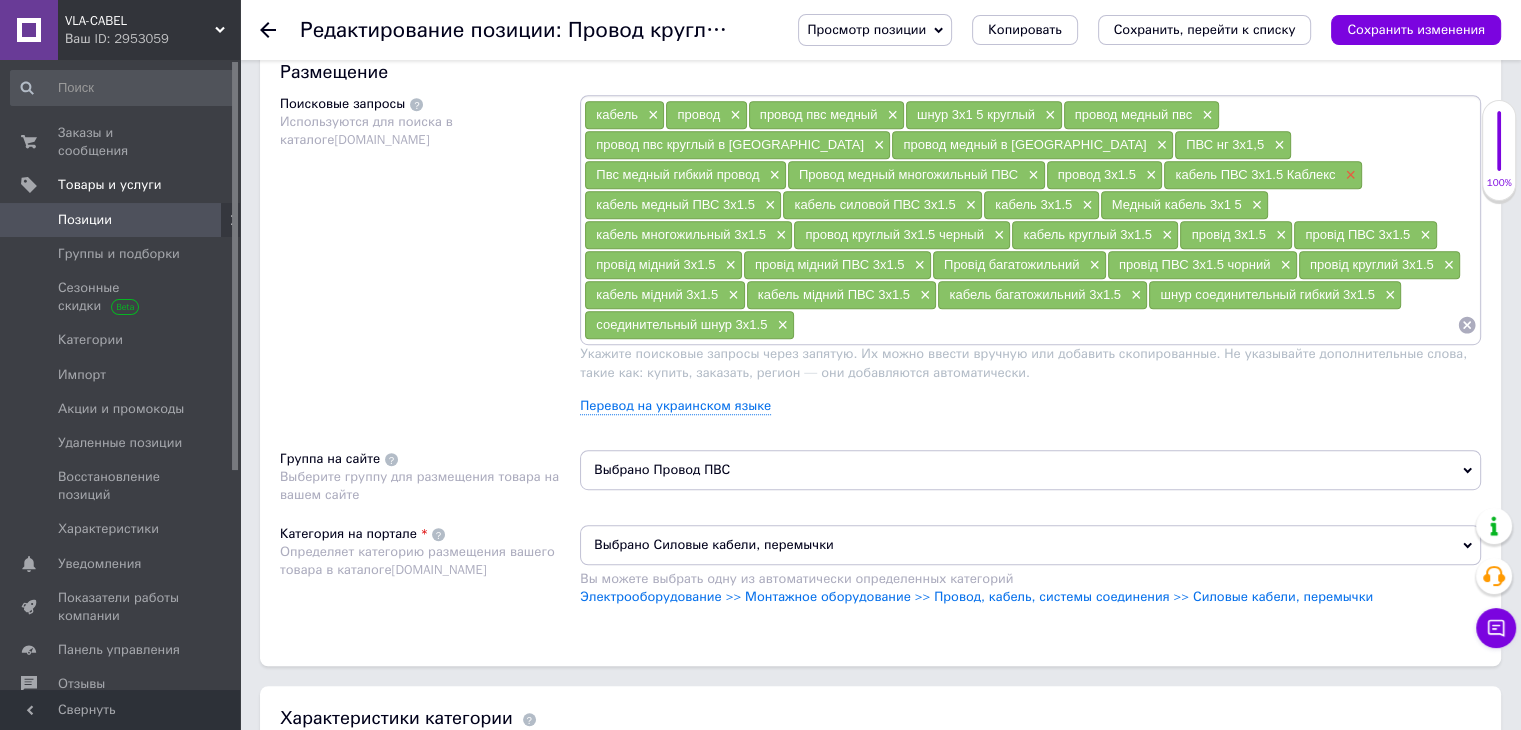 click on "×" at bounding box center (1348, 175) 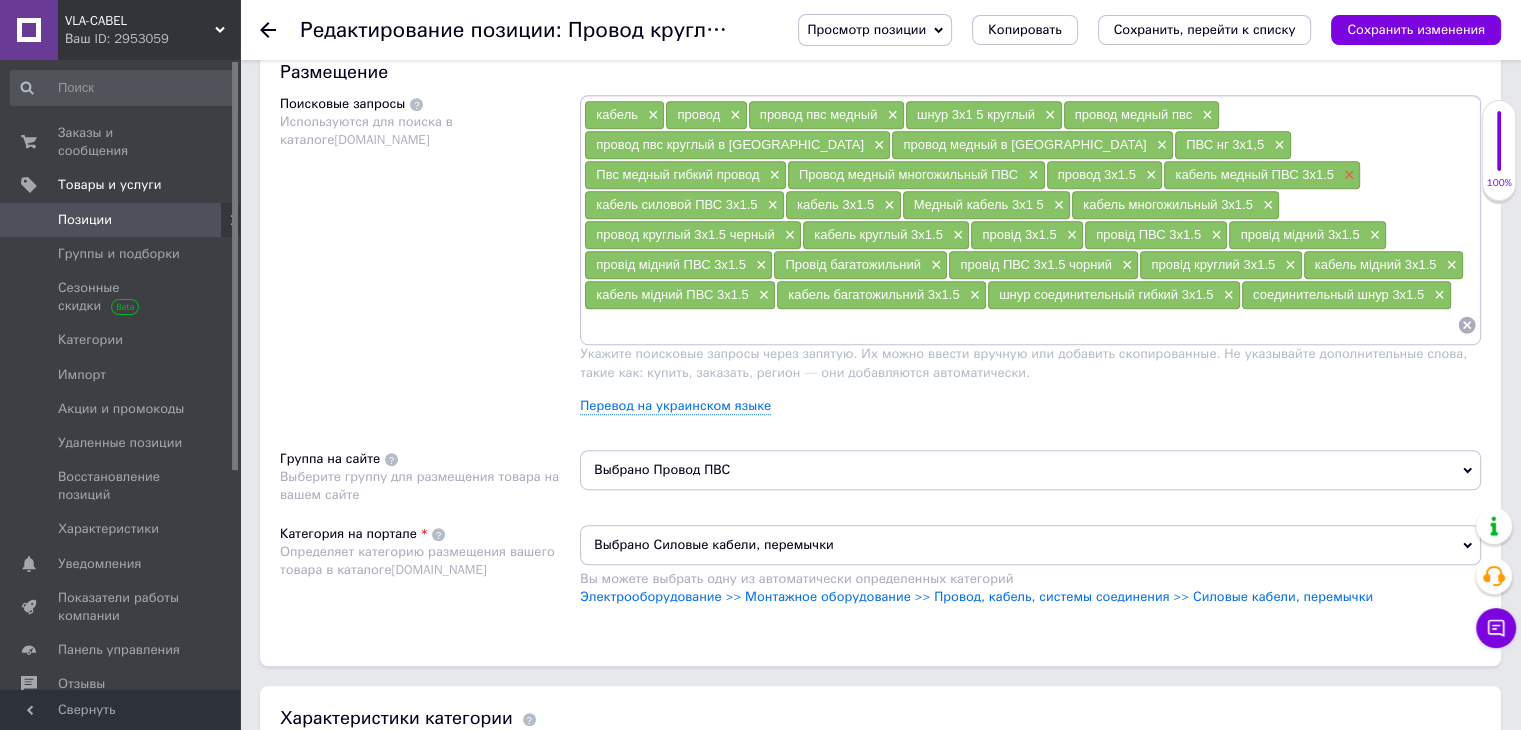 click on "×" at bounding box center (1347, 175) 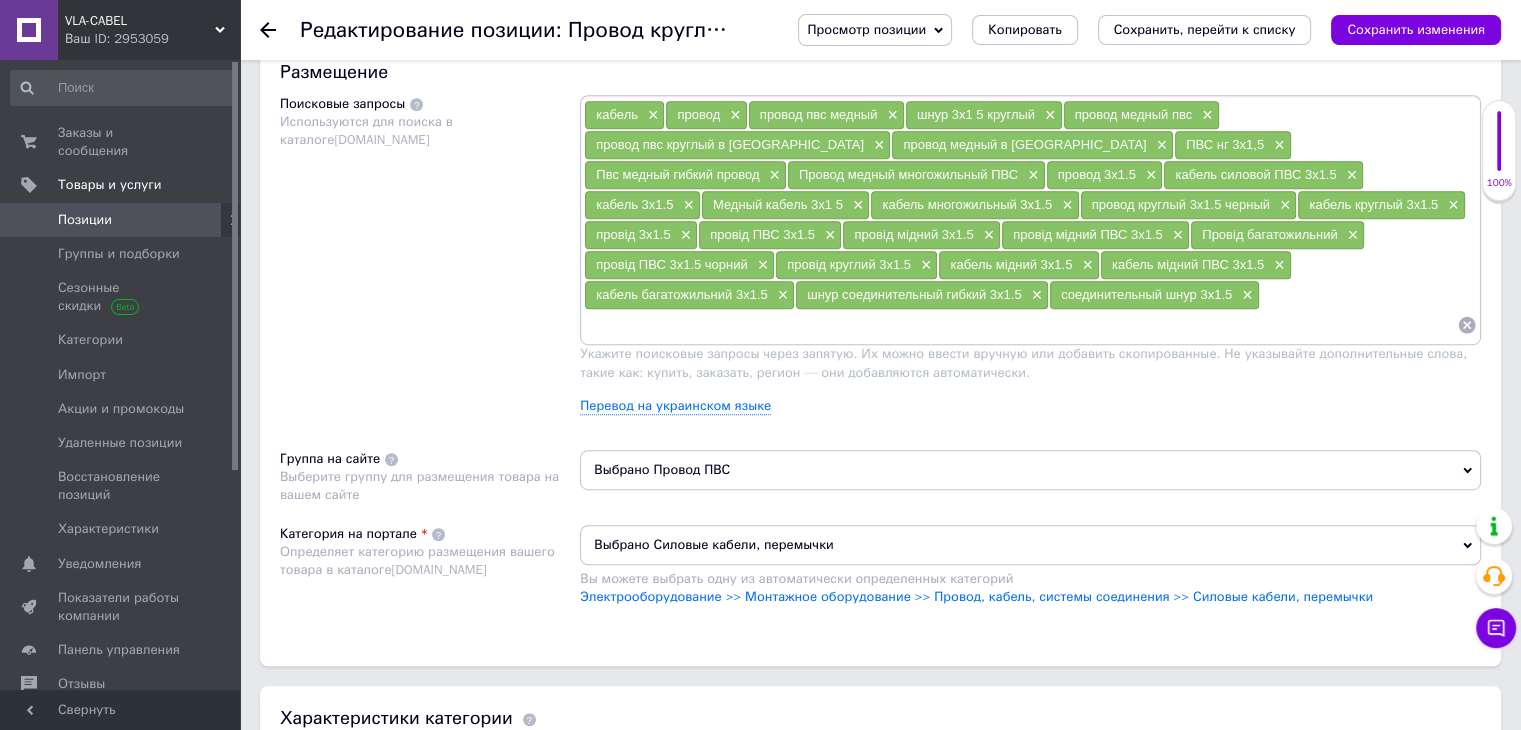 click on "×" at bounding box center (1350, 175) 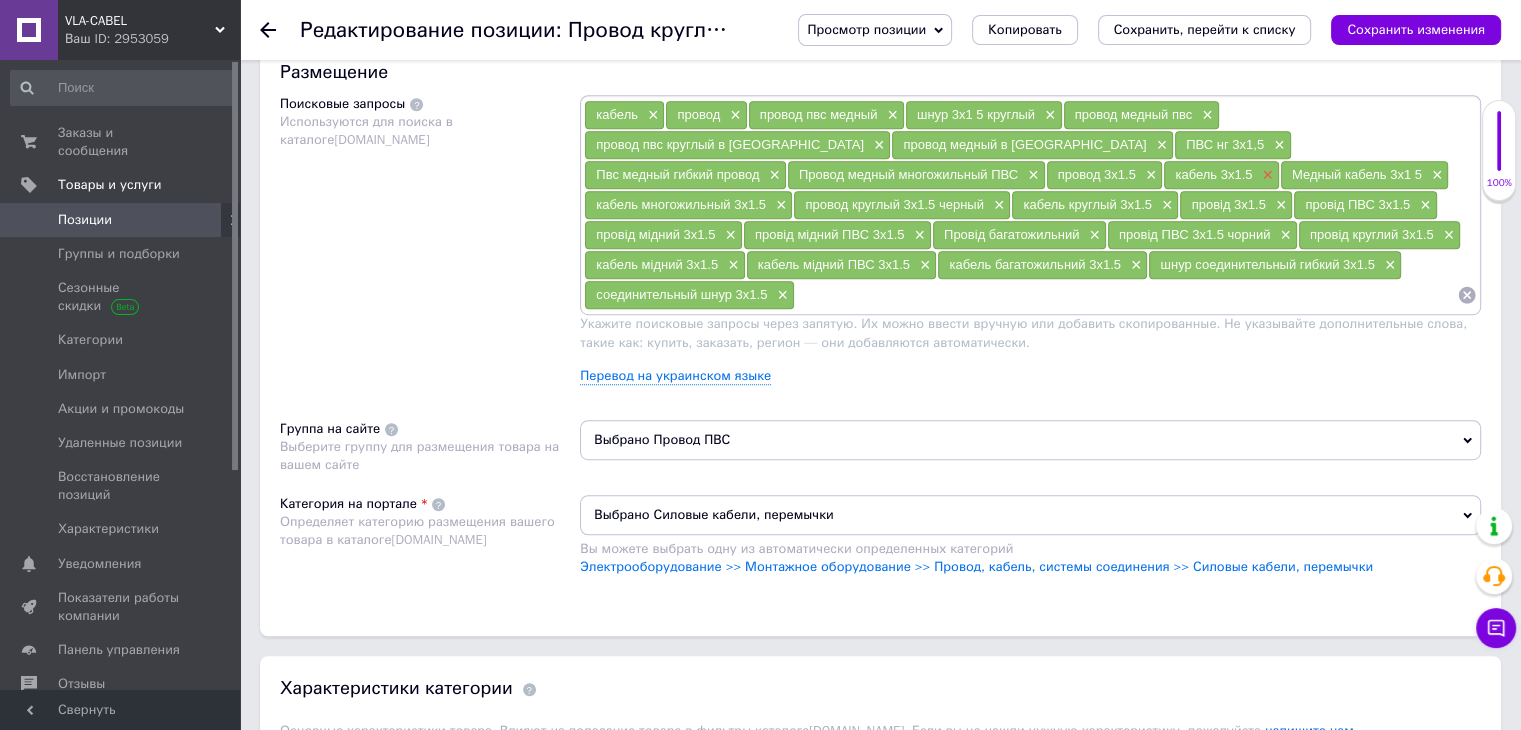 click on "×" at bounding box center (1265, 175) 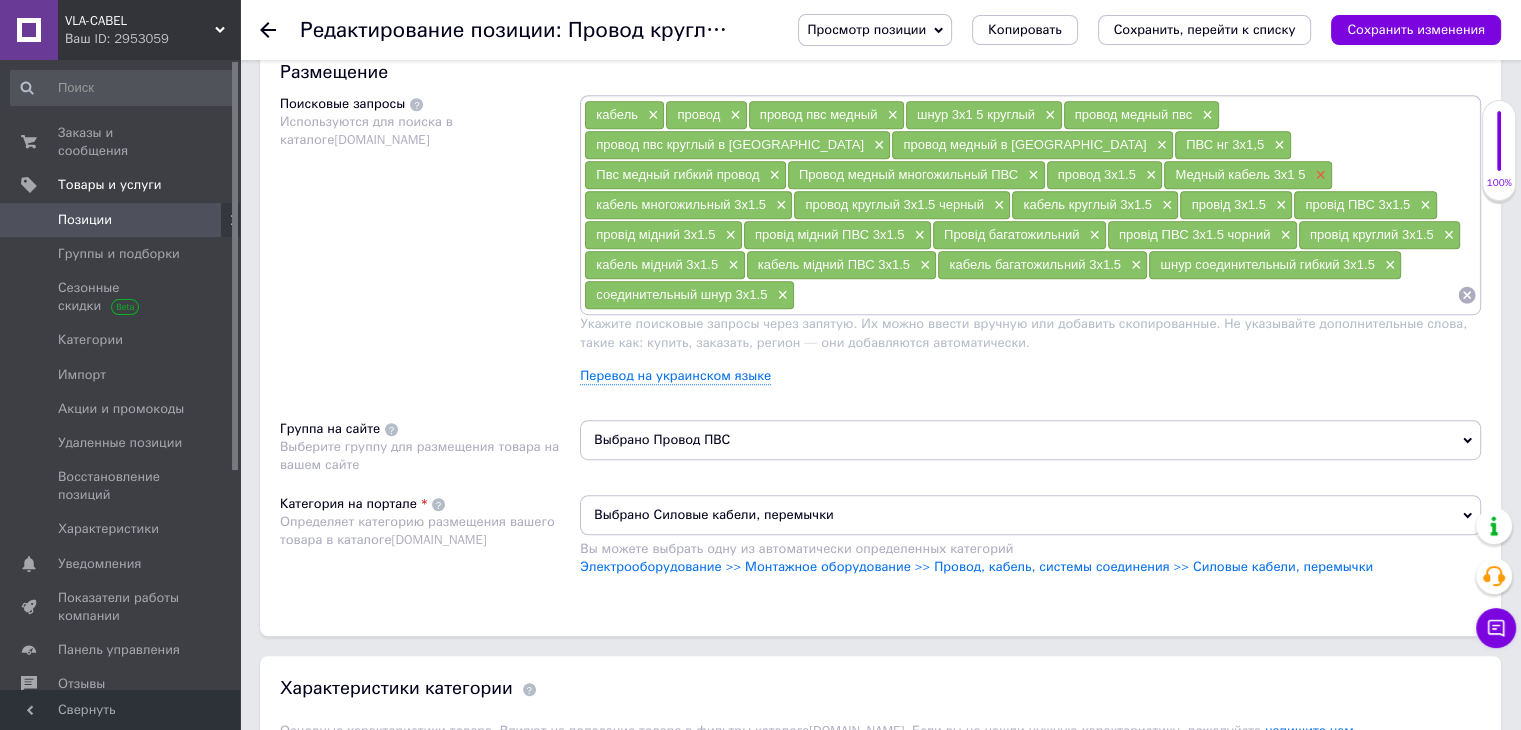 click on "×" at bounding box center (1318, 175) 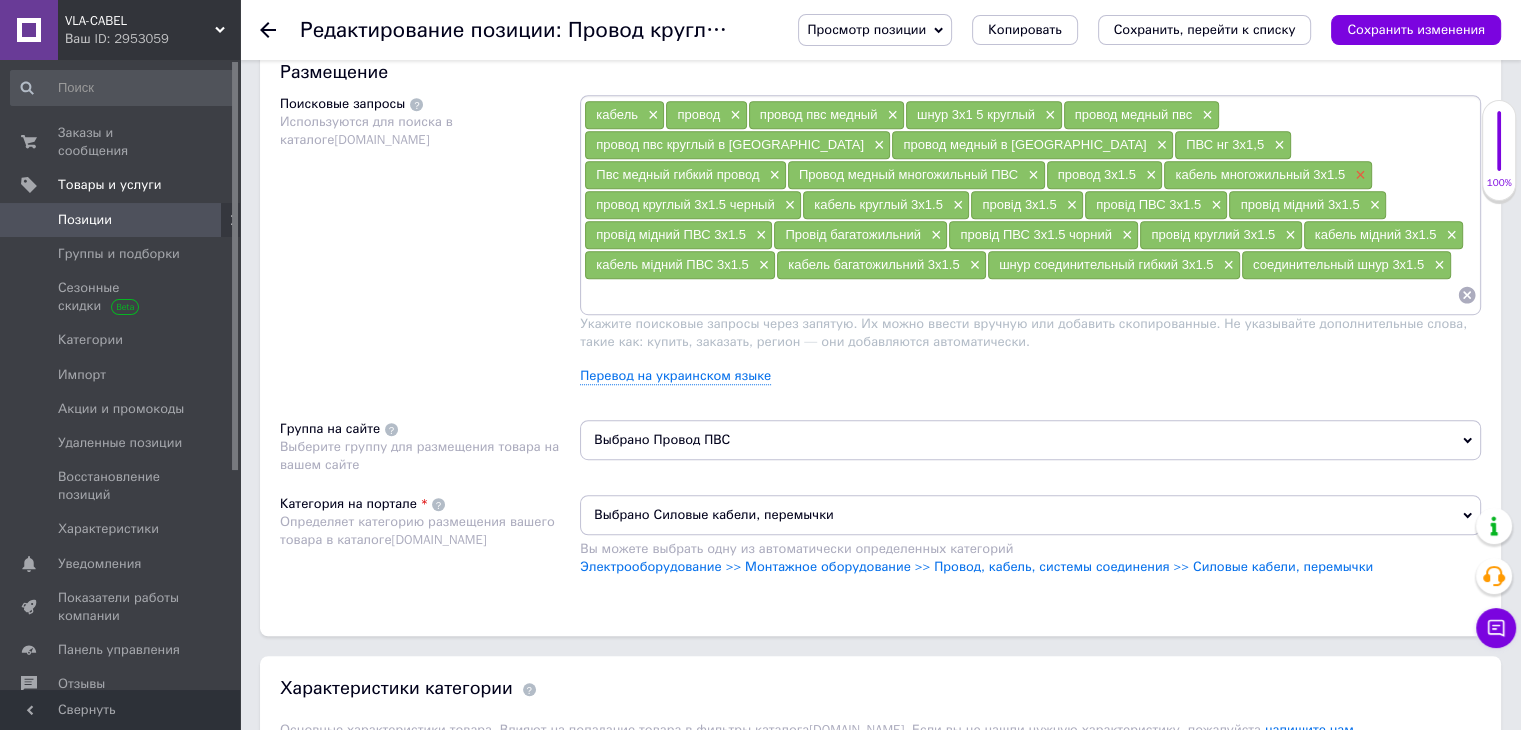 click on "×" at bounding box center [1358, 175] 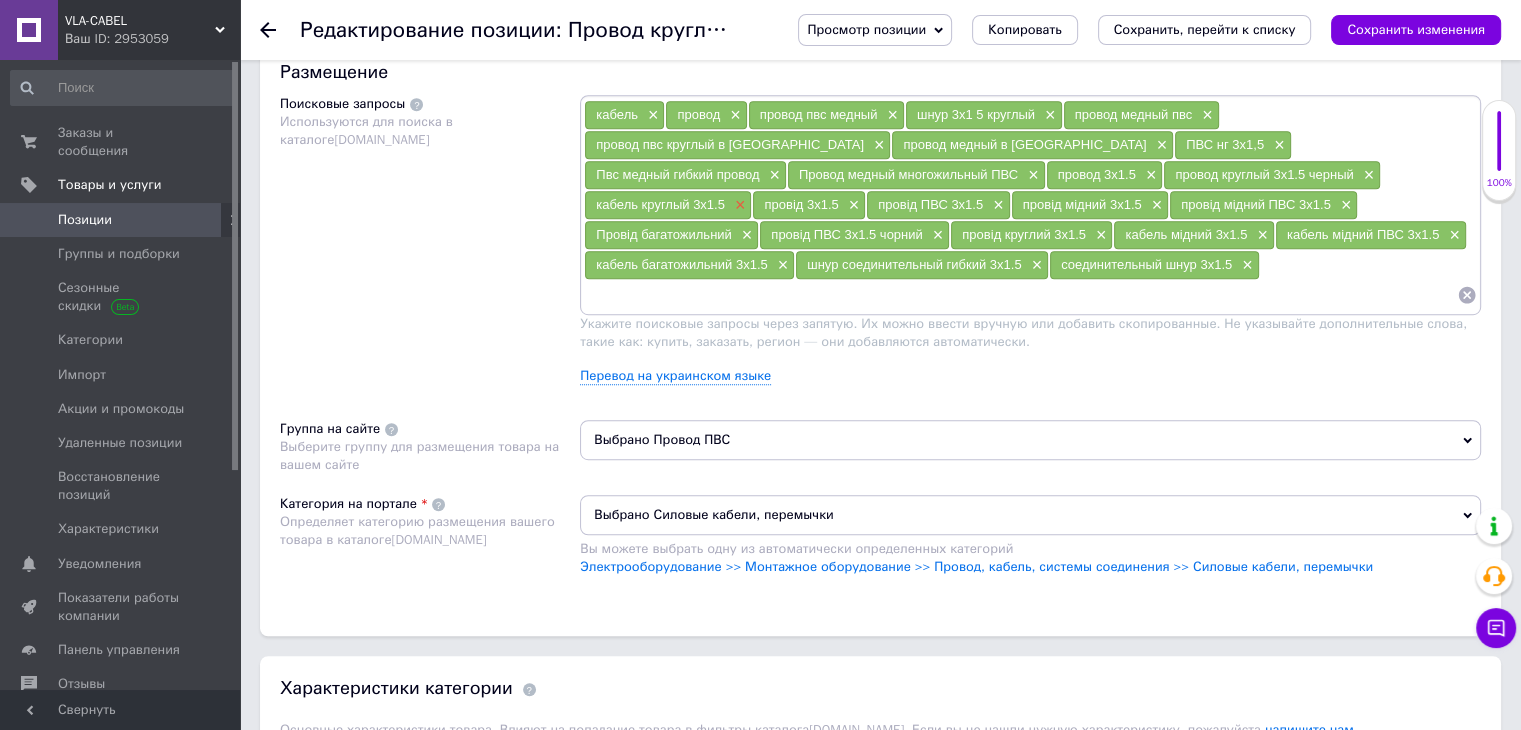 click on "×" at bounding box center (738, 205) 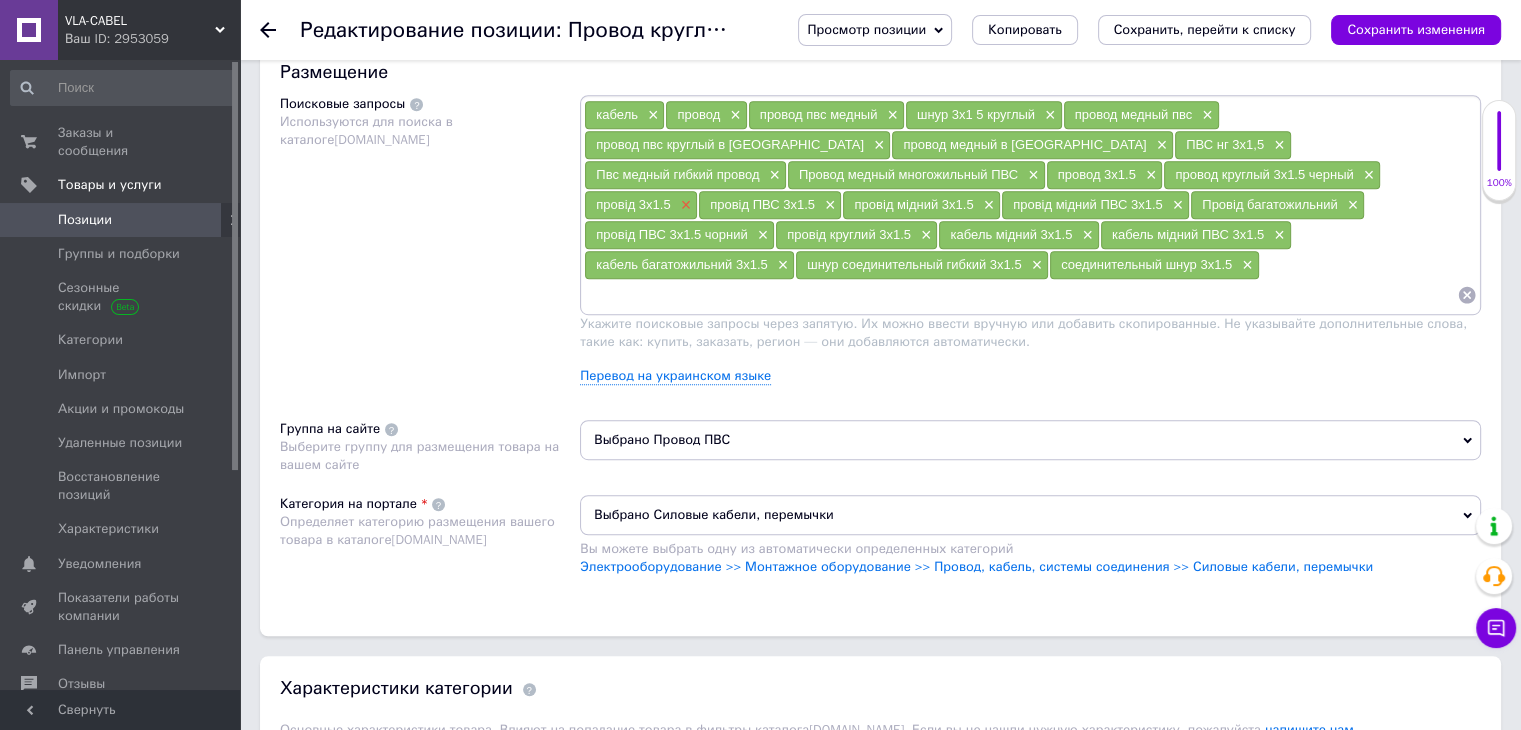click on "×" at bounding box center [684, 205] 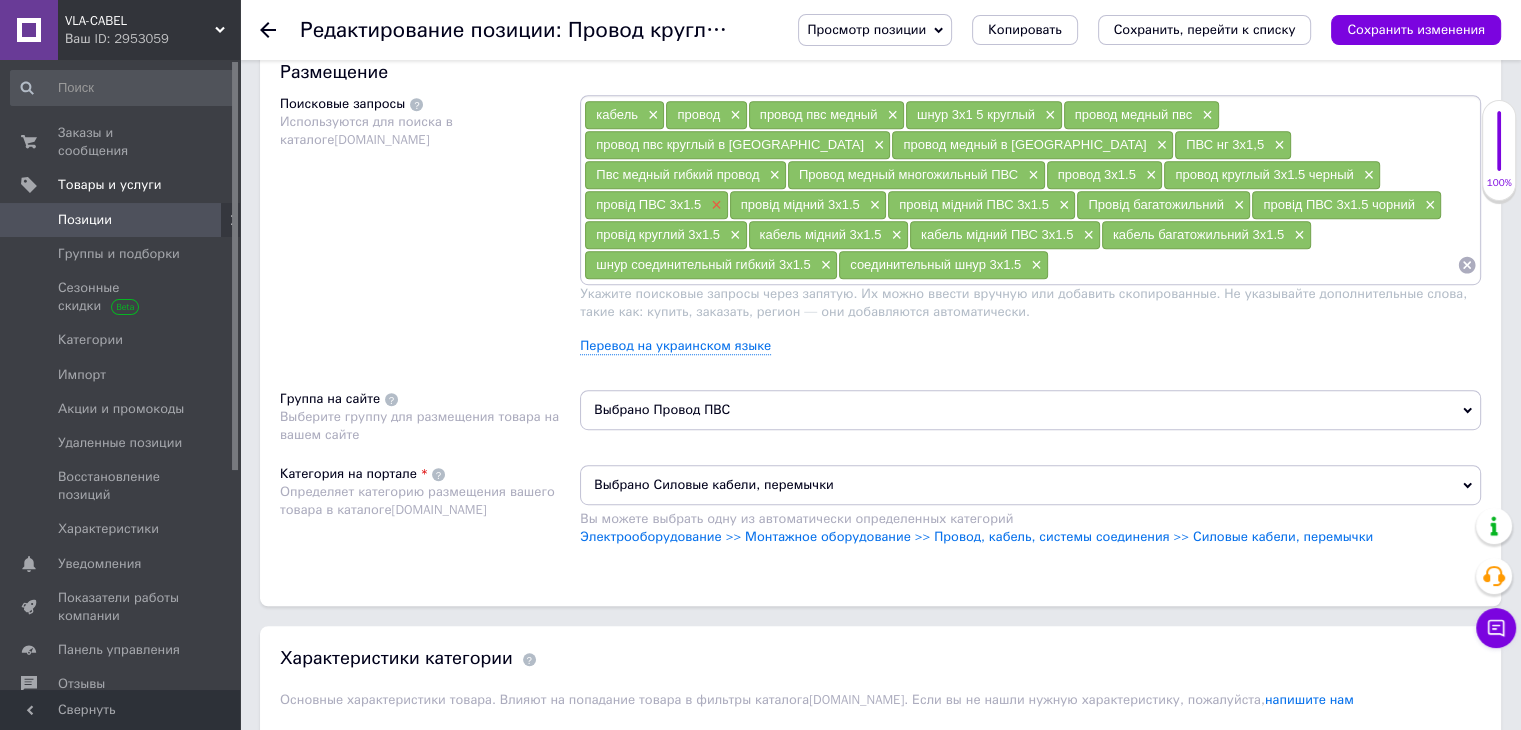 click on "×" at bounding box center (714, 205) 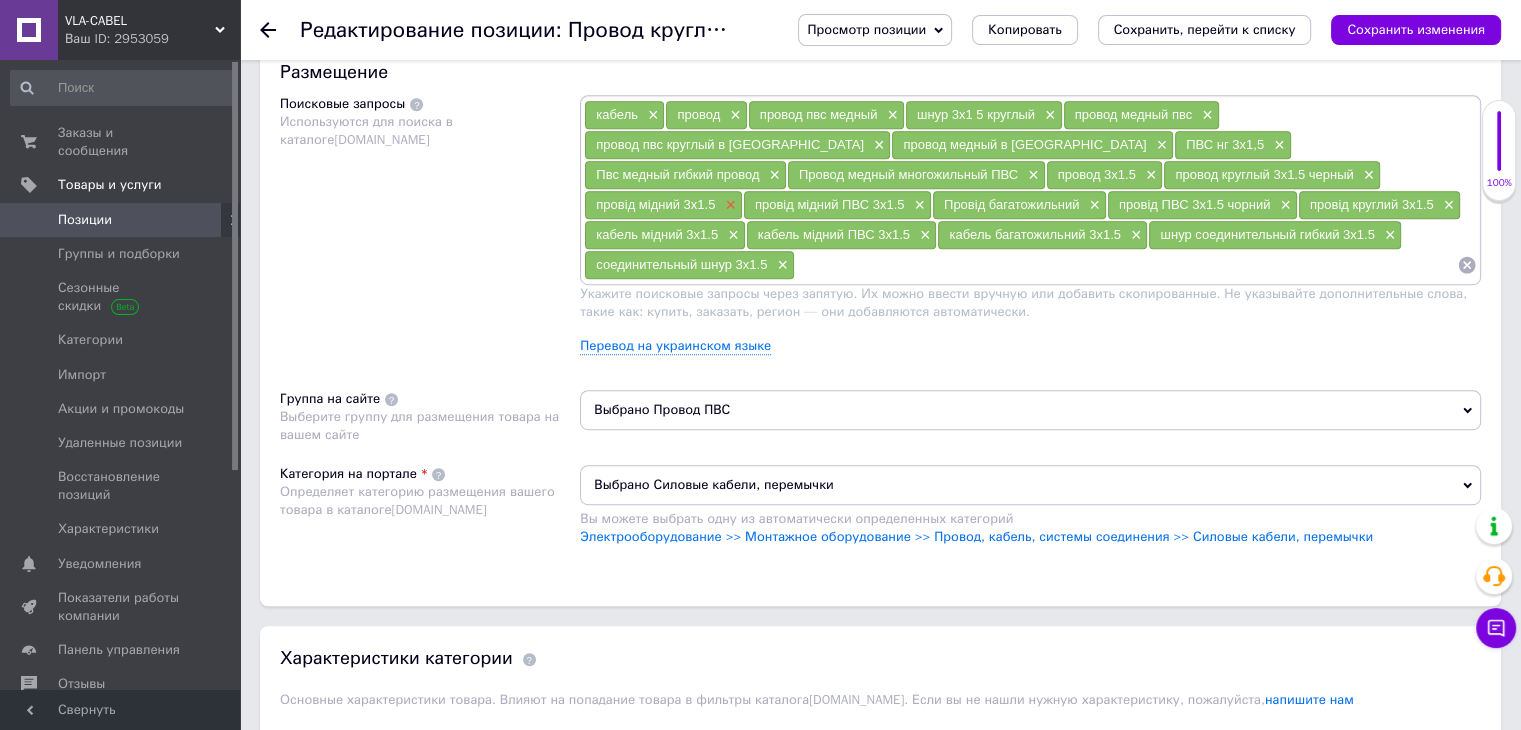 click on "×" at bounding box center [728, 205] 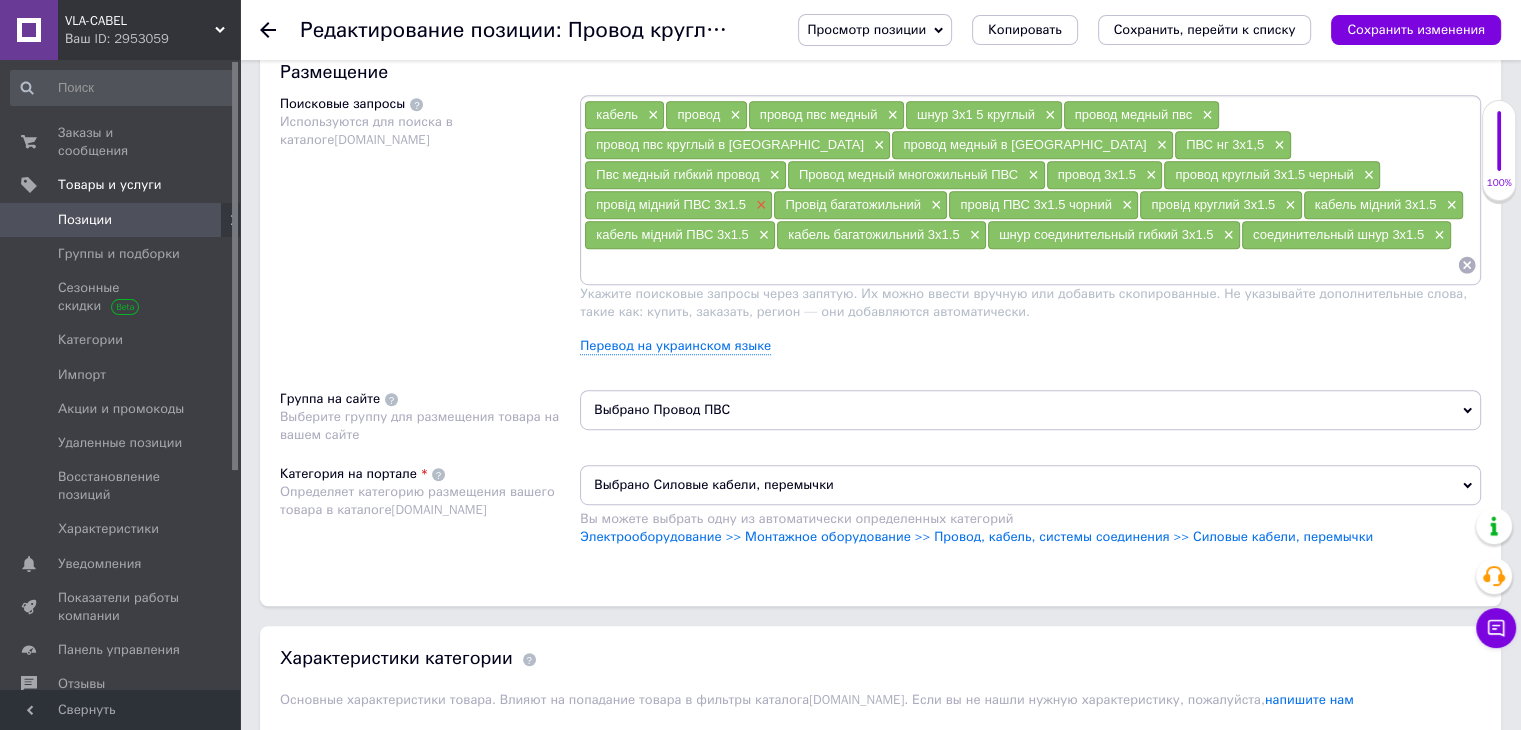 click on "×" at bounding box center (759, 205) 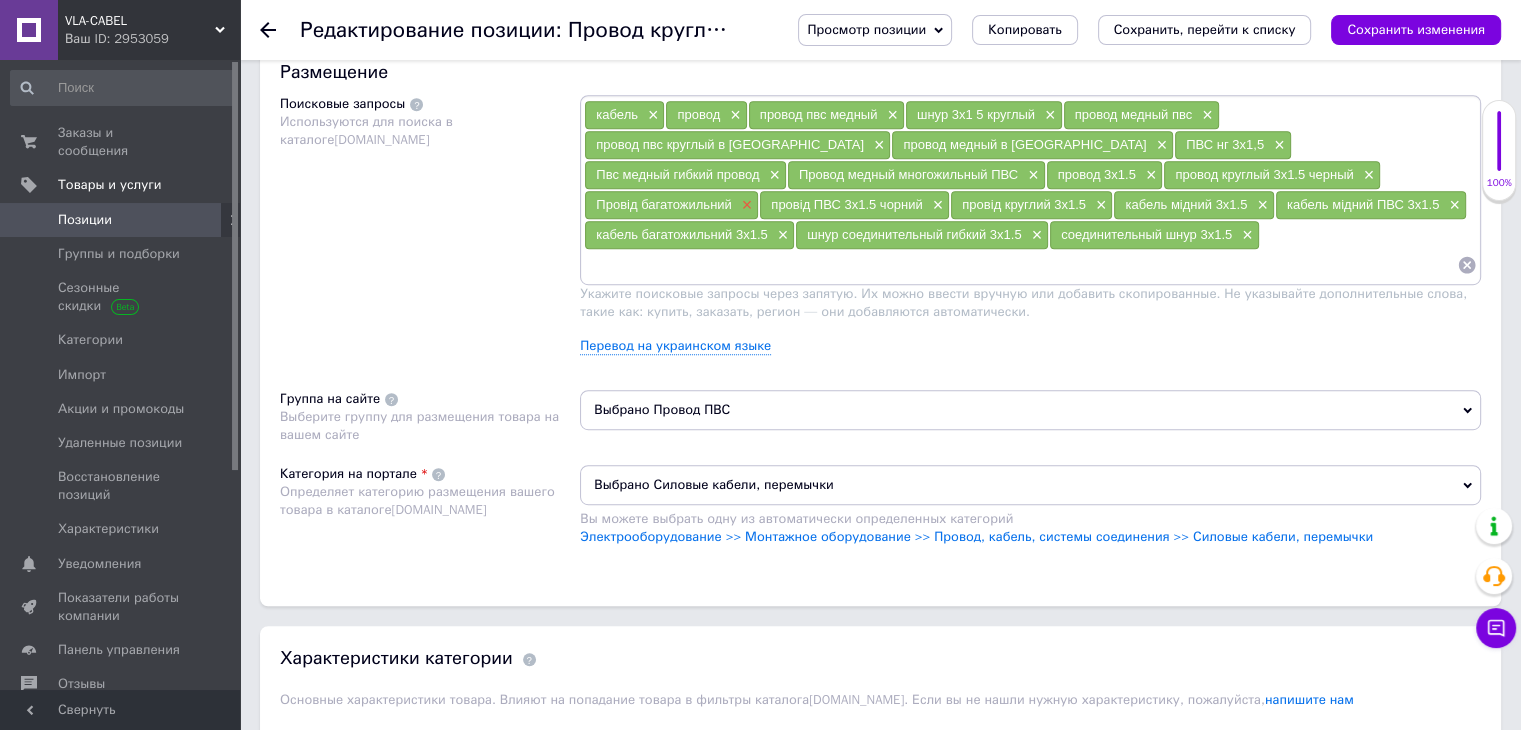 click on "×" at bounding box center (745, 205) 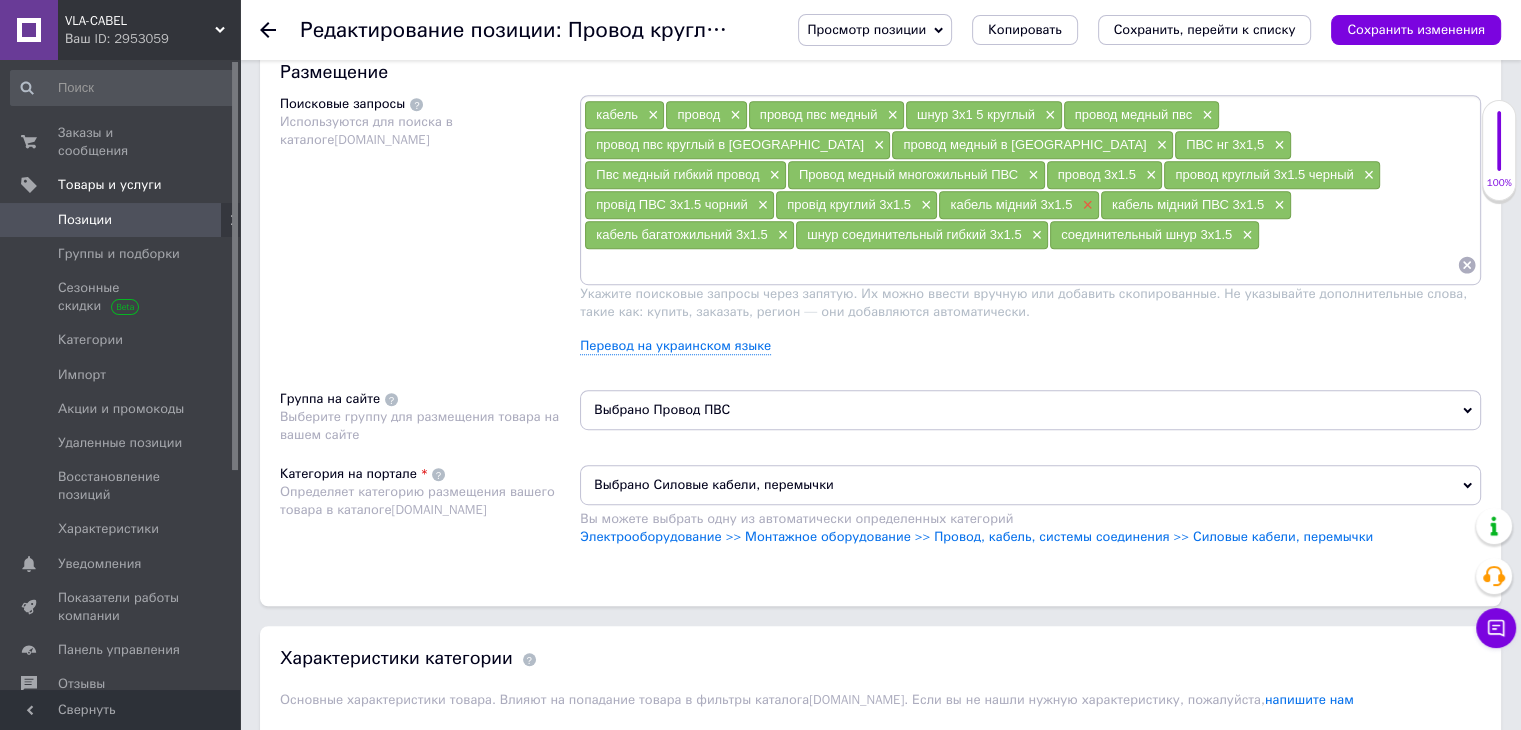 click on "×" at bounding box center [1085, 205] 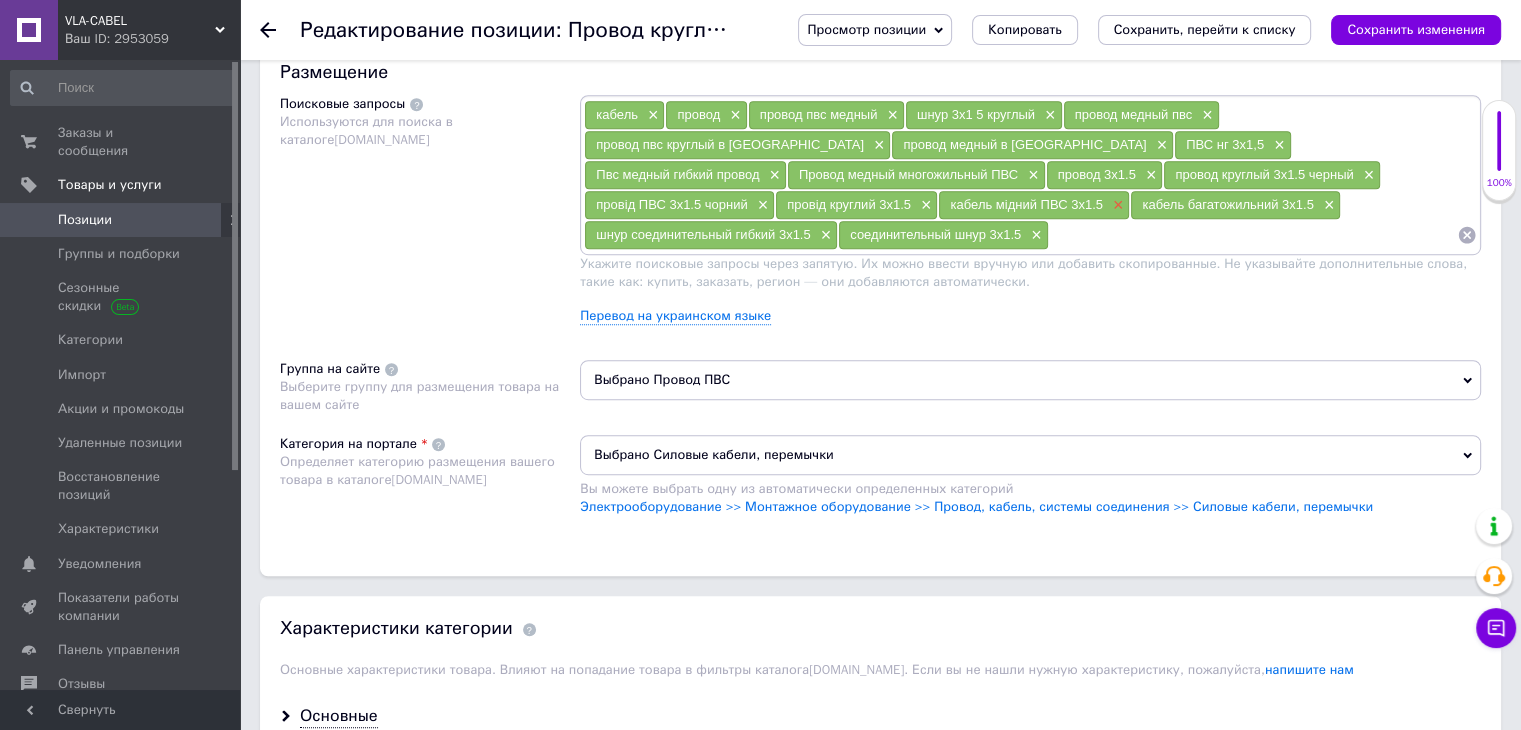 click on "×" at bounding box center [1116, 205] 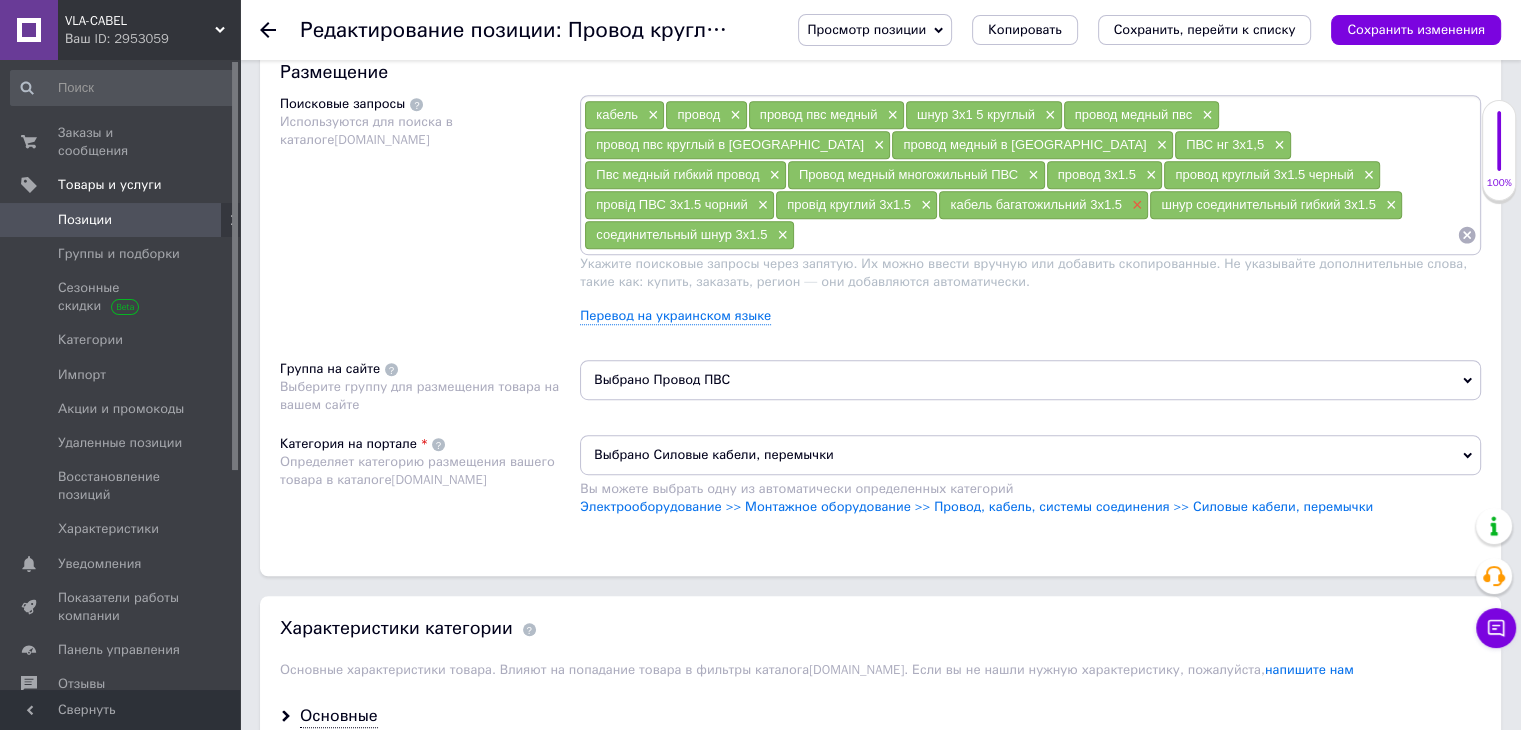 click on "×" at bounding box center (1135, 205) 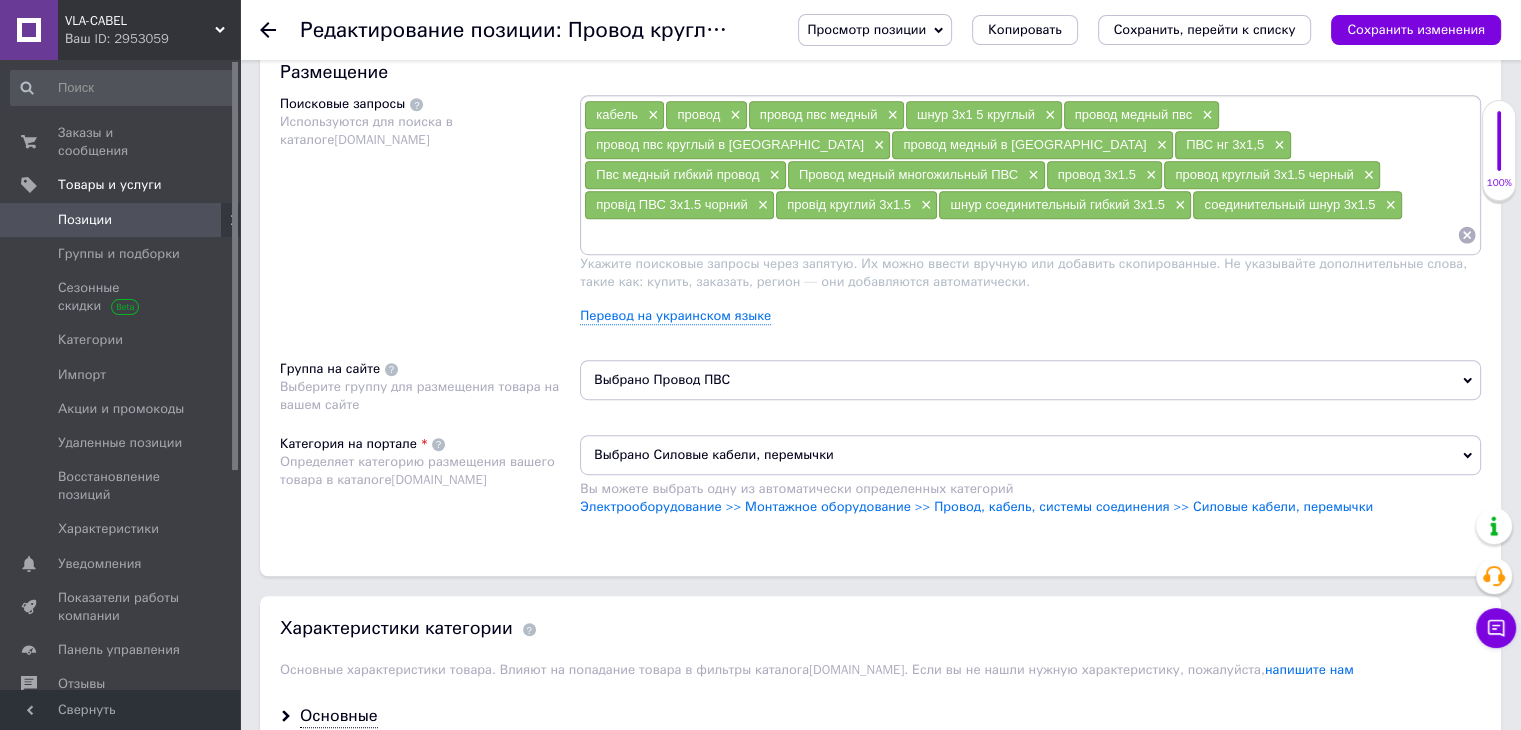 click at bounding box center (1020, 235) 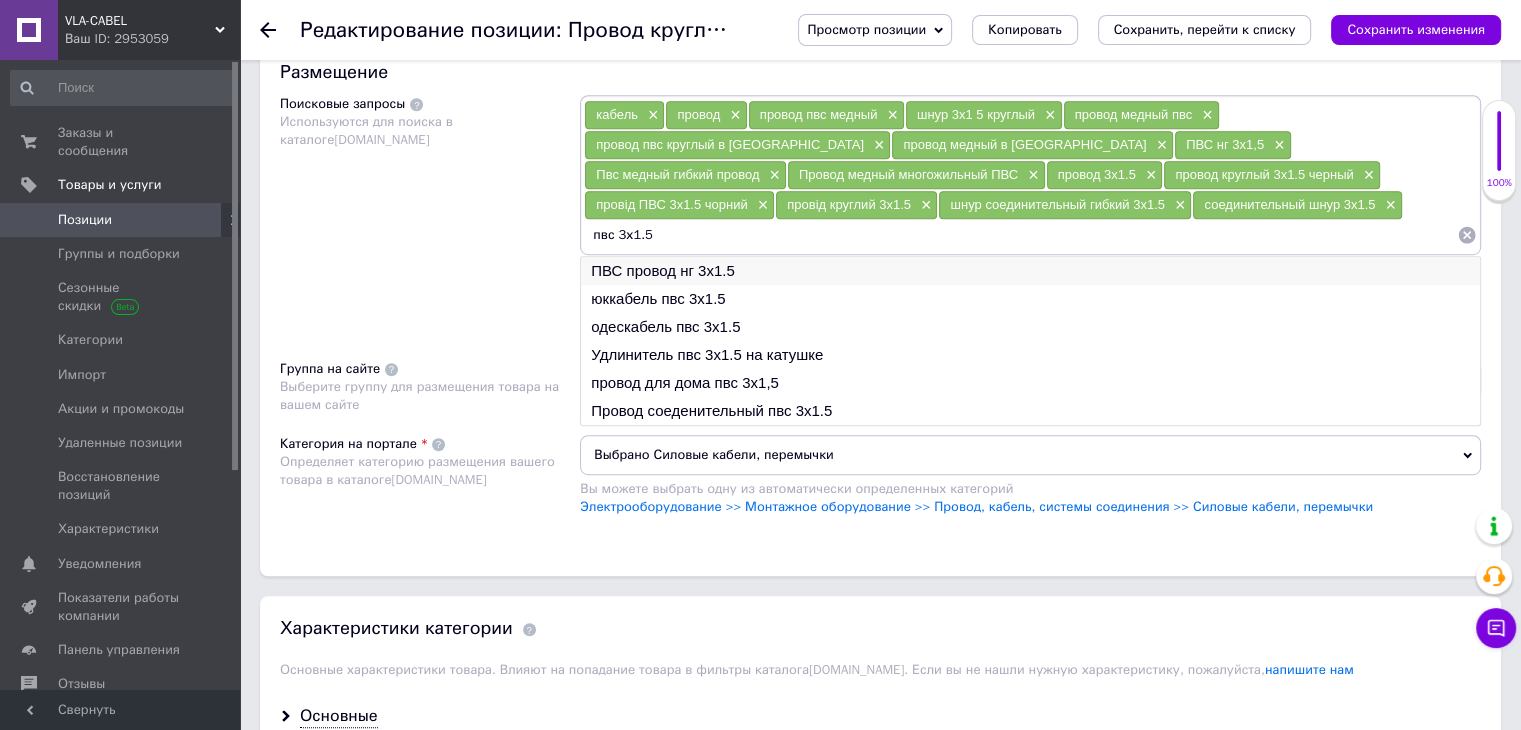 type on "пвс 3х1.5" 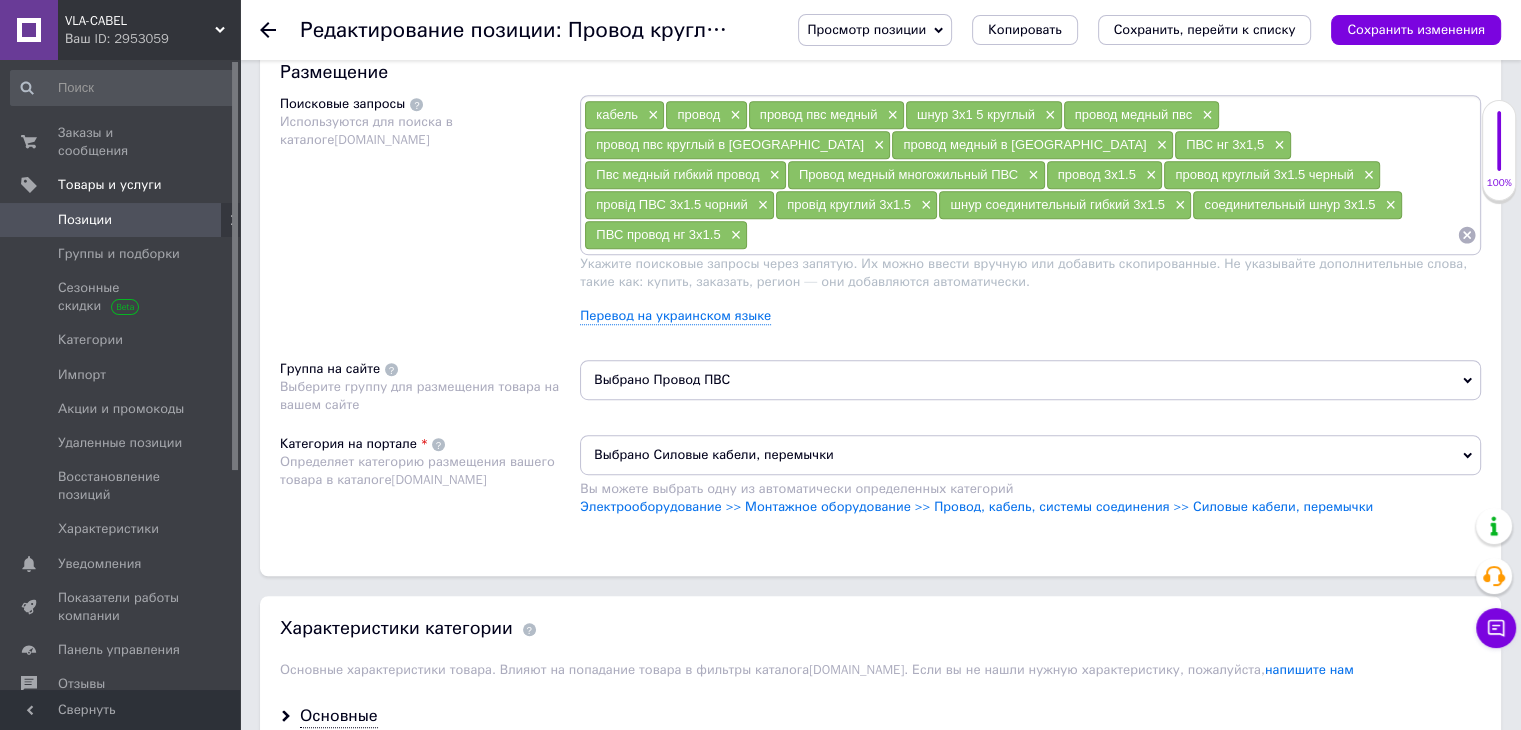 click at bounding box center (1102, 235) 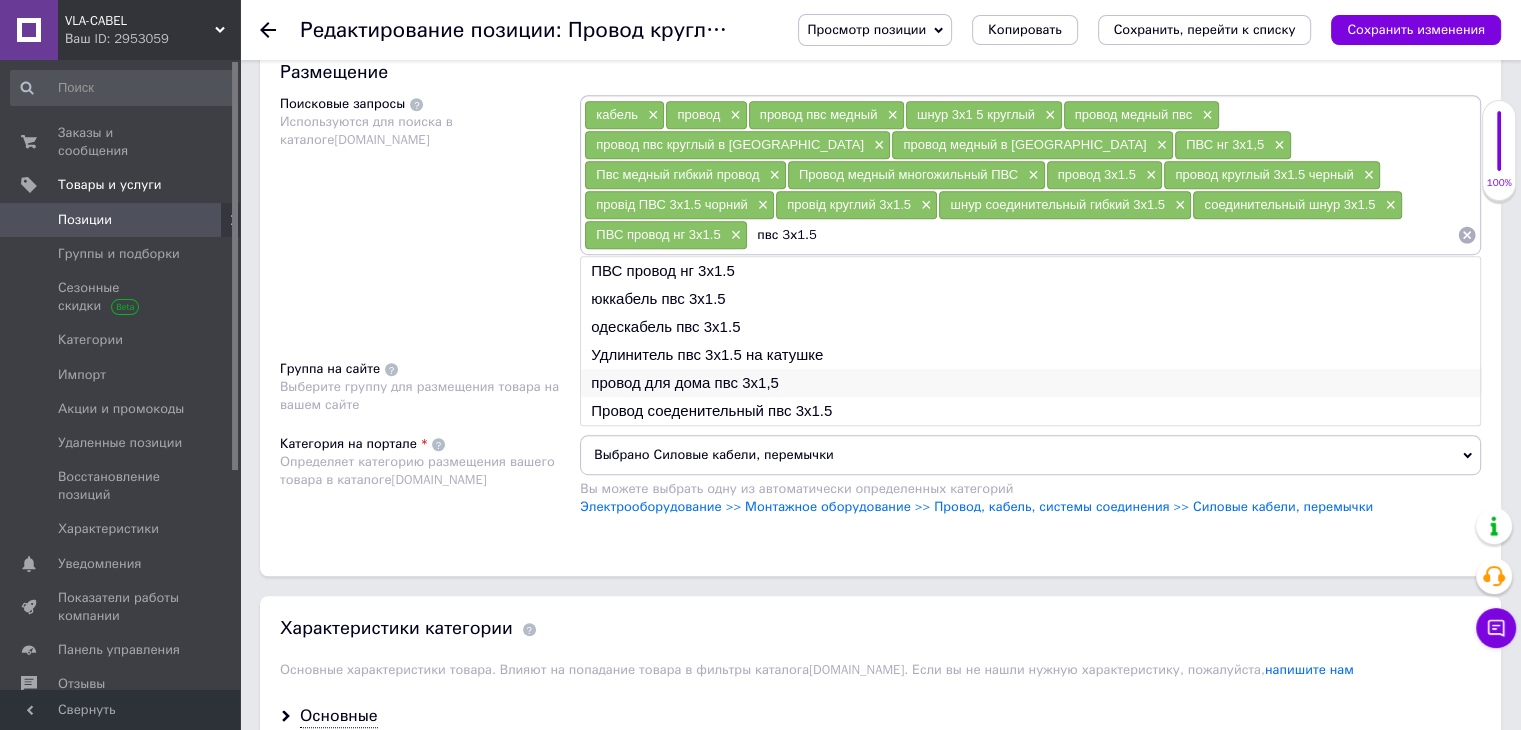 type on "пвс 3х1.5" 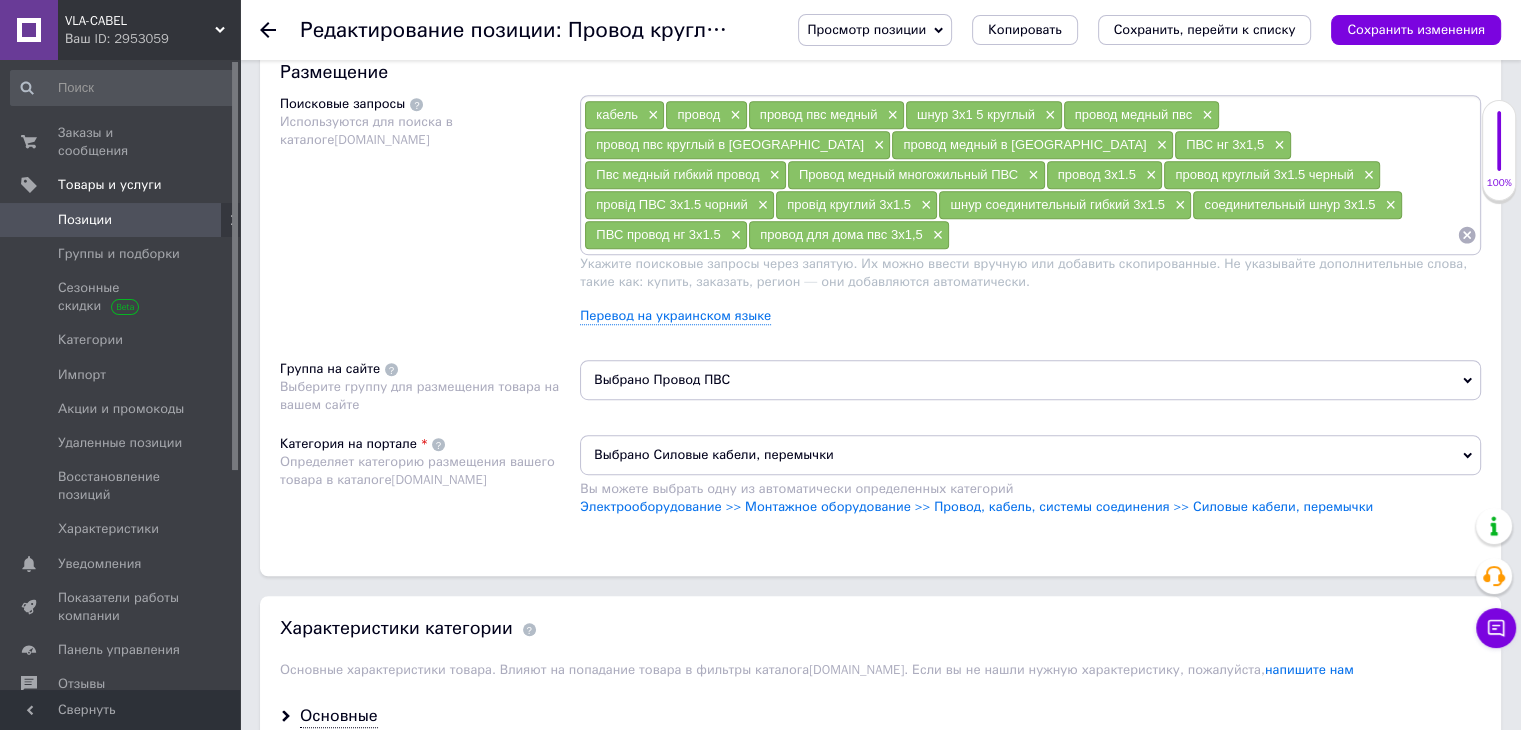 click at bounding box center (1203, 235) 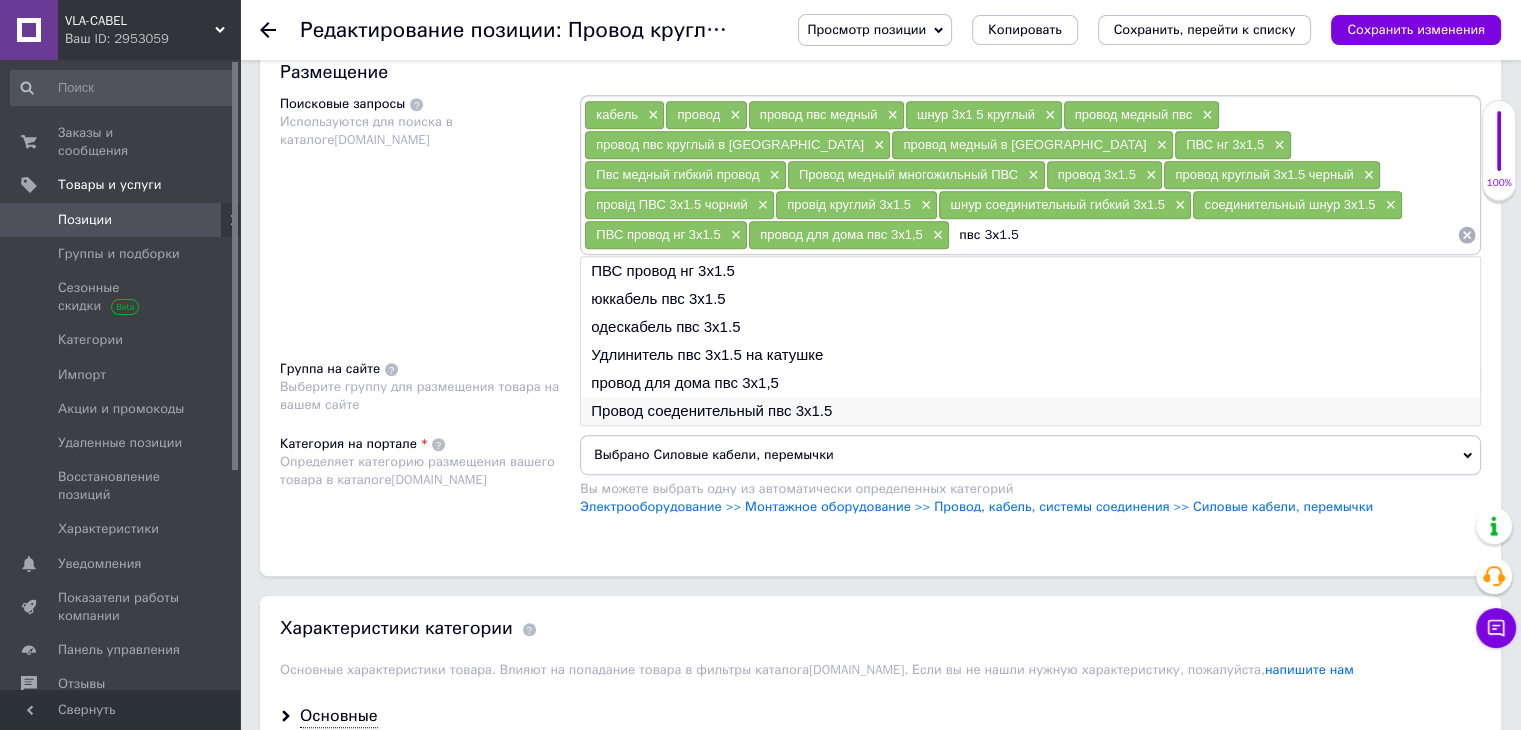 type on "пвс 3х1.5" 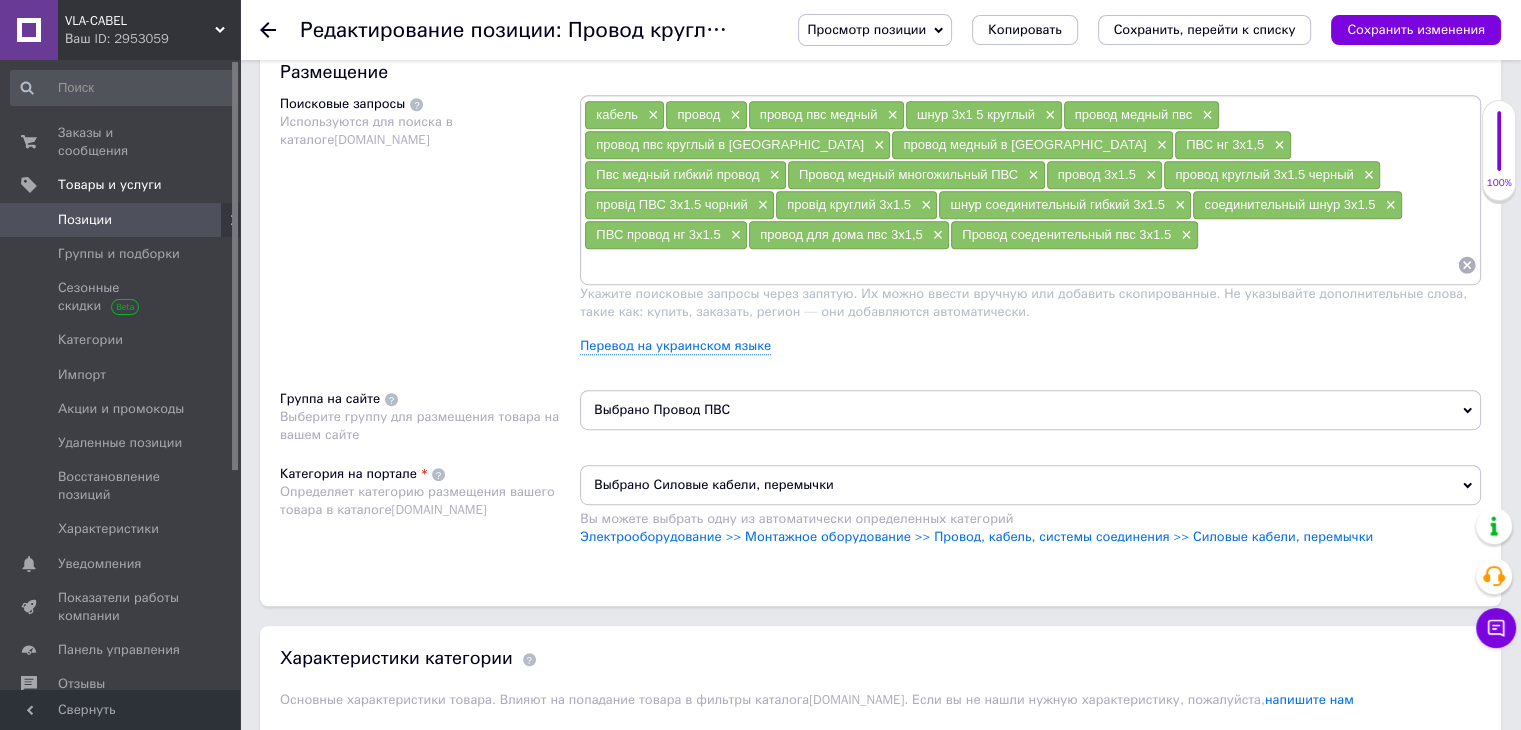 click at bounding box center [1020, 265] 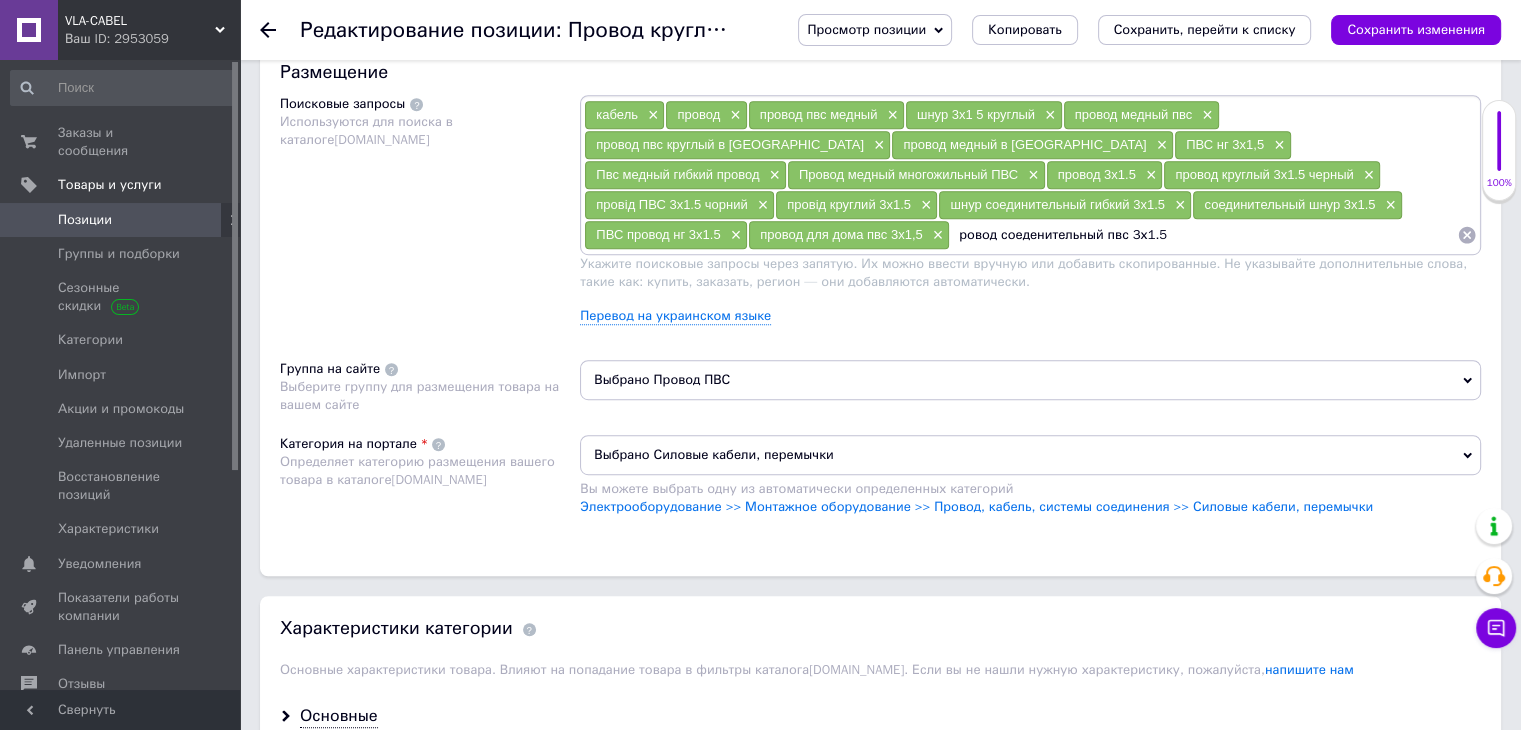 type on "провод соеденительный пвс 3х1.5" 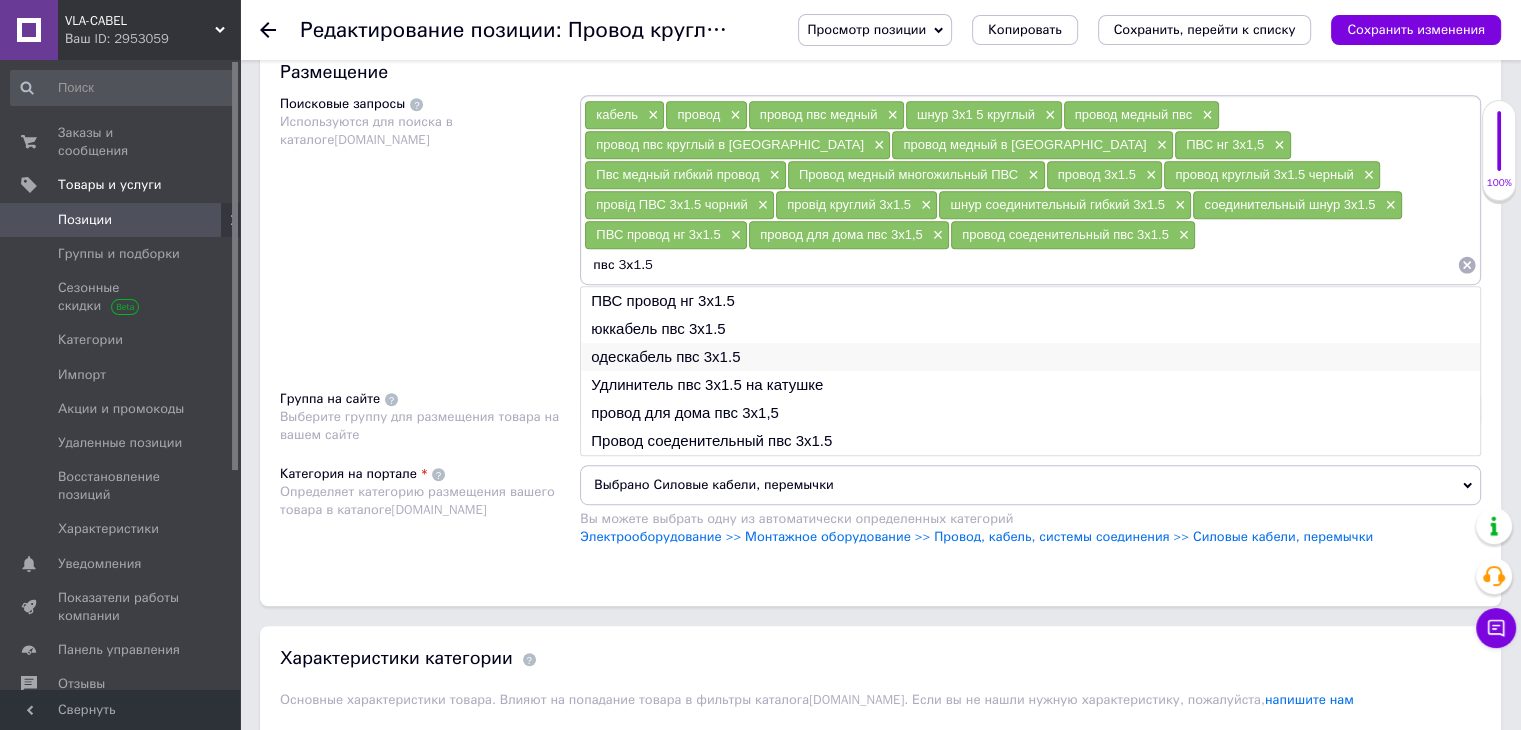 type on "пвс 3х1.5" 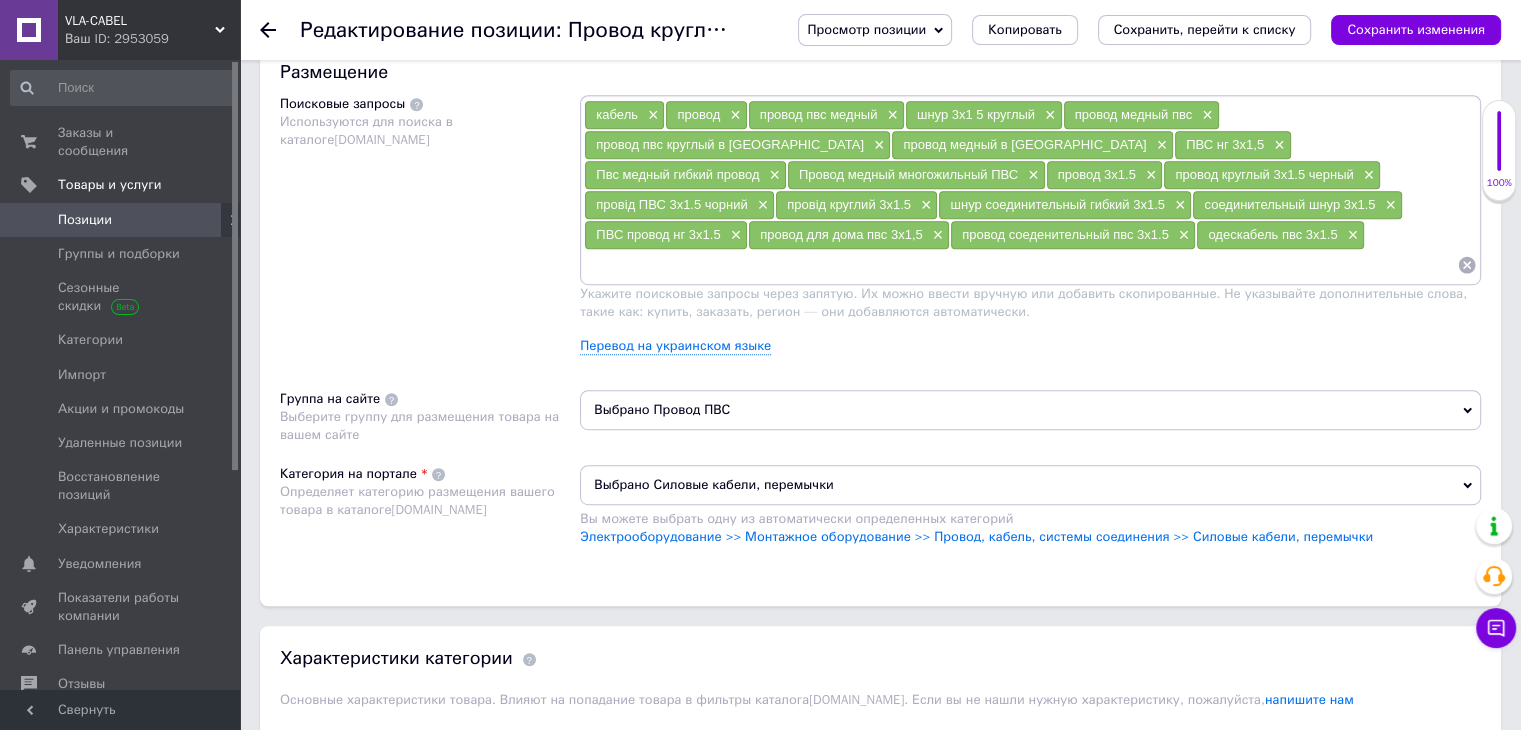 click at bounding box center [1020, 265] 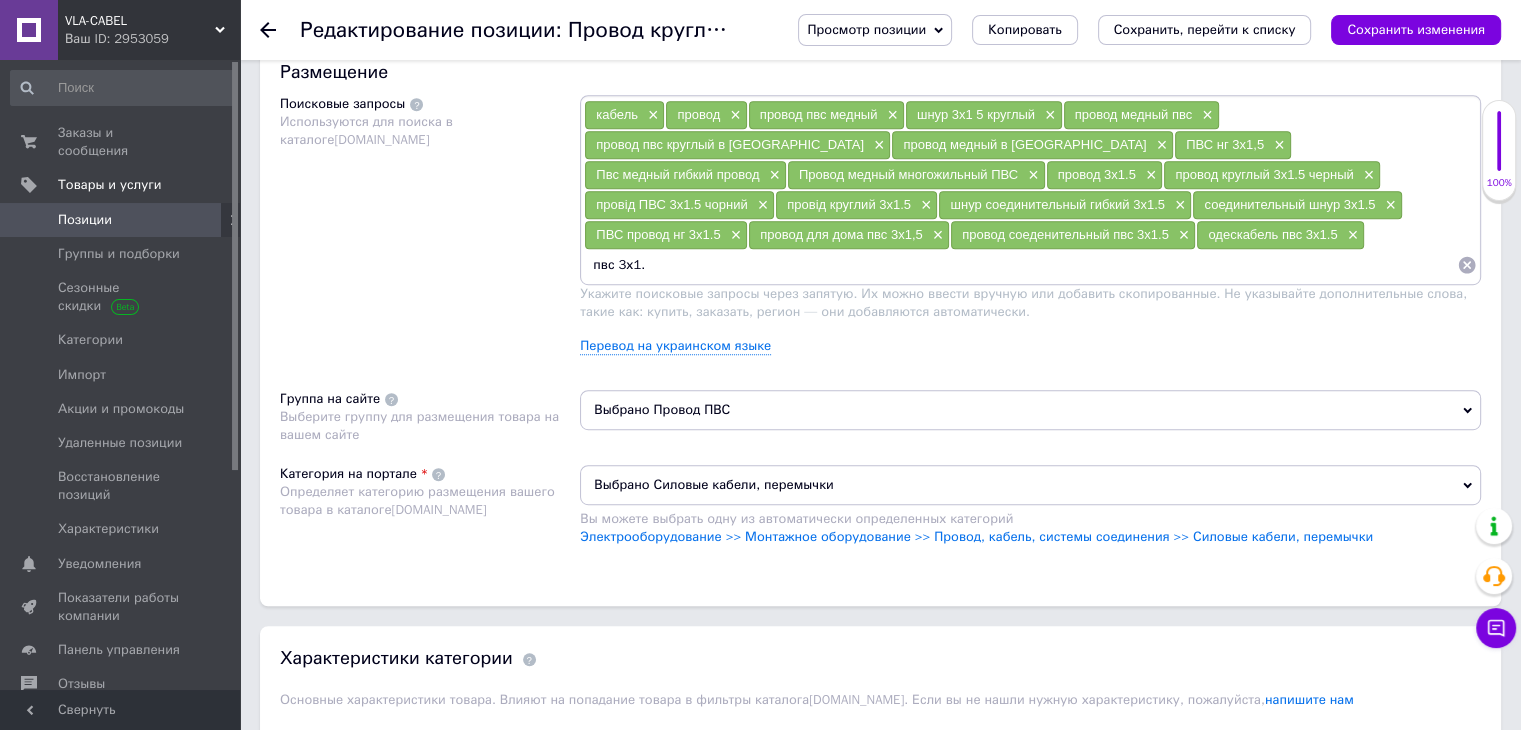 type on "пвс 3х1.5" 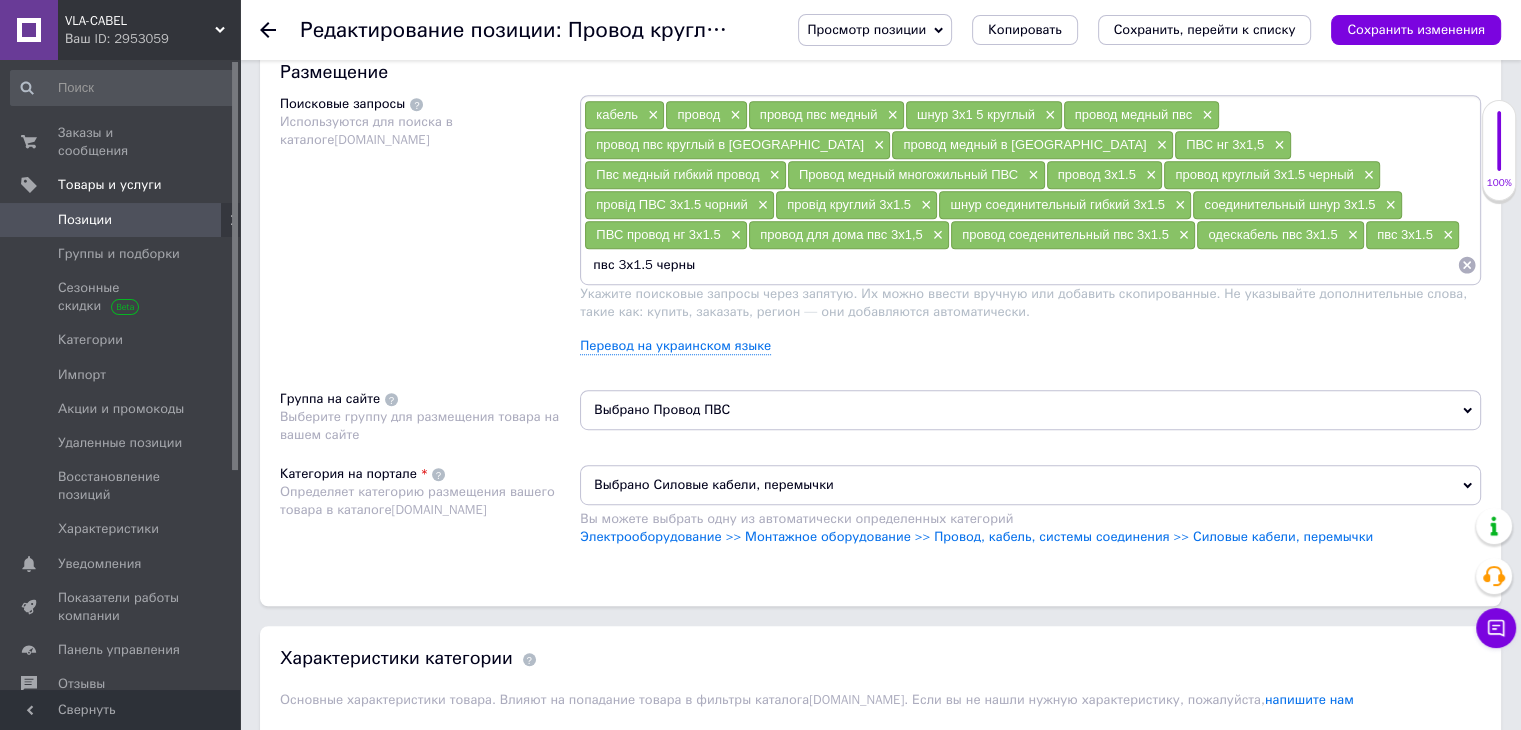 type on "пвс 3х1.5 черный" 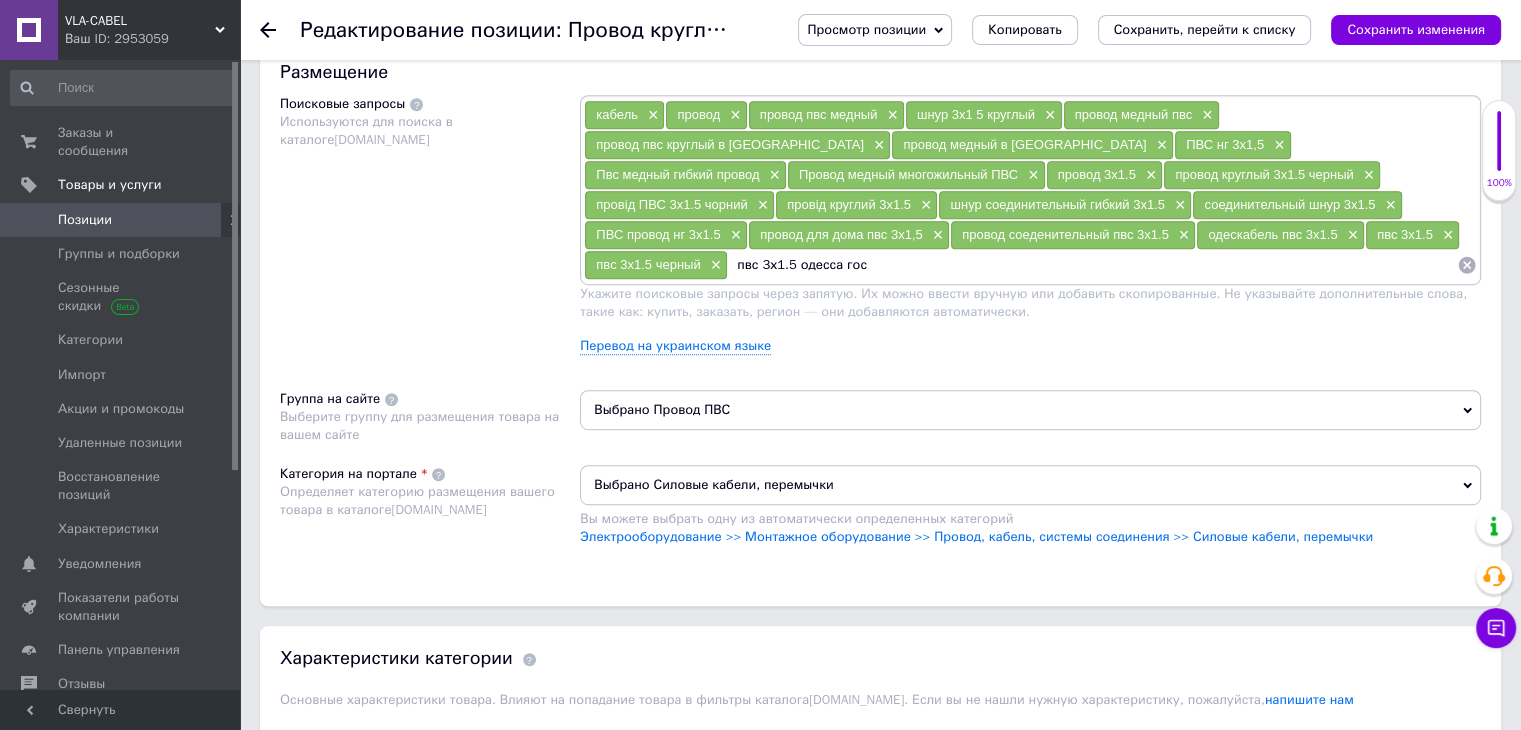type on "пвс 3х1.5 одесса гост" 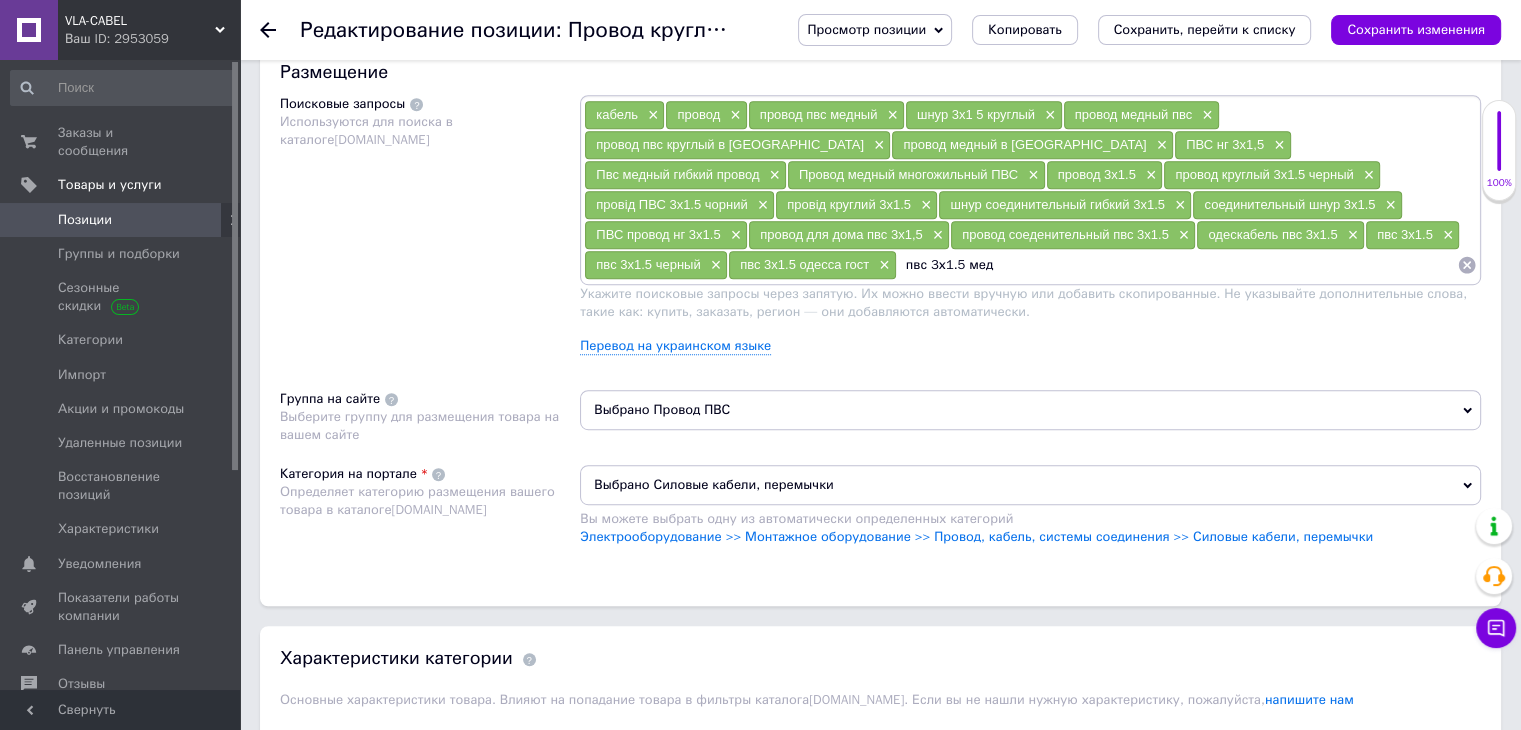 type on "пвс 3х1.5 медь" 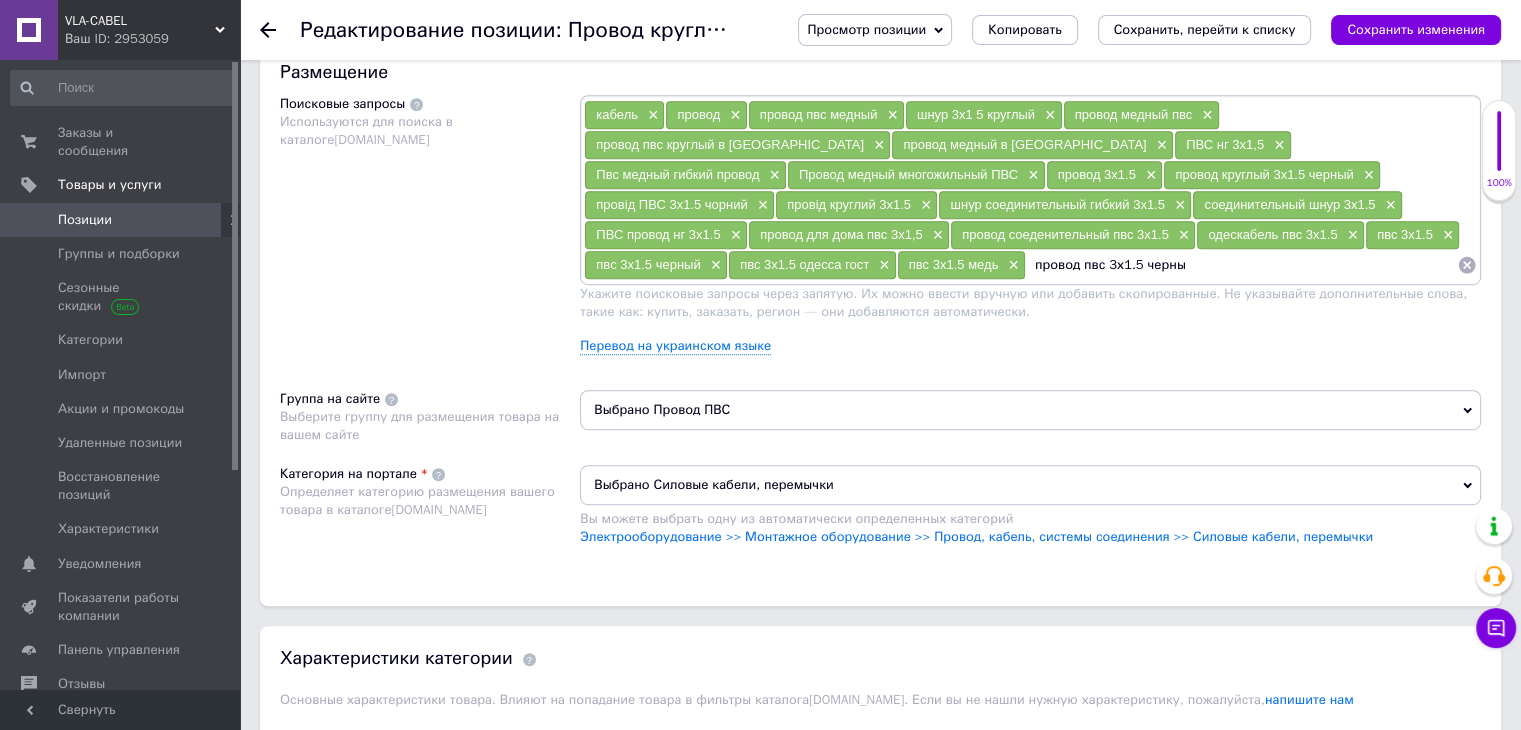 type on "провод пвс 3х1.5 черный" 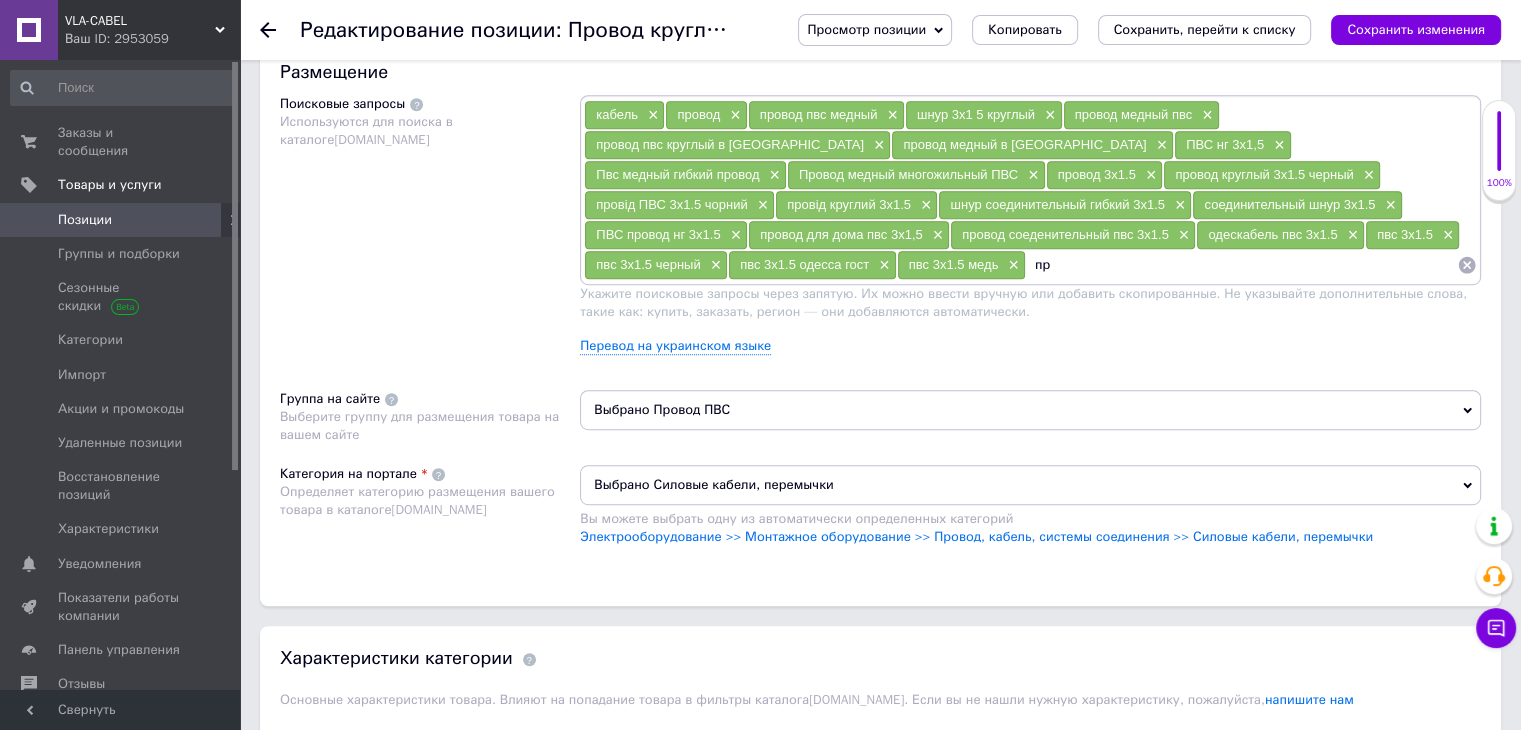 type on "п" 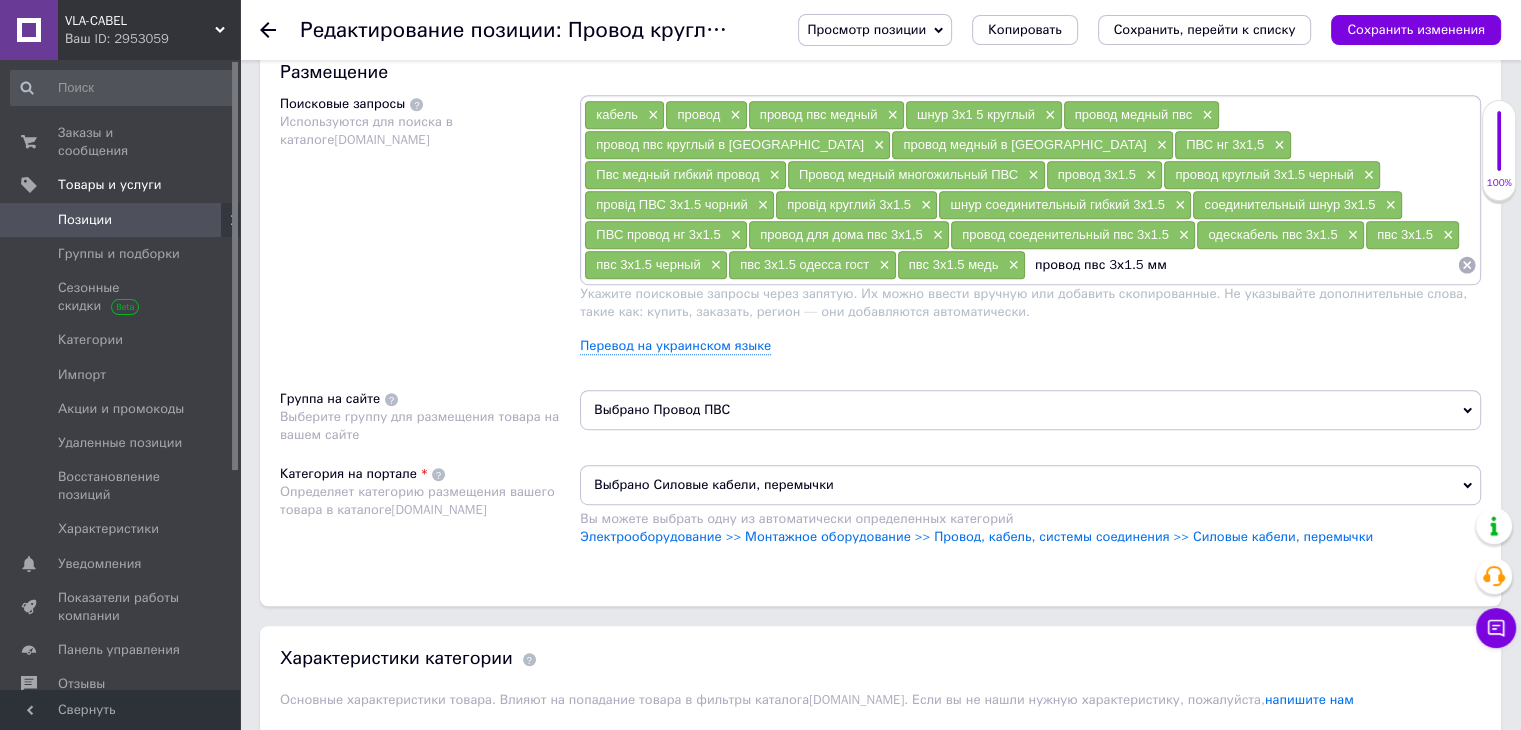 type on "провод пвс 3х1.5 мм2" 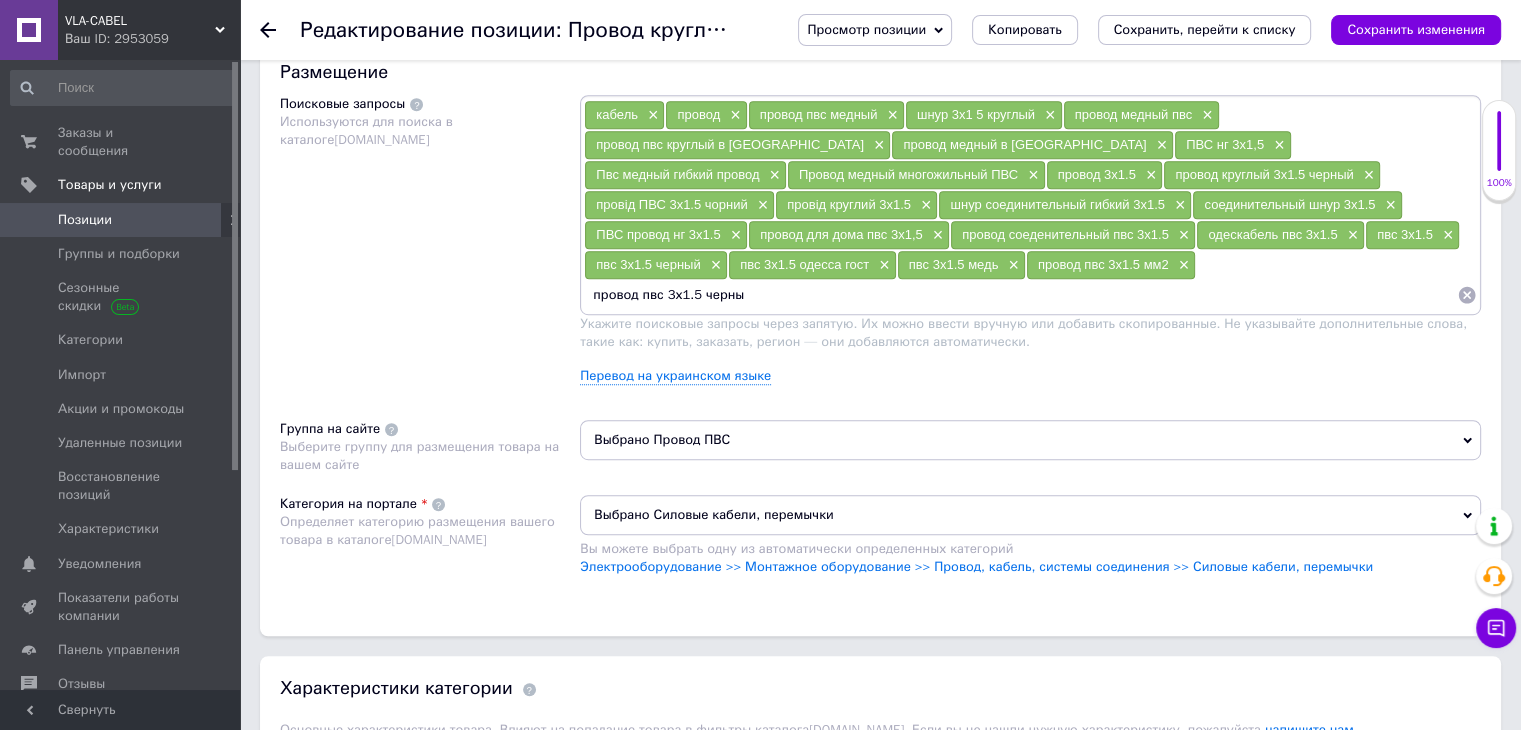 type on "провод пвс 3х1.5 черный" 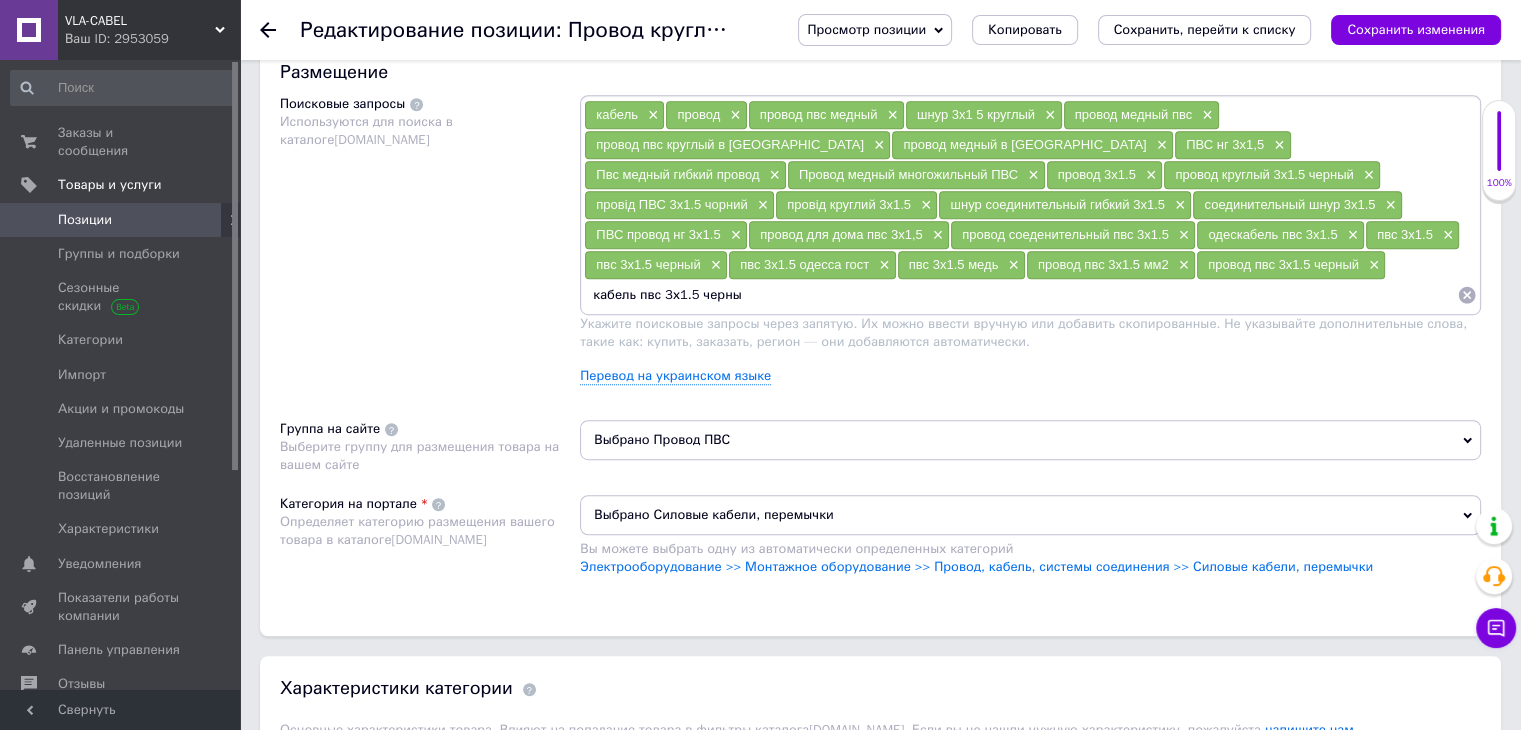 type on "кабель пвс 3х1.5 черный" 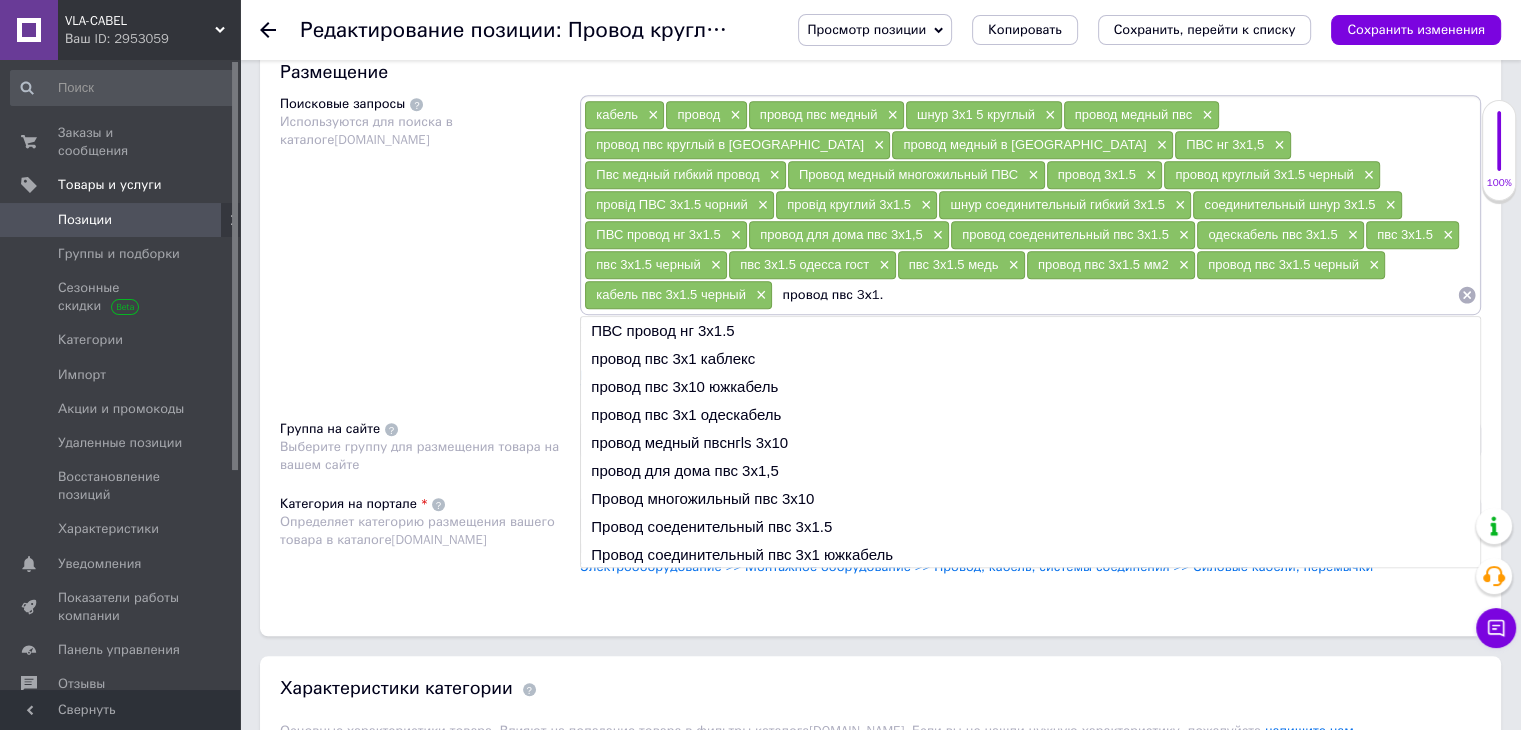 type on "провод пвс 3х1.5" 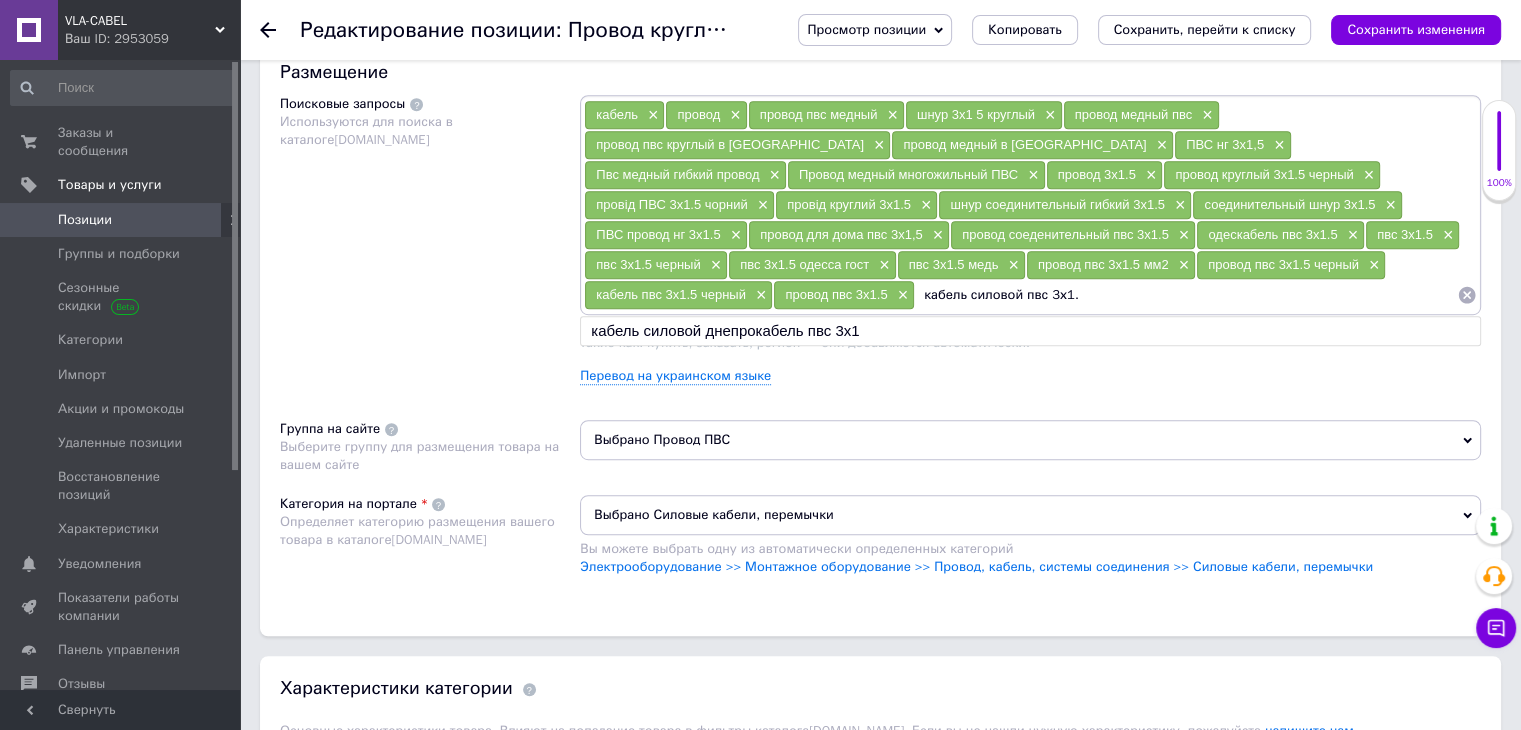 type on "кабель силовой пвс 3х1.5" 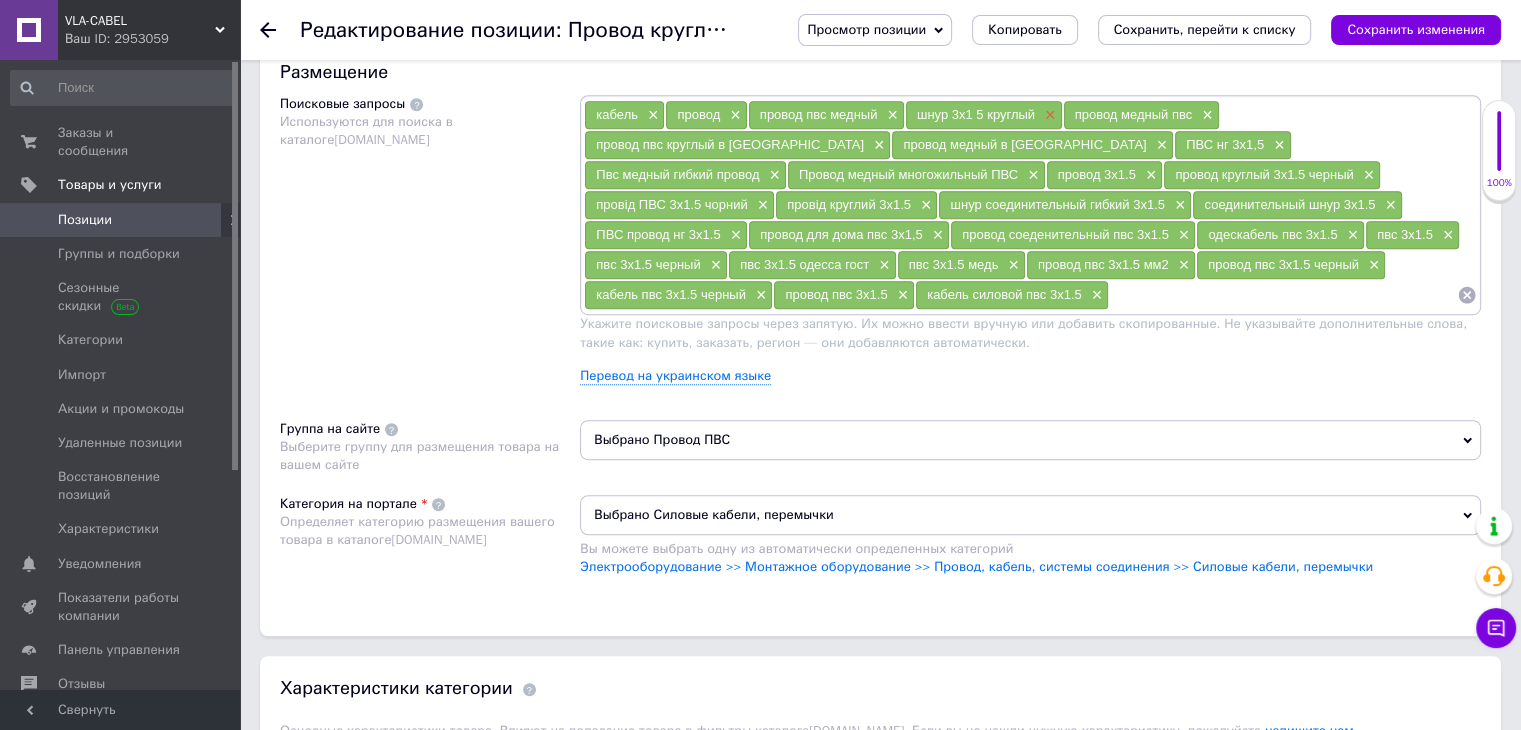 click on "×" at bounding box center (1048, 115) 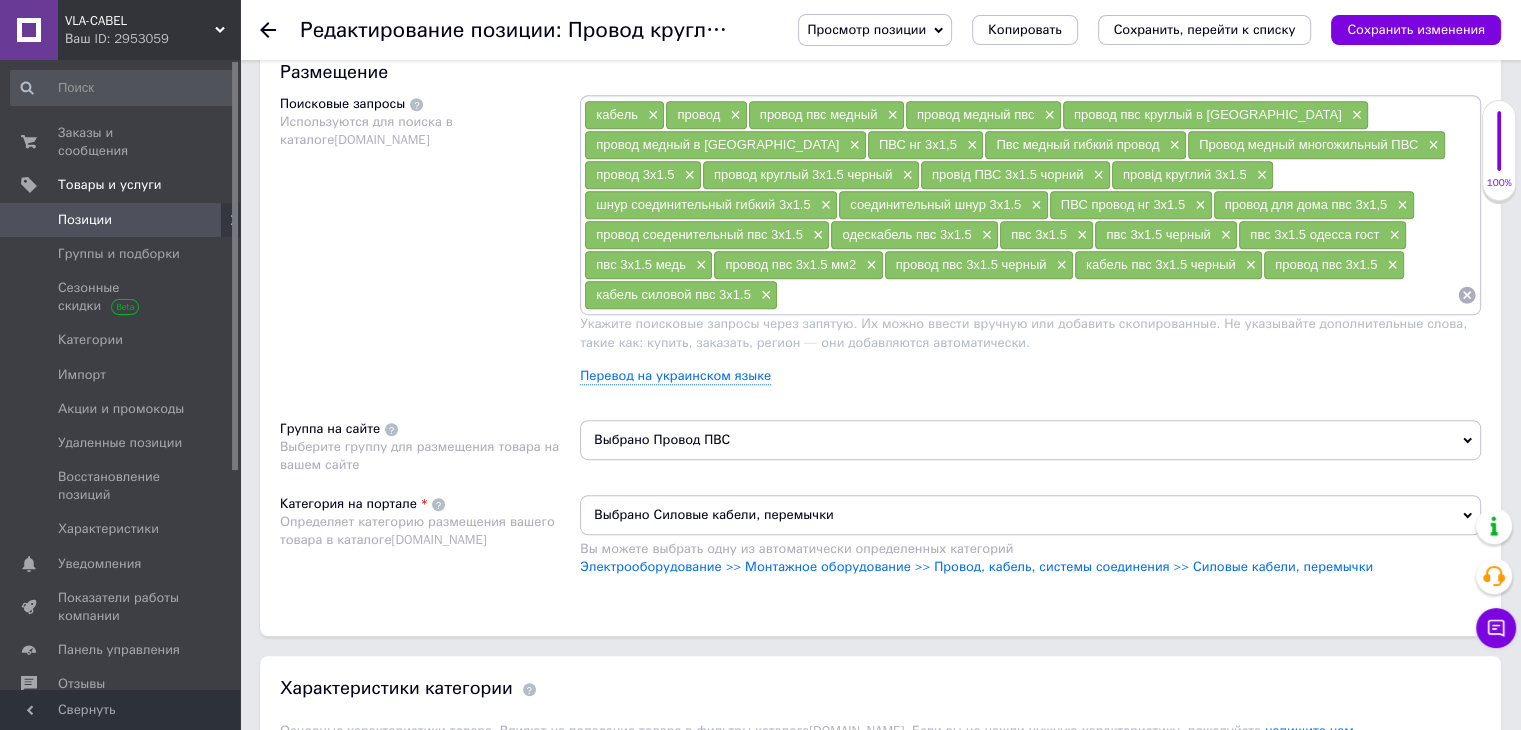 click at bounding box center [1117, 295] 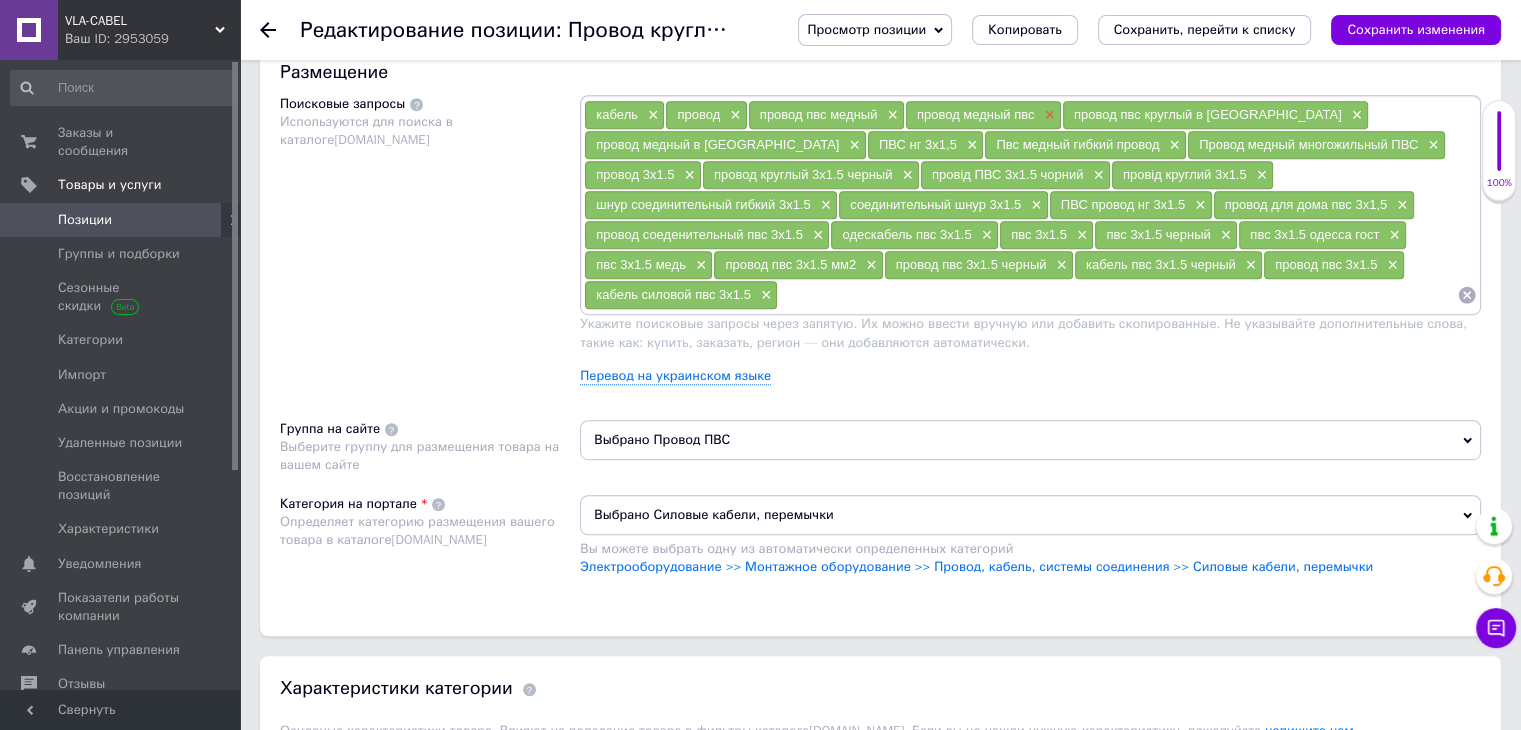click on "×" at bounding box center [1047, 115] 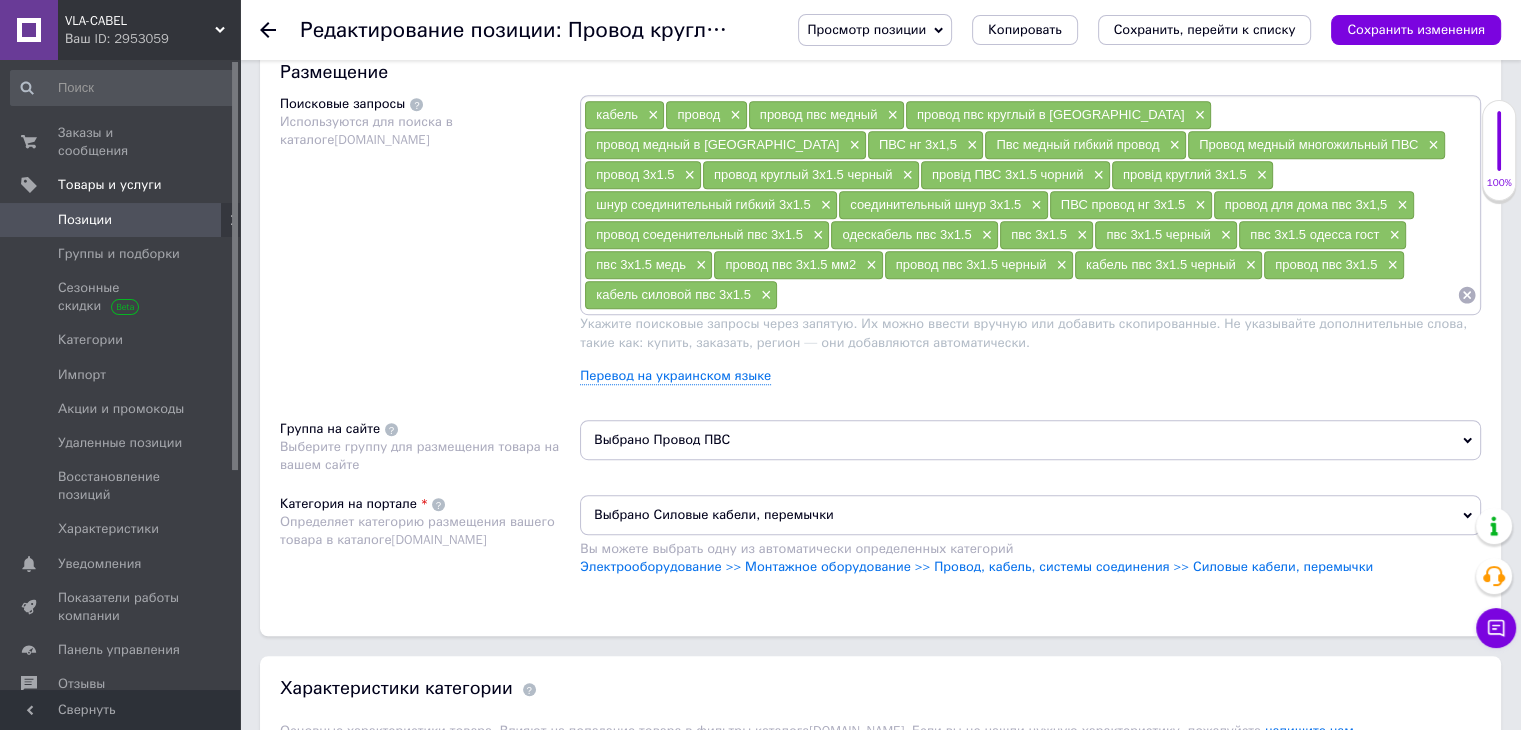 click at bounding box center [1117, 295] 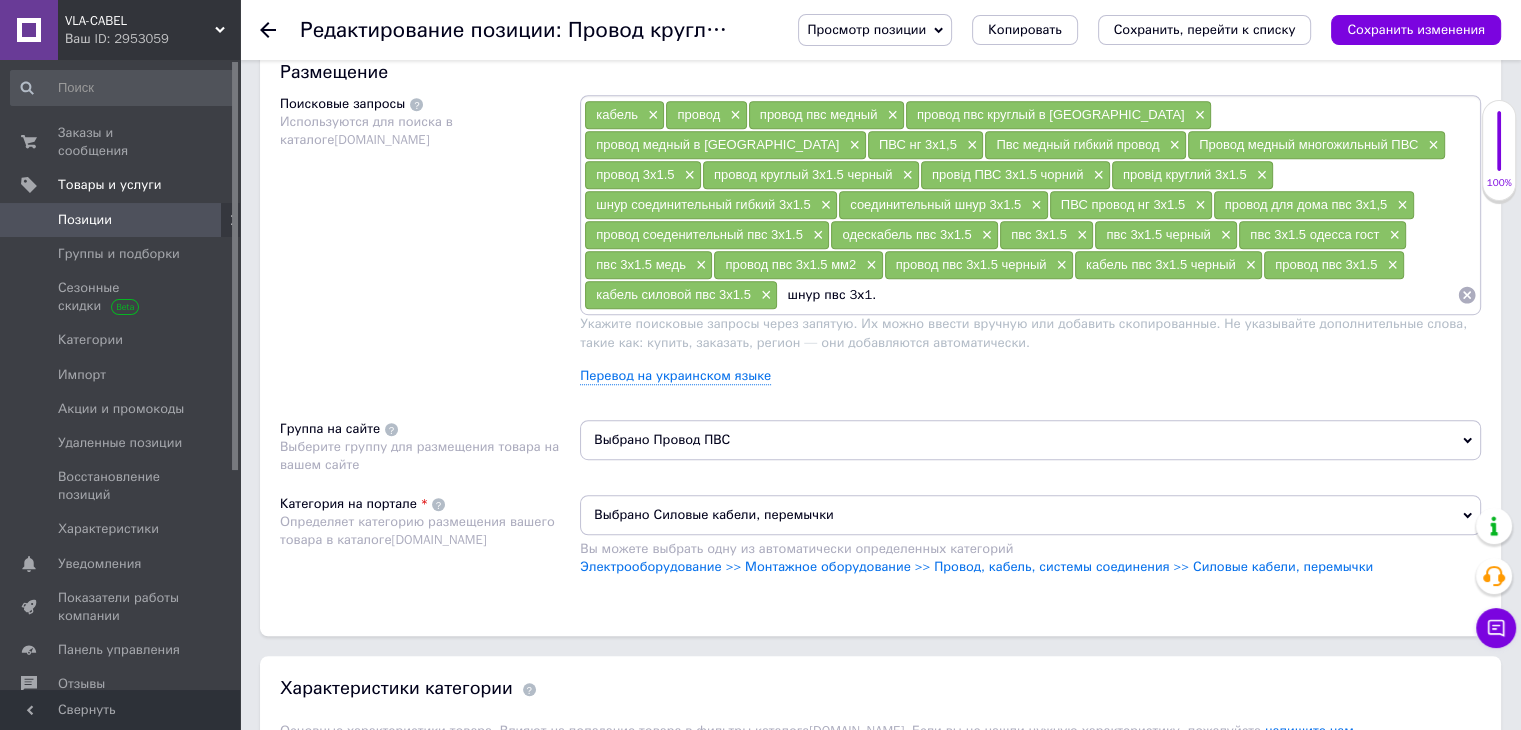 type on "шнур пвс 3х1.5" 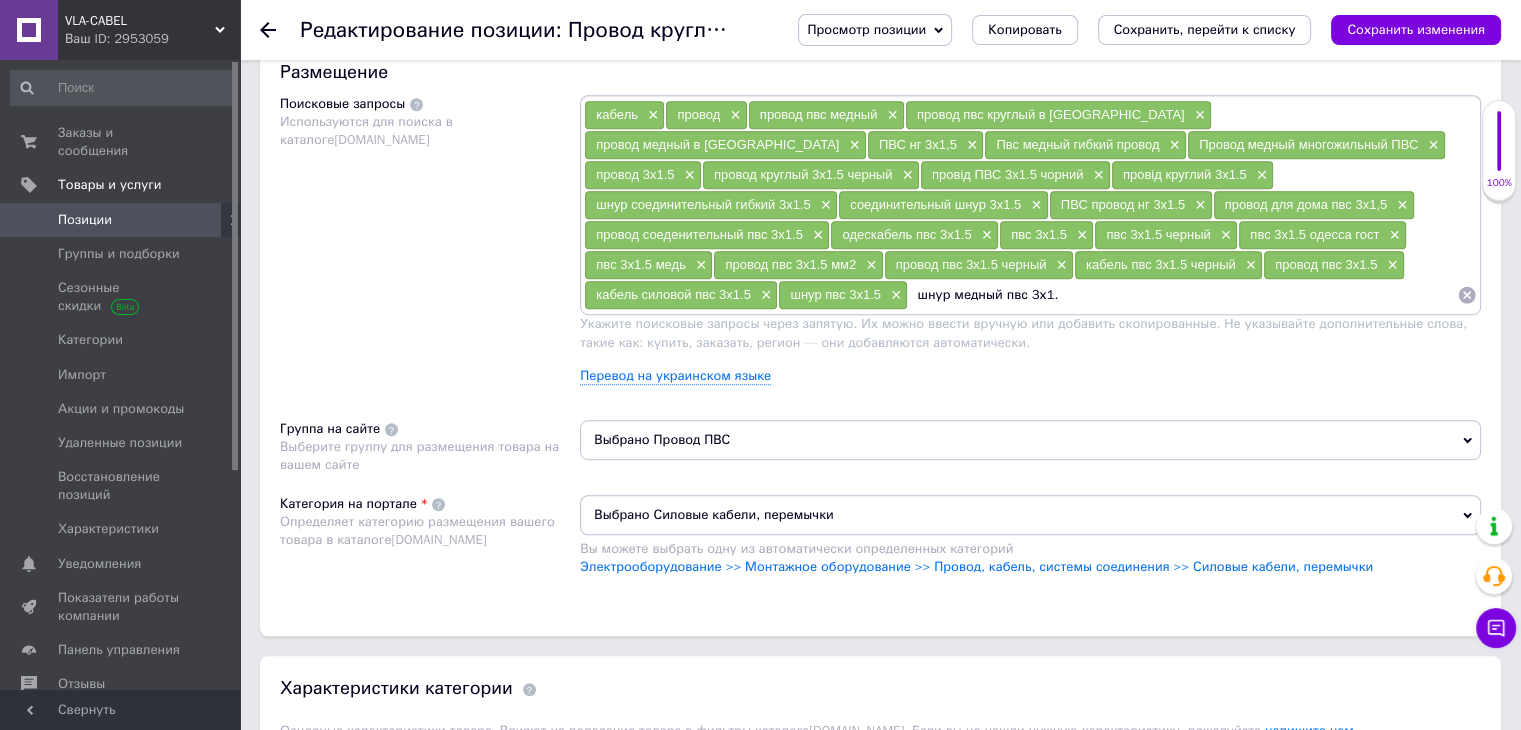 type on "шнур медный пвс 3х1.5" 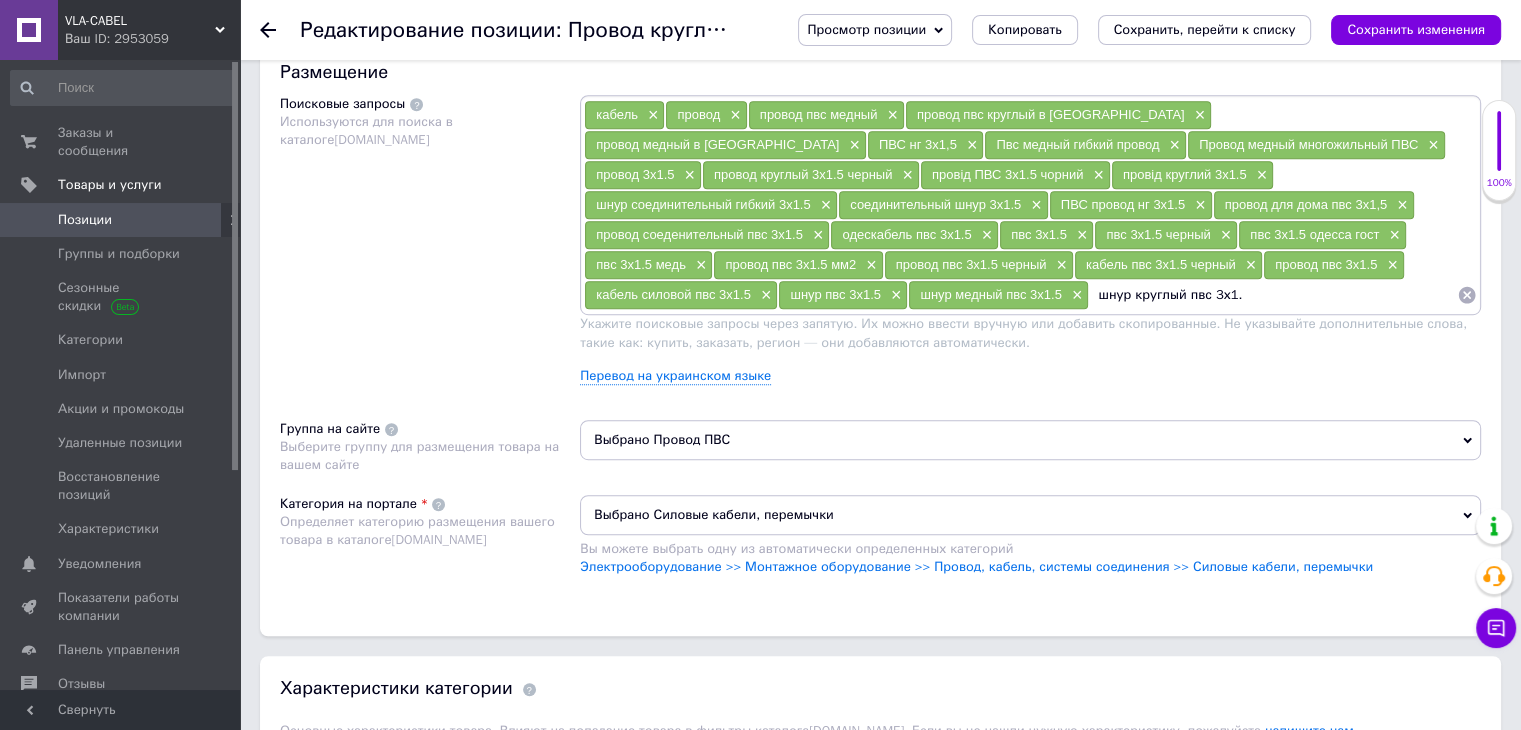 type on "шнур круглый пвс 3х1.5" 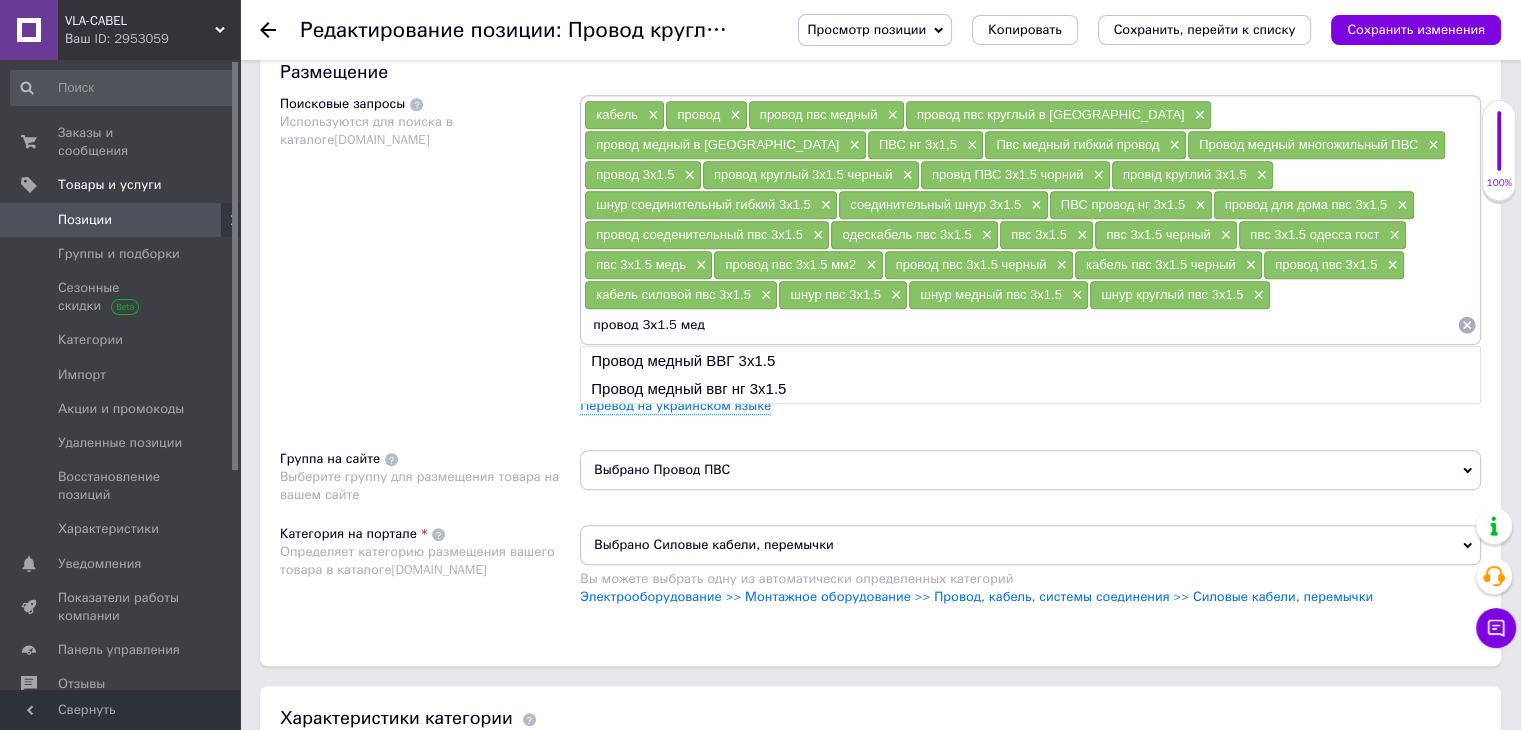 type on "провод 3х1.5 медь" 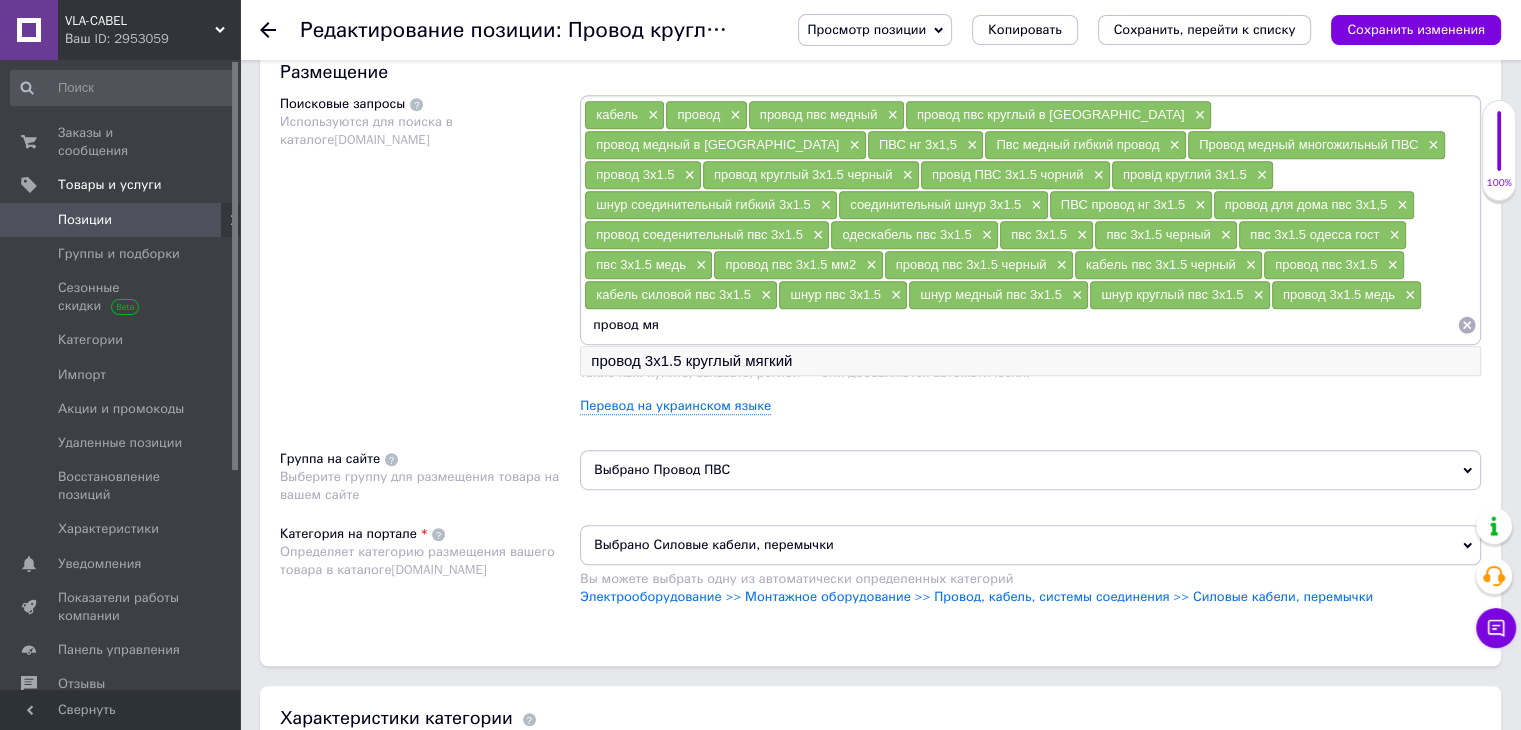 type on "провод мя" 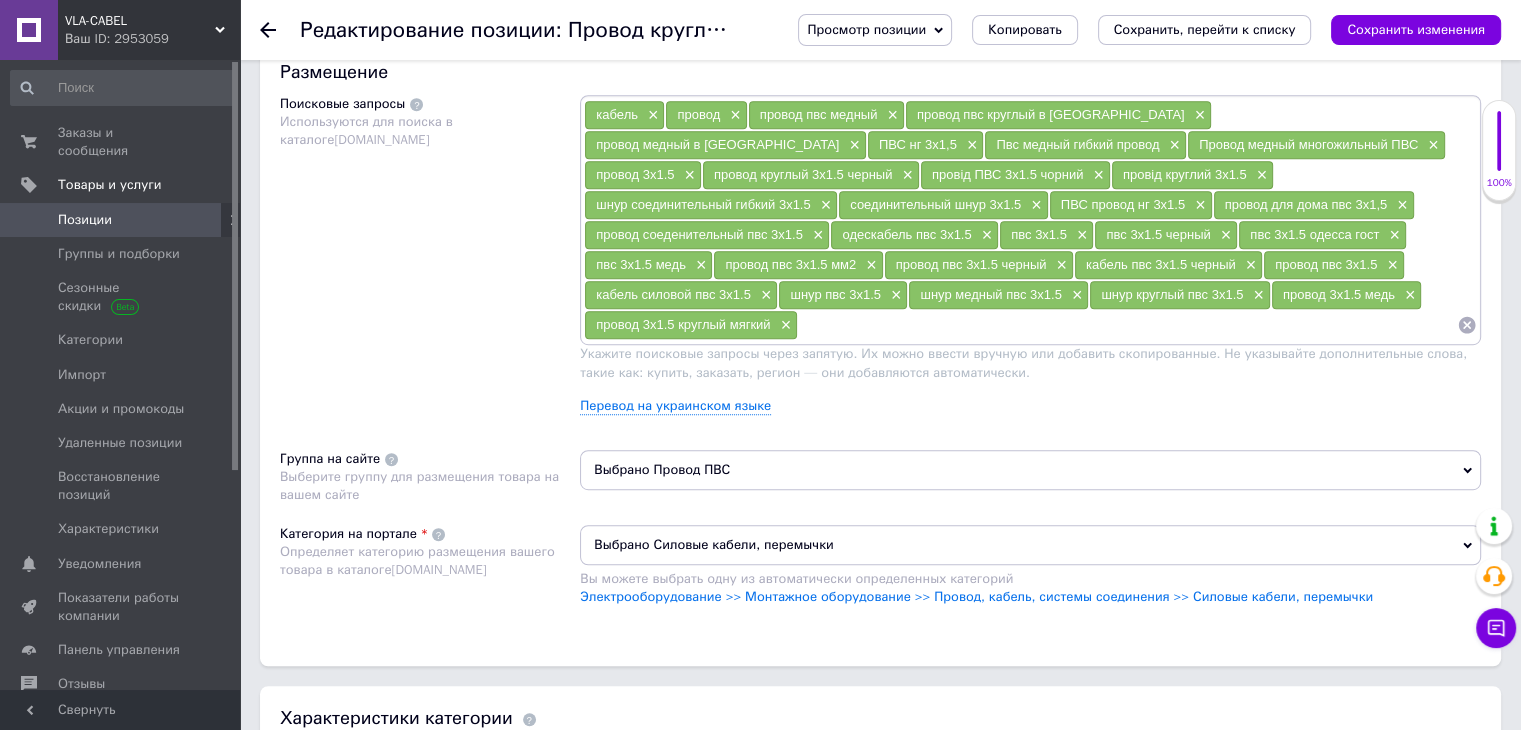 click at bounding box center [1127, 325] 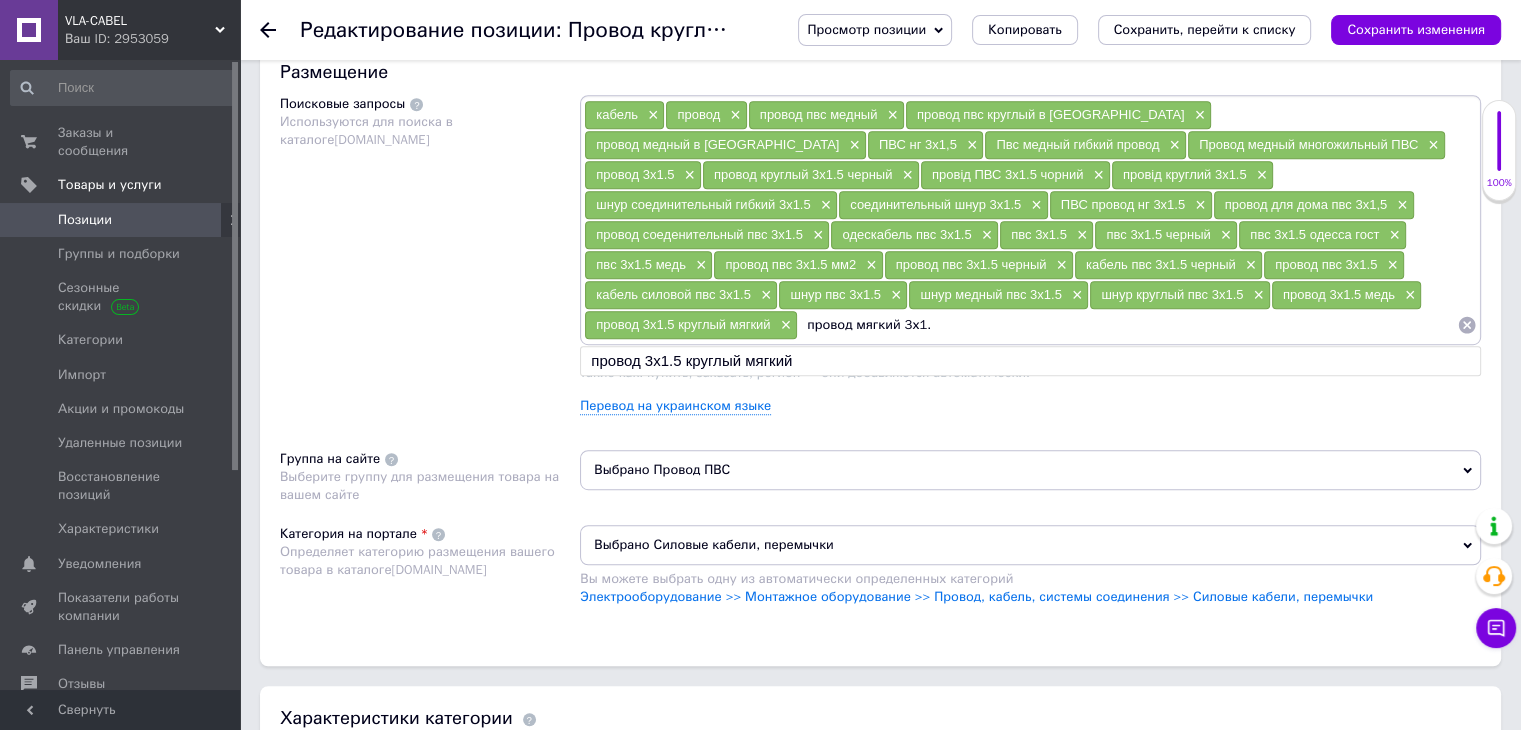 type on "провод мягкий 3х1.5" 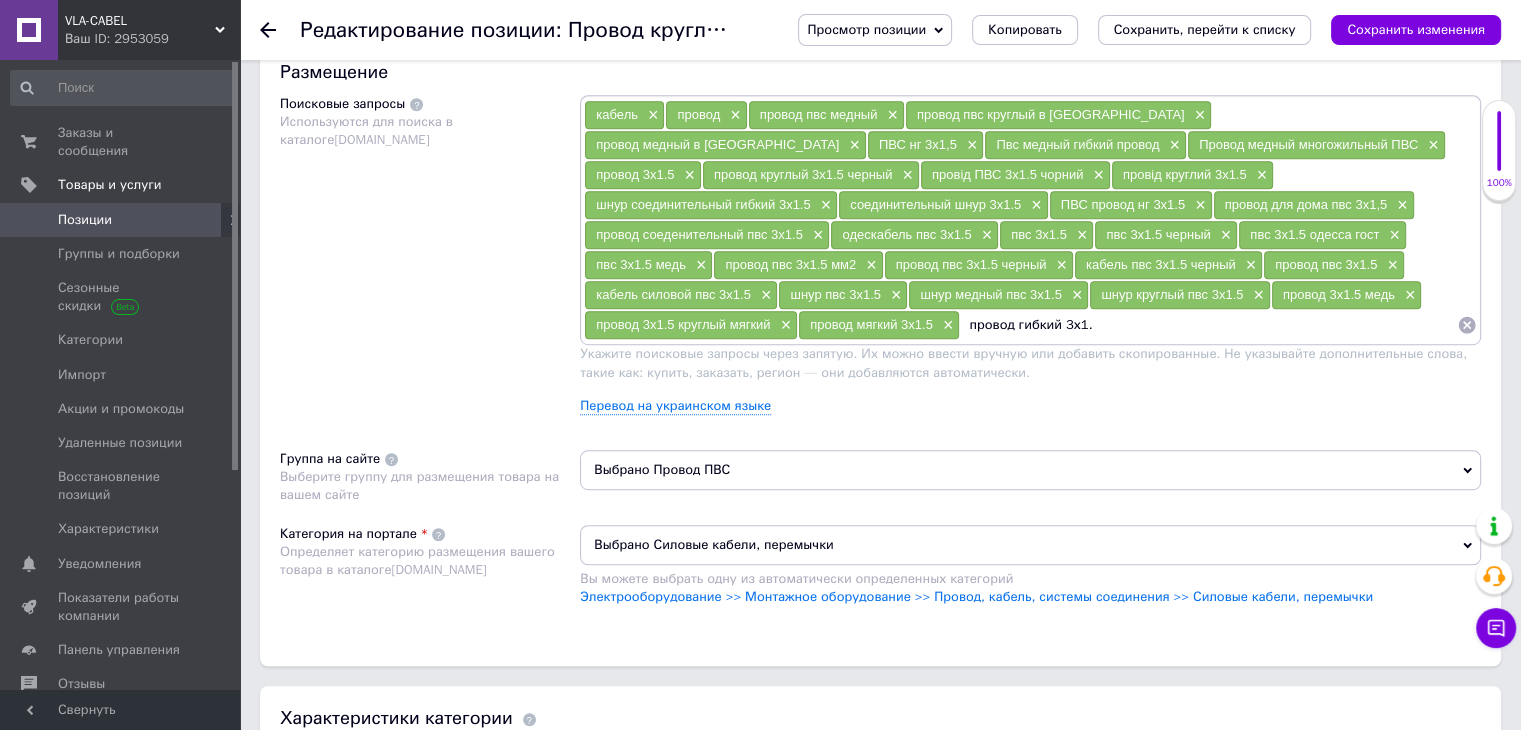 type on "провод гибкий 3х1.5" 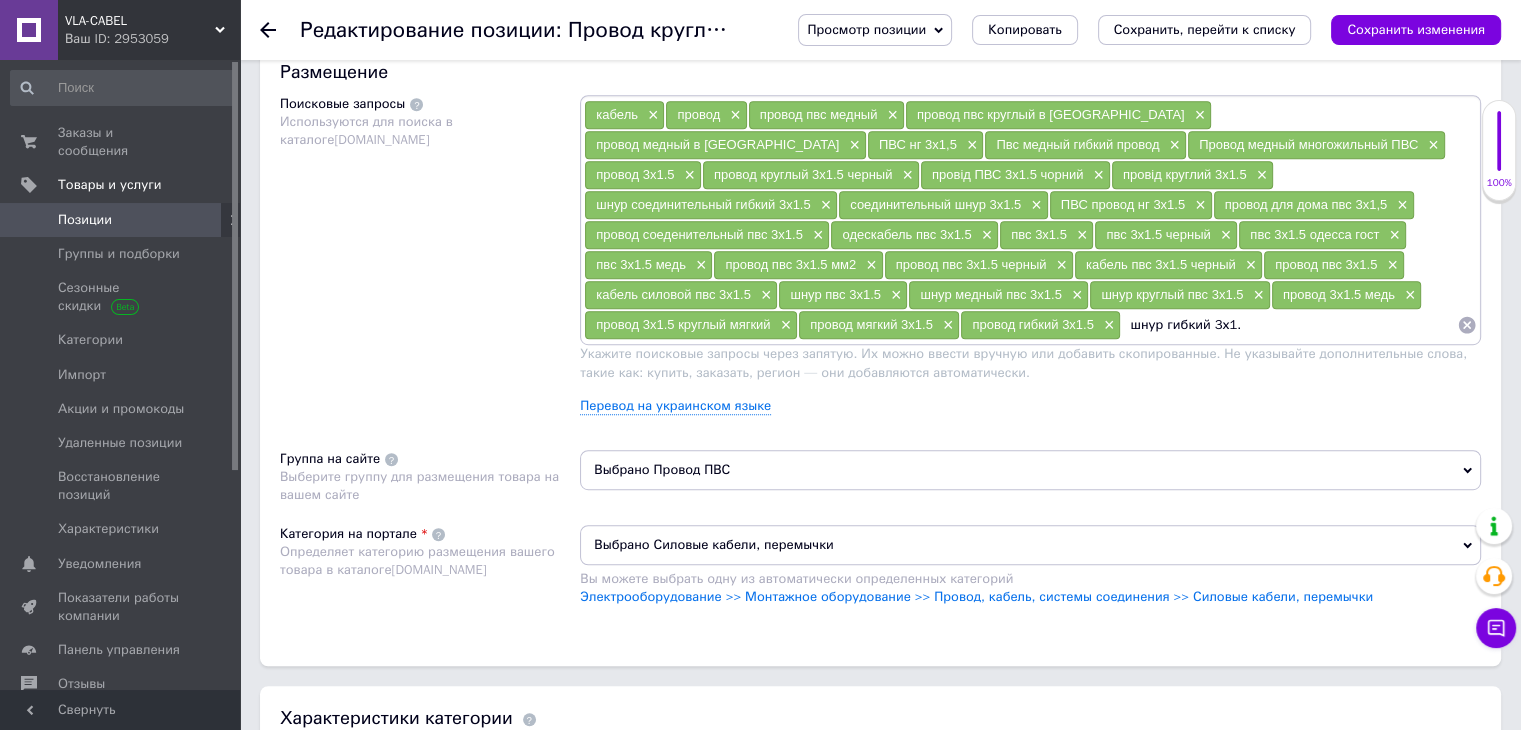 type on "шнур гибкий 3х1.5" 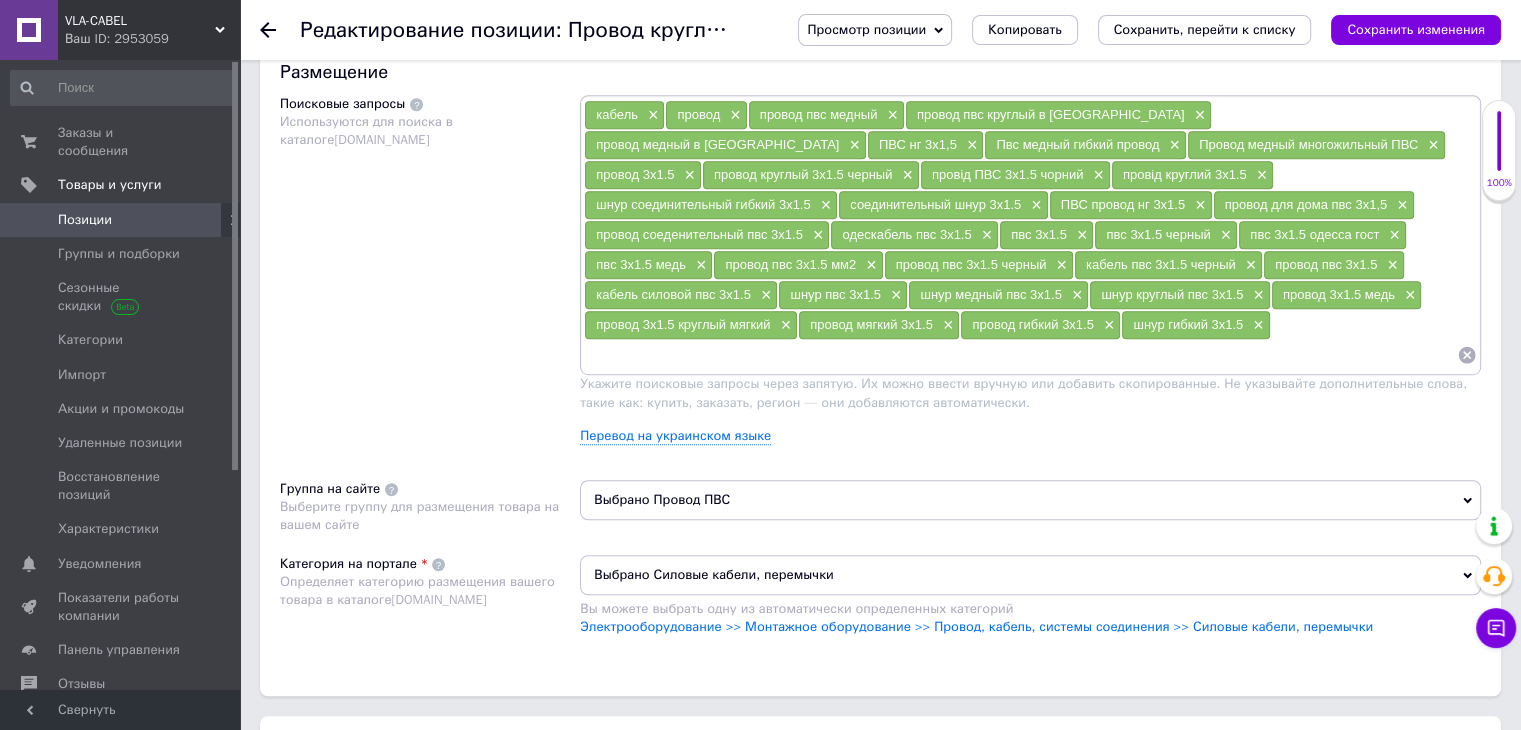 type on "шнур гибкий 3х1.5" 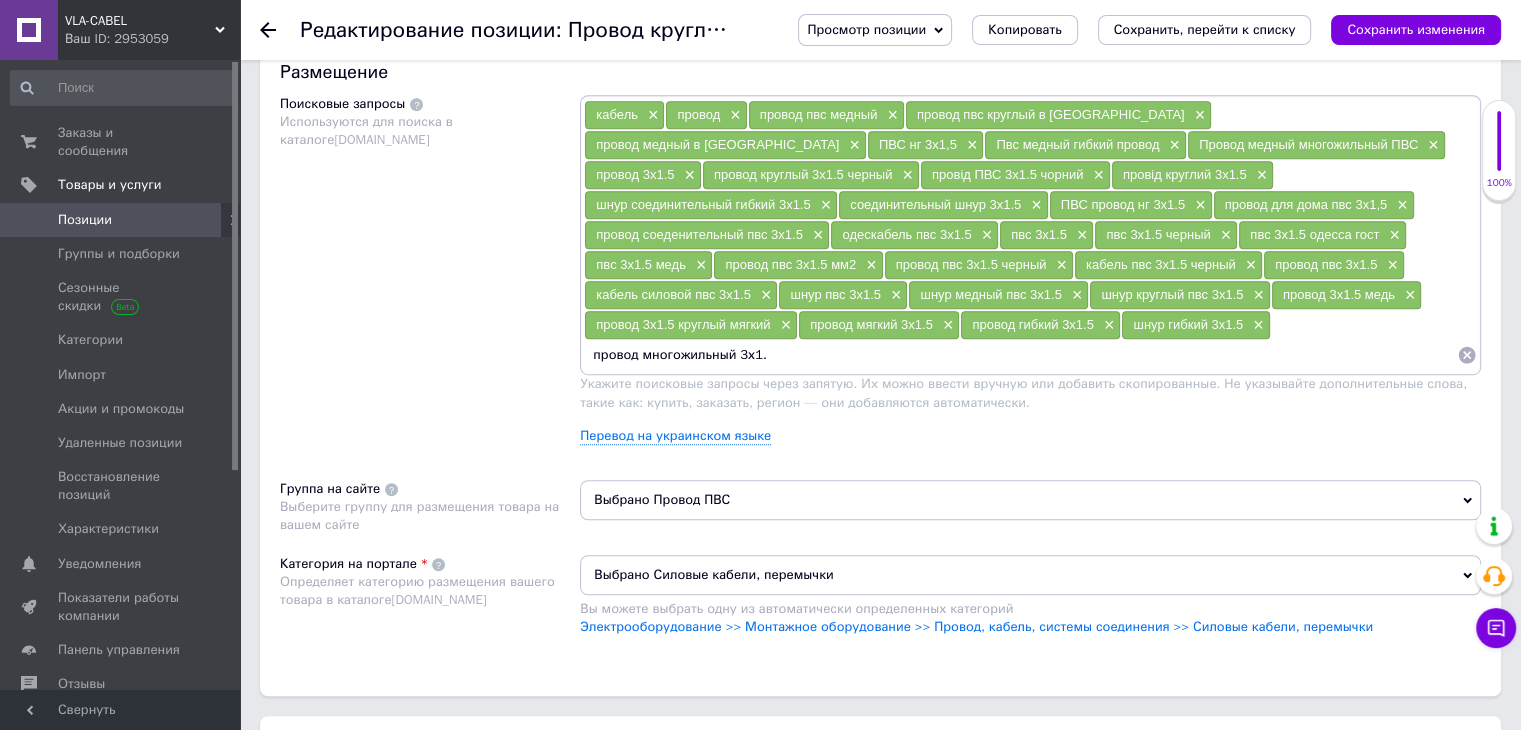 type on "провод многожильный 3х1.5" 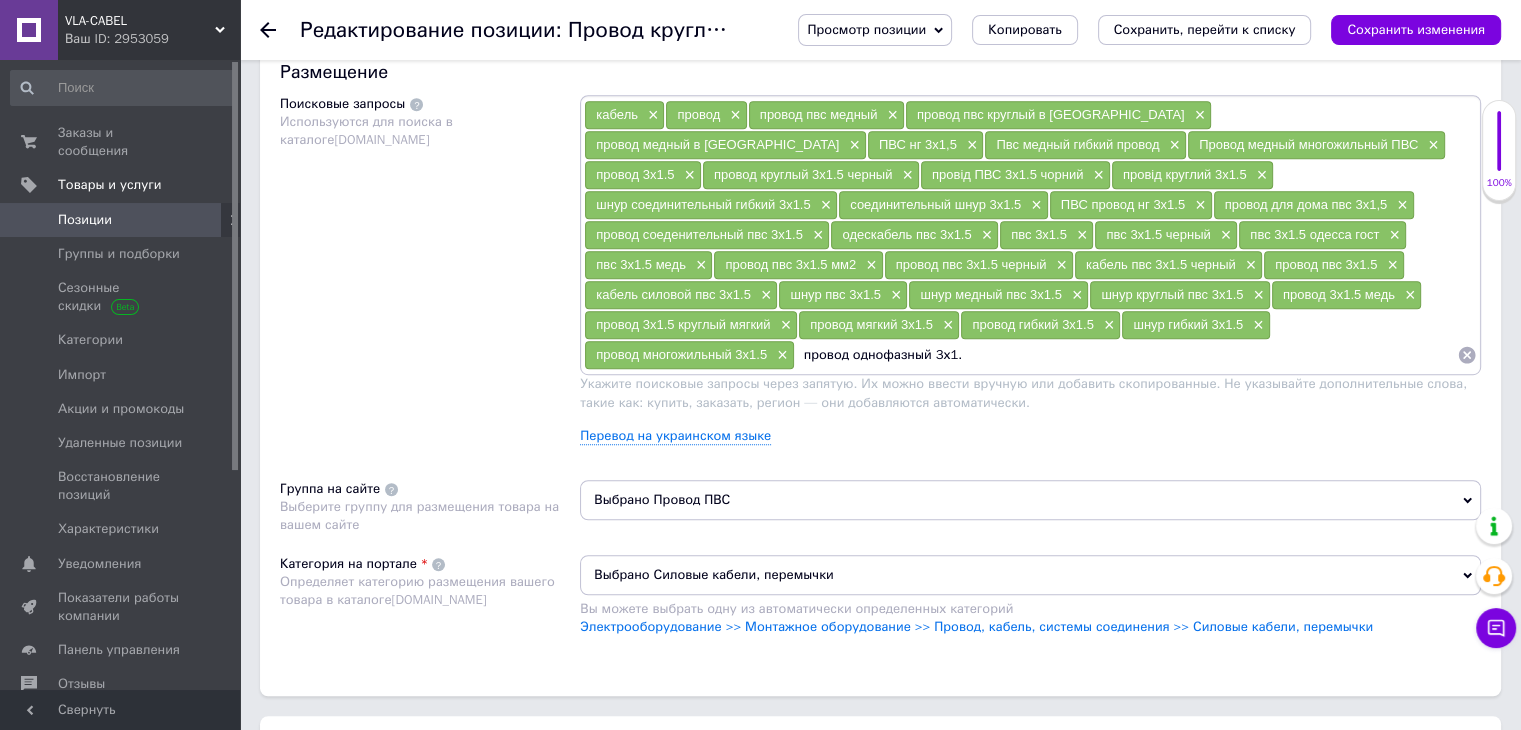 type on "провод однофазный 3х1.5" 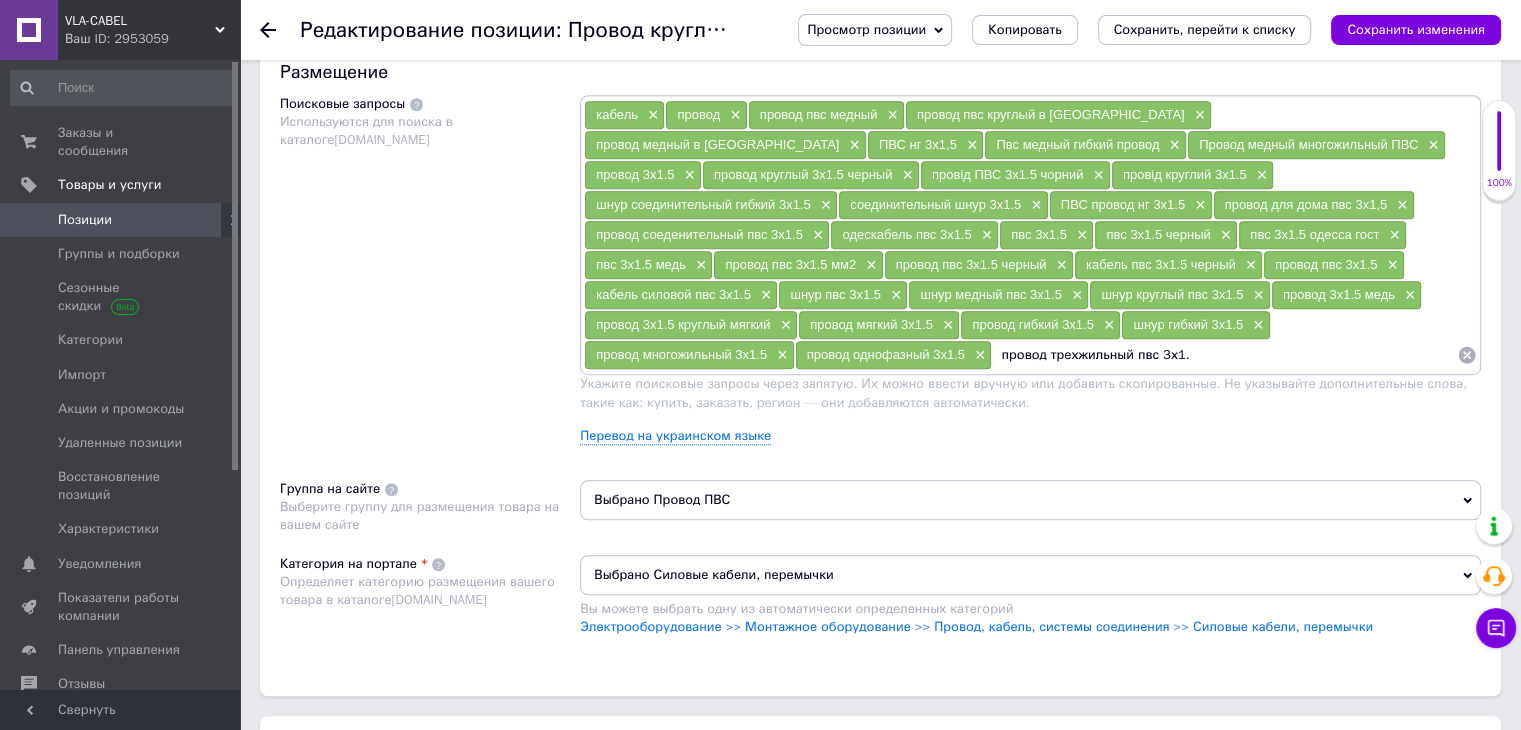 type on "провод трехжильный пвс 3х1.5" 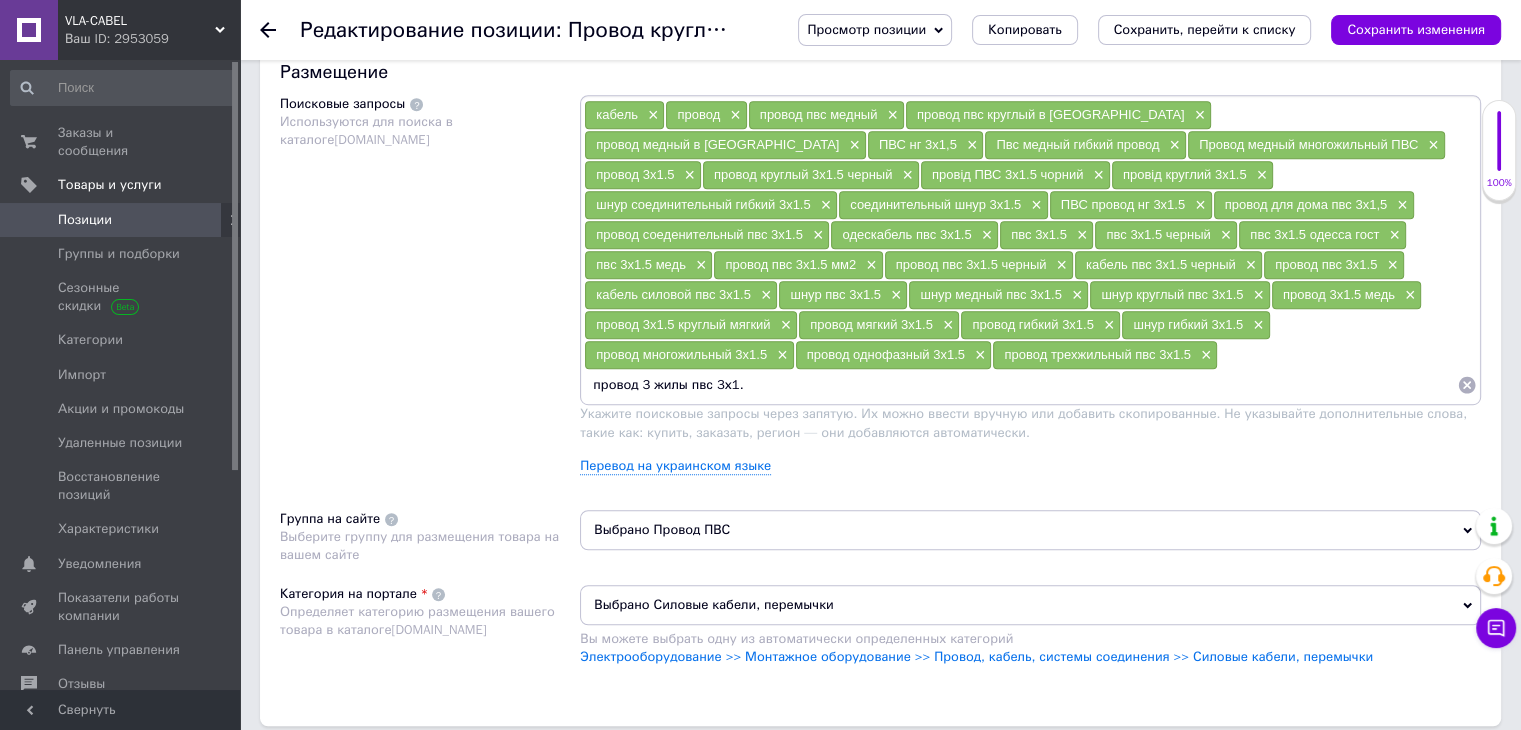 type on "провод 3 жилы пвс 3х1.5" 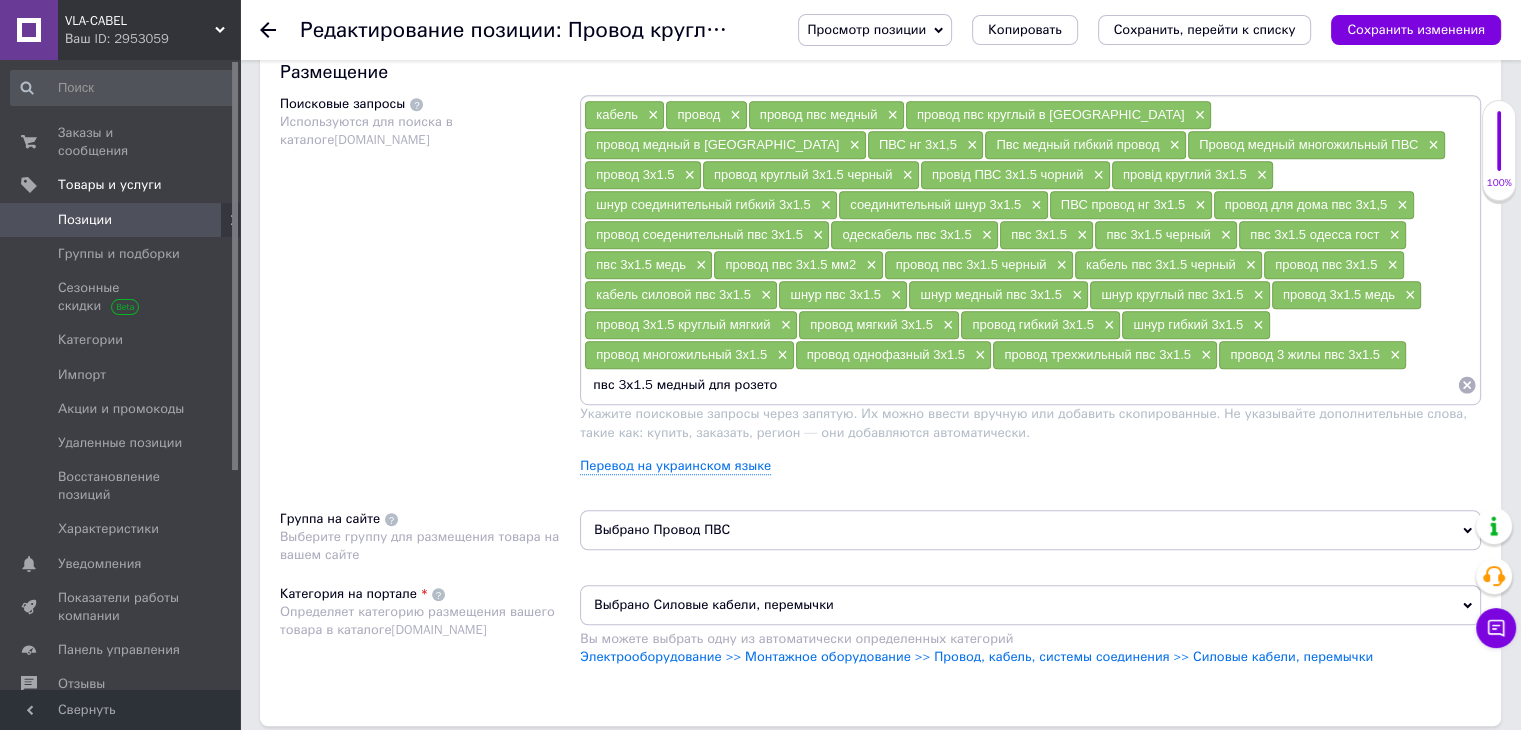 type on "пвс 3х1.5 медный для розеток" 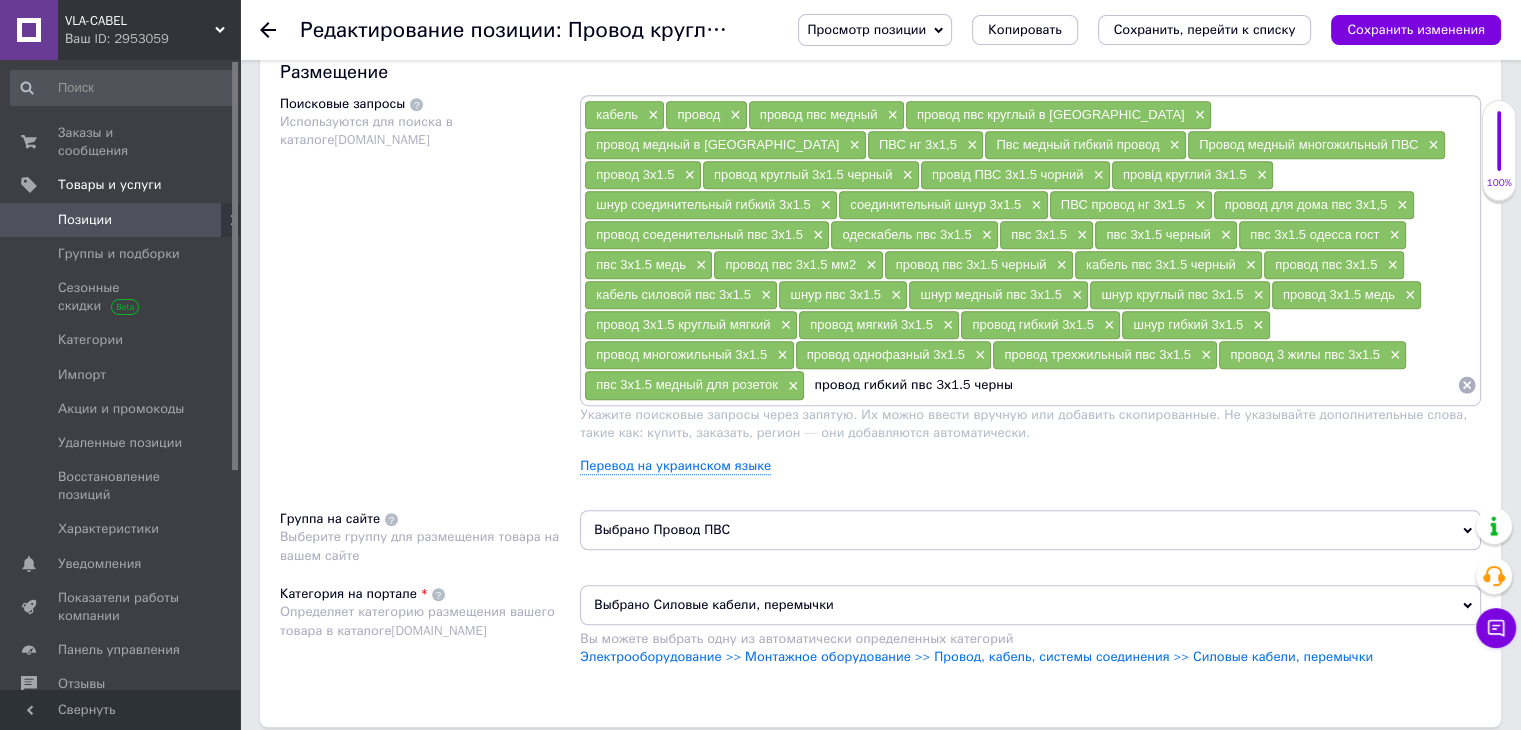 type on "провод гибкий пвс 3х1.5 черный" 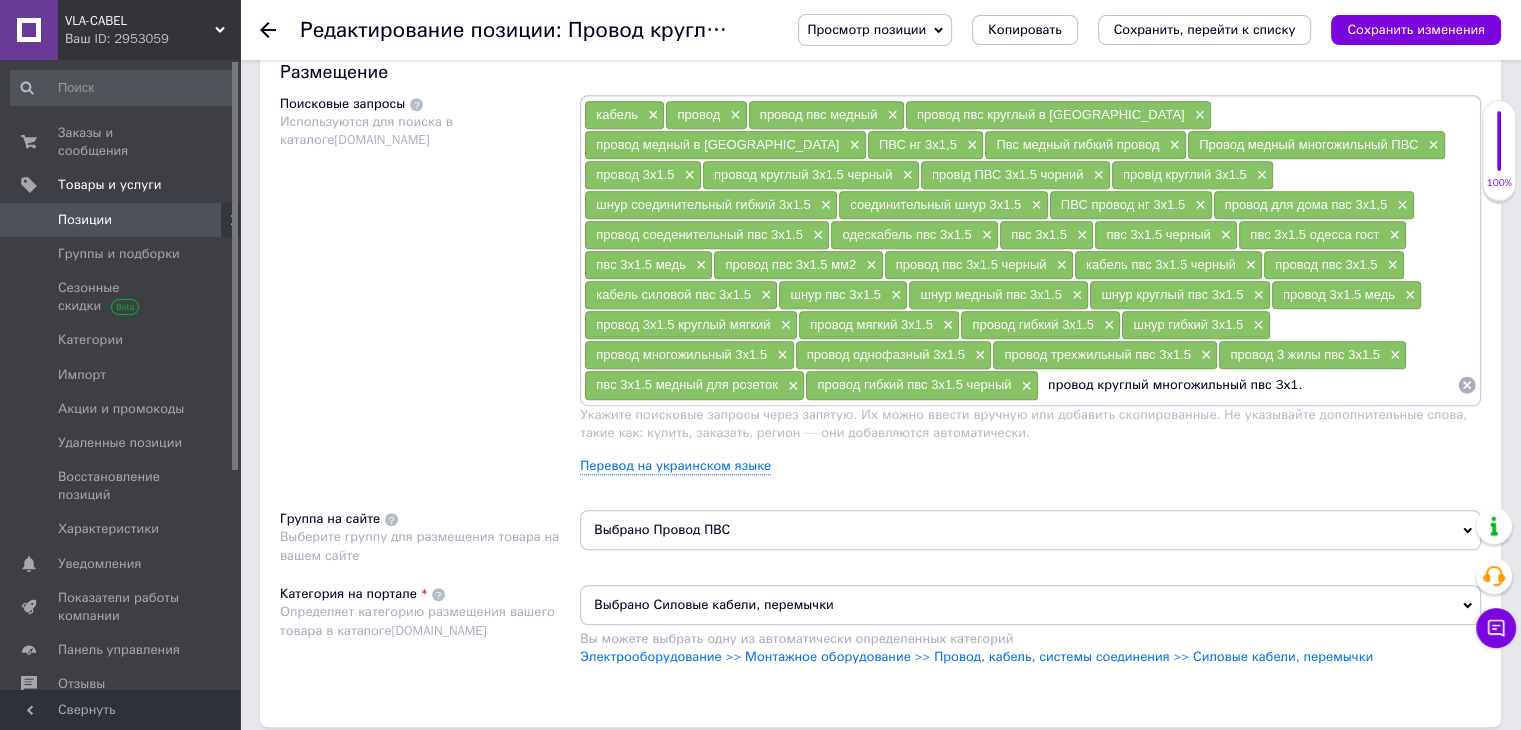 type on "провод круглый многожильный пвс 3х1.5" 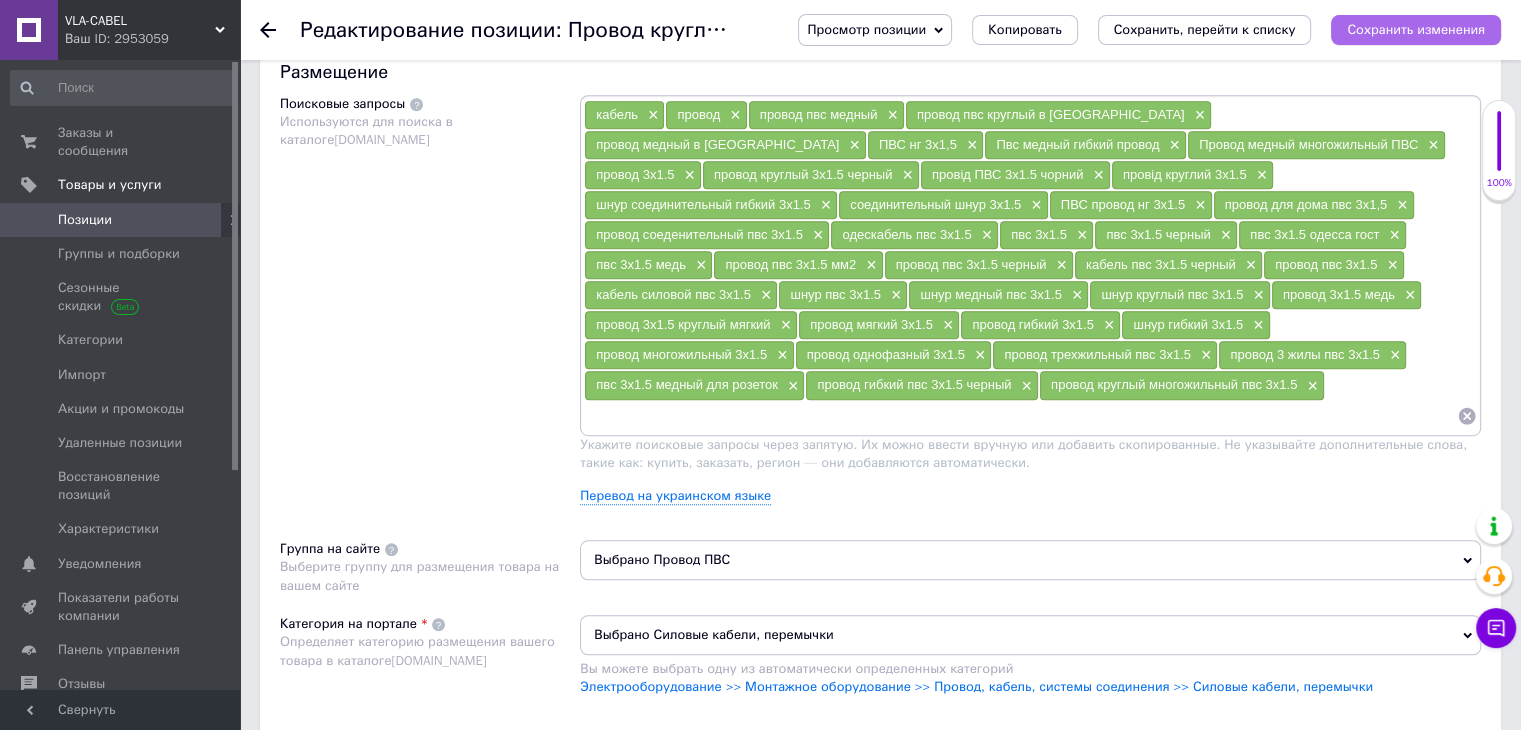 click on "Сохранить изменения" at bounding box center [1416, 29] 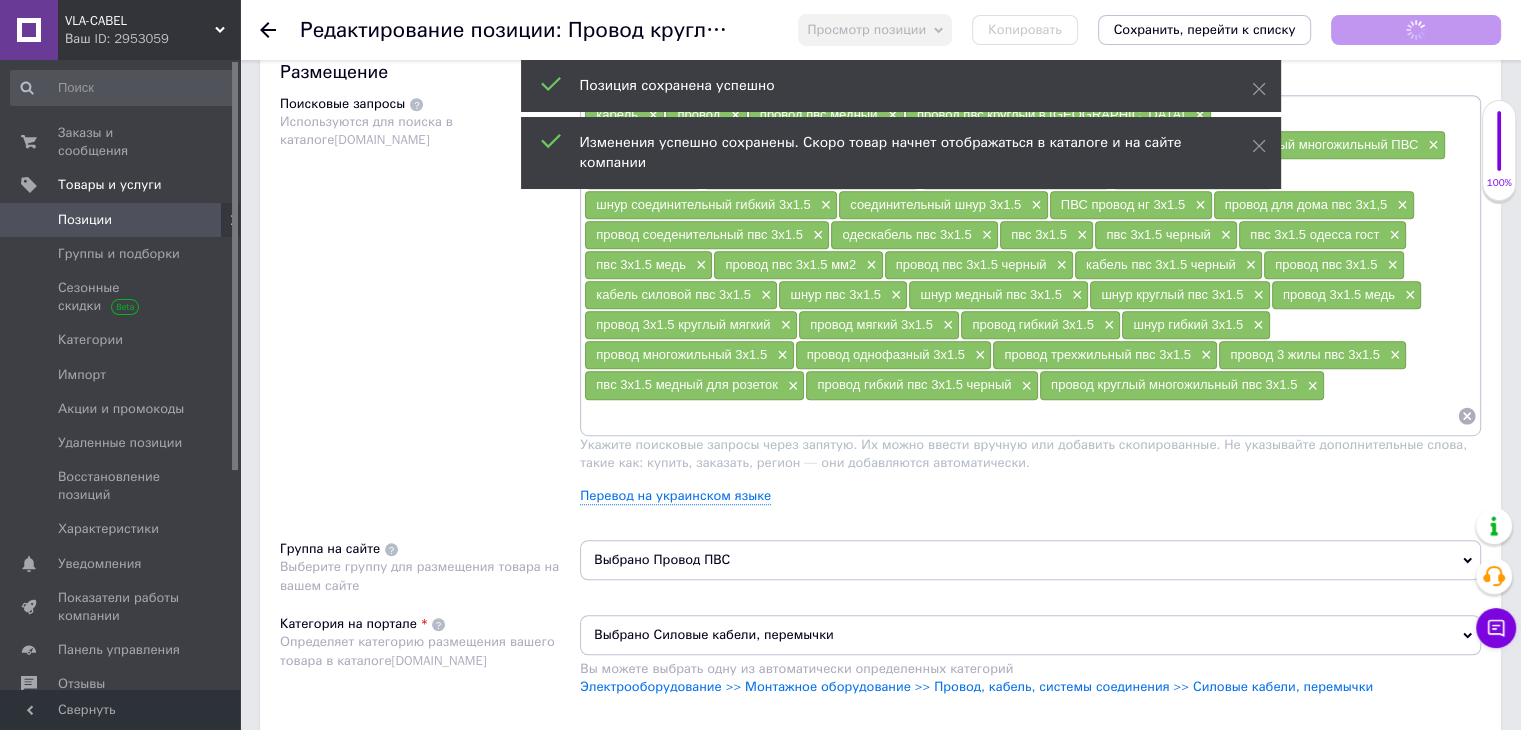 click on "пвс 3х1.5 медный для розеток ×" at bounding box center (694, 385) 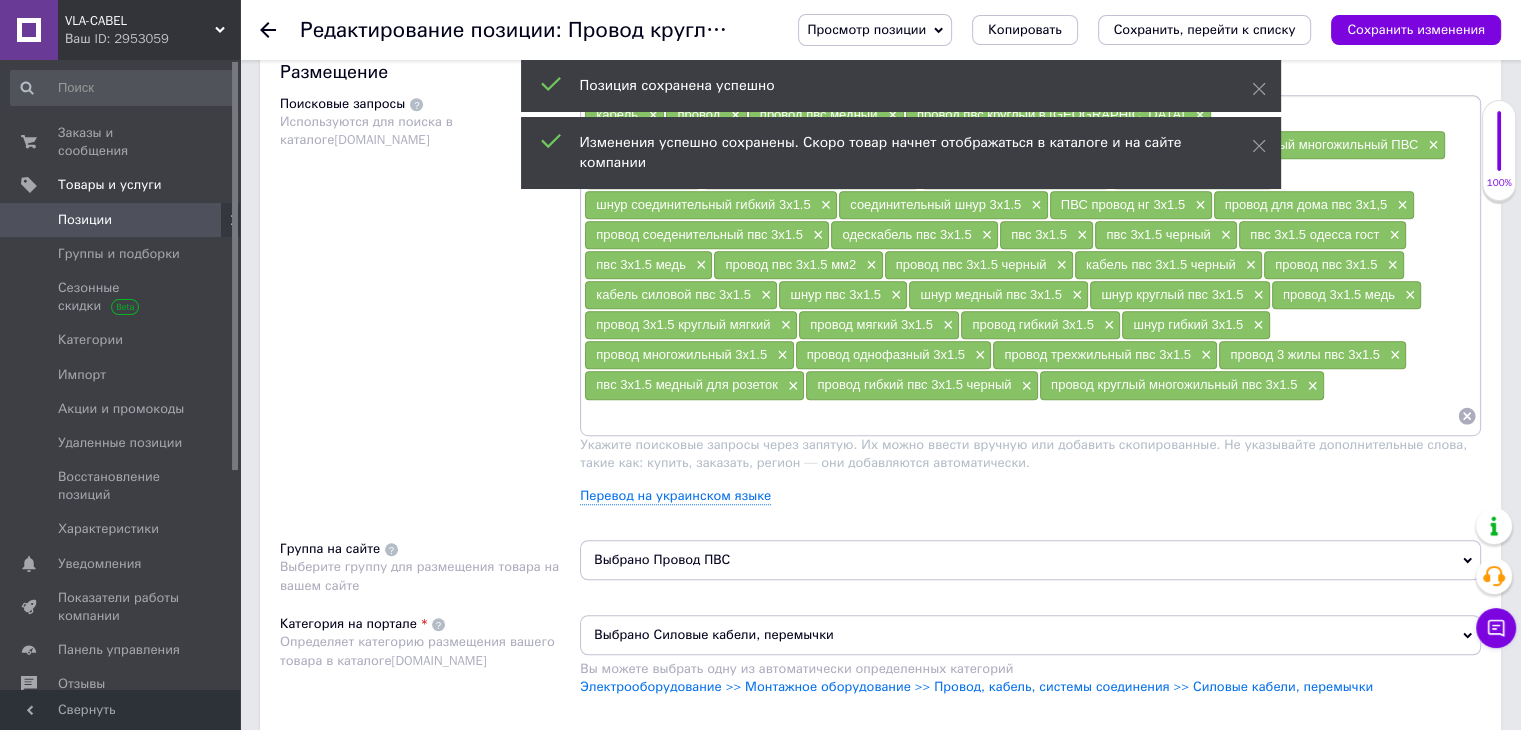 click at bounding box center (1020, 416) 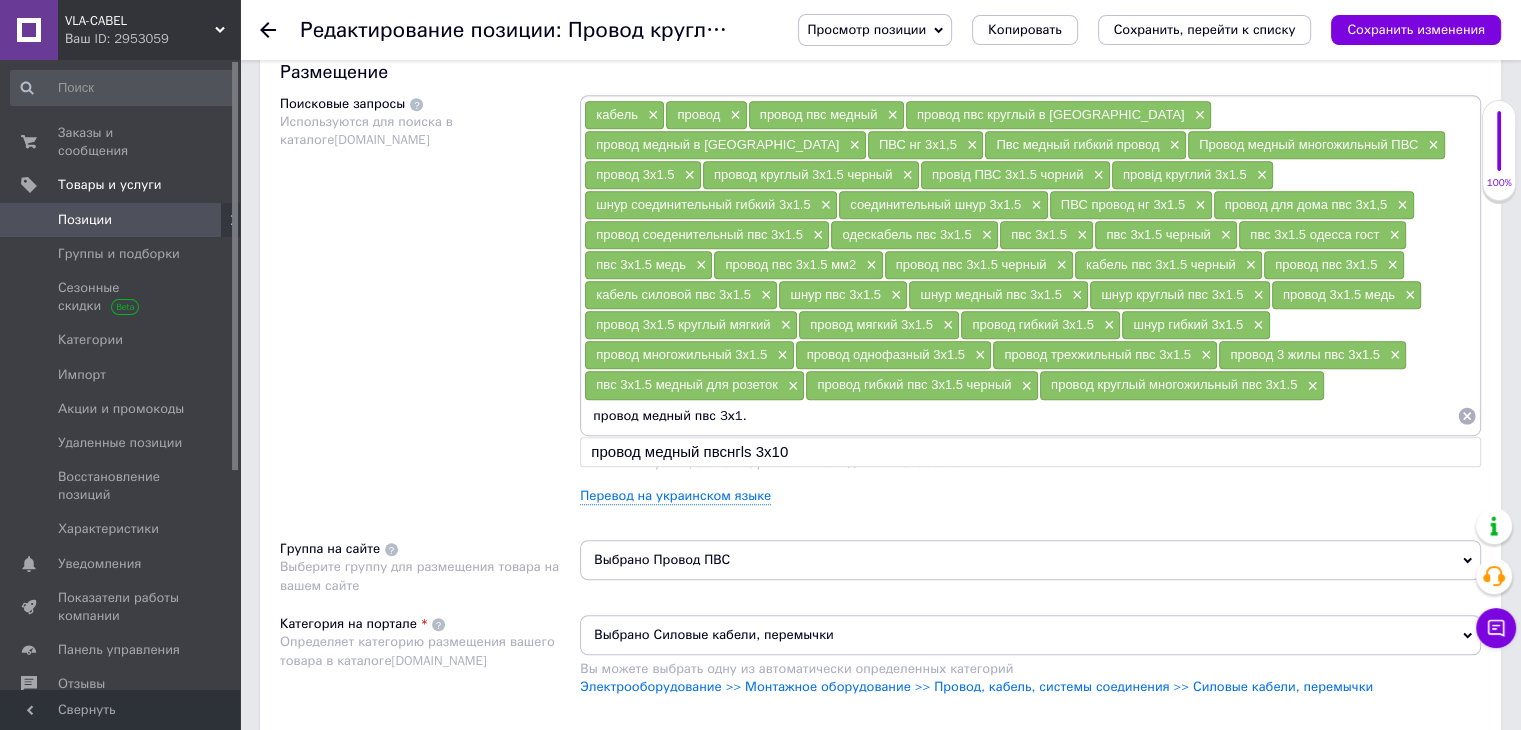 type on "провод медный пвс 3х1.5" 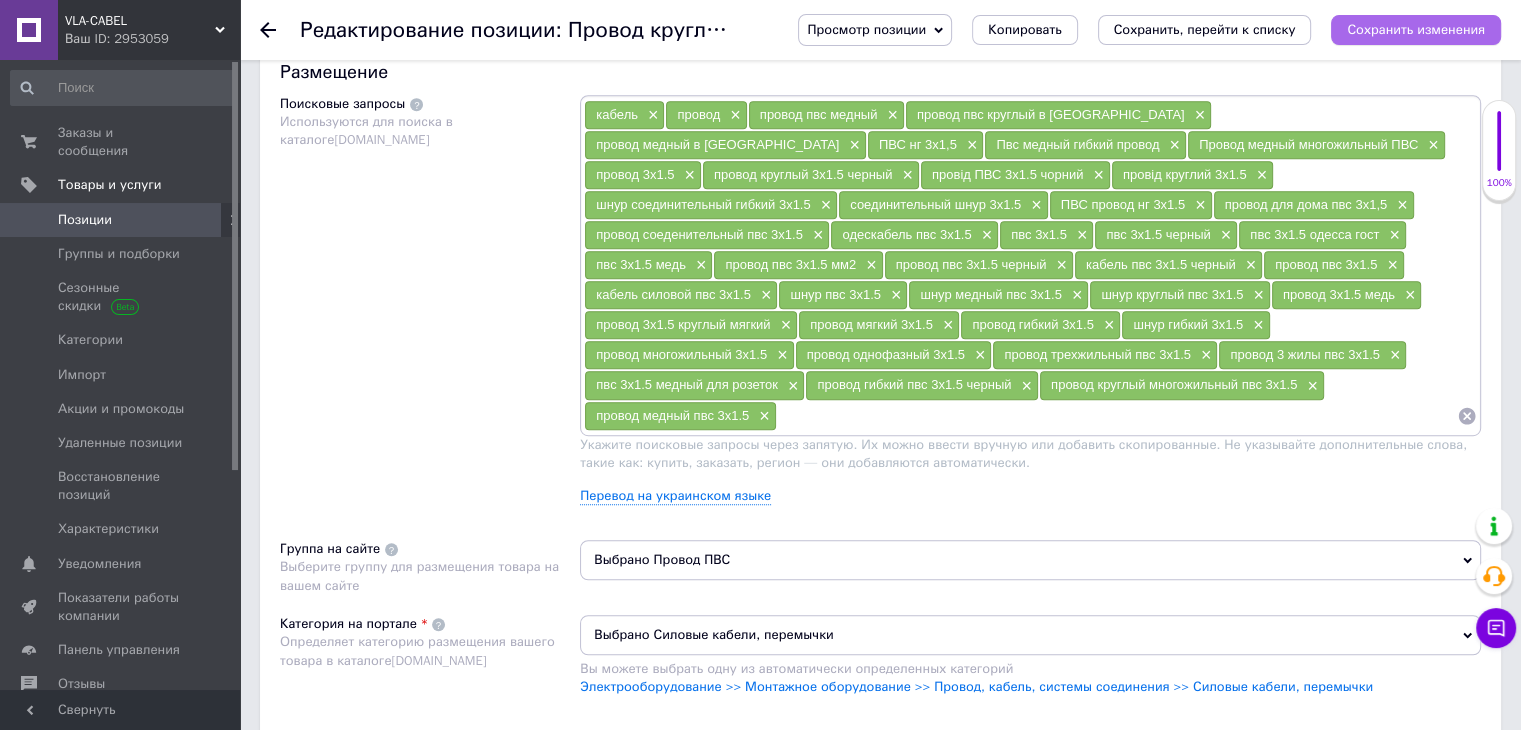 click on "Сохранить изменения" at bounding box center (1416, 29) 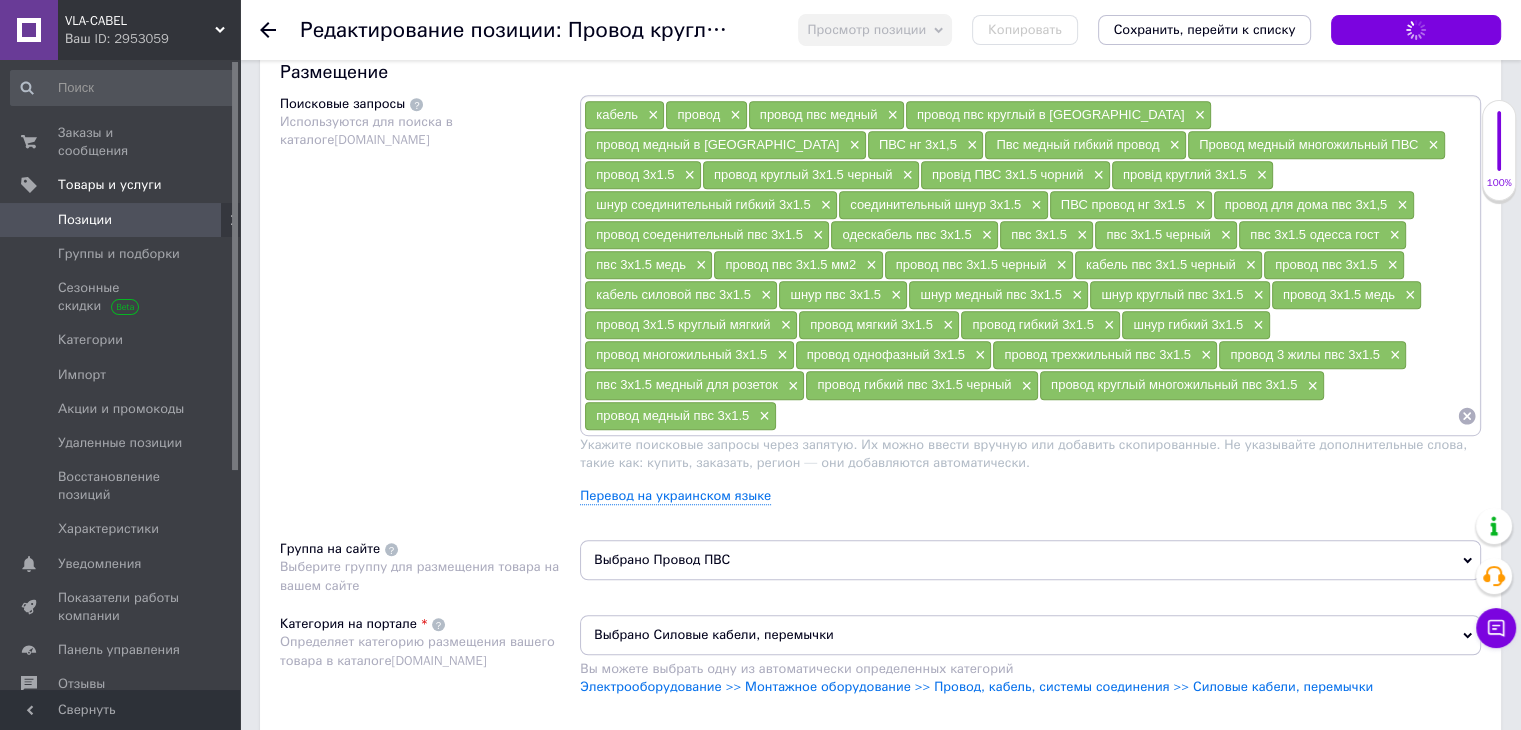 click at bounding box center [1117, 416] 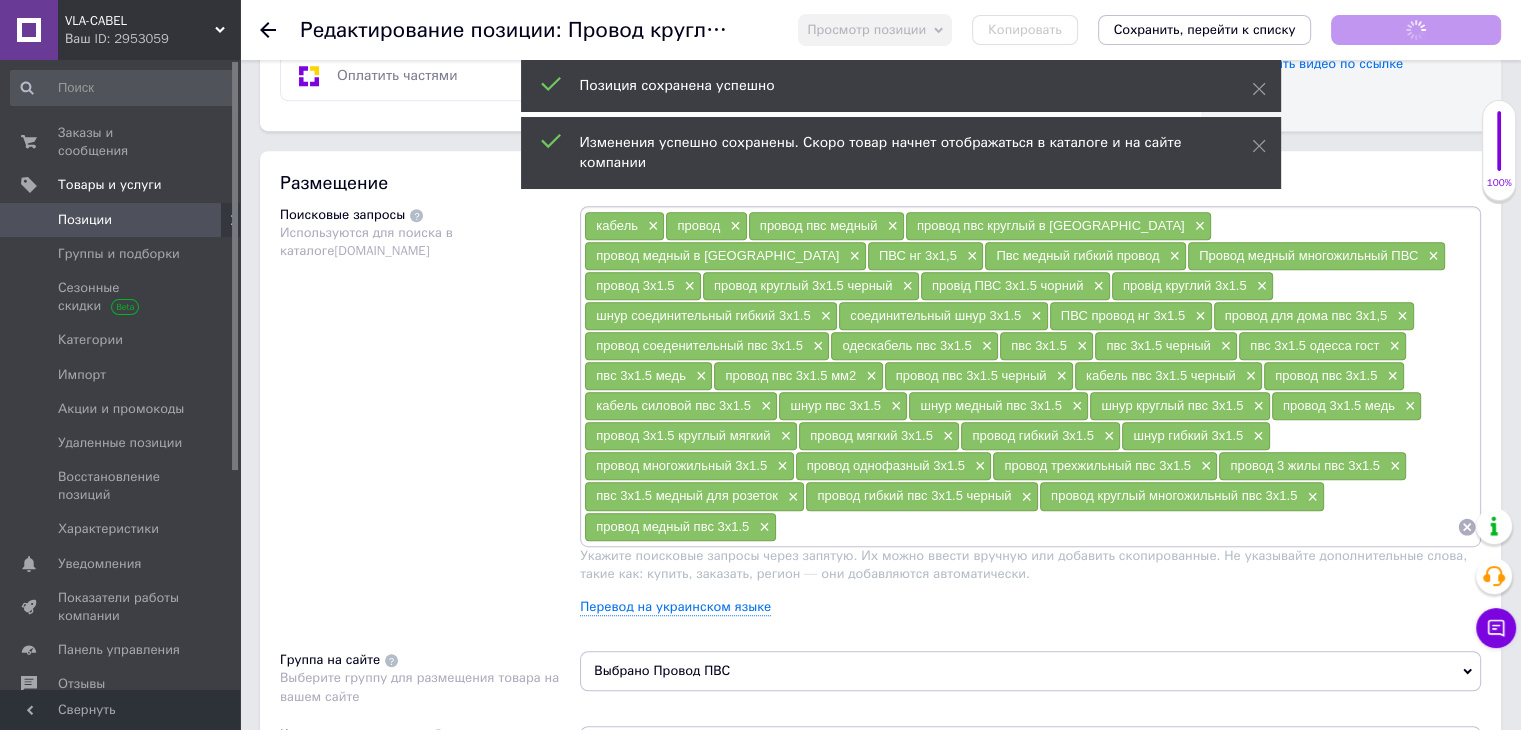 scroll, scrollTop: 1026, scrollLeft: 0, axis: vertical 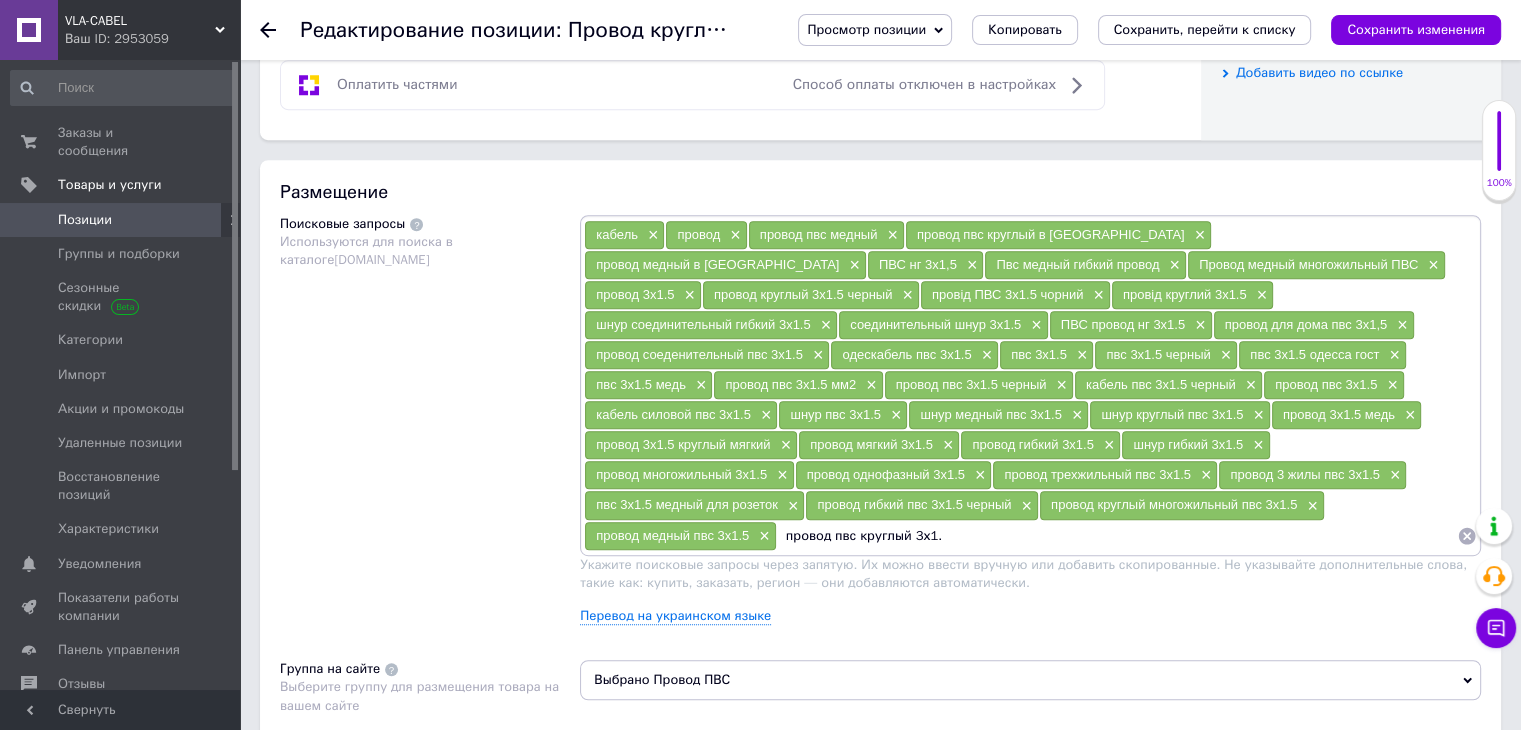 type on "провод пвс круглый 3х1.5" 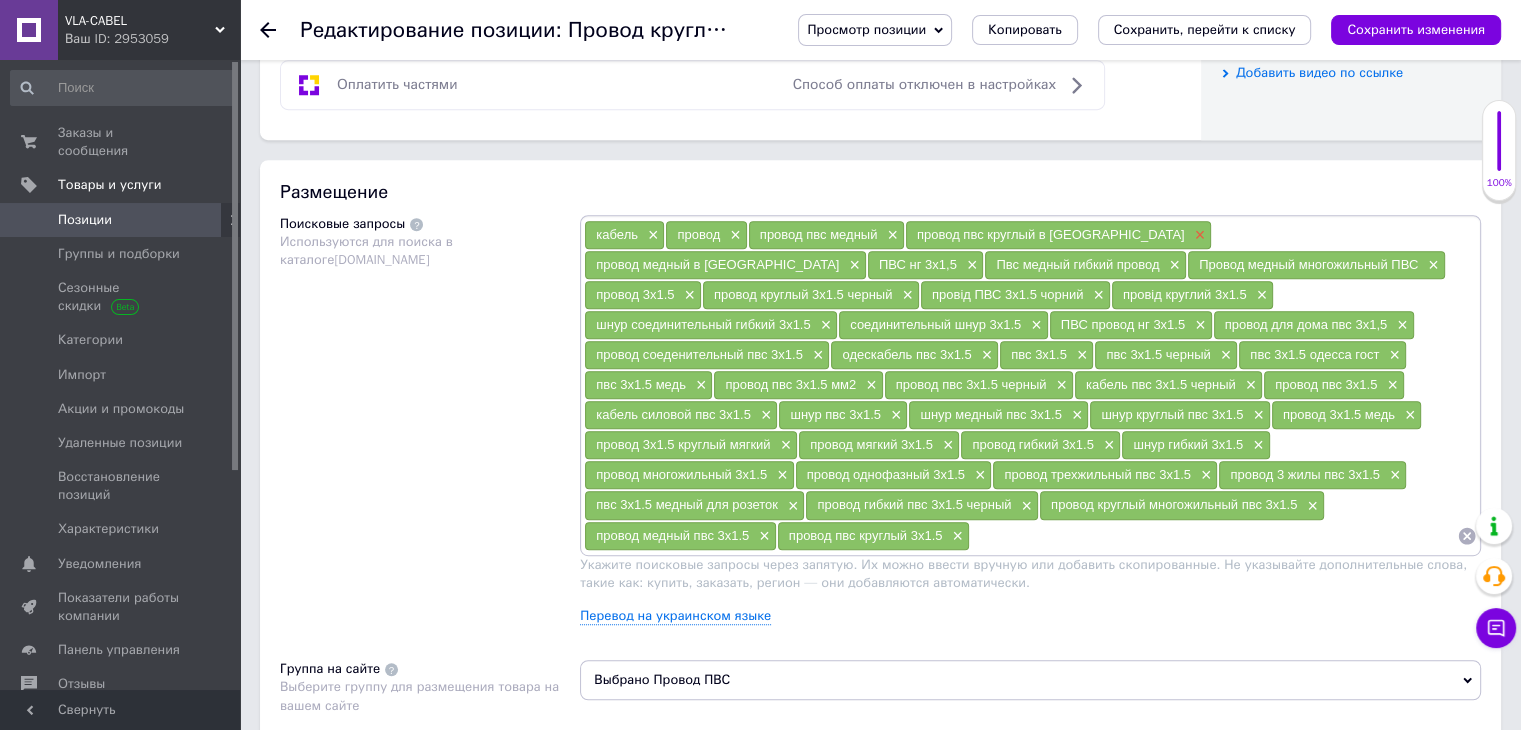 click on "×" at bounding box center [1198, 235] 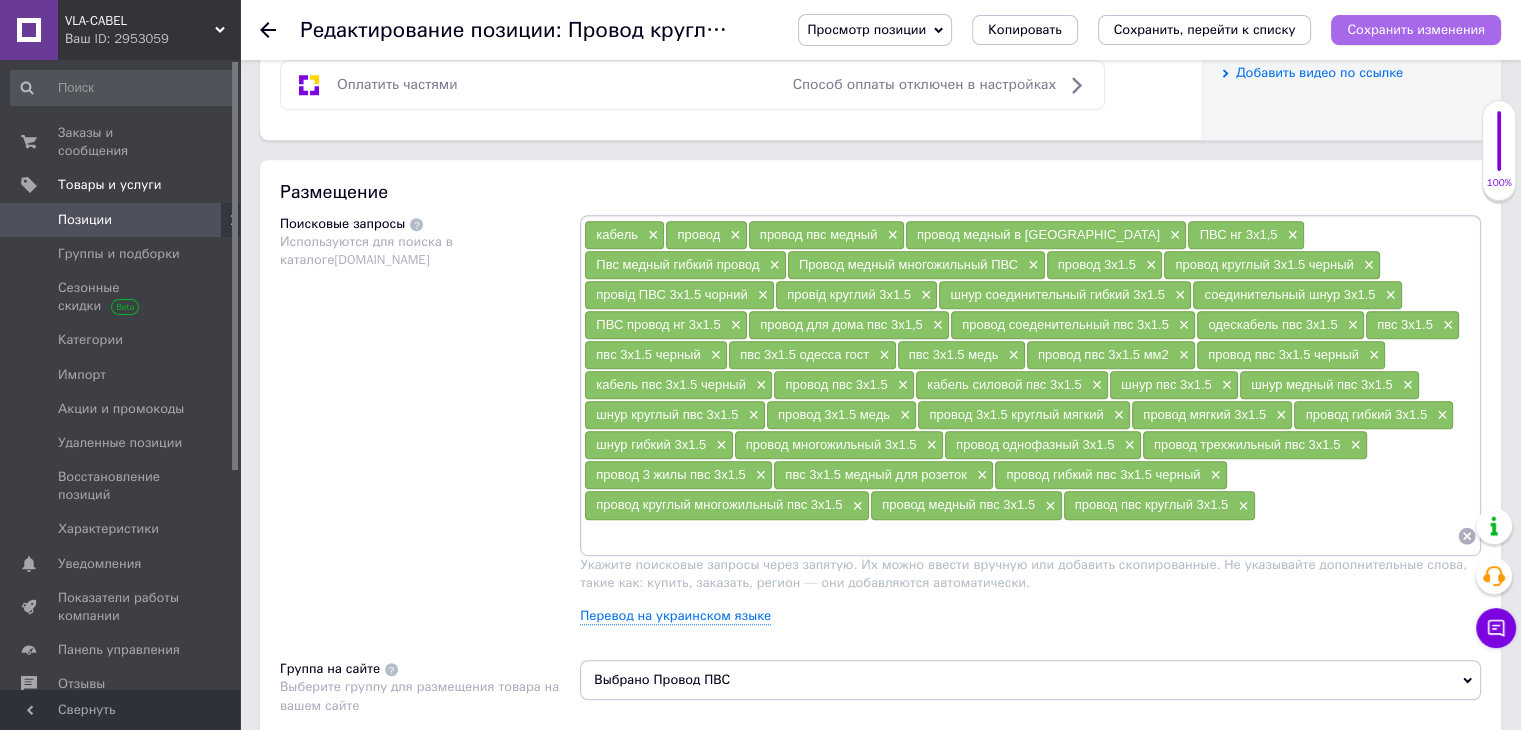 click on "Сохранить изменения" at bounding box center [1416, 29] 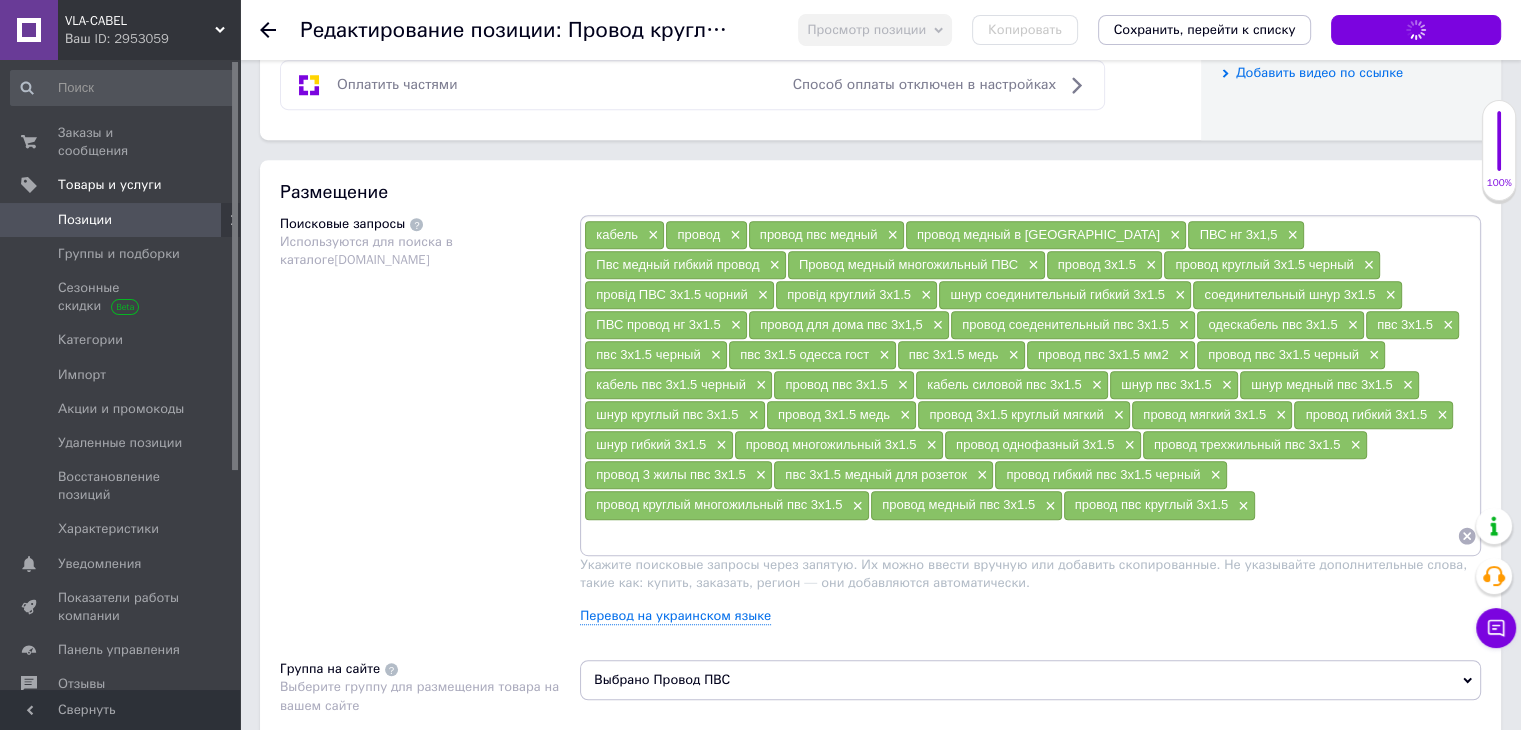 click at bounding box center [1020, 536] 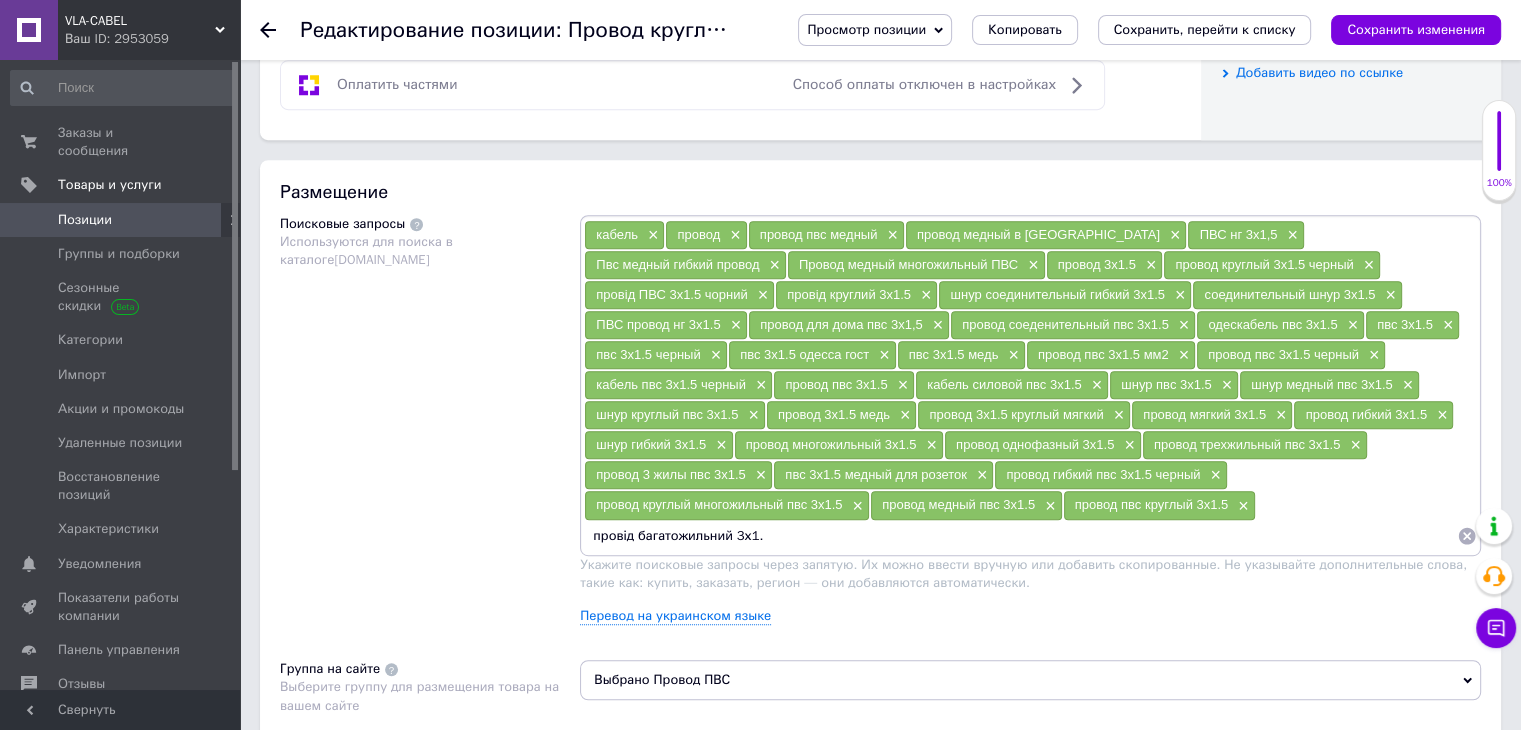 type on "провід багатожильний 3х1.5" 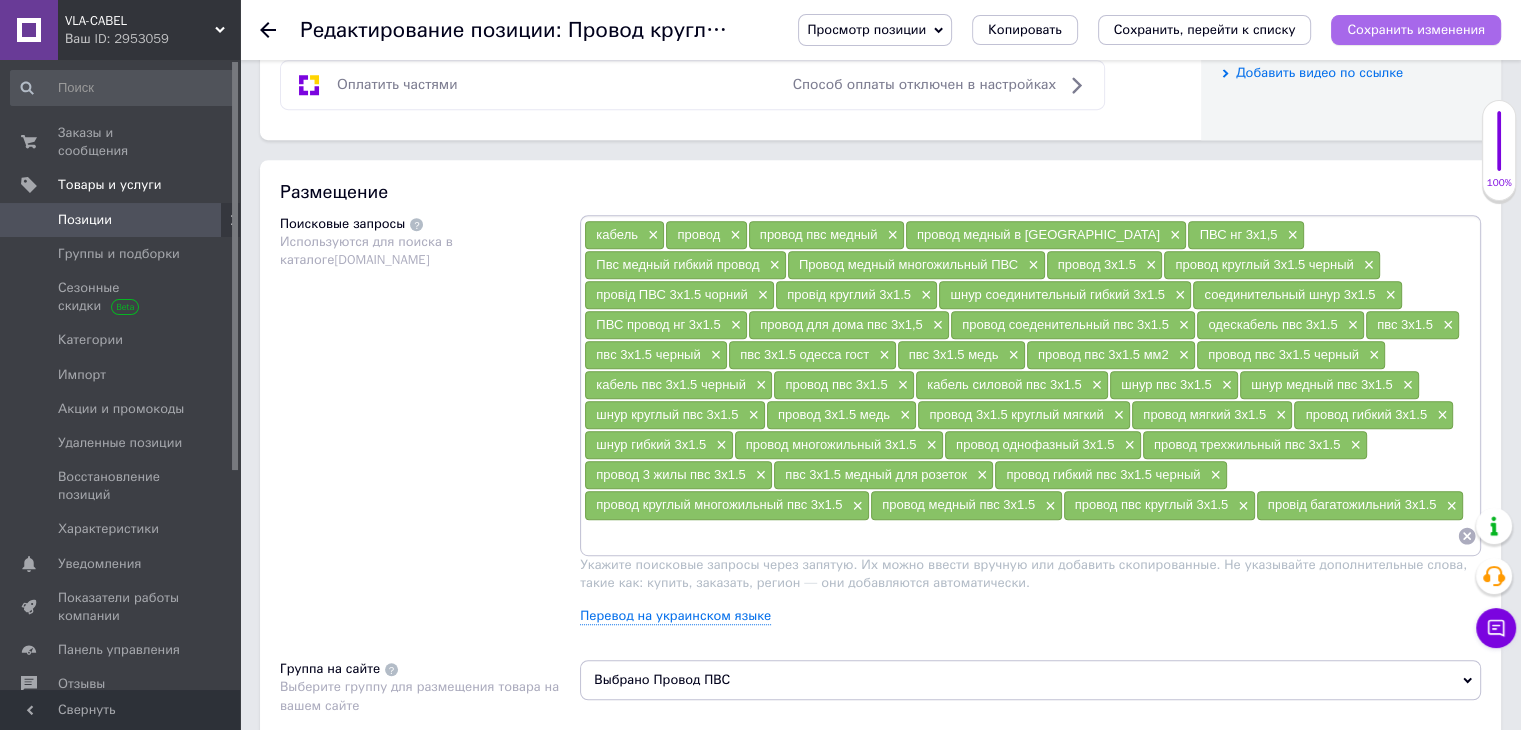 click on "Сохранить изменения" at bounding box center [1416, 29] 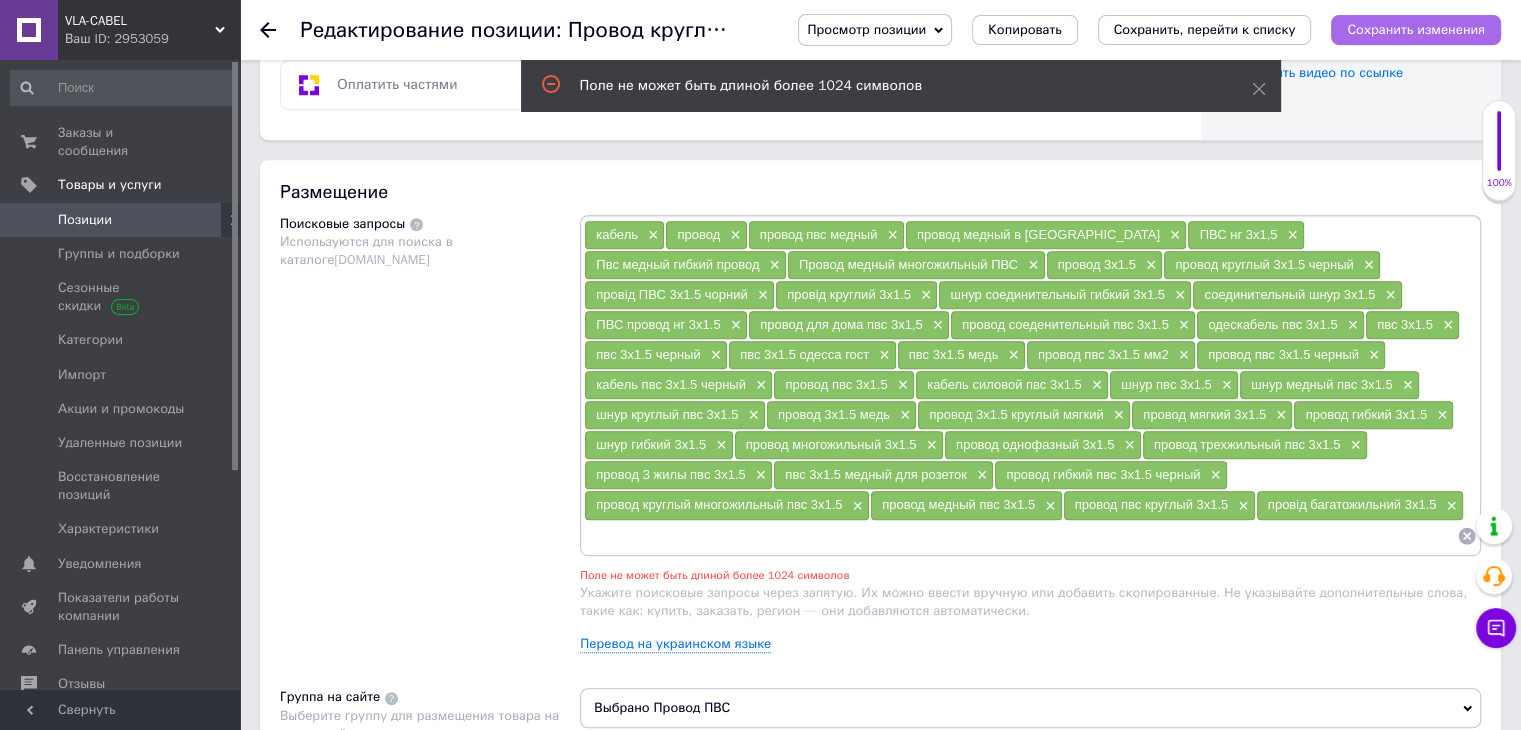 scroll, scrollTop: 1196, scrollLeft: 0, axis: vertical 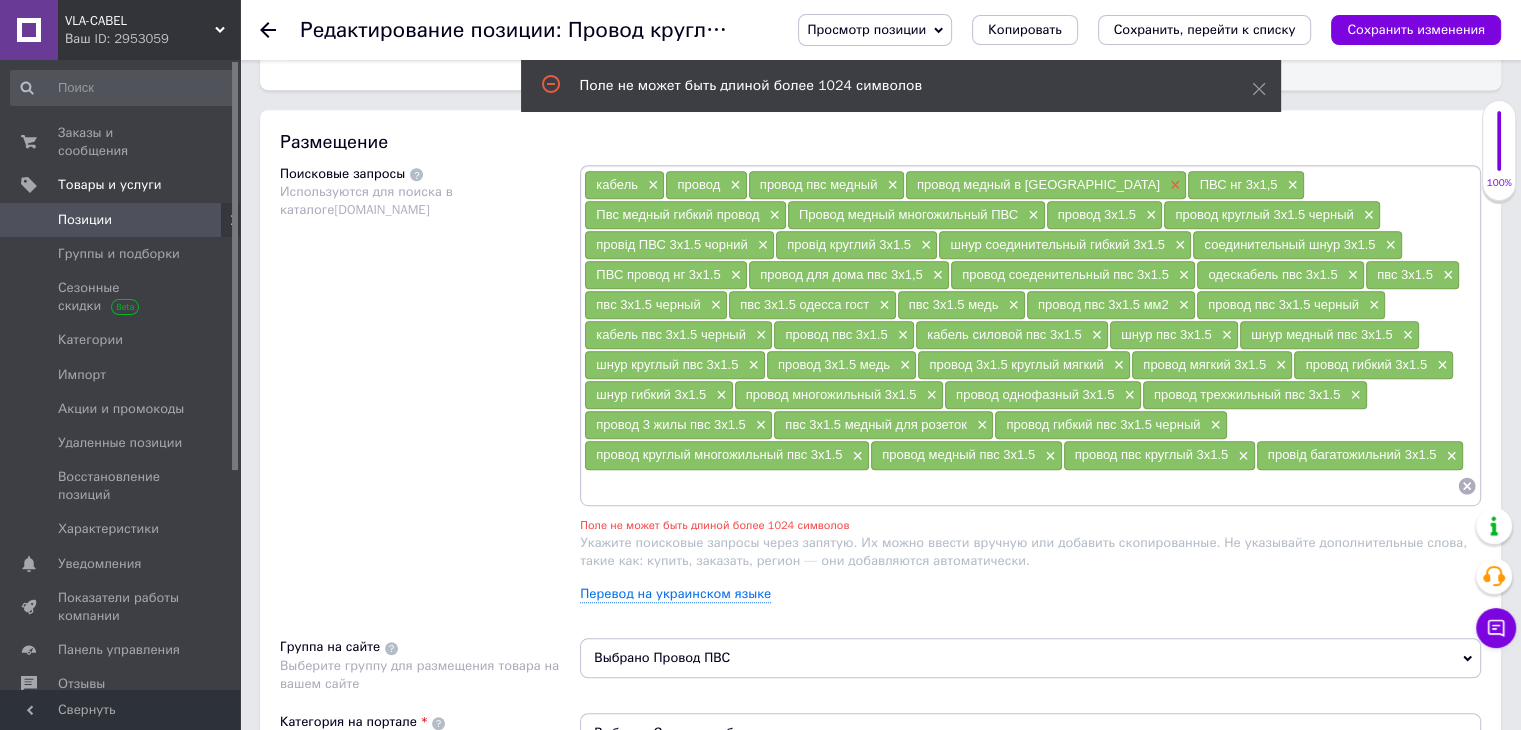 click on "×" at bounding box center (1173, 185) 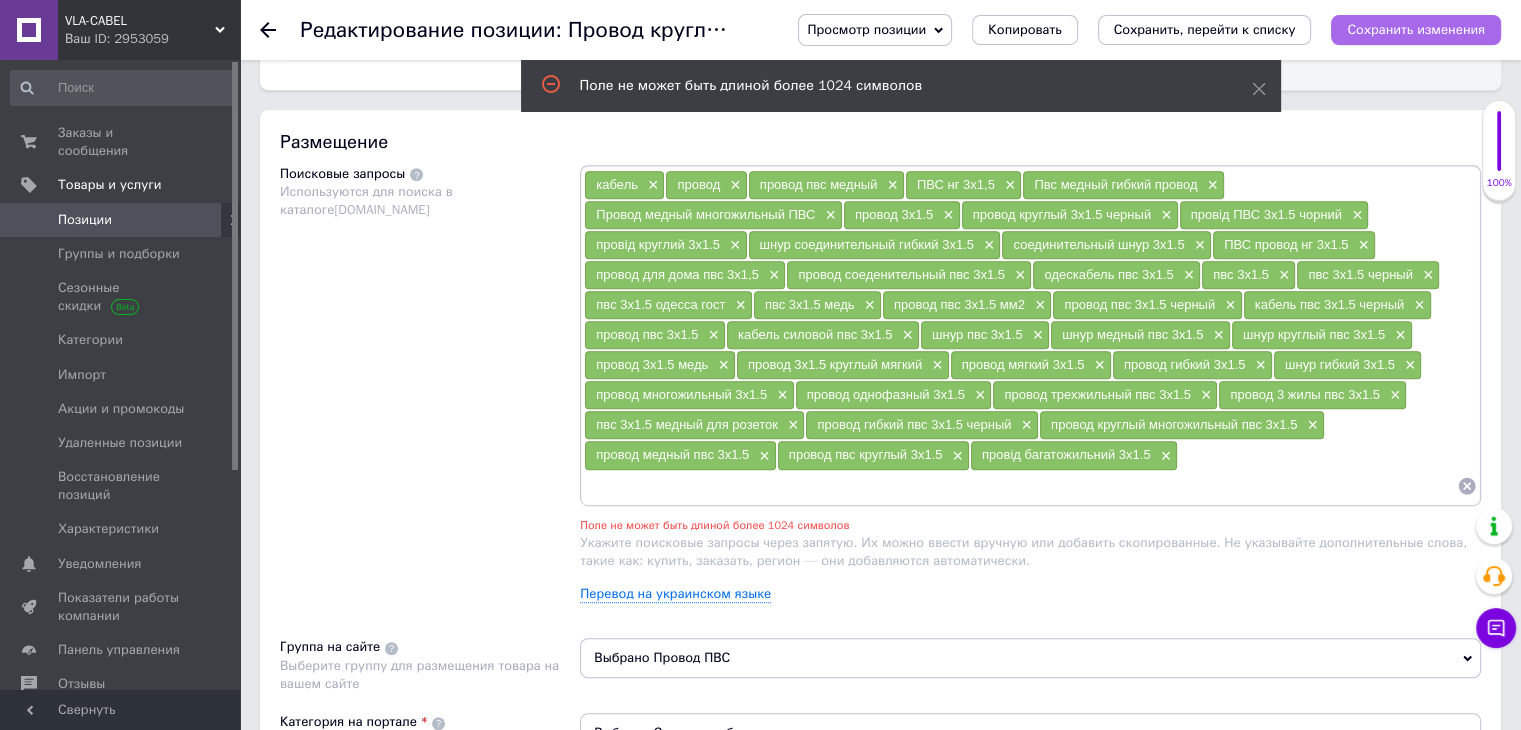 click on "Сохранить изменения" at bounding box center (1416, 29) 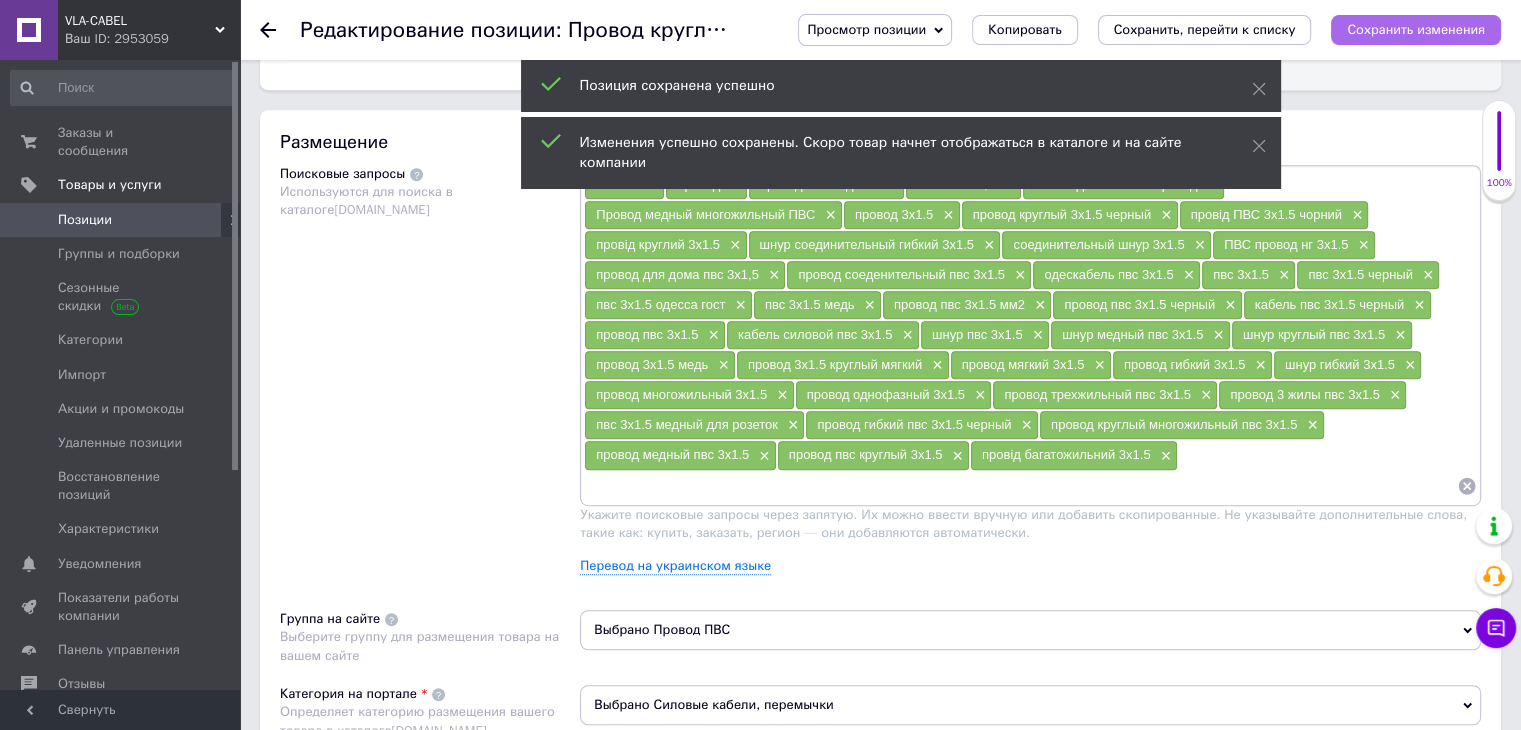 click on "Сохранить изменения" at bounding box center [1416, 29] 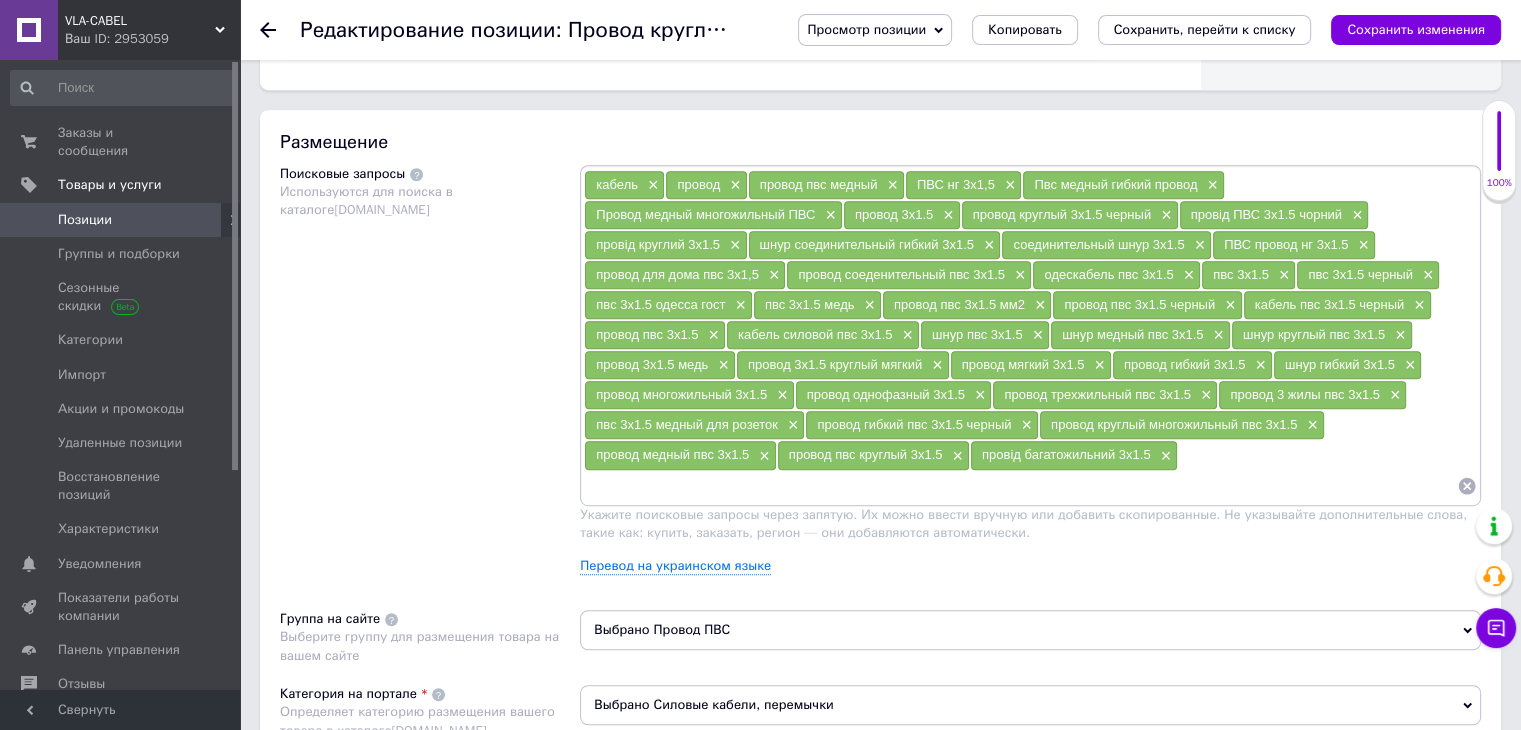 click at bounding box center [1020, 486] 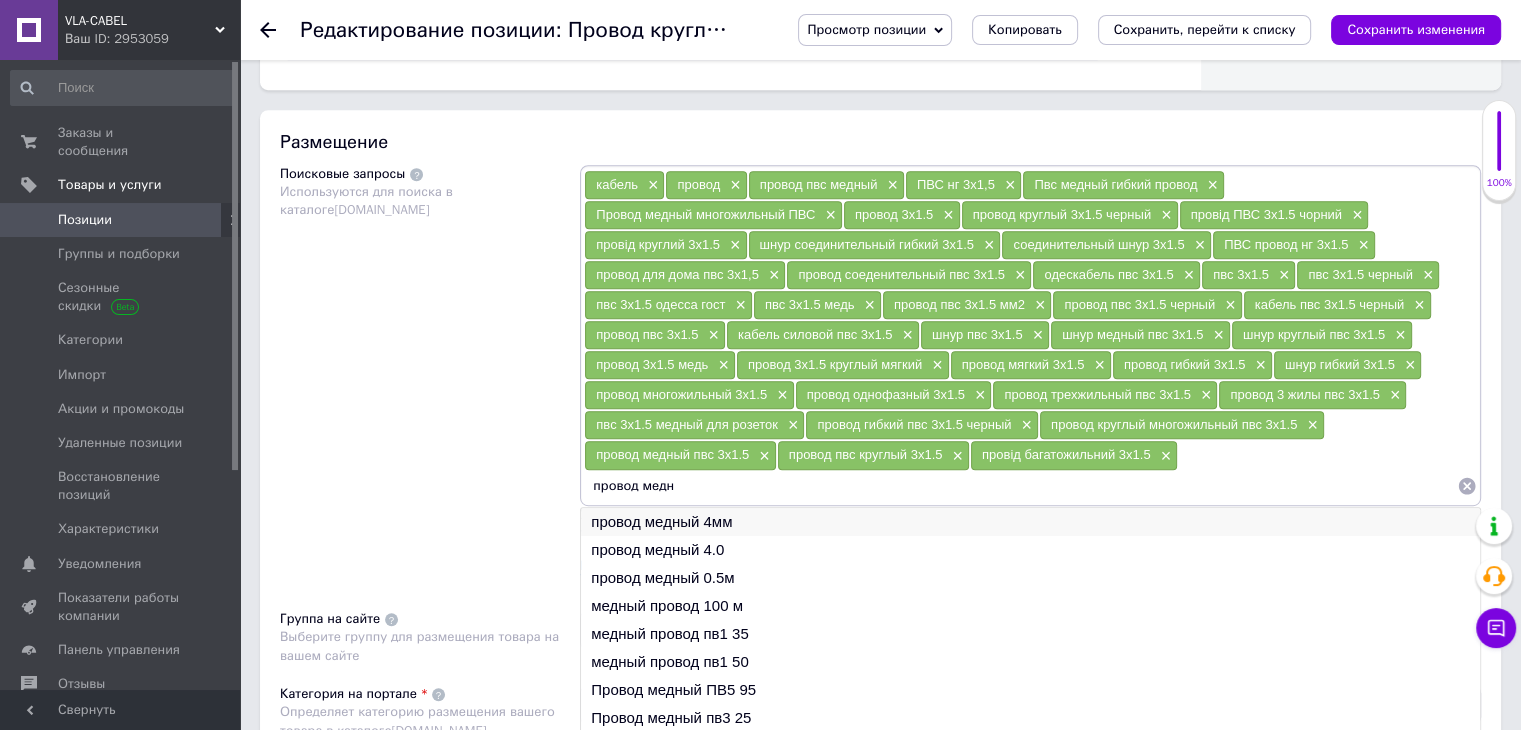 type on "провод медн" 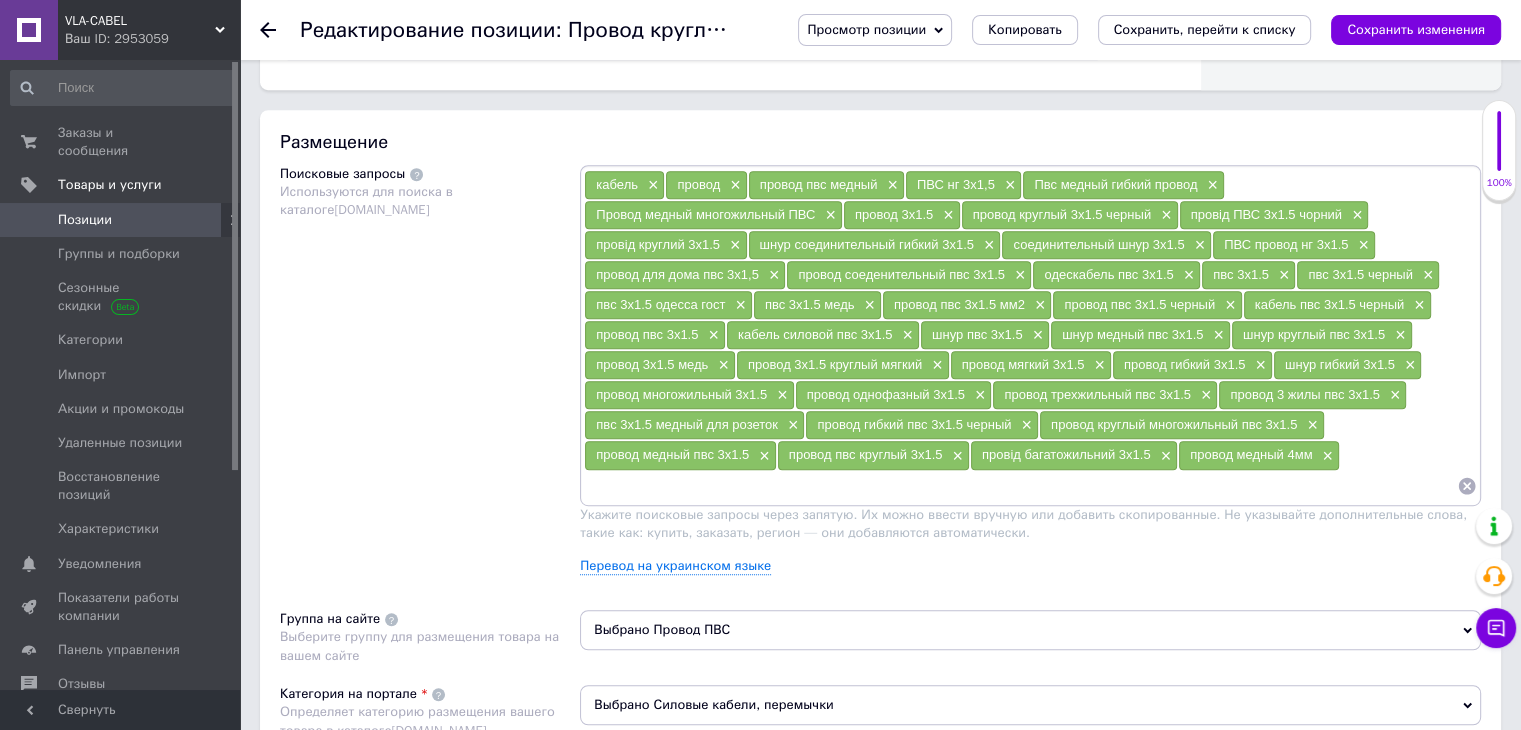 click at bounding box center (1020, 486) 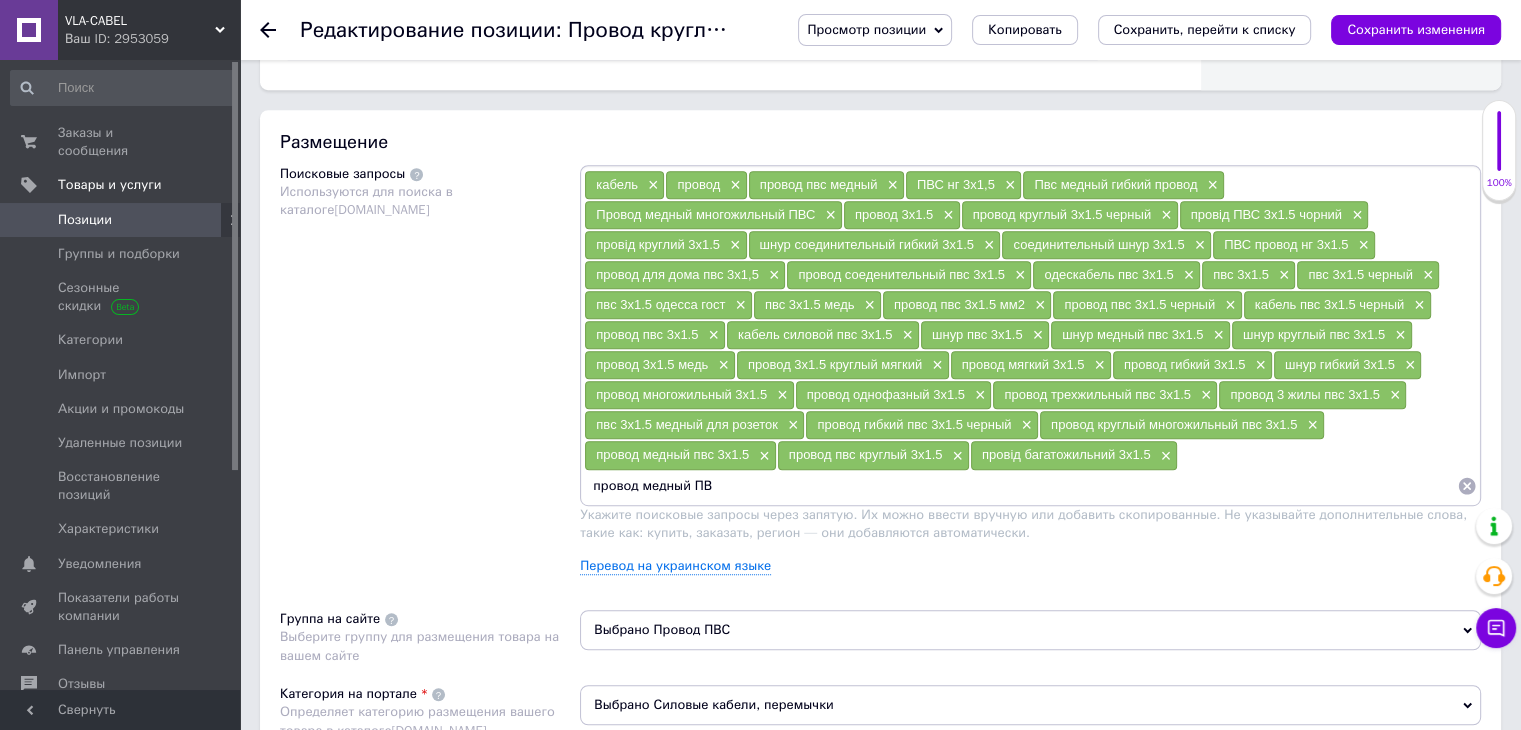 type on "провод медный ПВС" 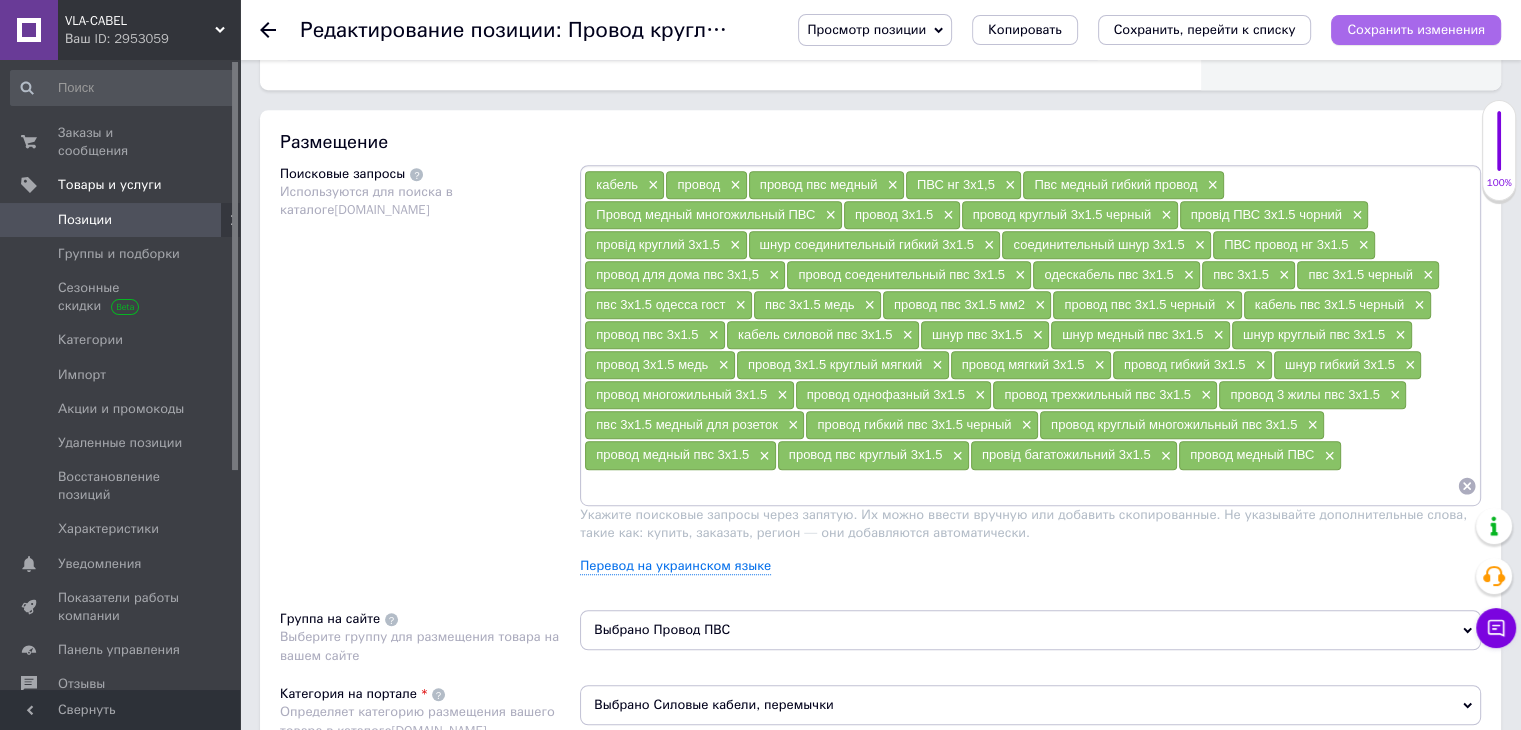 type 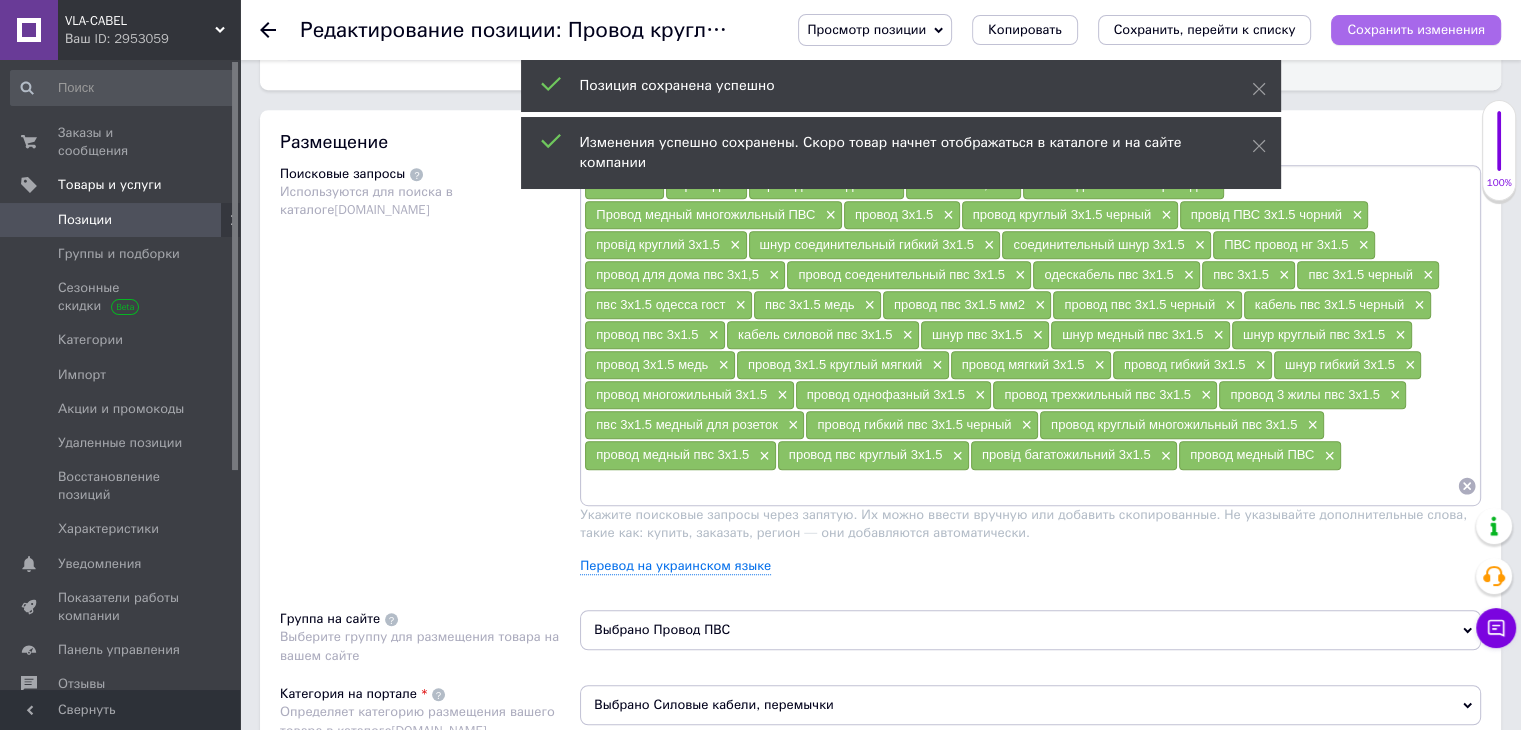 click on "Сохранить изменения" at bounding box center [1416, 29] 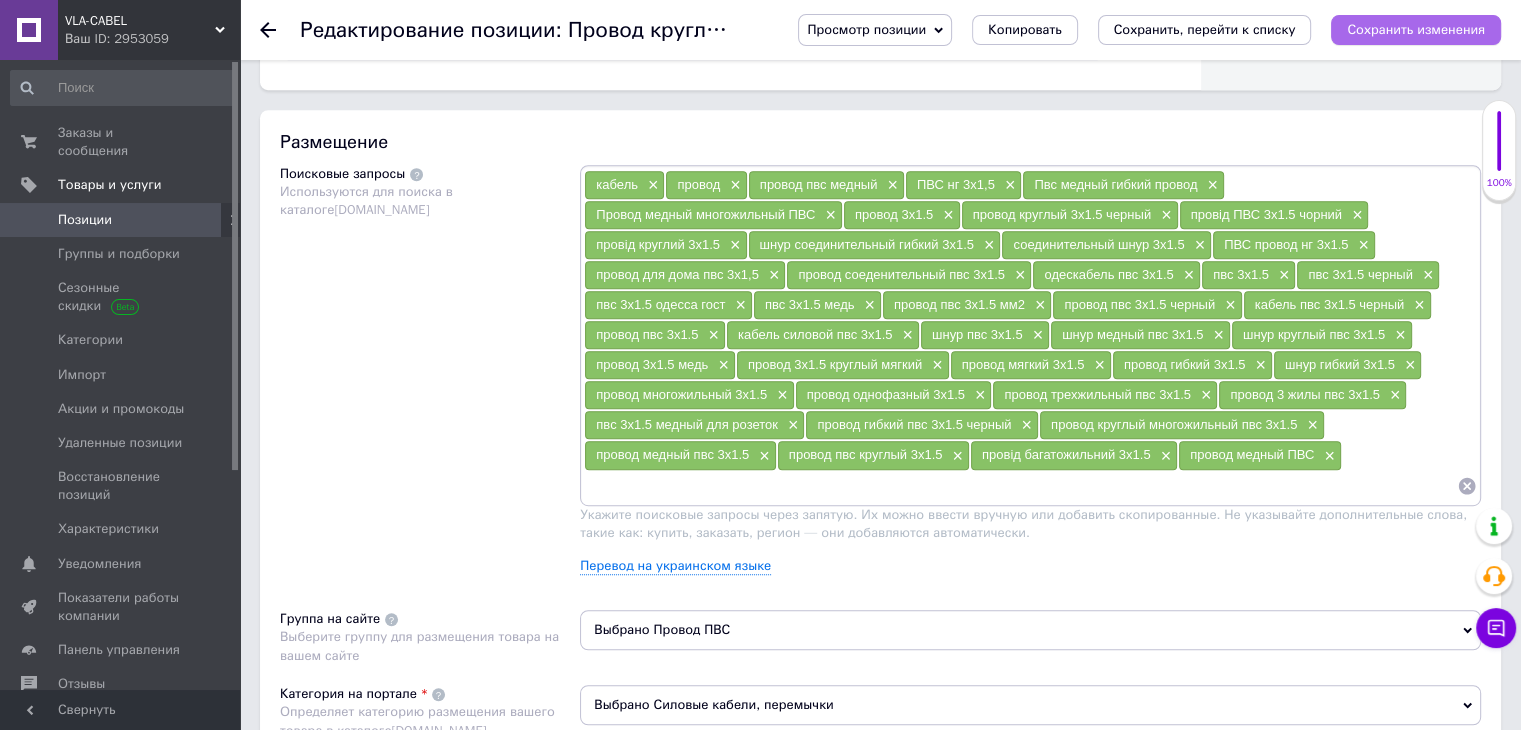 click on "Сохранить изменения" at bounding box center (1416, 29) 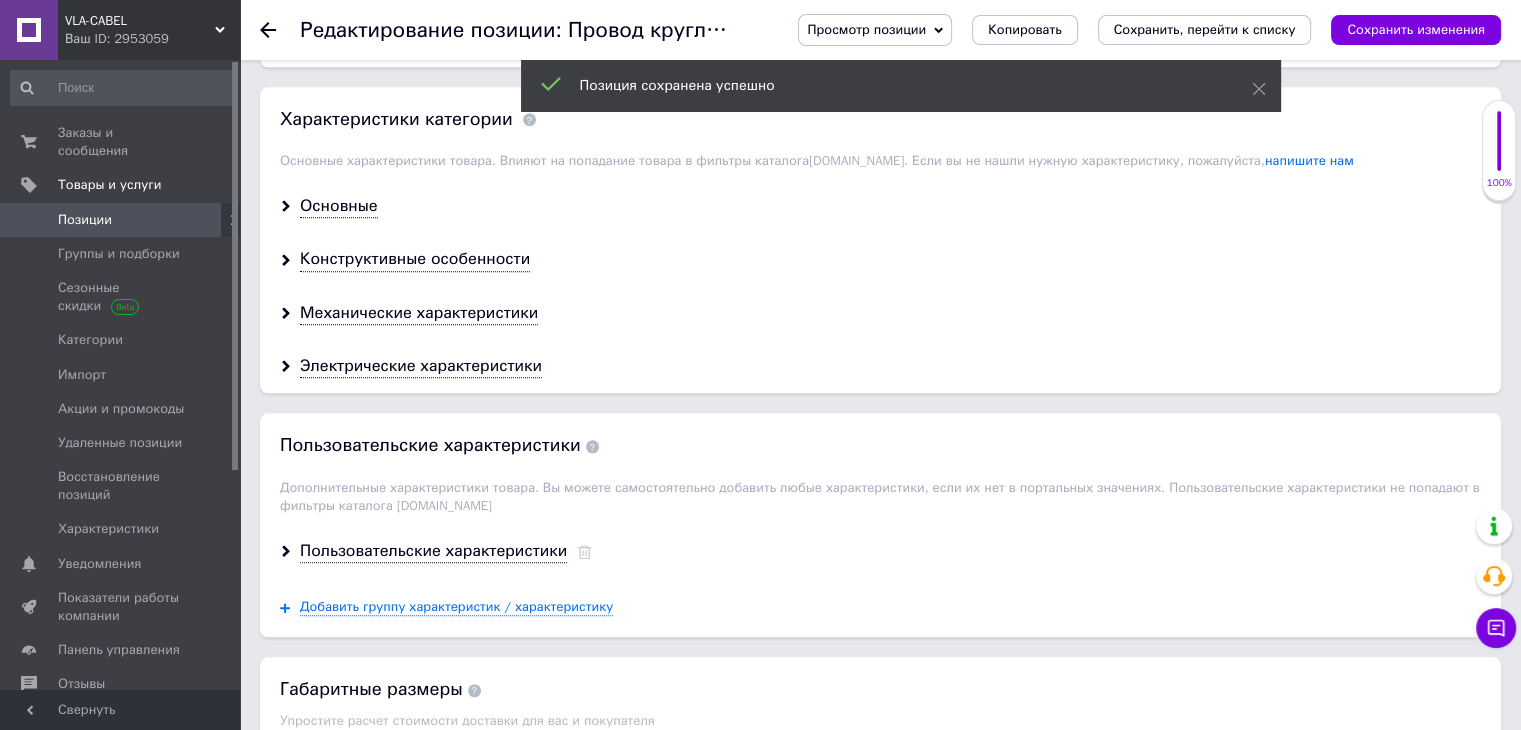 scroll, scrollTop: 1876, scrollLeft: 0, axis: vertical 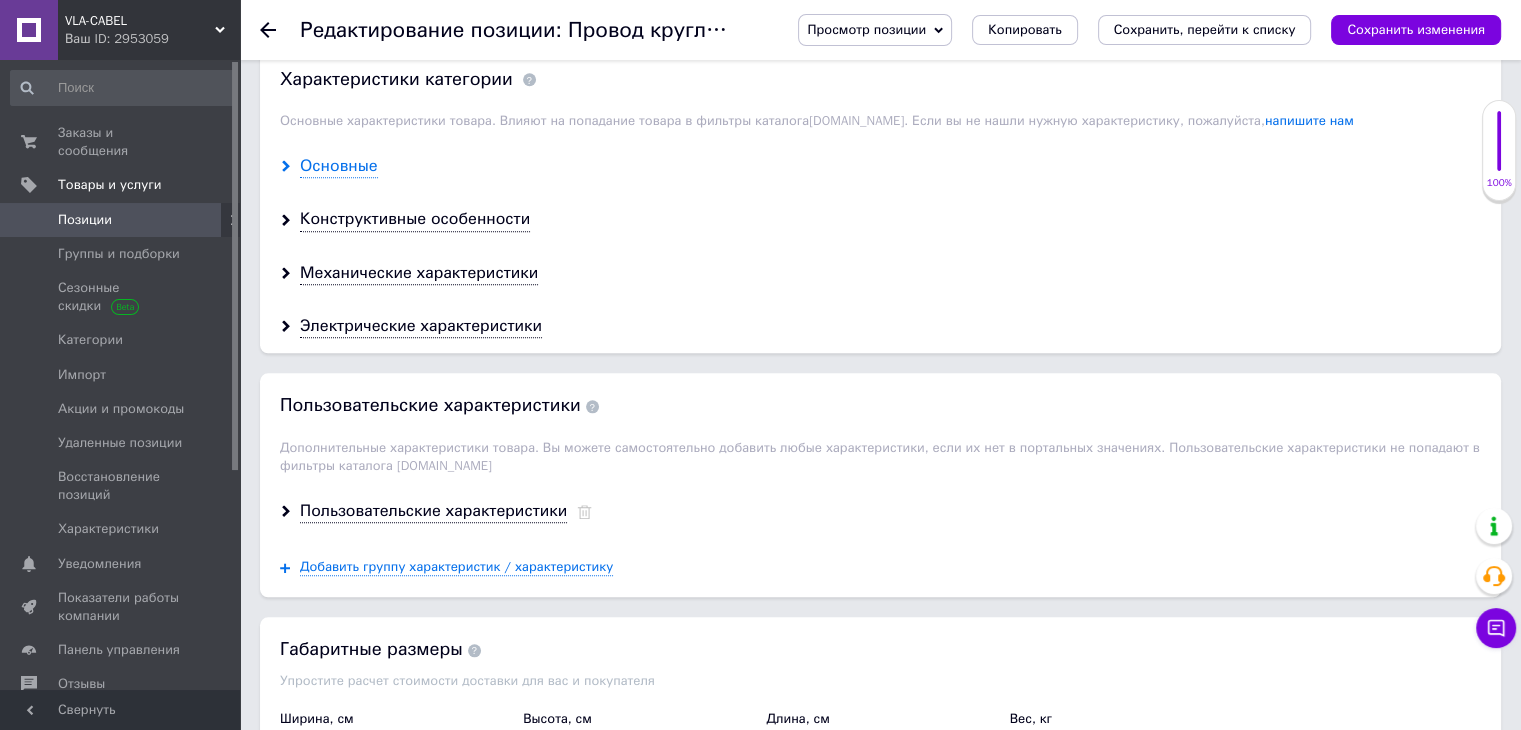 click on "Основные" at bounding box center (339, 166) 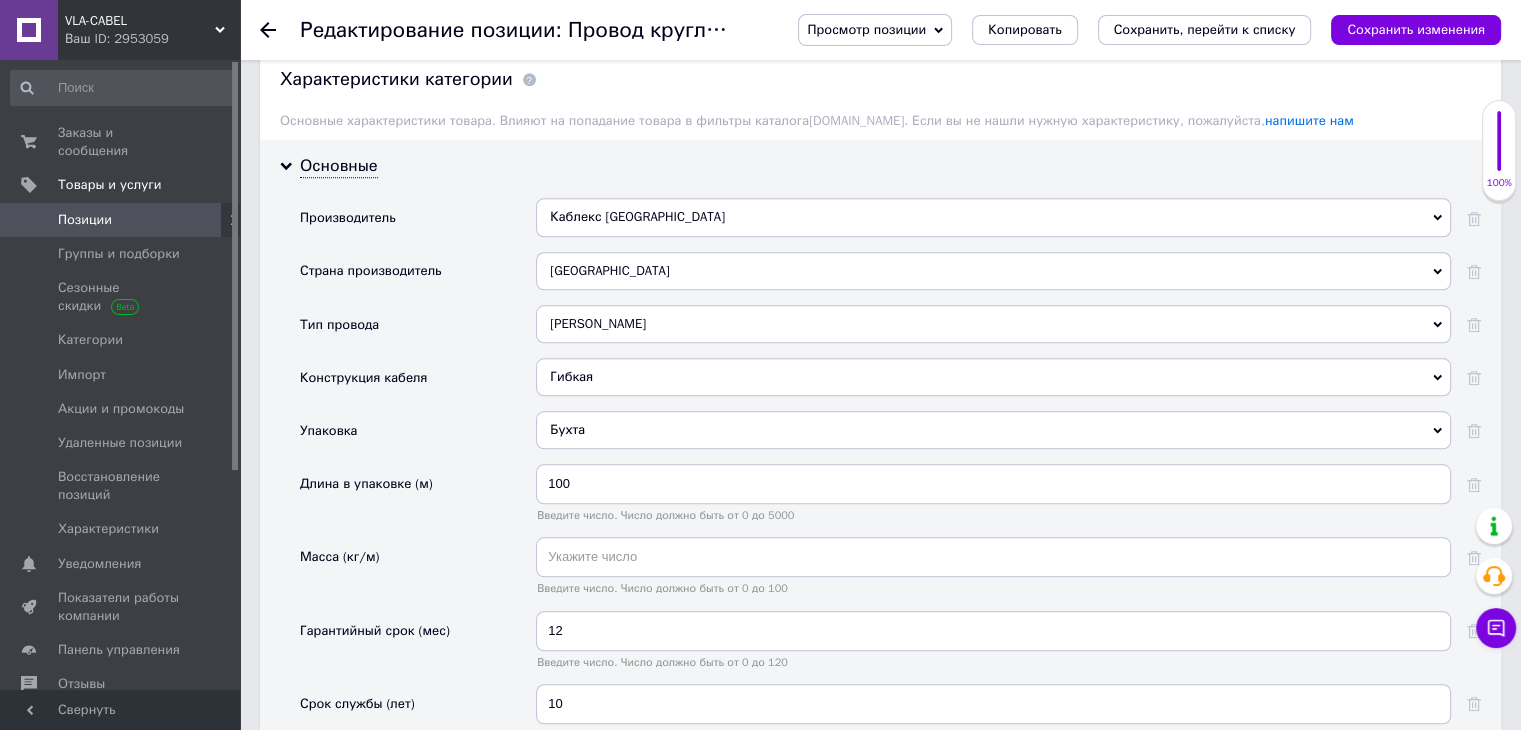 click on "[PERSON_NAME]" at bounding box center [993, 324] 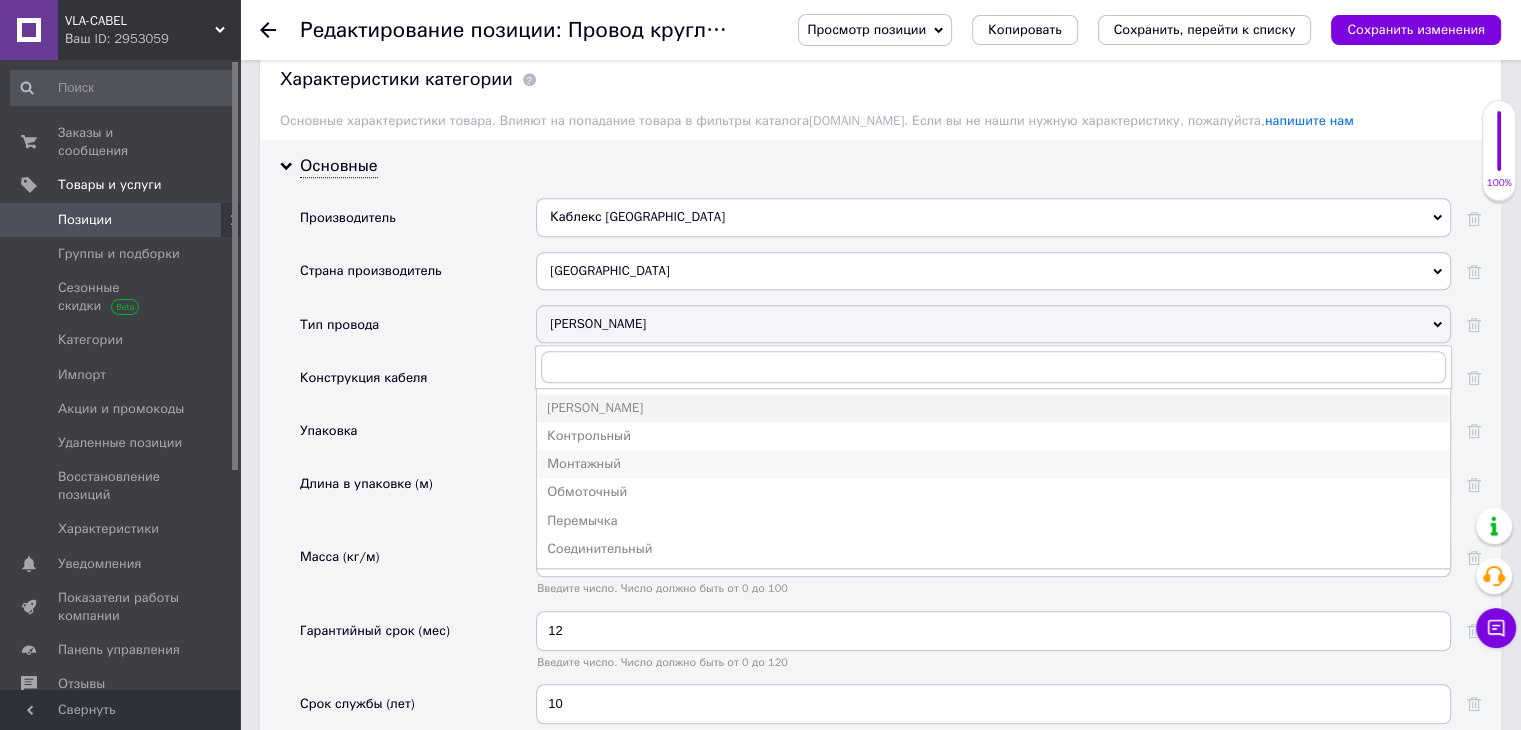 click on "Монтажный" at bounding box center [993, 464] 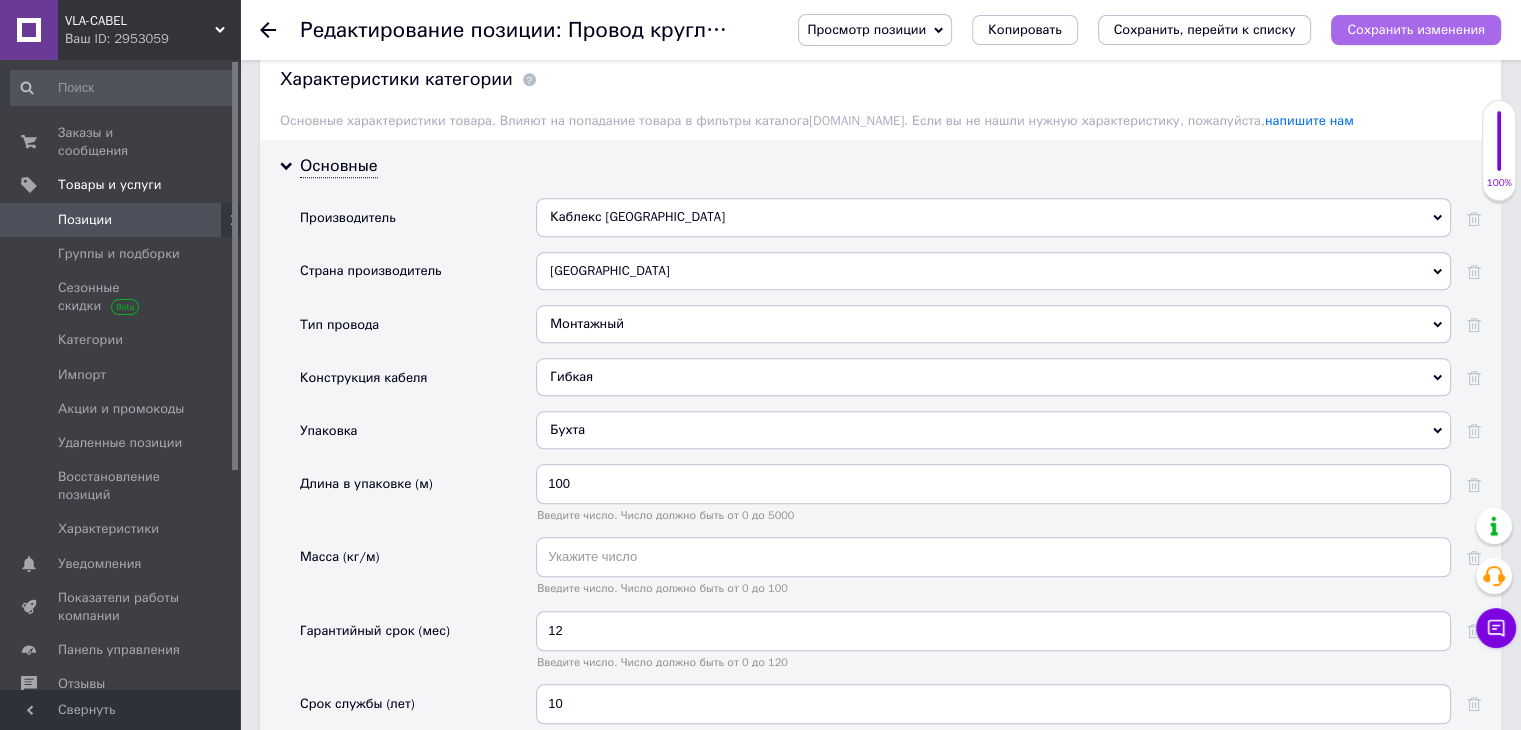 click on "Сохранить изменения" at bounding box center [1416, 29] 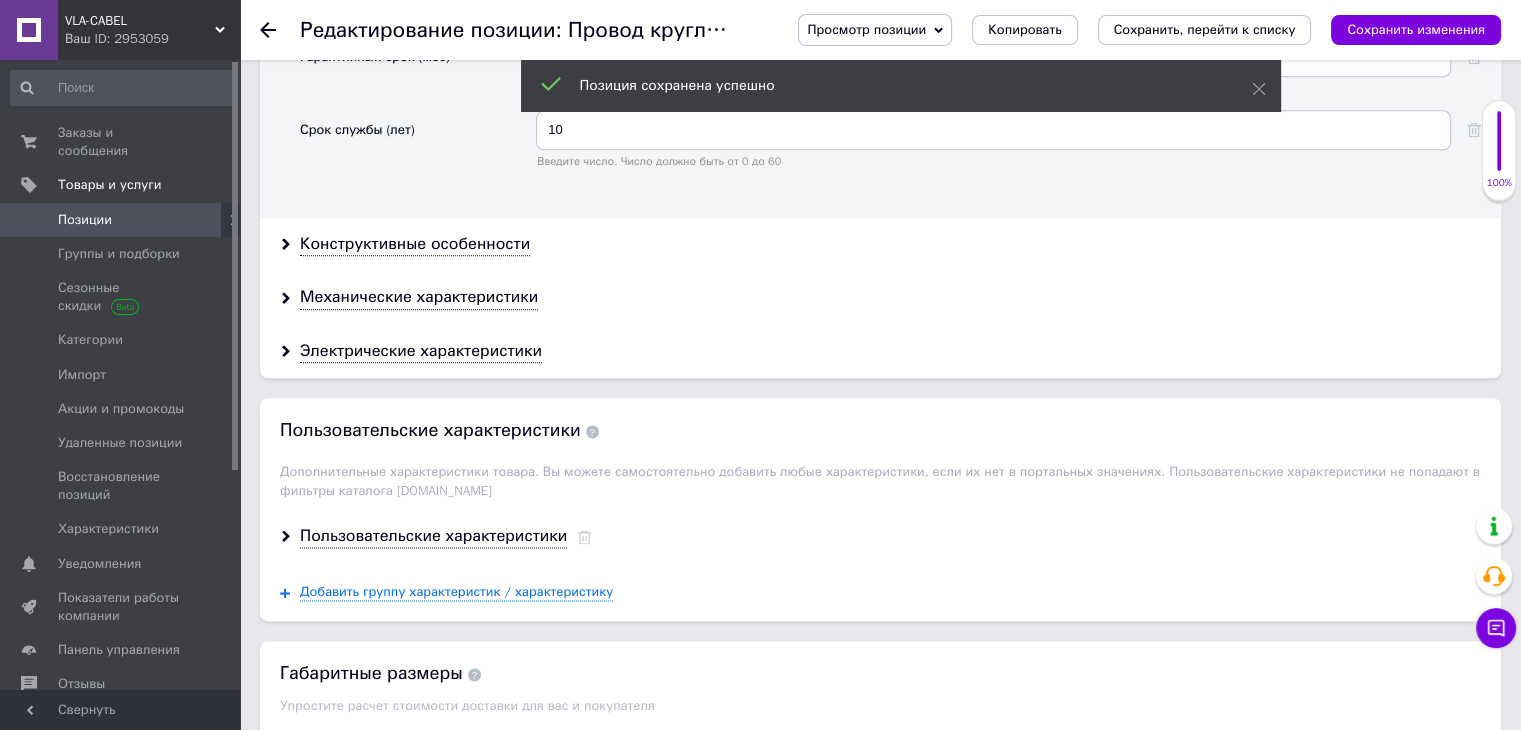 scroll, scrollTop: 2504, scrollLeft: 0, axis: vertical 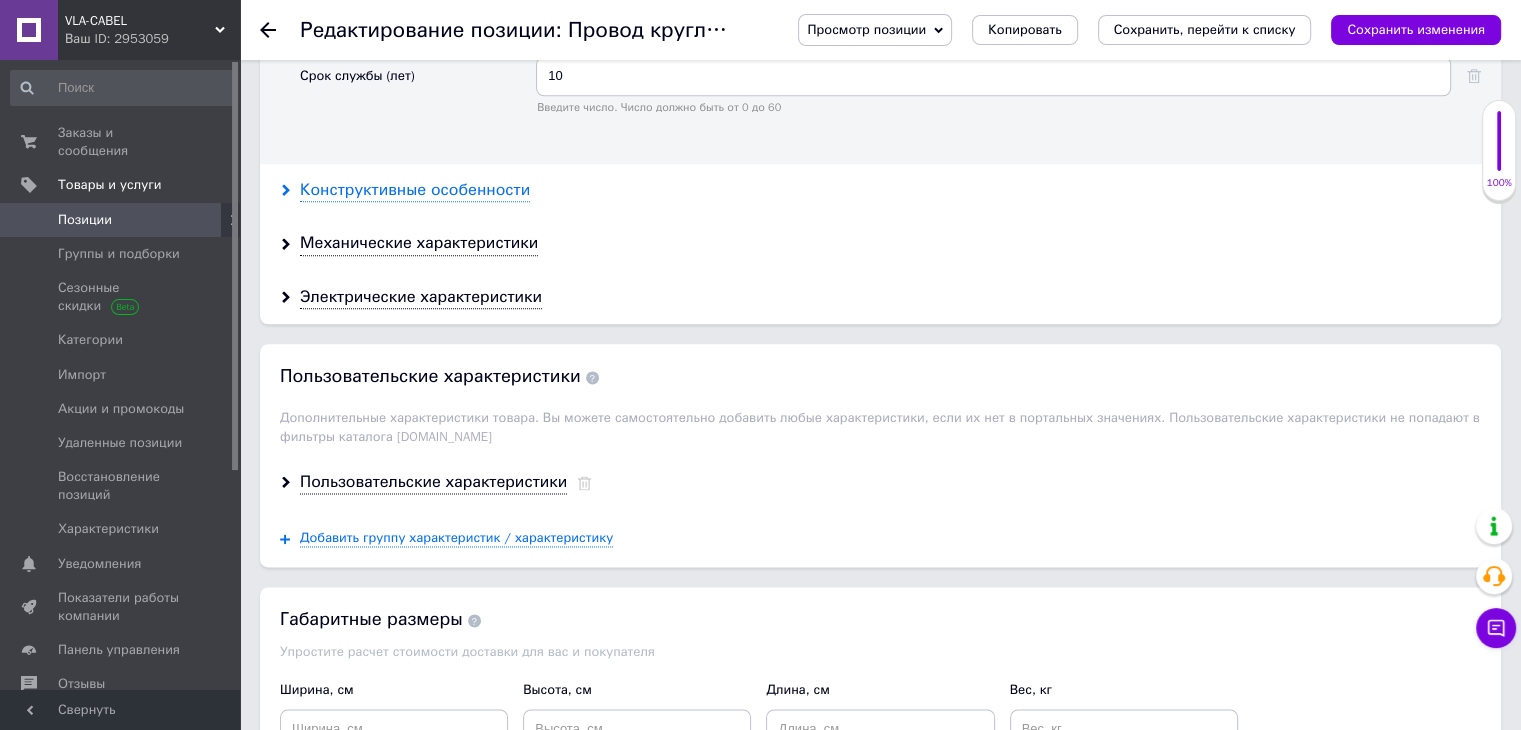 click on "Конструктивные особенности" at bounding box center [415, 190] 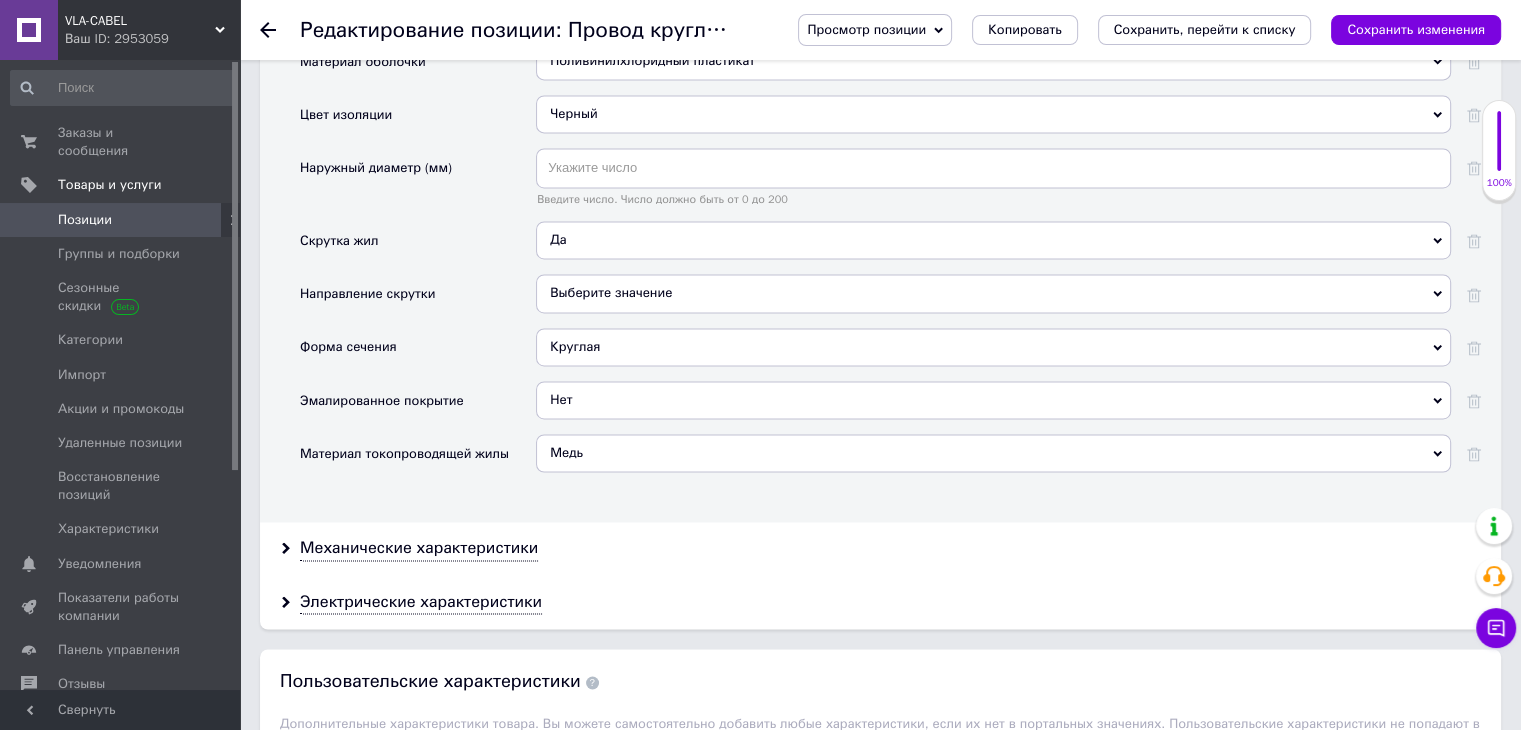 scroll, scrollTop: 3170, scrollLeft: 0, axis: vertical 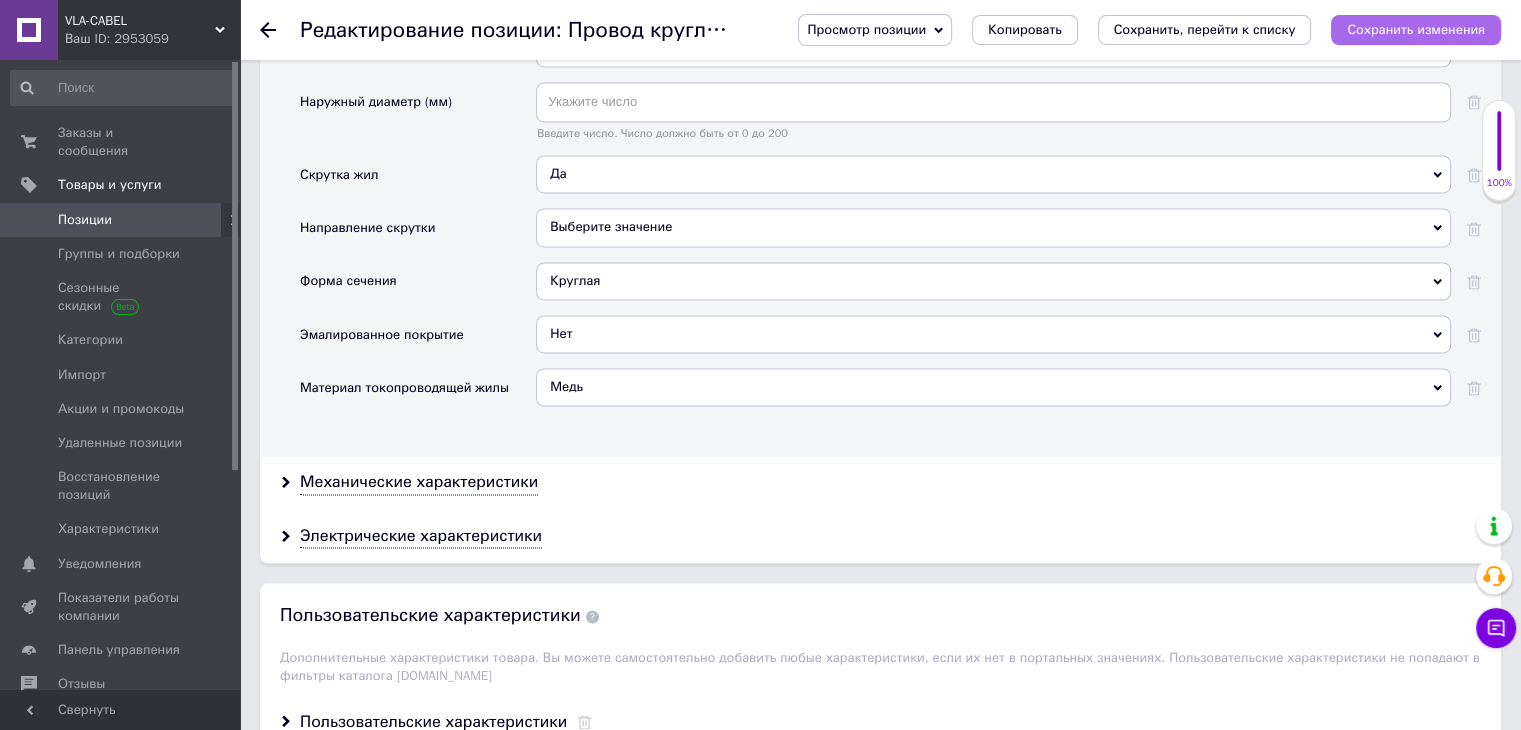 click on "Сохранить изменения" at bounding box center [1416, 29] 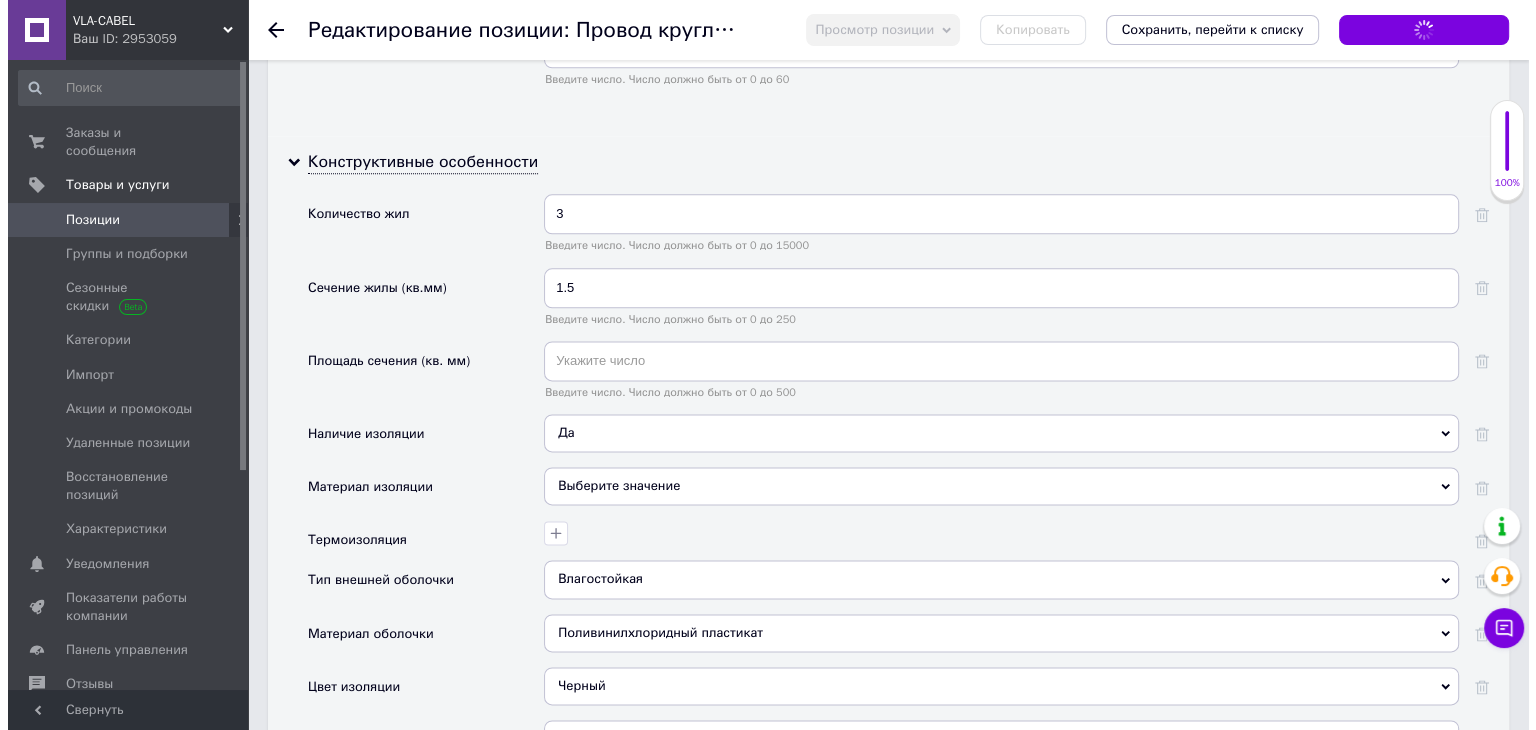 scroll, scrollTop: 0, scrollLeft: 0, axis: both 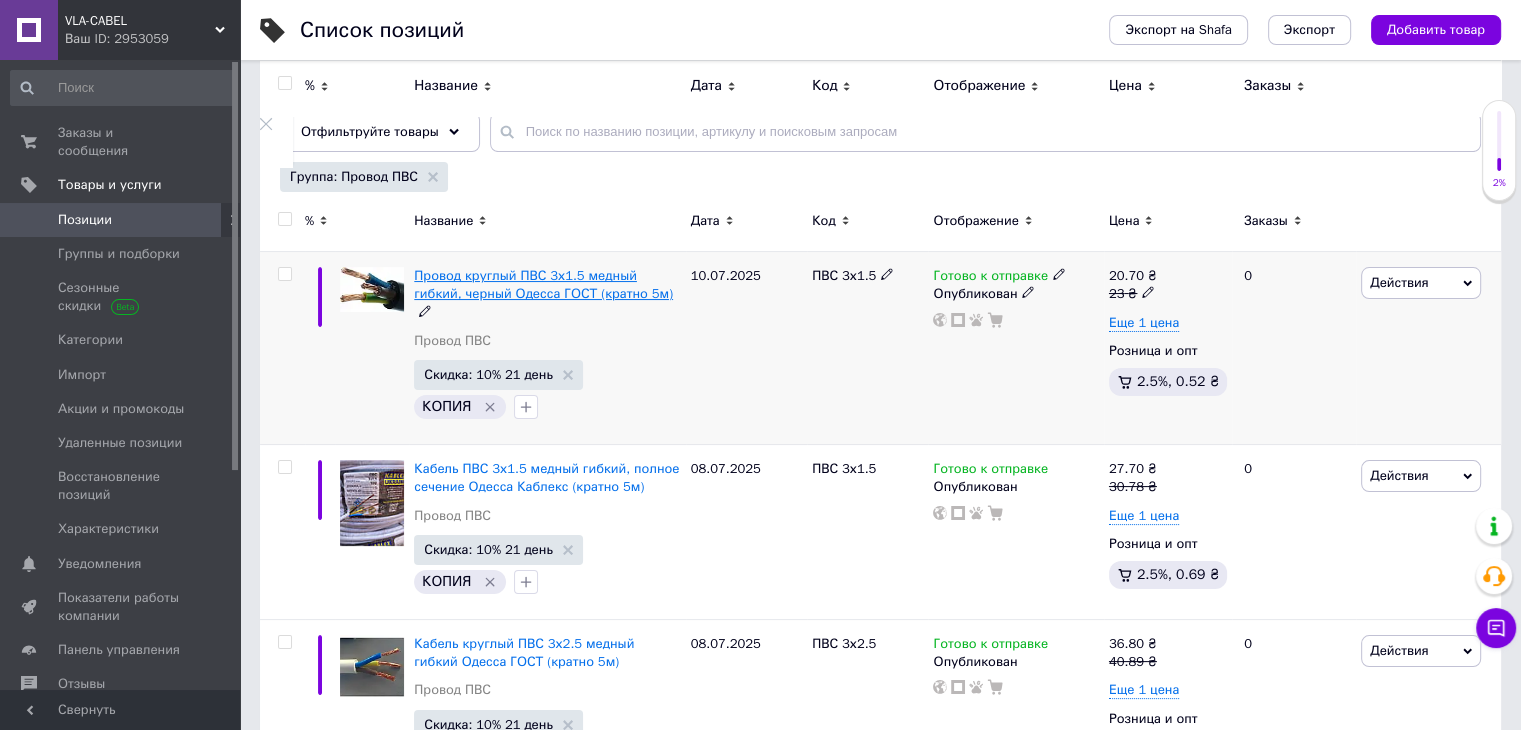 click on "Провод круглый ПВС 3х1.5 медный гибкий, черный Одесса ГОСТ (кратно 5м)" at bounding box center [543, 284] 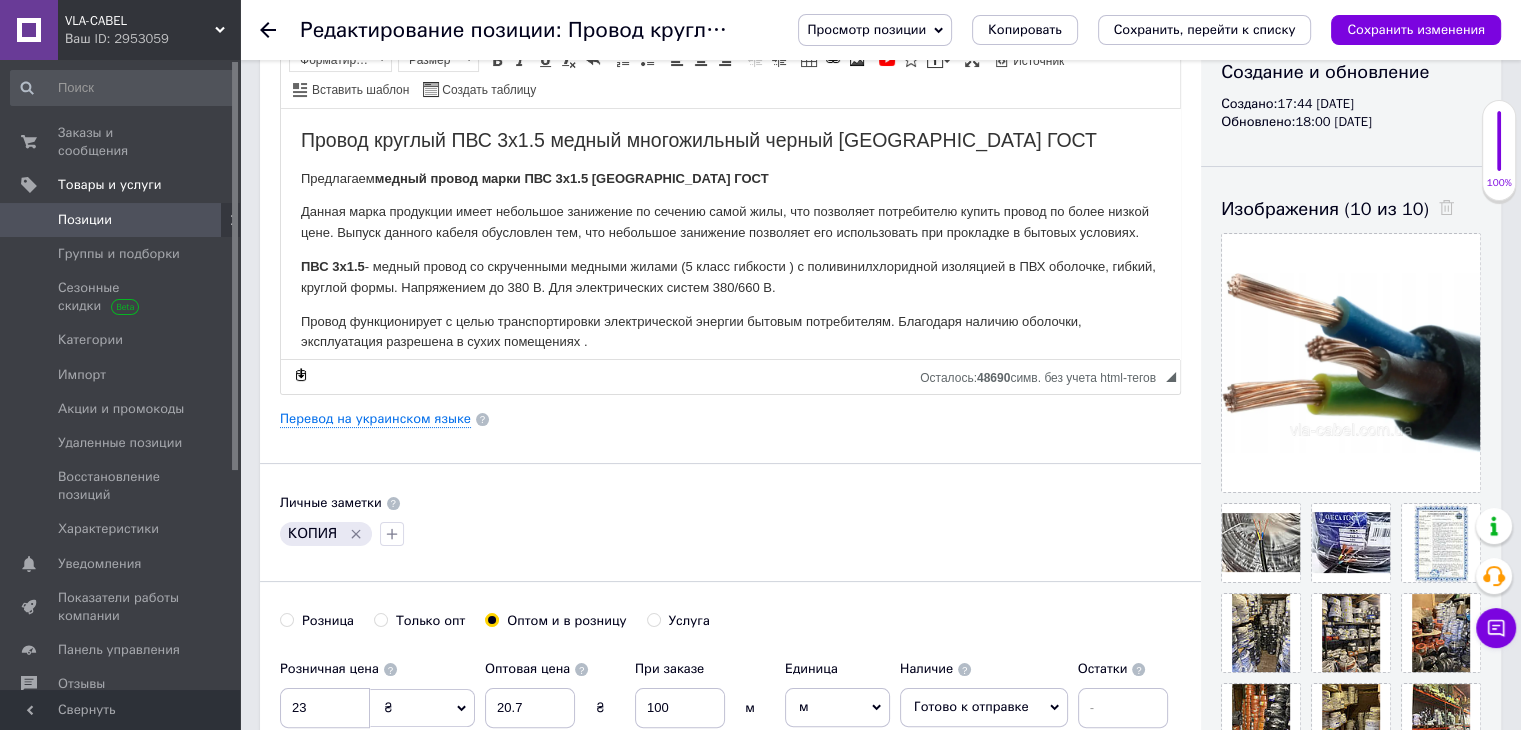 scroll, scrollTop: 293, scrollLeft: 0, axis: vertical 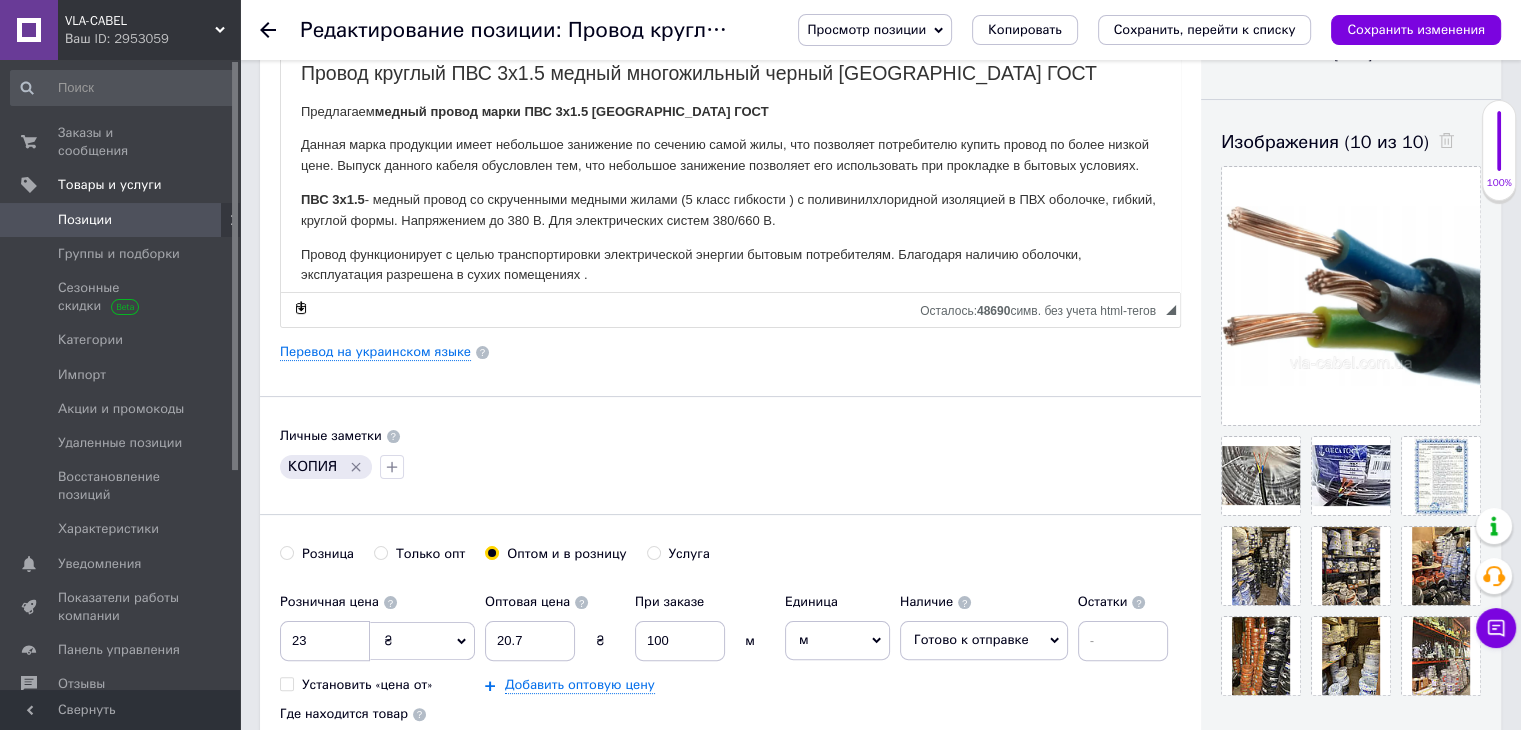 click 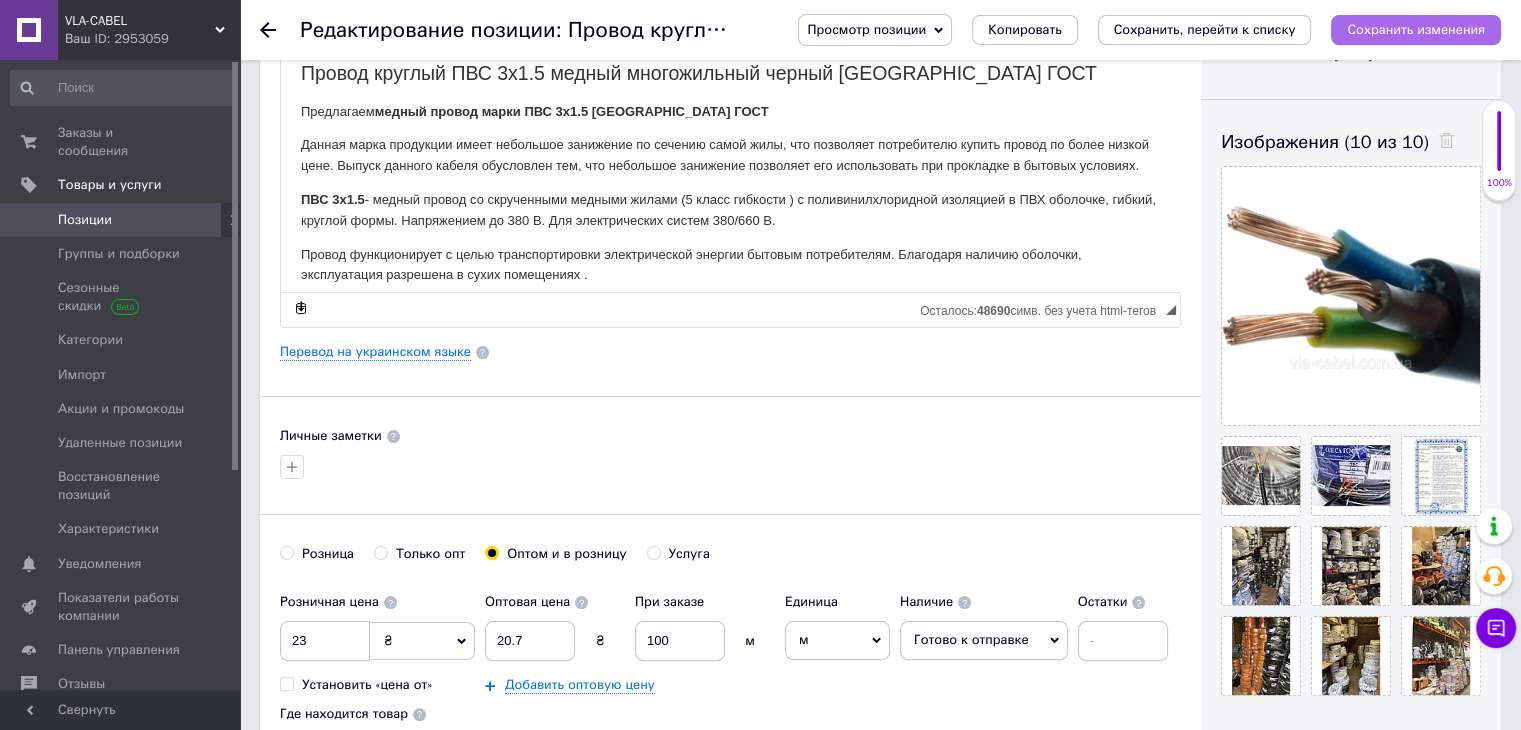 click on "Сохранить изменения" at bounding box center [1416, 30] 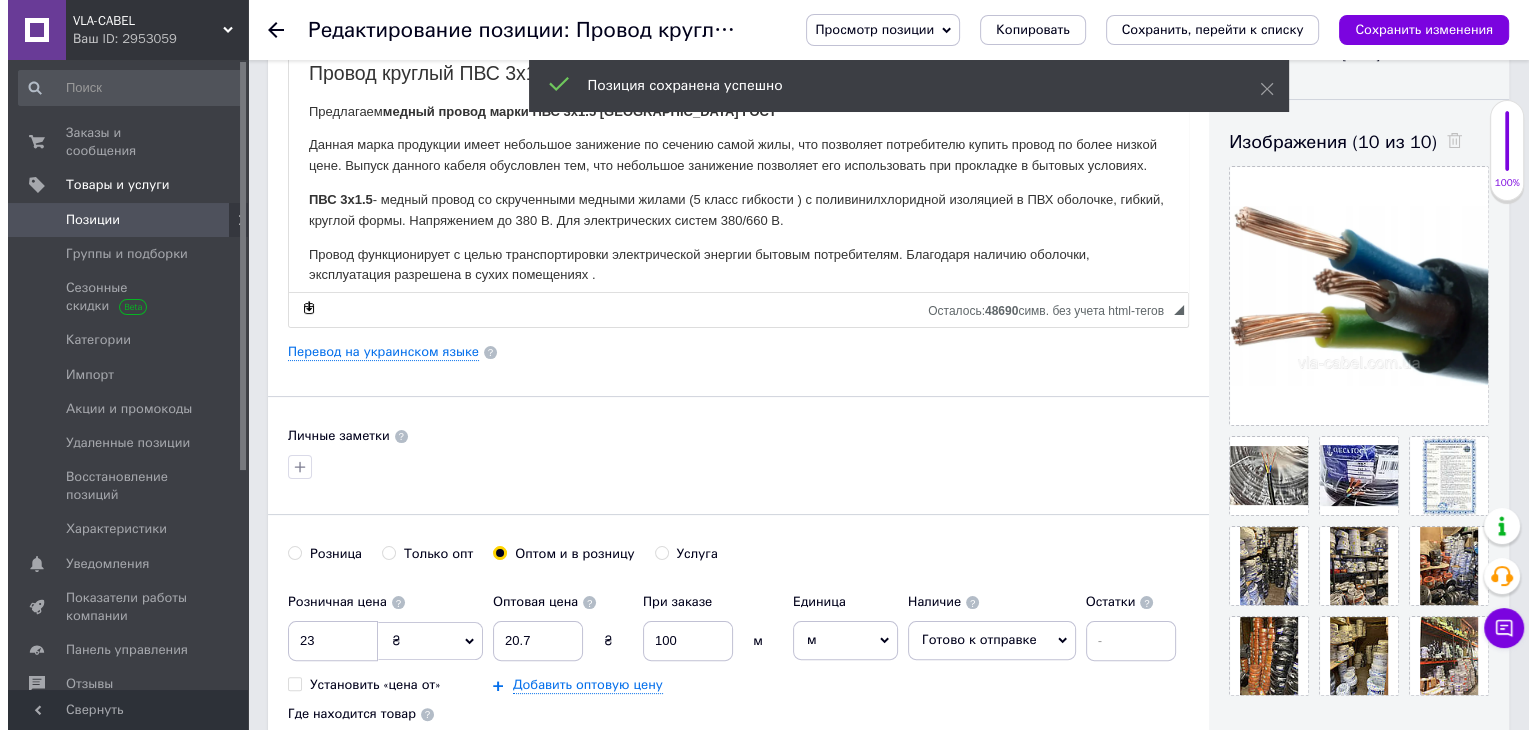 scroll, scrollTop: 0, scrollLeft: 0, axis: both 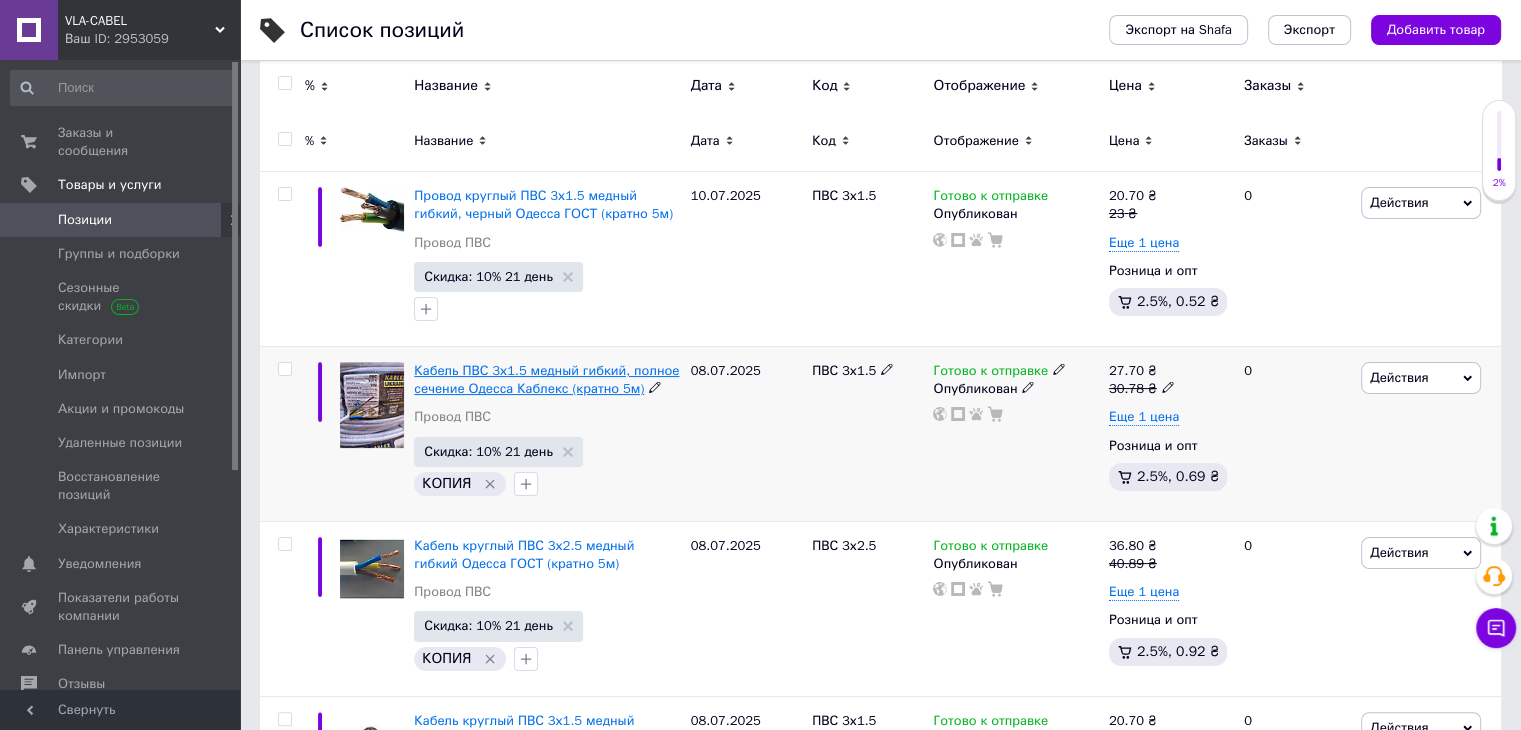 click on "Кабель ПВС 3х1.5 медный гибкий, полное сечение Одесса Каблекс (кратно 5м)" at bounding box center (546, 379) 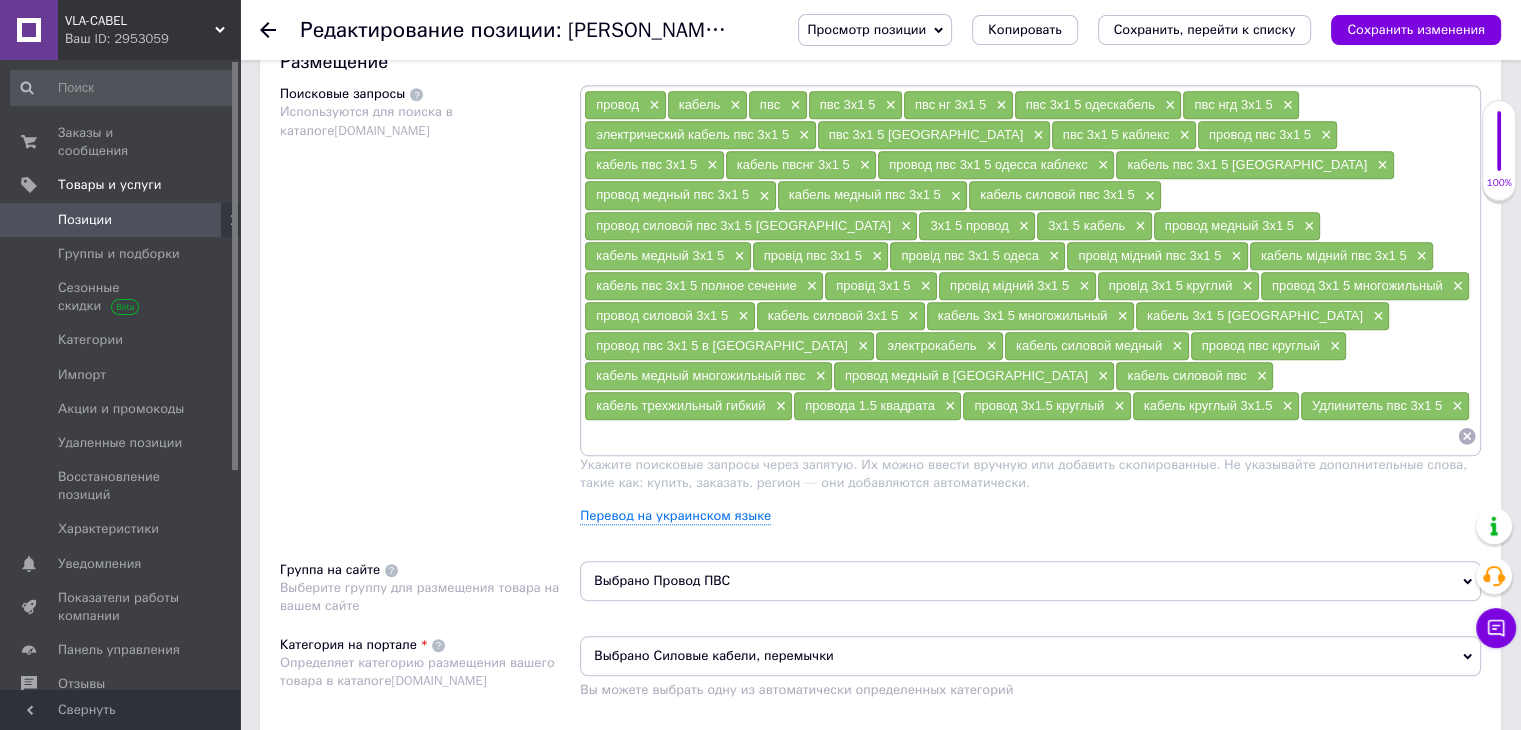 scroll, scrollTop: 1200, scrollLeft: 0, axis: vertical 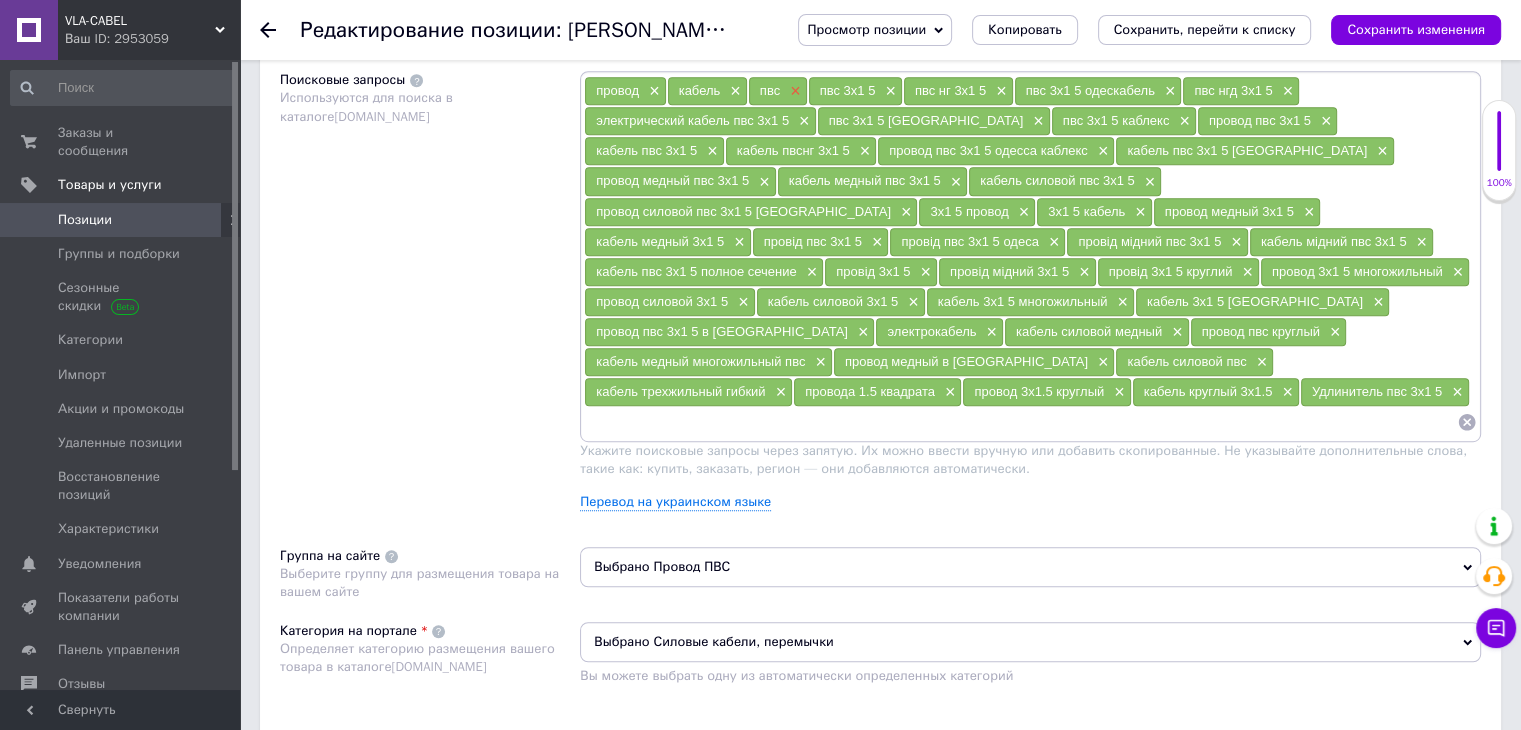 click on "×" at bounding box center [793, 91] 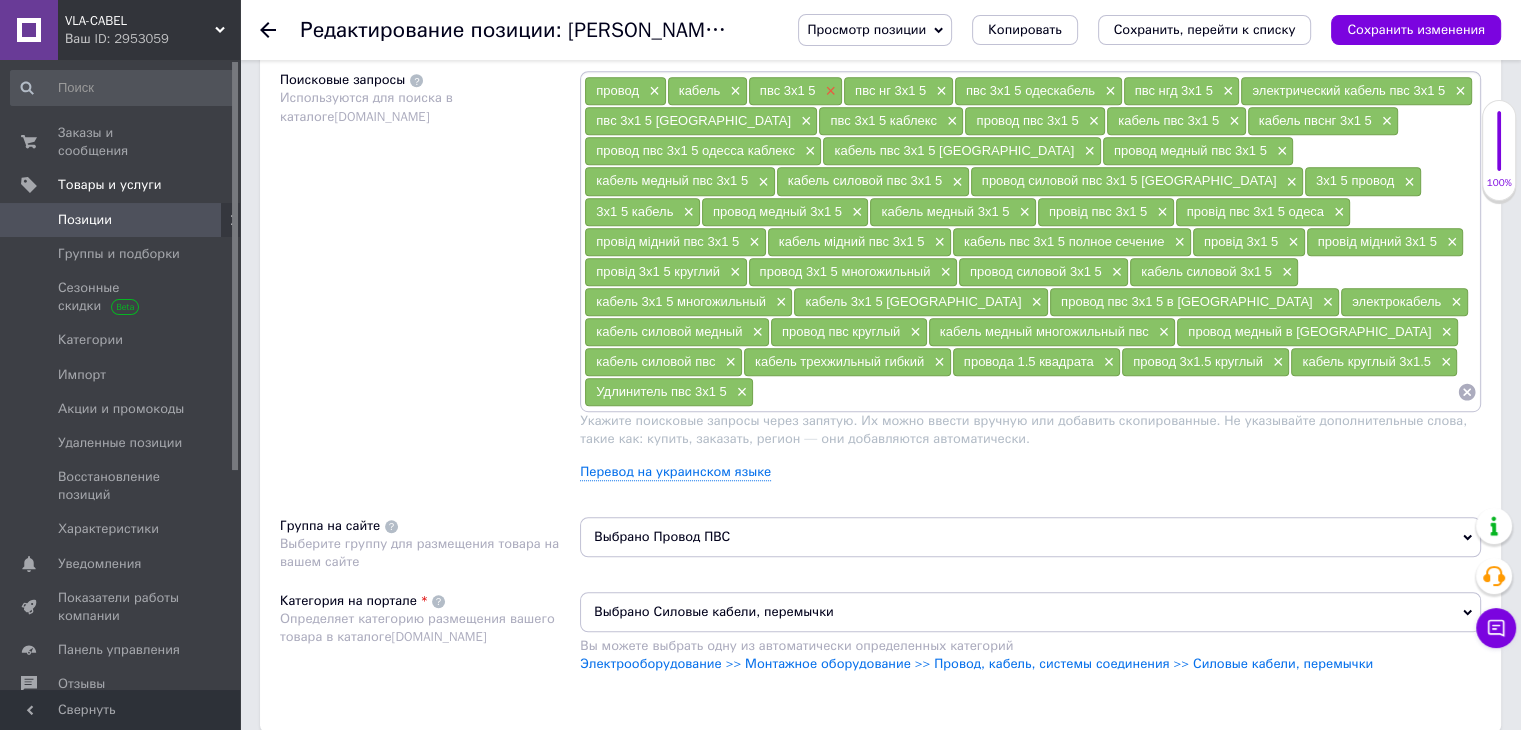 click on "×" at bounding box center (828, 91) 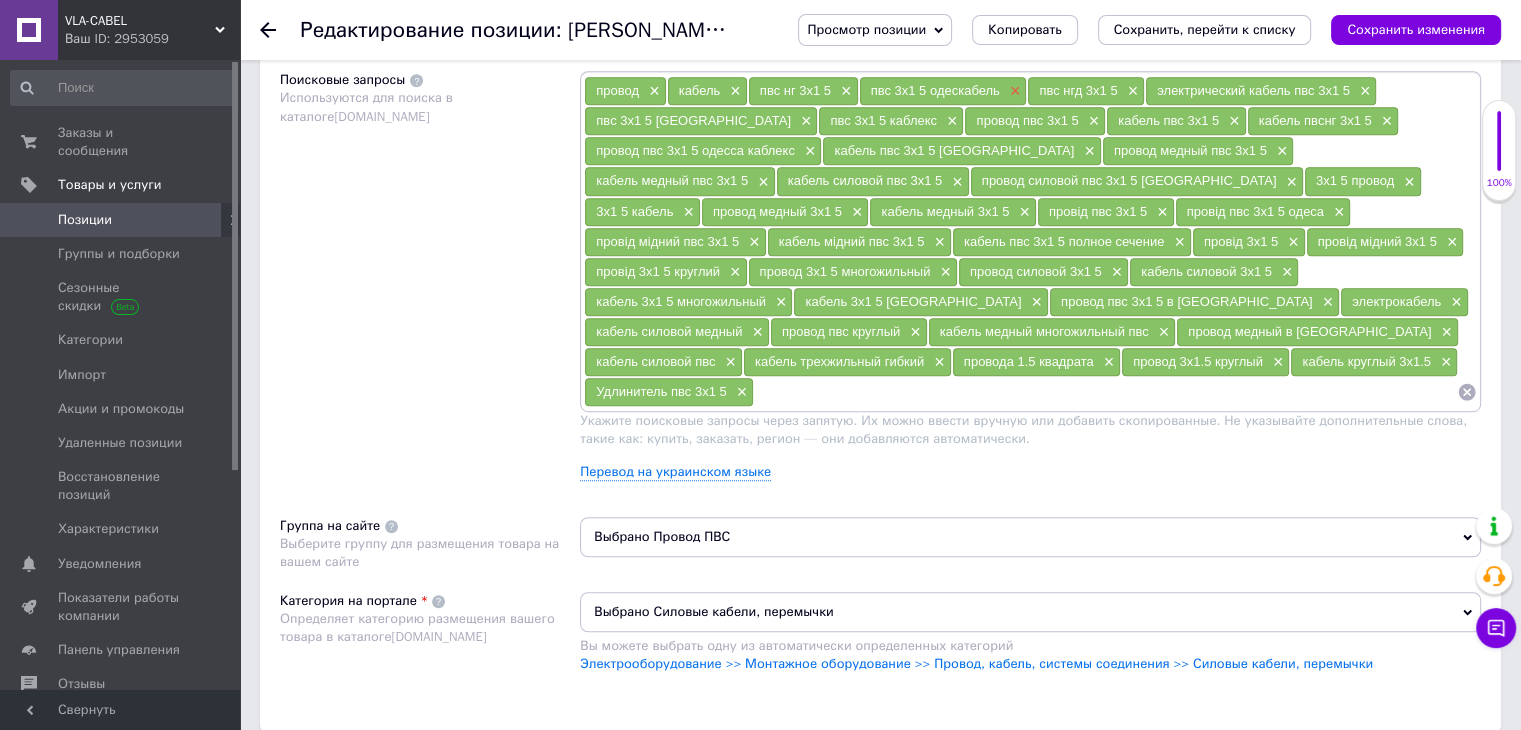click on "×" at bounding box center (1013, 91) 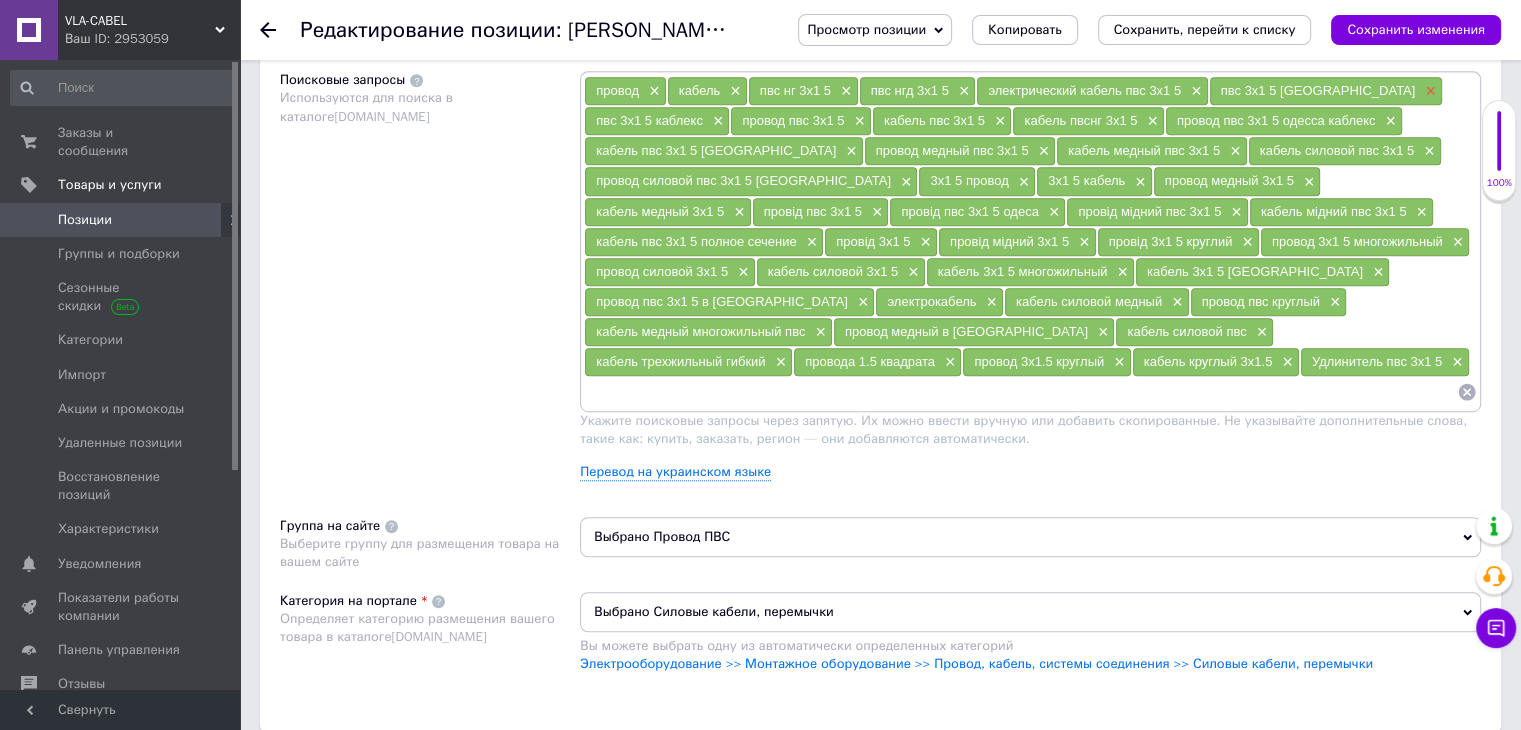 click on "×" at bounding box center (1428, 91) 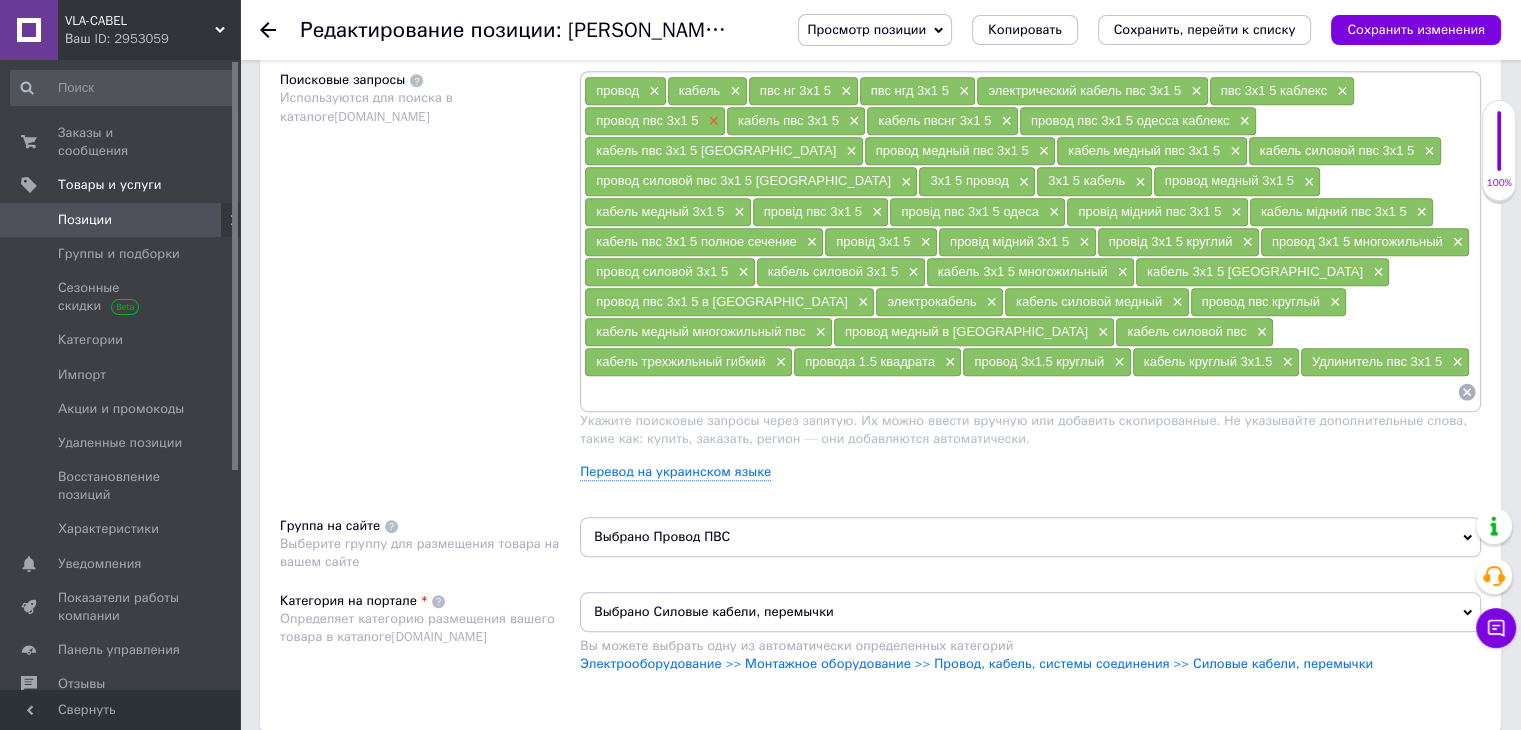 click on "×" at bounding box center (711, 121) 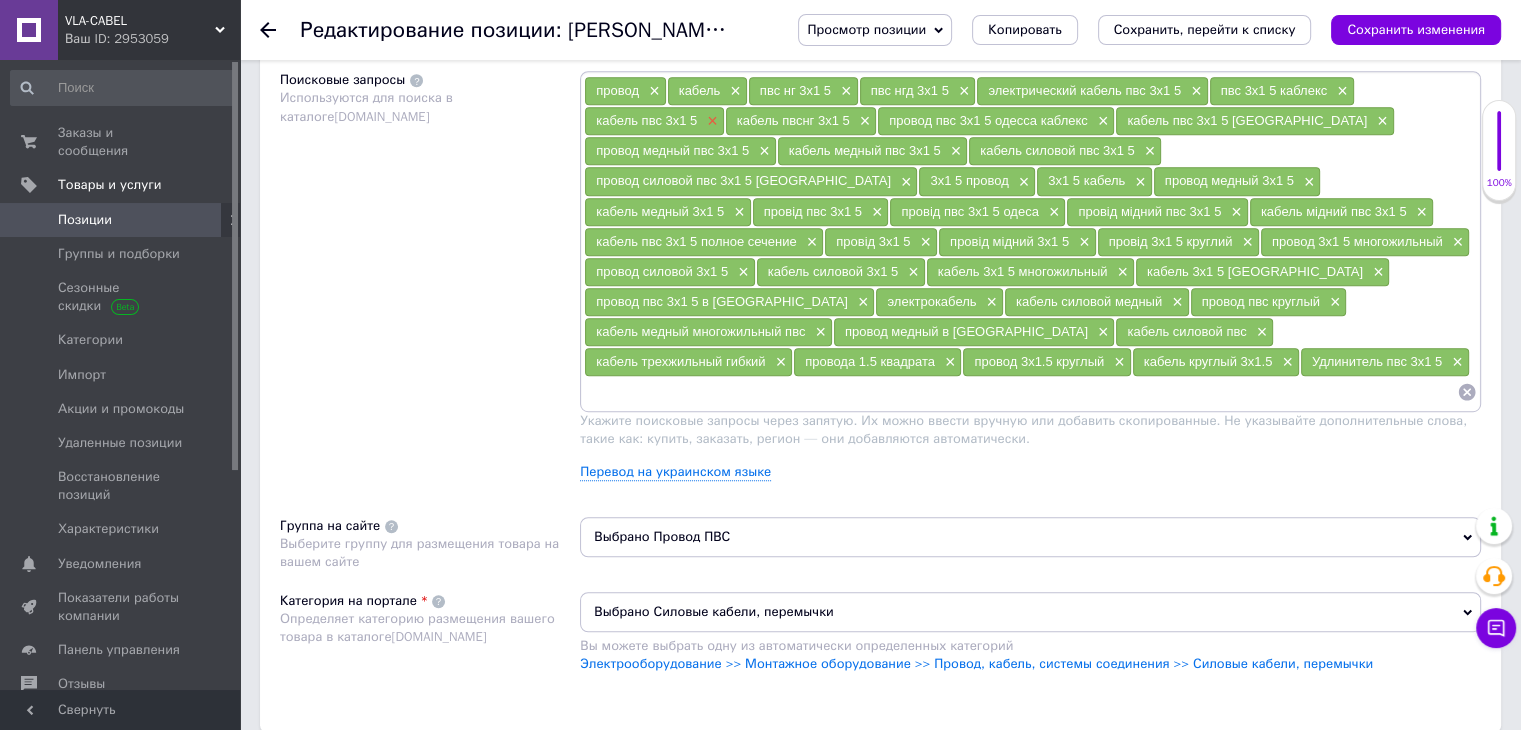 click on "×" at bounding box center (710, 121) 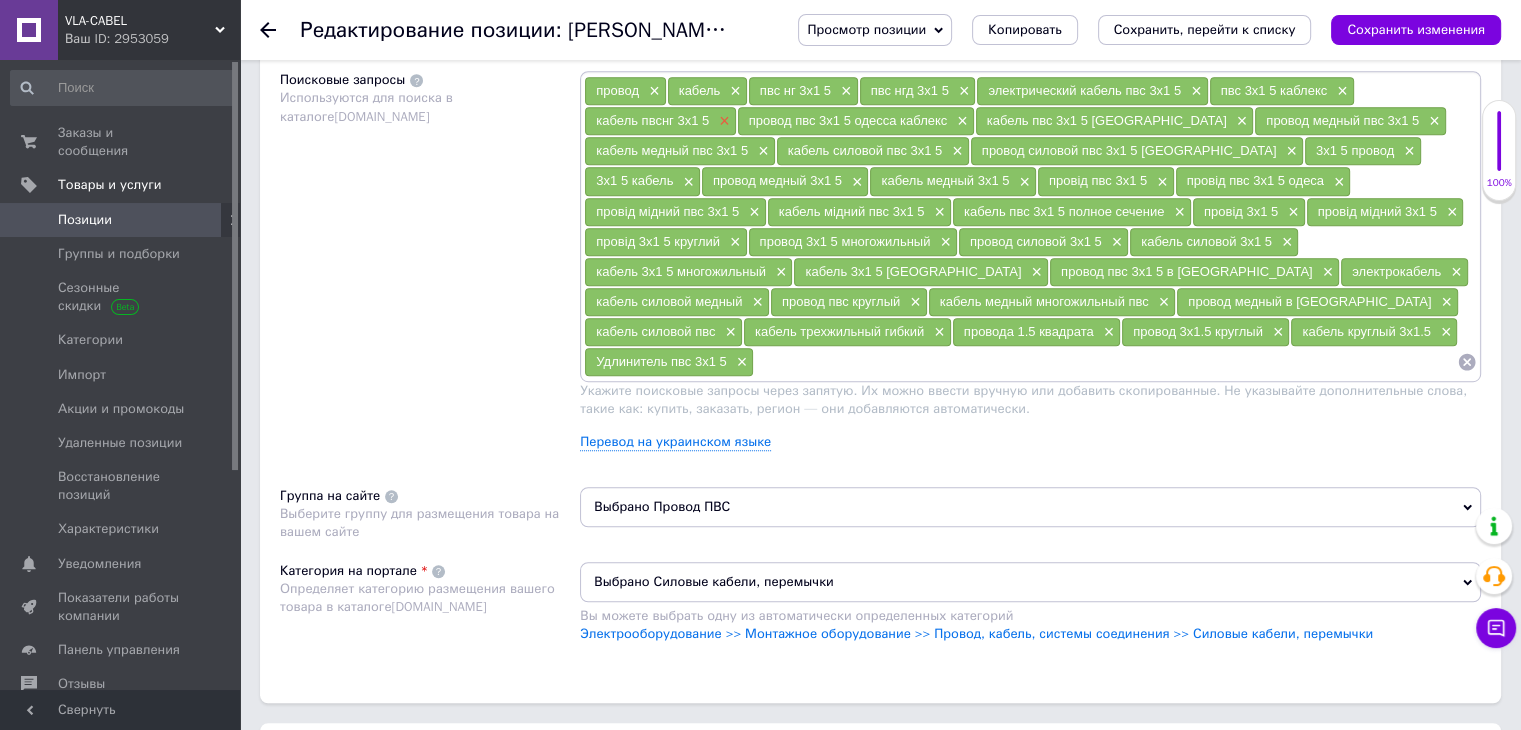 click on "×" at bounding box center [722, 121] 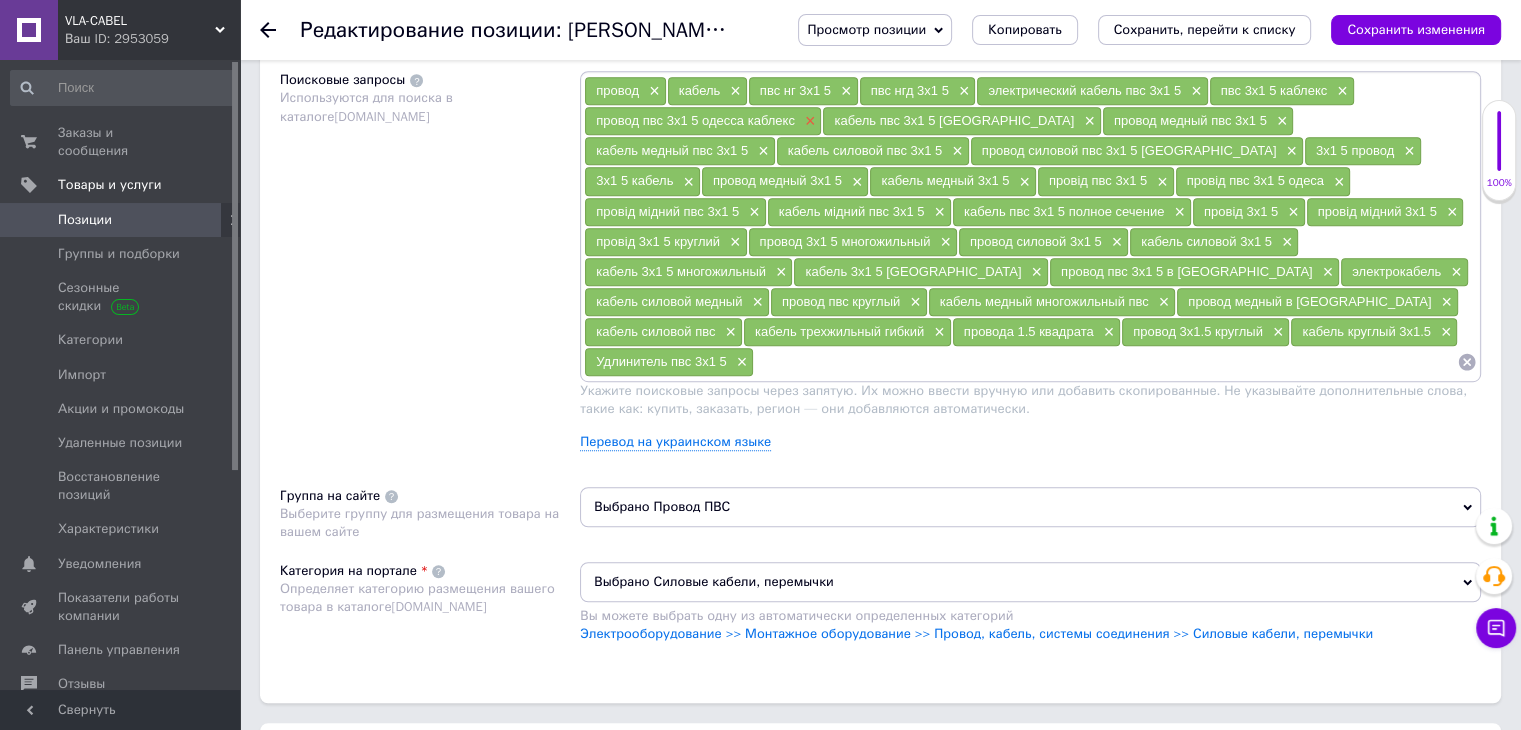 click on "×" at bounding box center [808, 121] 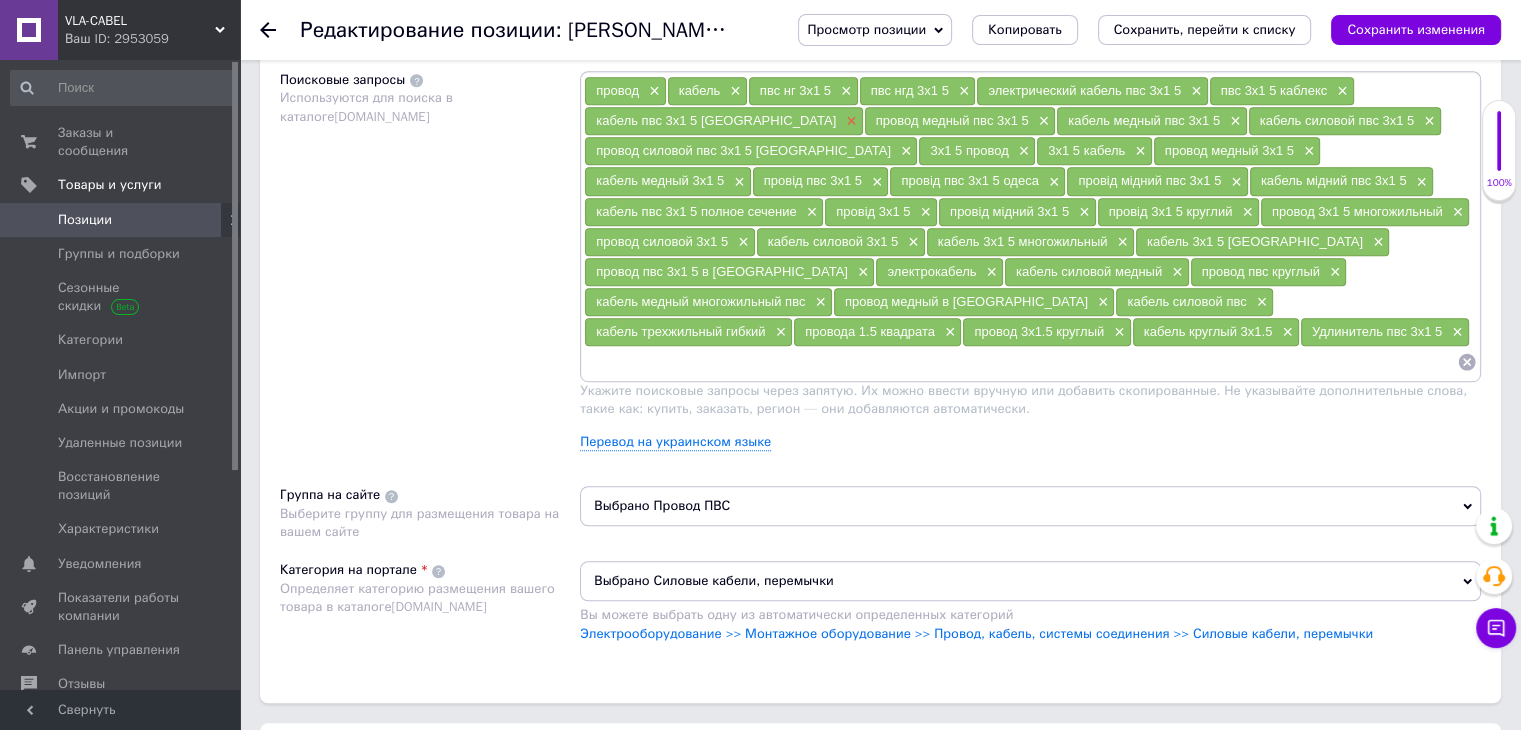 click on "×" at bounding box center (849, 121) 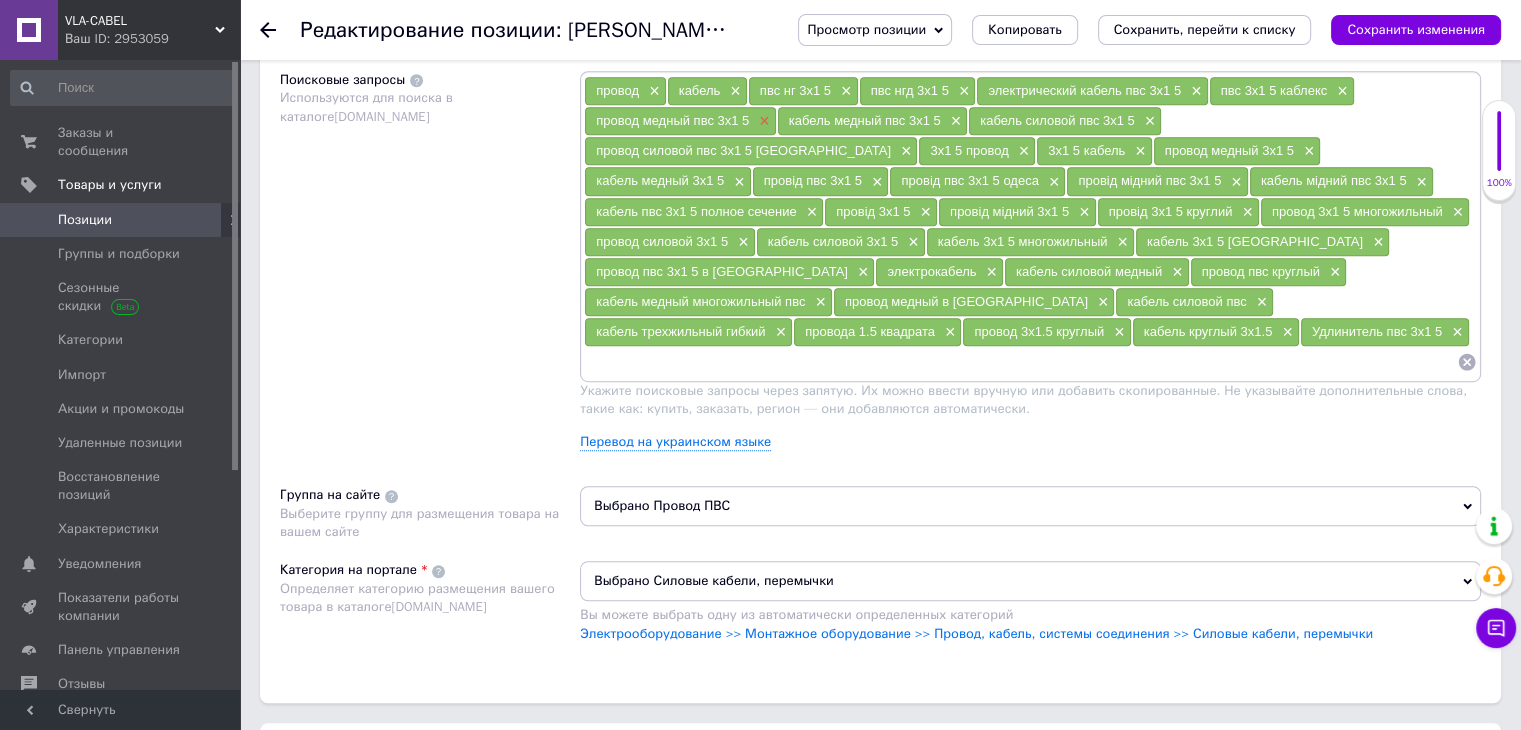 click on "×" at bounding box center (762, 121) 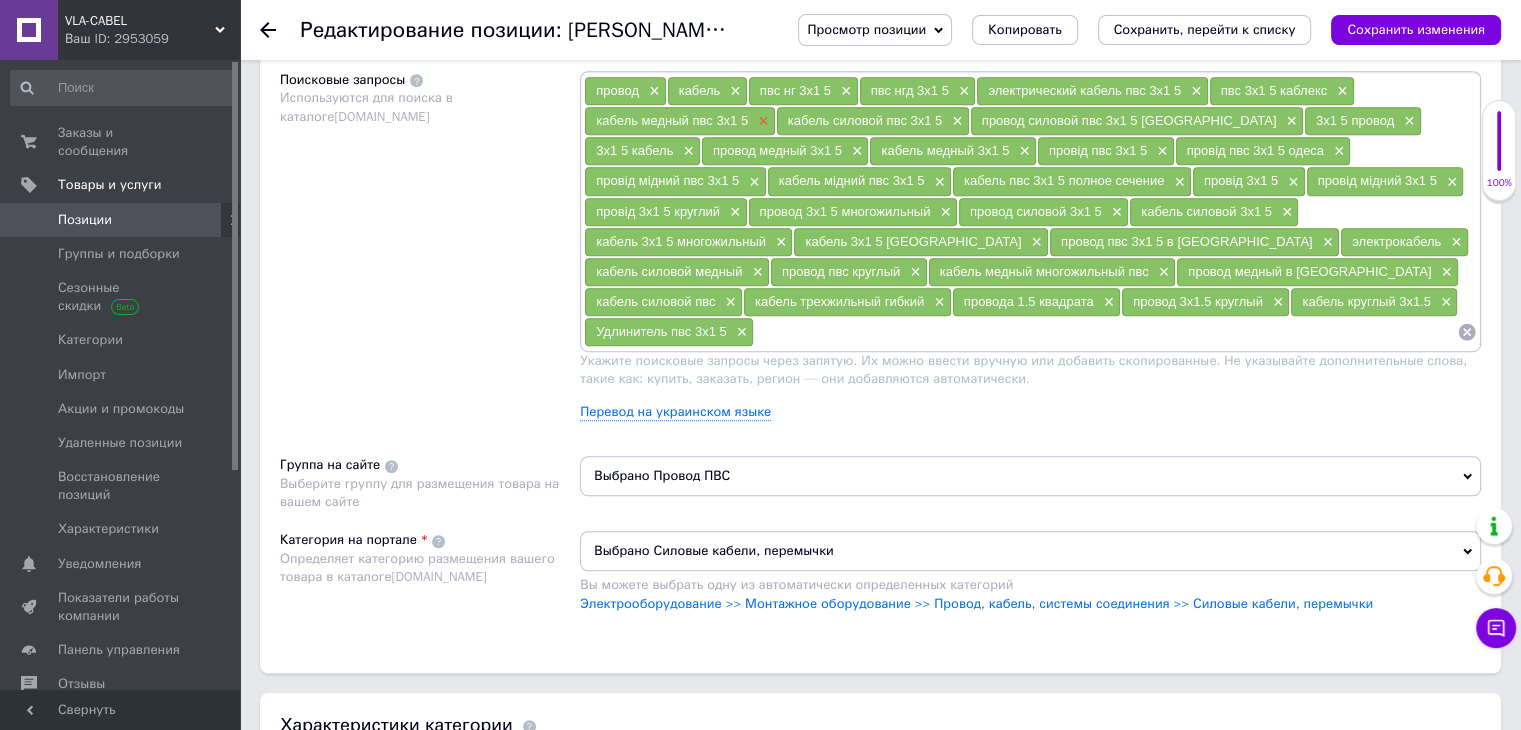 click on "×" at bounding box center (761, 121) 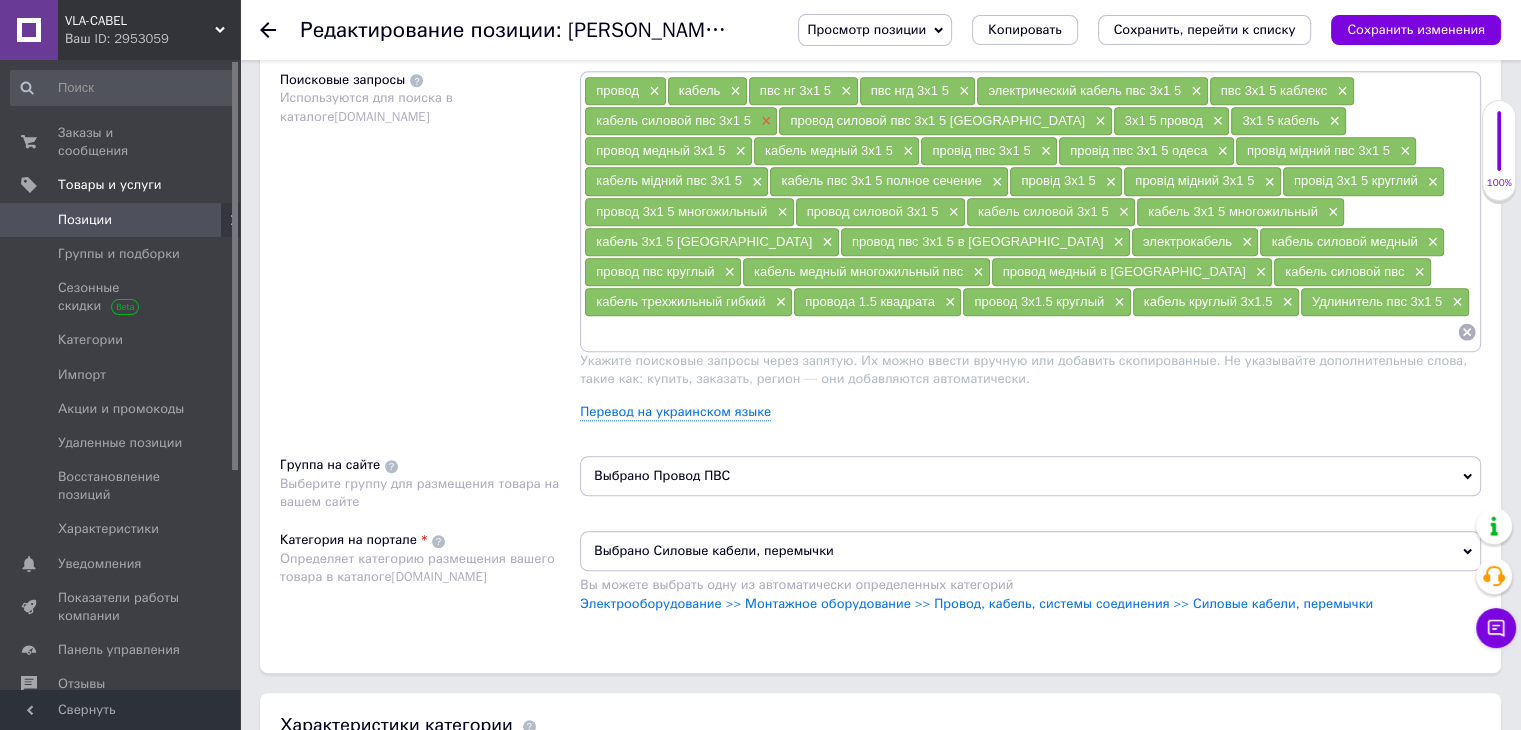 click on "×" at bounding box center (764, 121) 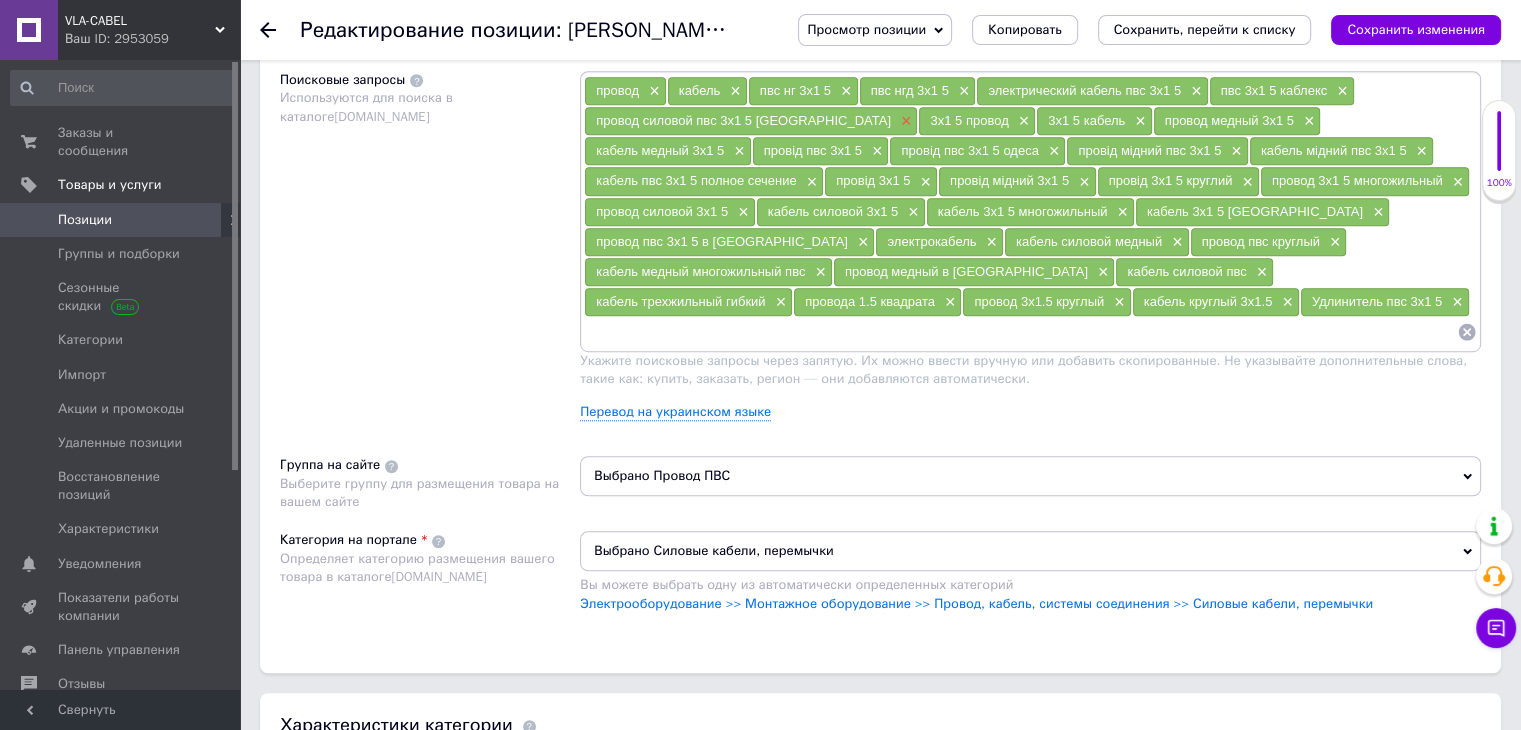 click on "×" at bounding box center [904, 121] 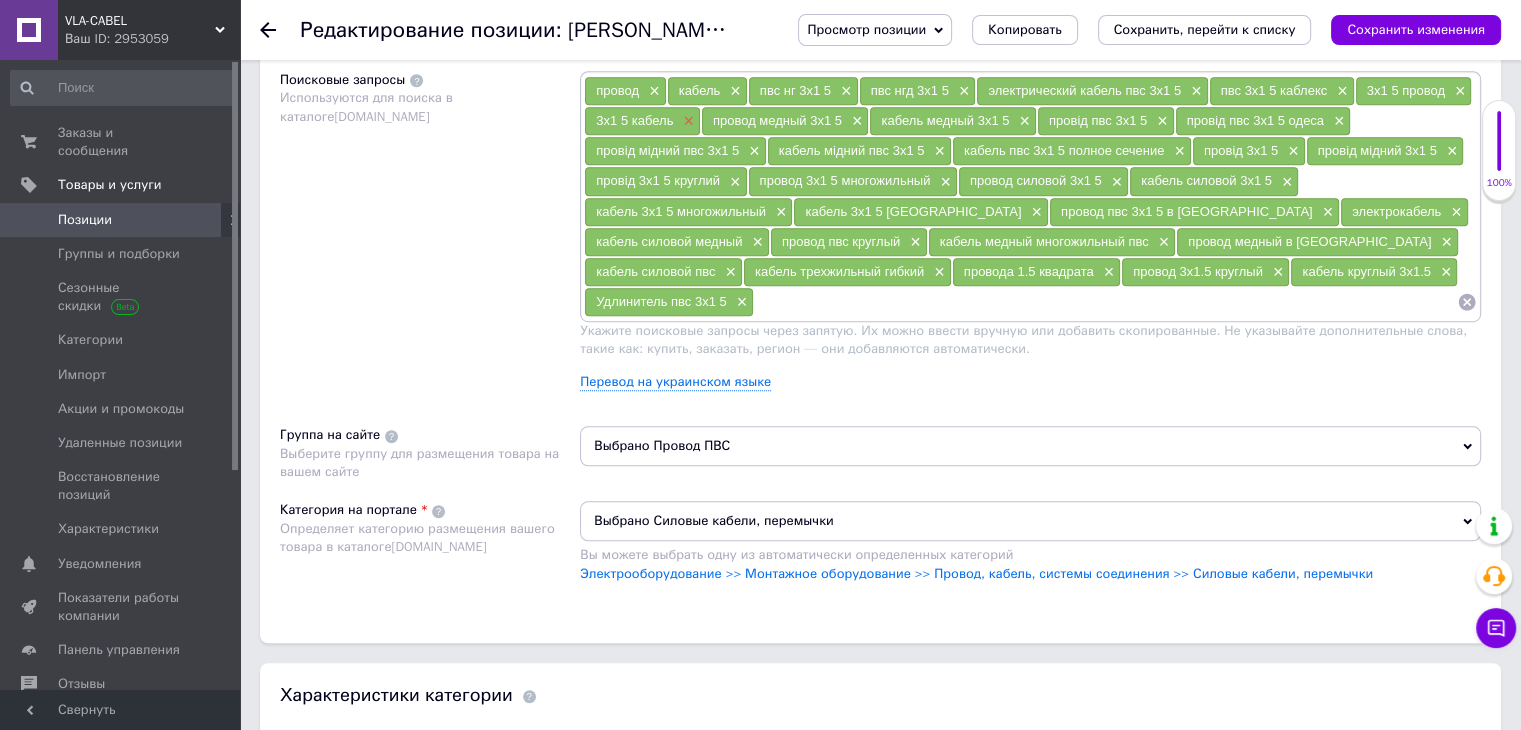 click on "×" at bounding box center (686, 121) 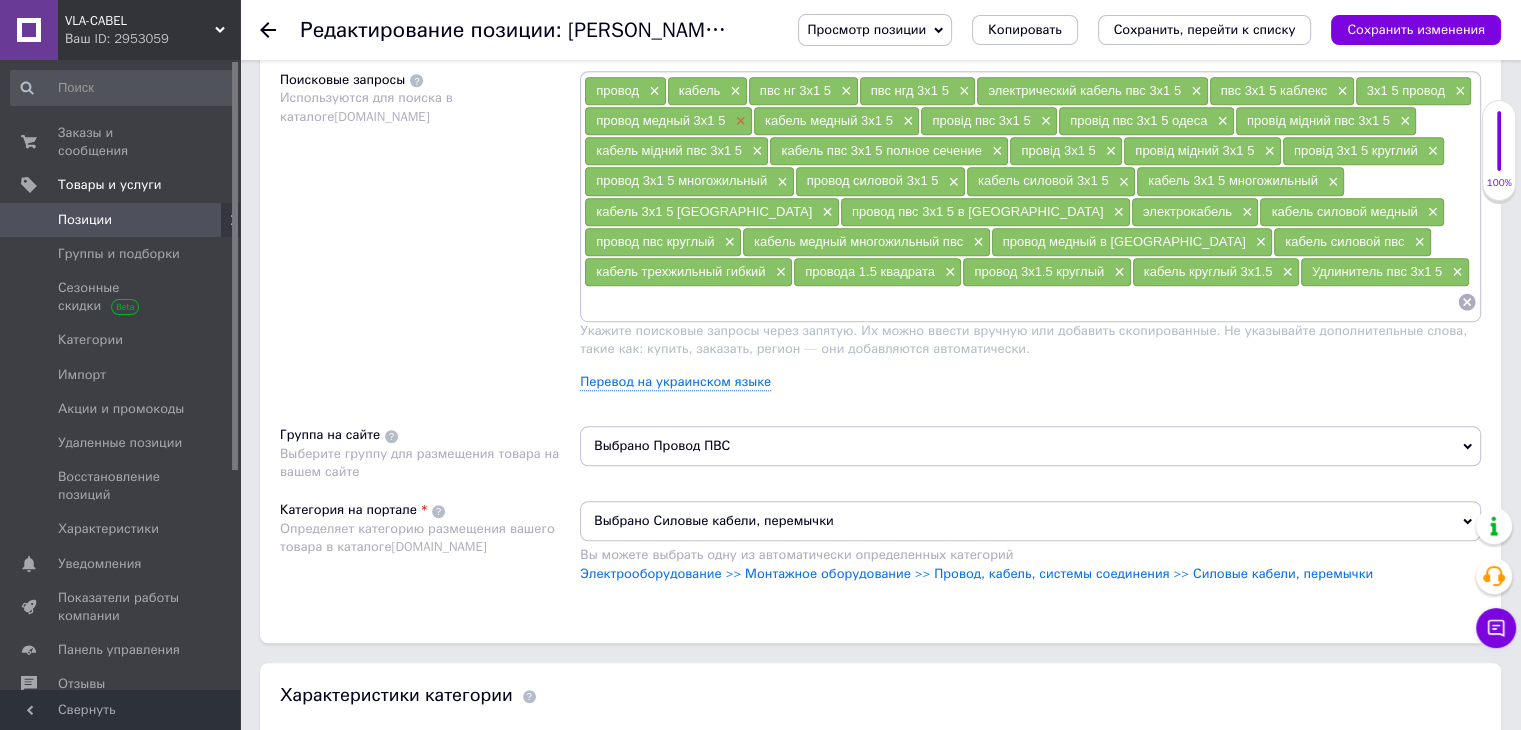 click on "×" at bounding box center (738, 121) 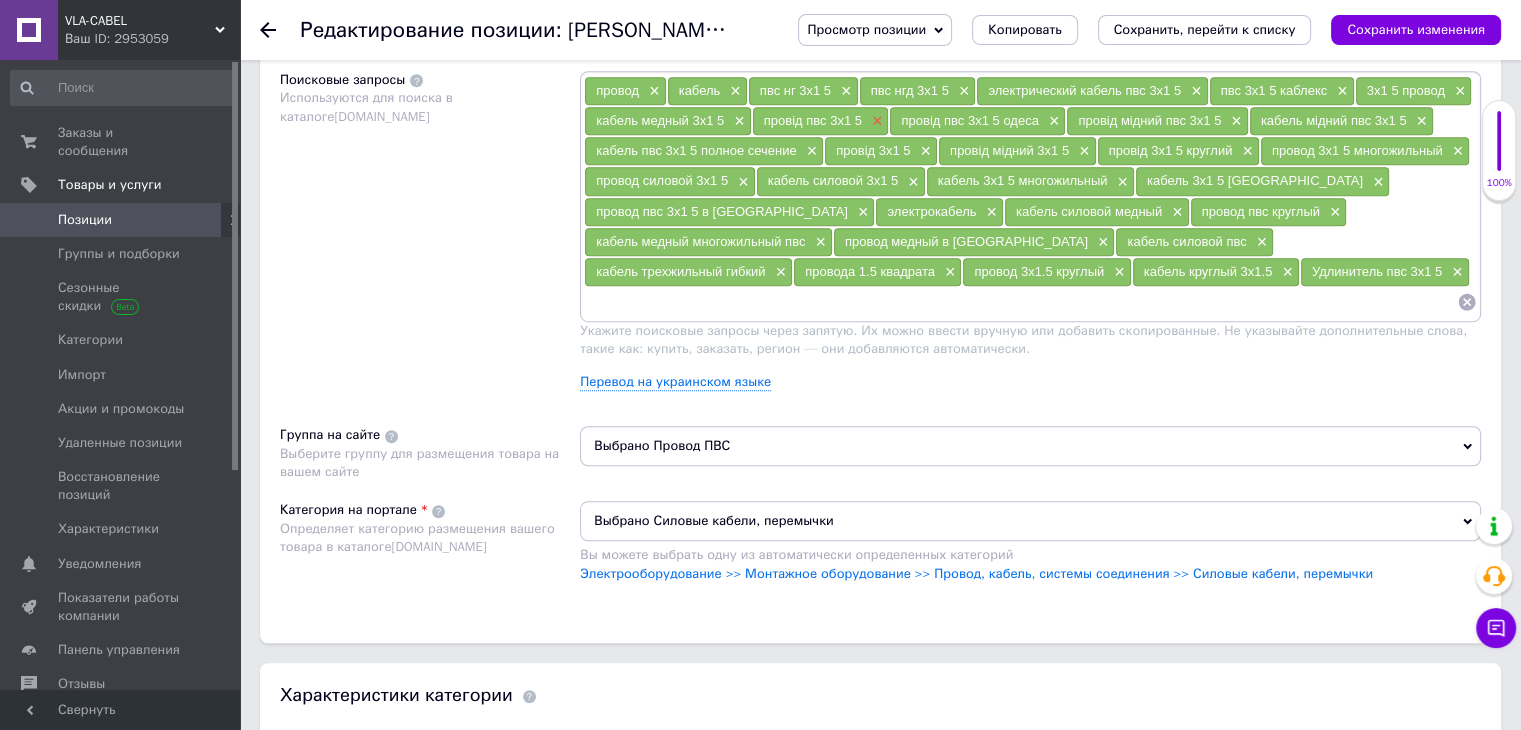 click on "×" at bounding box center (875, 121) 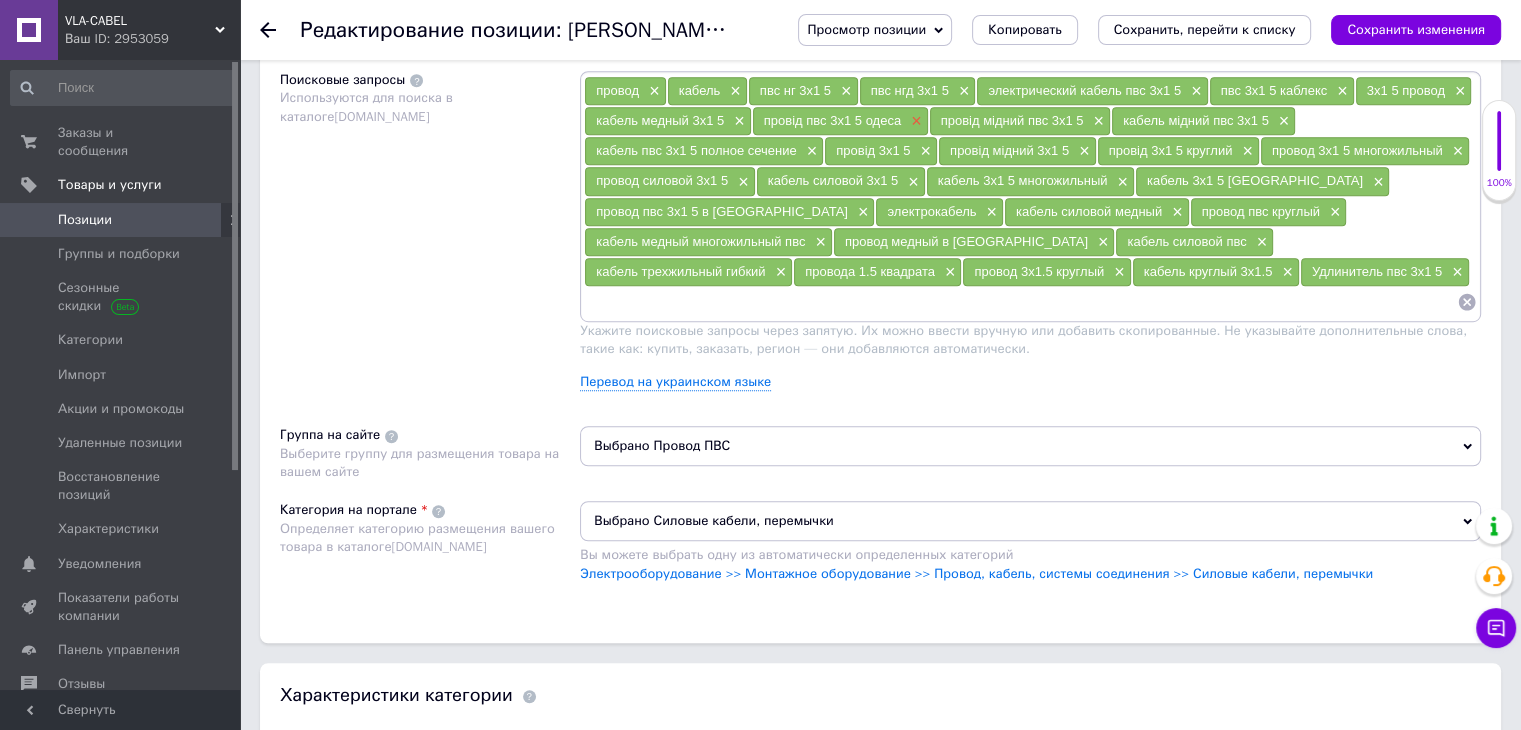 click on "×" at bounding box center (914, 121) 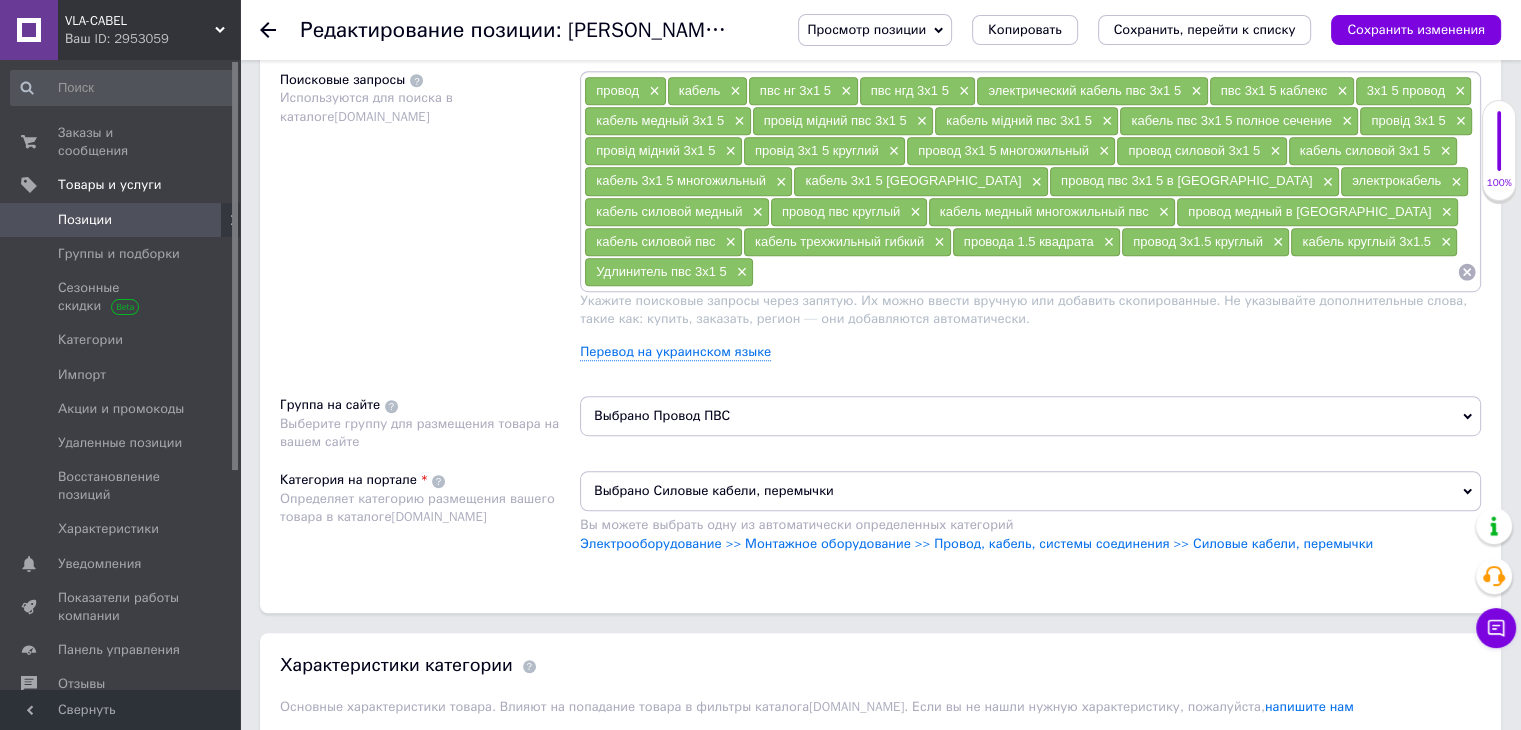 click on "×" at bounding box center (920, 121) 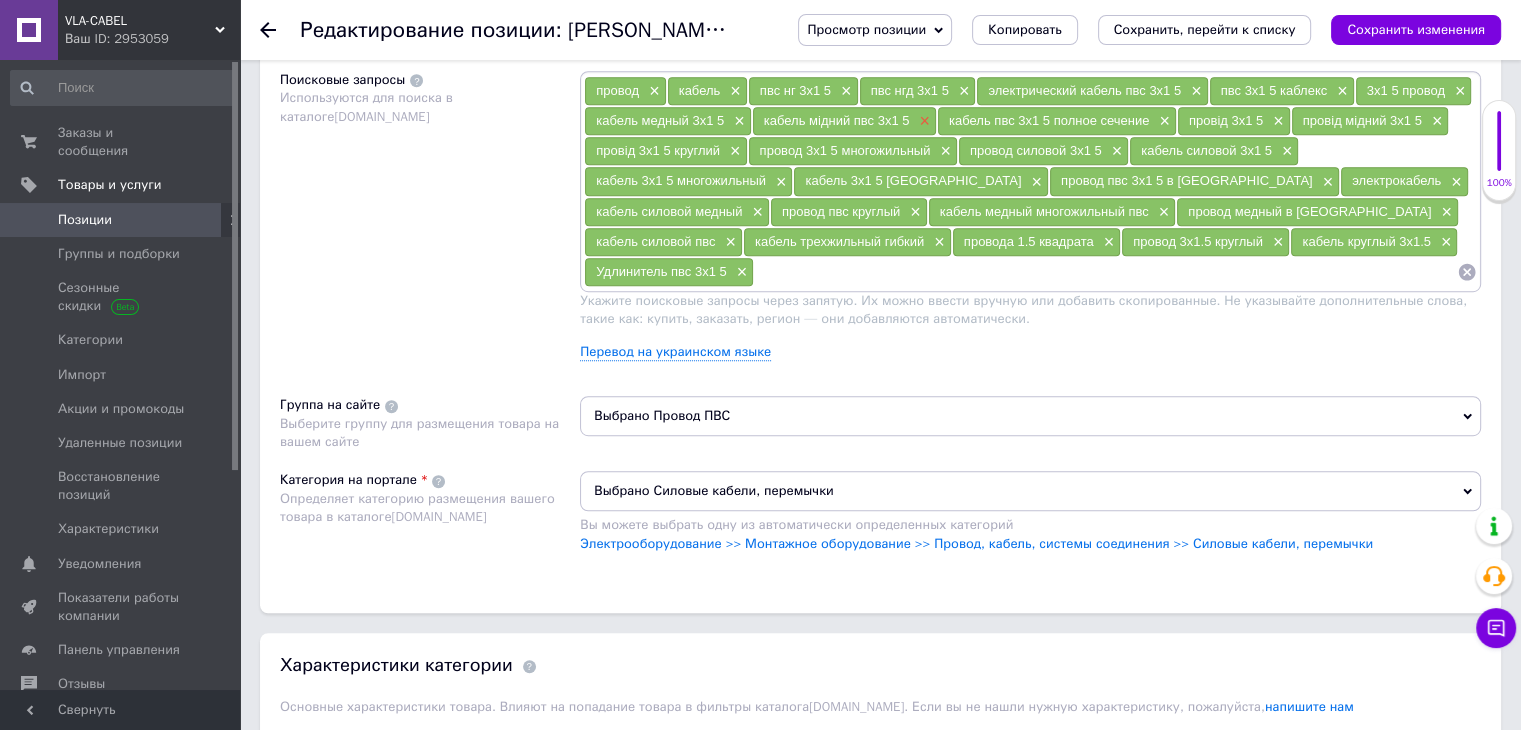 click on "×" at bounding box center (922, 121) 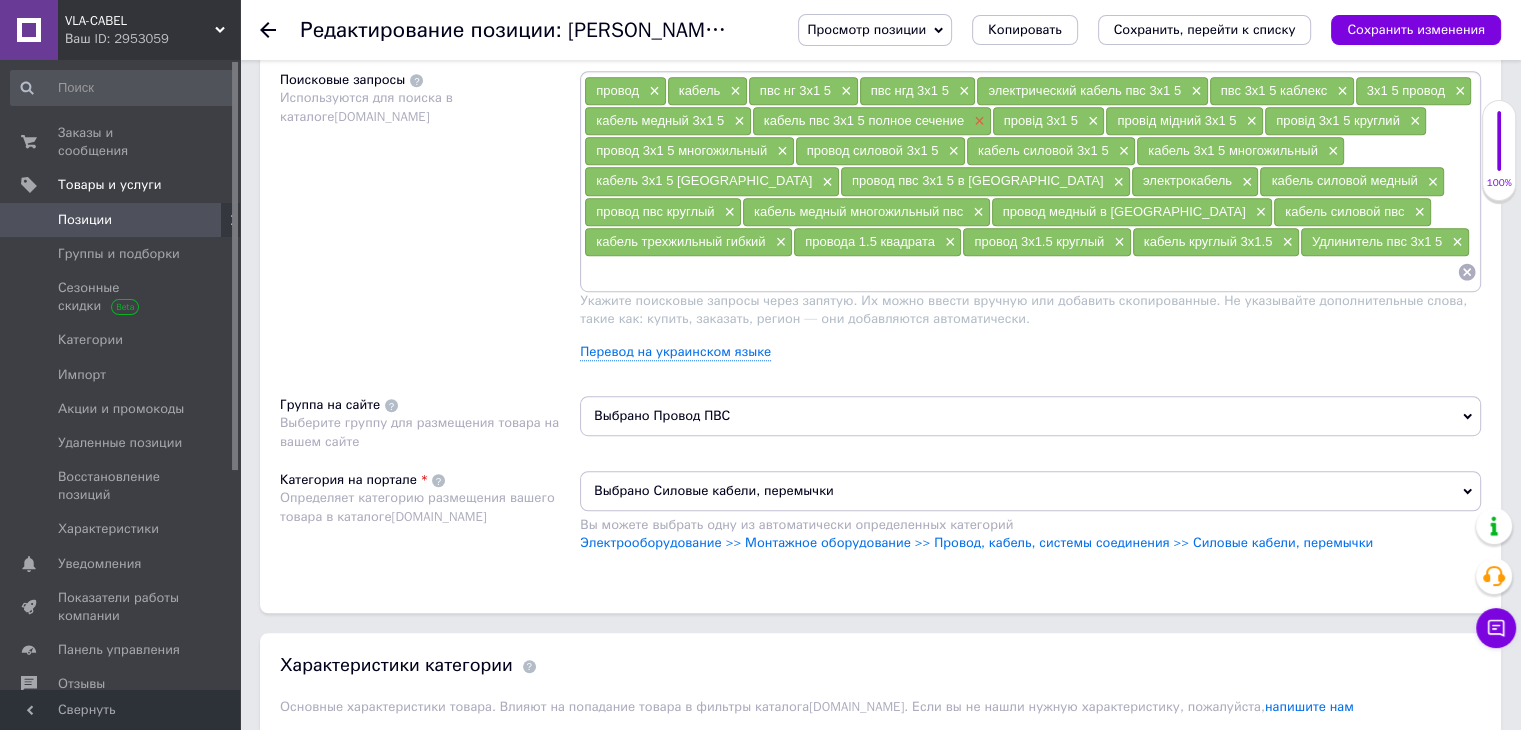 click on "×" at bounding box center [977, 121] 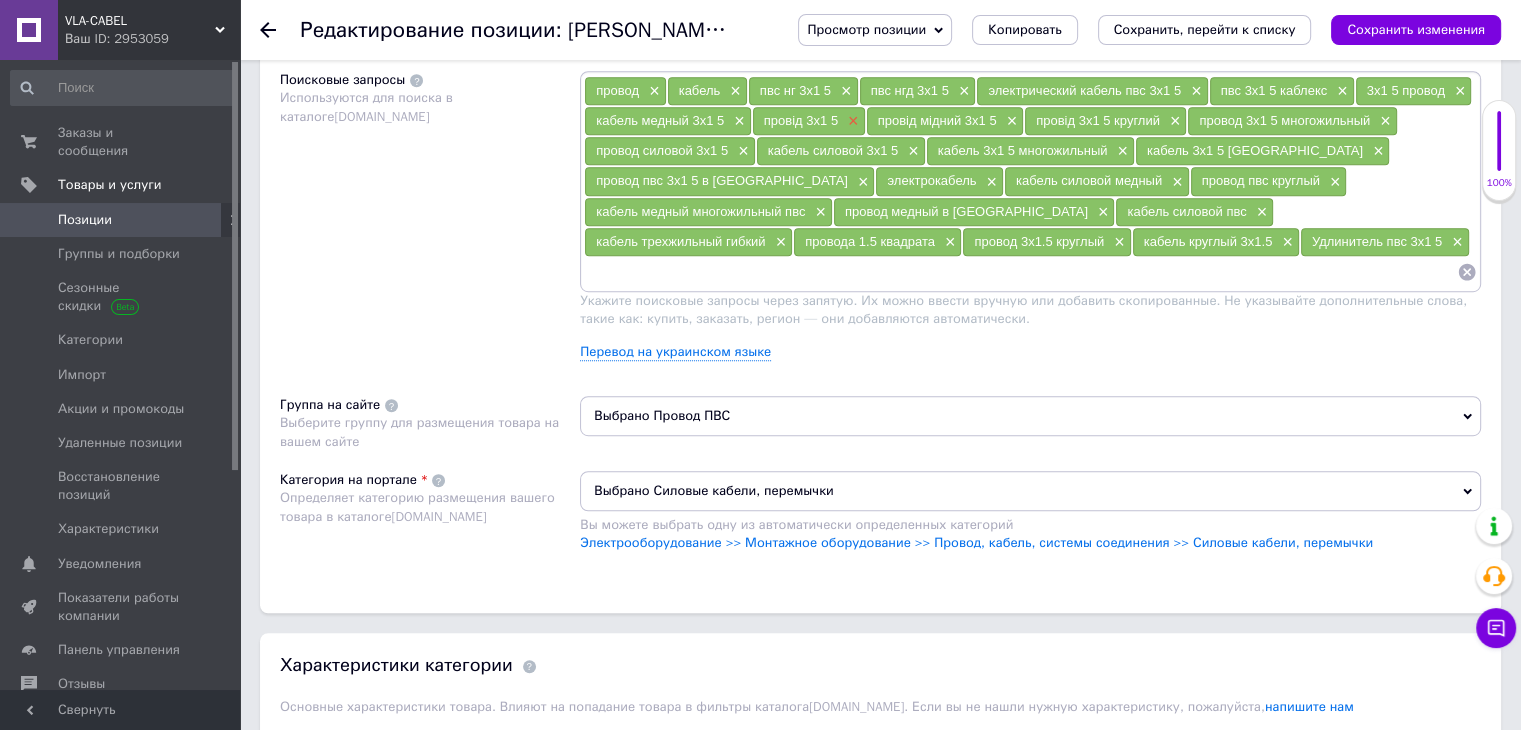 click on "×" at bounding box center [851, 121] 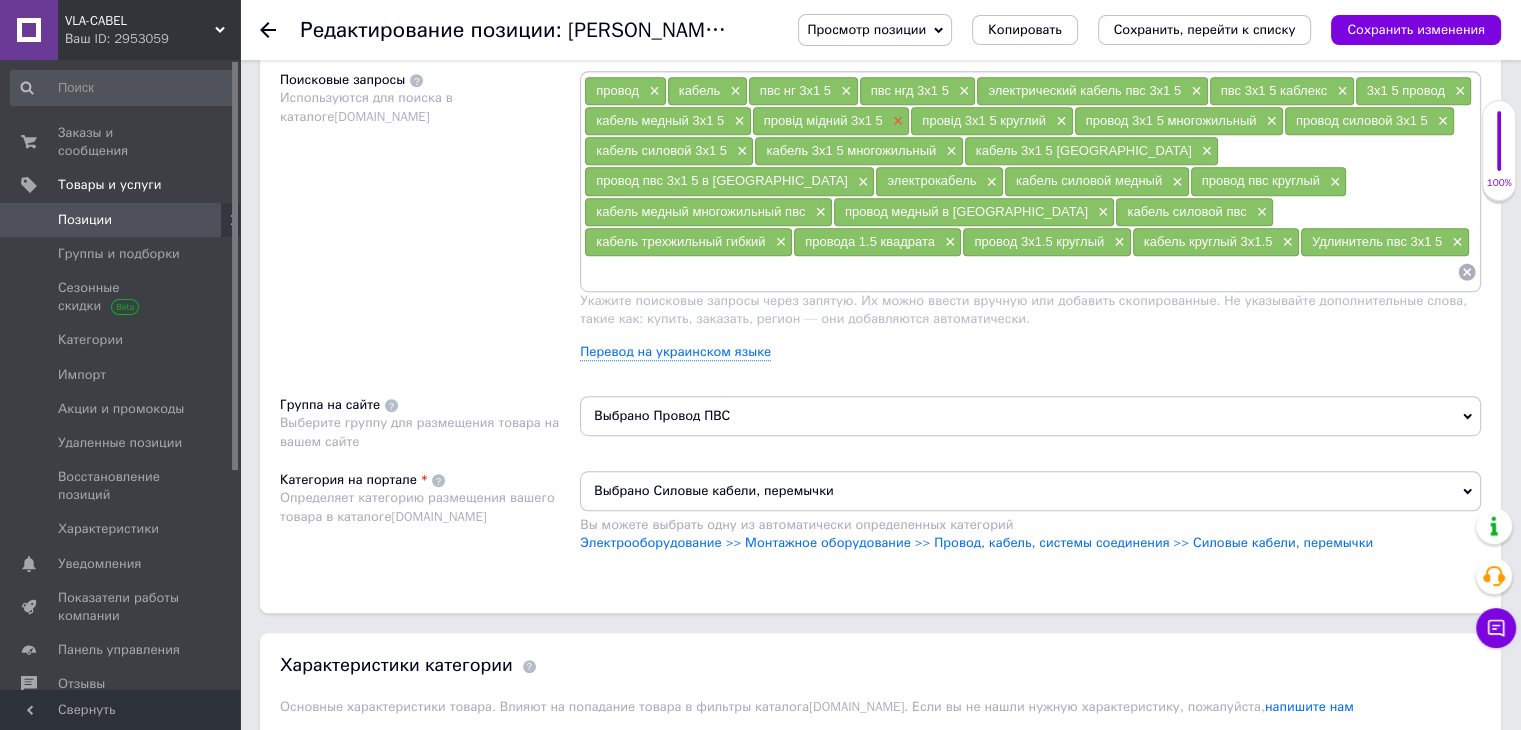 click on "×" at bounding box center (896, 121) 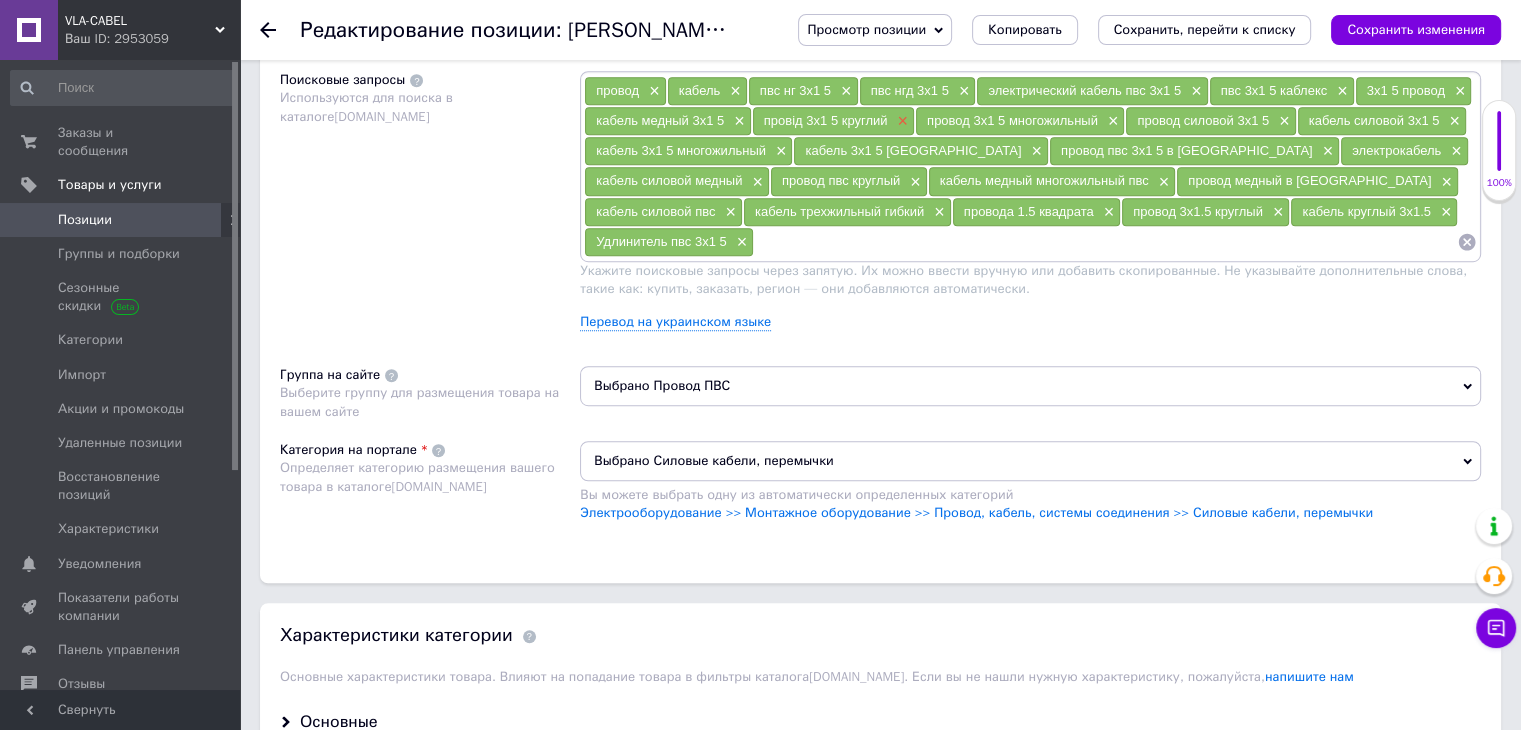click on "×" at bounding box center [900, 121] 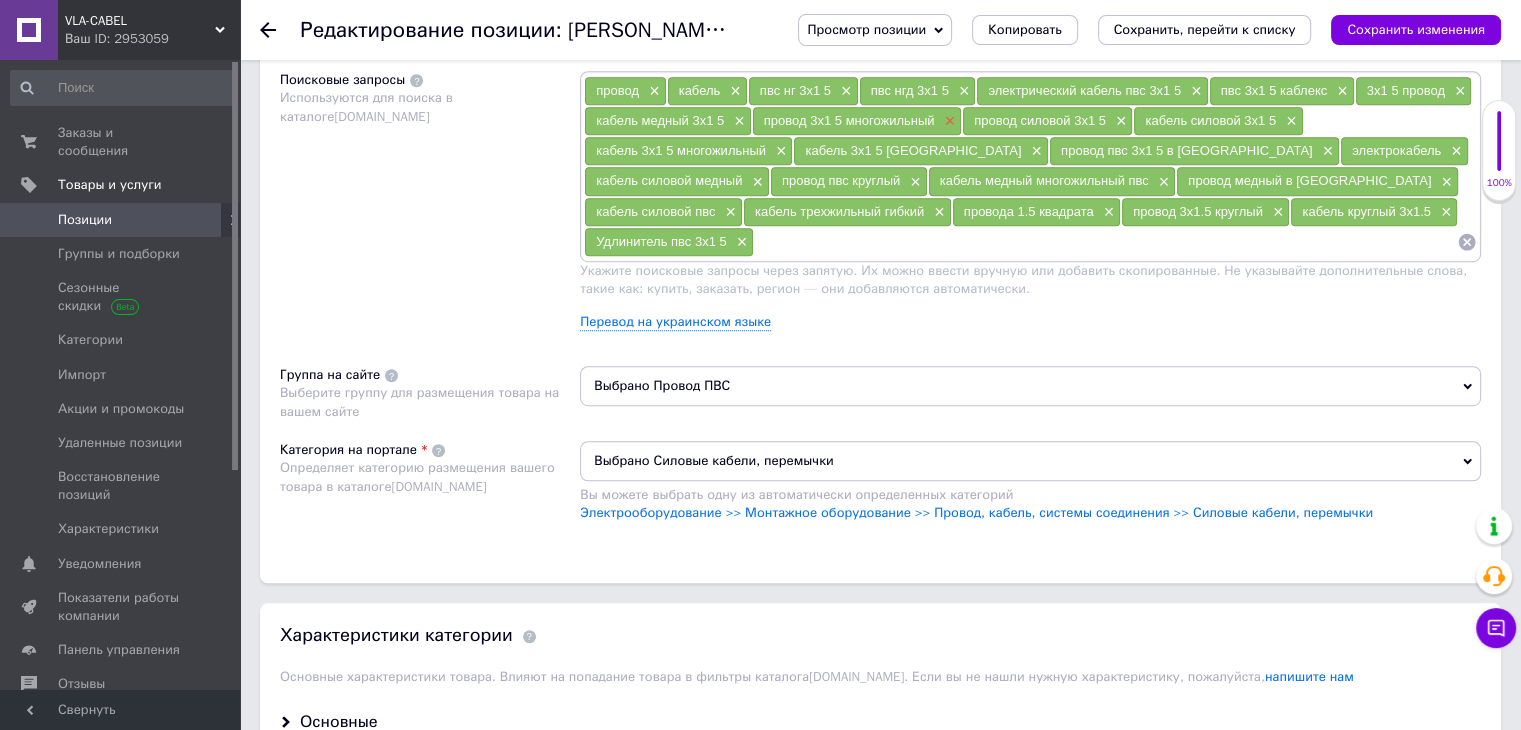 click on "×" at bounding box center (948, 121) 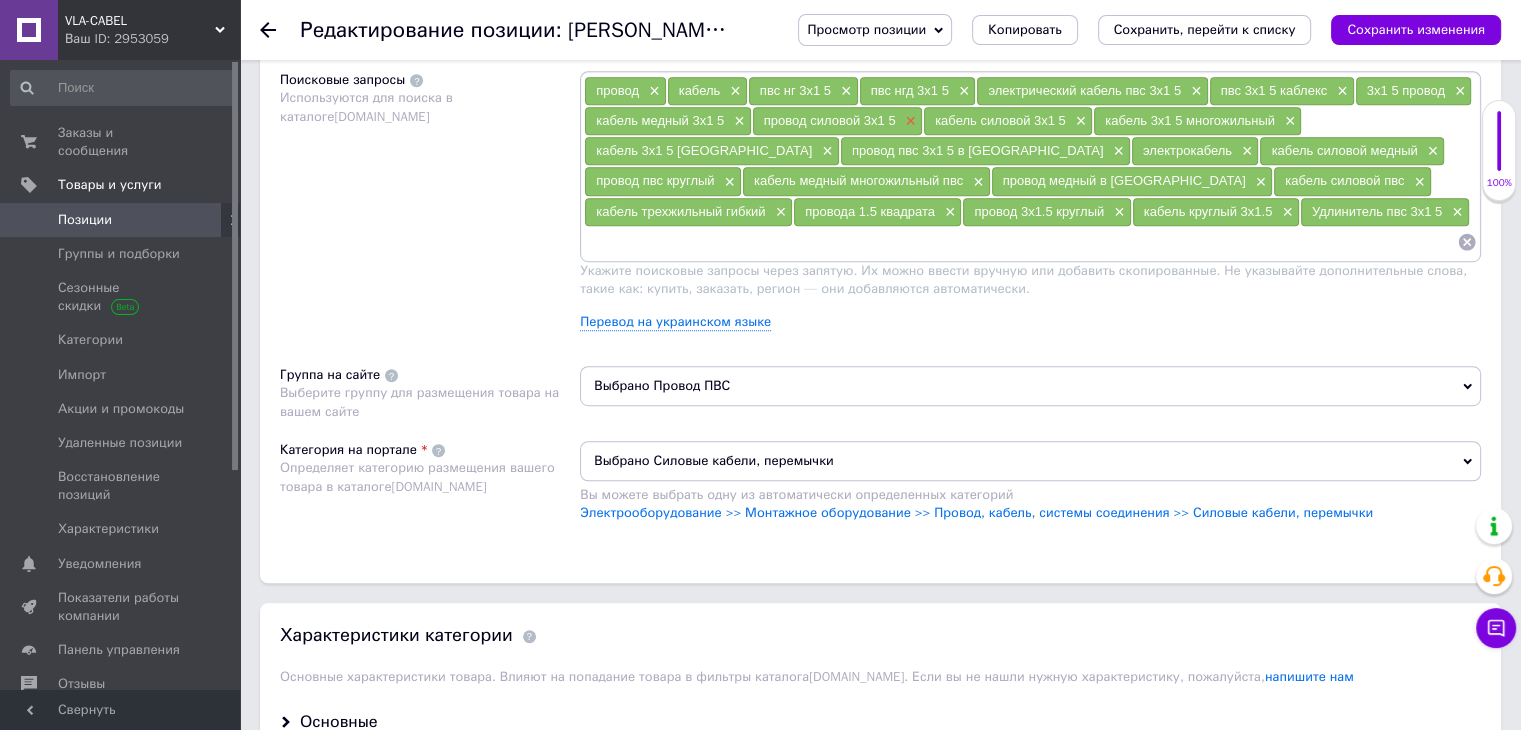 click on "×" at bounding box center (909, 121) 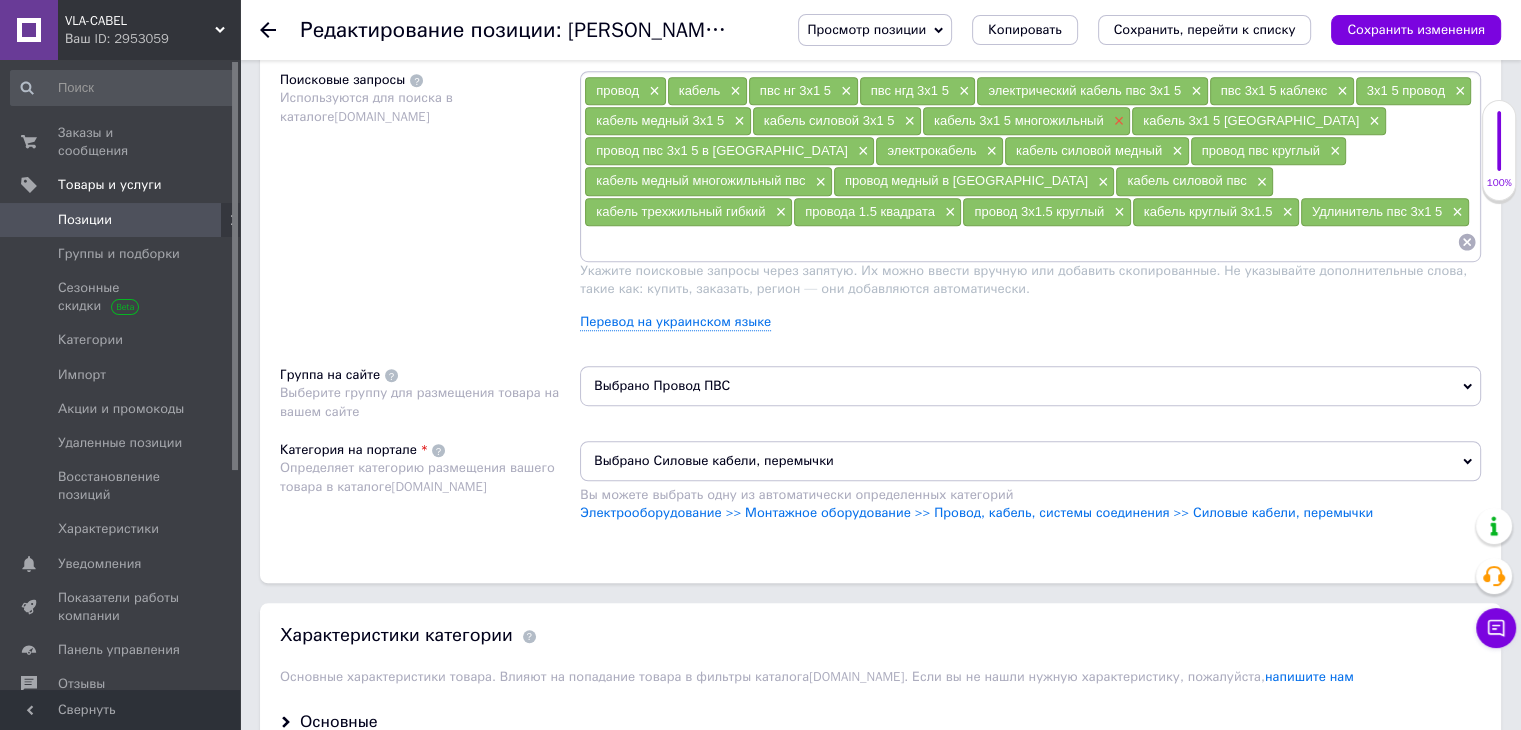 click on "×" at bounding box center (1117, 121) 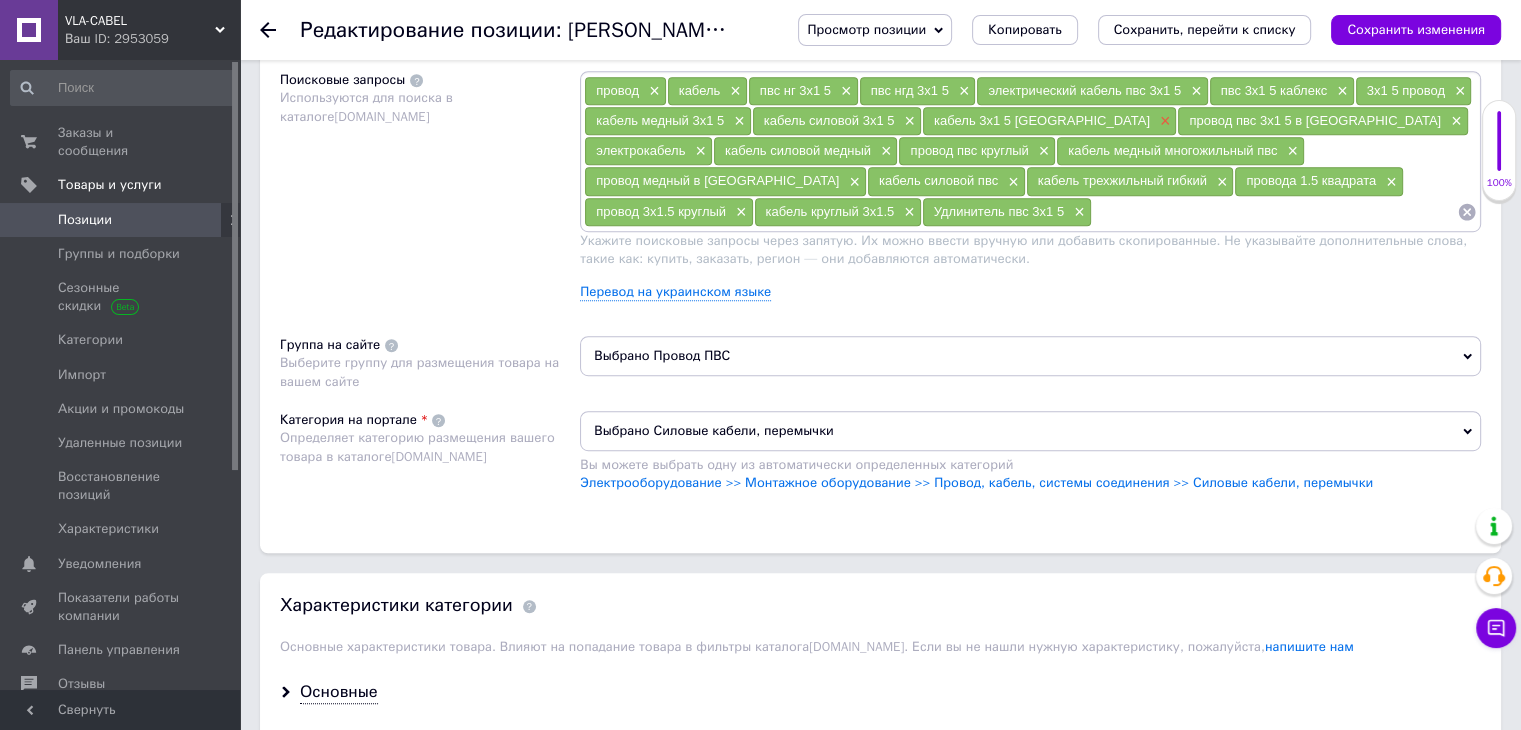 click on "×" at bounding box center [1163, 121] 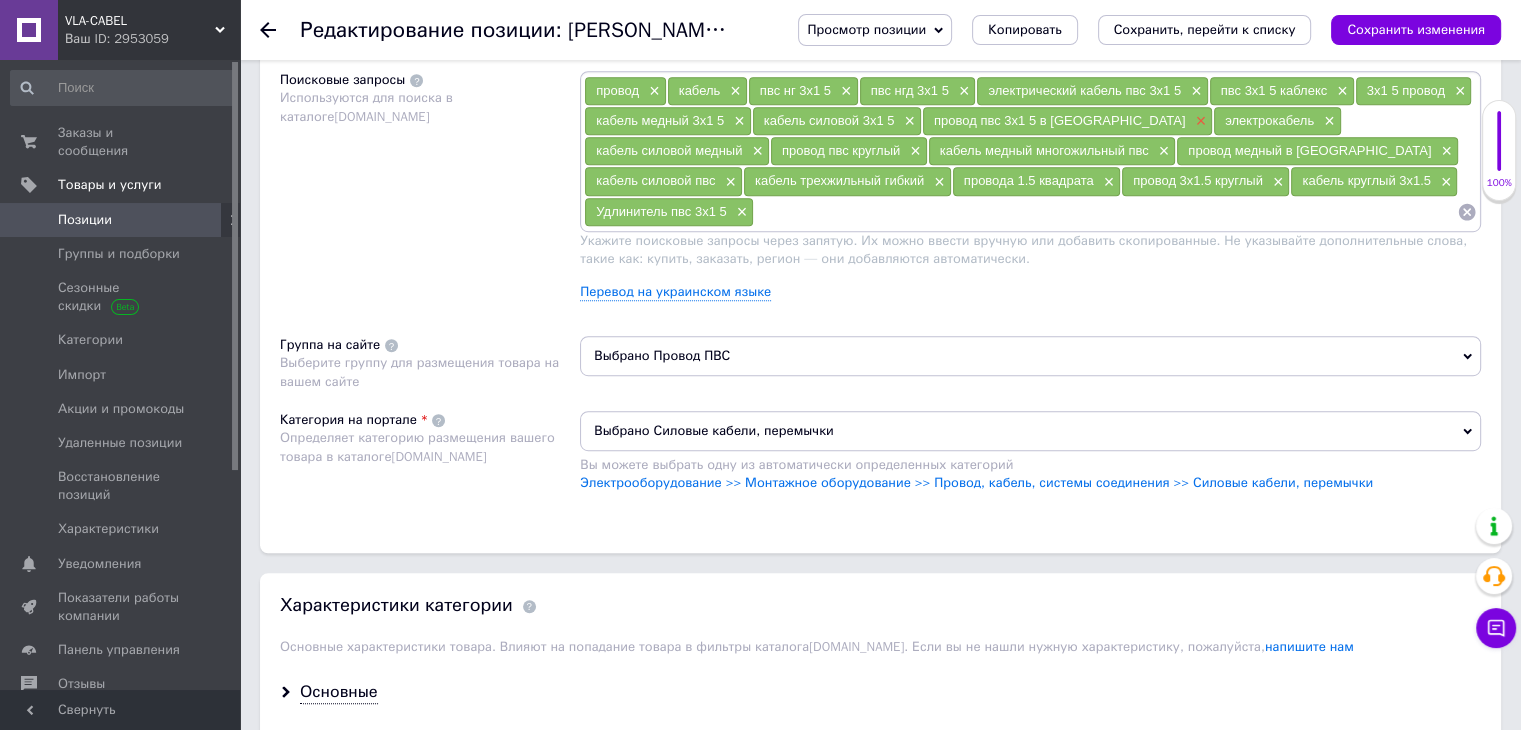 click on "×" at bounding box center (1198, 121) 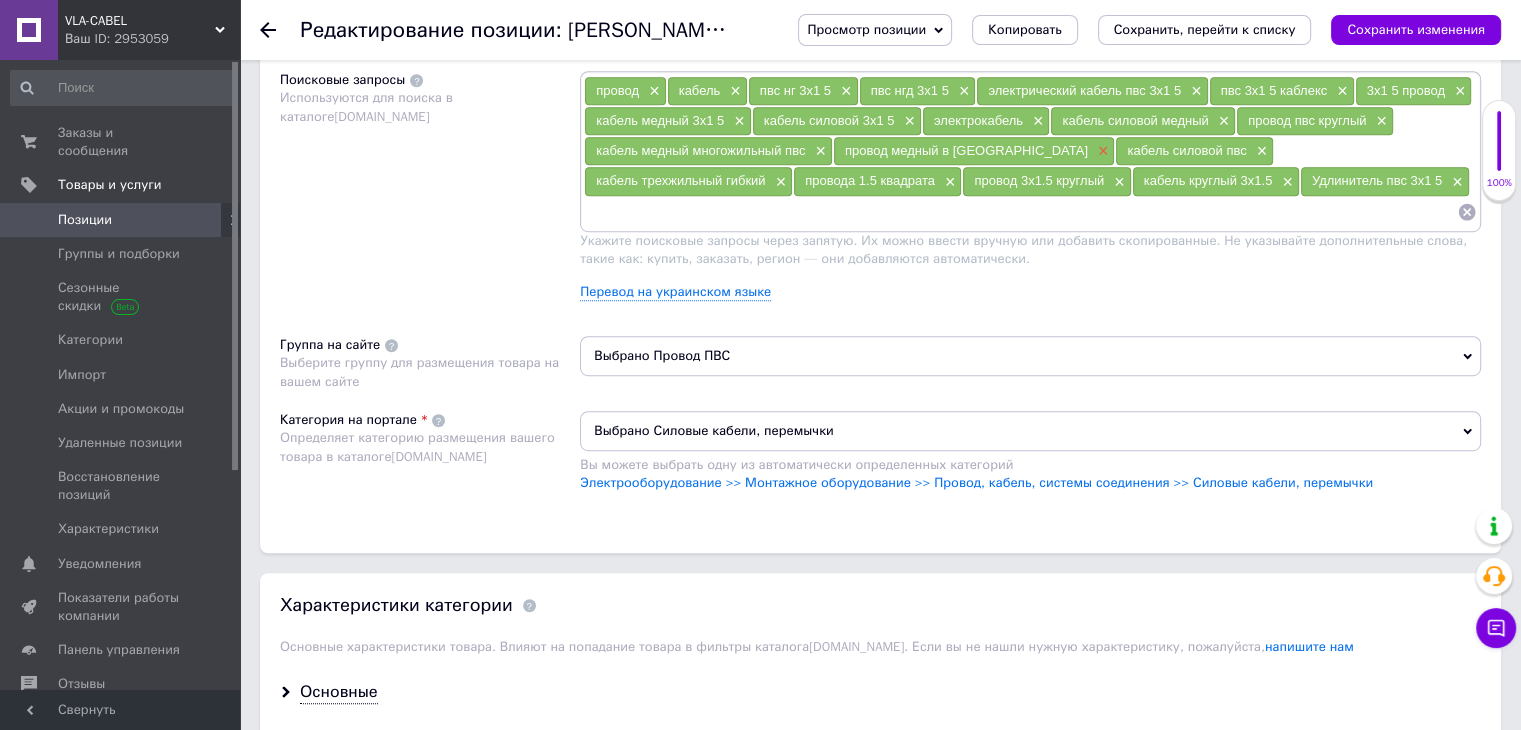 click on "×" at bounding box center (1101, 151) 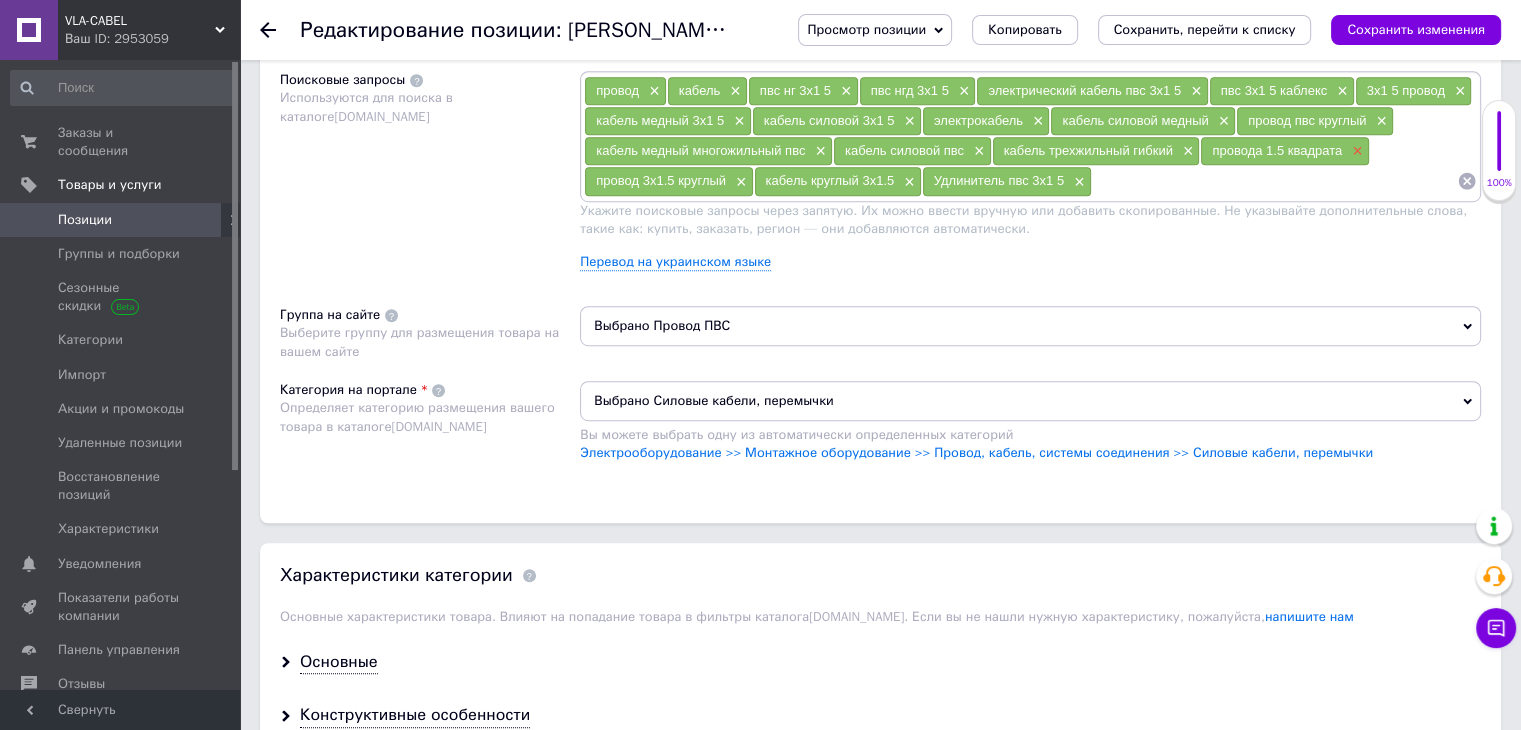 click on "×" at bounding box center [1355, 151] 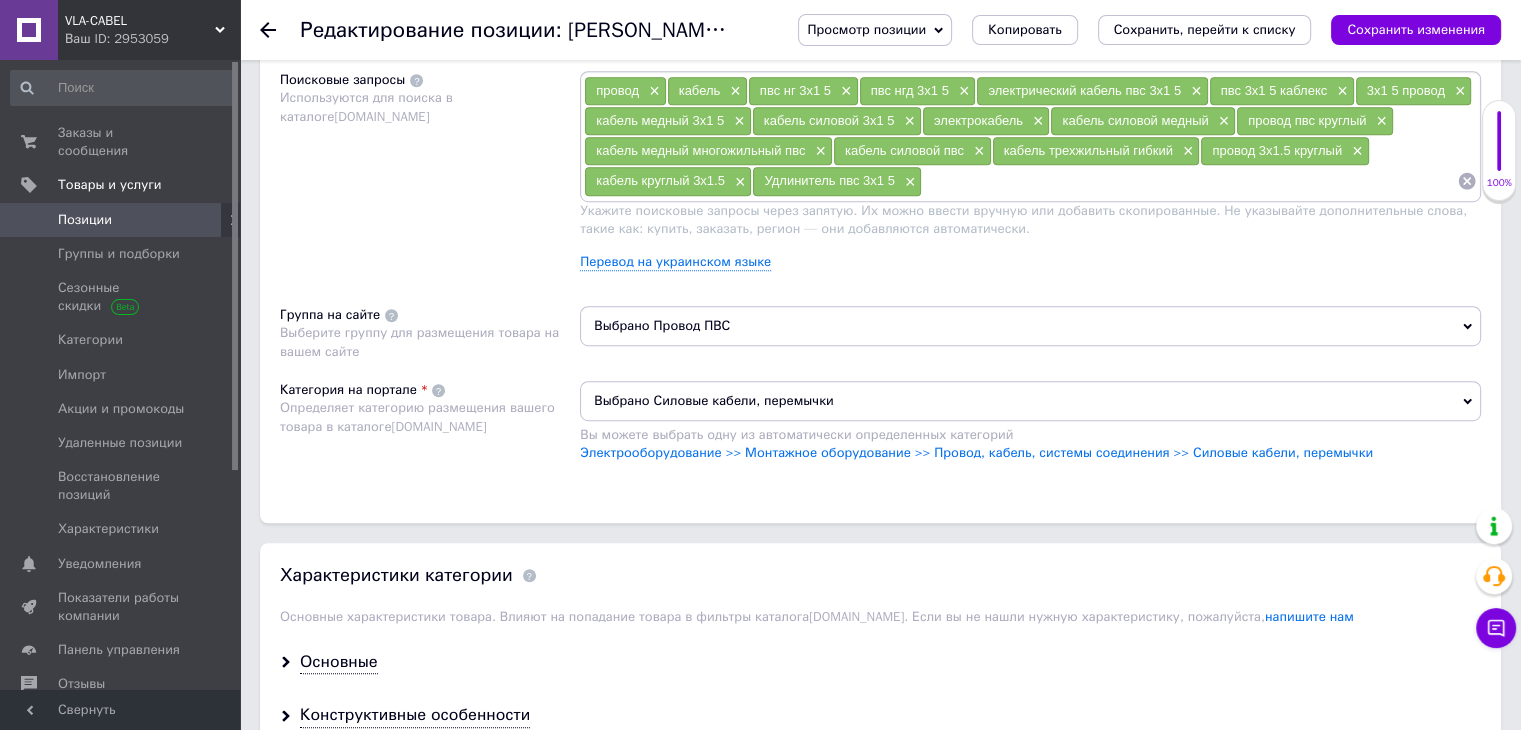 click on "×" at bounding box center [1355, 151] 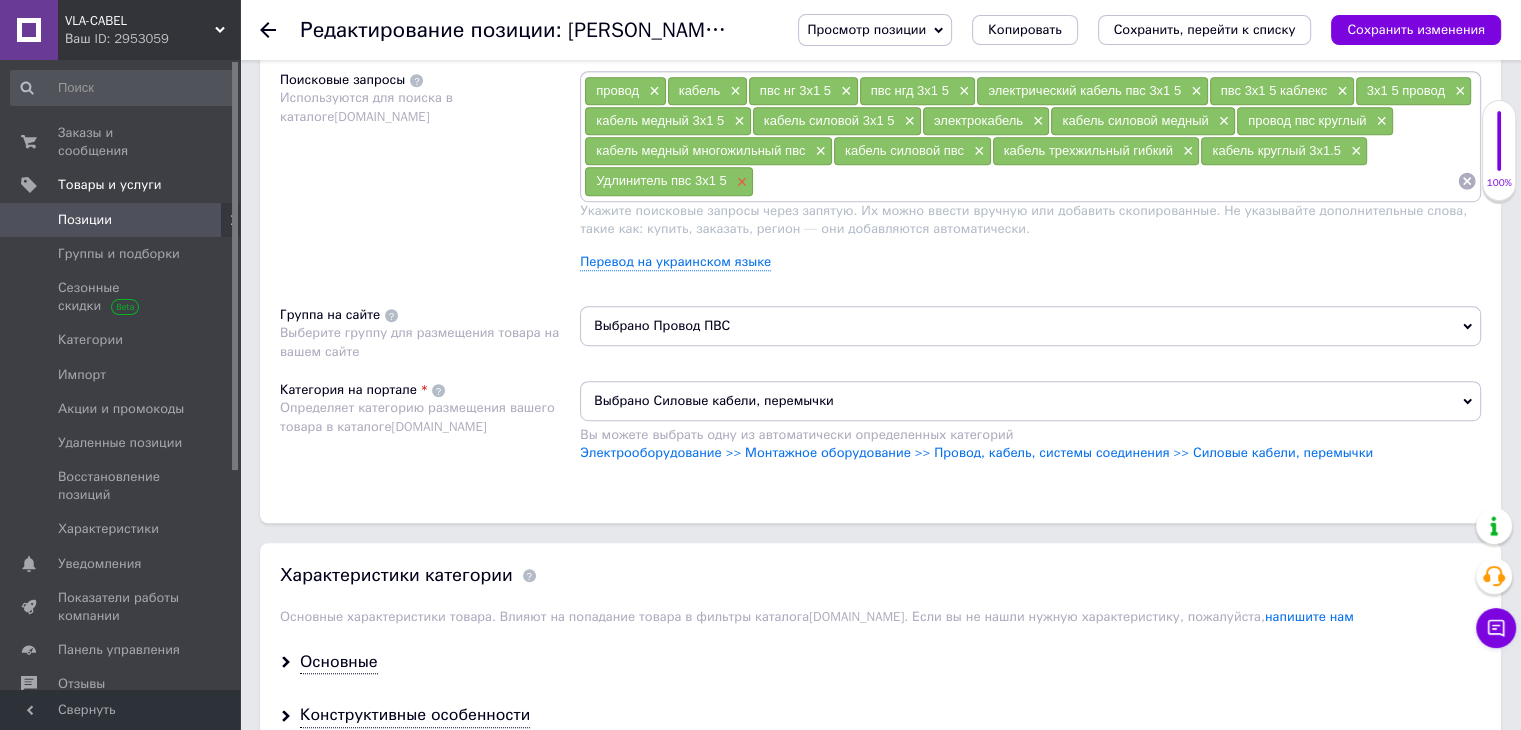 click on "×" at bounding box center [740, 182] 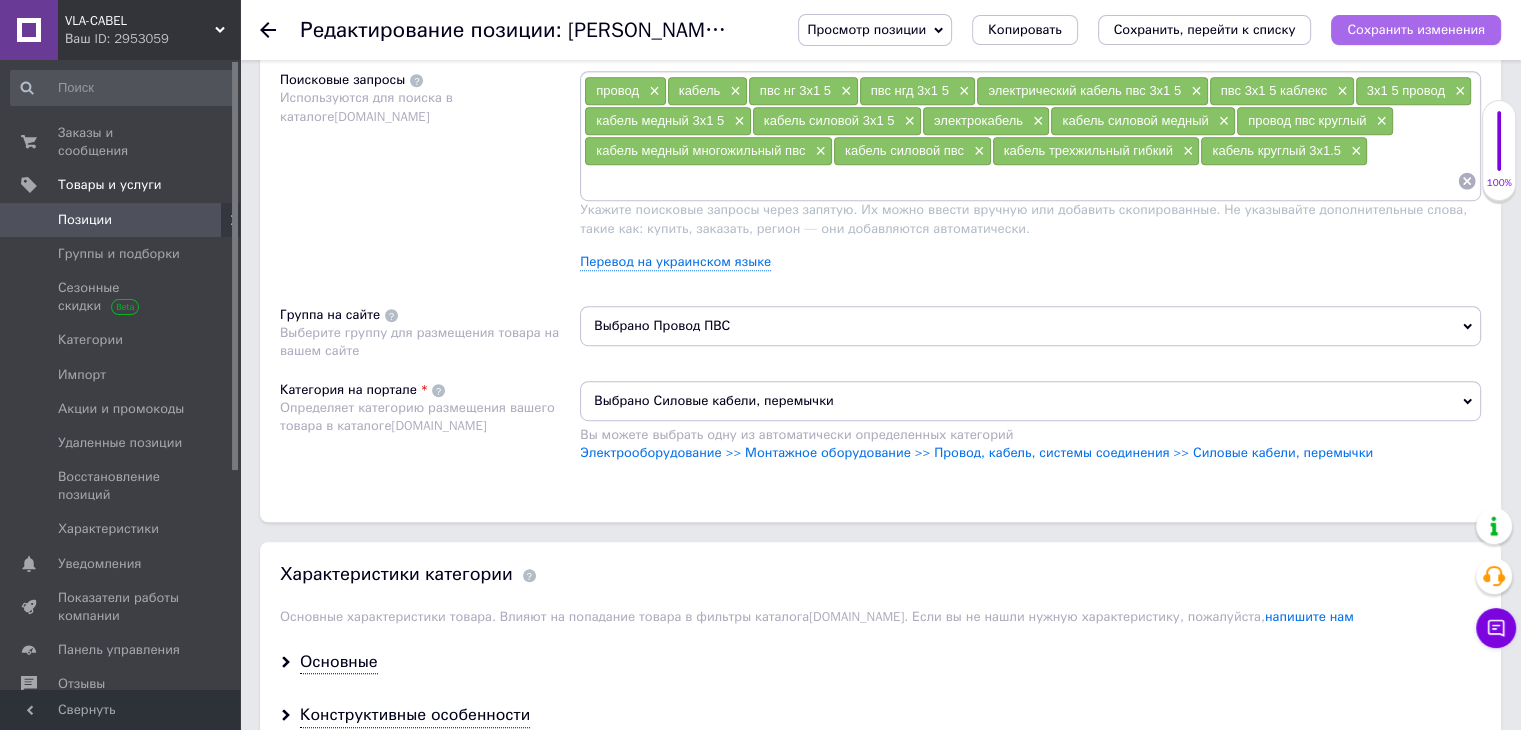 click on "Сохранить изменения" at bounding box center [1416, 29] 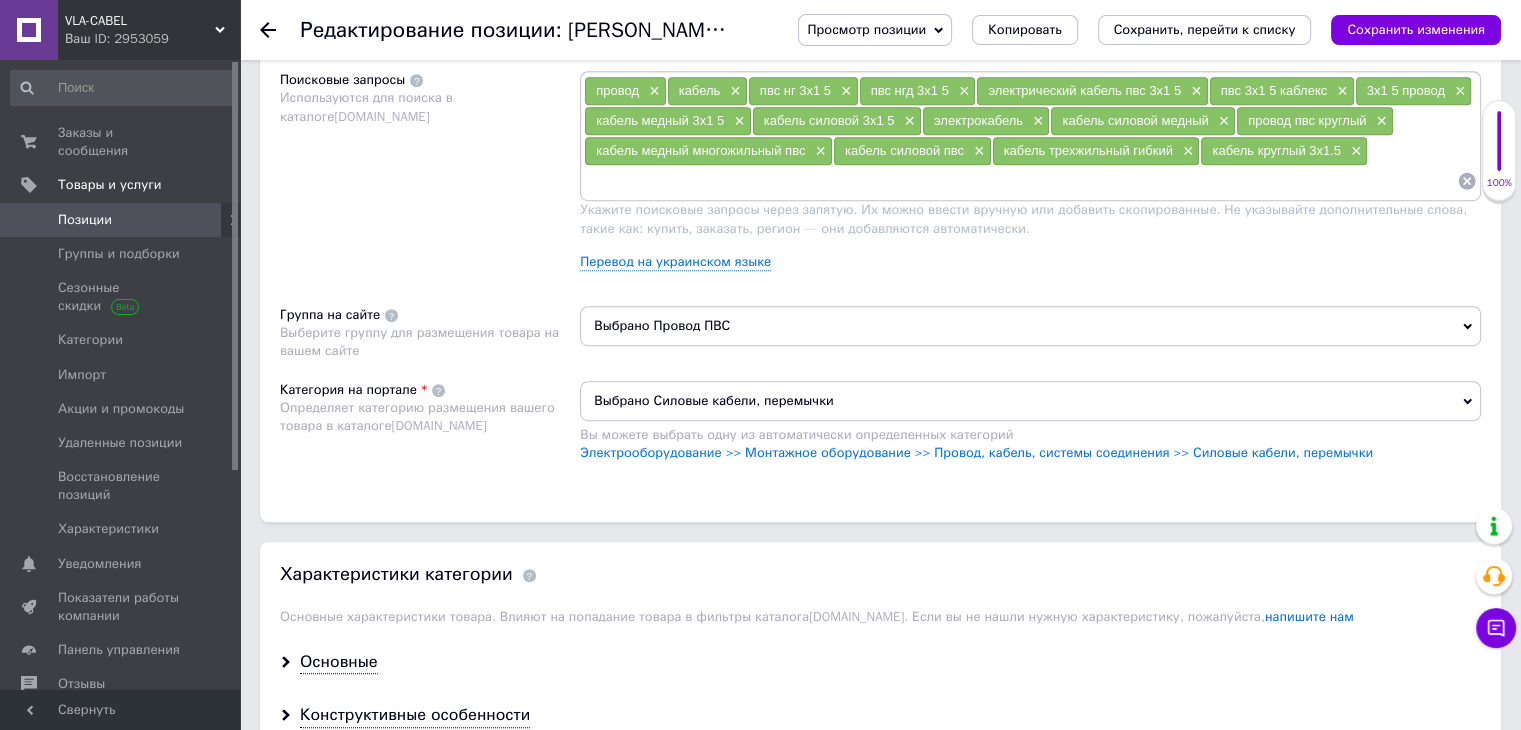 click at bounding box center (1020, 181) 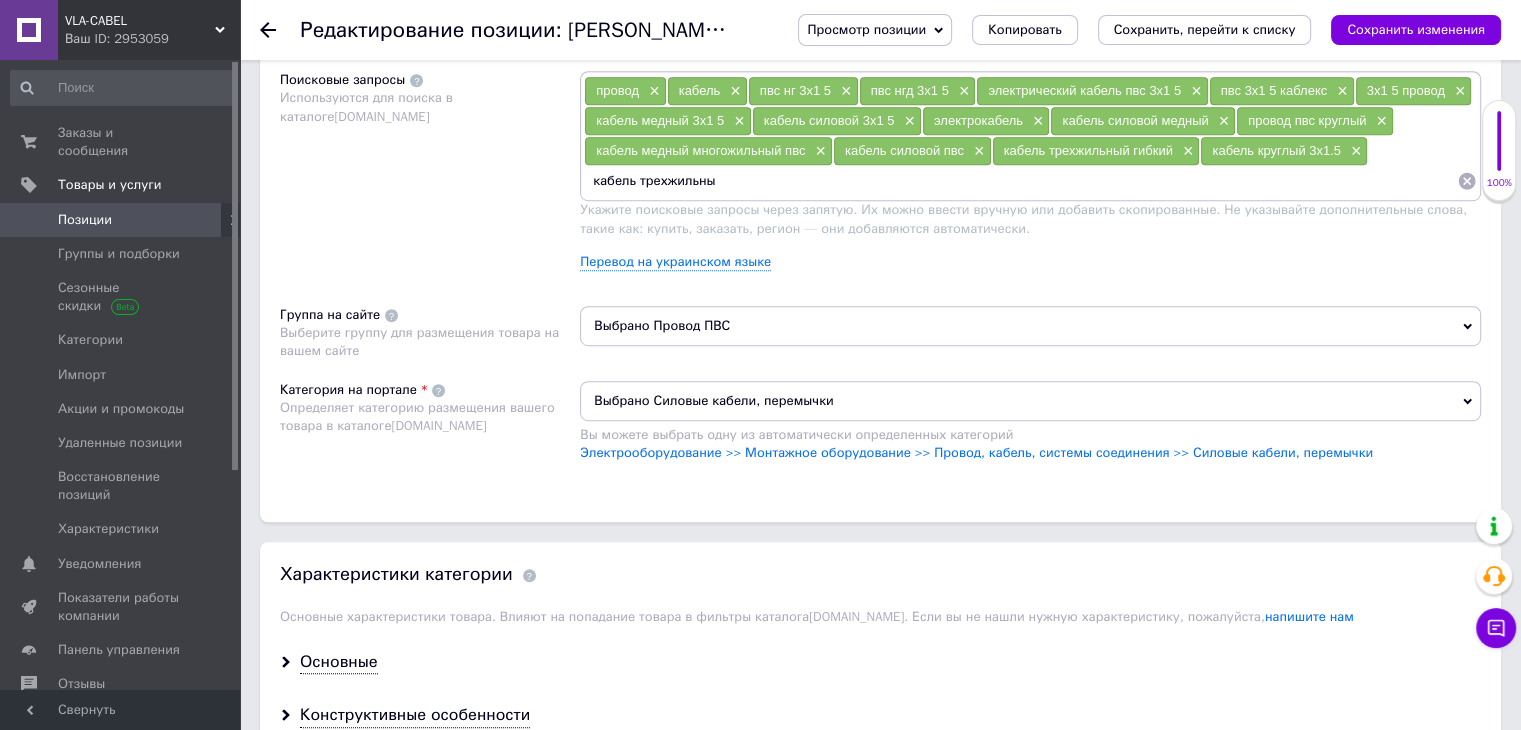 type on "кабель трехжильный" 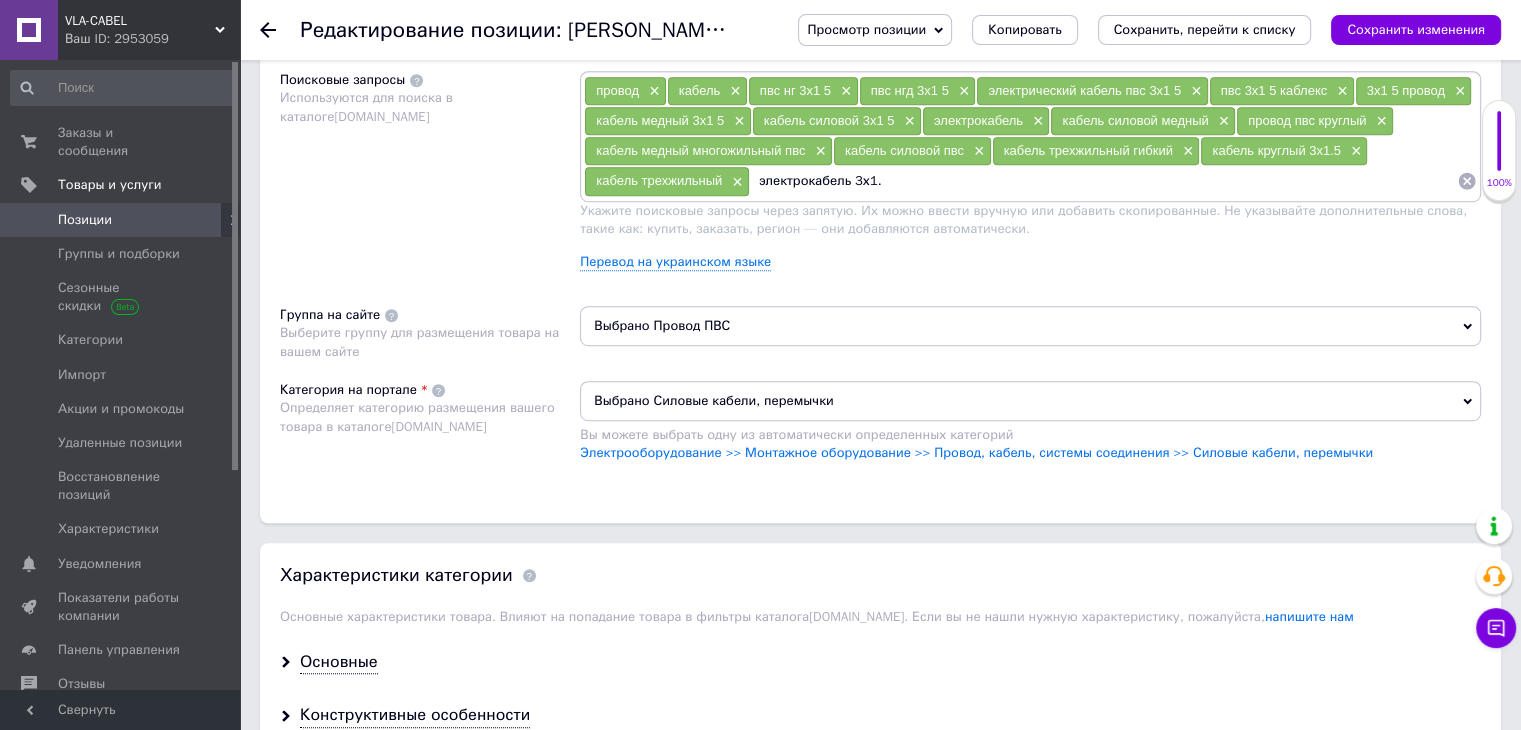 type on "электрокабель 3х1.5" 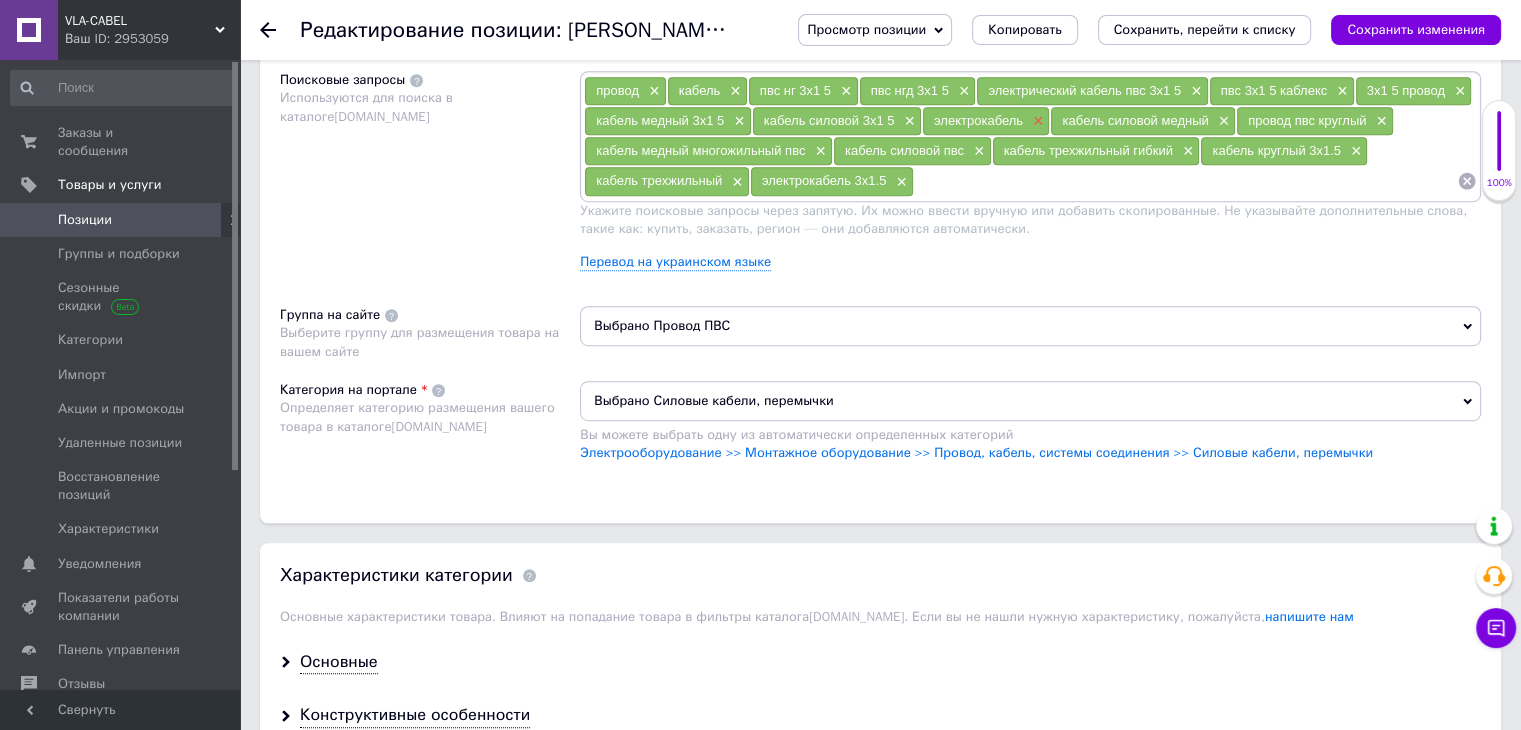 click on "×" at bounding box center [1036, 121] 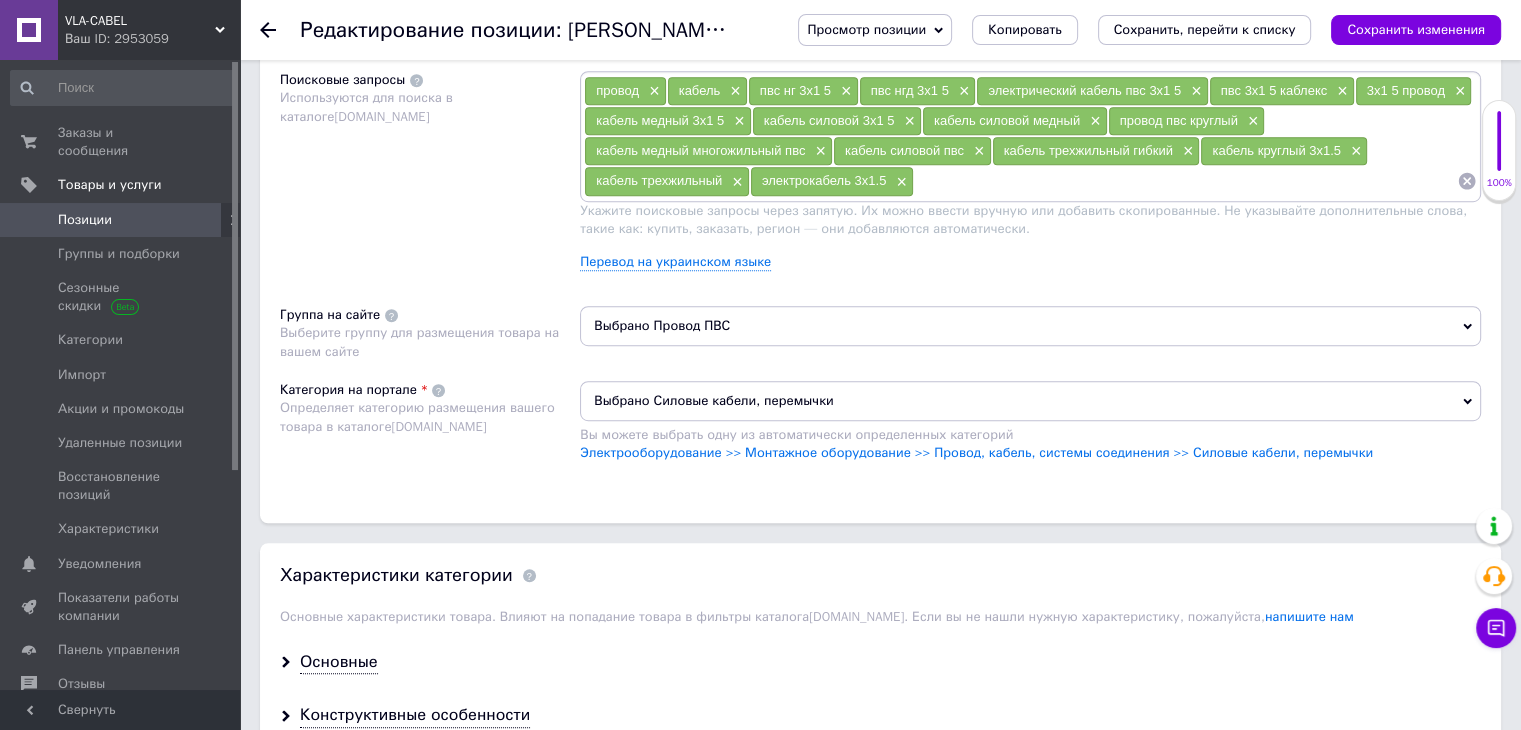 click at bounding box center [1185, 181] 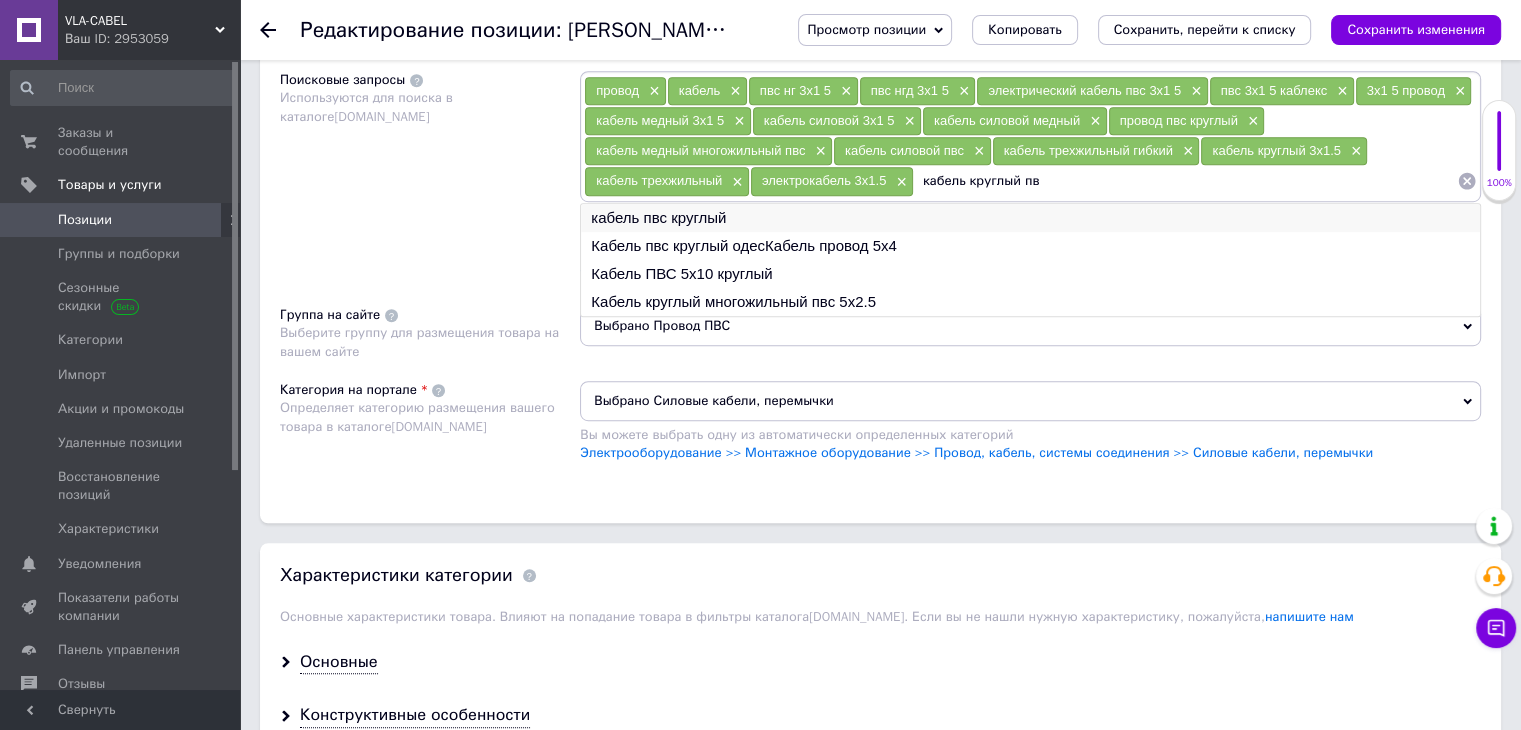 type on "кабель круглый пв" 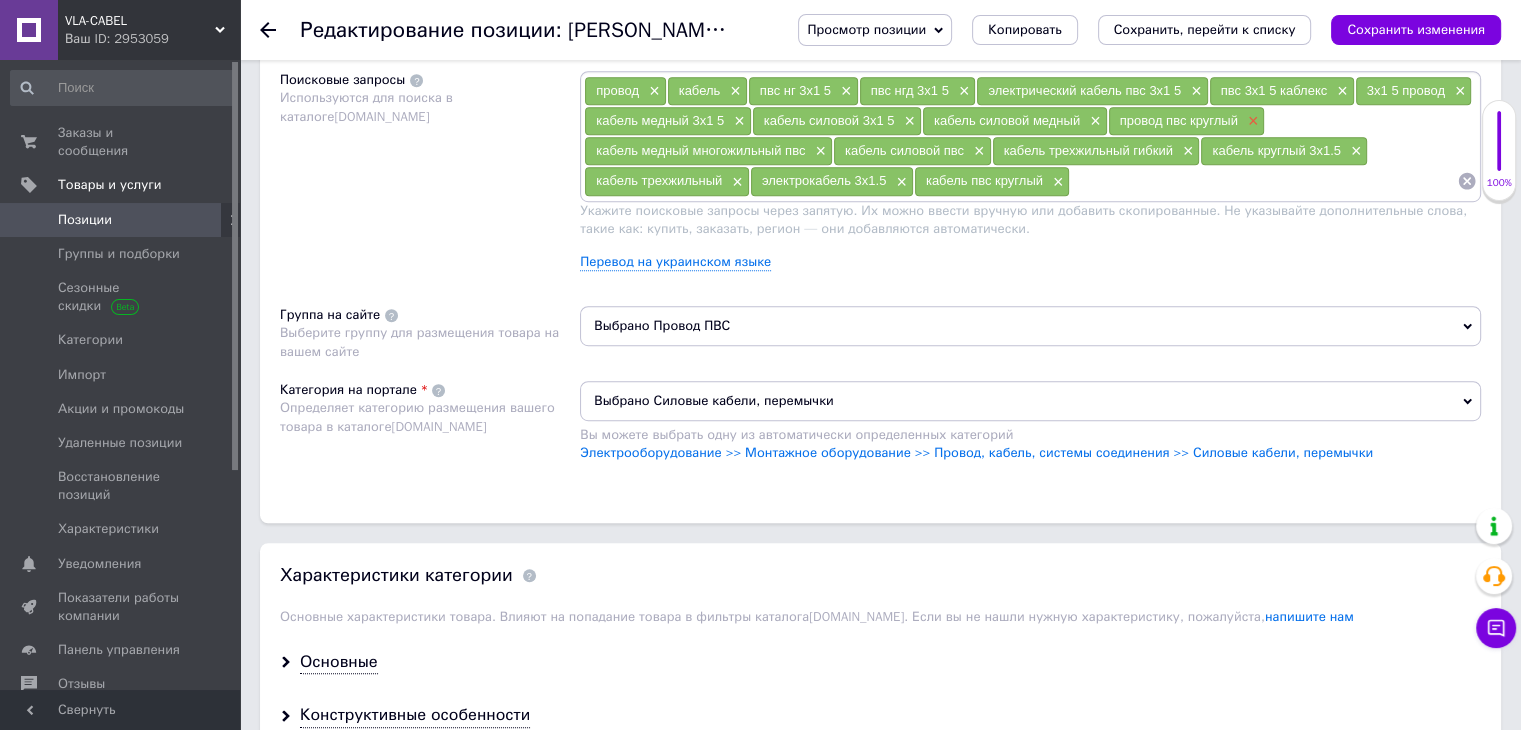 click on "×" at bounding box center (1251, 121) 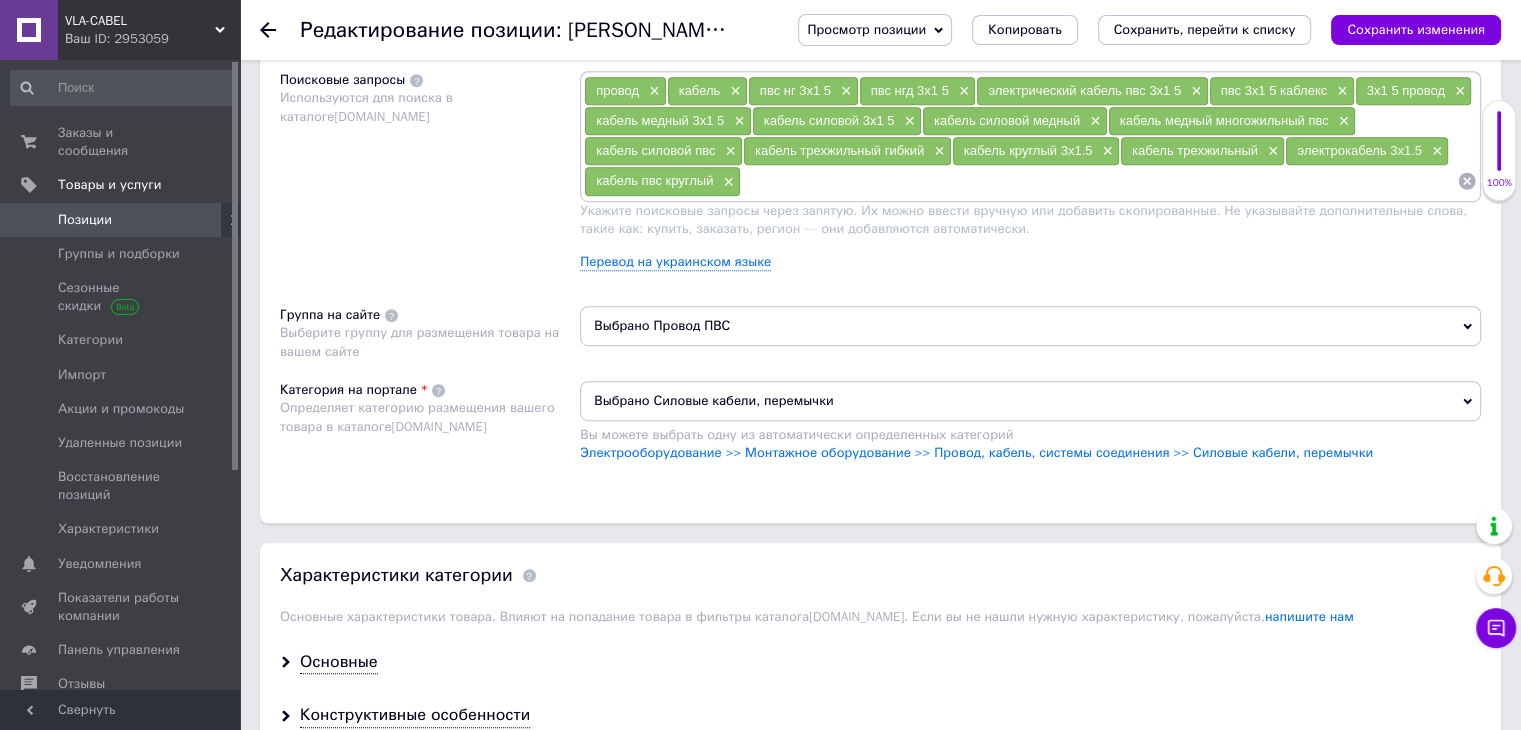 scroll, scrollTop: 561, scrollLeft: 0, axis: vertical 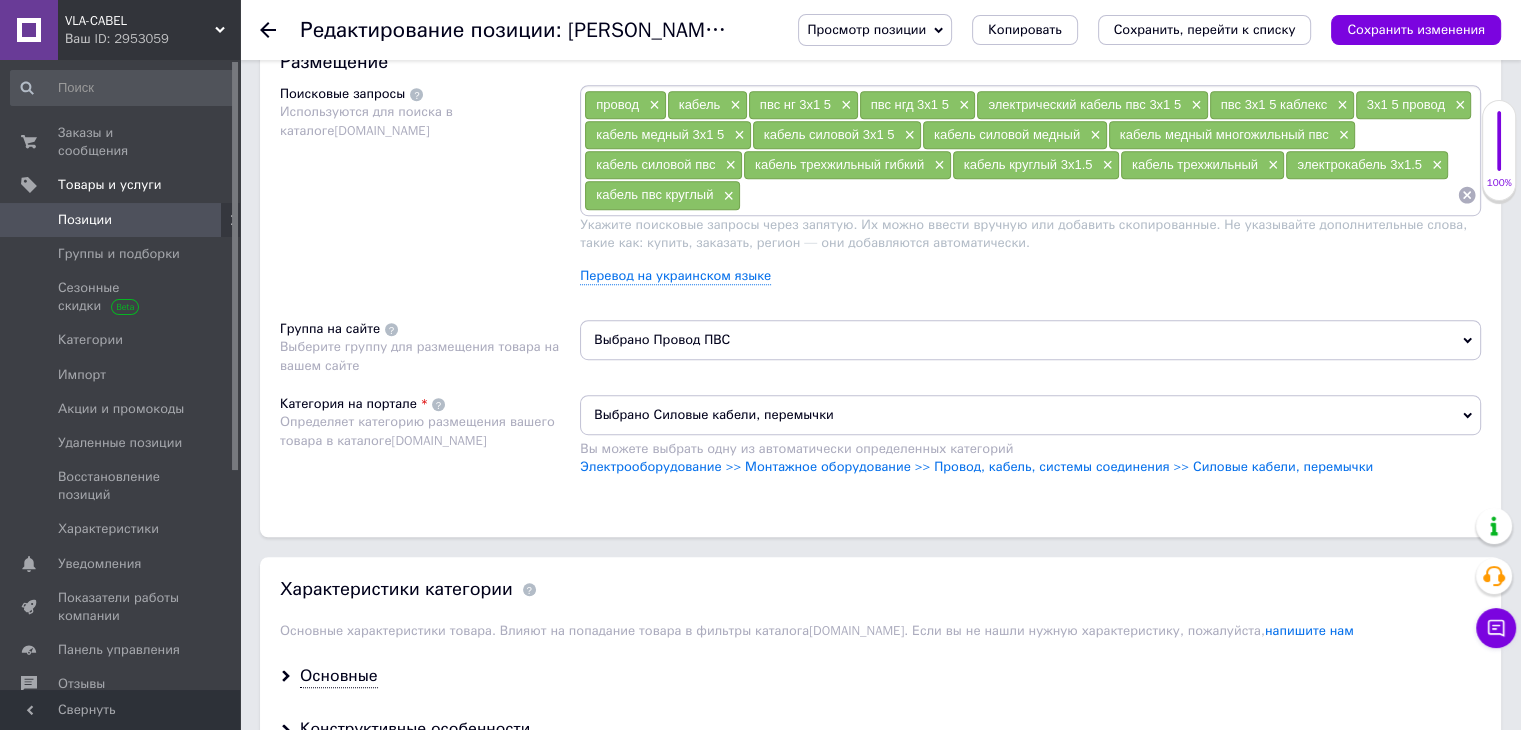 click at bounding box center (1099, 195) 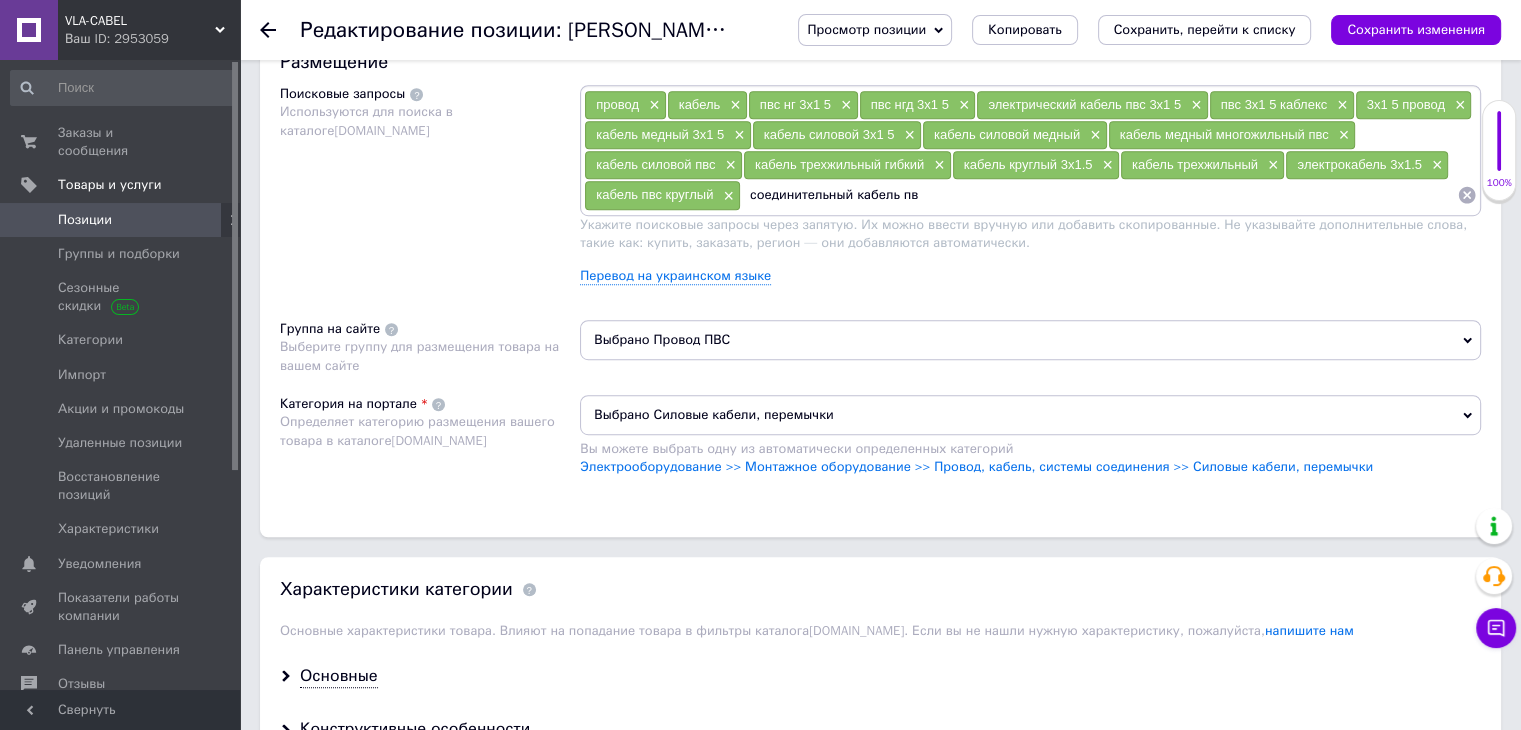 type on "соединительный кабель пвс" 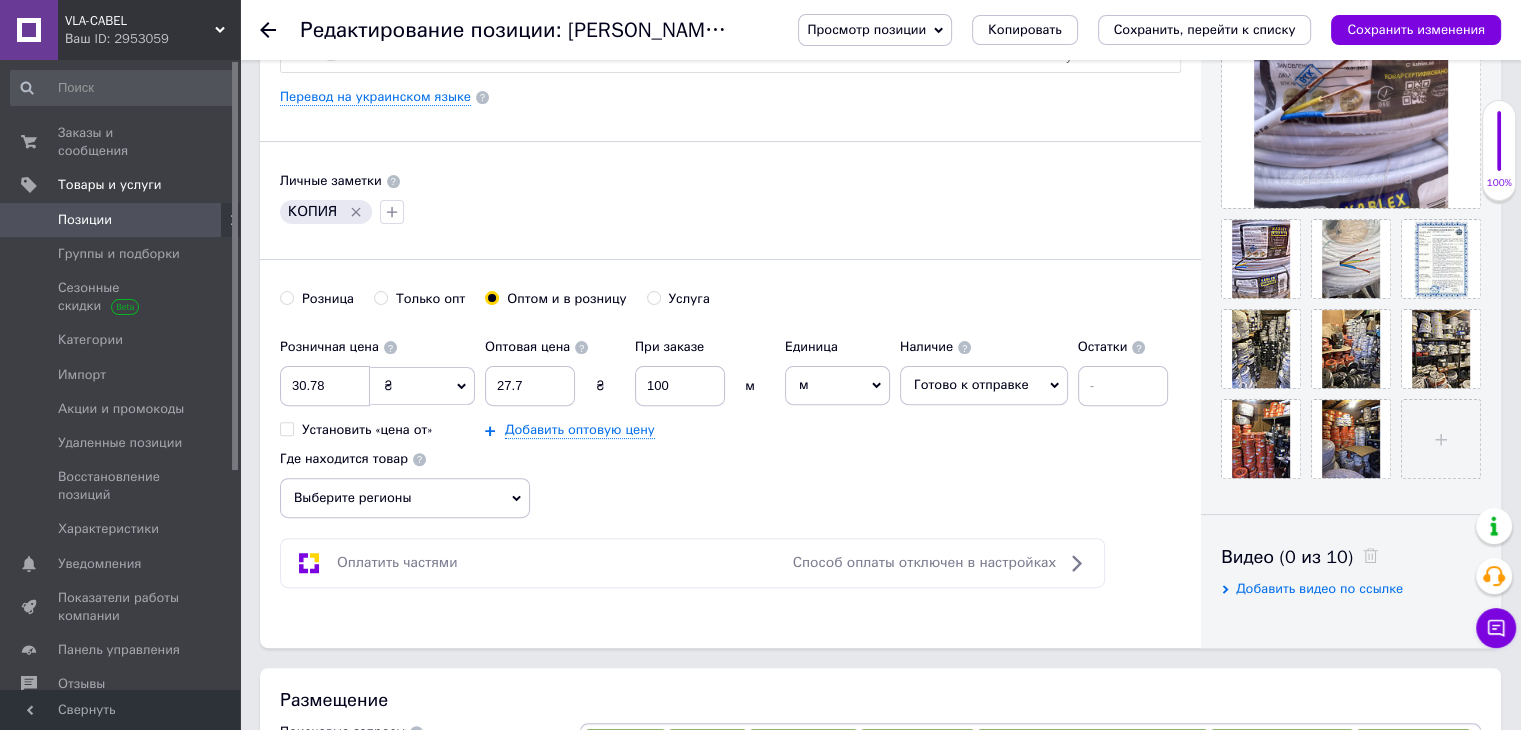 scroll, scrollTop: 0, scrollLeft: 0, axis: both 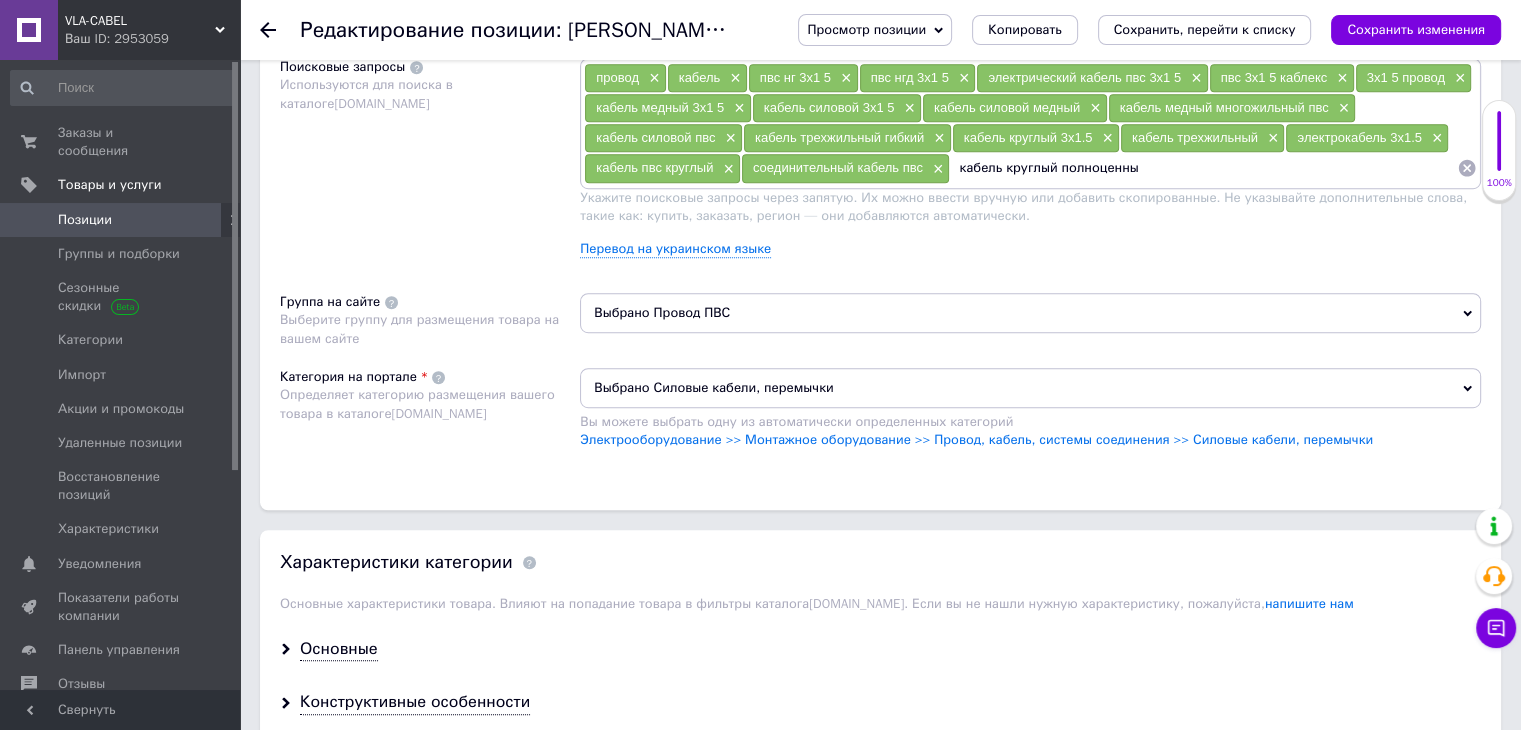 type on "кабель круглый полноценный" 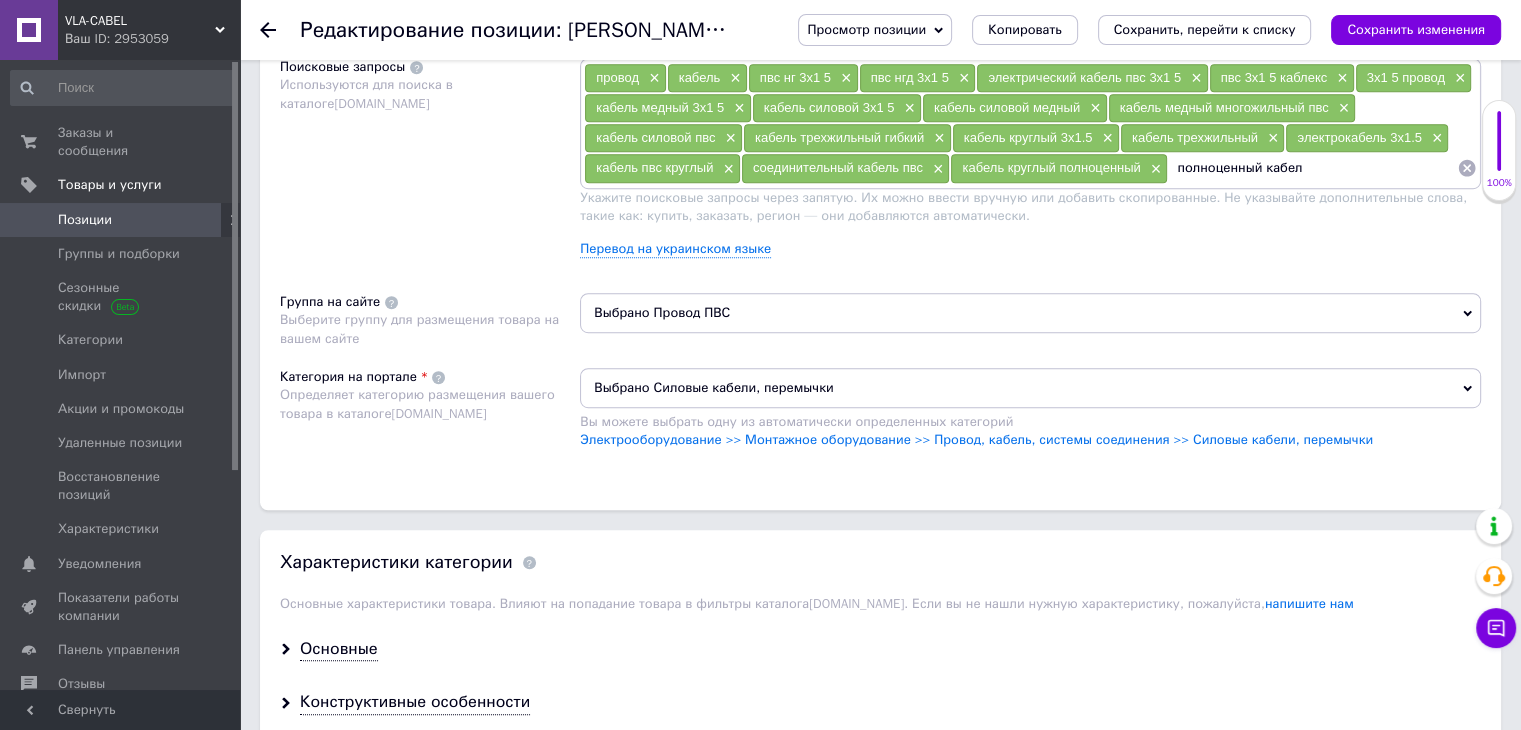 type on "полноценный кабель" 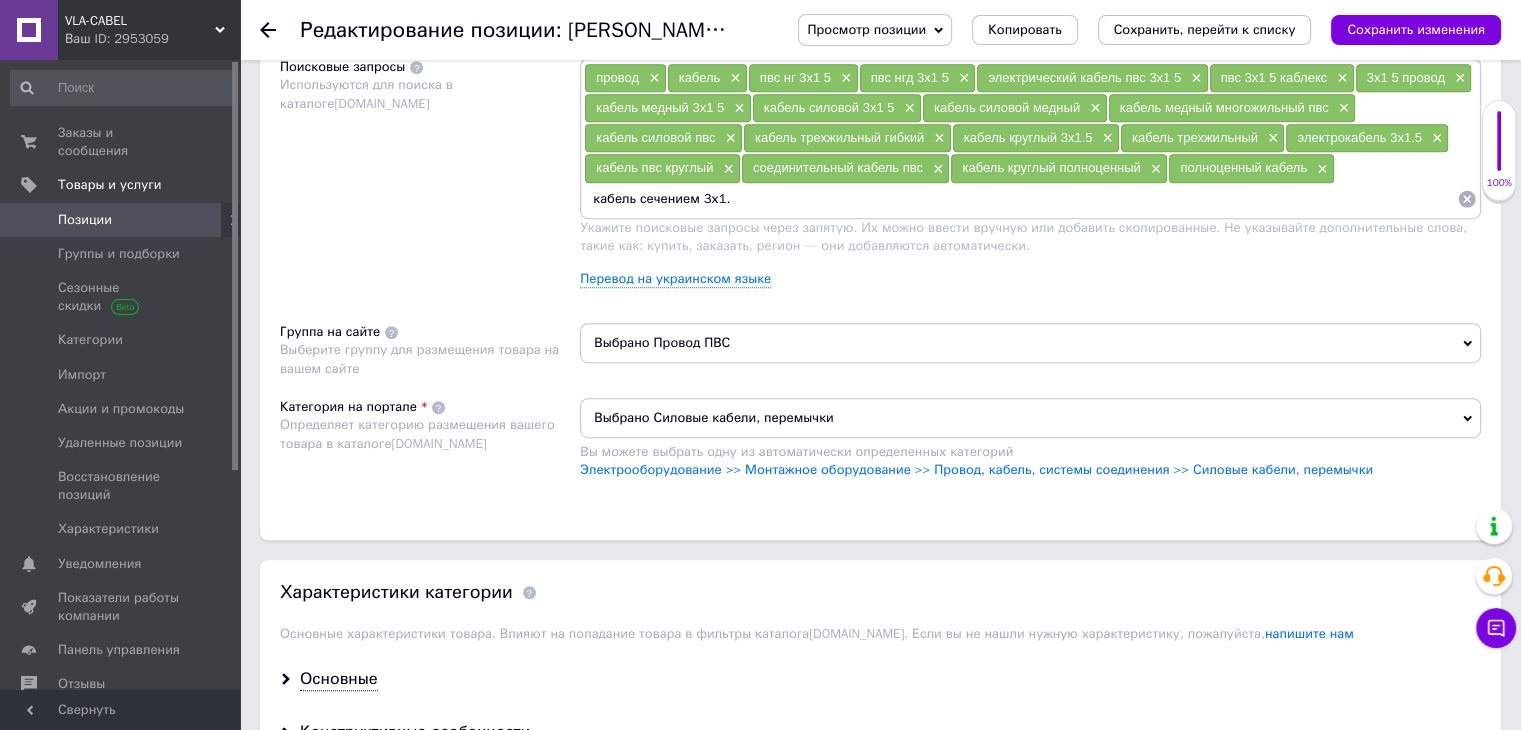 type on "кабель сечением 3х1.5" 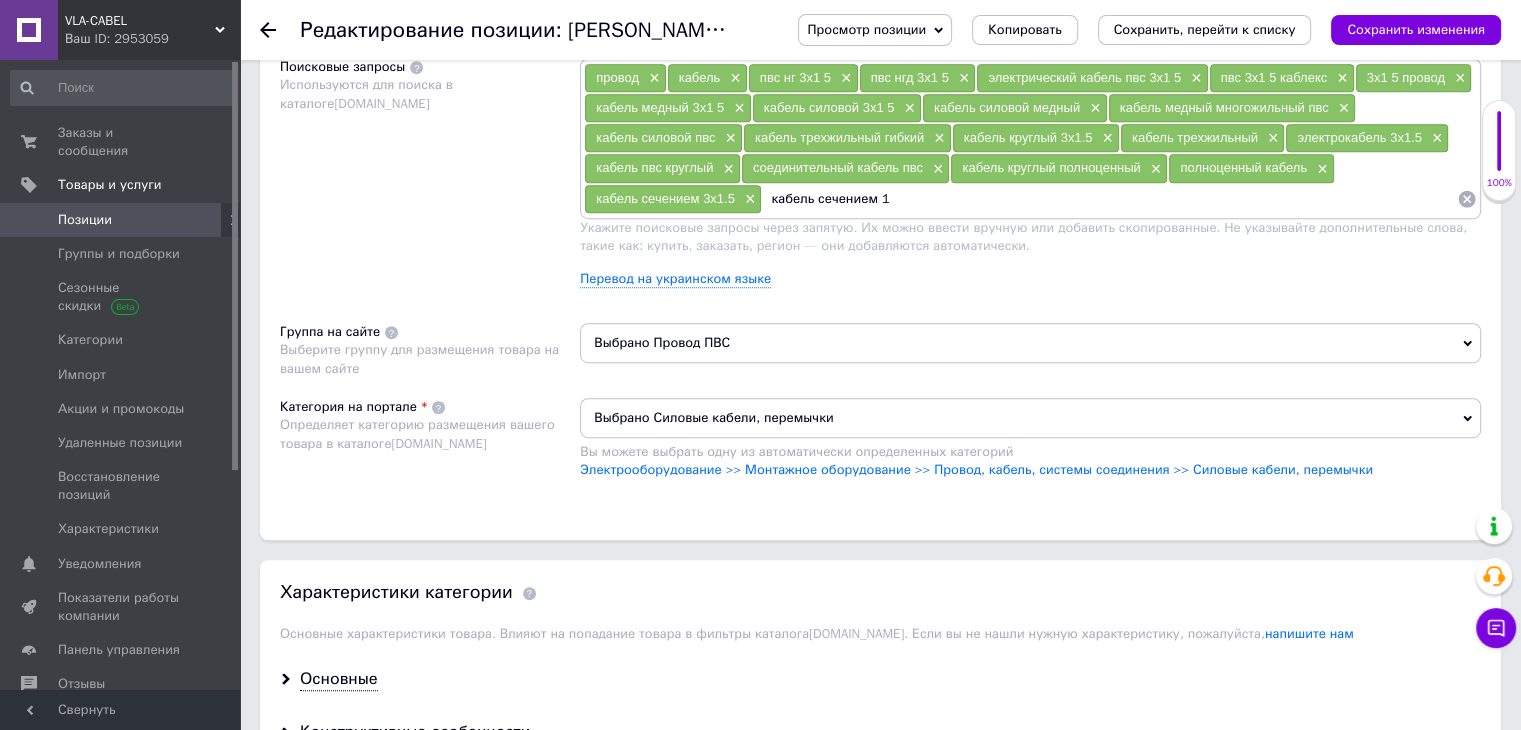 type on "кабель сечением 1 5" 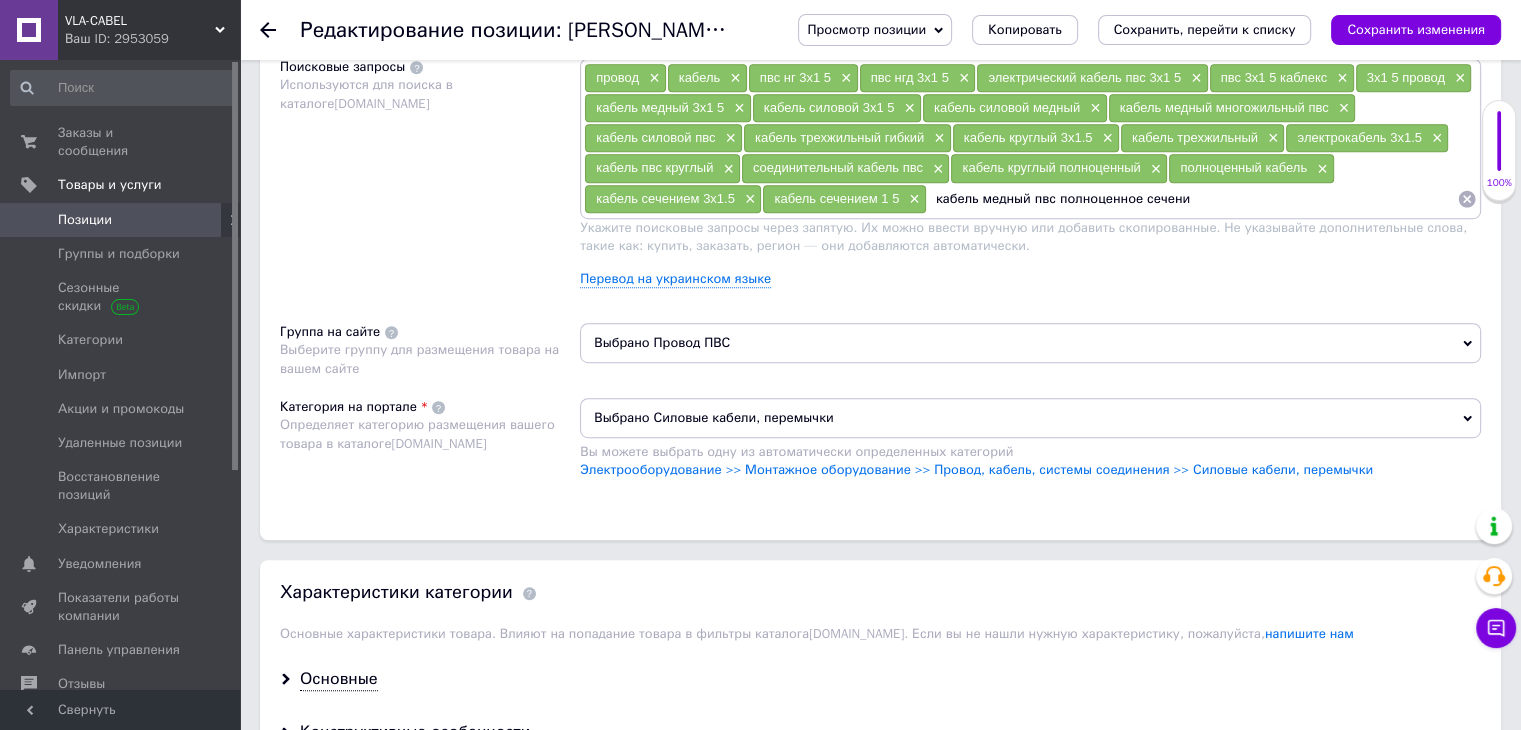 type on "кабель медный пвс полноценное сечение" 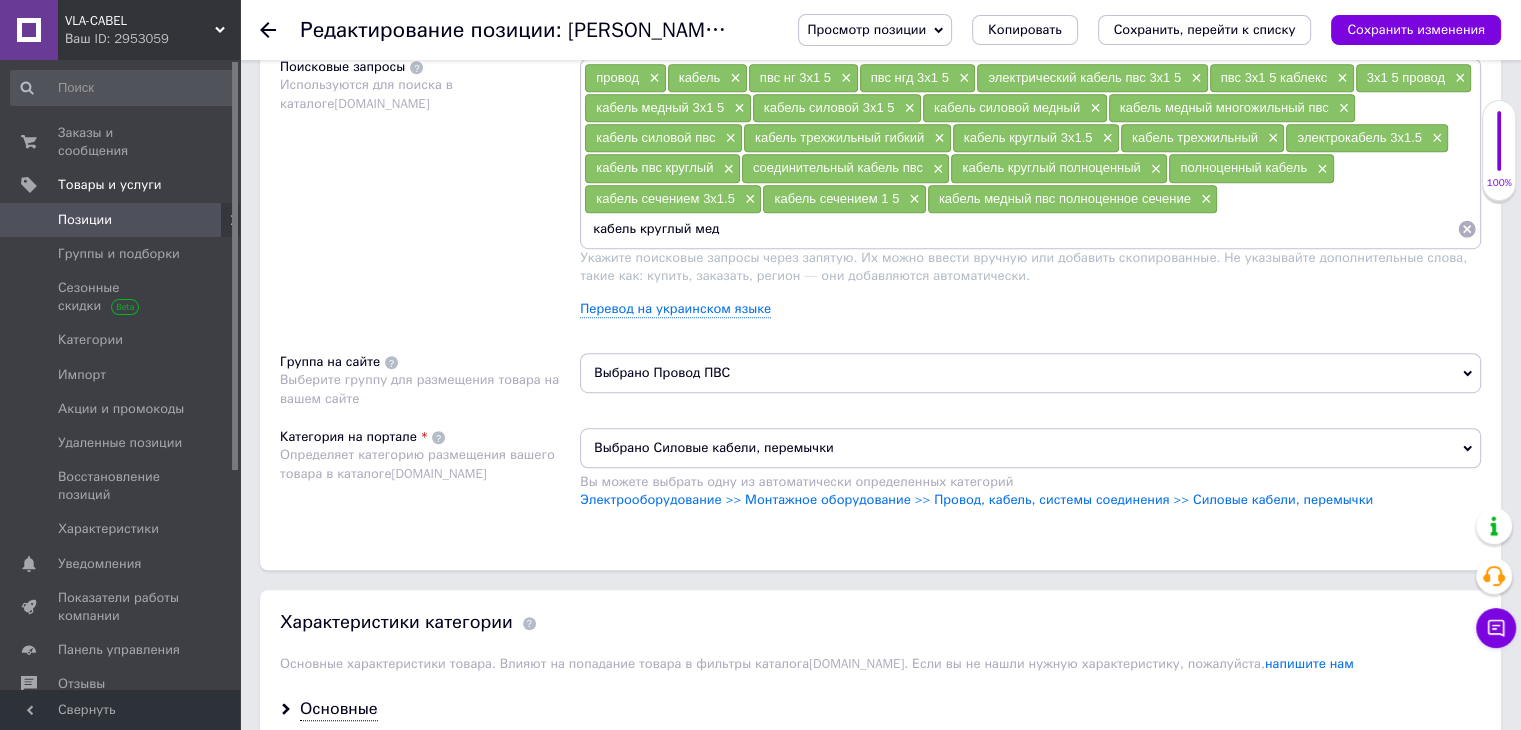 type on "кабель круглый медь" 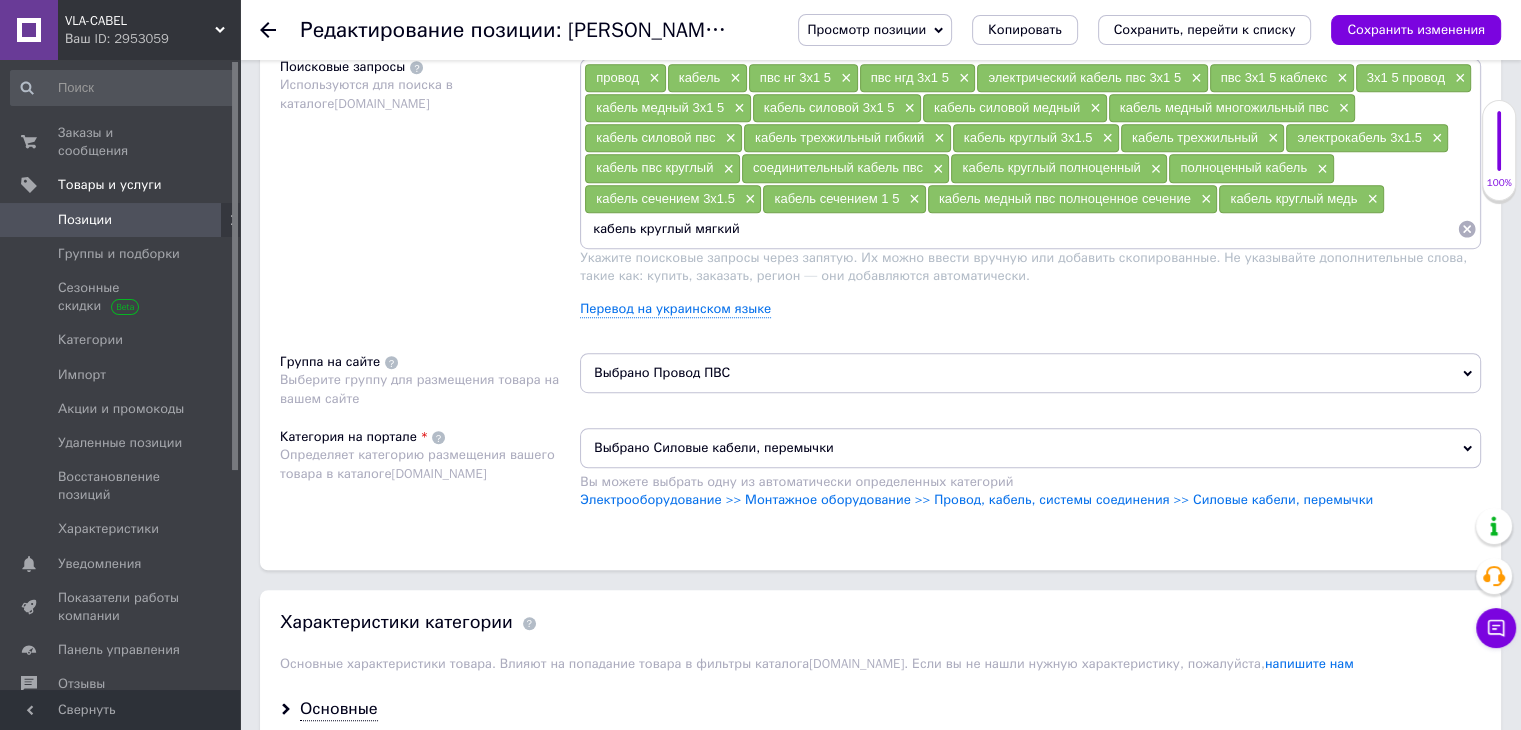type on "кабель круглый мягкий" 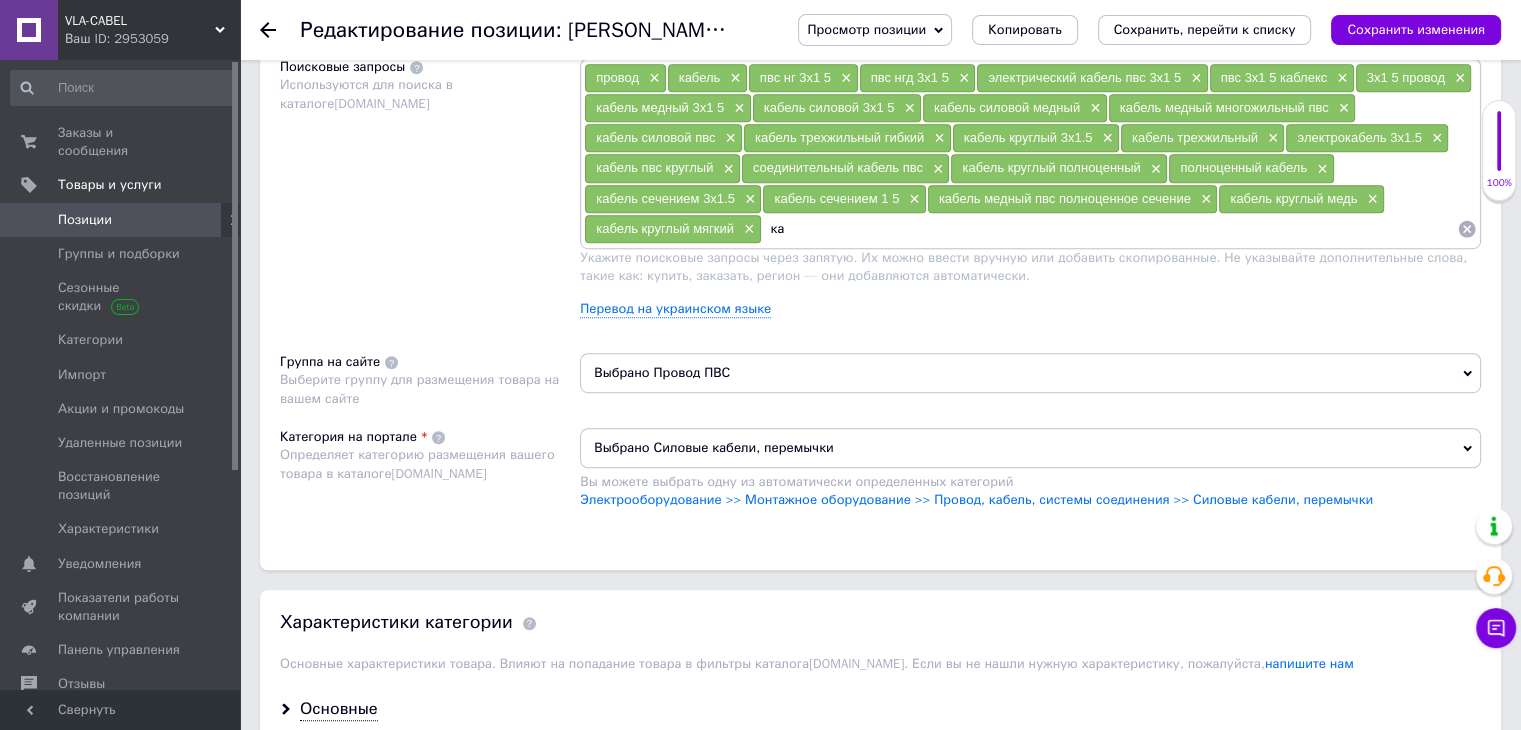 type on "к" 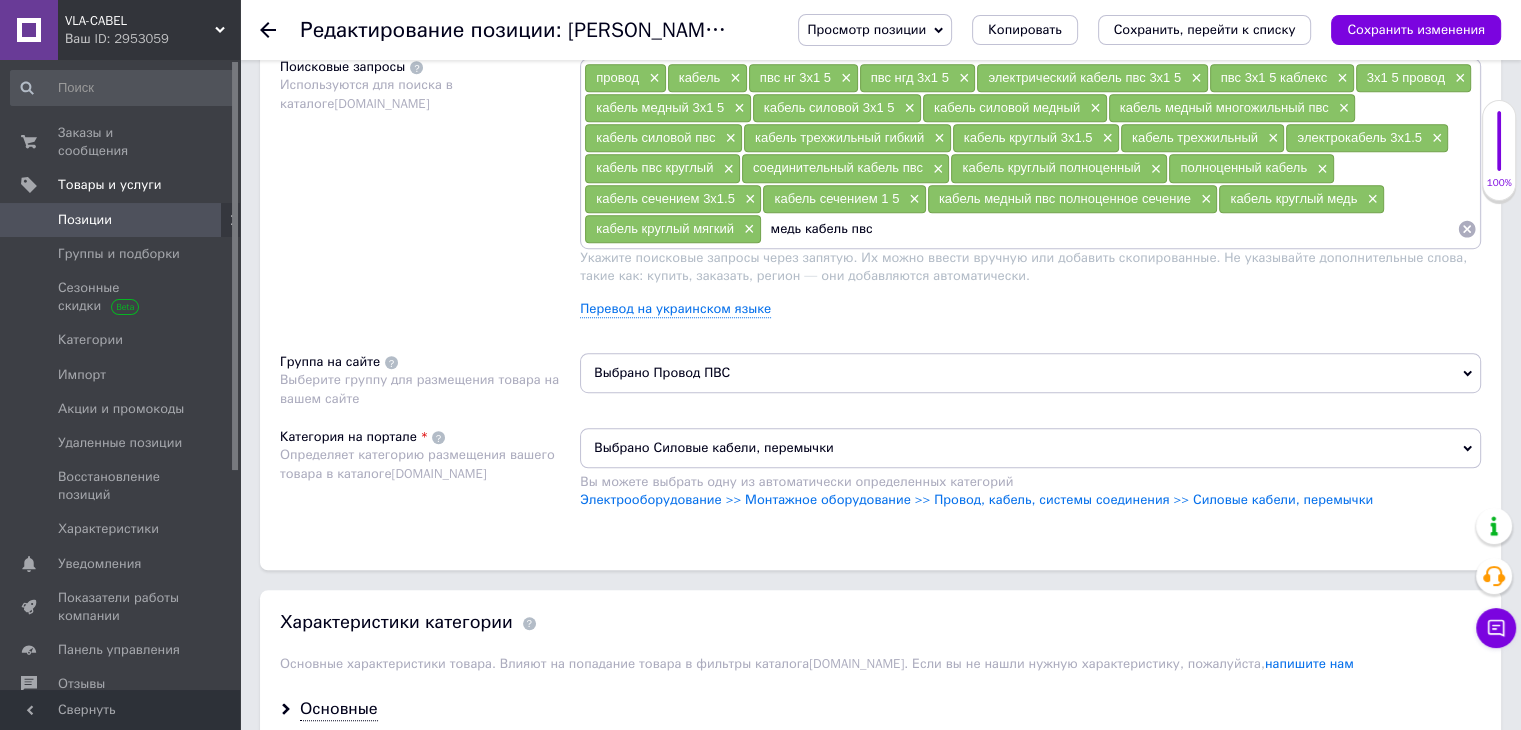 type on "медь кабель пвс" 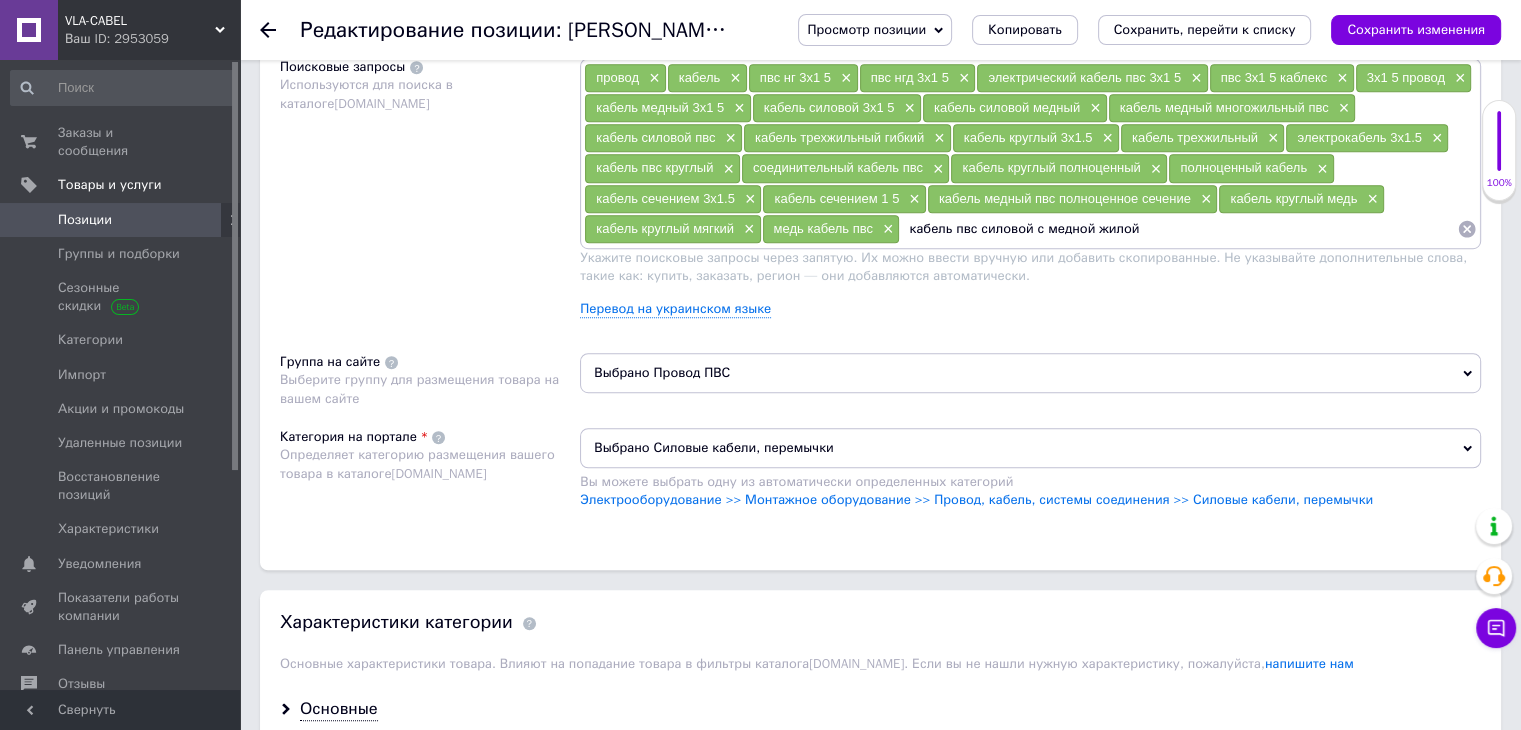 type on "кабель пвс силовой с медной жилой" 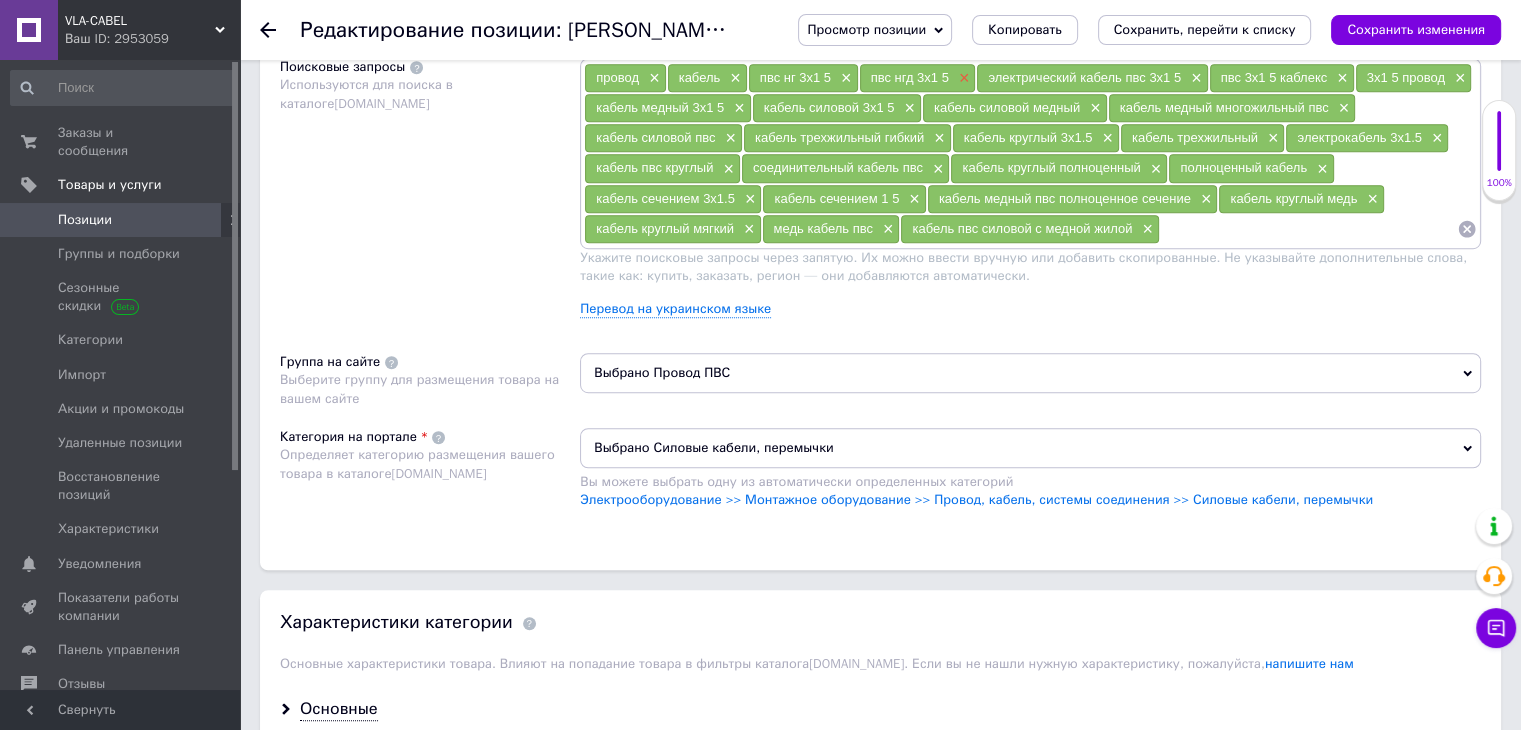 click on "×" at bounding box center [962, 78] 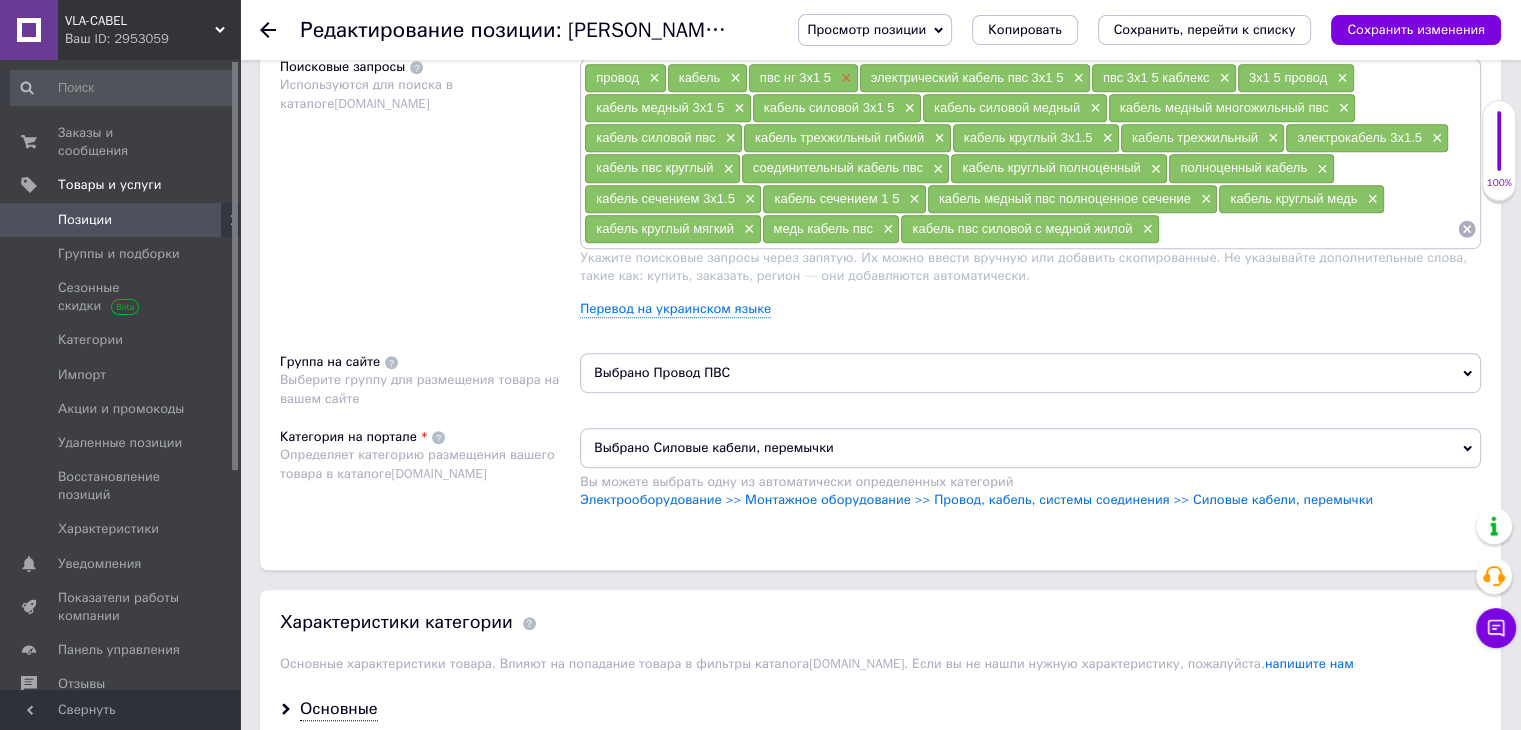 click on "×" at bounding box center [844, 78] 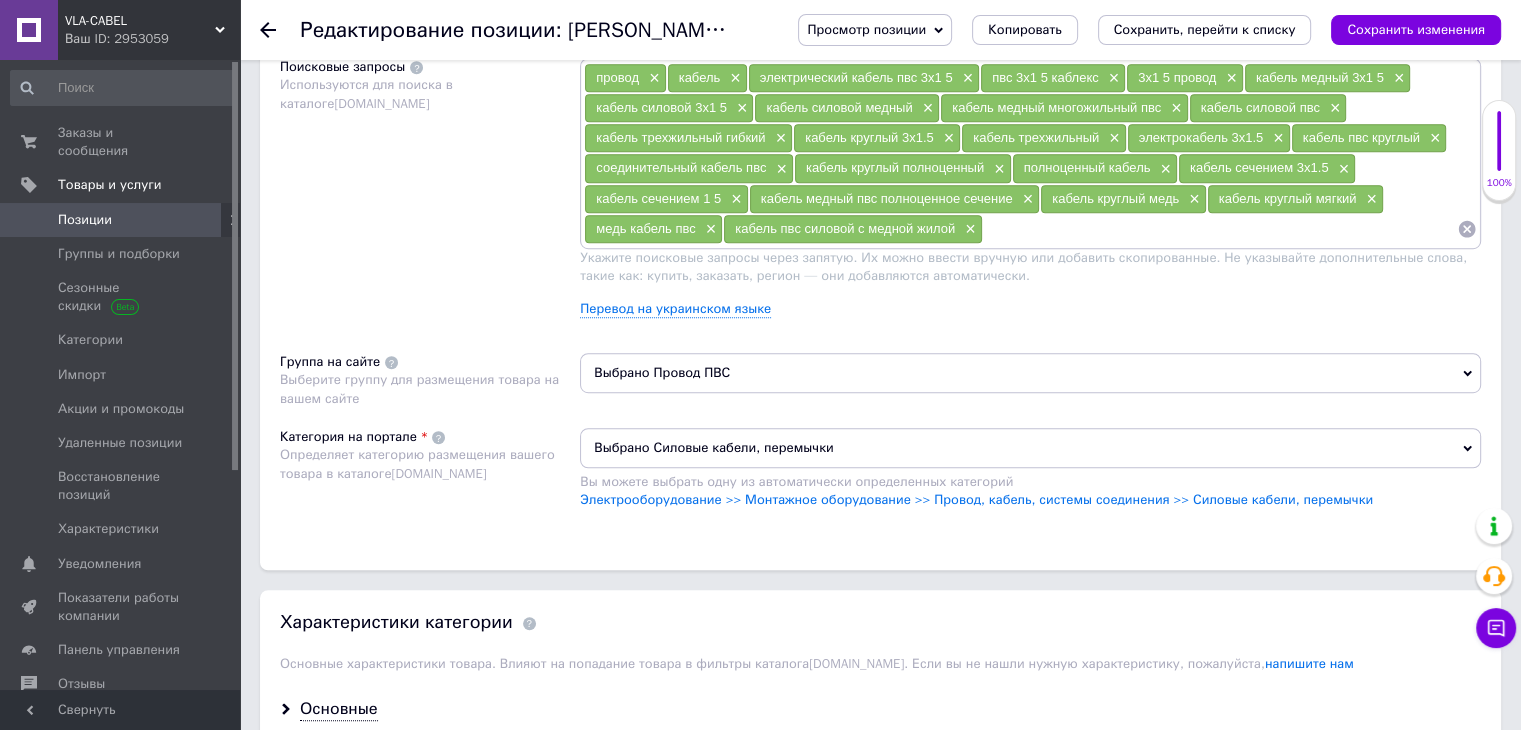 click at bounding box center [1220, 229] 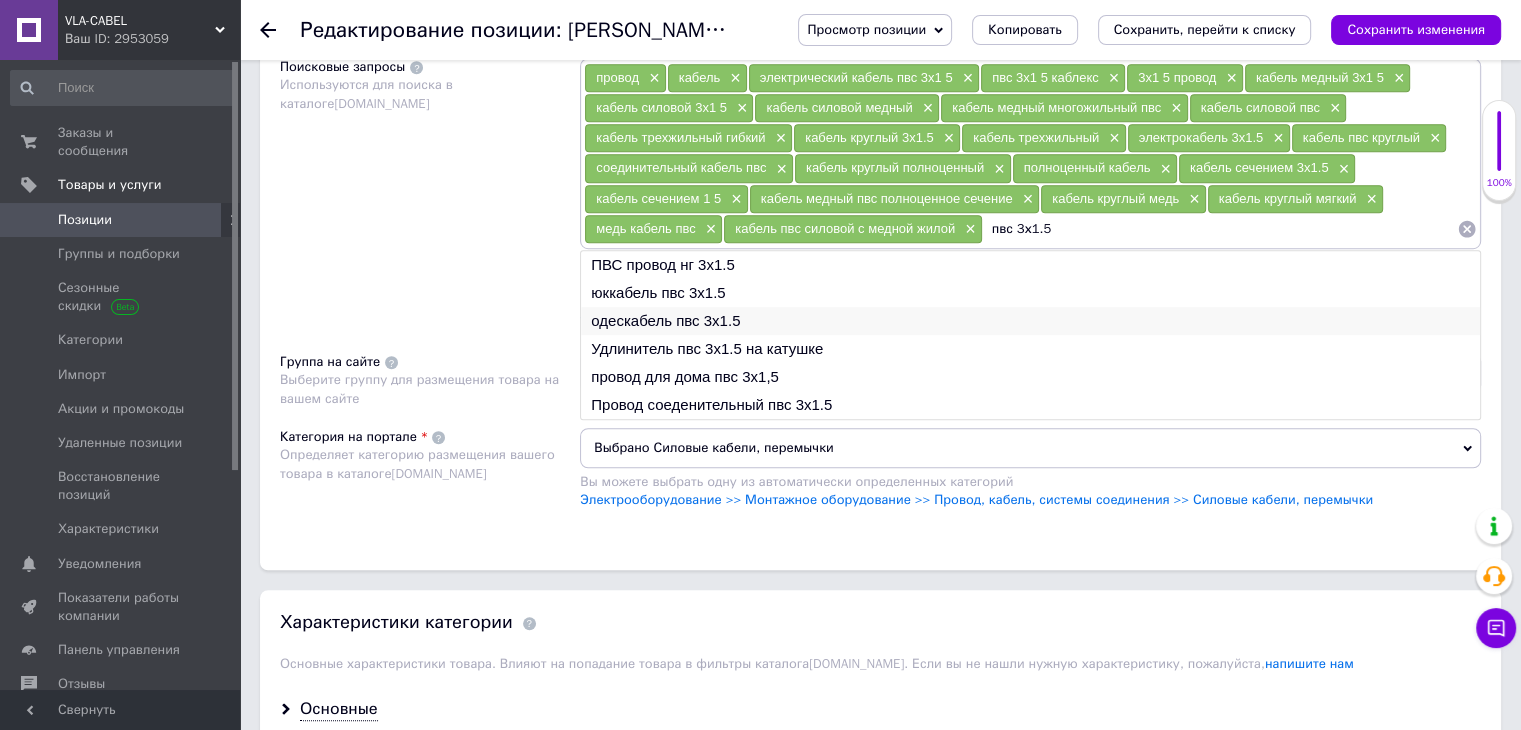 type on "пвс 3х1.5" 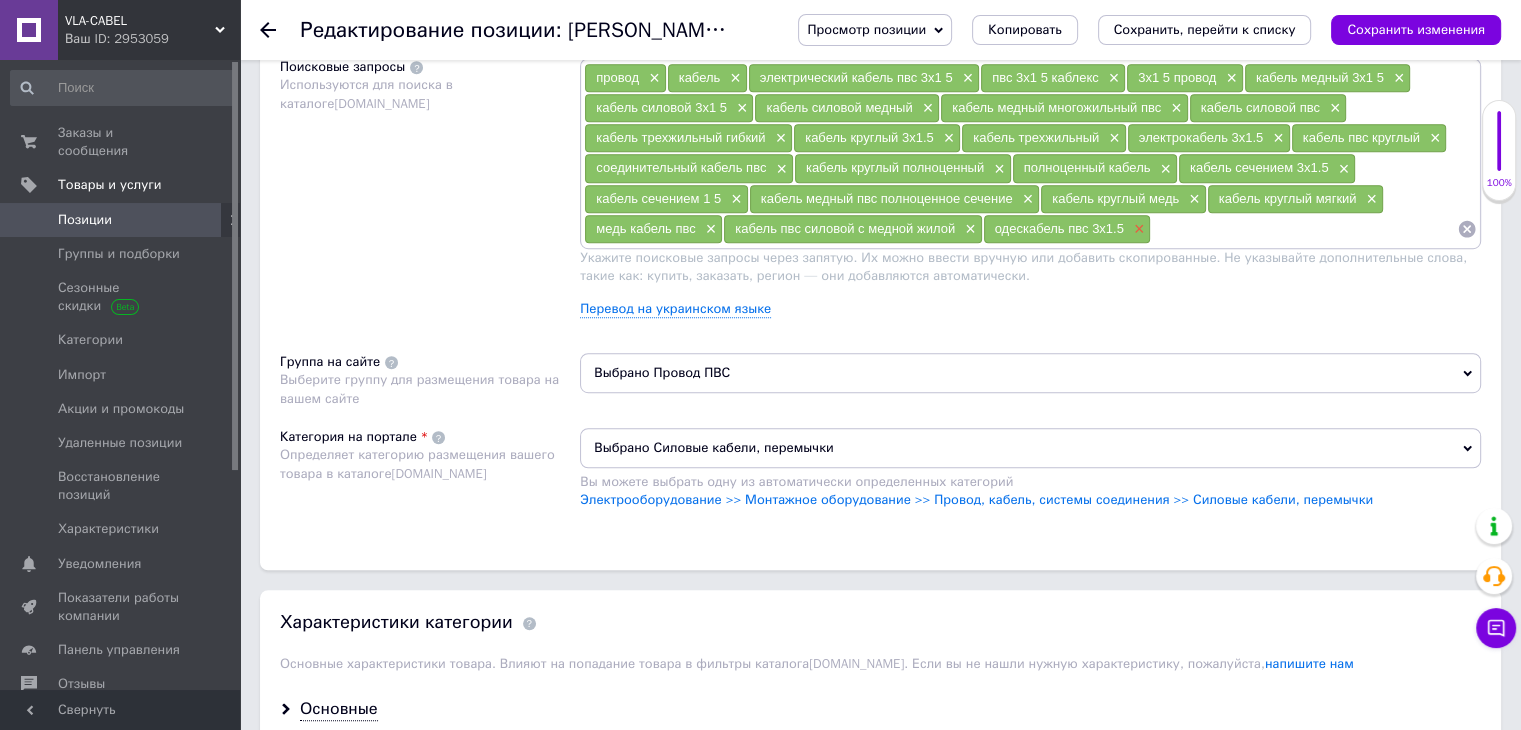 click on "×" at bounding box center (1137, 229) 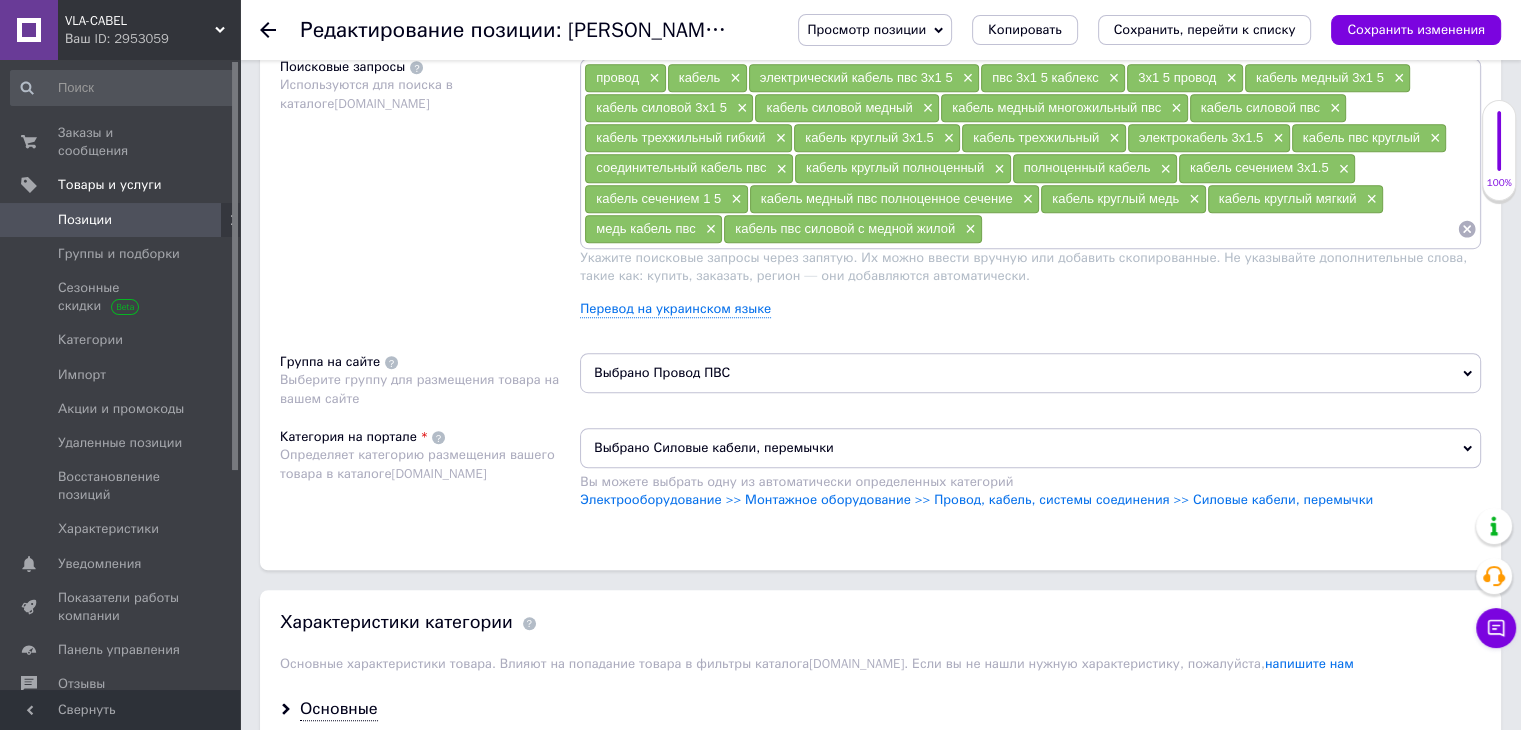 click at bounding box center (1220, 229) 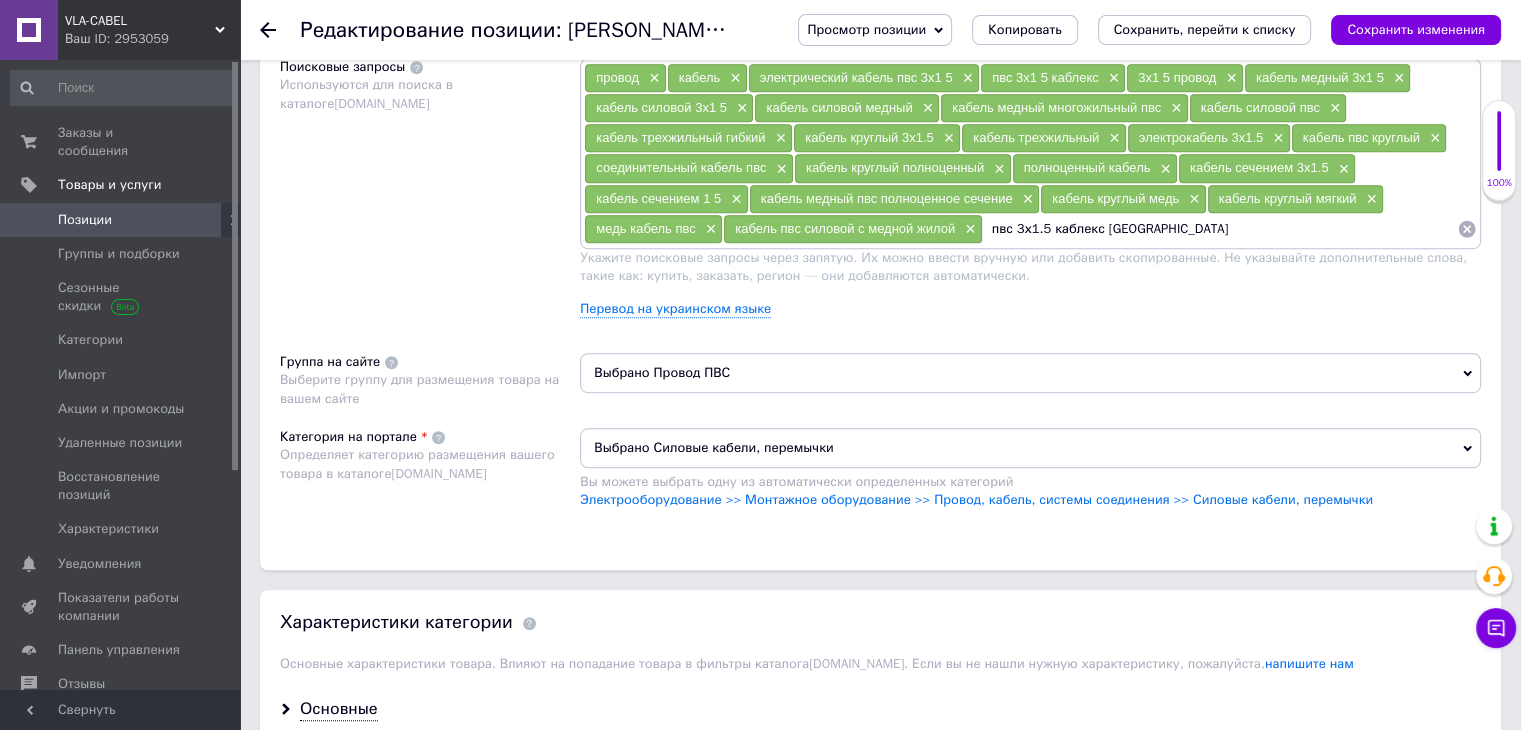 type on "пвс 3х1.5 каблекс [GEOGRAPHIC_DATA]" 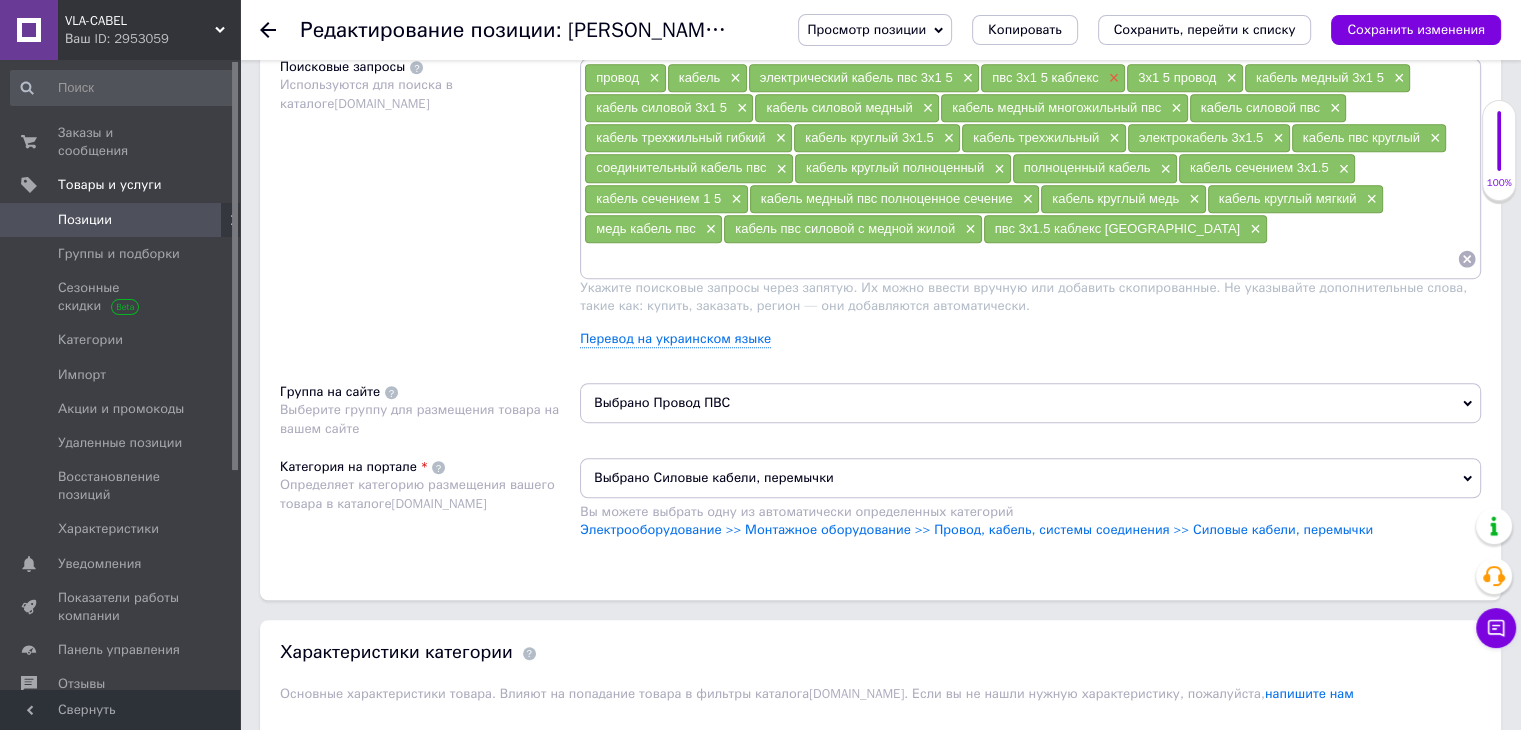 click on "×" at bounding box center [1112, 78] 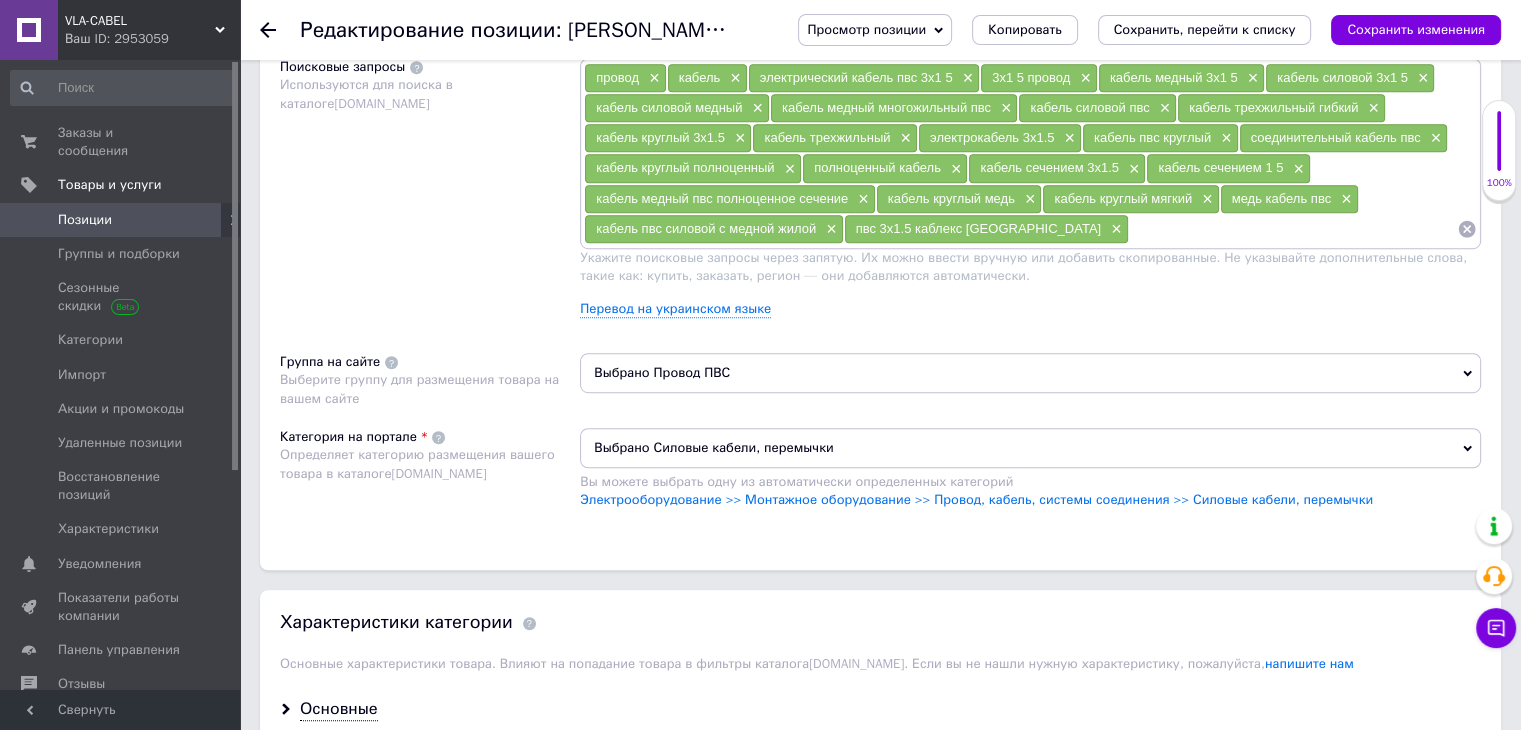 click at bounding box center (1293, 229) 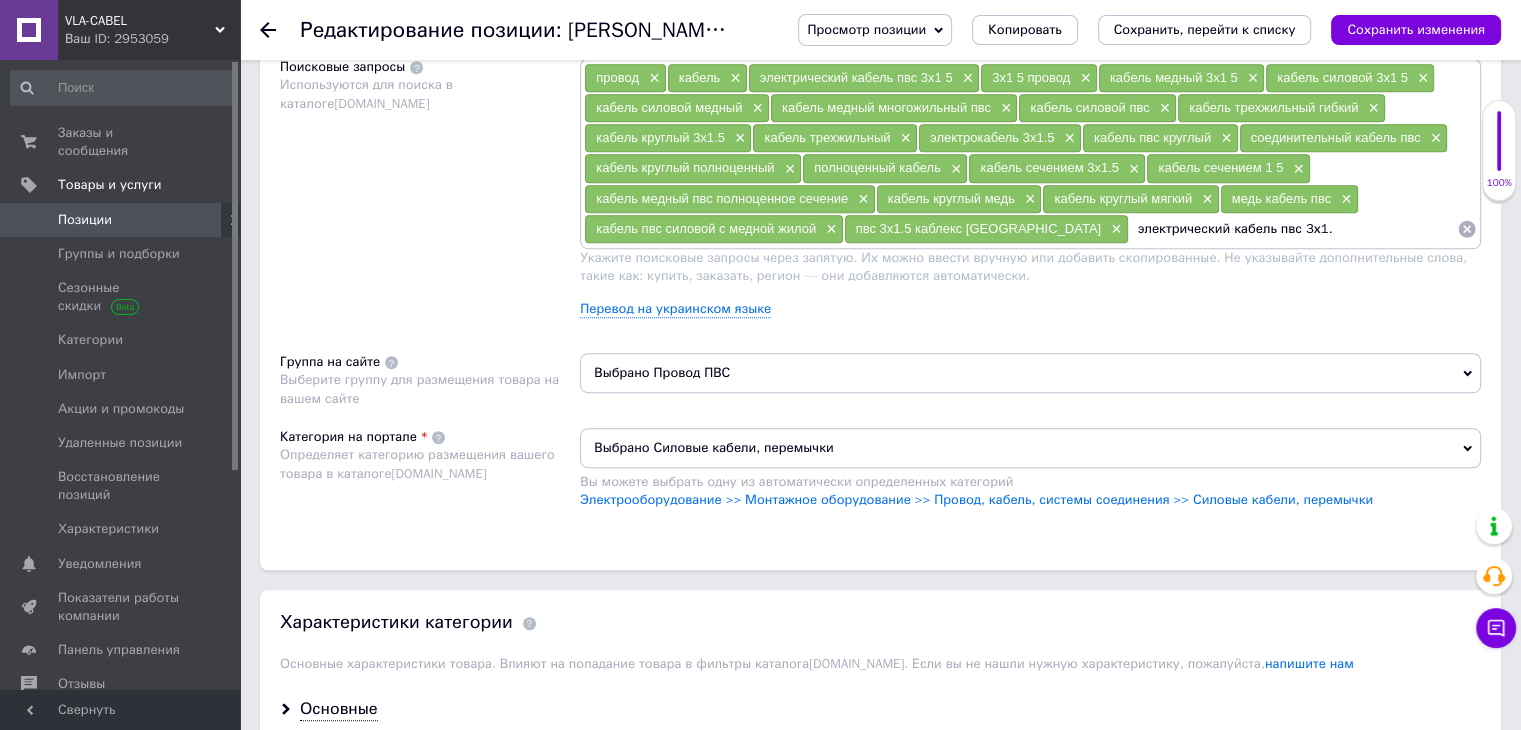 type on "электрический кабель пвс 3х1.5" 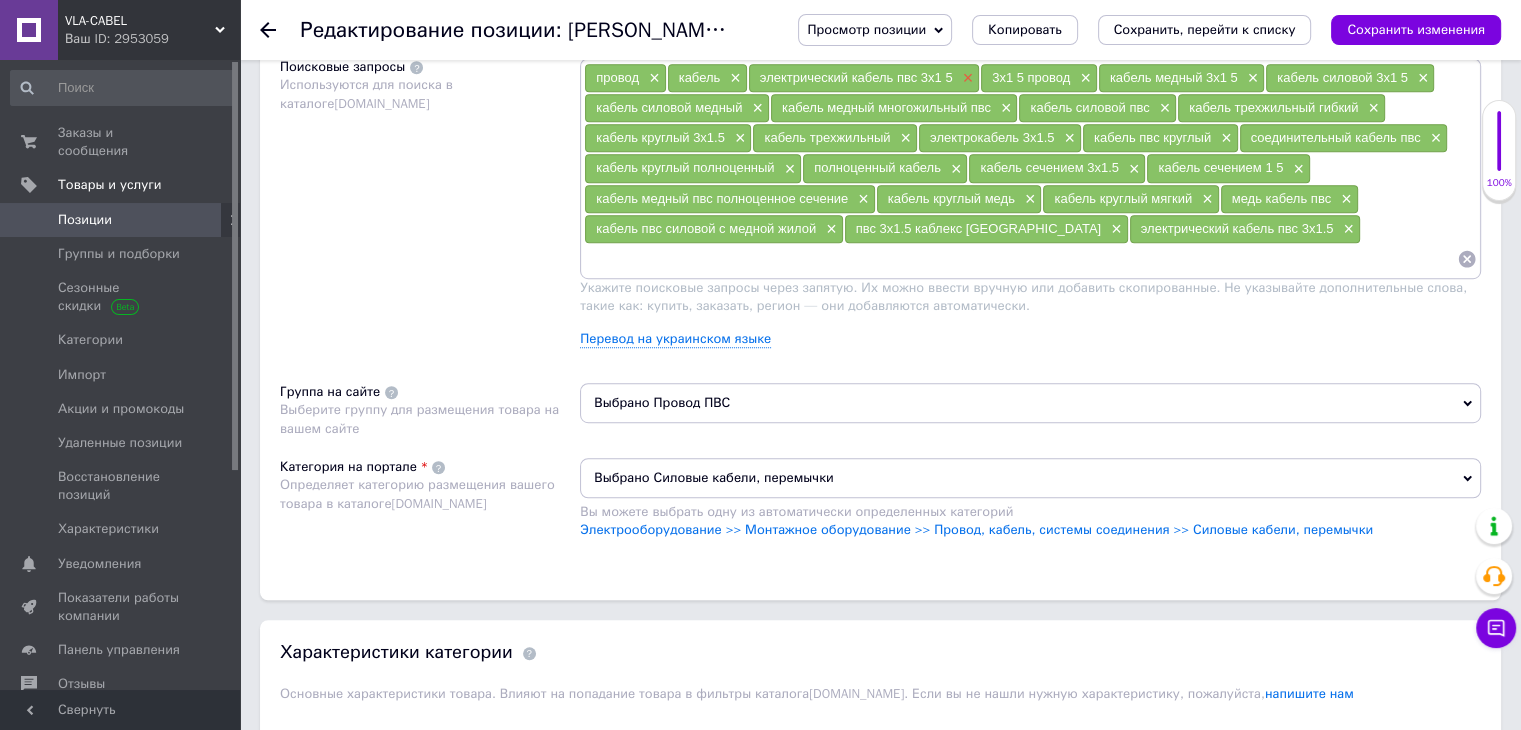 click on "×" at bounding box center (966, 78) 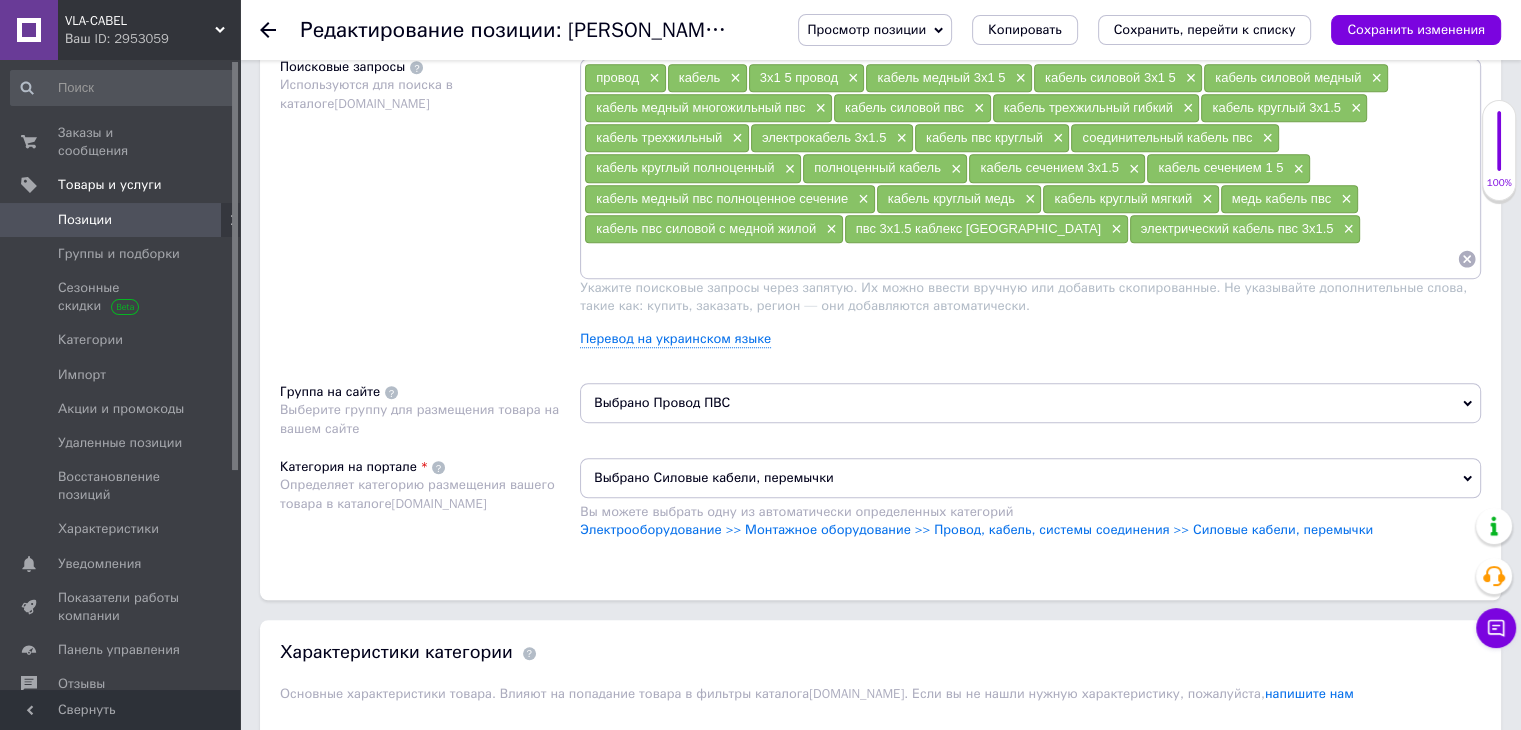 click at bounding box center [1020, 259] 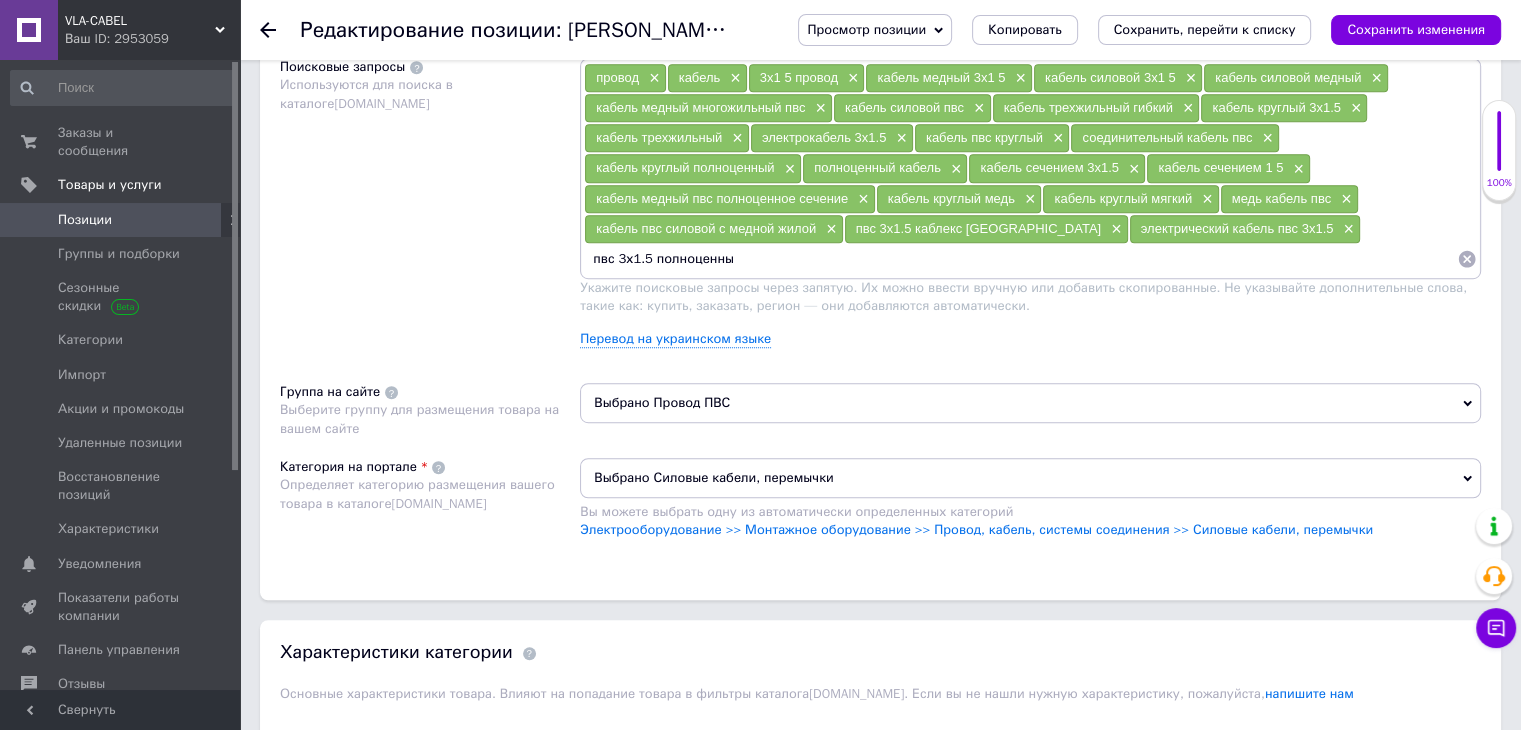 type on "пвс 3х1.5 полноценный" 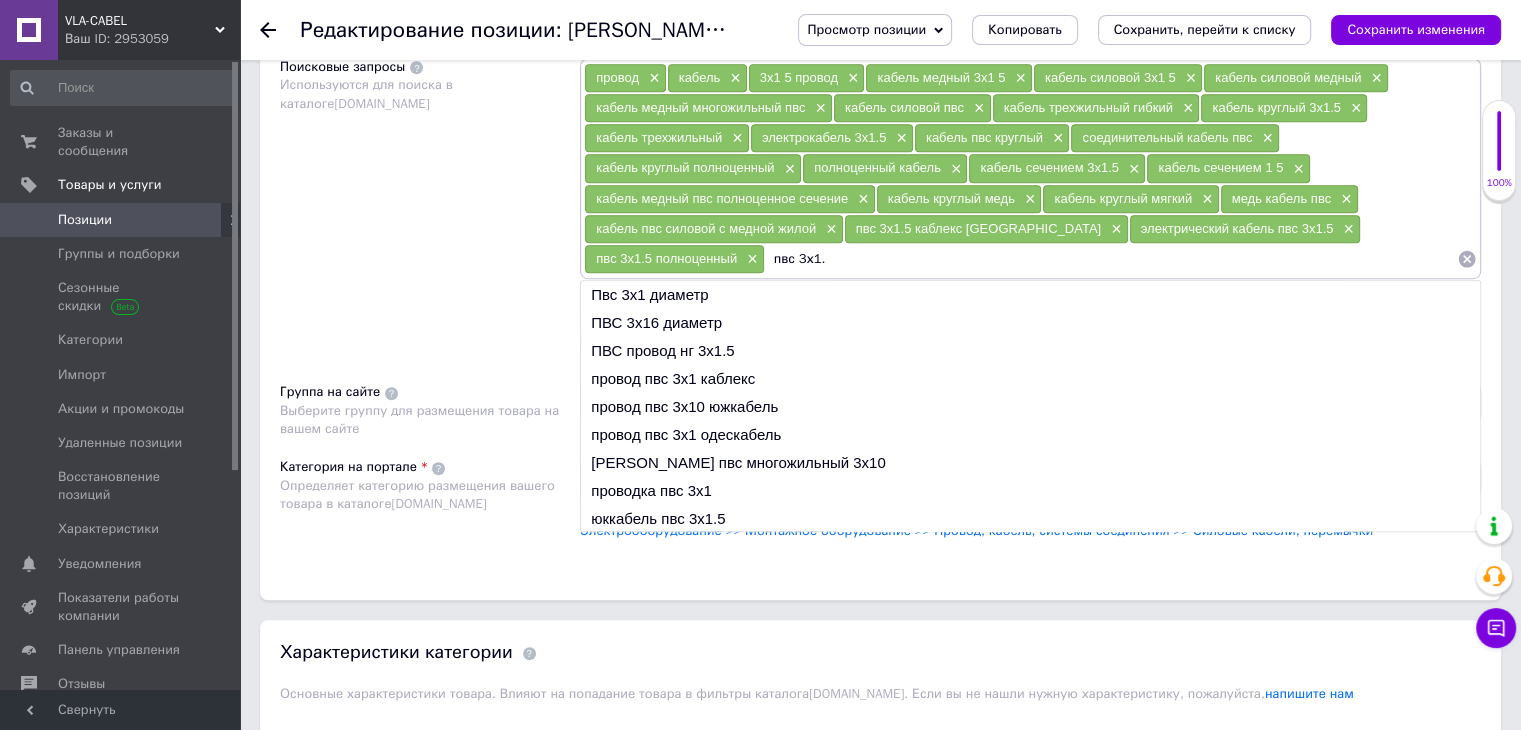 type on "пвс 3х1.5" 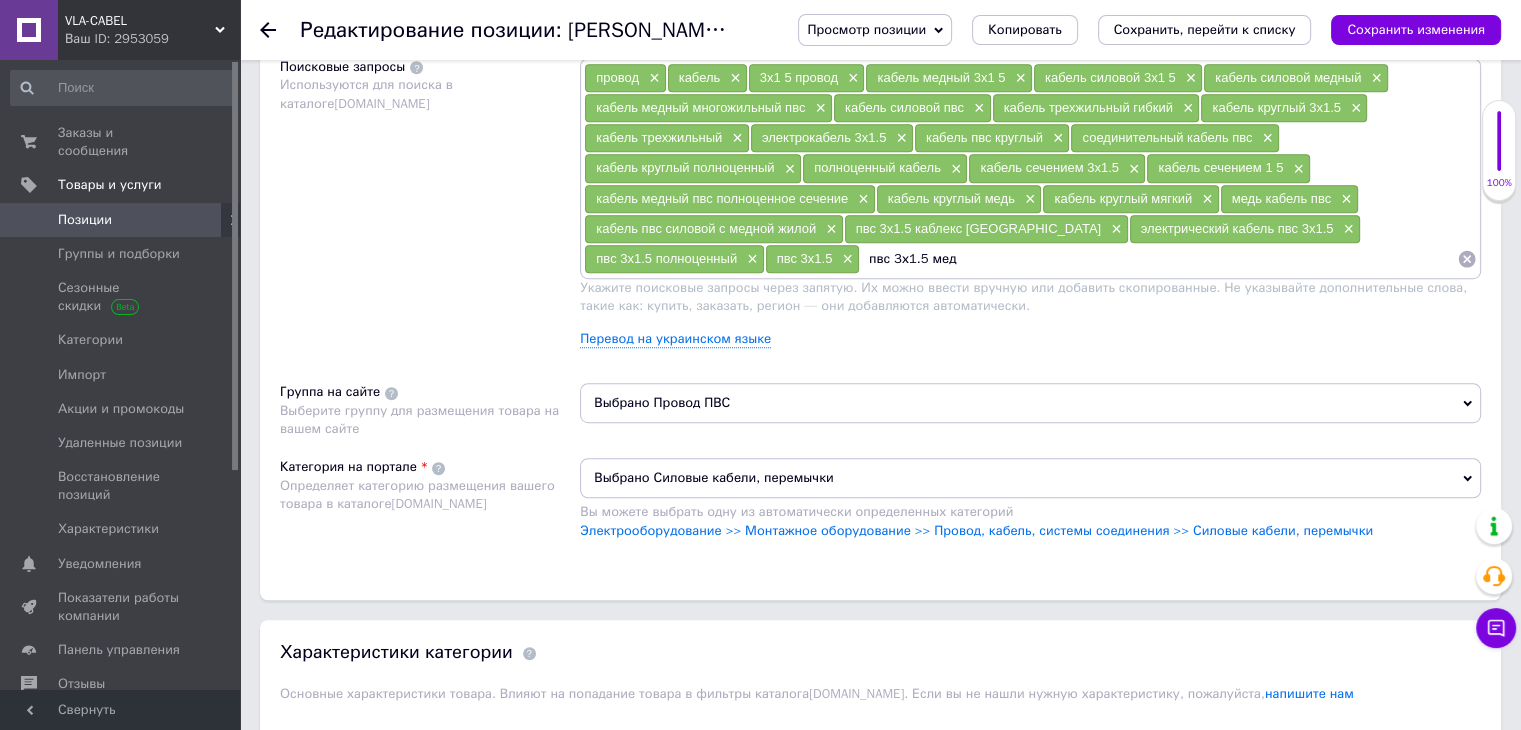 type on "пвс 3х1.5 медь" 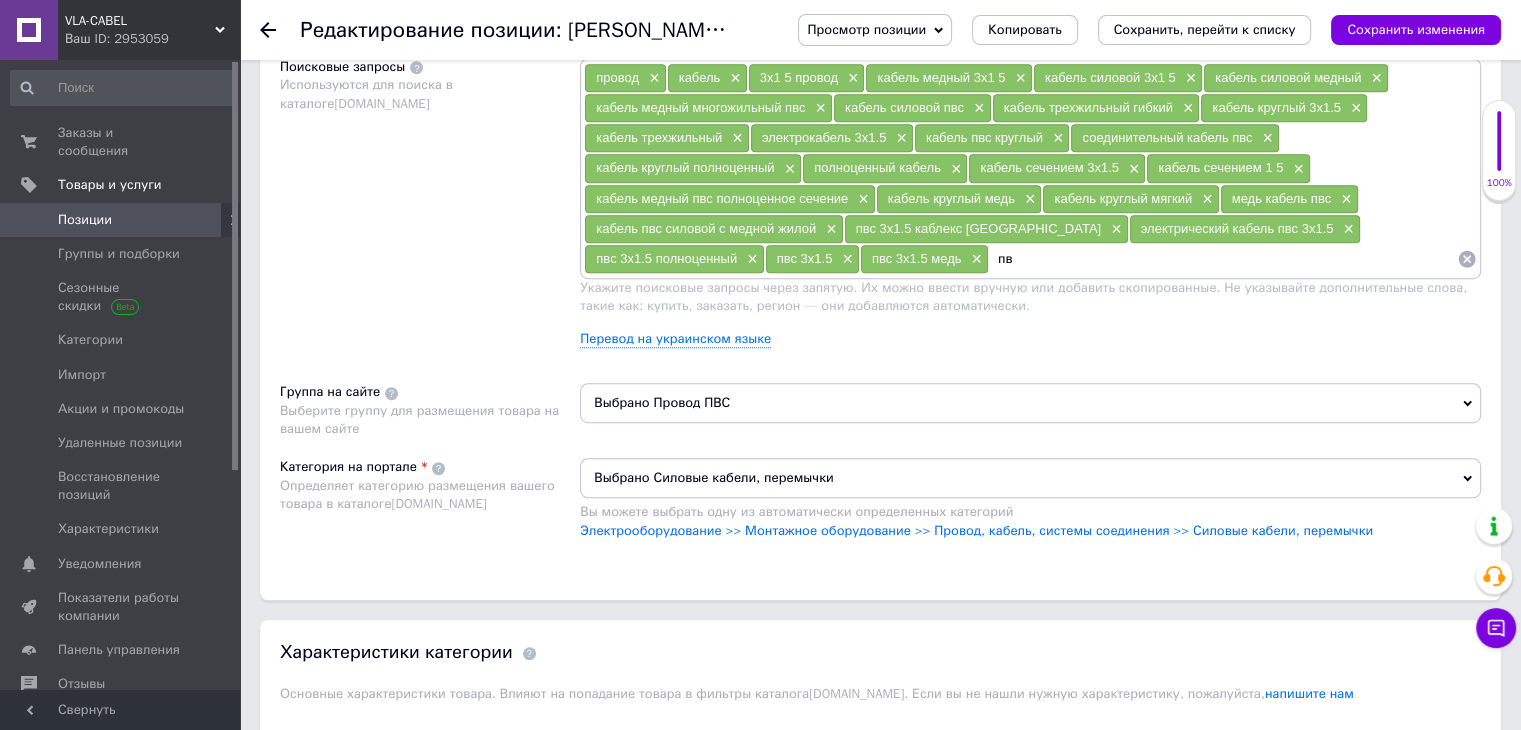 type on "п" 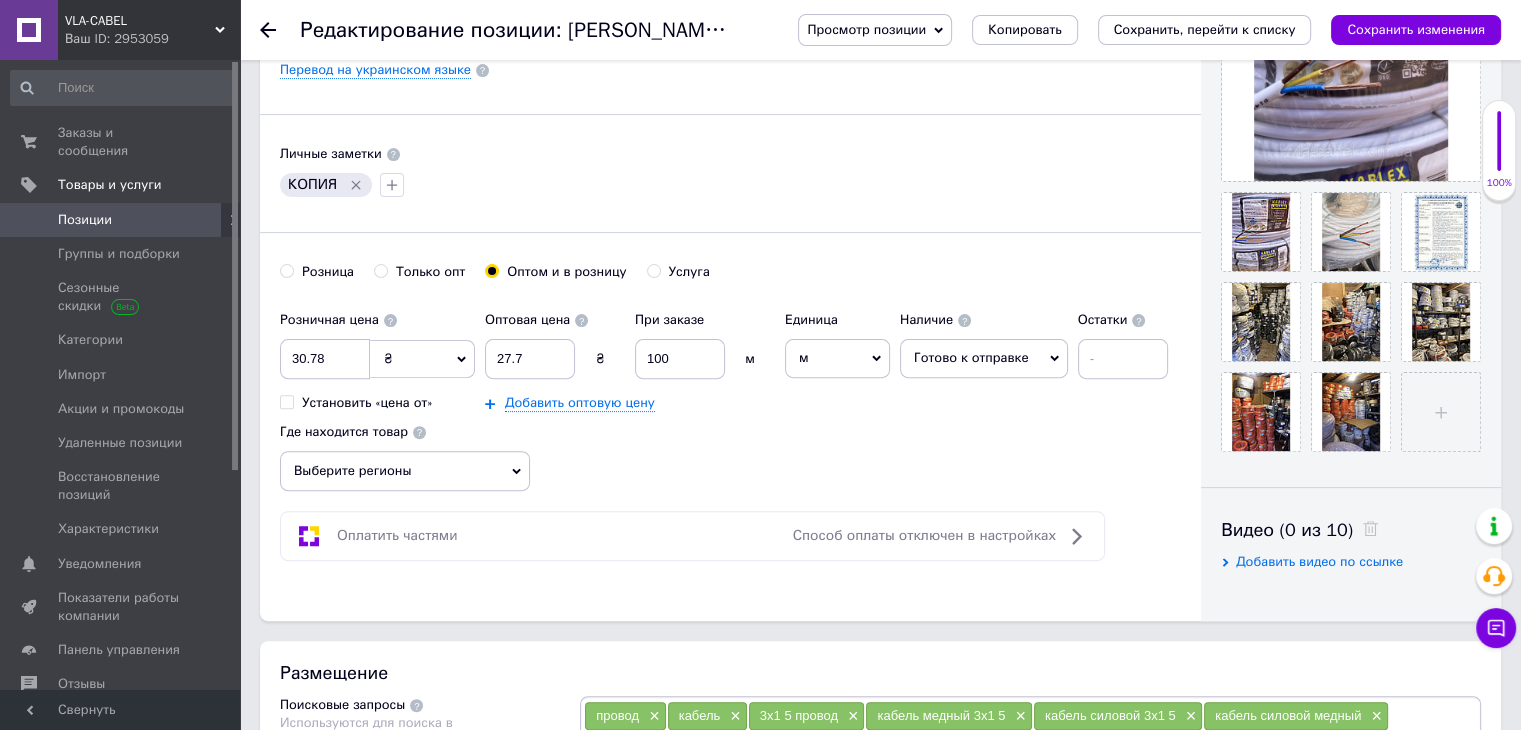 scroll, scrollTop: 0, scrollLeft: 0, axis: both 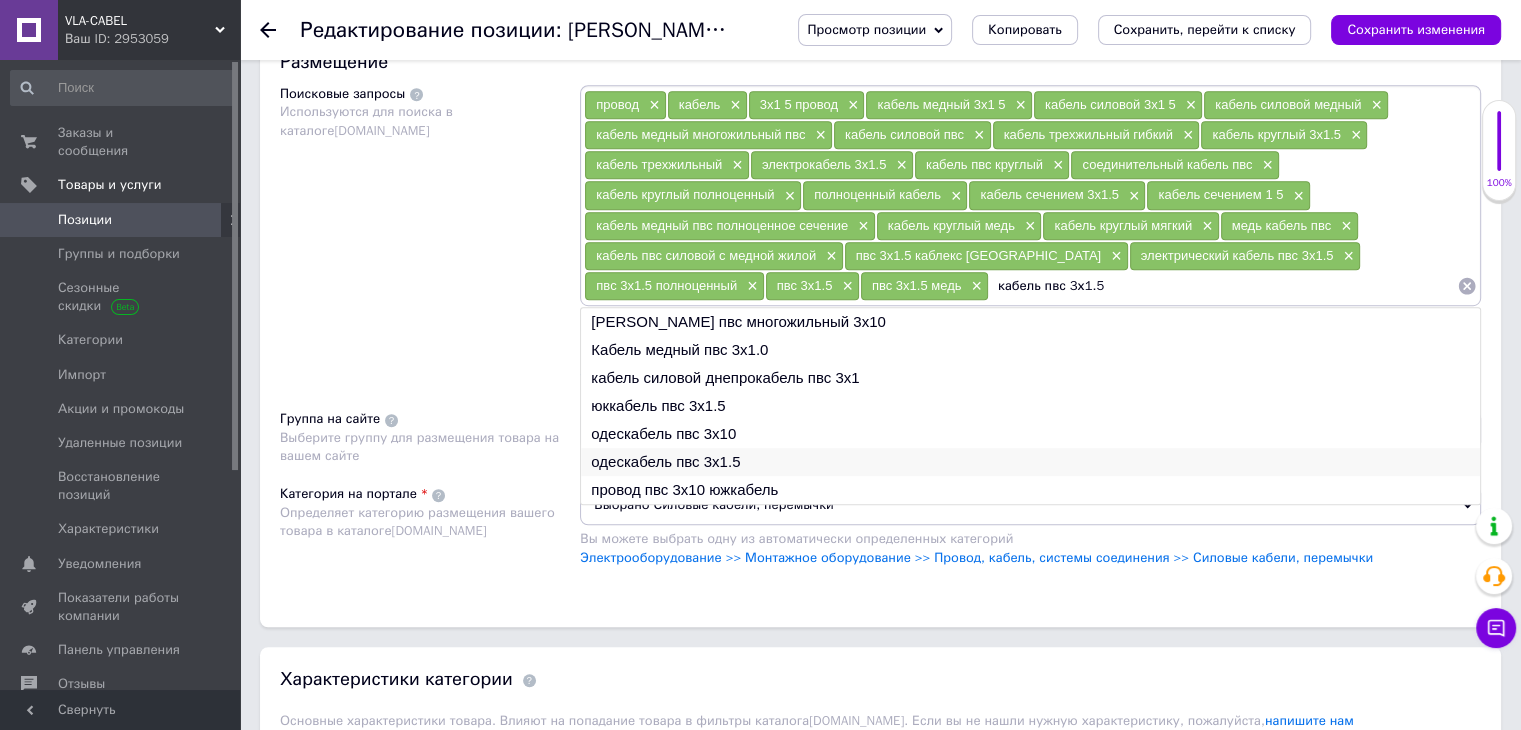 type on "кабель пвс 3х1.5" 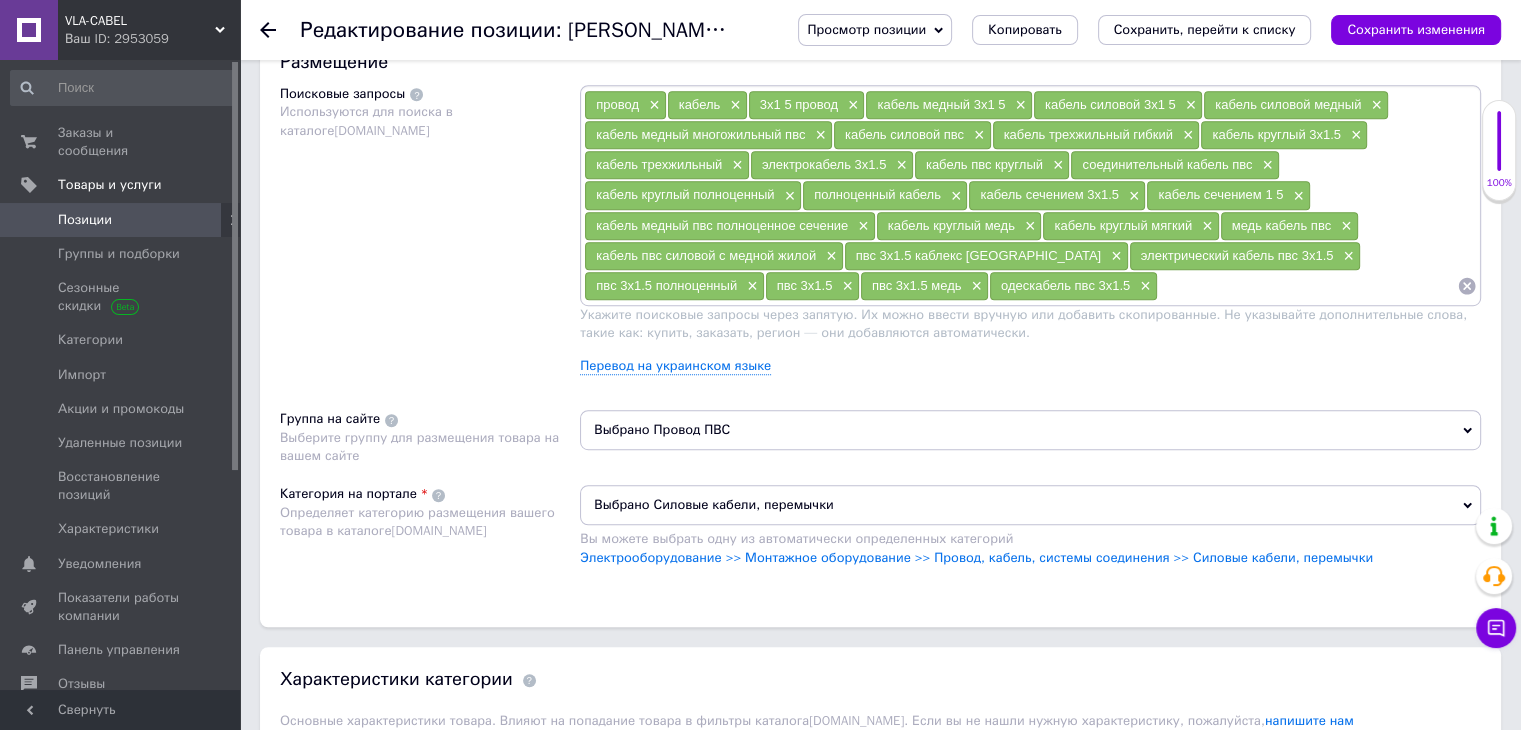 click at bounding box center (1307, 286) 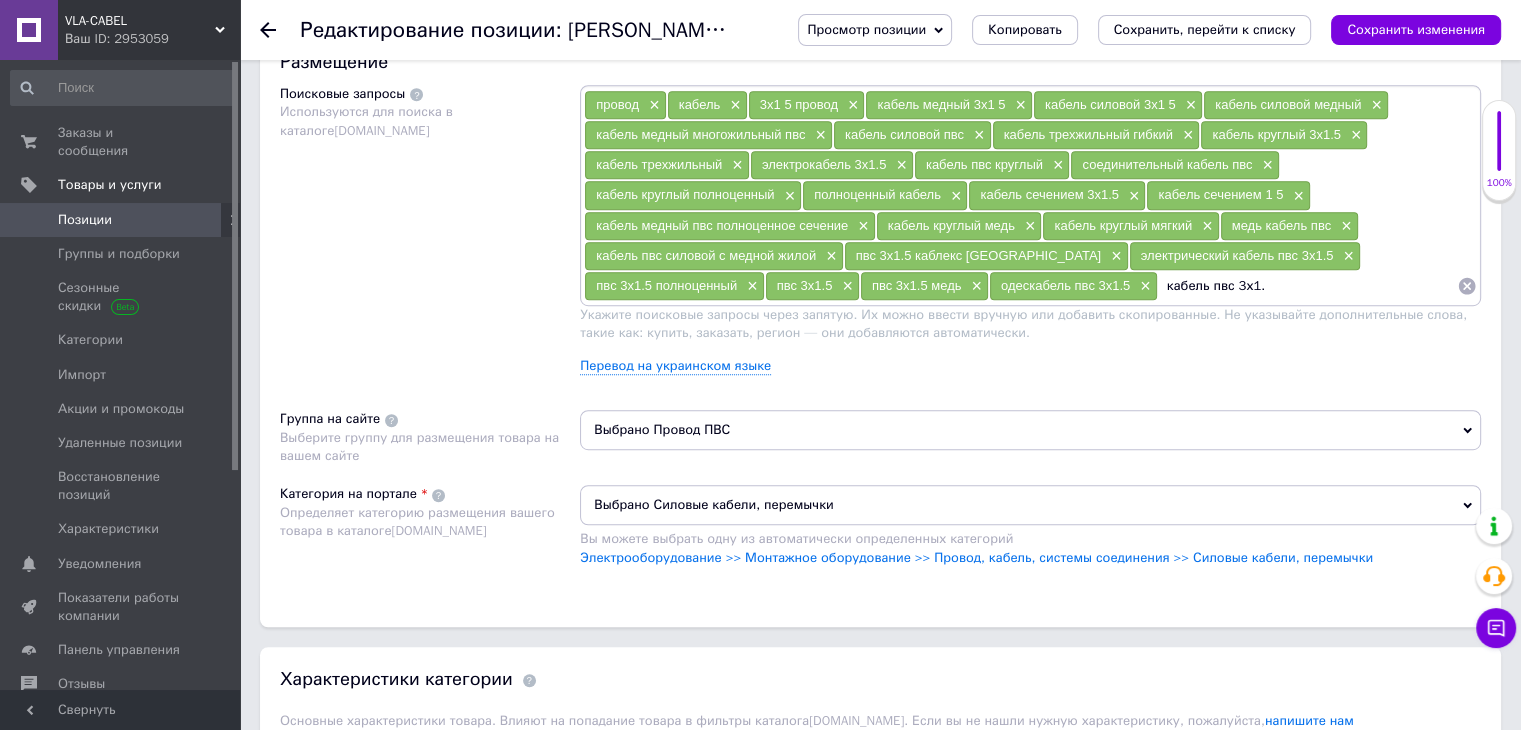 type on "кабель пвс 3х1.5" 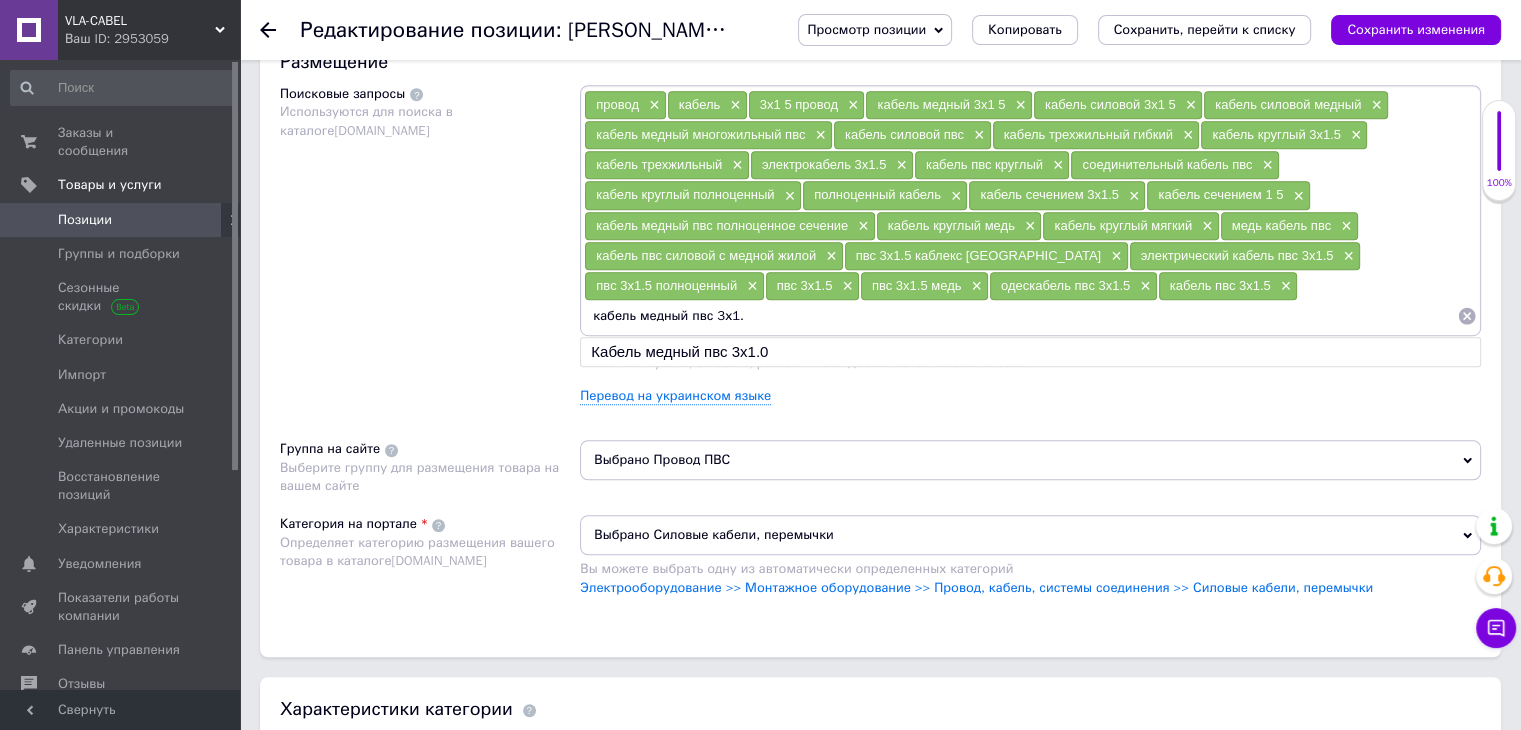 type on "кабель медный пвс 3х1.5" 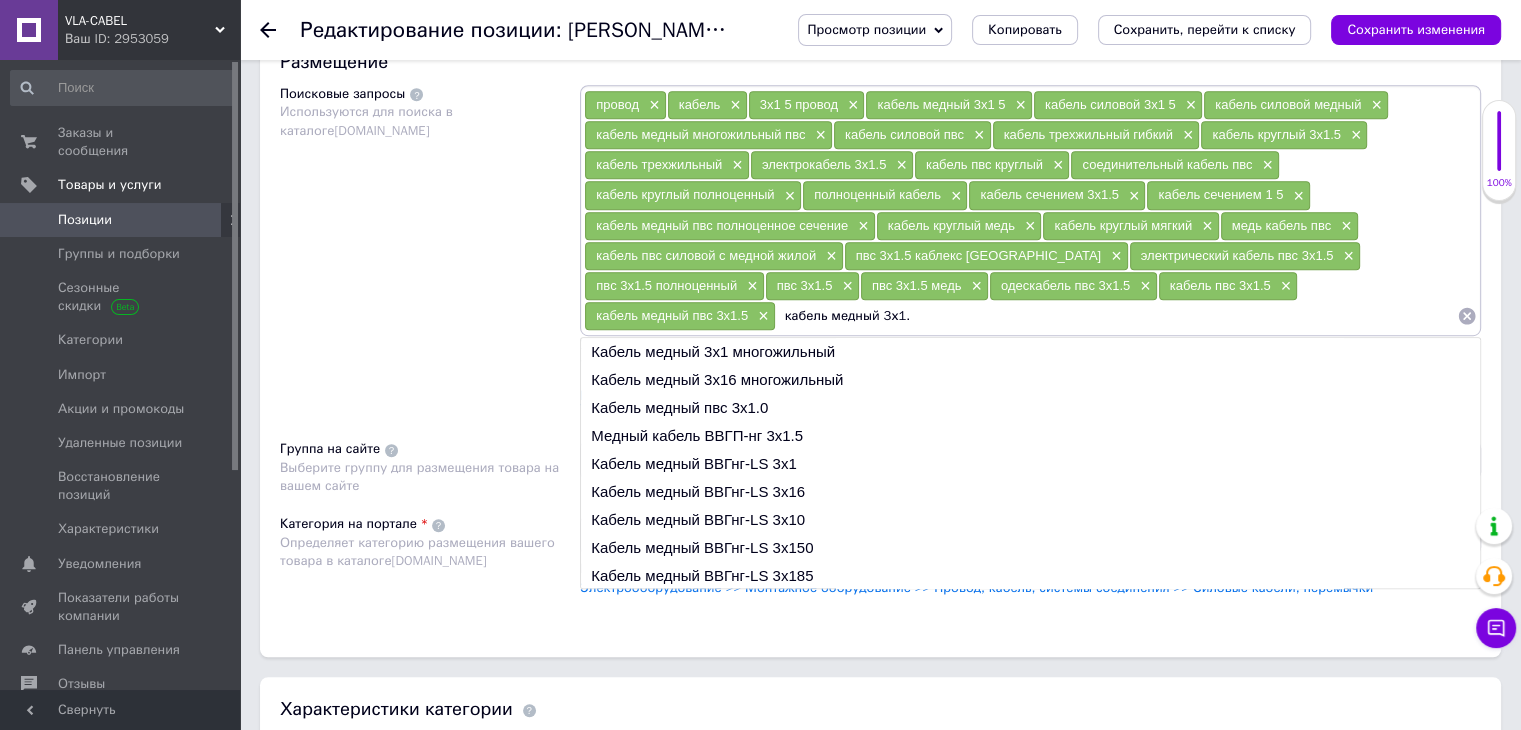 type on "кабель медный 3х1.5" 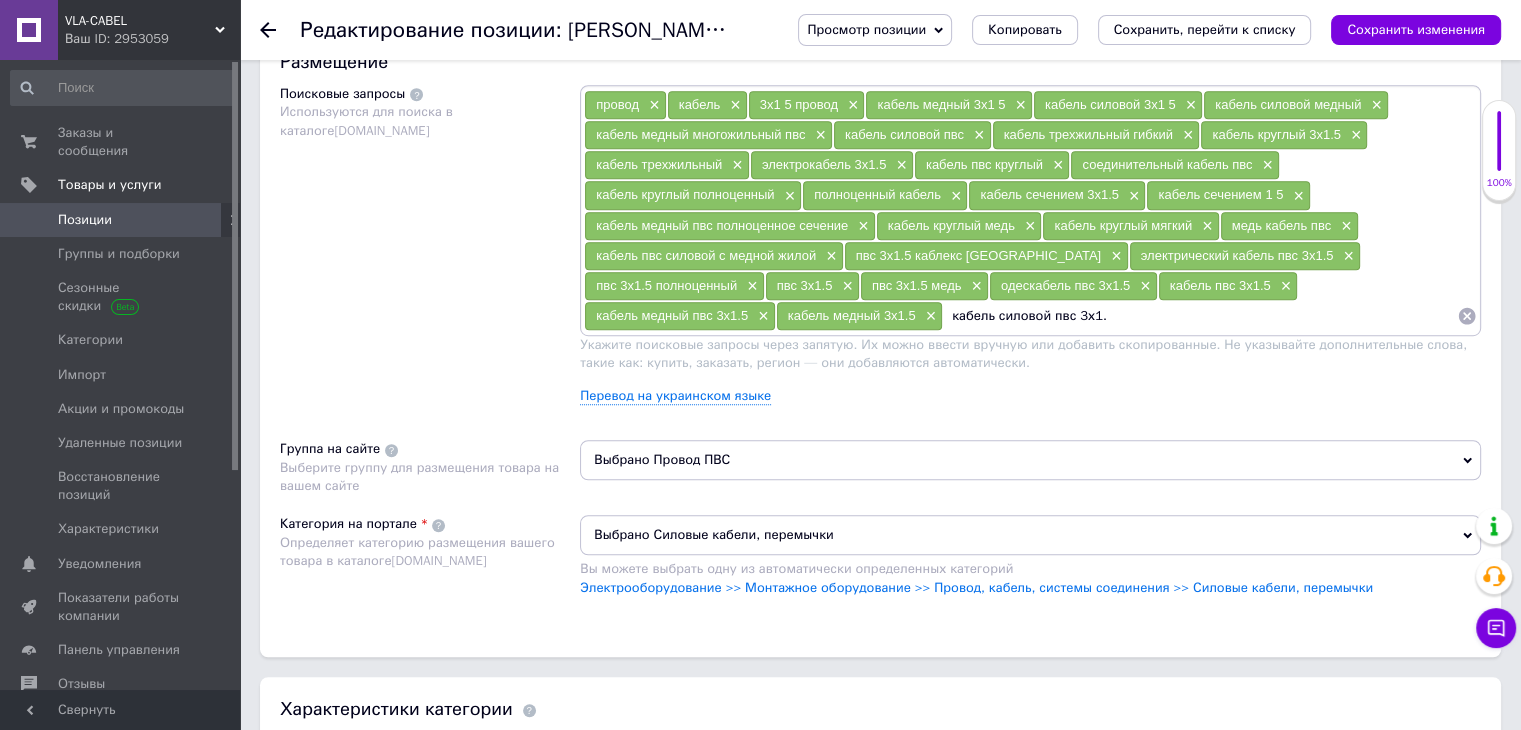 type on "кабель силовой пвс 3х1.5" 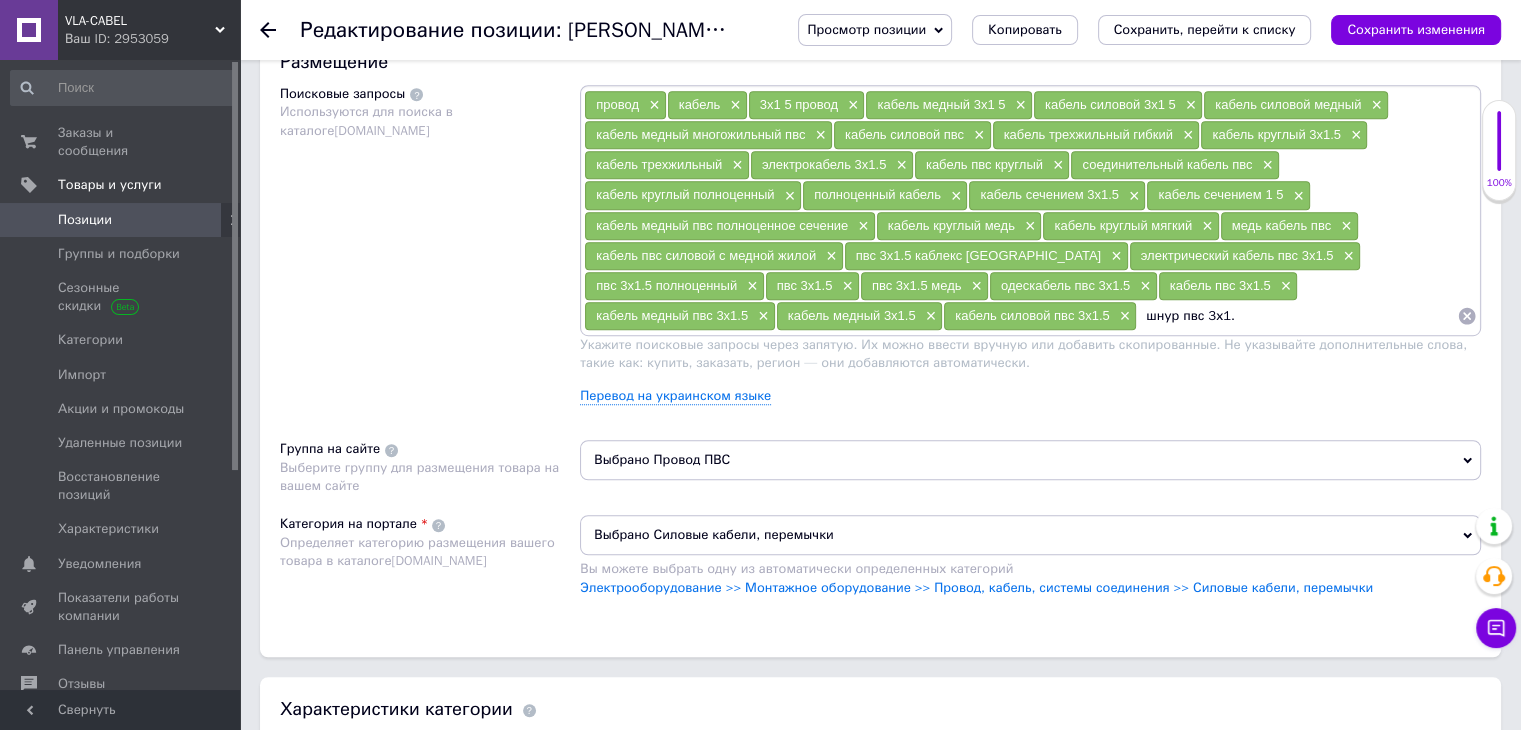 type on "шнур пвс 3х1.5" 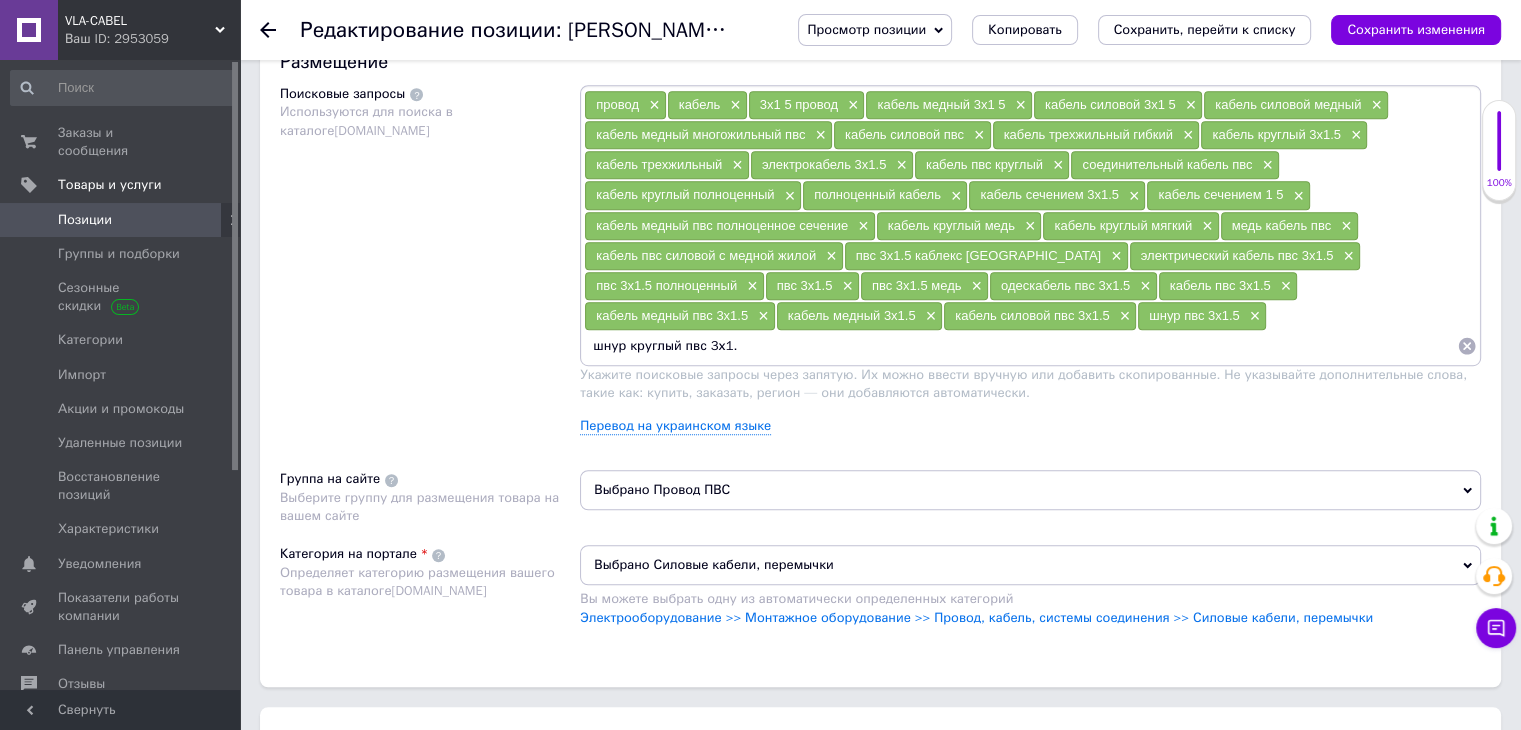 type on "шнур круглый пвс 3х1.5" 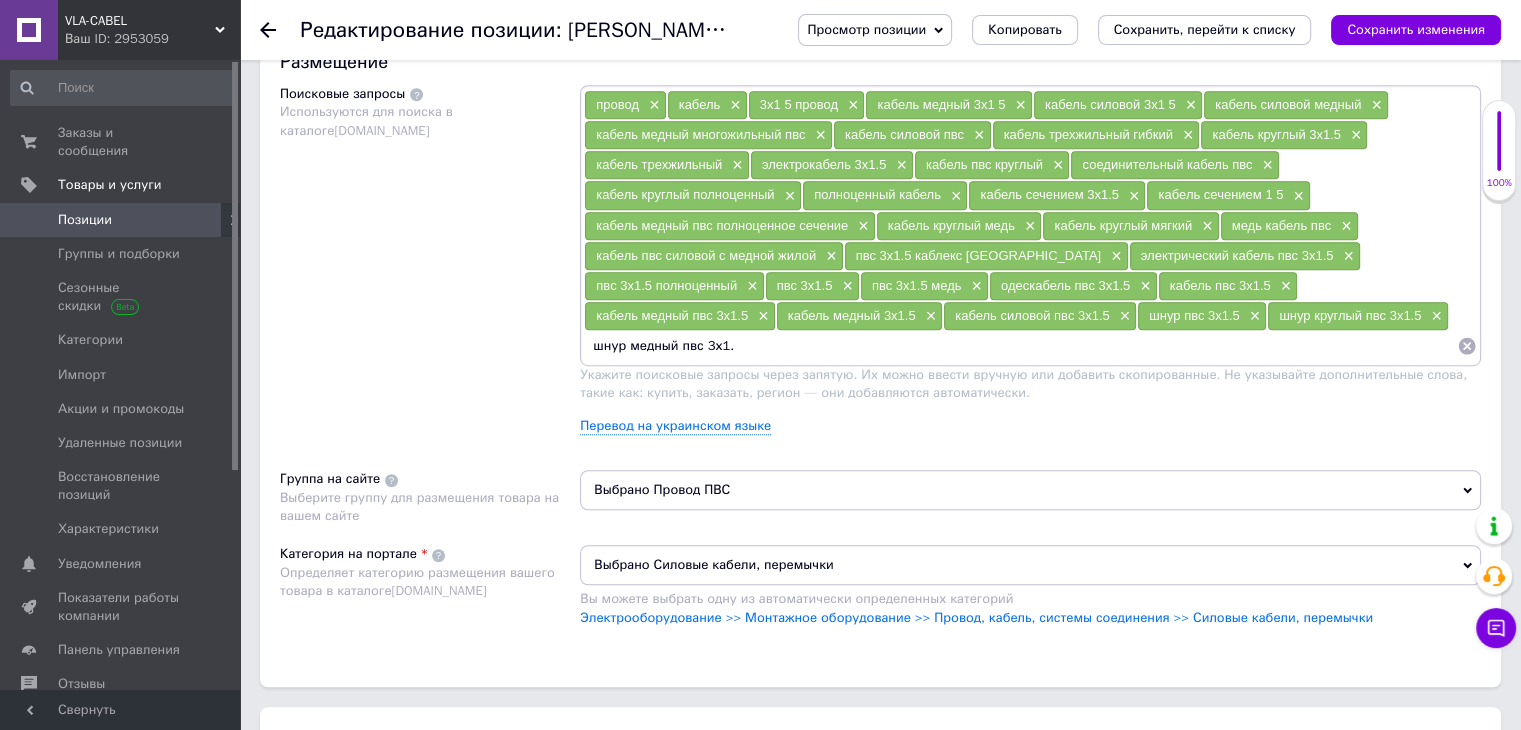 type on "шнур медный пвс 3х1.5" 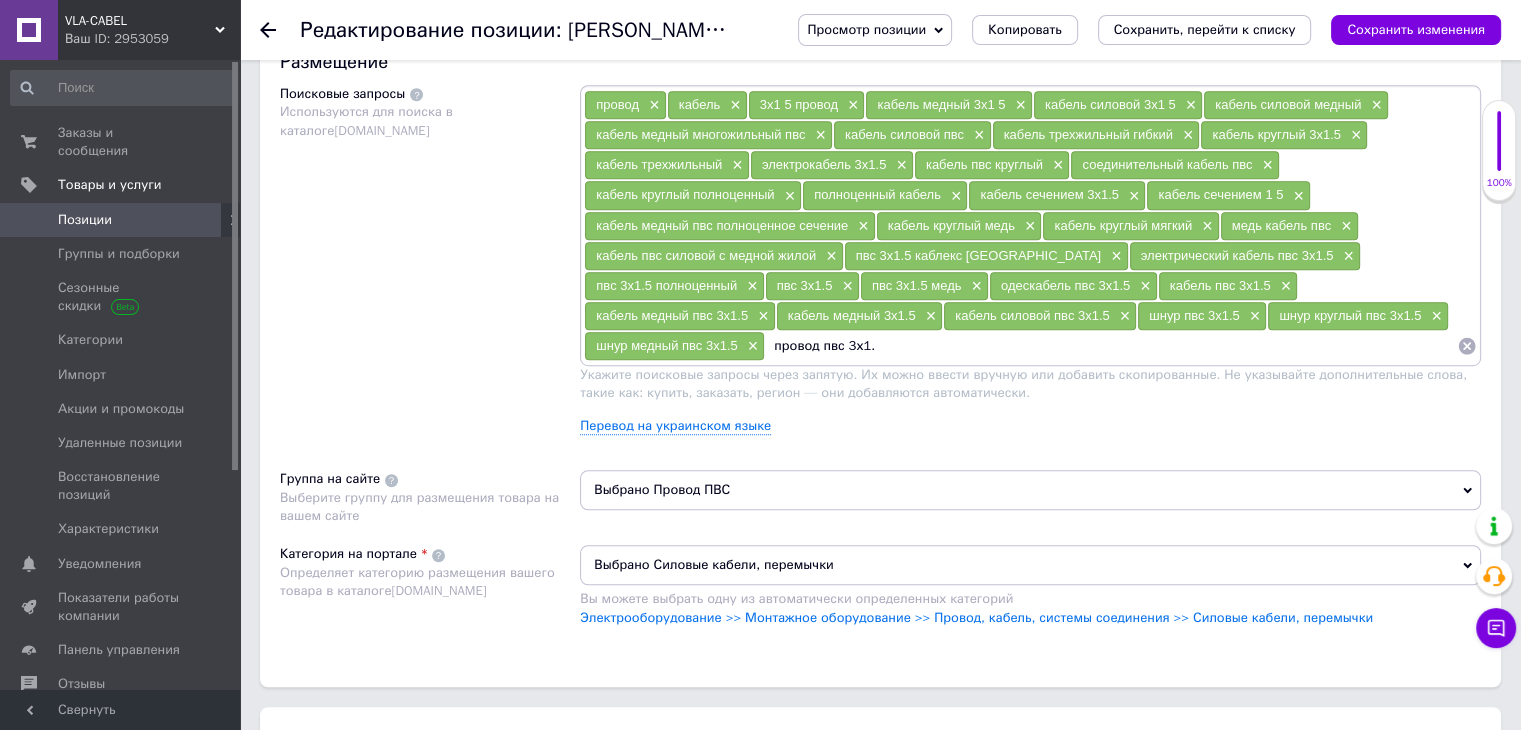 type on "провод пвс 3х1.5" 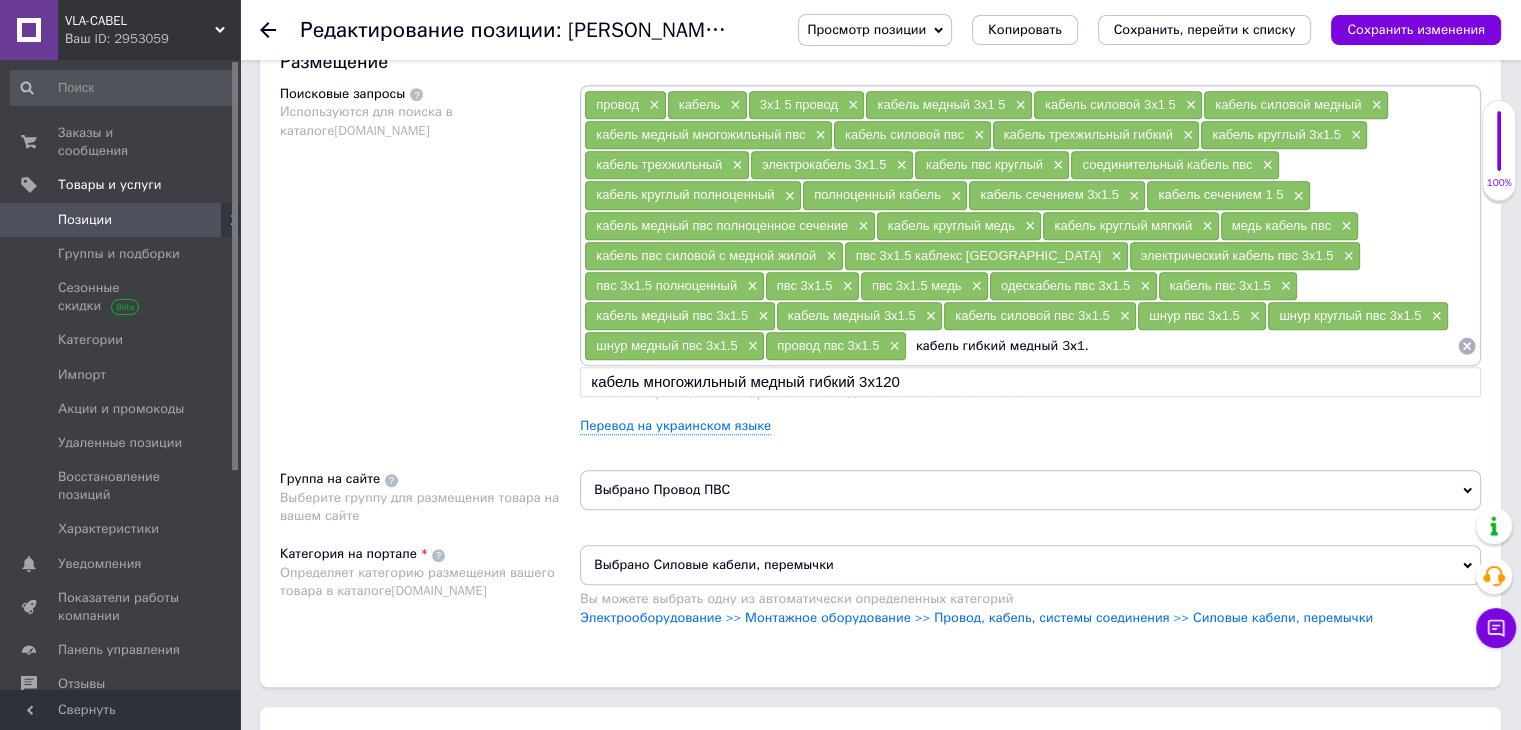 type on "кабель гибкий медный 3х1.5" 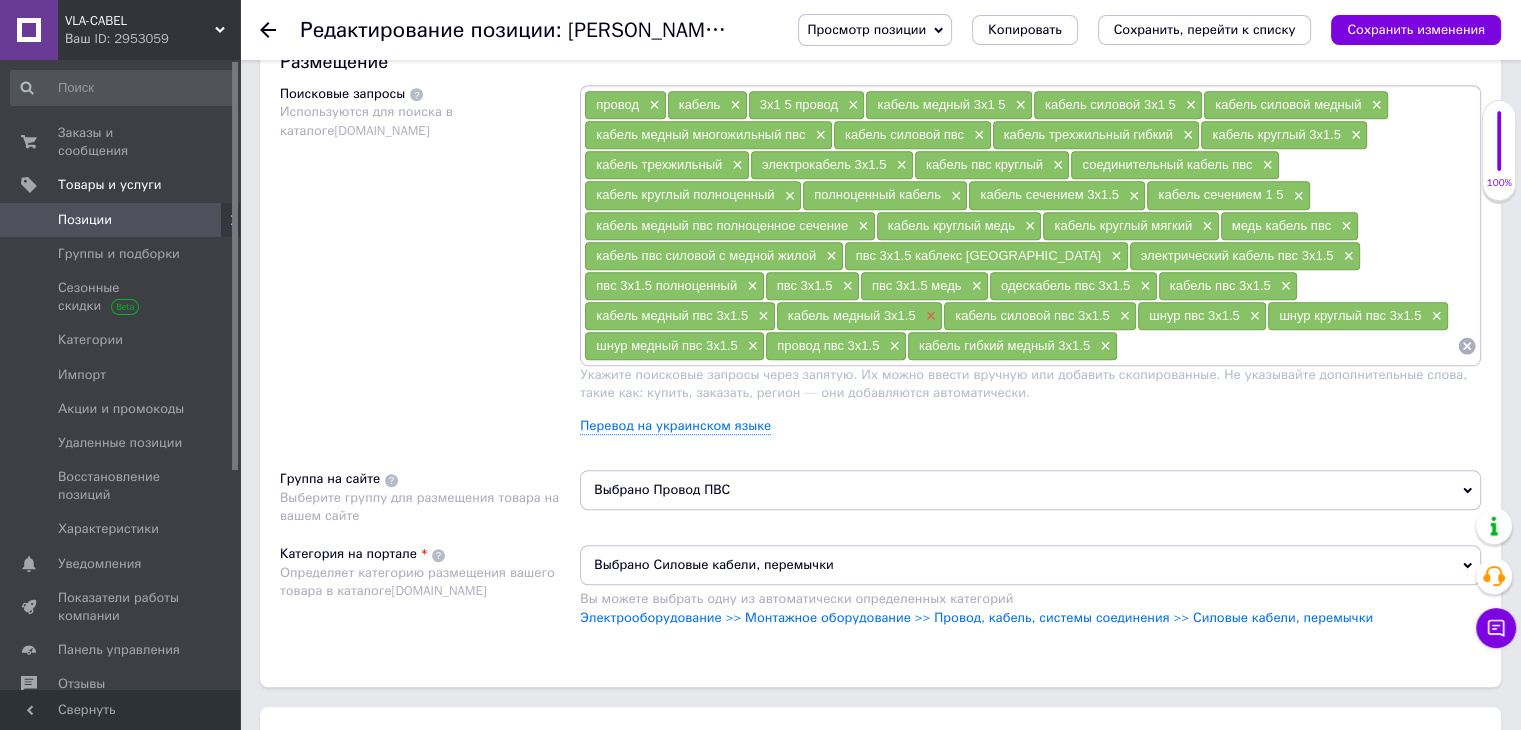click on "×" at bounding box center [929, 316] 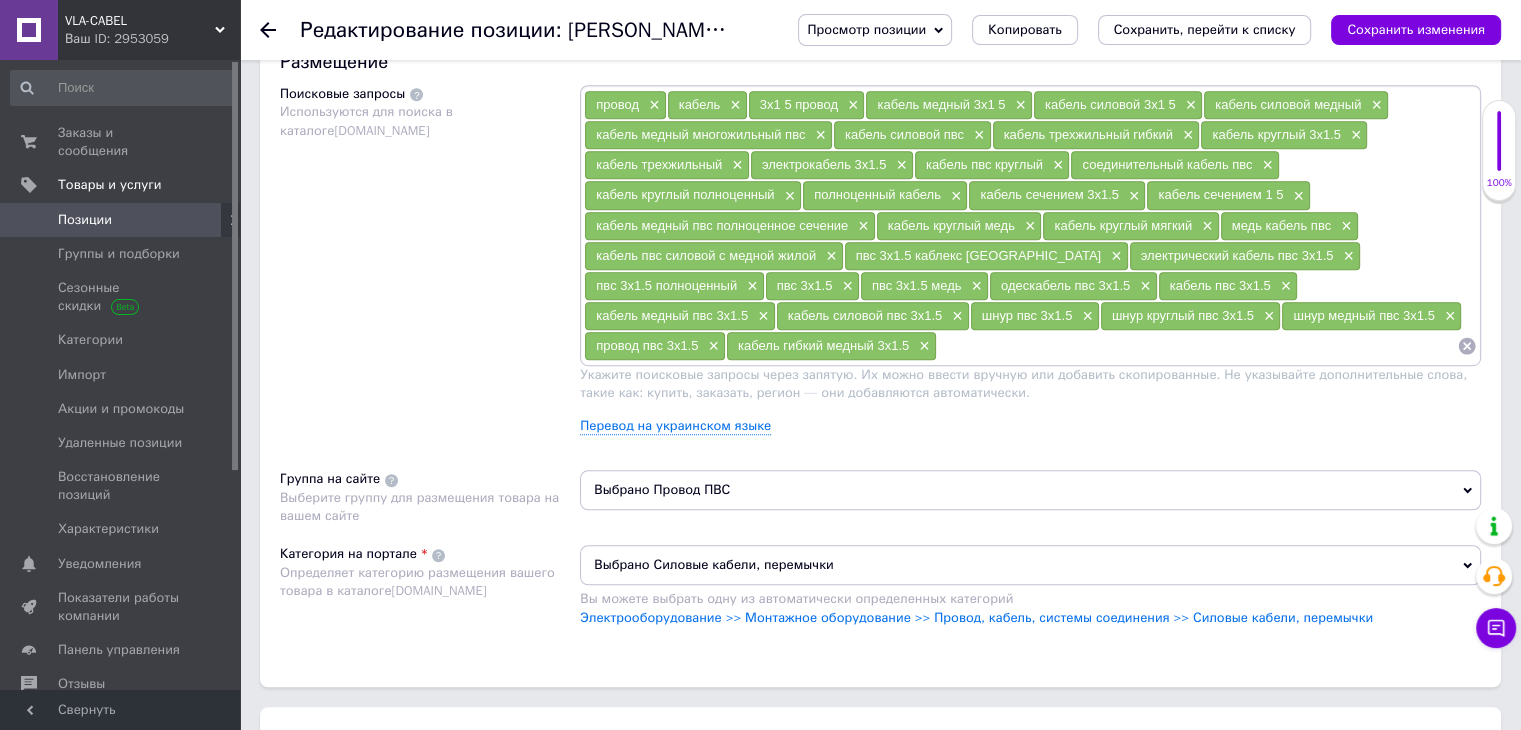 click at bounding box center [1197, 346] 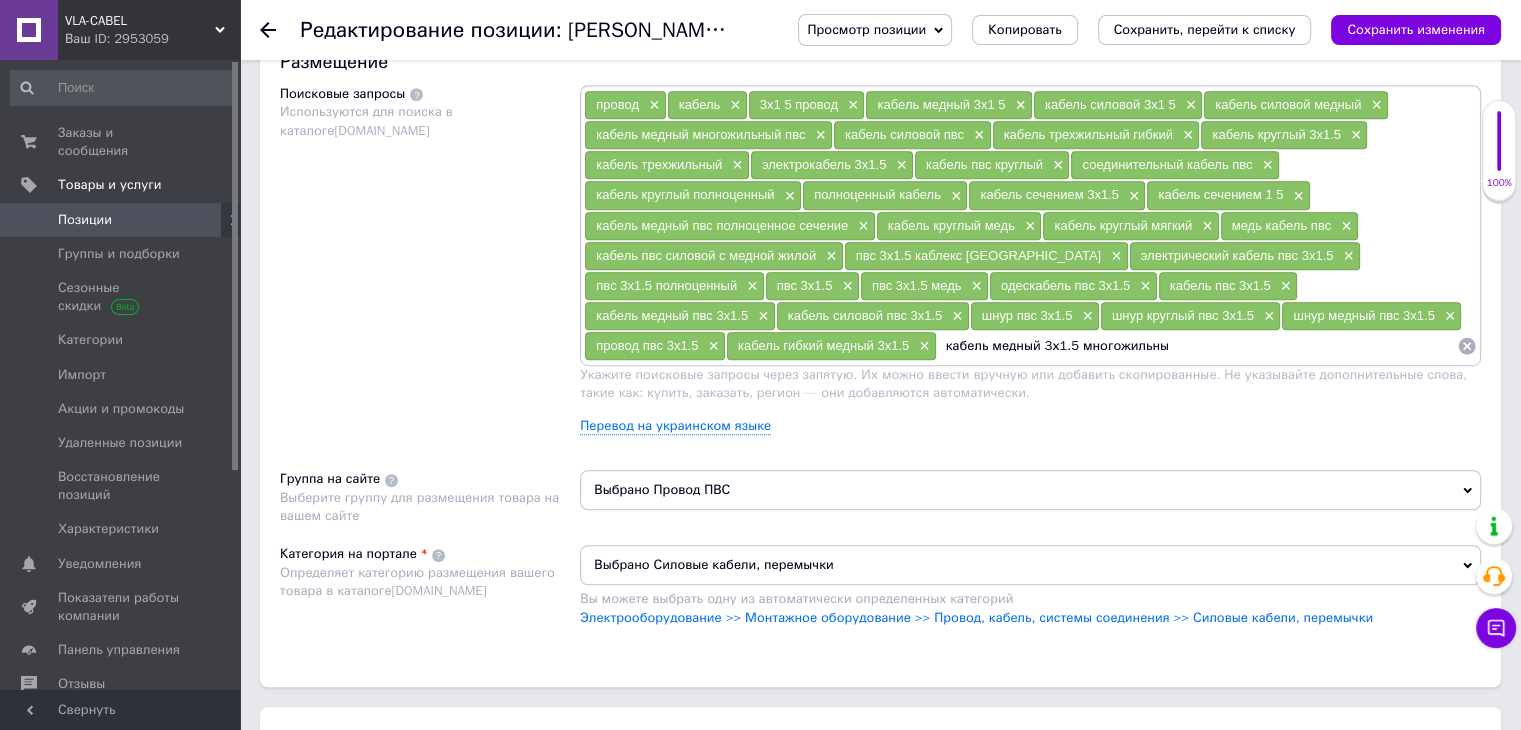 type on "кабель медный 3х1.5 многожильный" 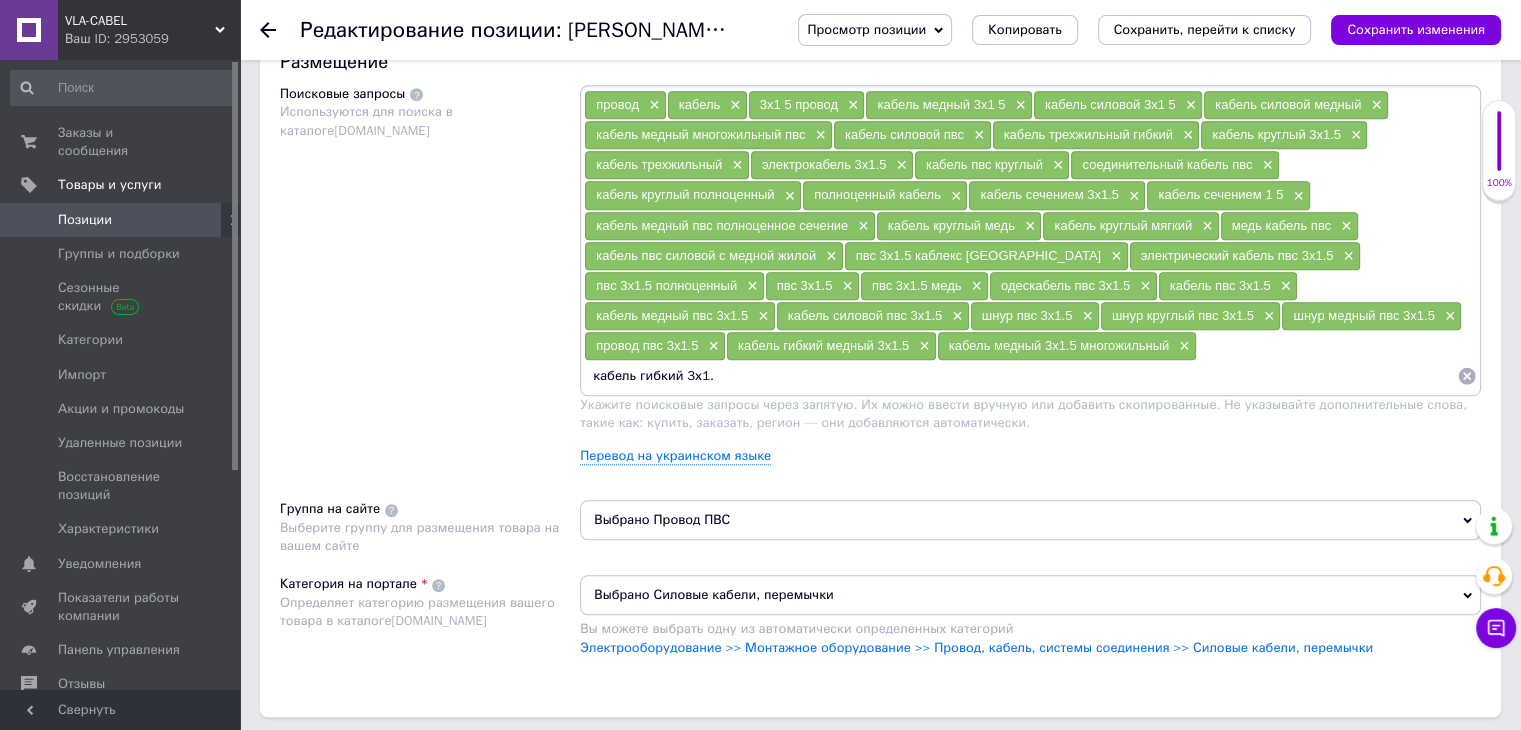 type on "кабель гибкий 3х1.5" 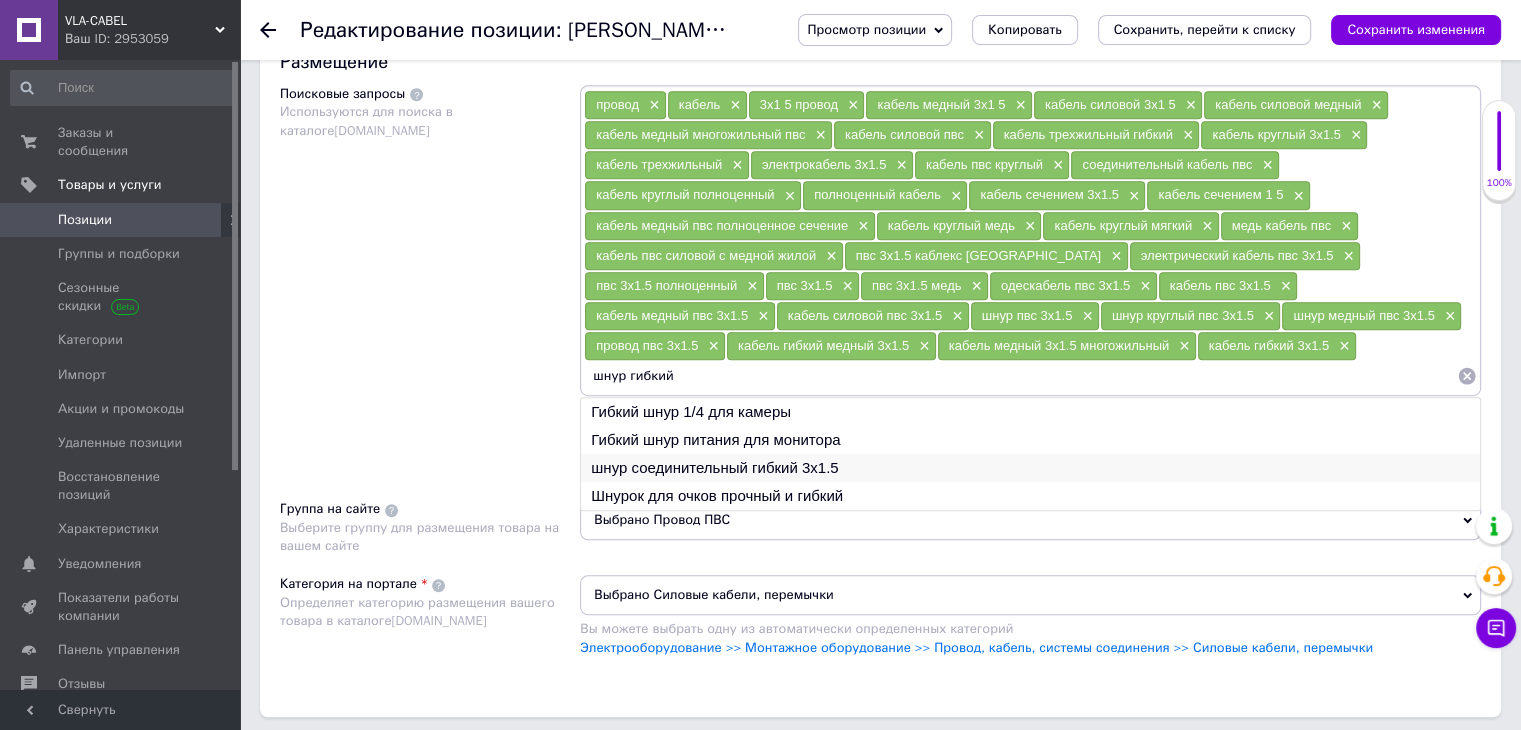 type on "шнур гибкий" 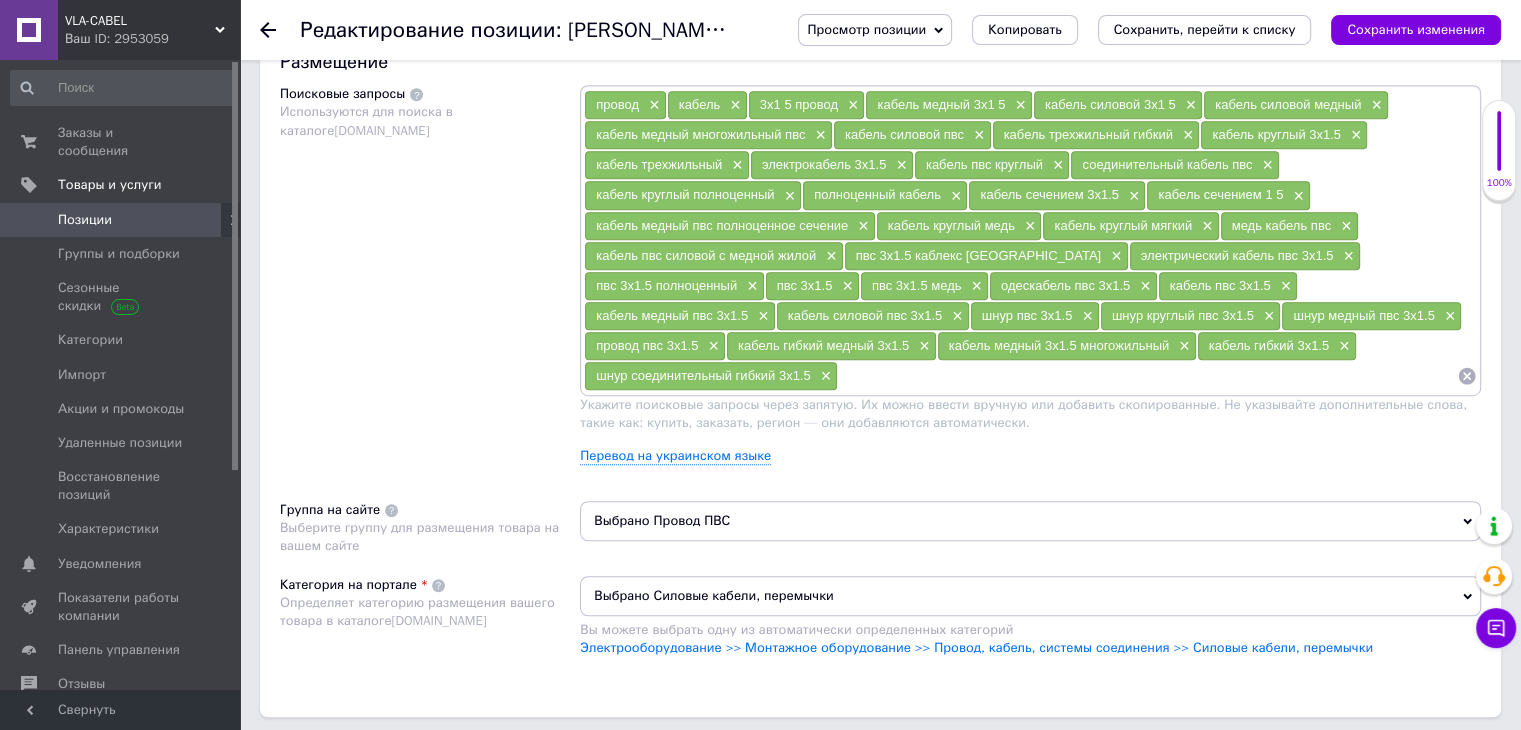 click at bounding box center (1147, 376) 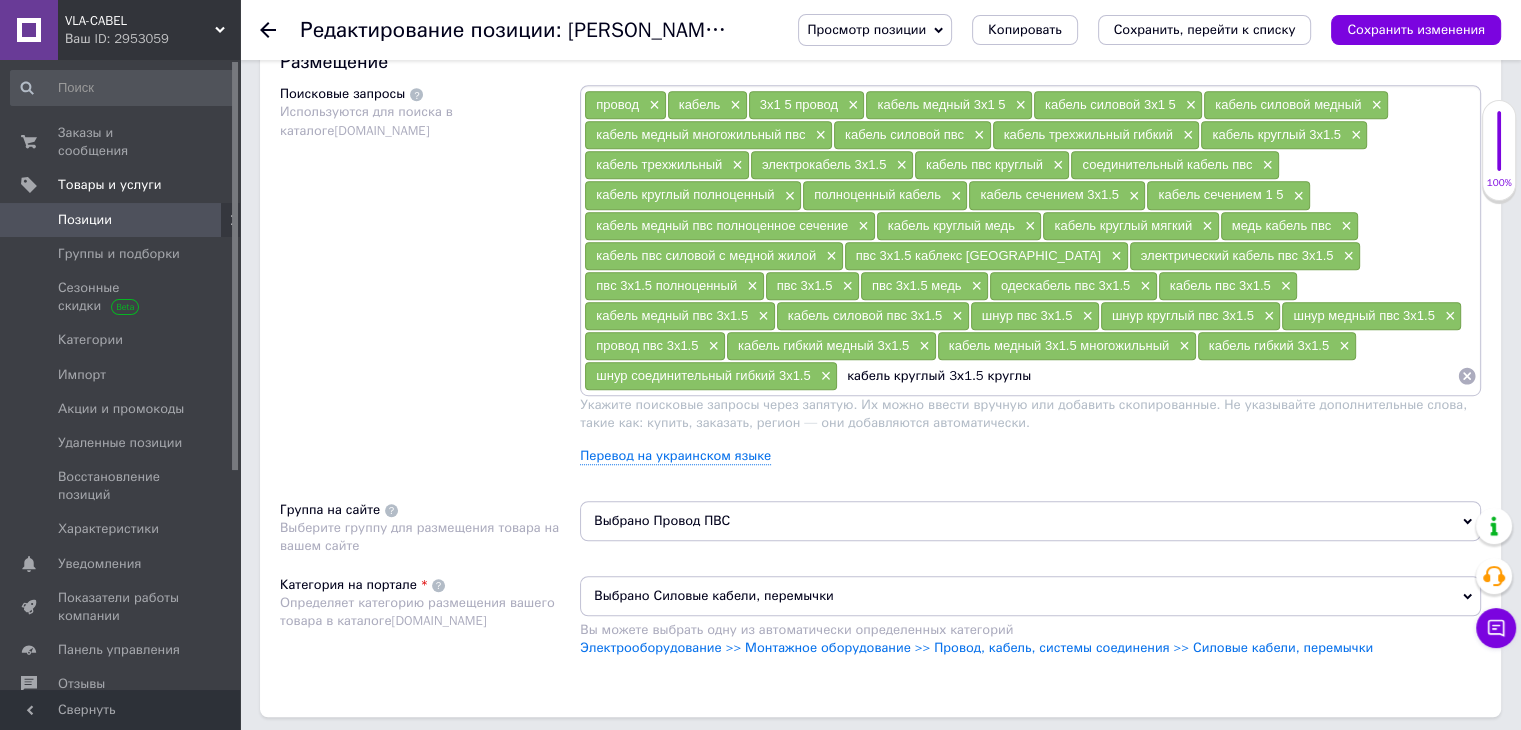 type on "кабель круглый 3х1.5 круглый" 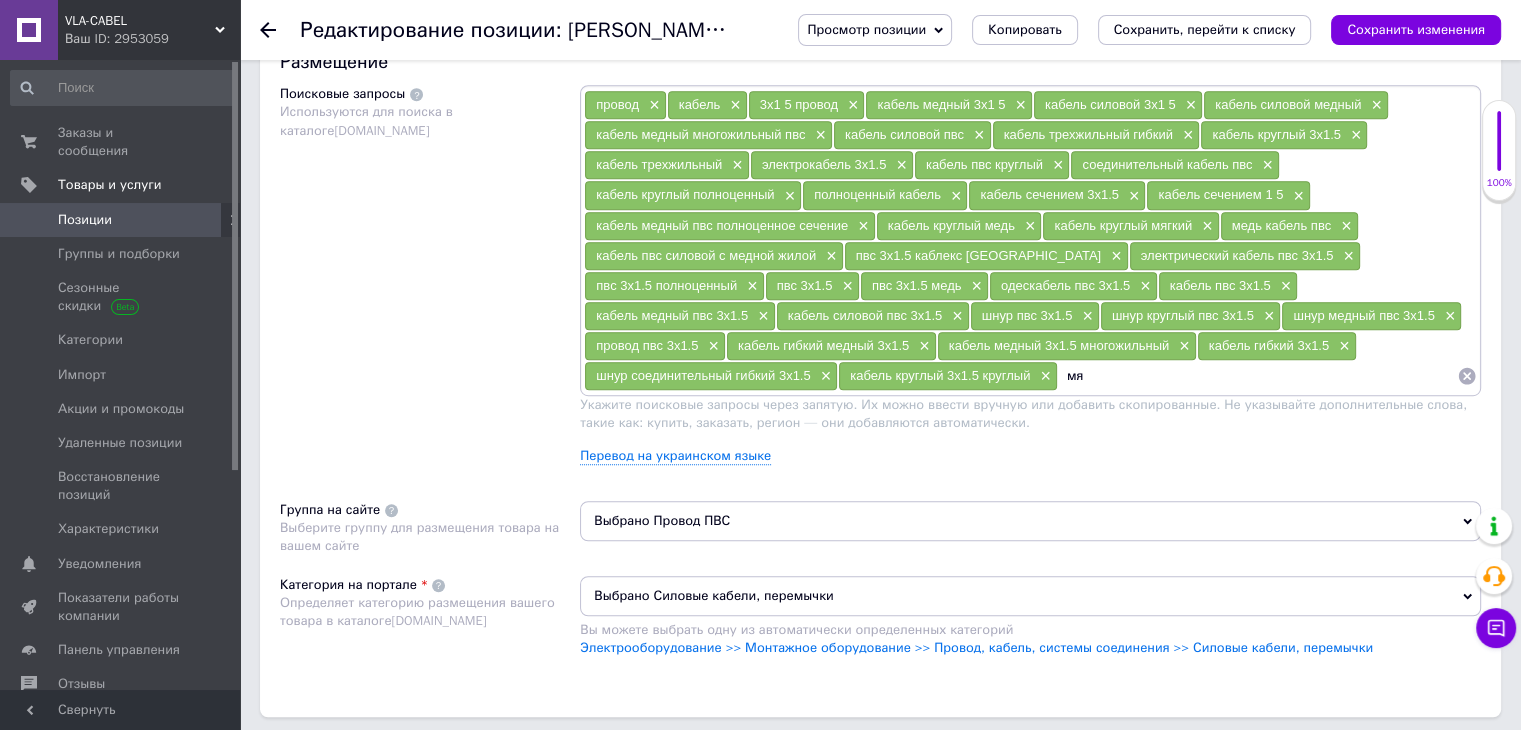 type on "м" 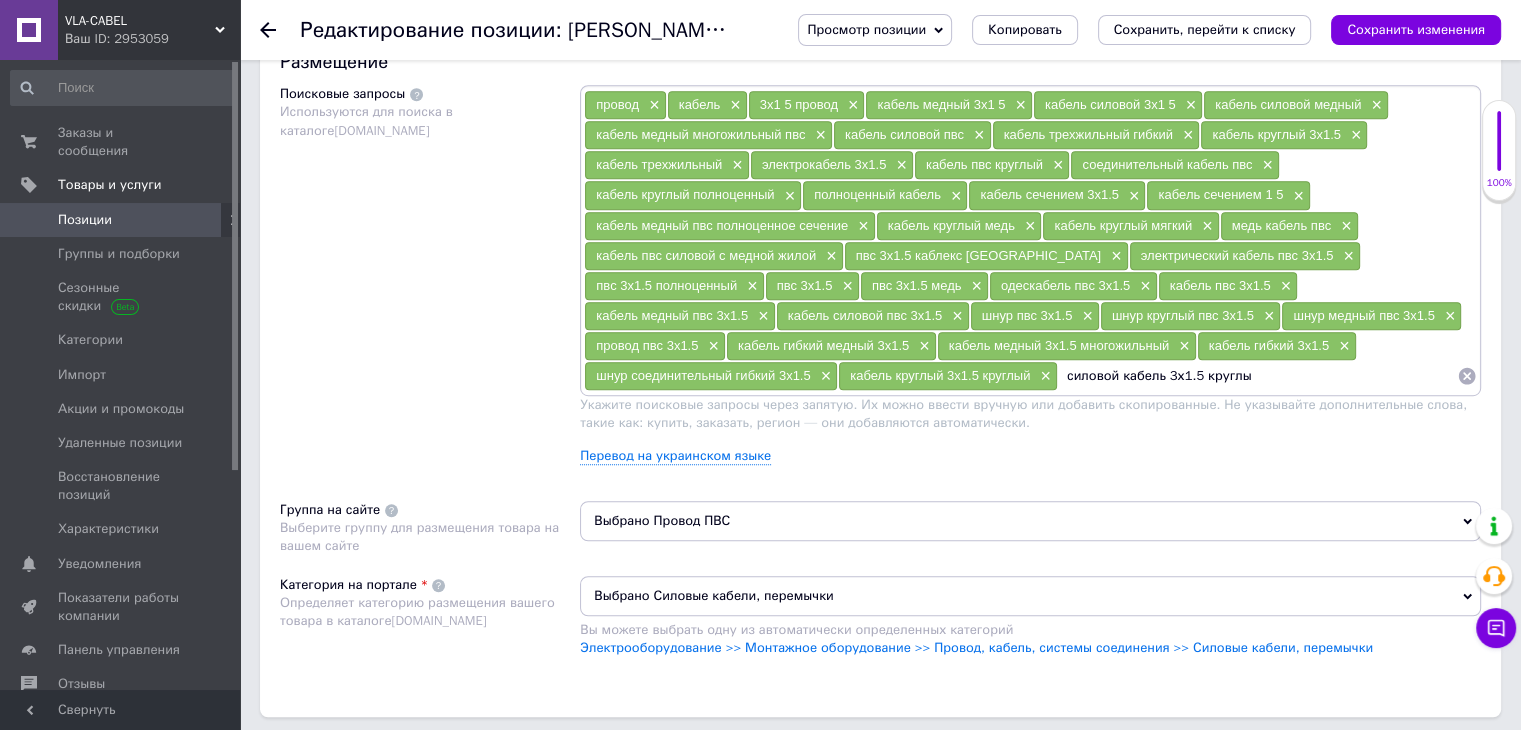 type on "силовой кабель 3х1.5 круглый" 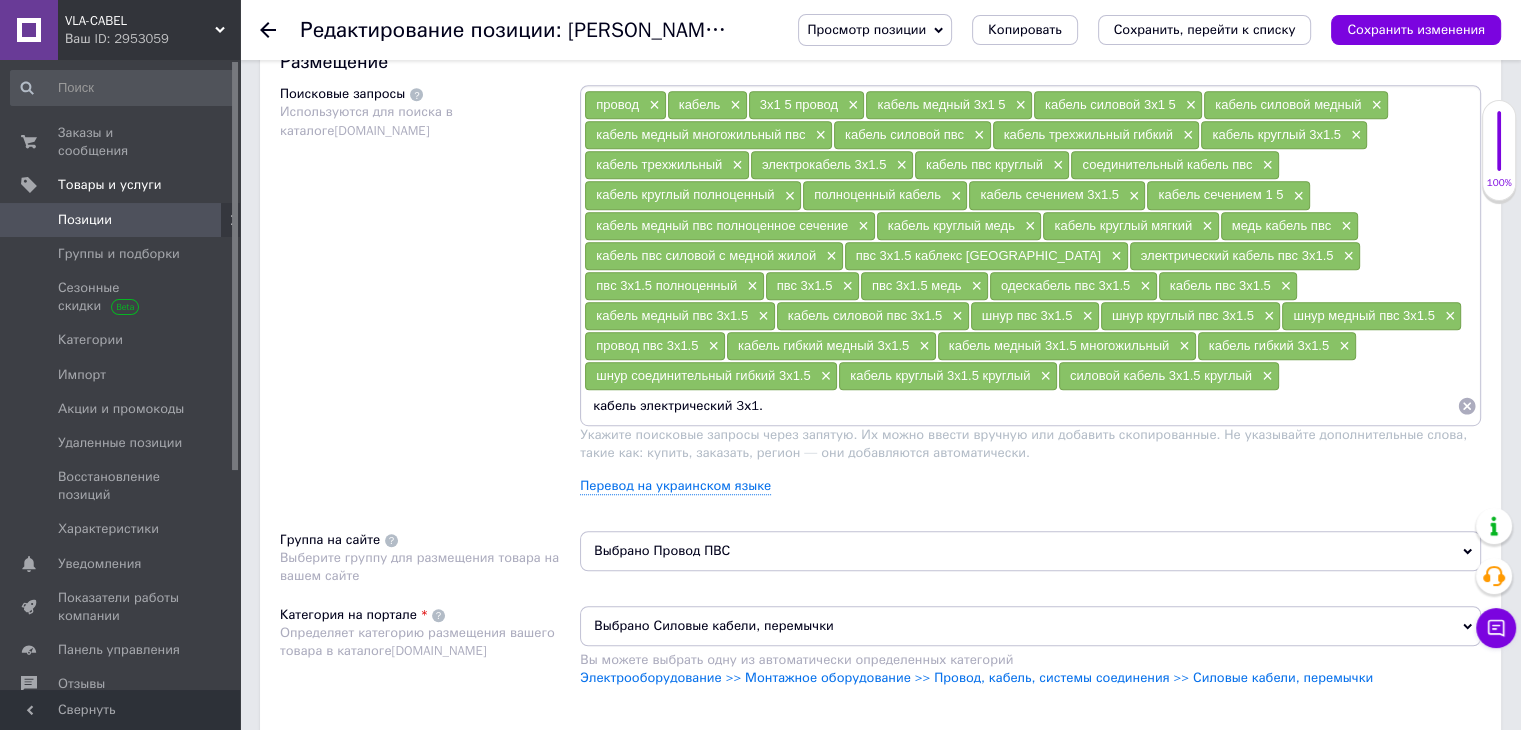 type on "кабель электрический 3х1.5" 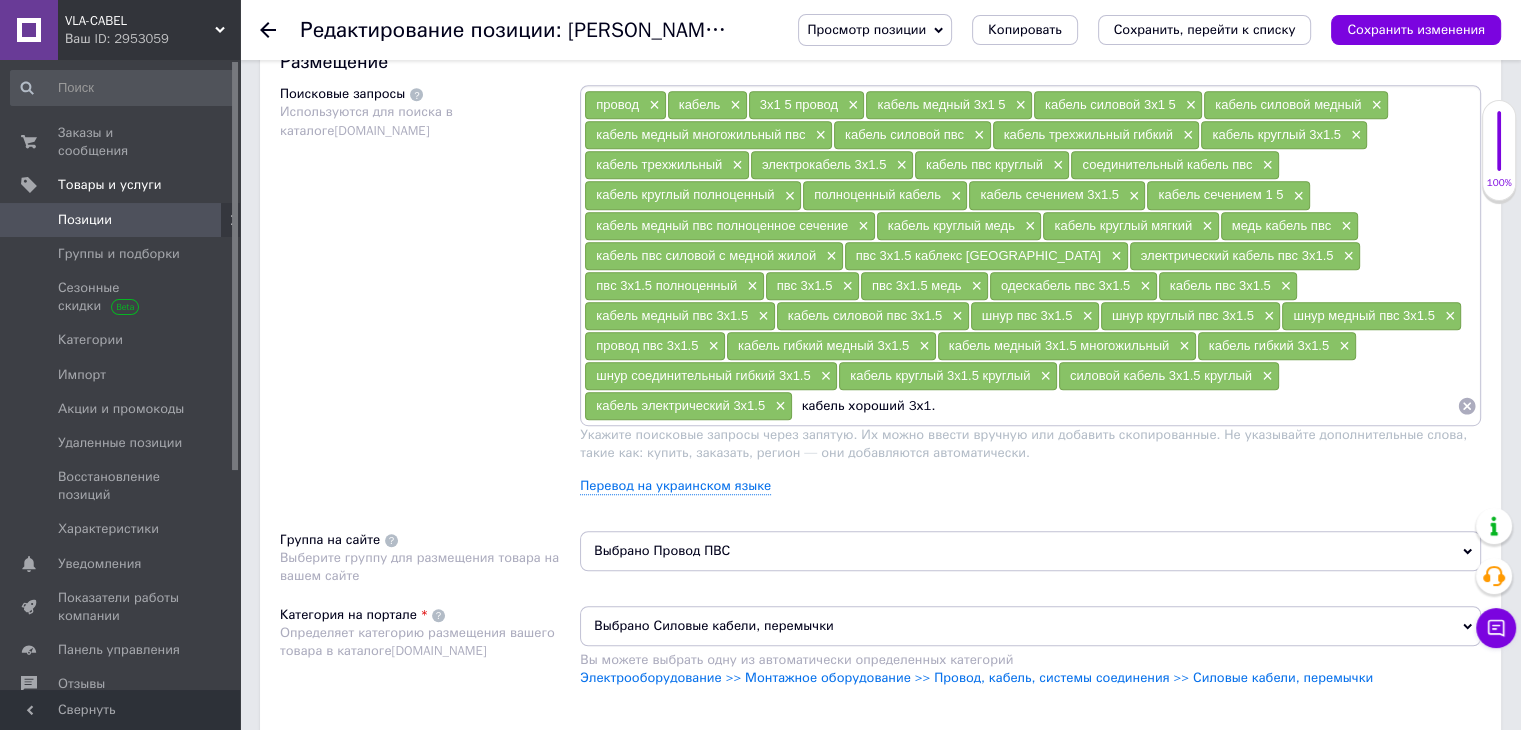type on "кабель хороший 3х1.5" 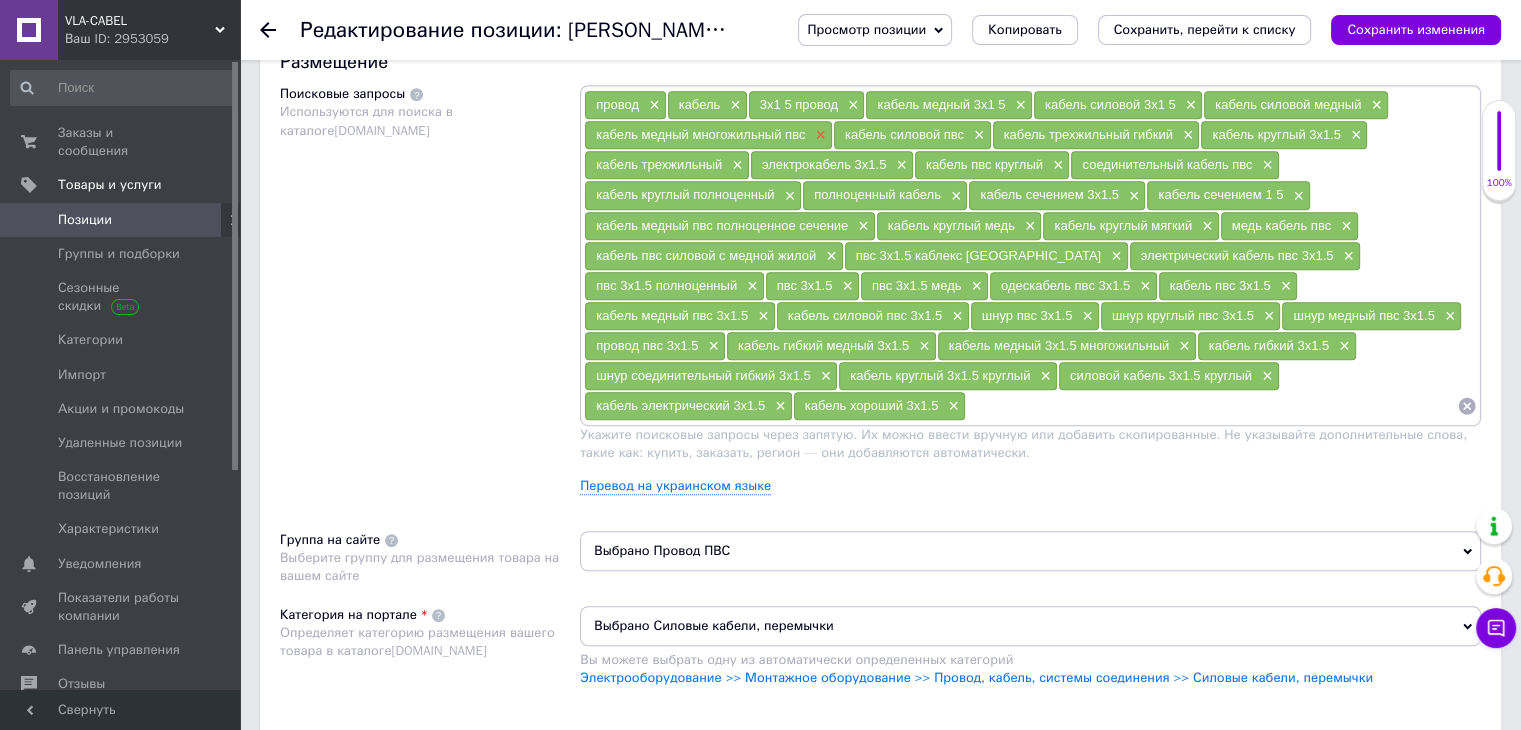 click on "×" at bounding box center (818, 135) 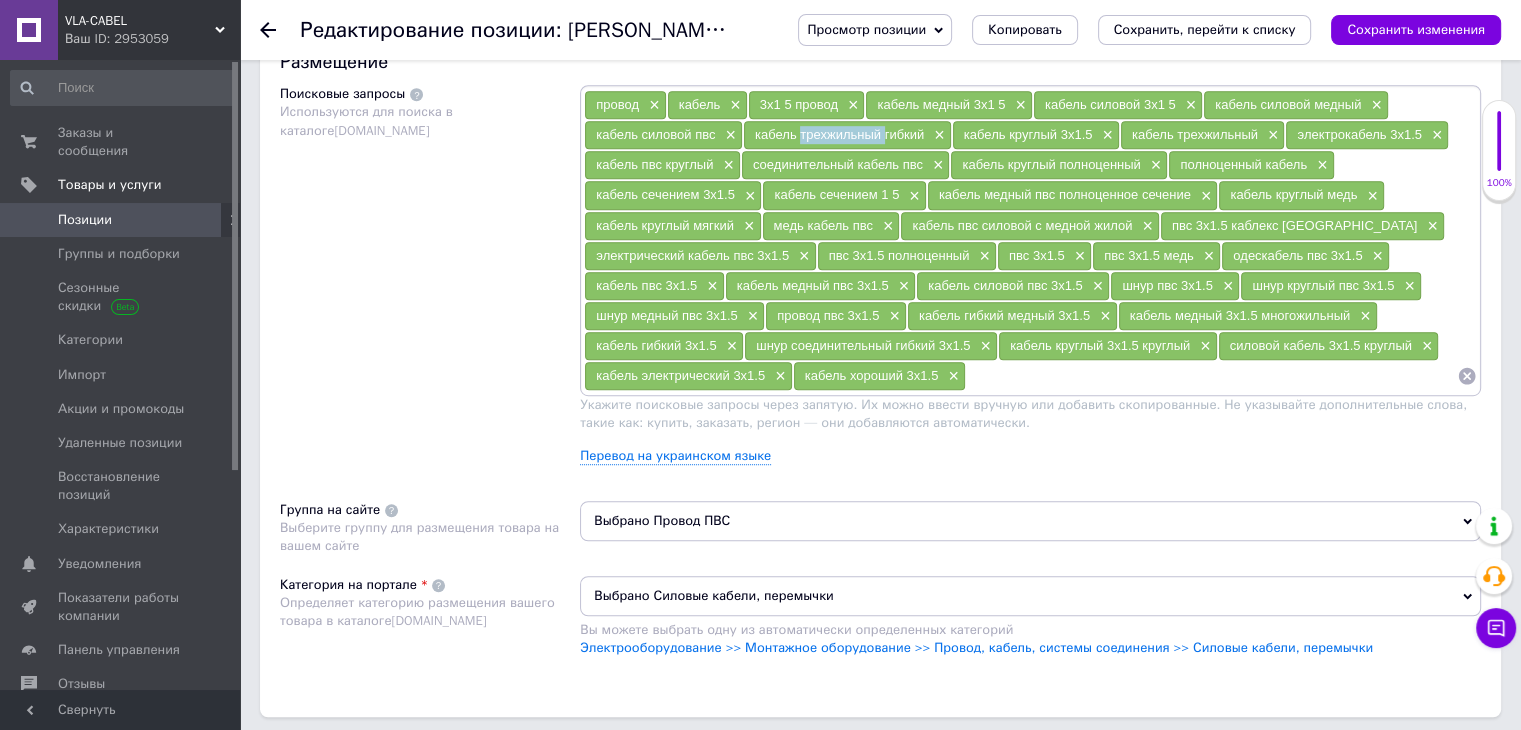 click on "кабель трехжильный гибкий" at bounding box center [839, 134] 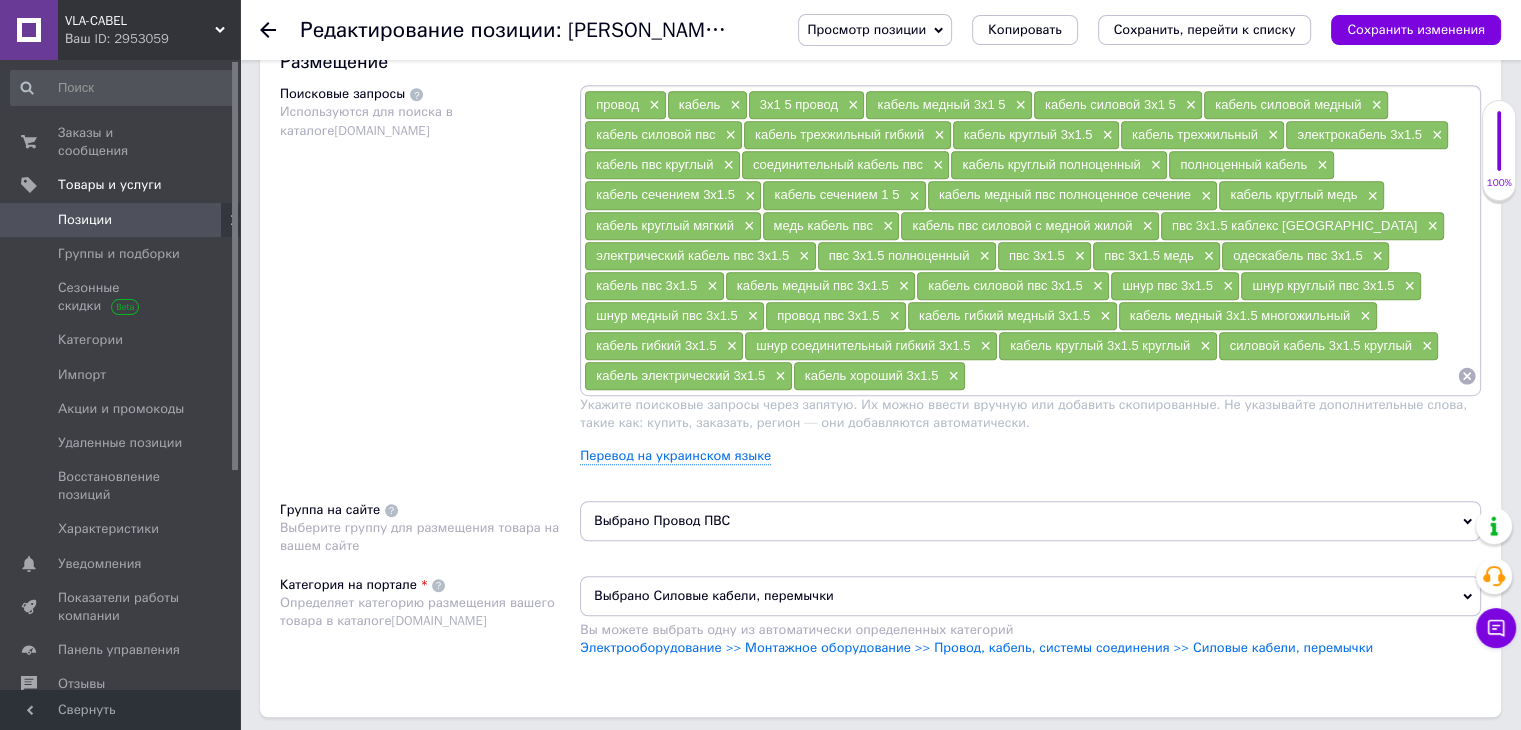 click at bounding box center [1211, 376] 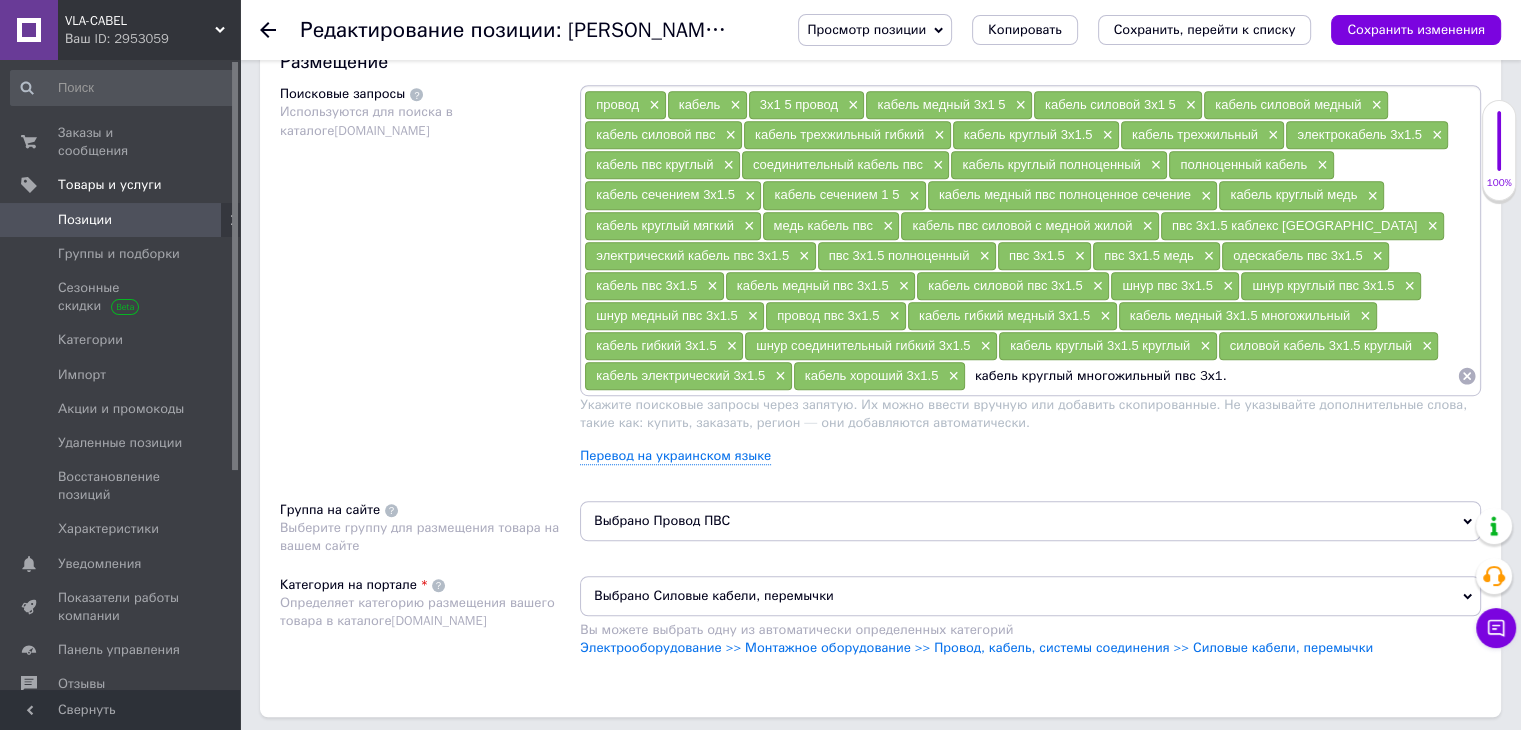 type on "кабель круглый многожильный пвс 3х1.5" 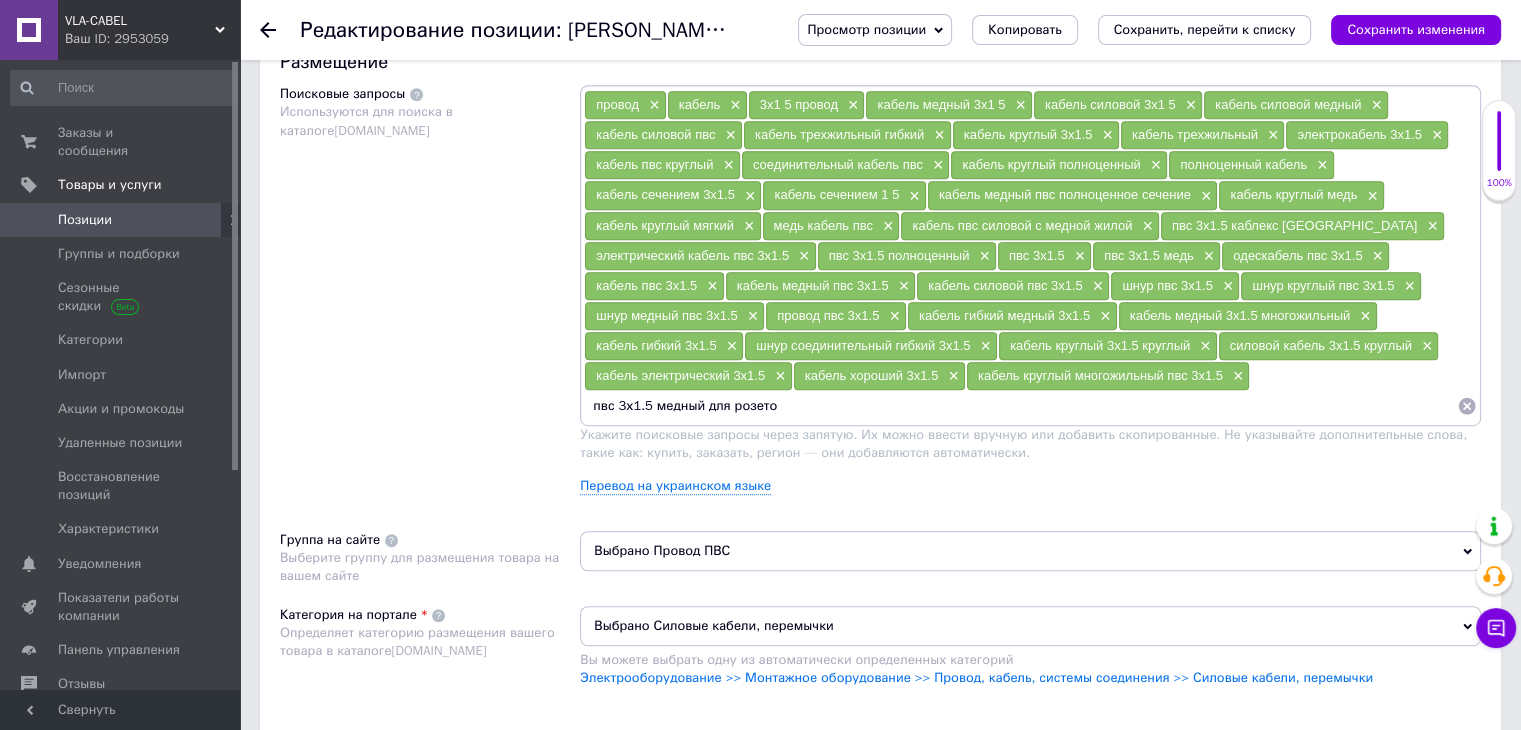 type on "пвс 3х1.5 медный для розеток" 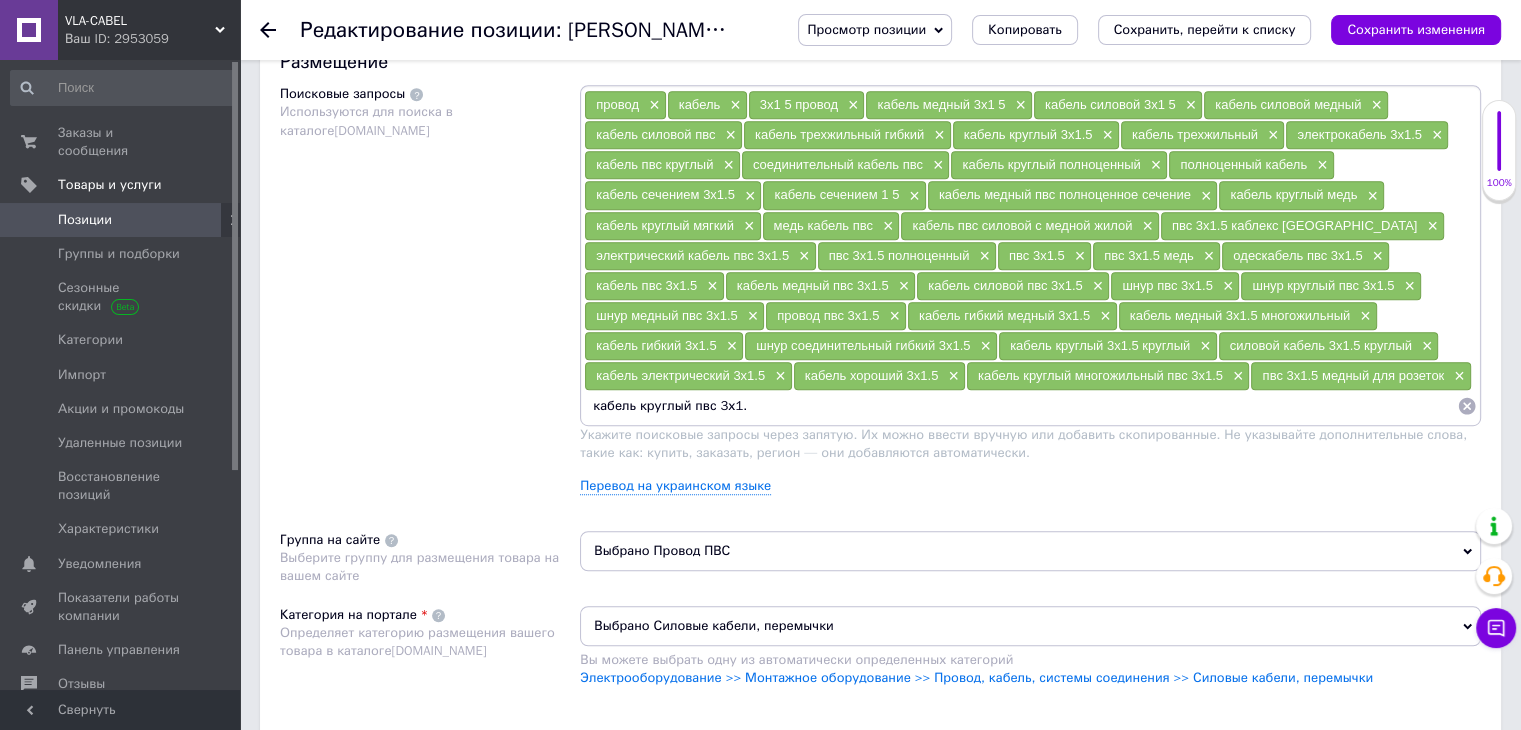 type on "кабель круглый пвс 3х1.5" 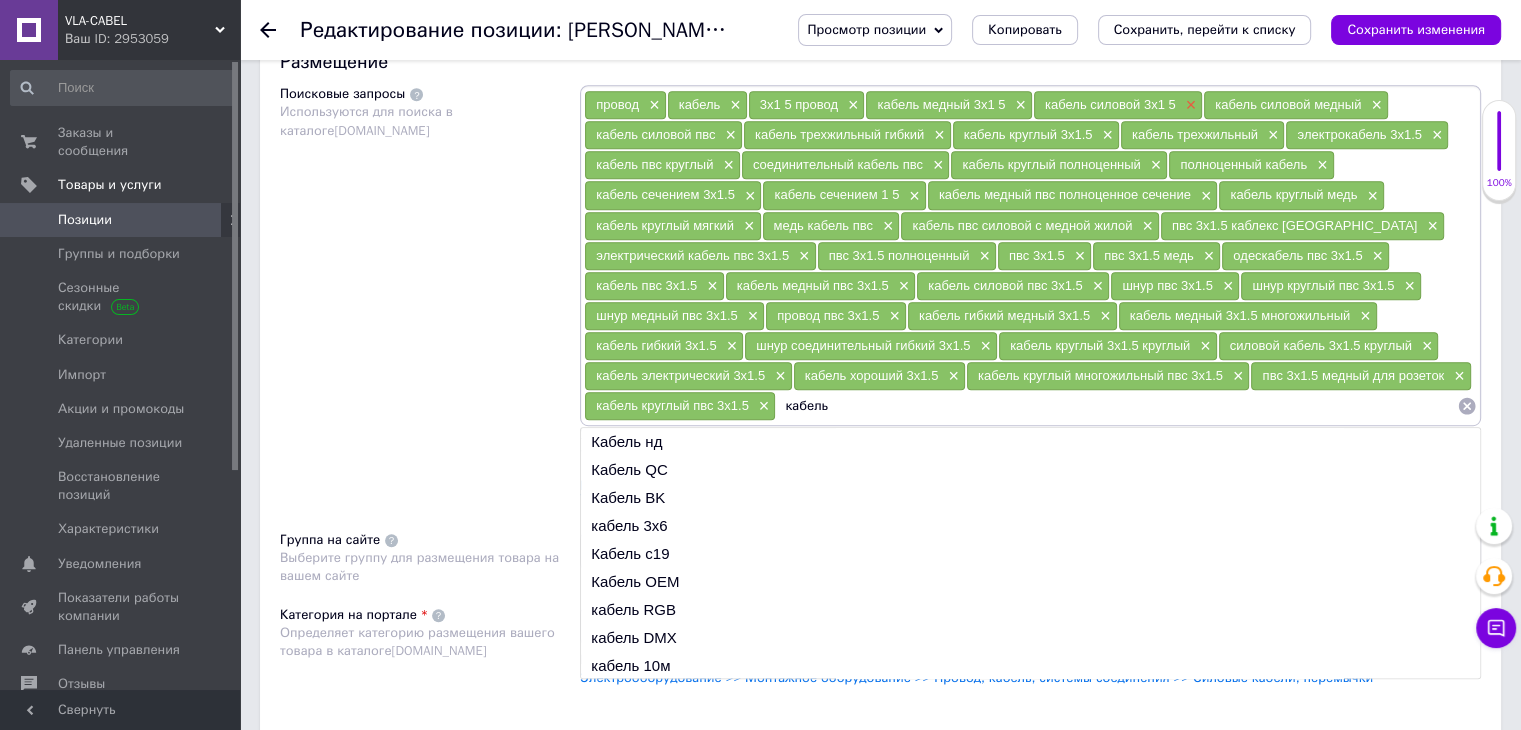 click on "×" at bounding box center [1189, 105] 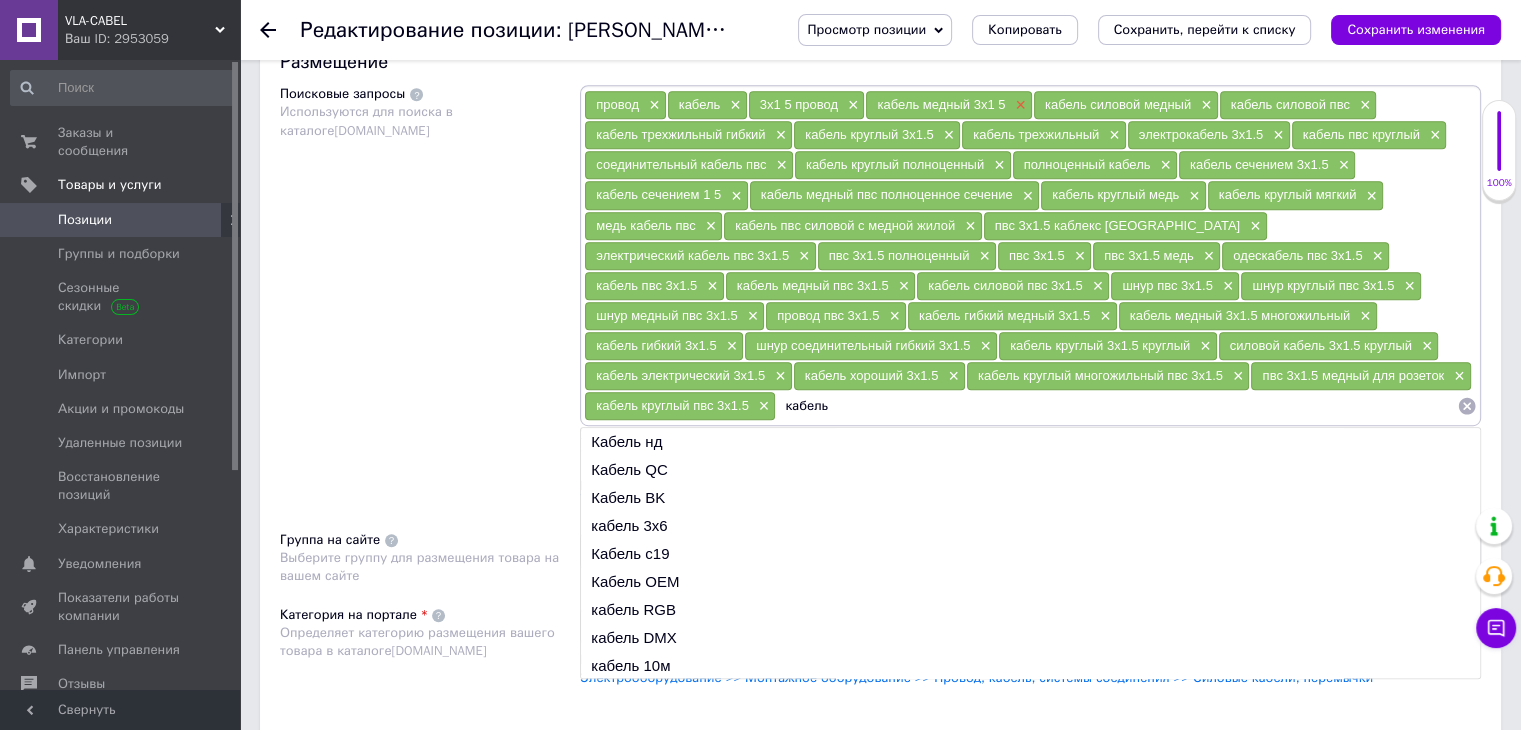 click on "×" at bounding box center (1018, 105) 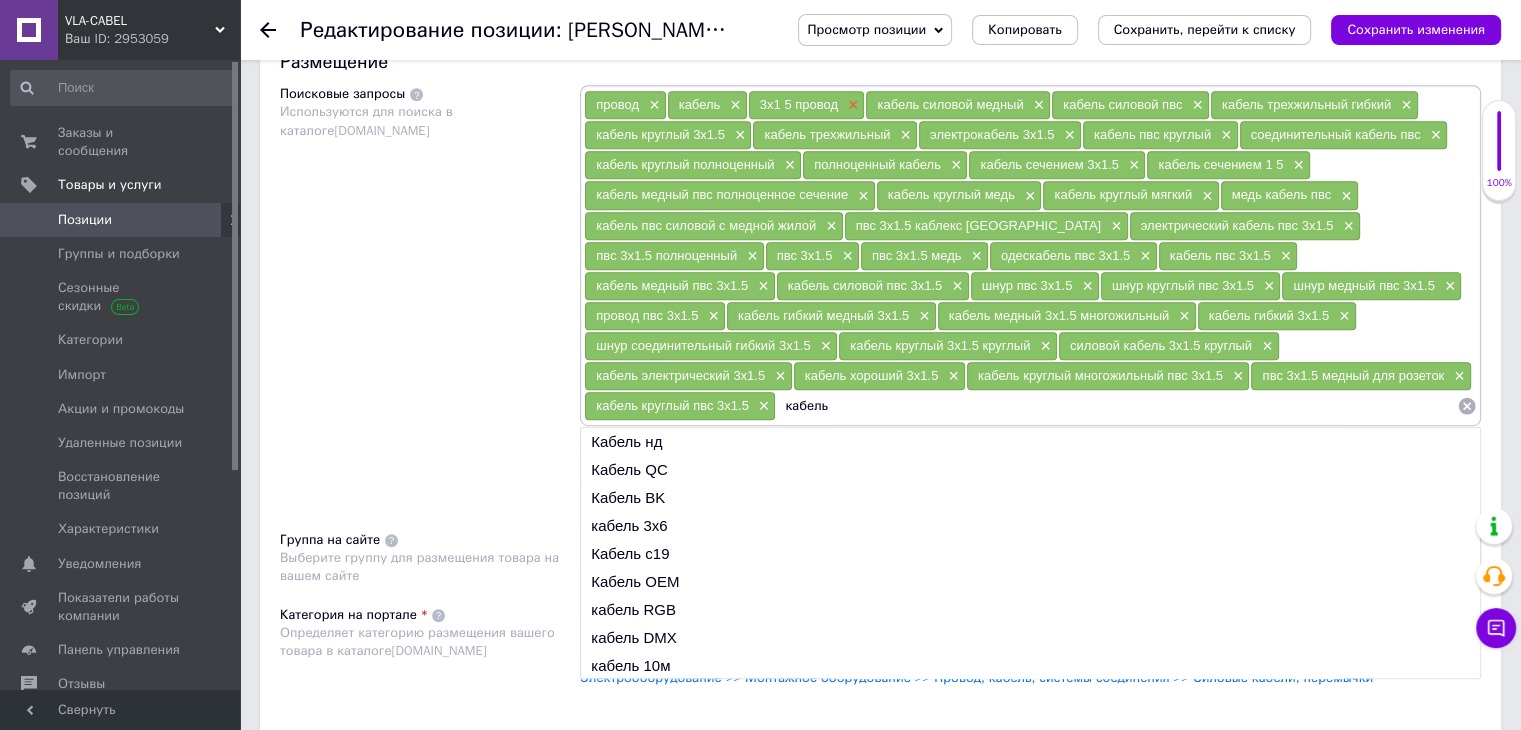 click on "×" at bounding box center [851, 105] 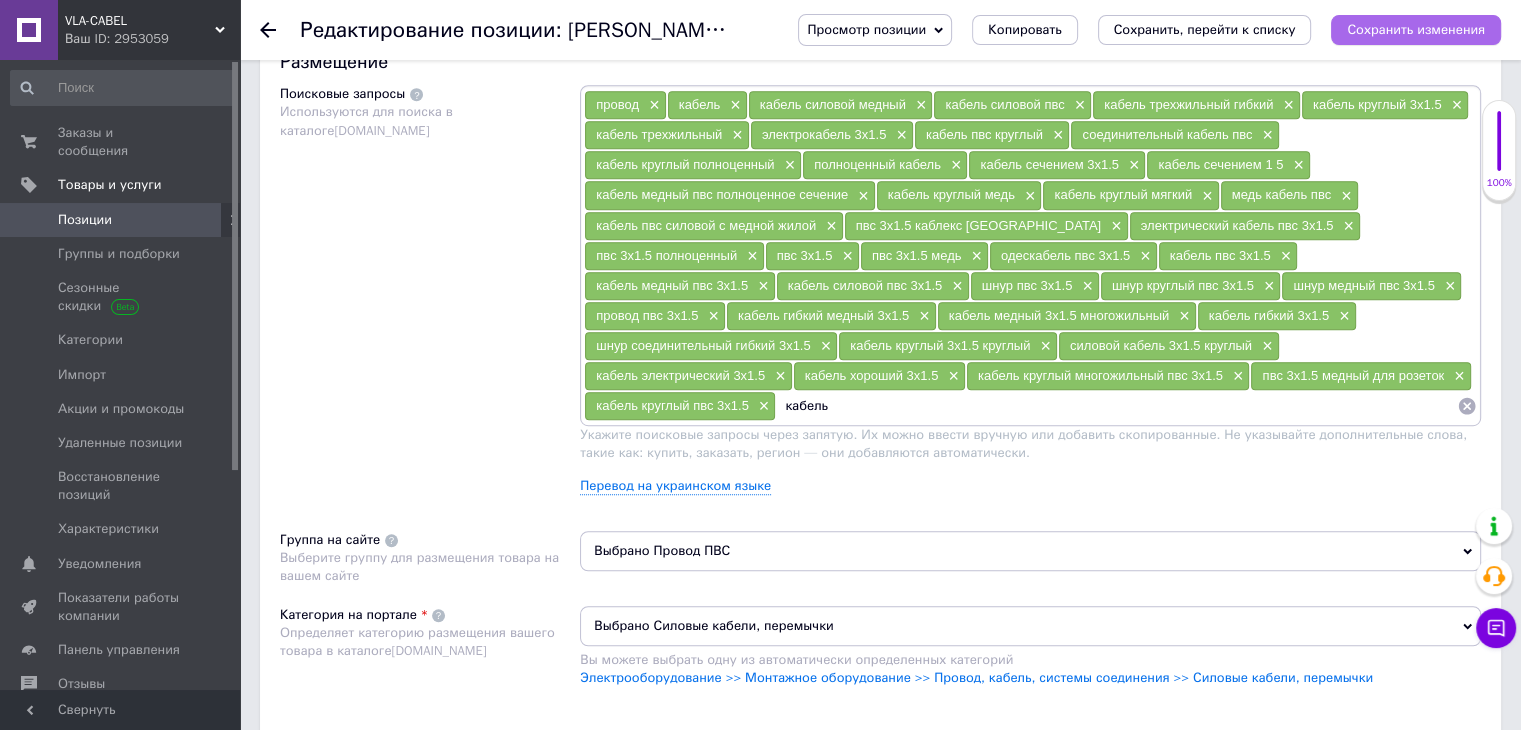 click on "Сохранить изменения" at bounding box center (1416, 29) 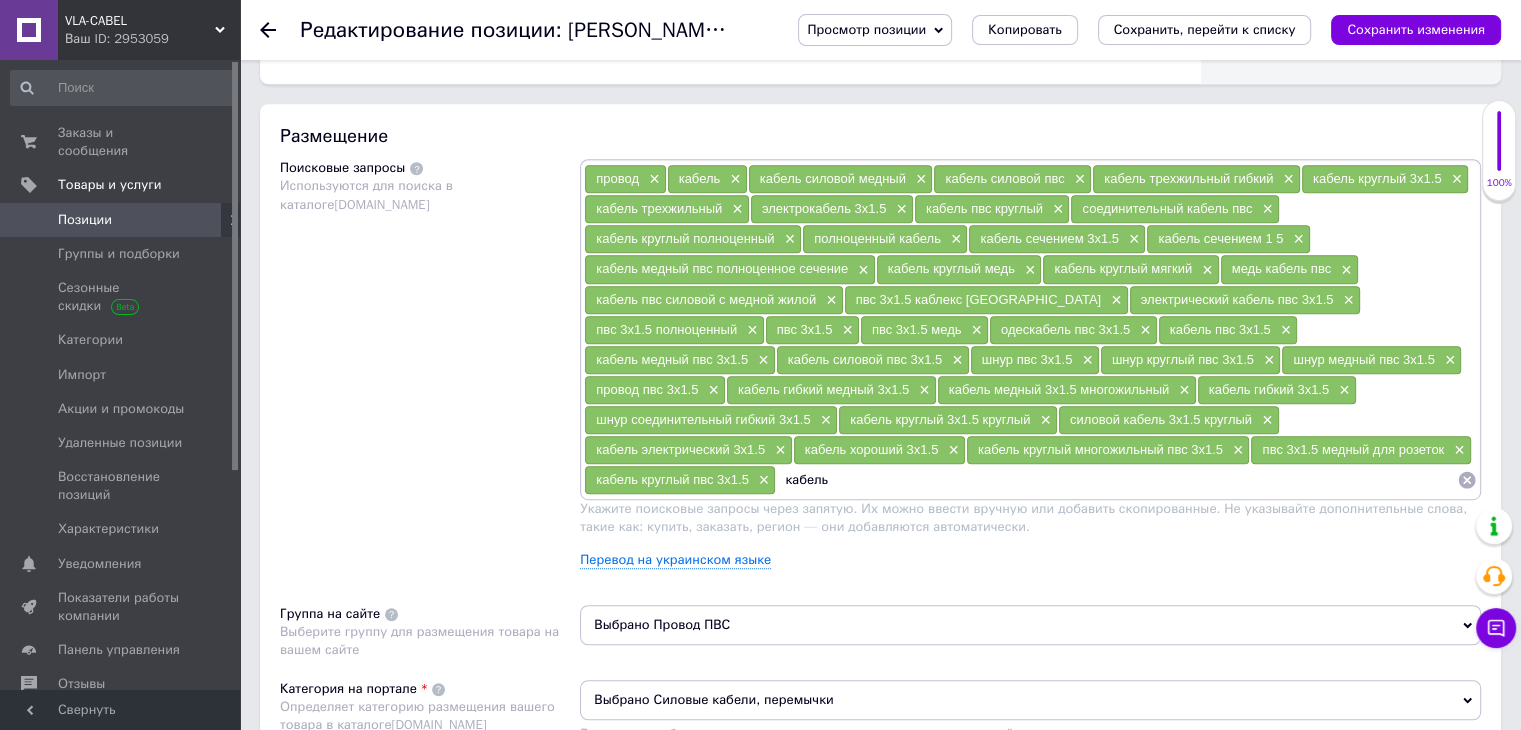 scroll, scrollTop: 1106, scrollLeft: 0, axis: vertical 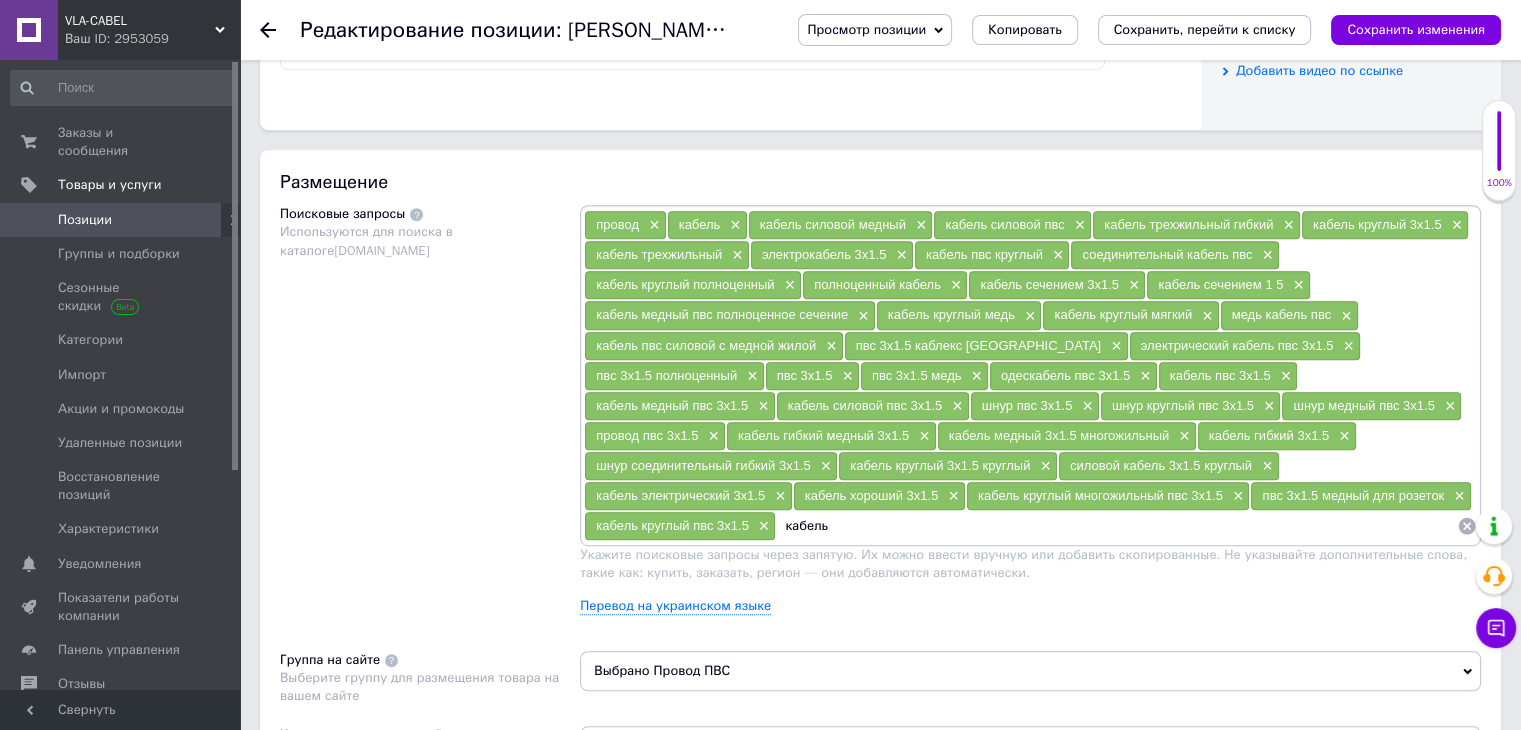 click on "кабель круглый многожильный пвс 3х1.5" at bounding box center (1100, 495) 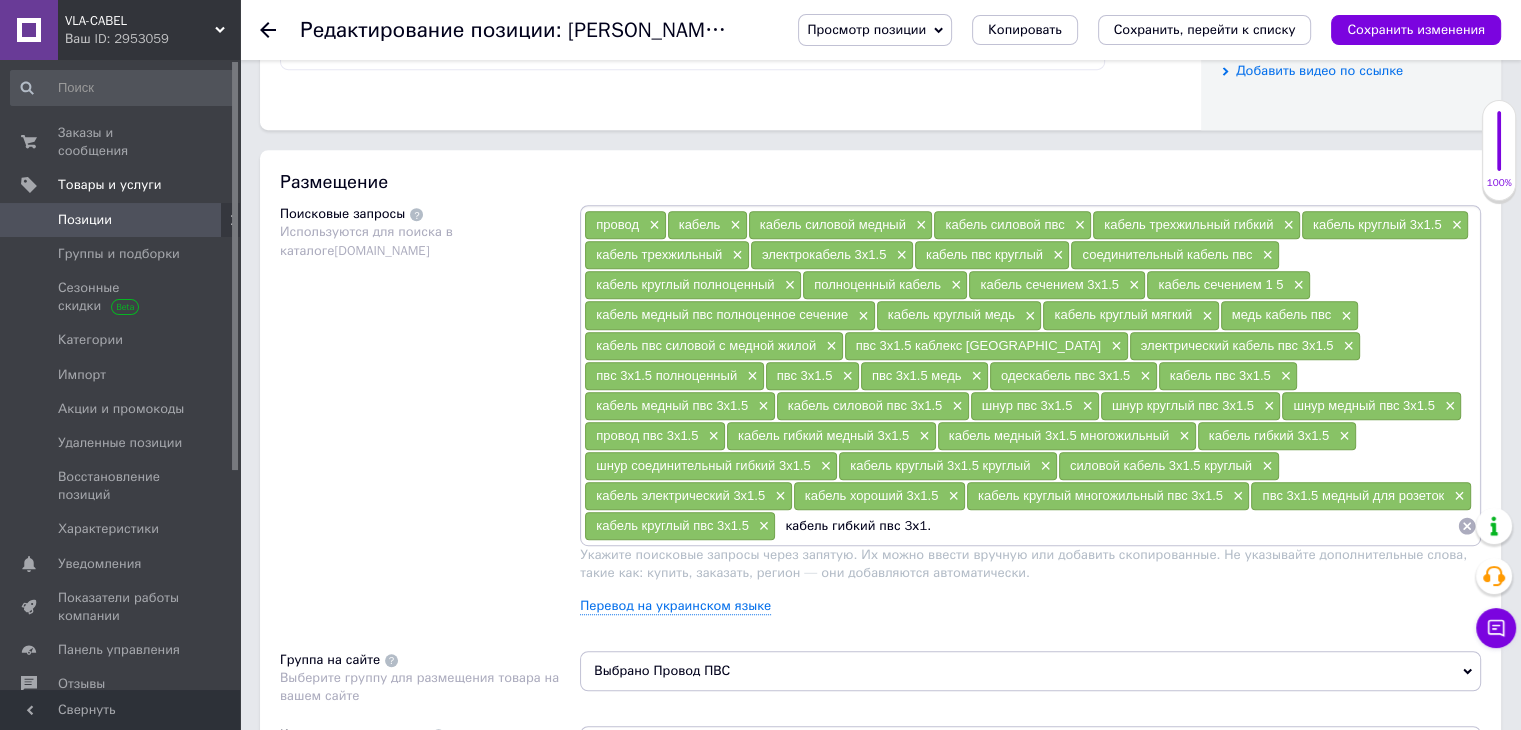 type on "кабель гибкий пвс 3х1.5" 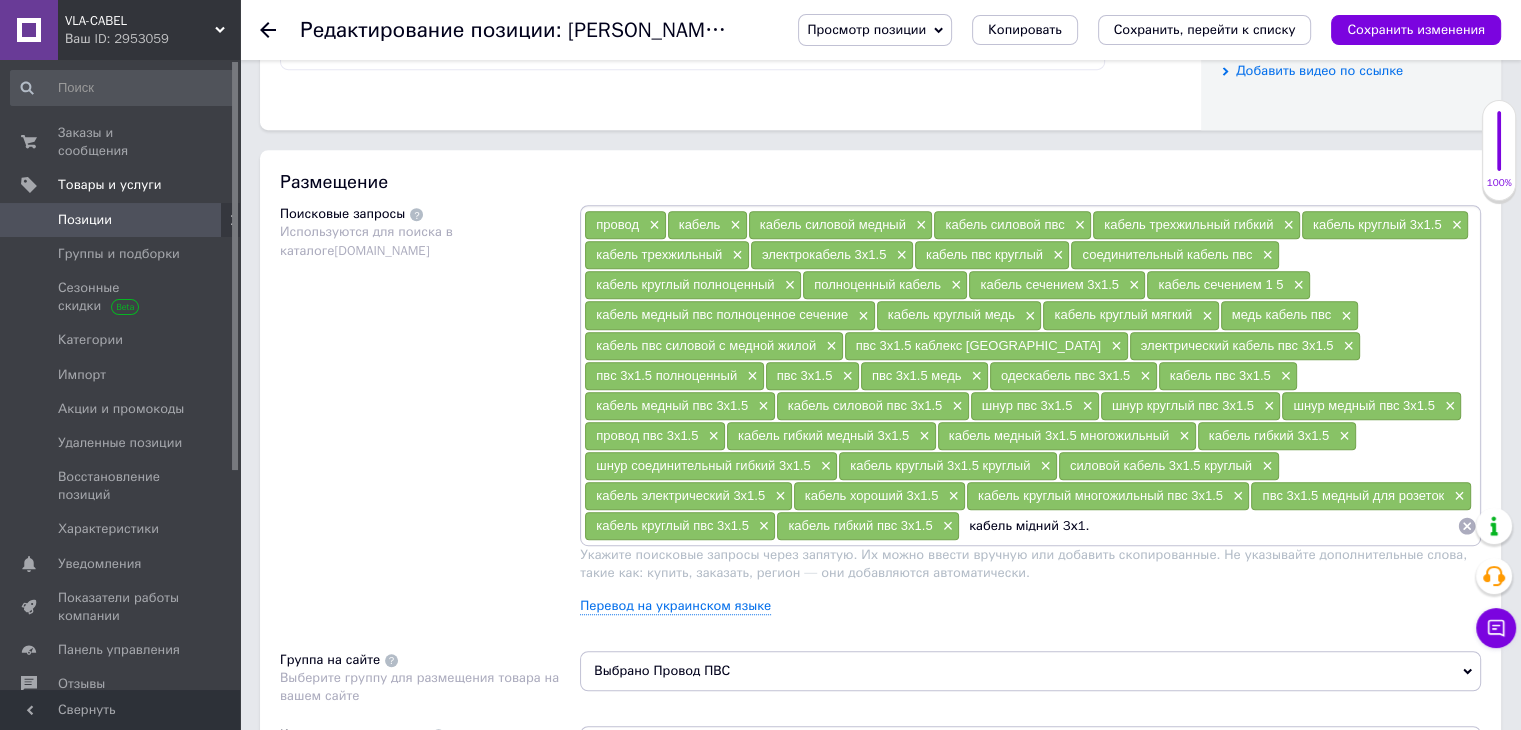 type on "кабель мідний 3х1.5" 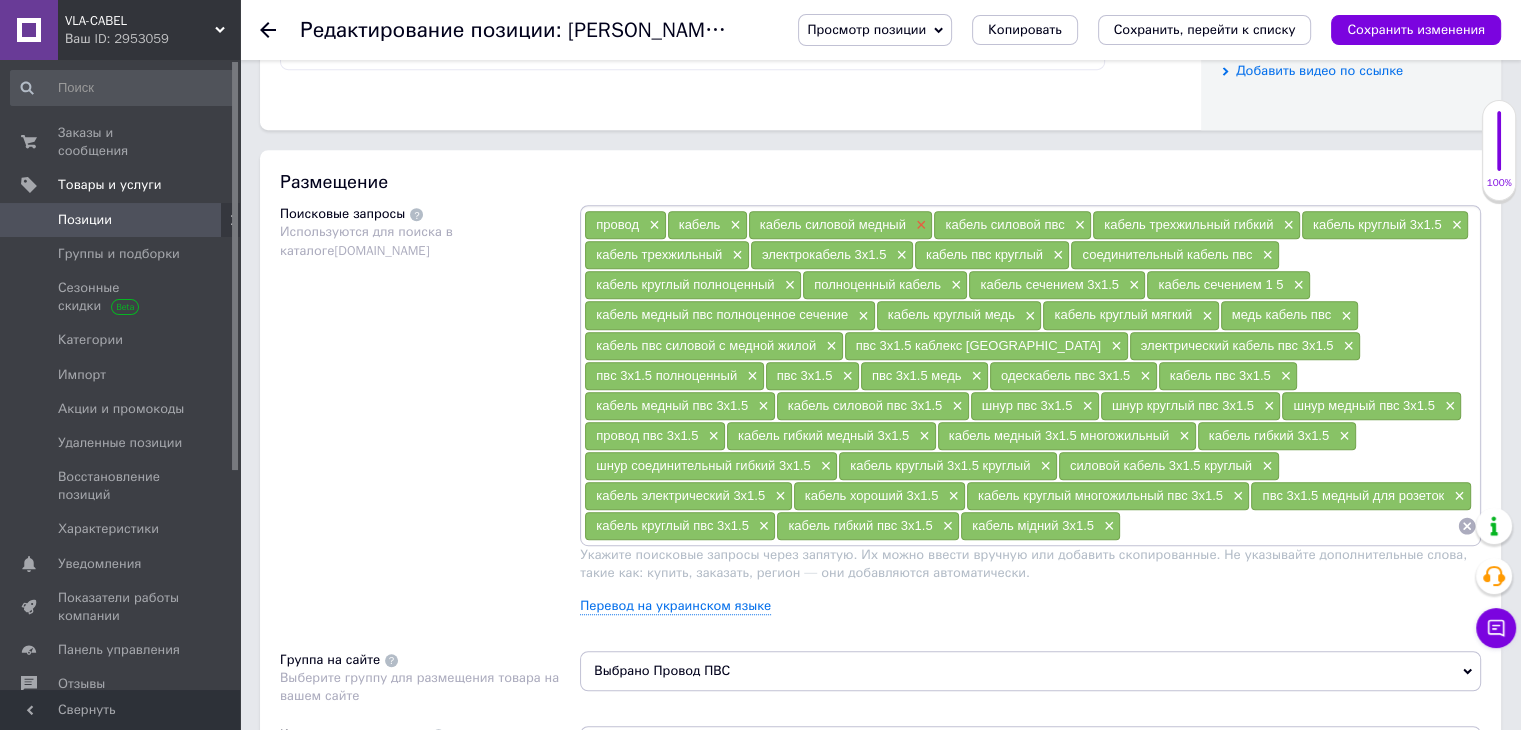 click on "×" at bounding box center (919, 225) 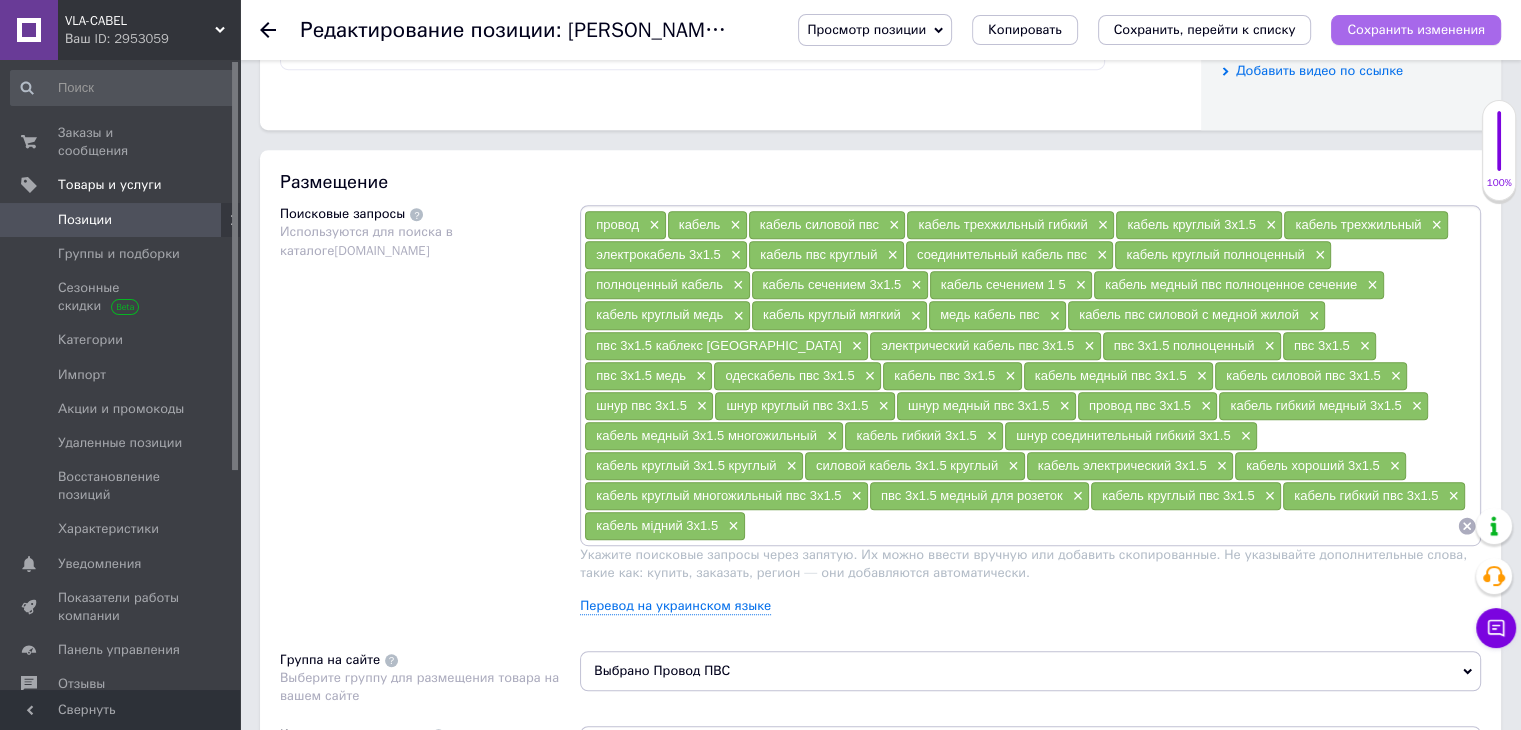 click on "Сохранить изменения" at bounding box center (1416, 29) 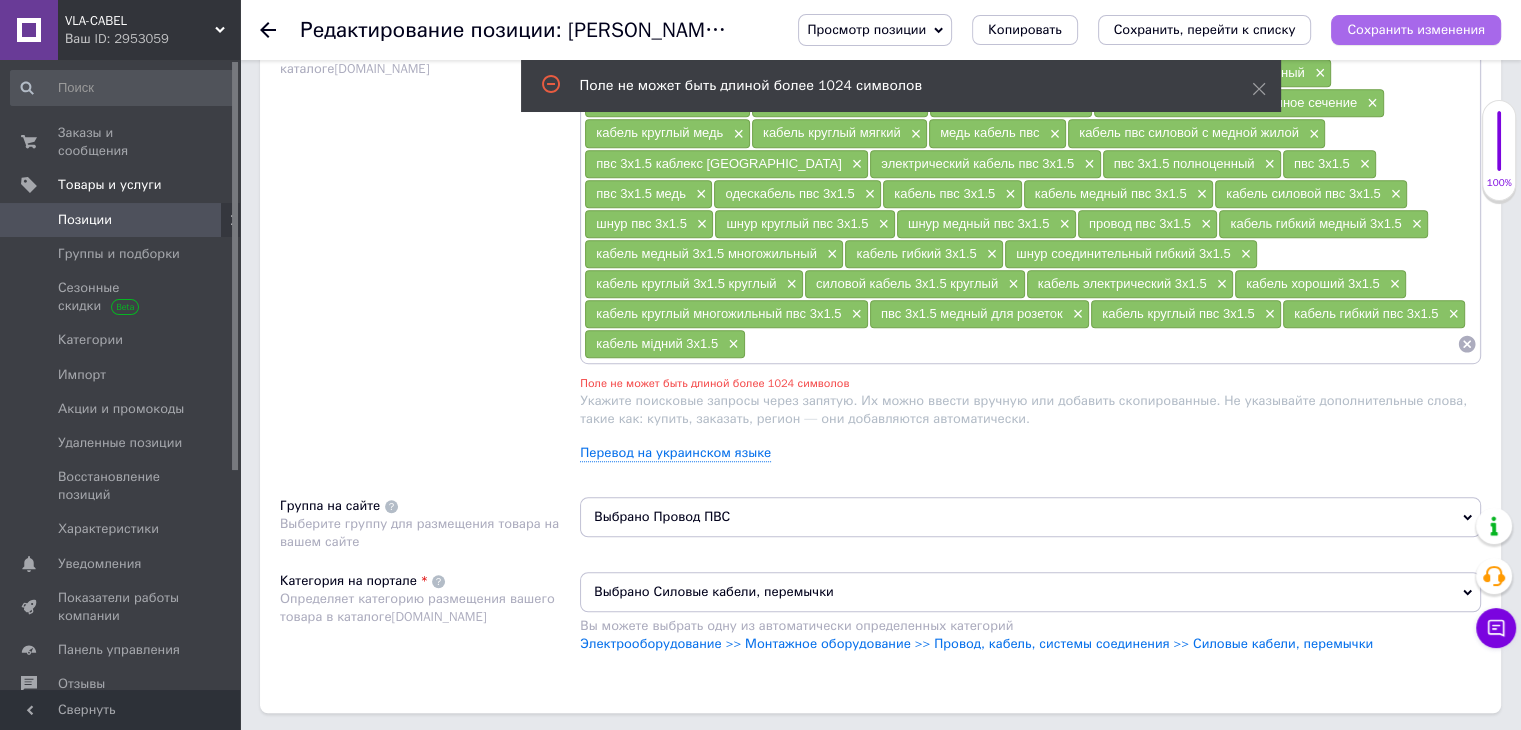 scroll, scrollTop: 1259, scrollLeft: 0, axis: vertical 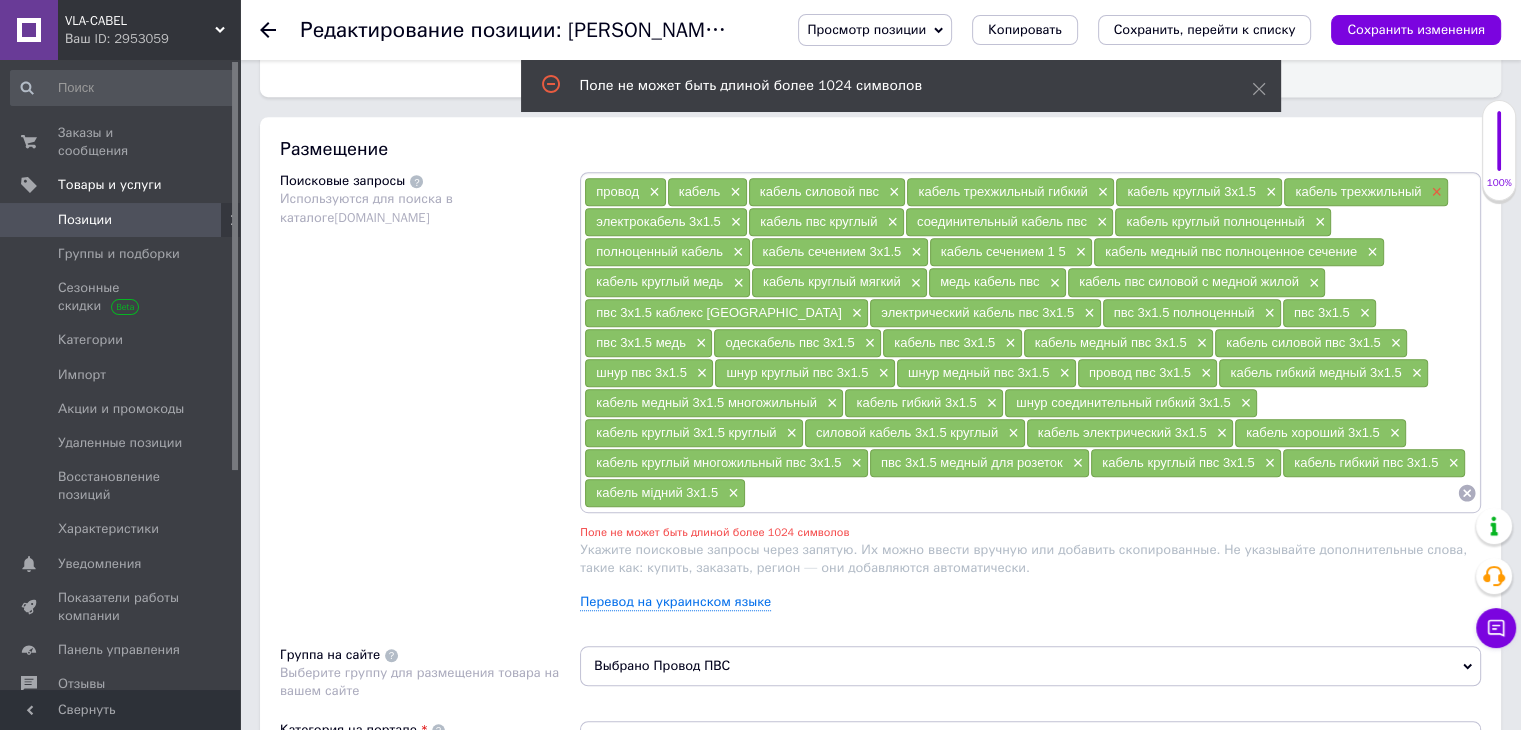 click on "×" at bounding box center (1434, 192) 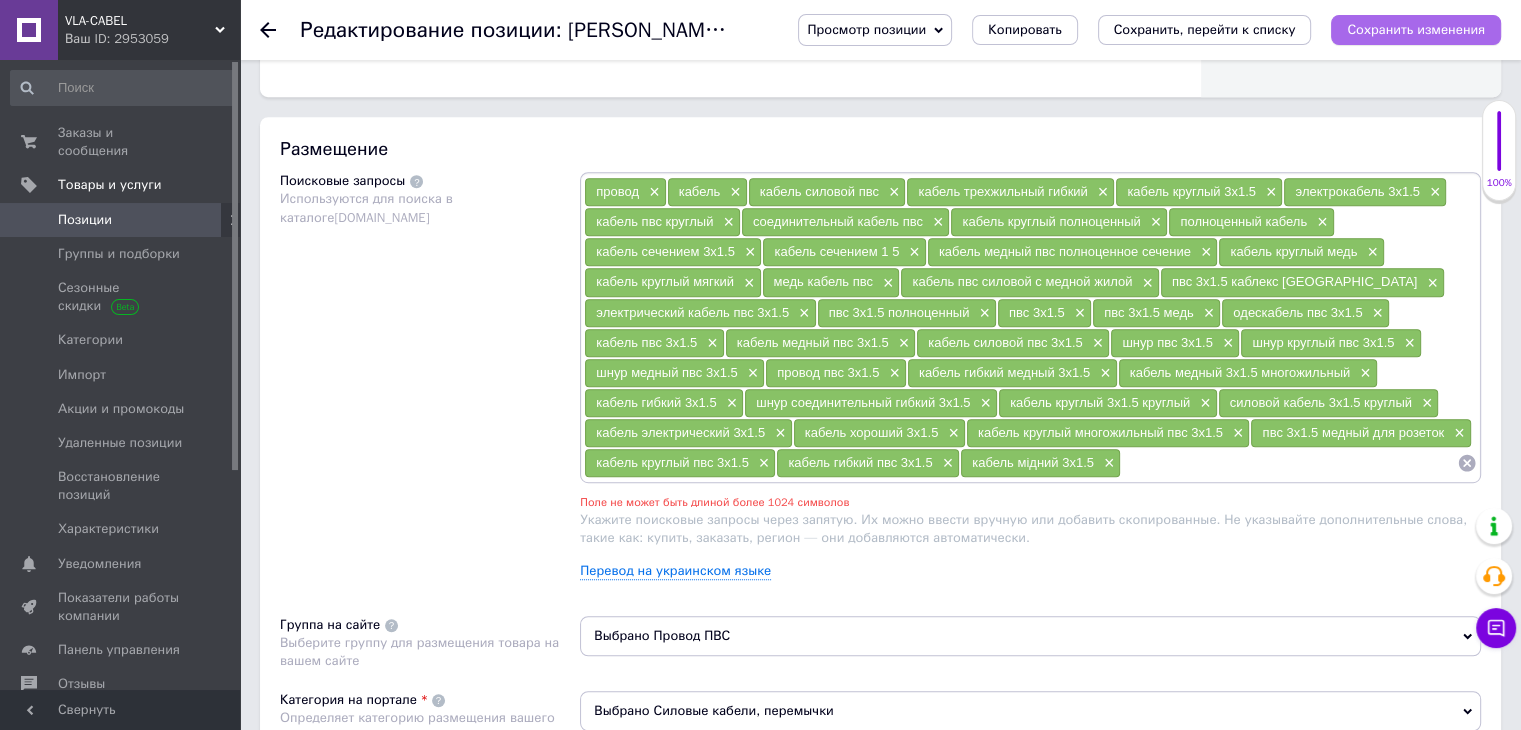 click on "Сохранить изменения" at bounding box center [1416, 29] 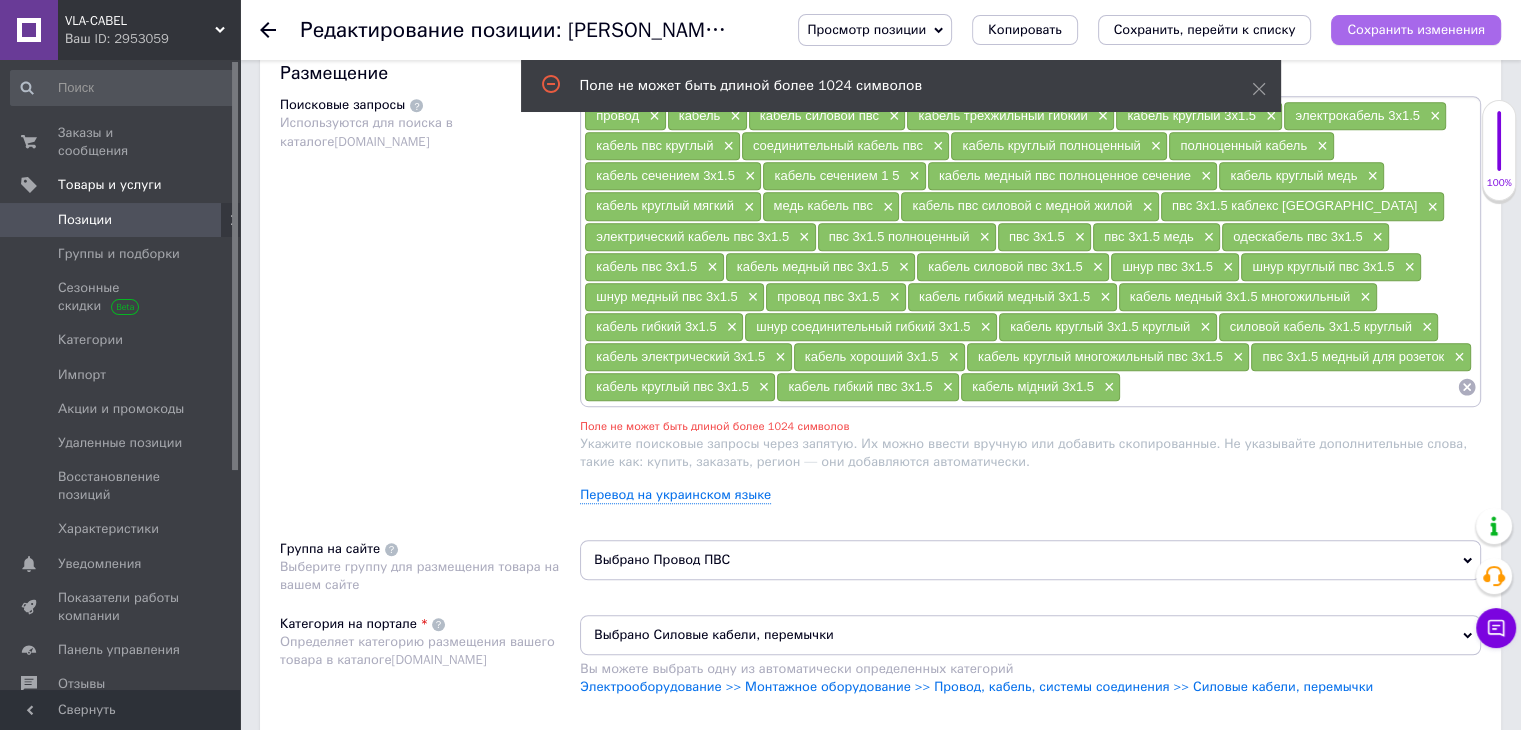scroll, scrollTop: 1229, scrollLeft: 0, axis: vertical 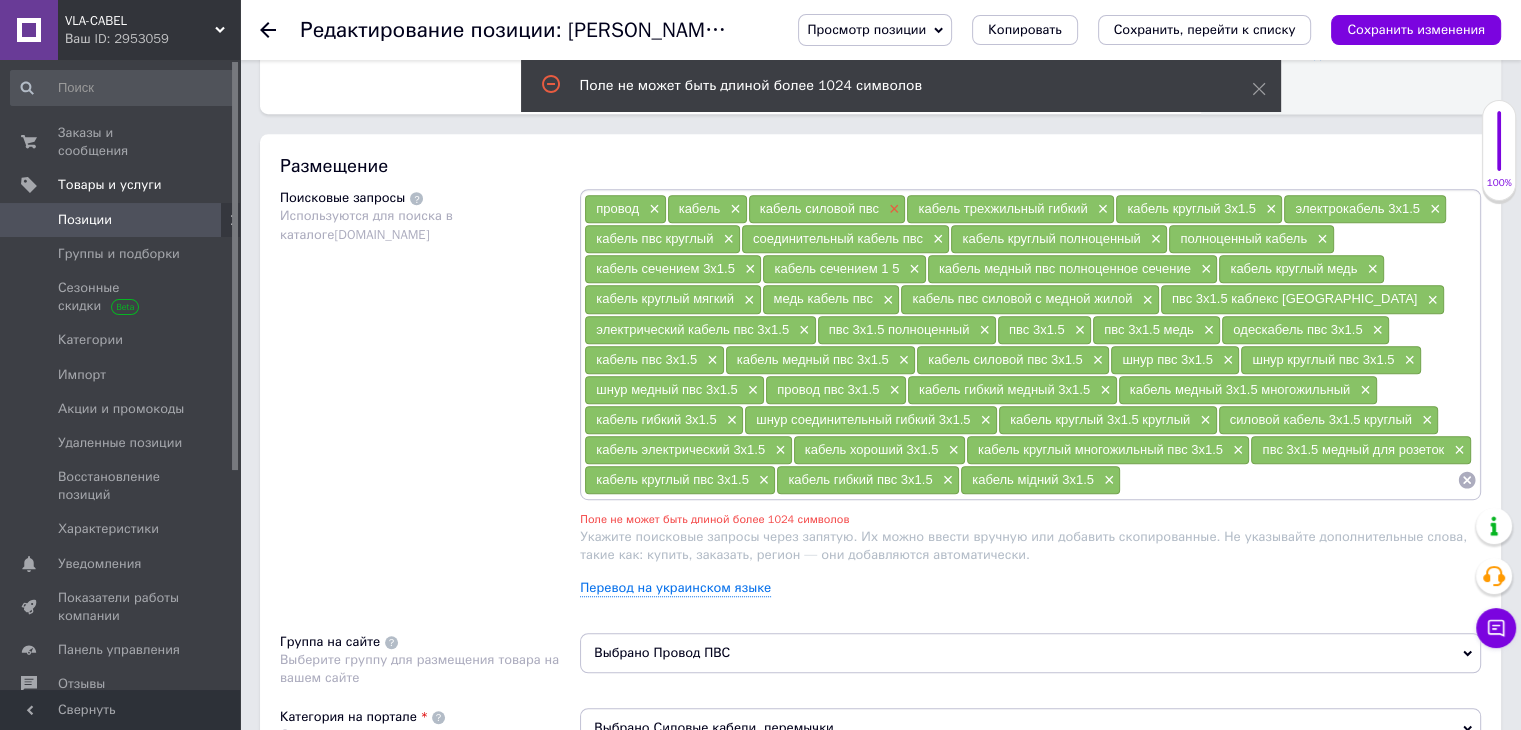 click on "×" at bounding box center [892, 209] 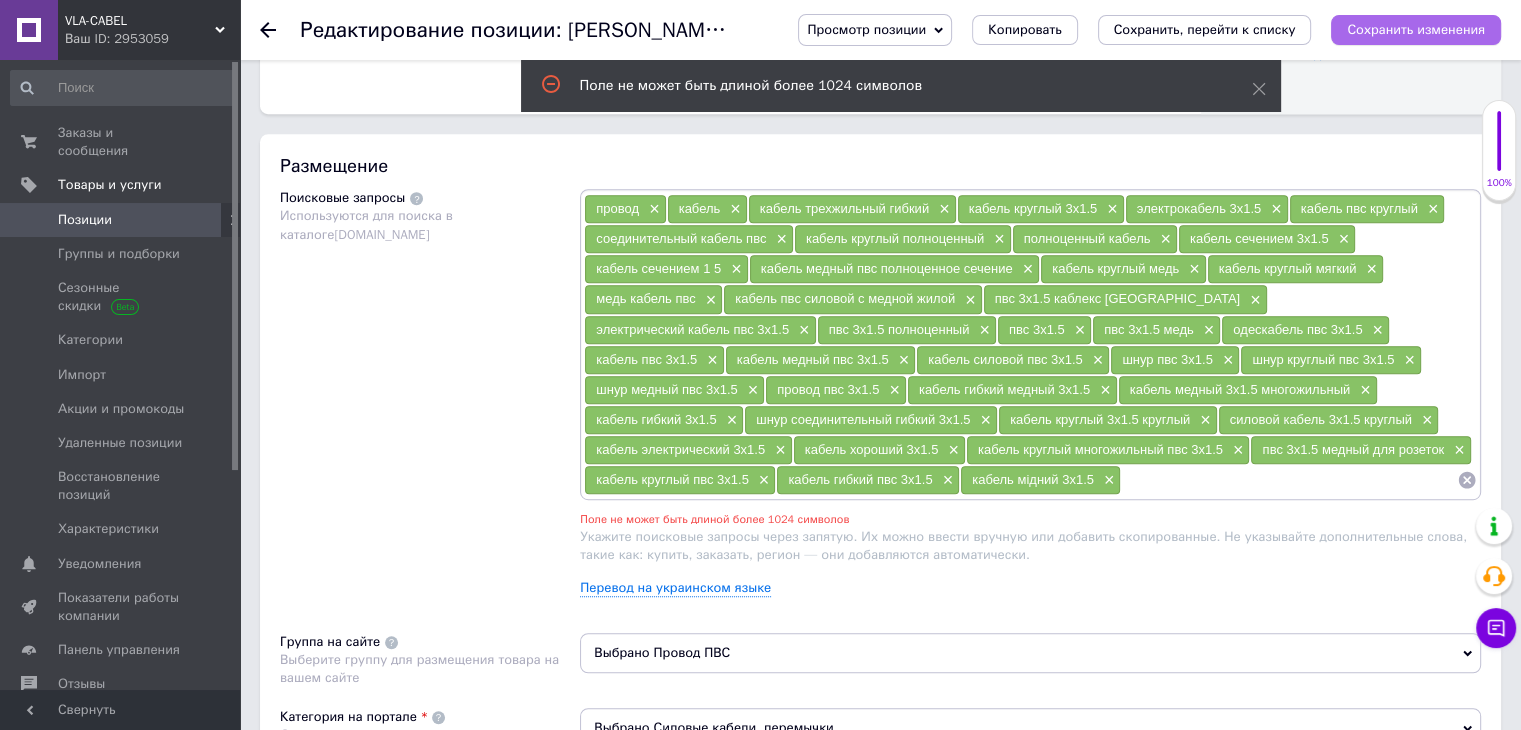 click on "Сохранить изменения" at bounding box center [1416, 29] 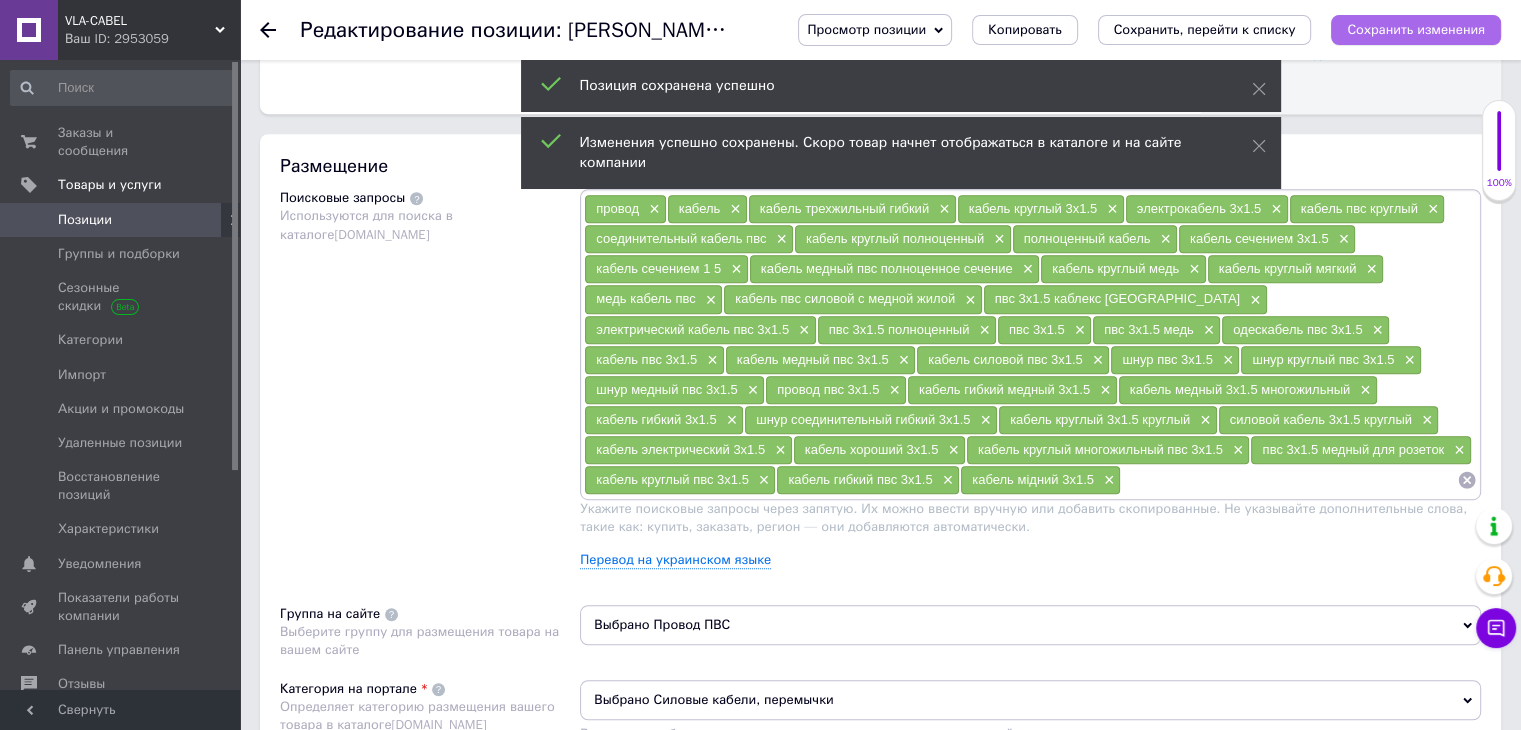 click on "Сохранить изменения" at bounding box center [1416, 29] 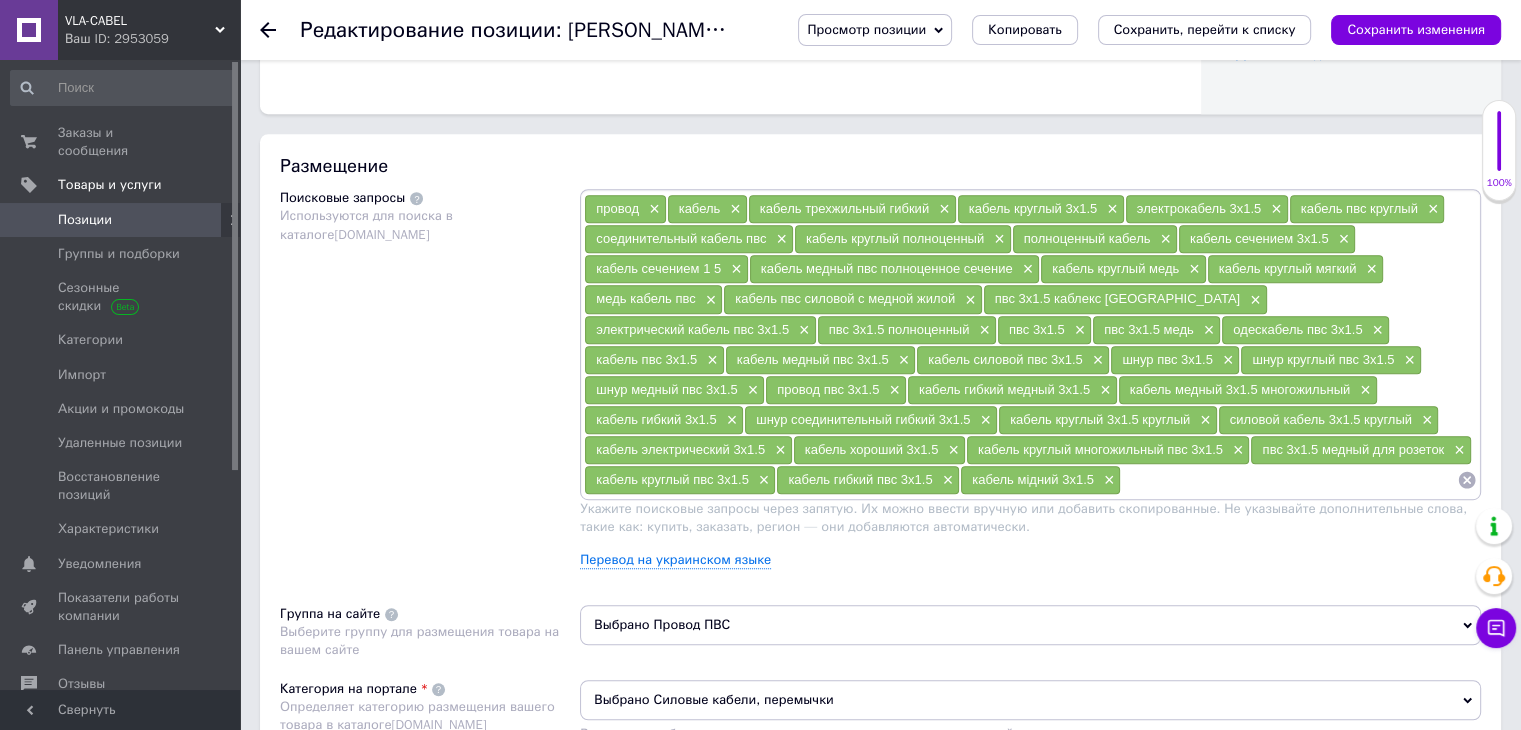 click at bounding box center [1289, 480] 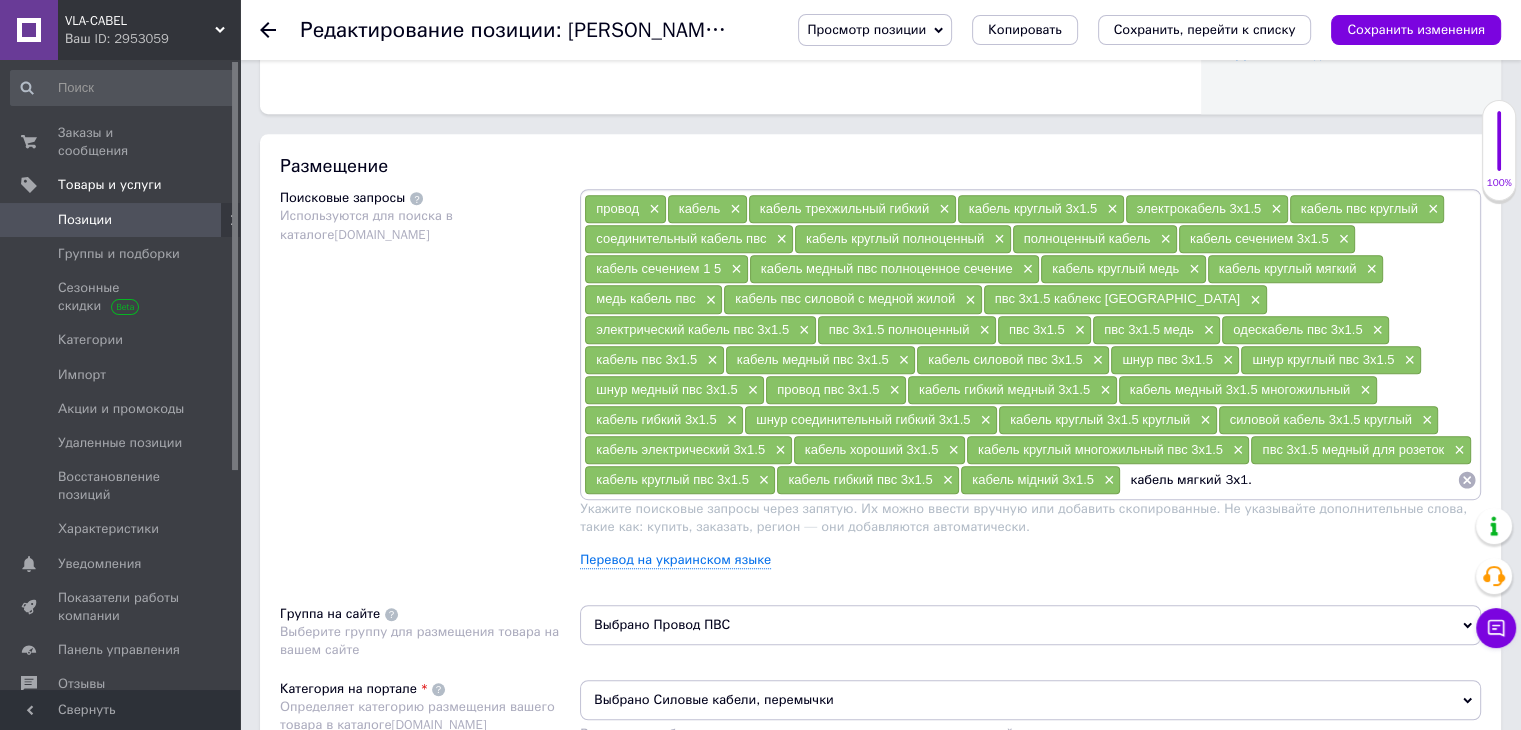 type on "кабель мягкий 3х1.5" 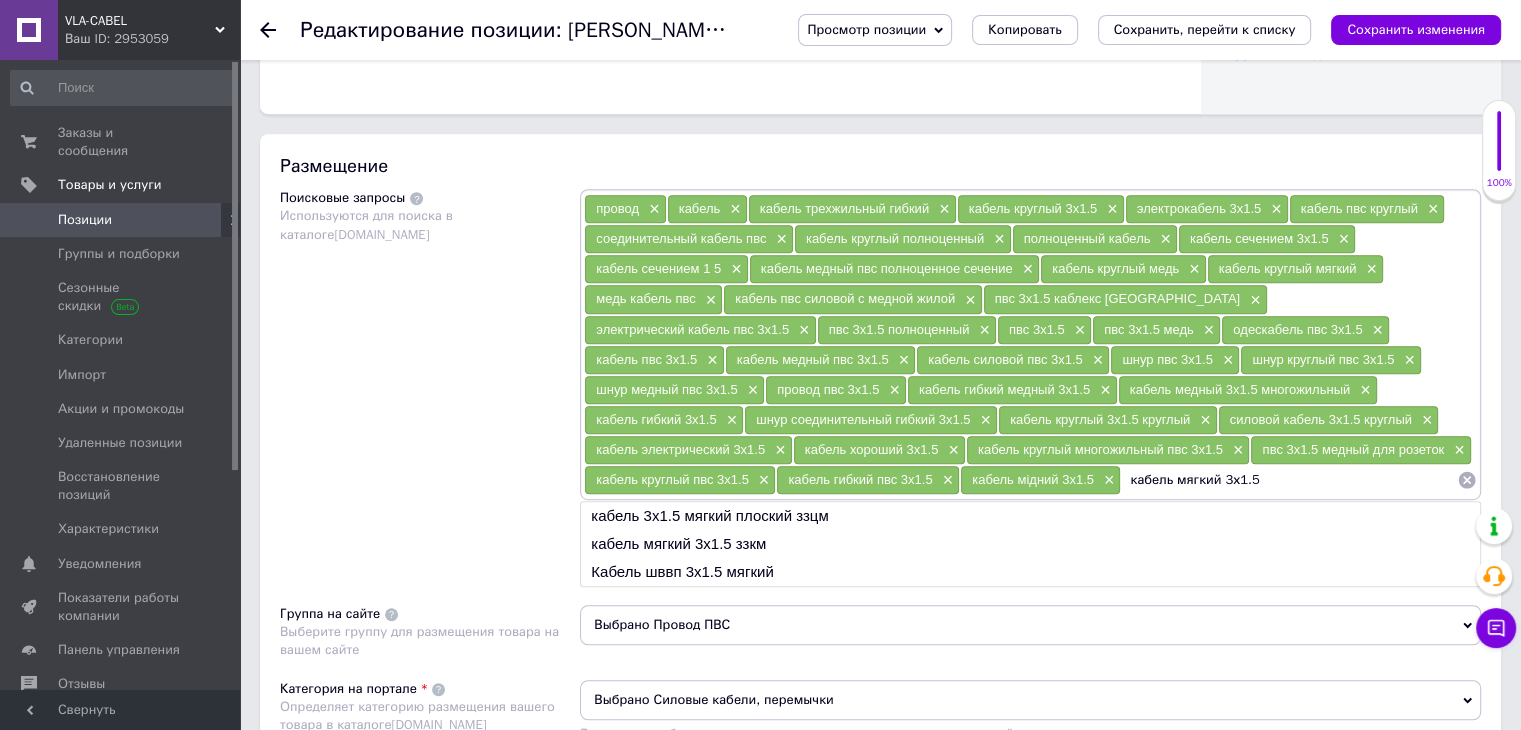 type 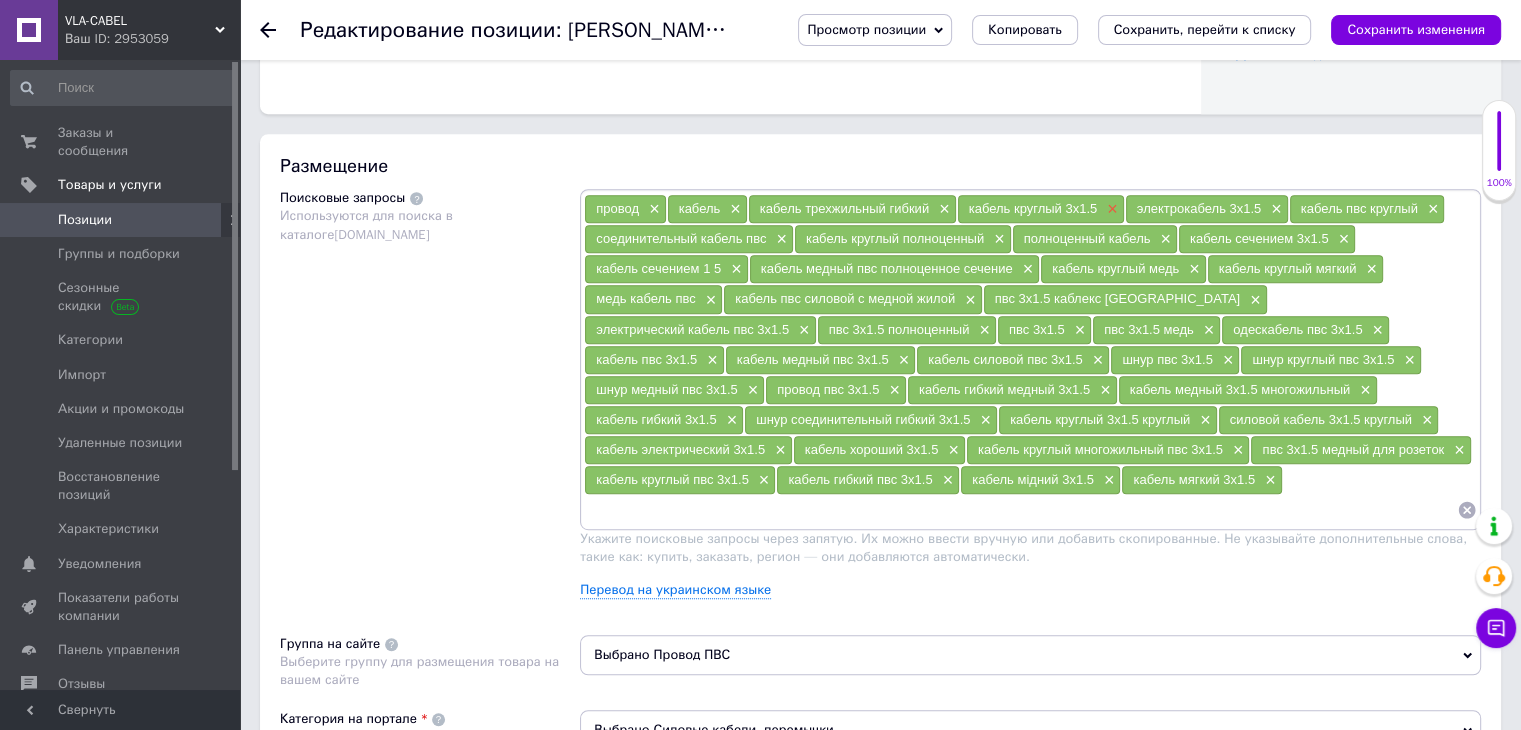 click on "×" at bounding box center [1110, 209] 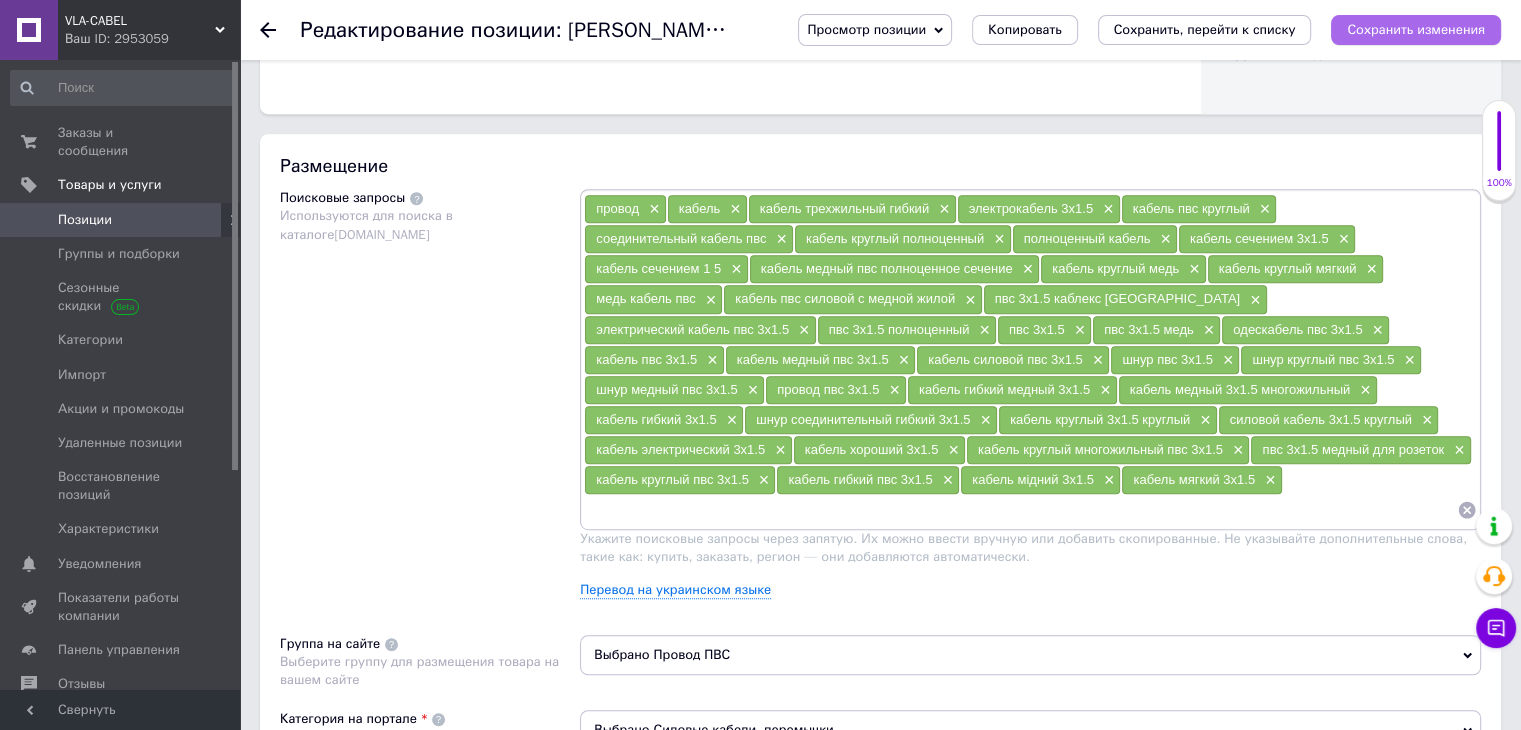 click on "Сохранить изменения" at bounding box center (1416, 29) 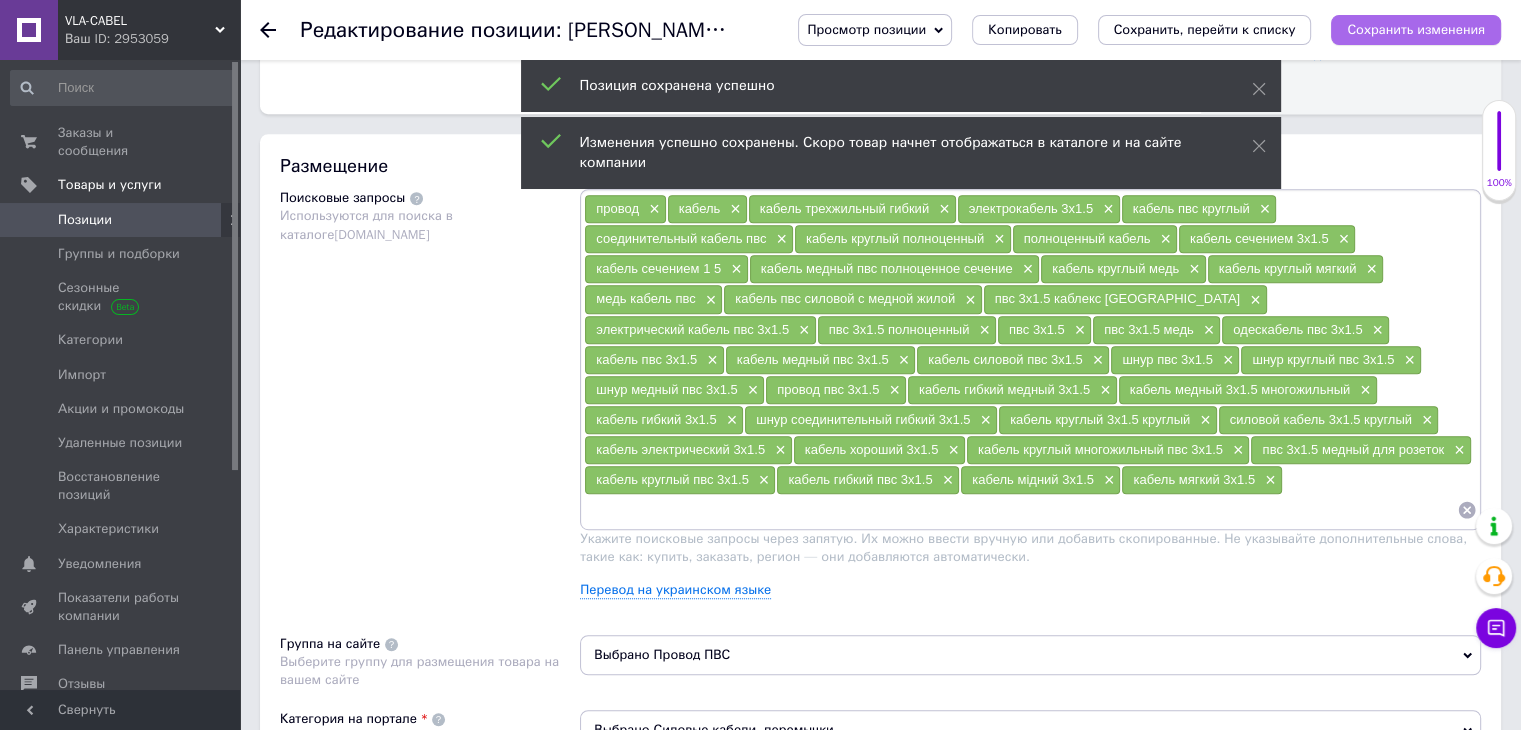 click on "Сохранить изменения" at bounding box center (1416, 29) 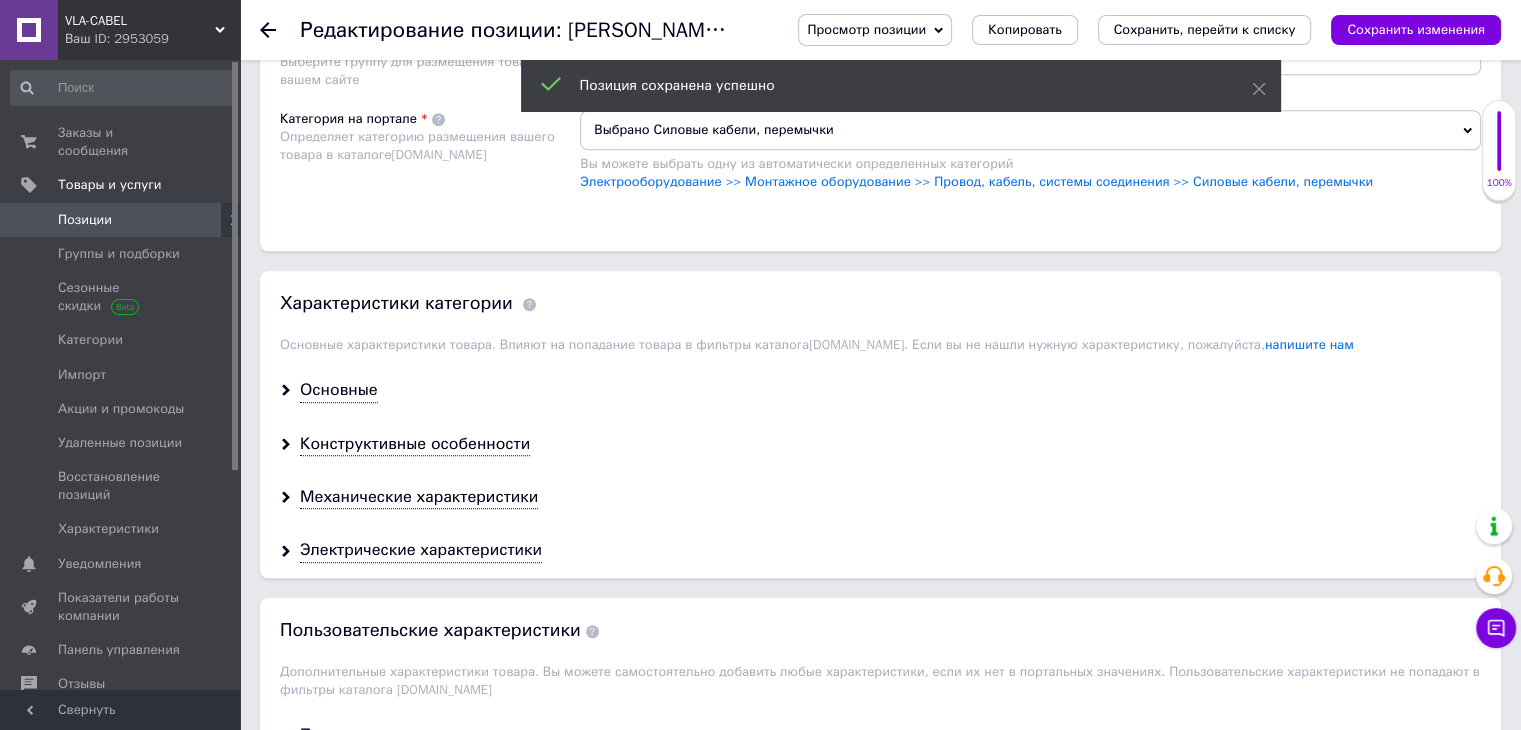 scroll, scrollTop: 1856, scrollLeft: 0, axis: vertical 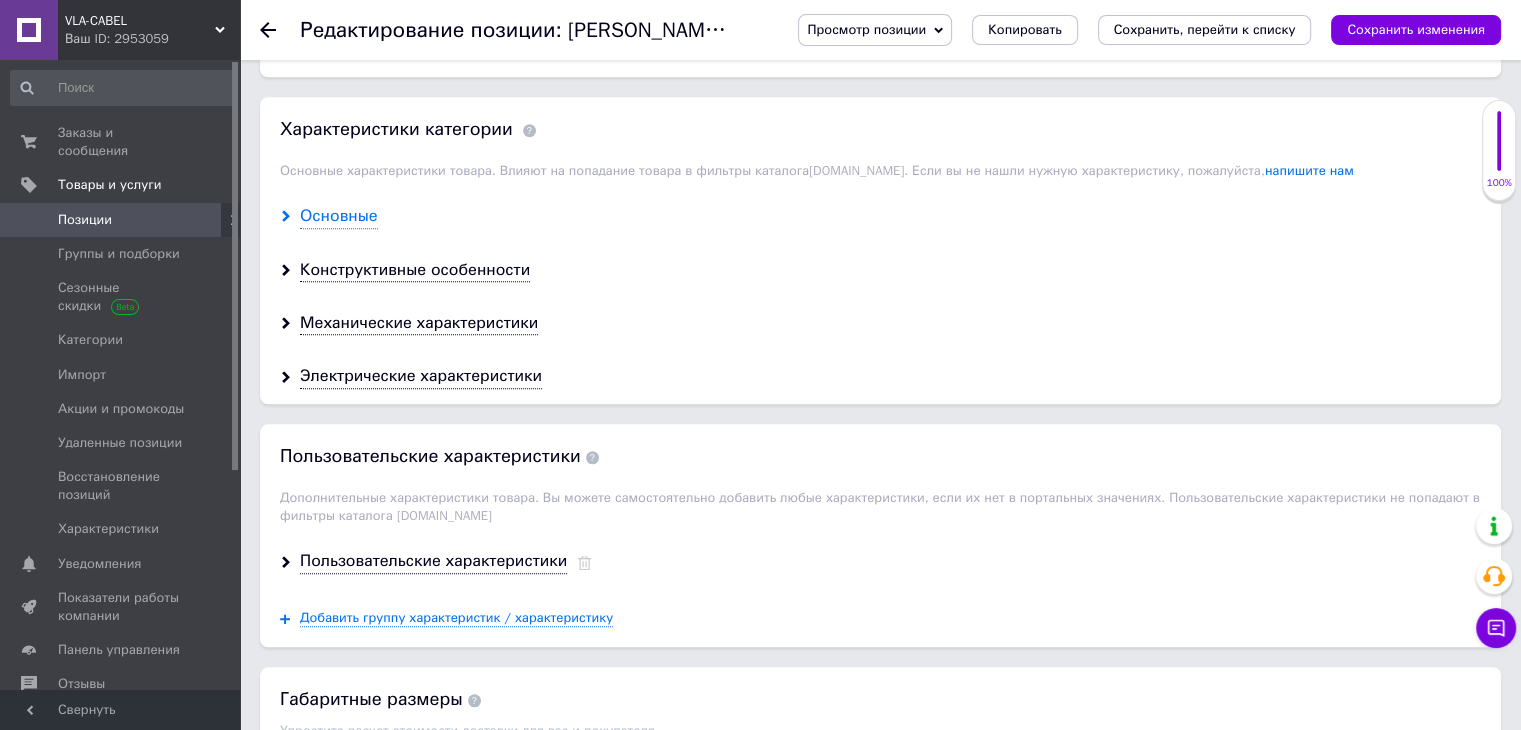 click on "Основные" at bounding box center [339, 216] 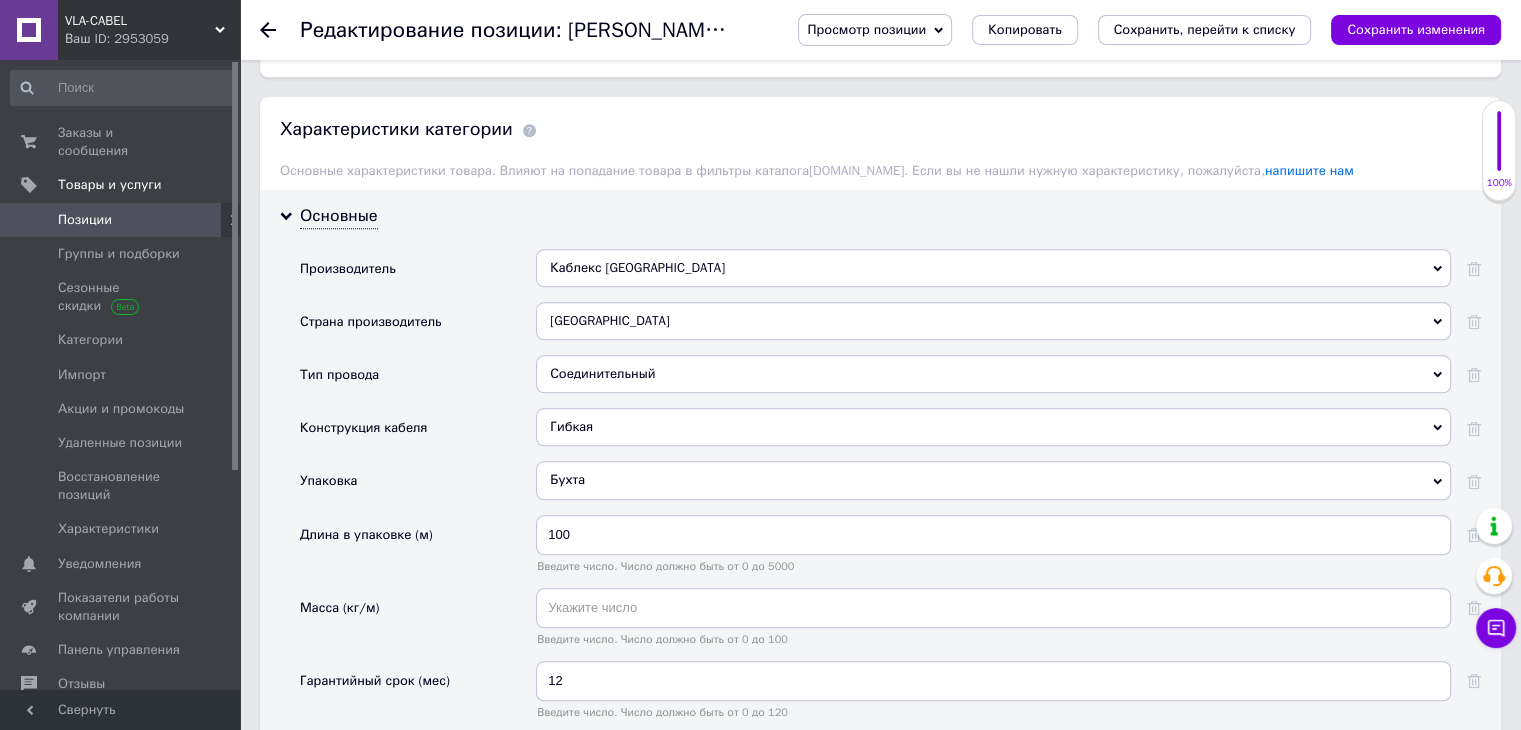 click on "Соединительный" at bounding box center [993, 374] 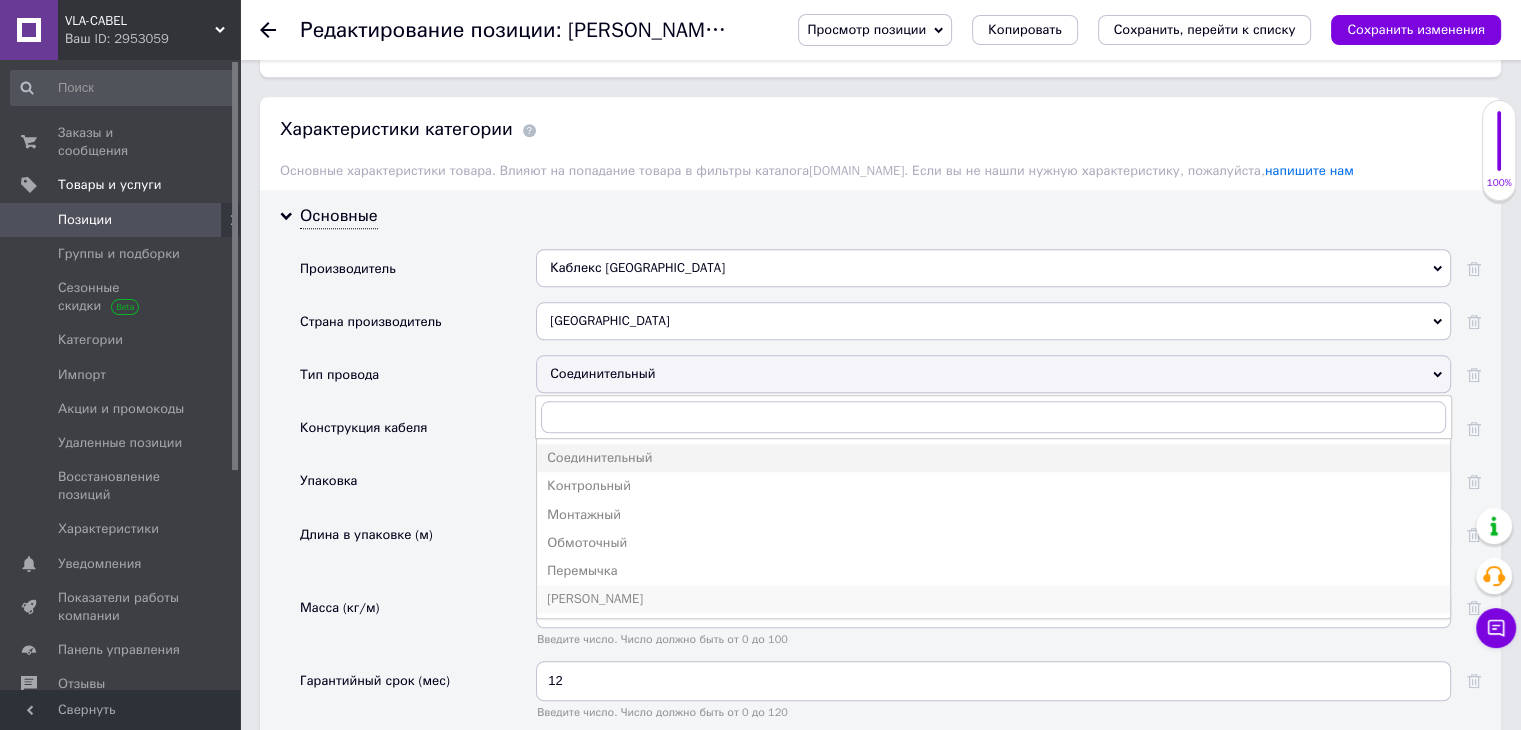click on "[PERSON_NAME]" at bounding box center (993, 599) 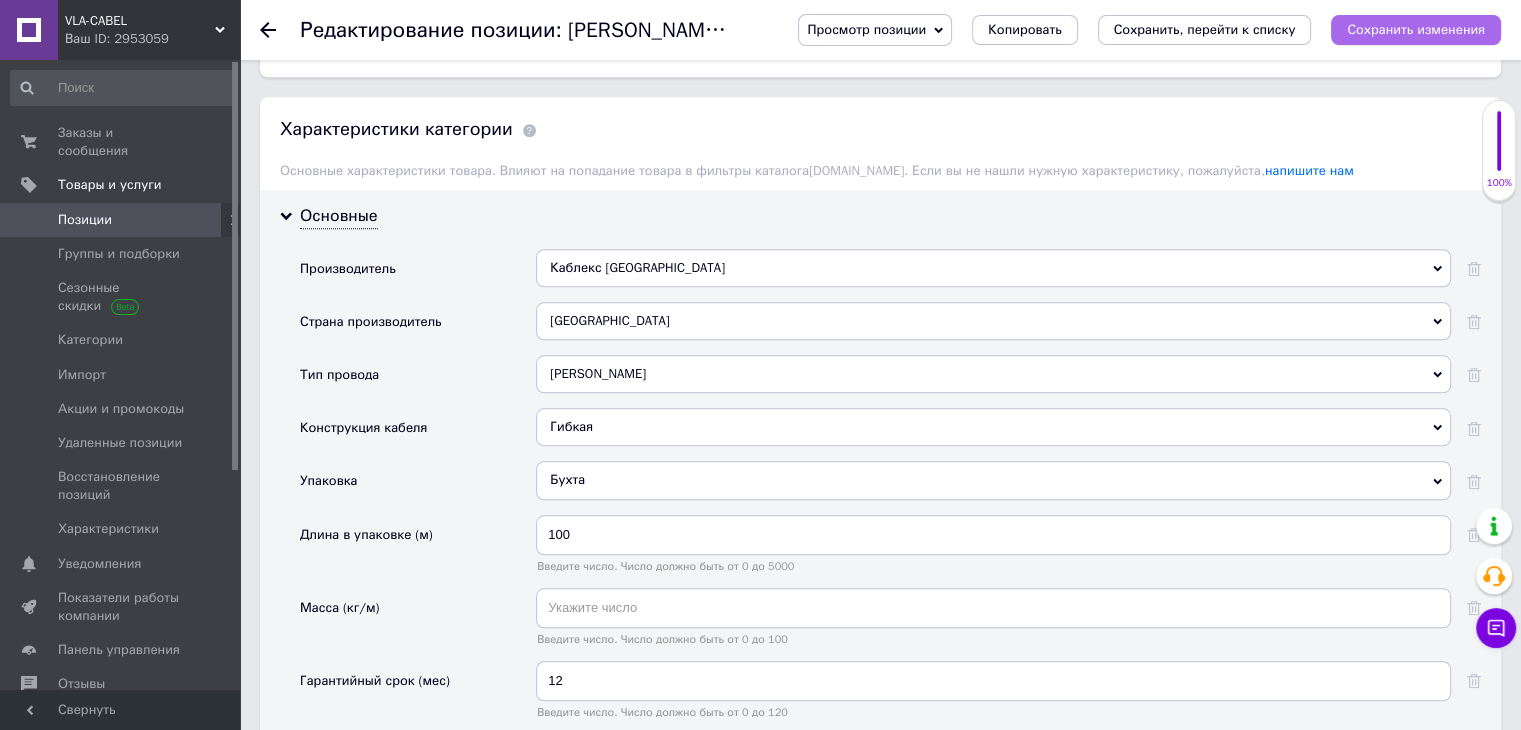 click on "Сохранить изменения" at bounding box center (1416, 30) 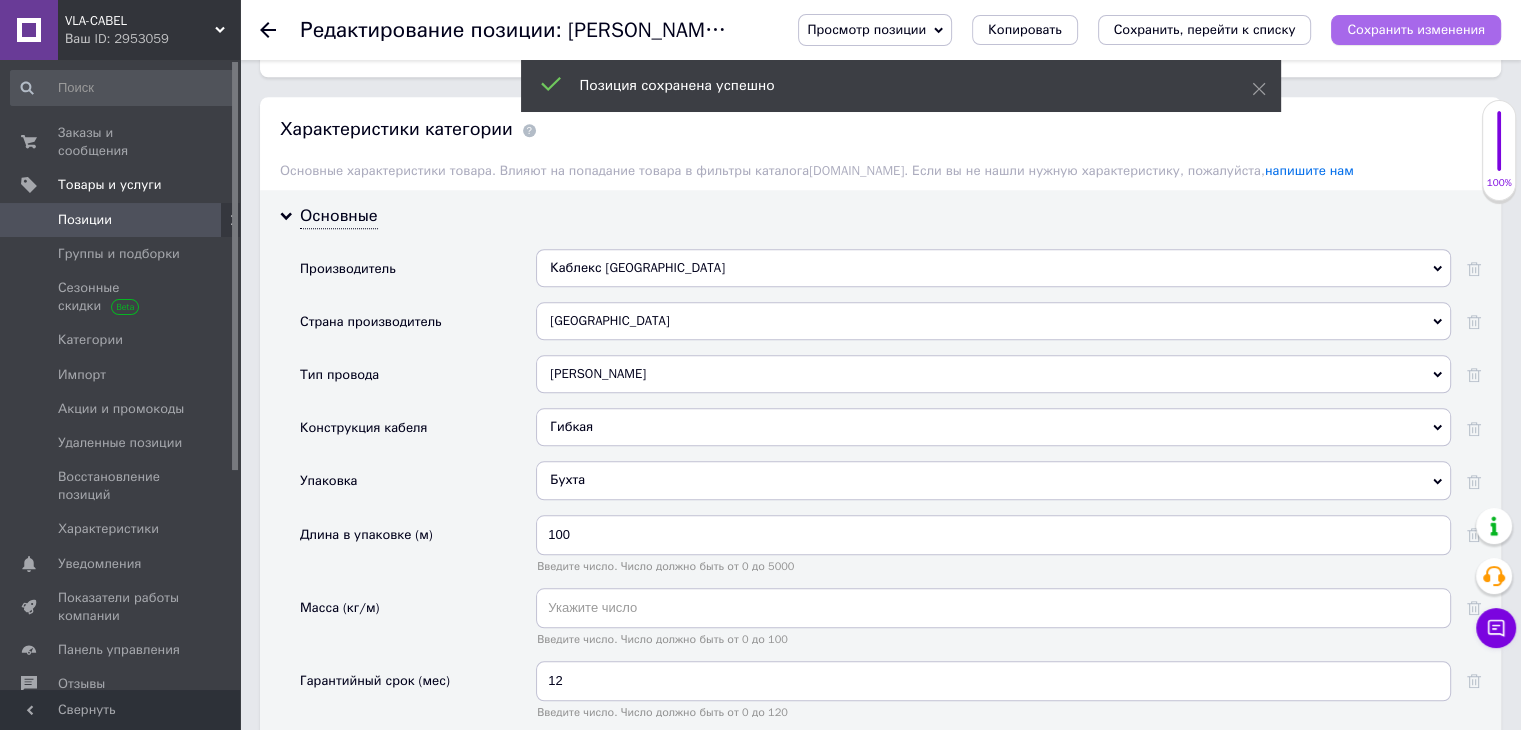 click on "Сохранить изменения" at bounding box center (1416, 29) 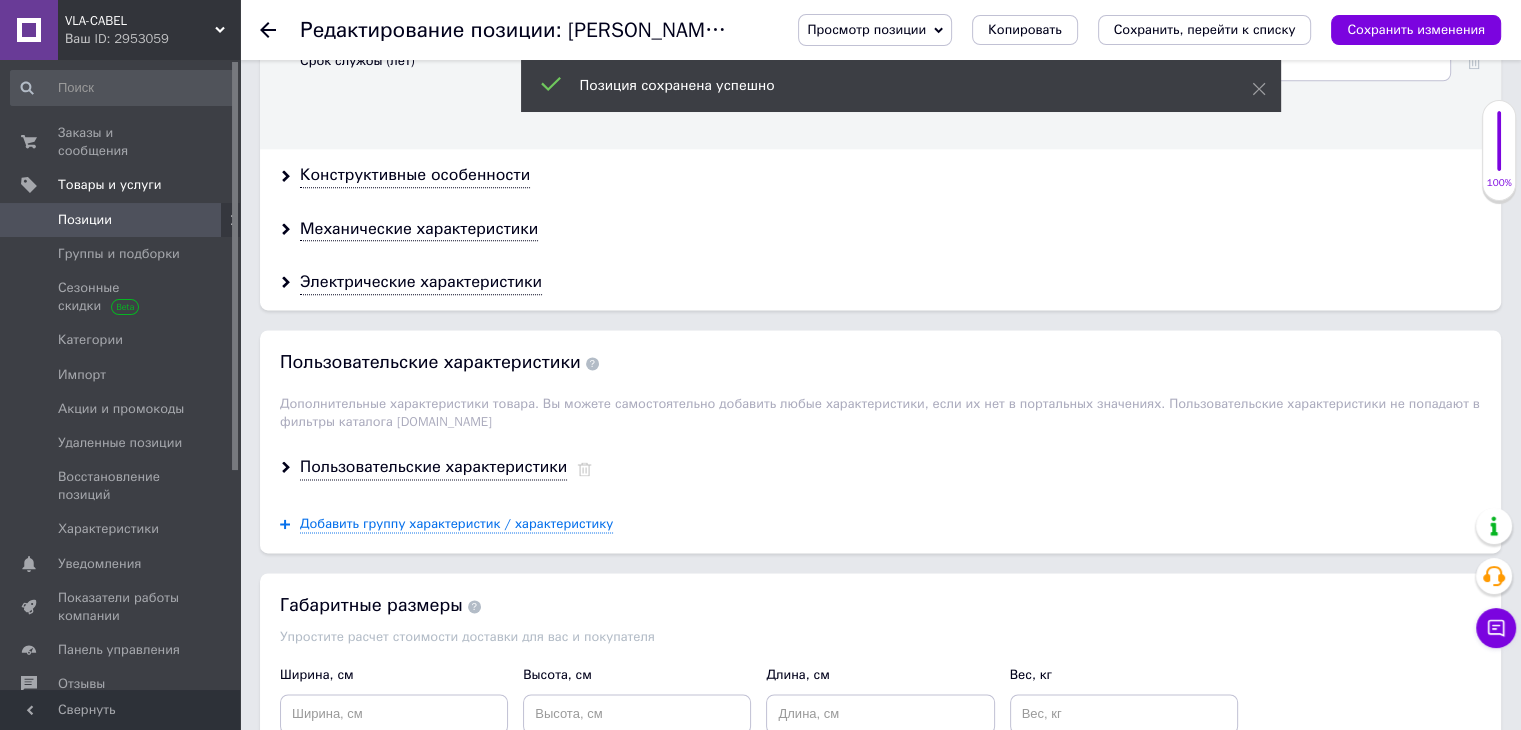scroll, scrollTop: 2616, scrollLeft: 0, axis: vertical 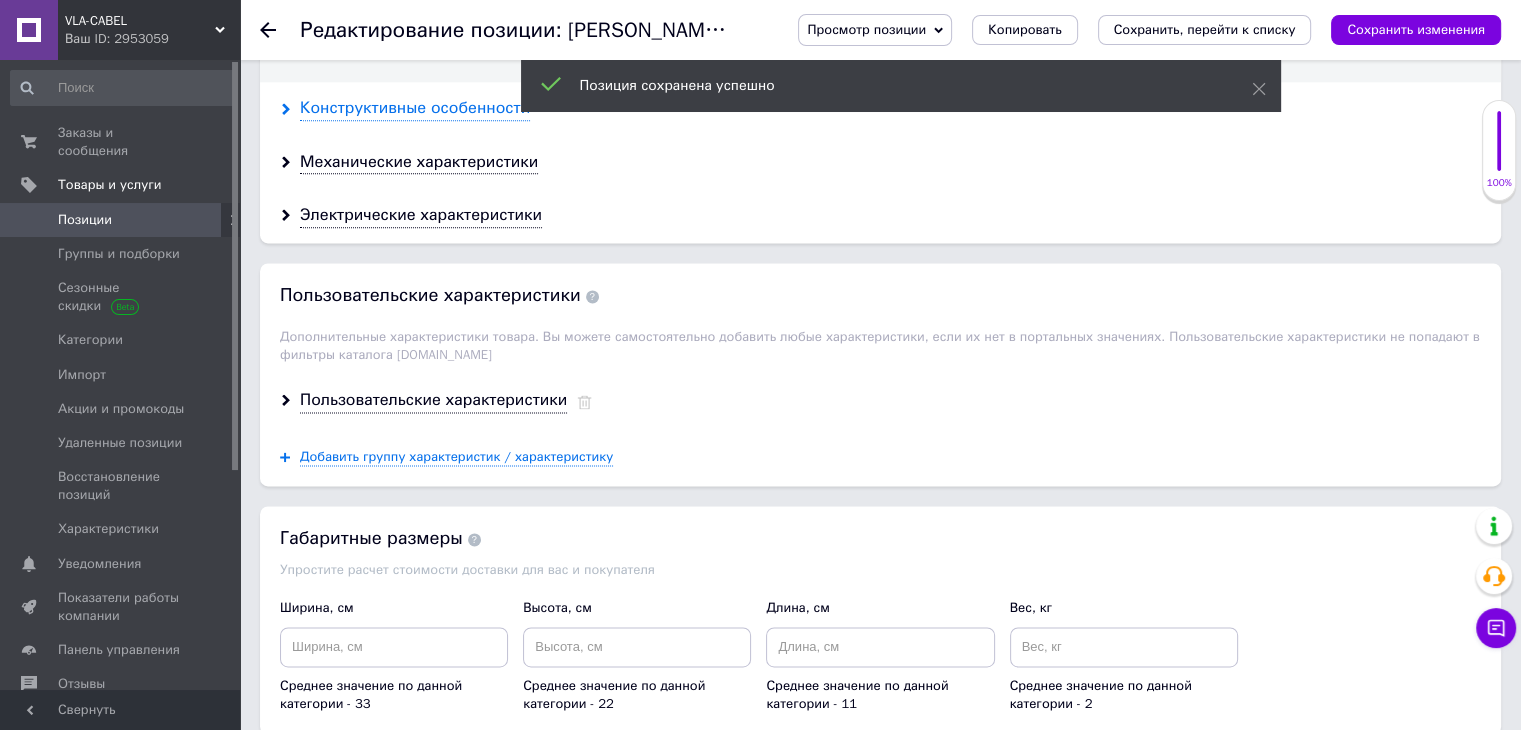 click on "Конструктивные особенности" at bounding box center [415, 108] 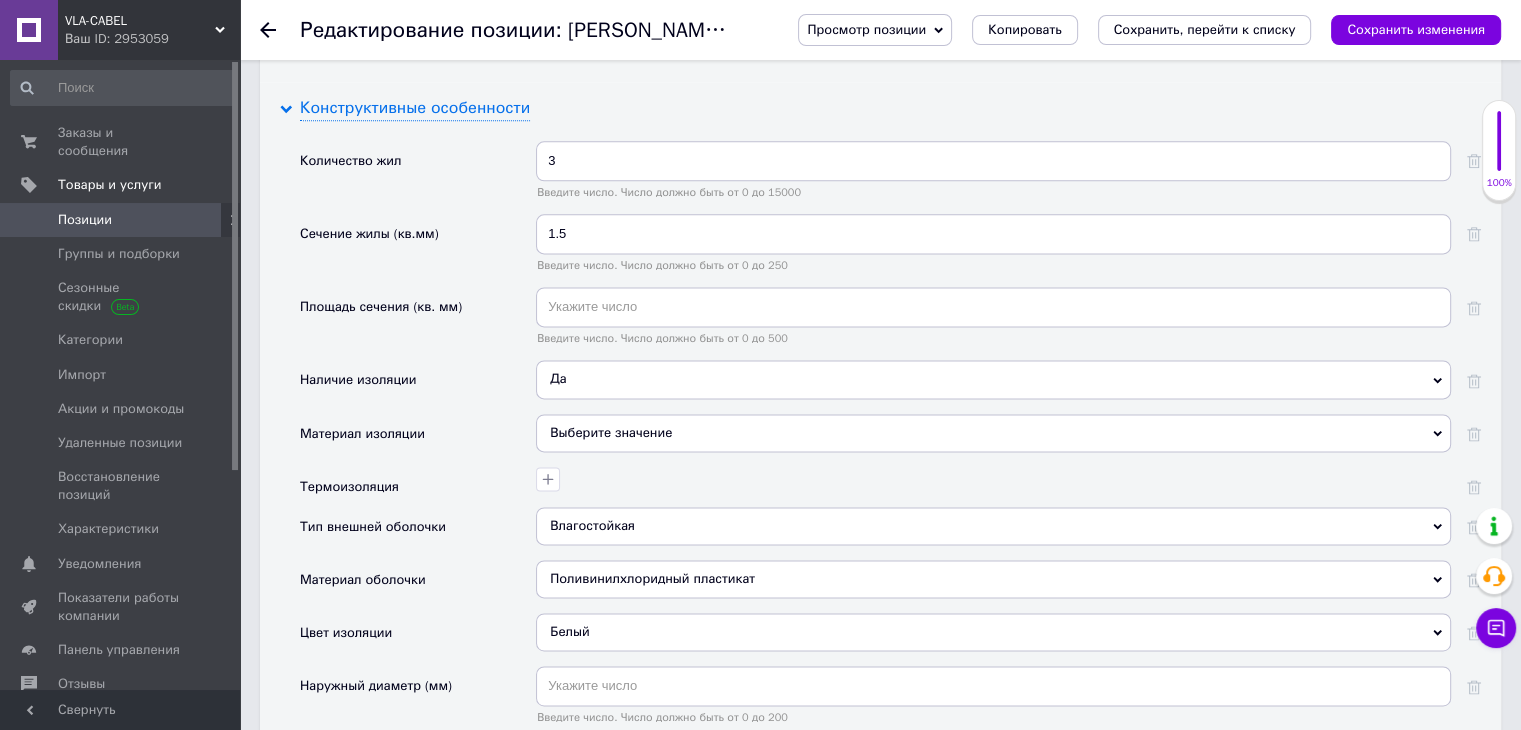click on "Конструктивные особенности" at bounding box center (415, 108) 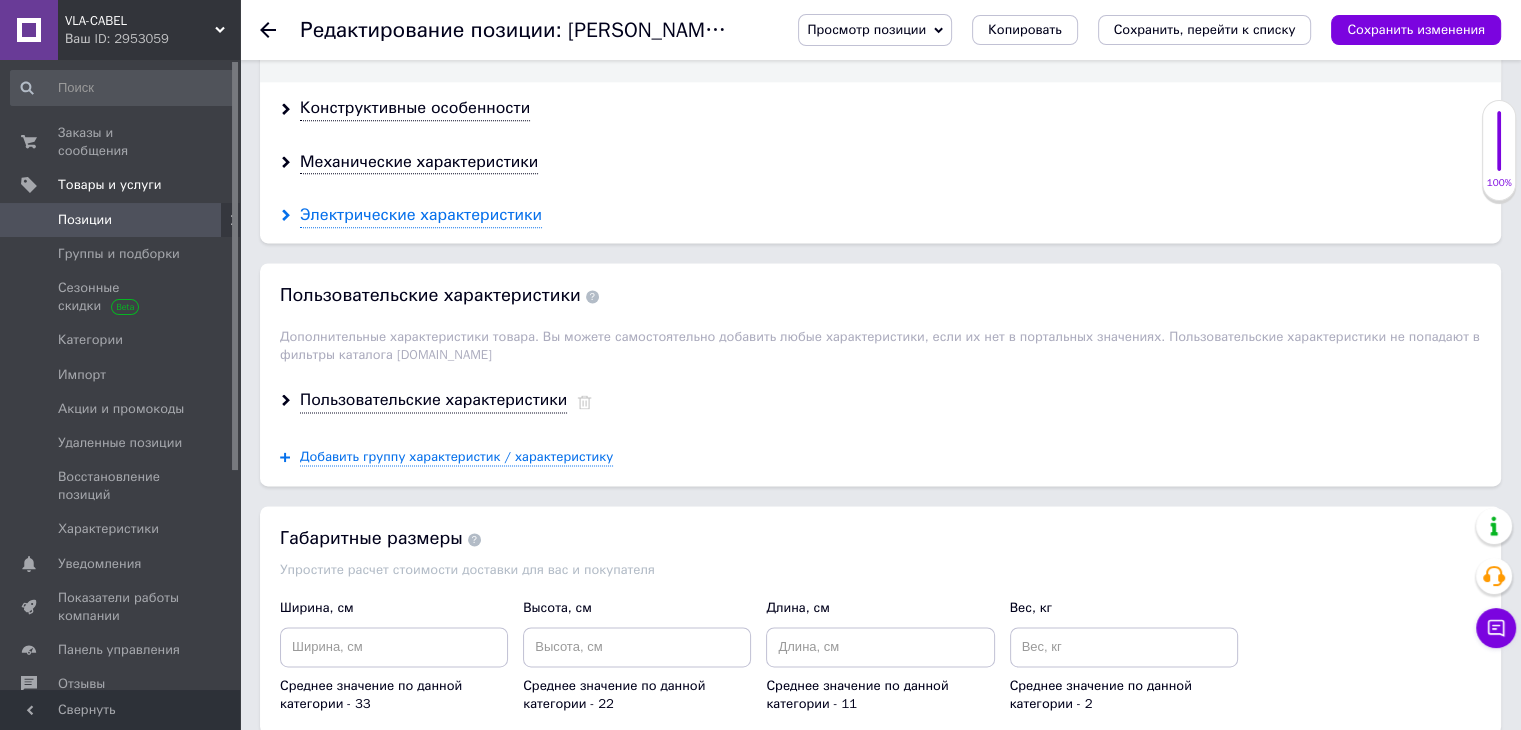 click on "Электрические характеристики" at bounding box center [421, 215] 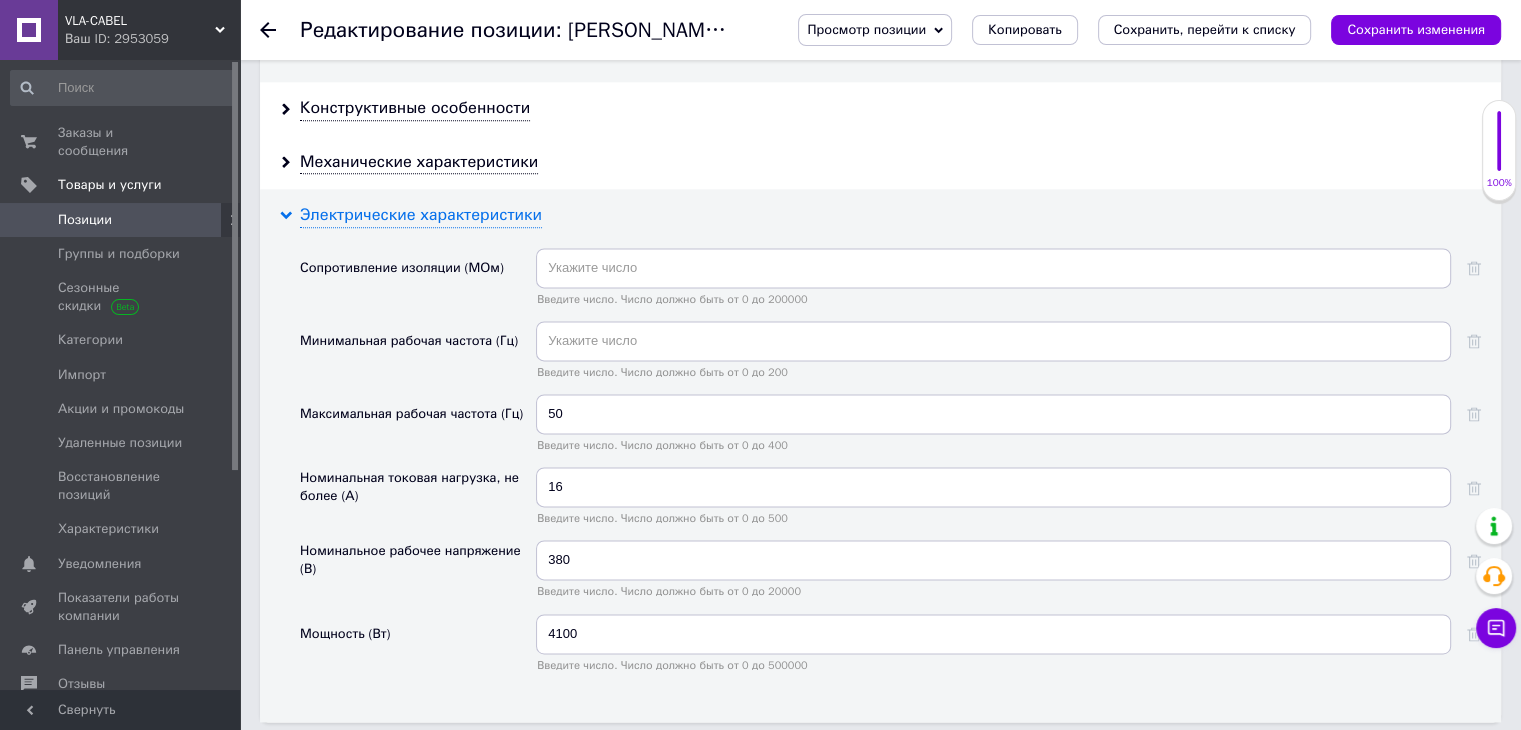 click on "Электрические характеристики" at bounding box center [421, 215] 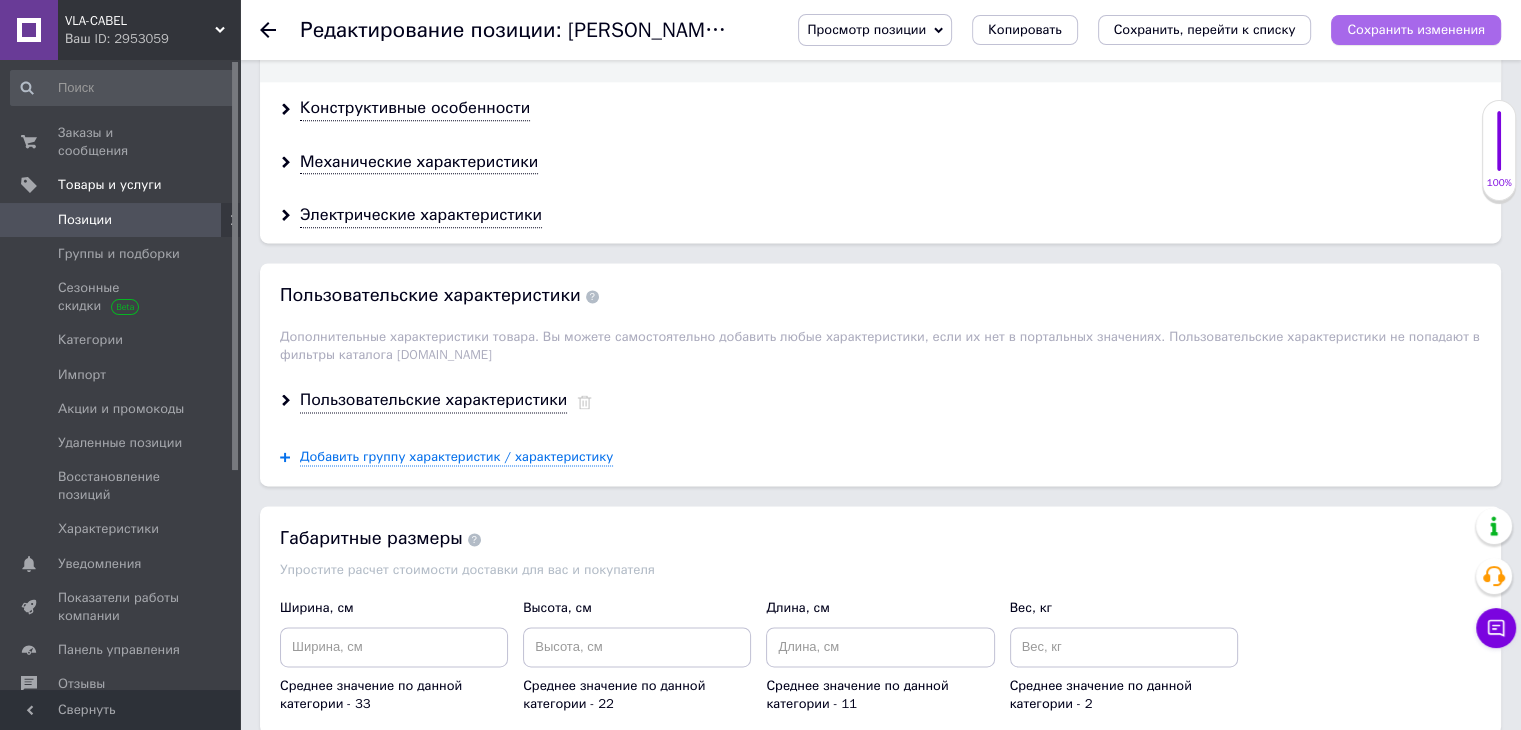 click on "Сохранить изменения" at bounding box center (1416, 29) 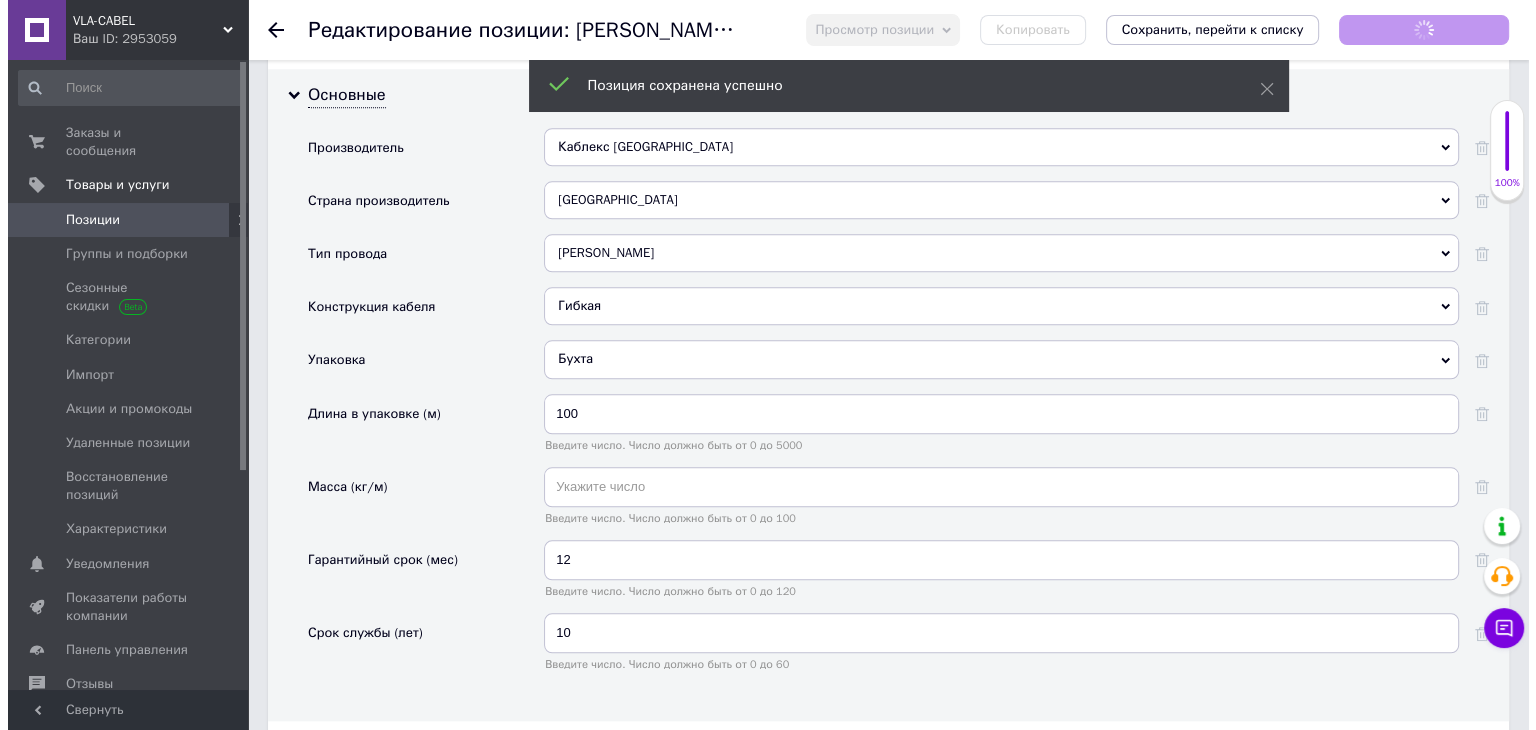 scroll, scrollTop: 0, scrollLeft: 0, axis: both 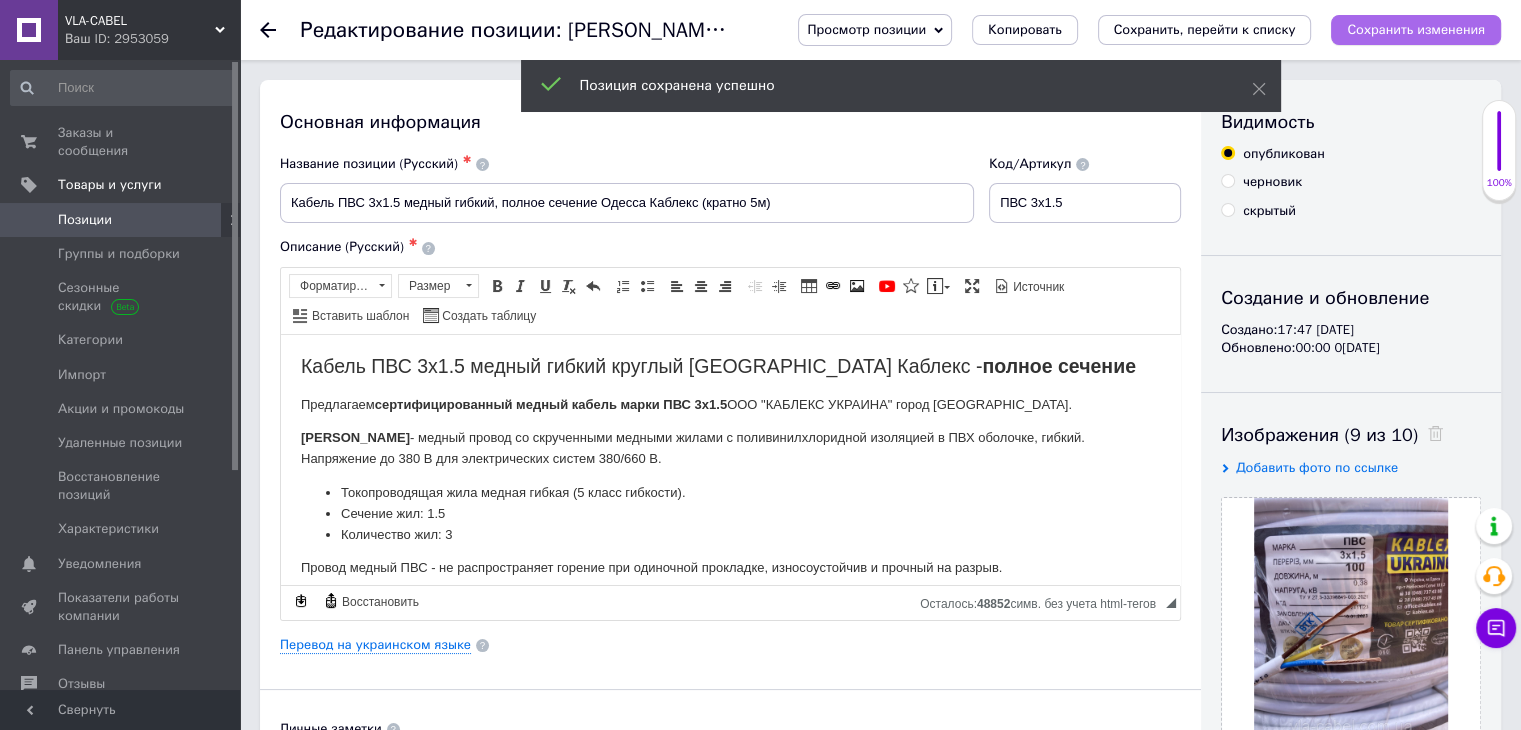 click on "Сохранить изменения" at bounding box center [1416, 30] 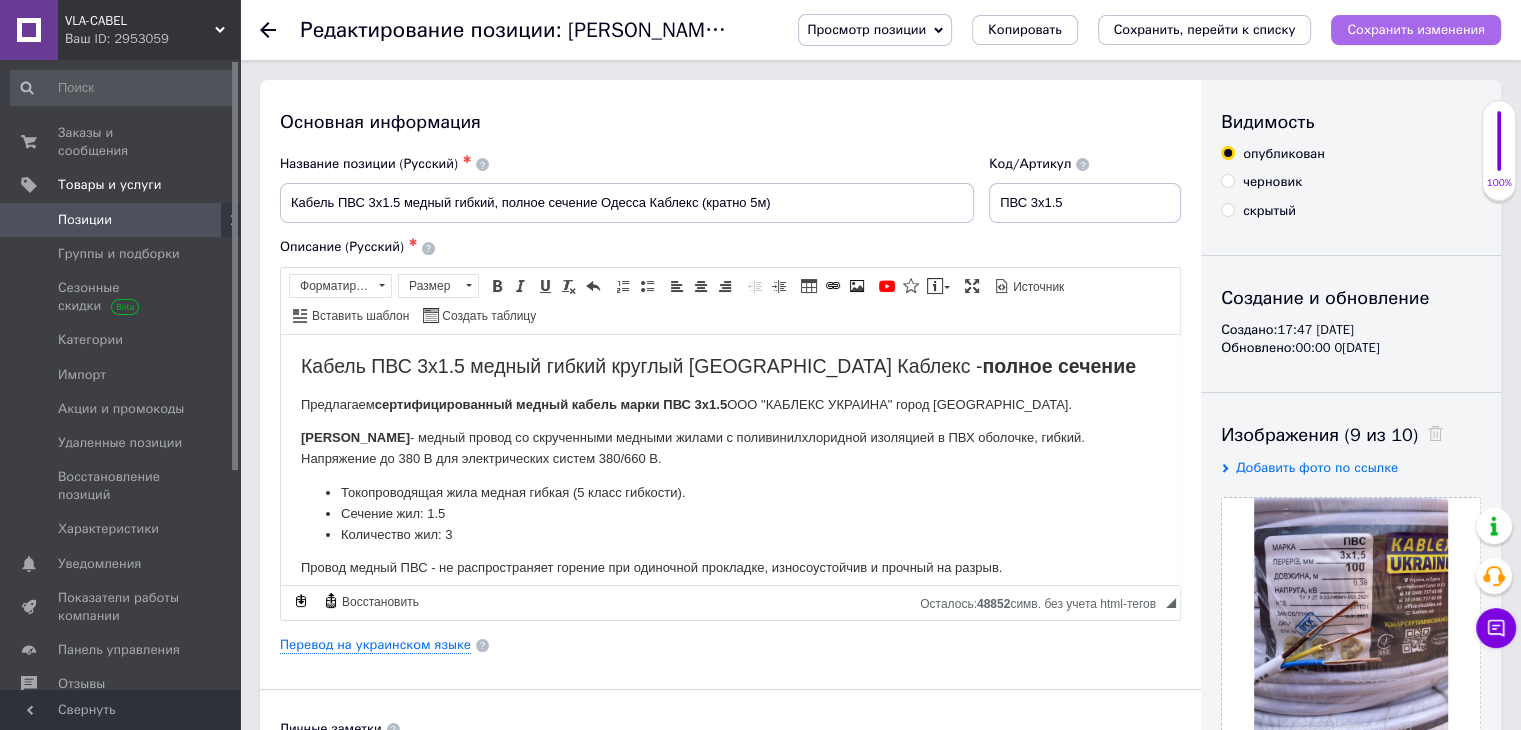 click on "Сохранить изменения" at bounding box center [1416, 29] 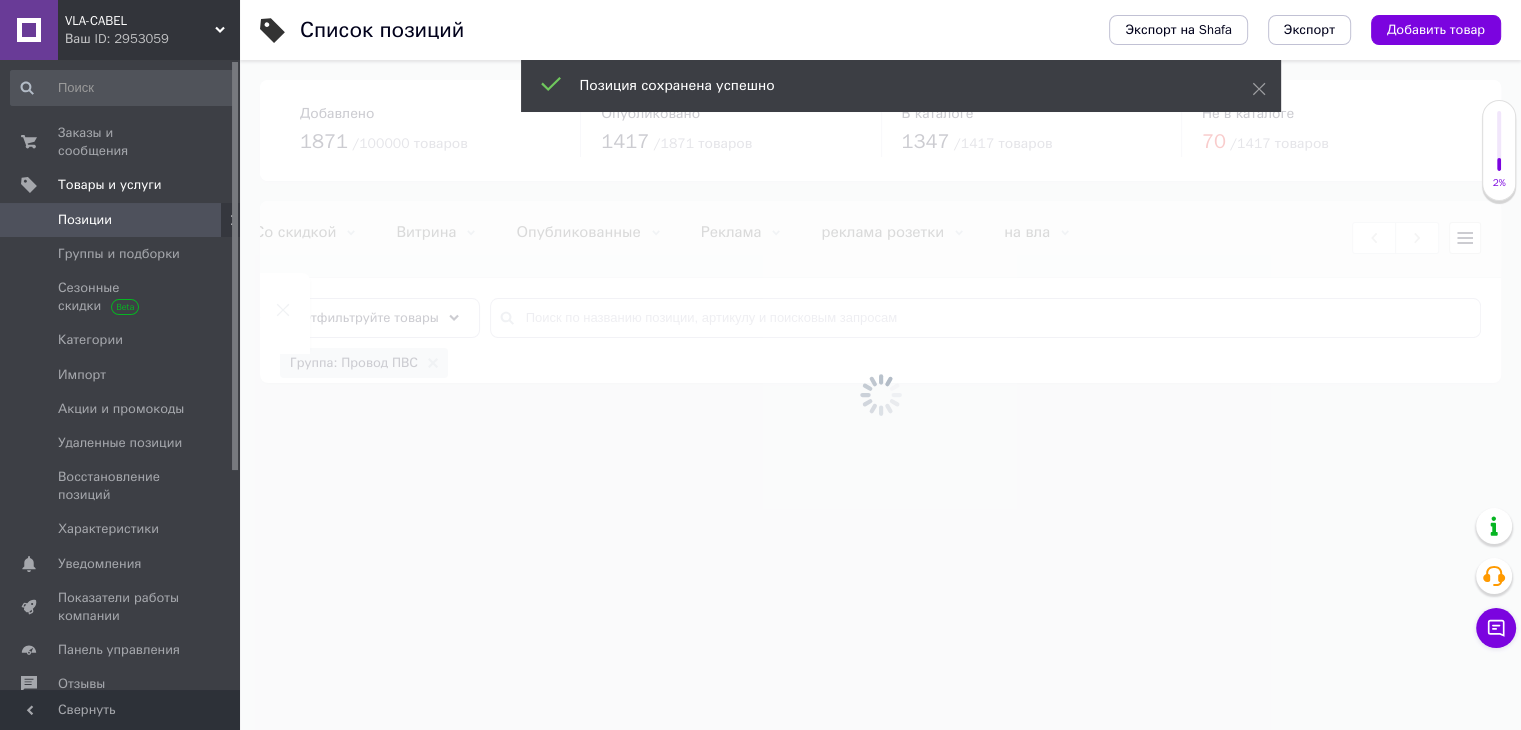 scroll, scrollTop: 0, scrollLeft: 251, axis: horizontal 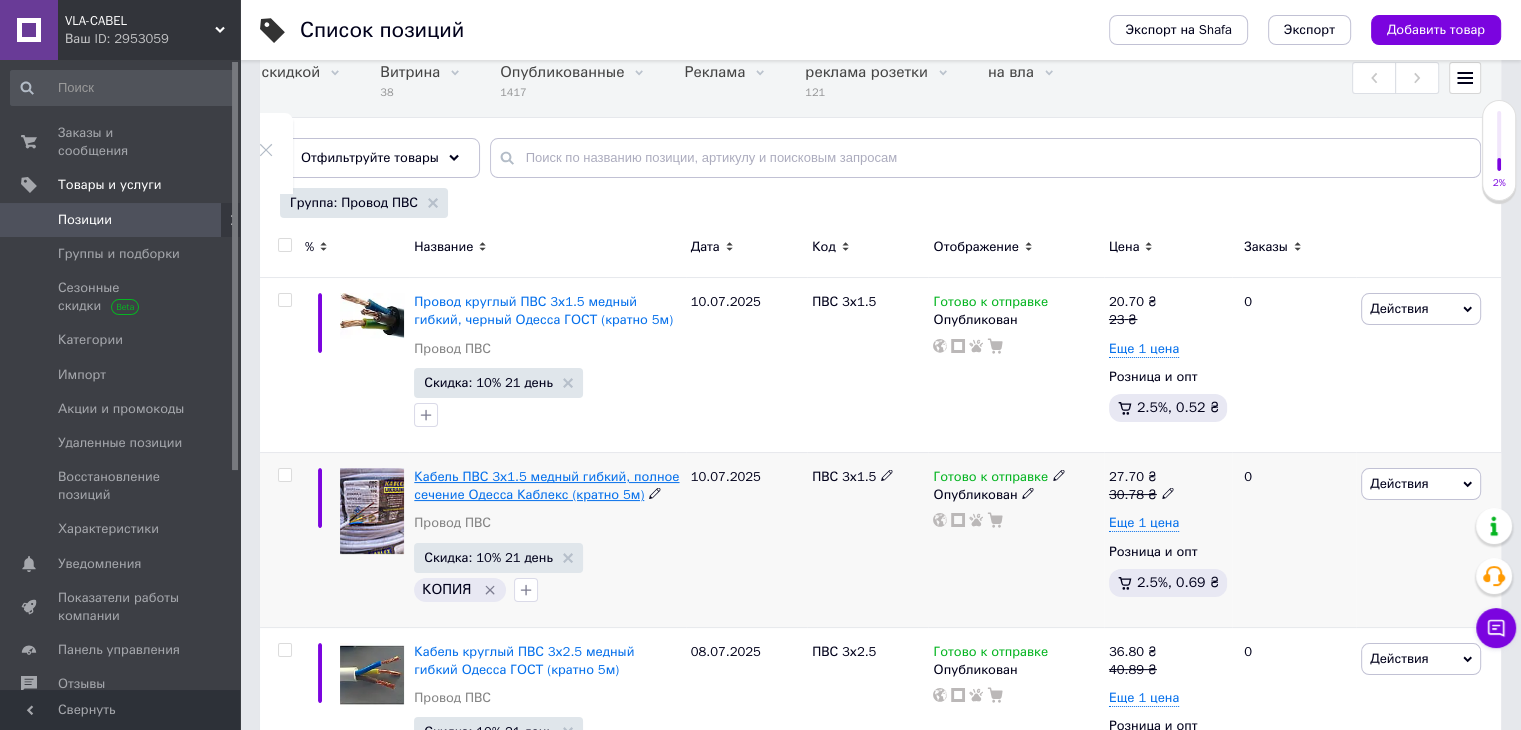 click on "Кабель ПВС 3х1.5 медный гибкий, полное сечение Одесса Каблекс (кратно 5м)" at bounding box center (546, 485) 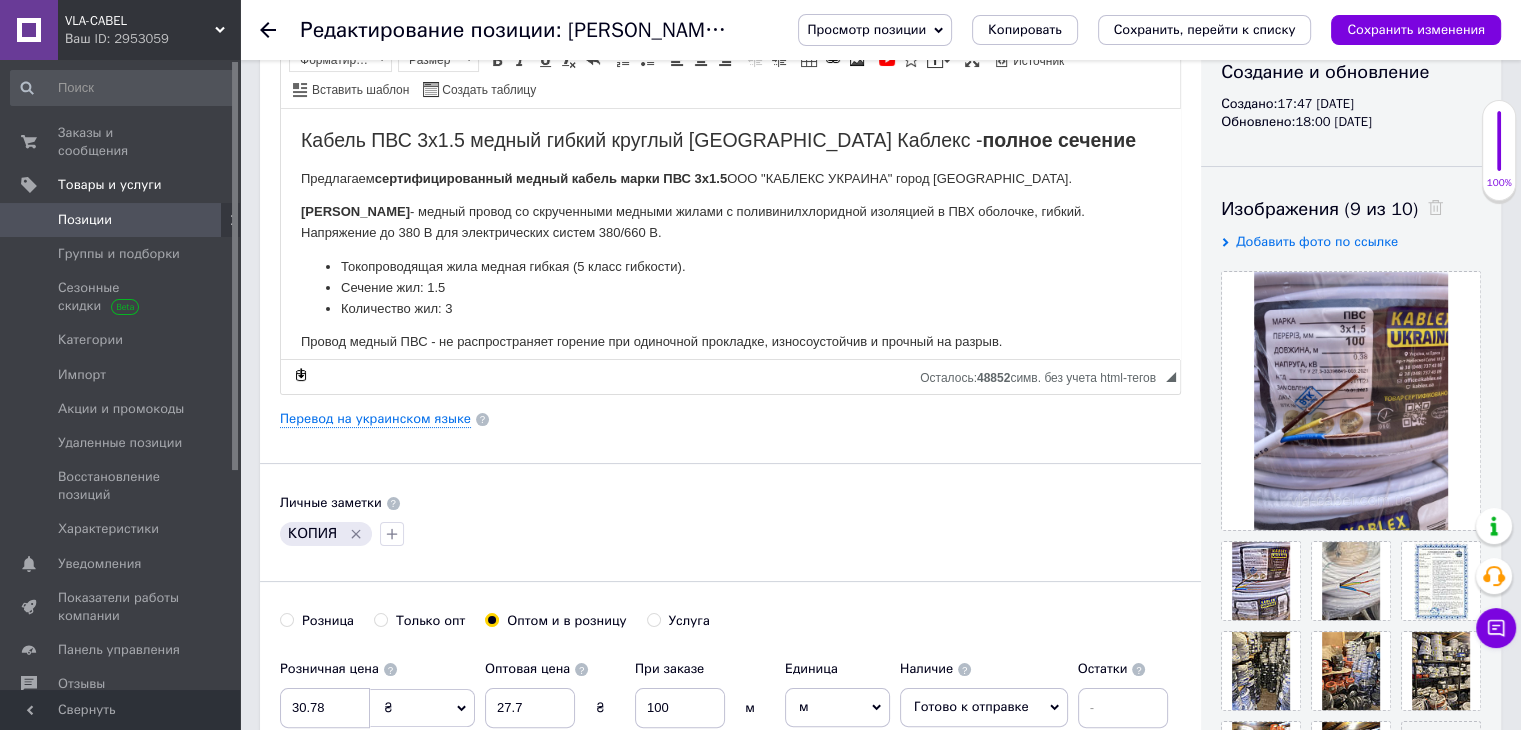 scroll, scrollTop: 266, scrollLeft: 0, axis: vertical 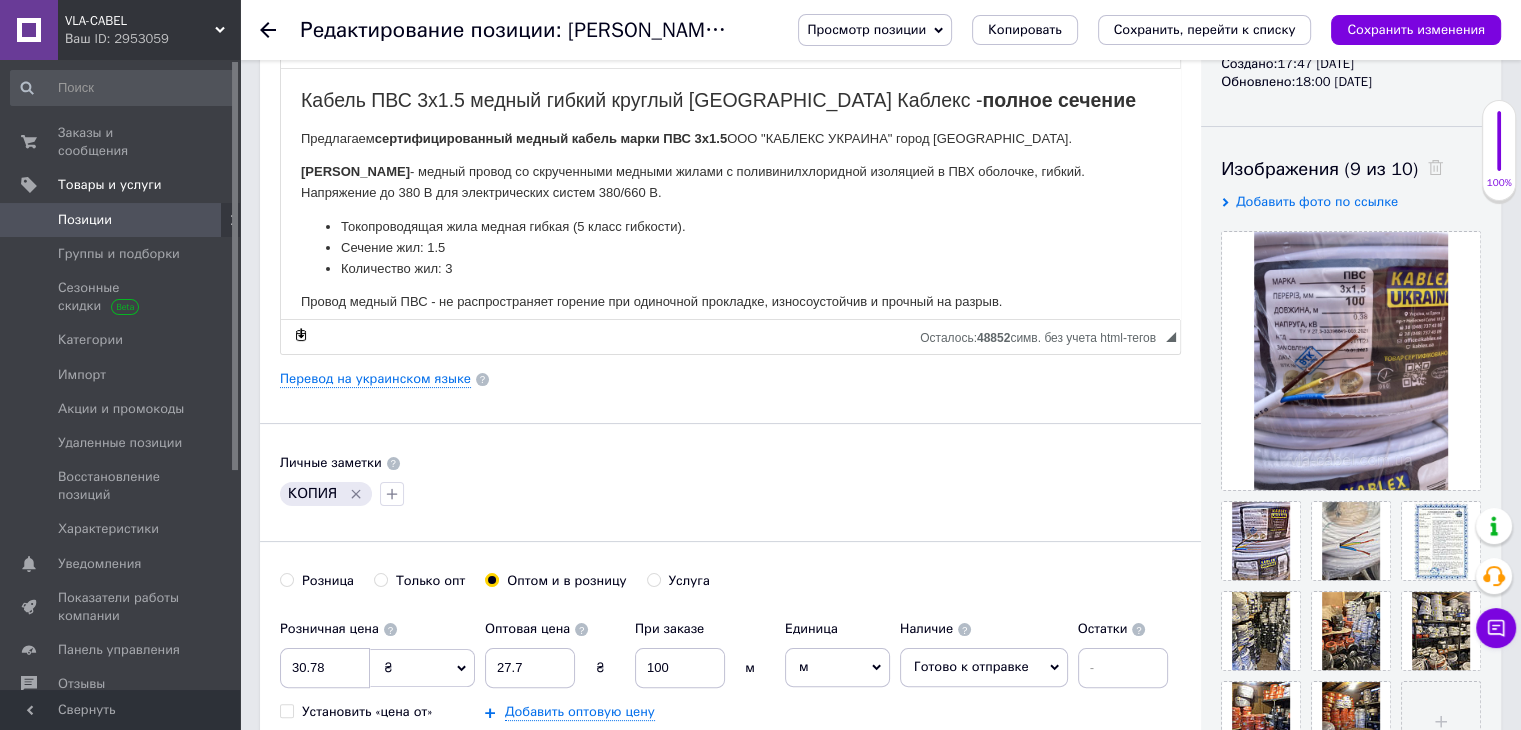 click 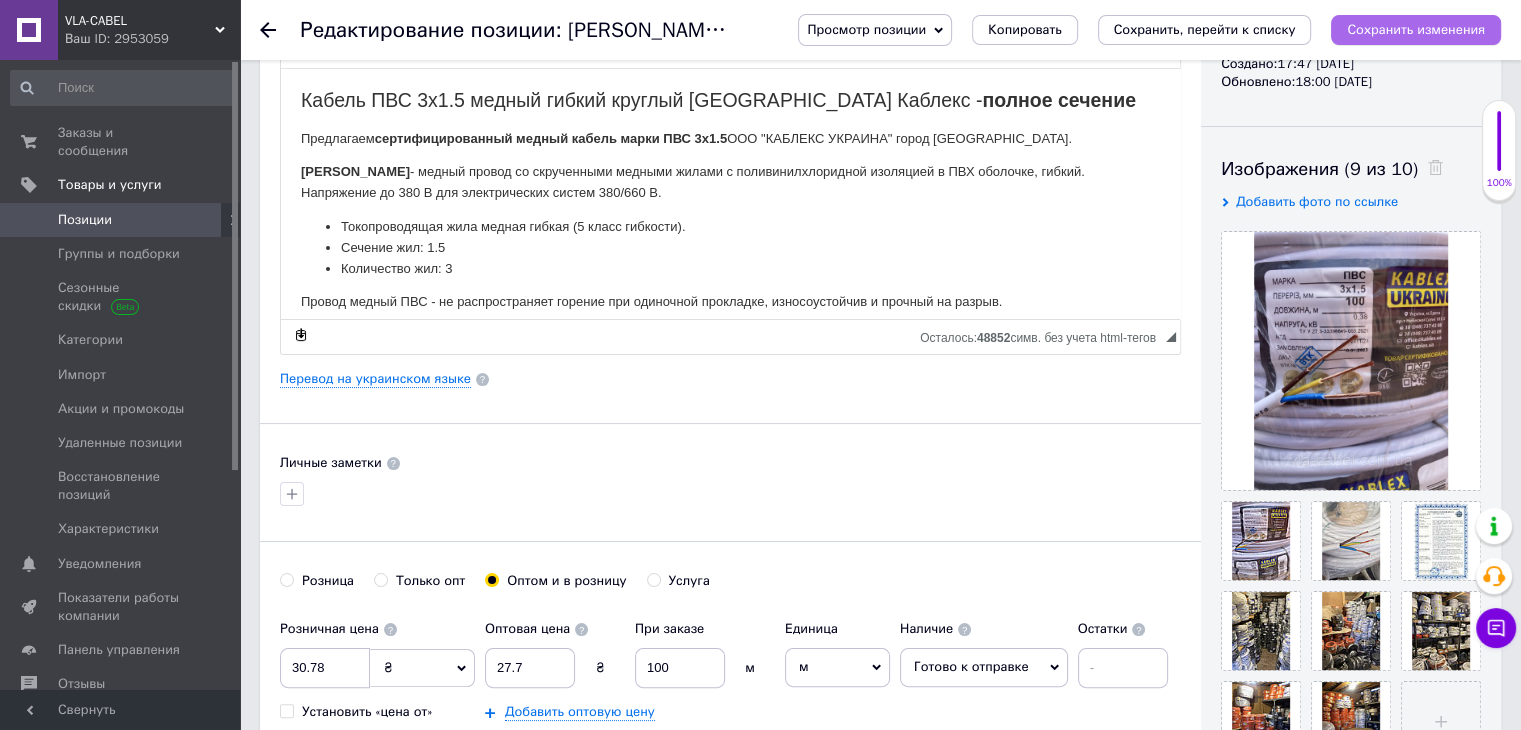 click on "Сохранить изменения" at bounding box center (1416, 30) 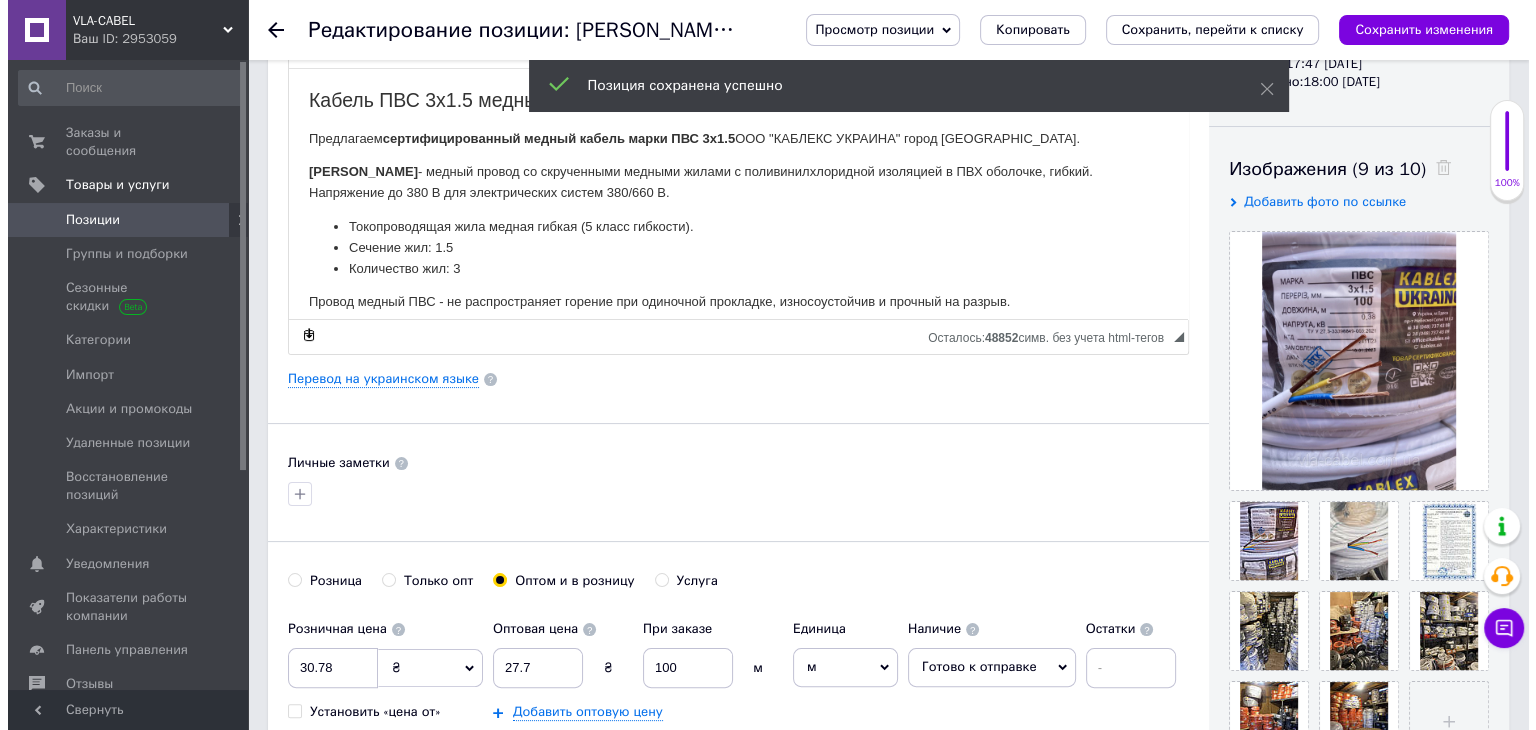 scroll, scrollTop: 0, scrollLeft: 0, axis: both 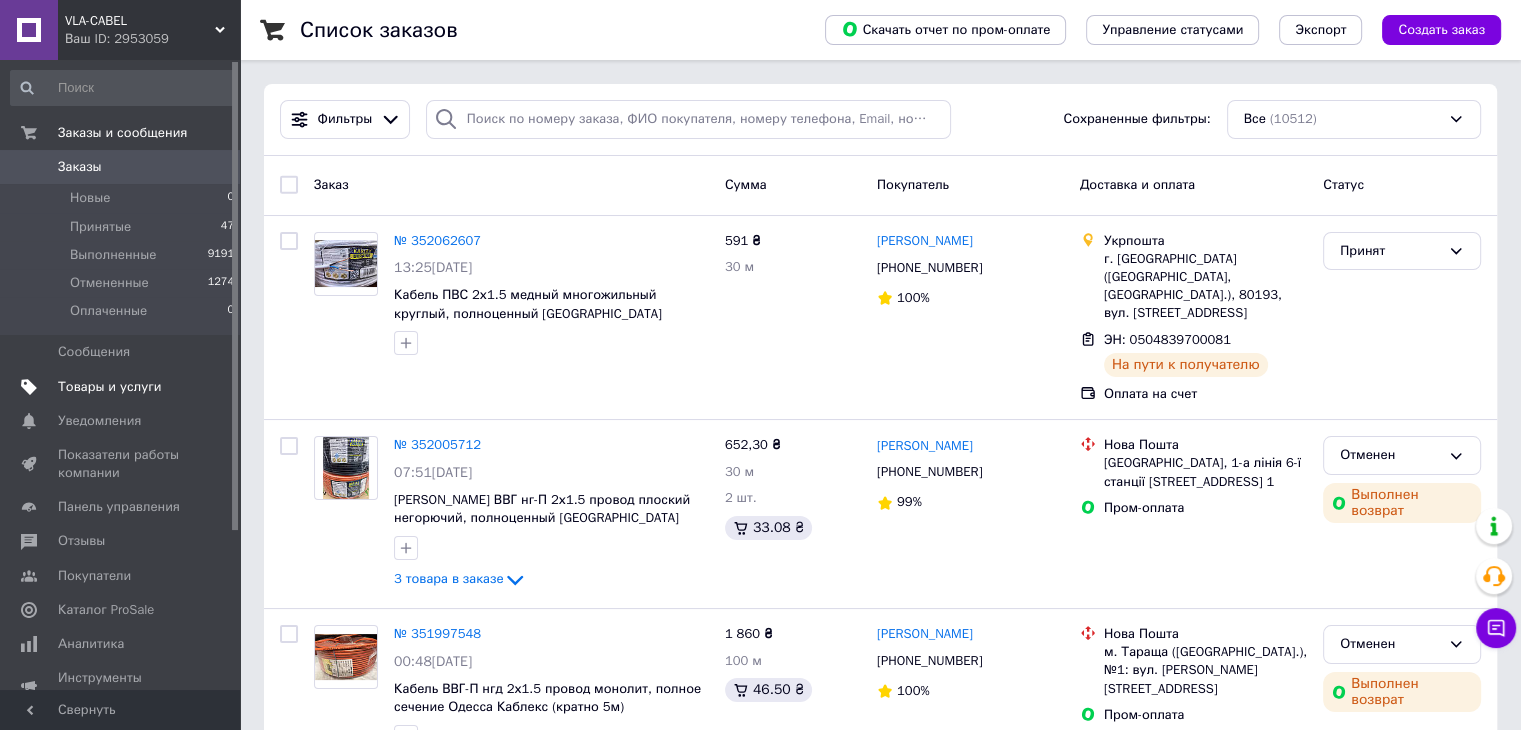 click on "Товары и услуги" at bounding box center (110, 387) 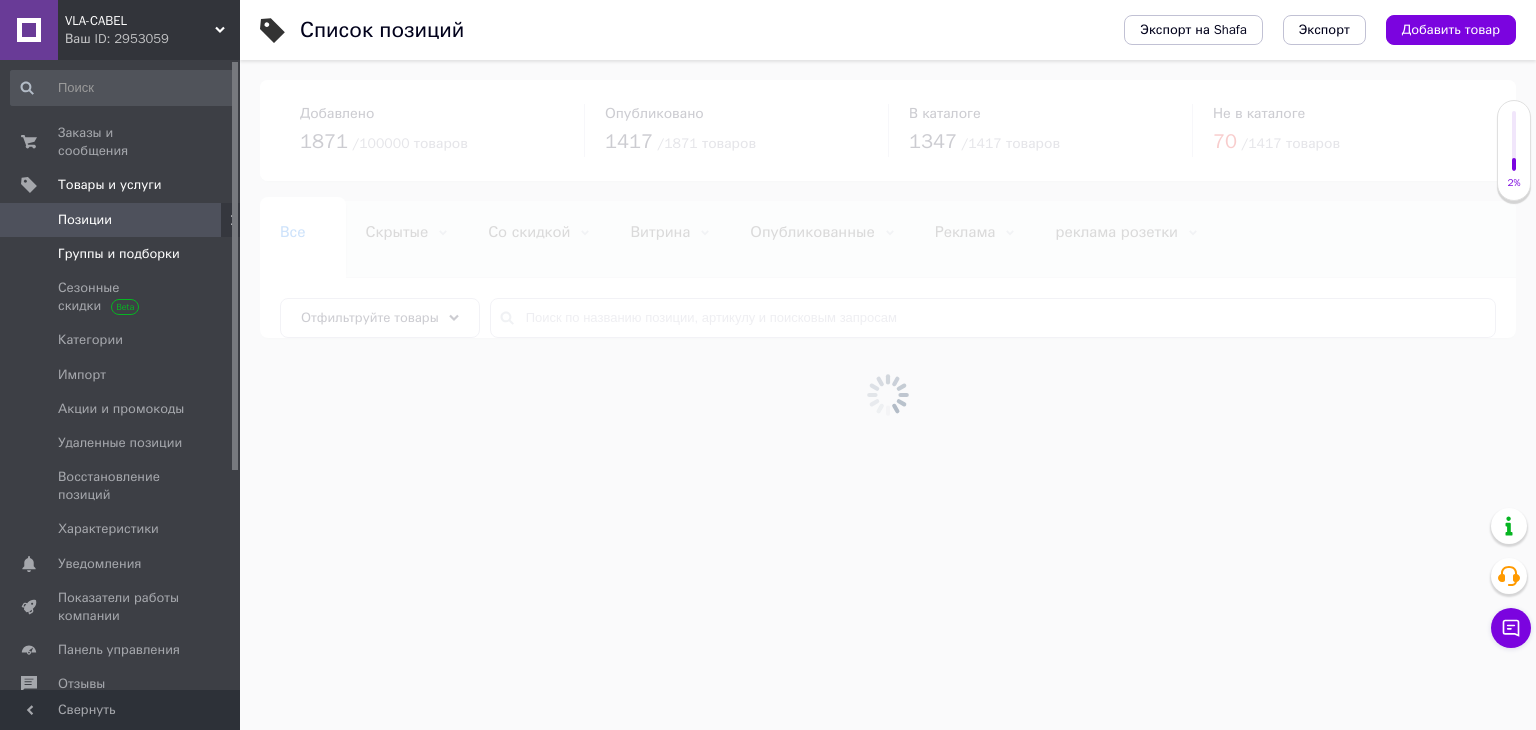 click on "Группы и подборки" at bounding box center [119, 254] 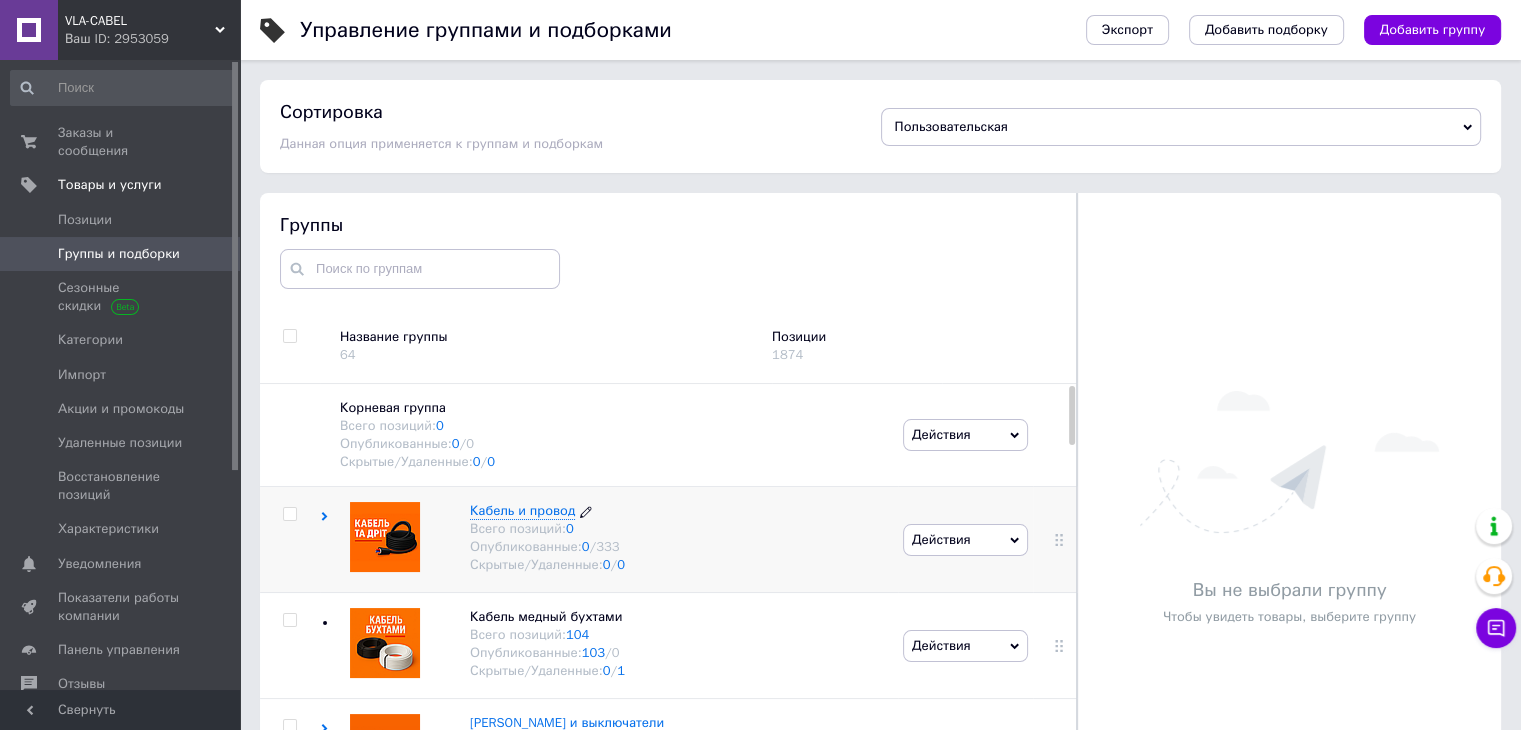 click on "Кабель и провод" at bounding box center [522, 510] 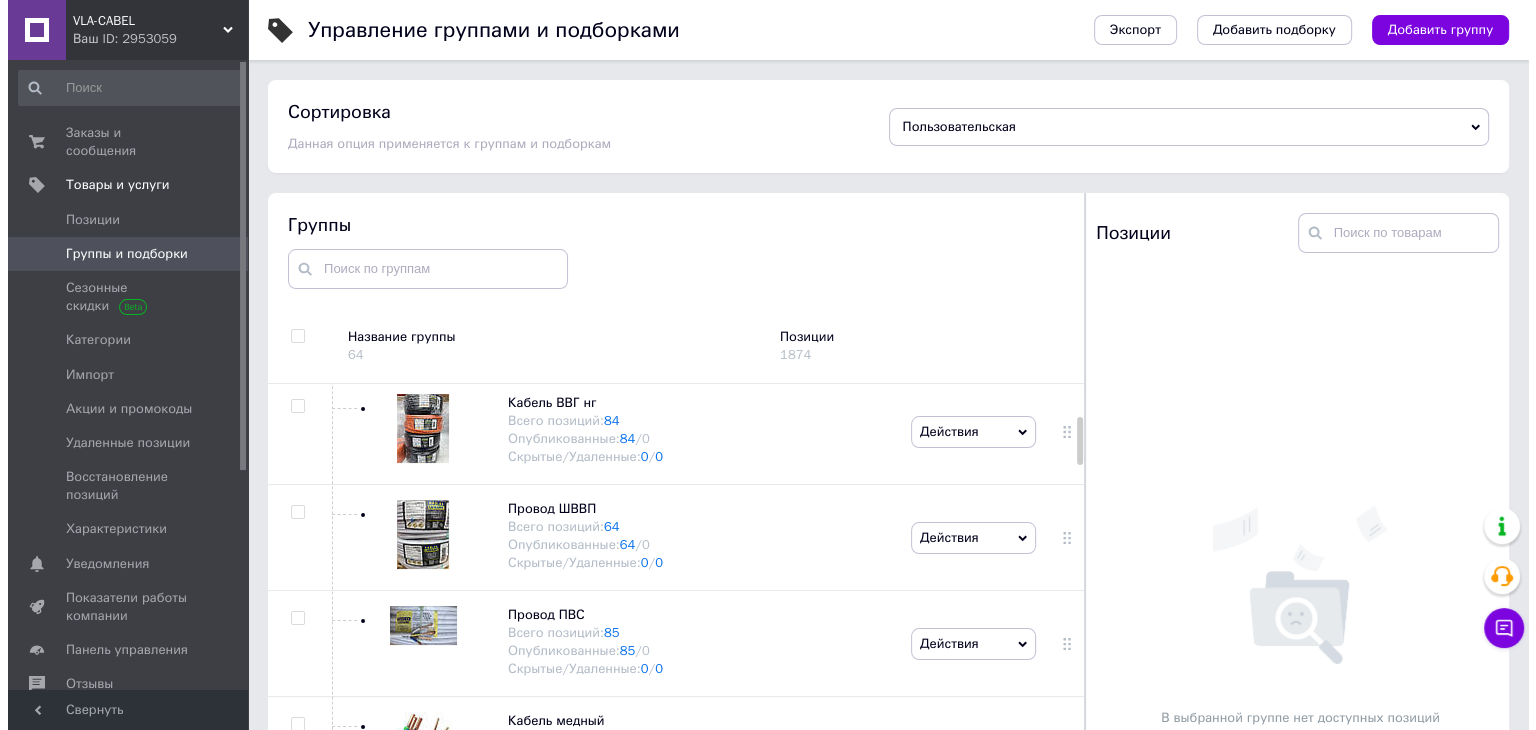 scroll, scrollTop: 288, scrollLeft: 0, axis: vertical 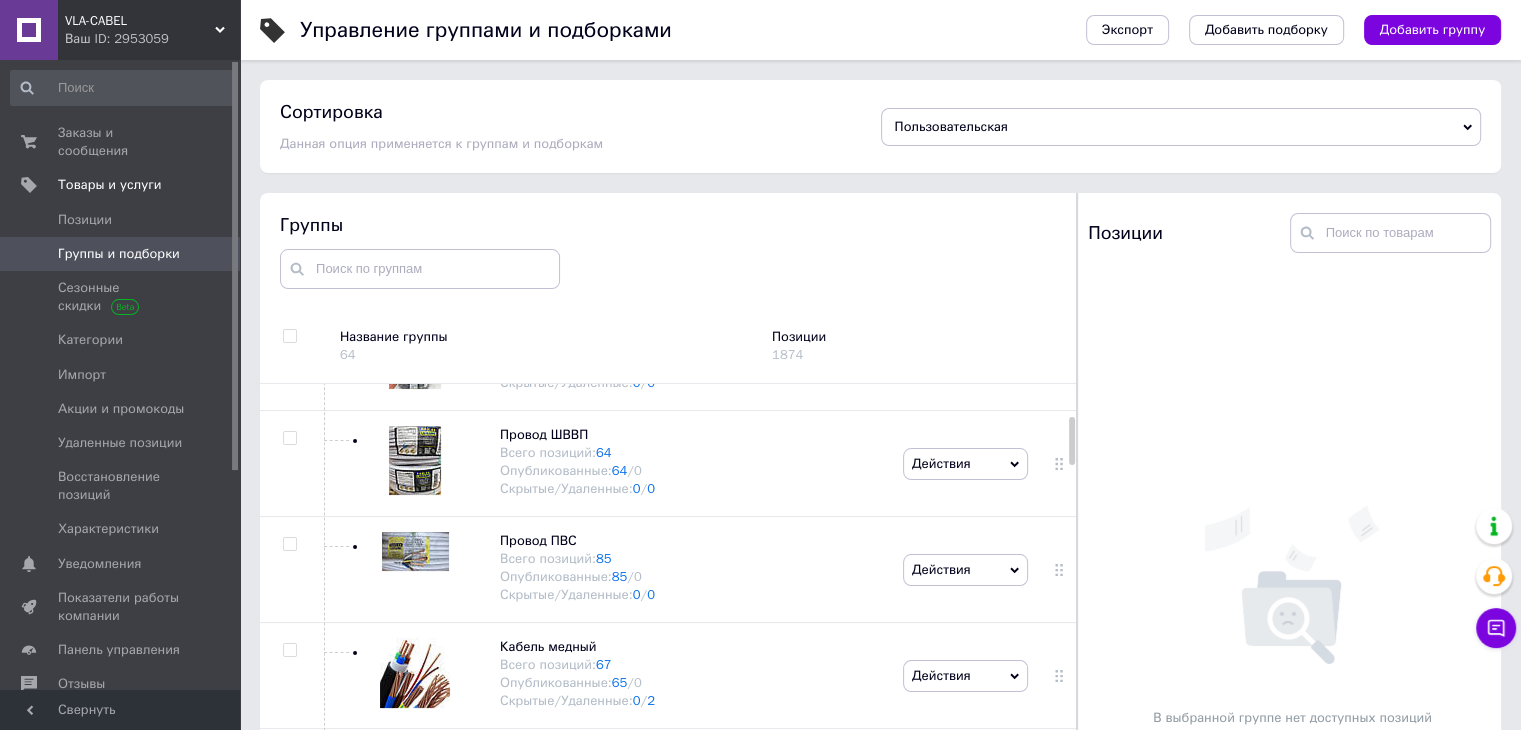 drag, startPoint x: 1071, startPoint y: 418, endPoint x: 1072, endPoint y: 449, distance: 31.016125 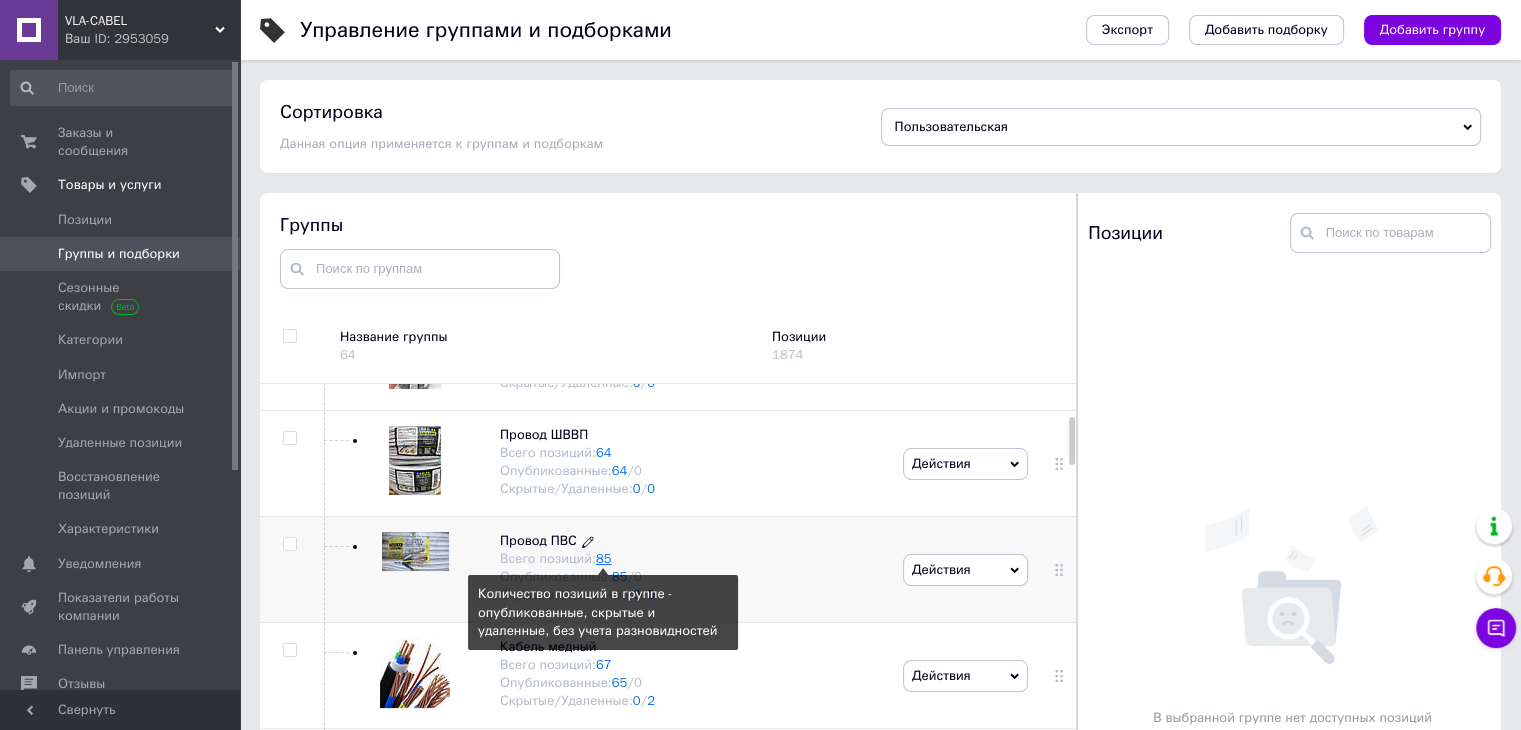 click on "85" at bounding box center (604, 558) 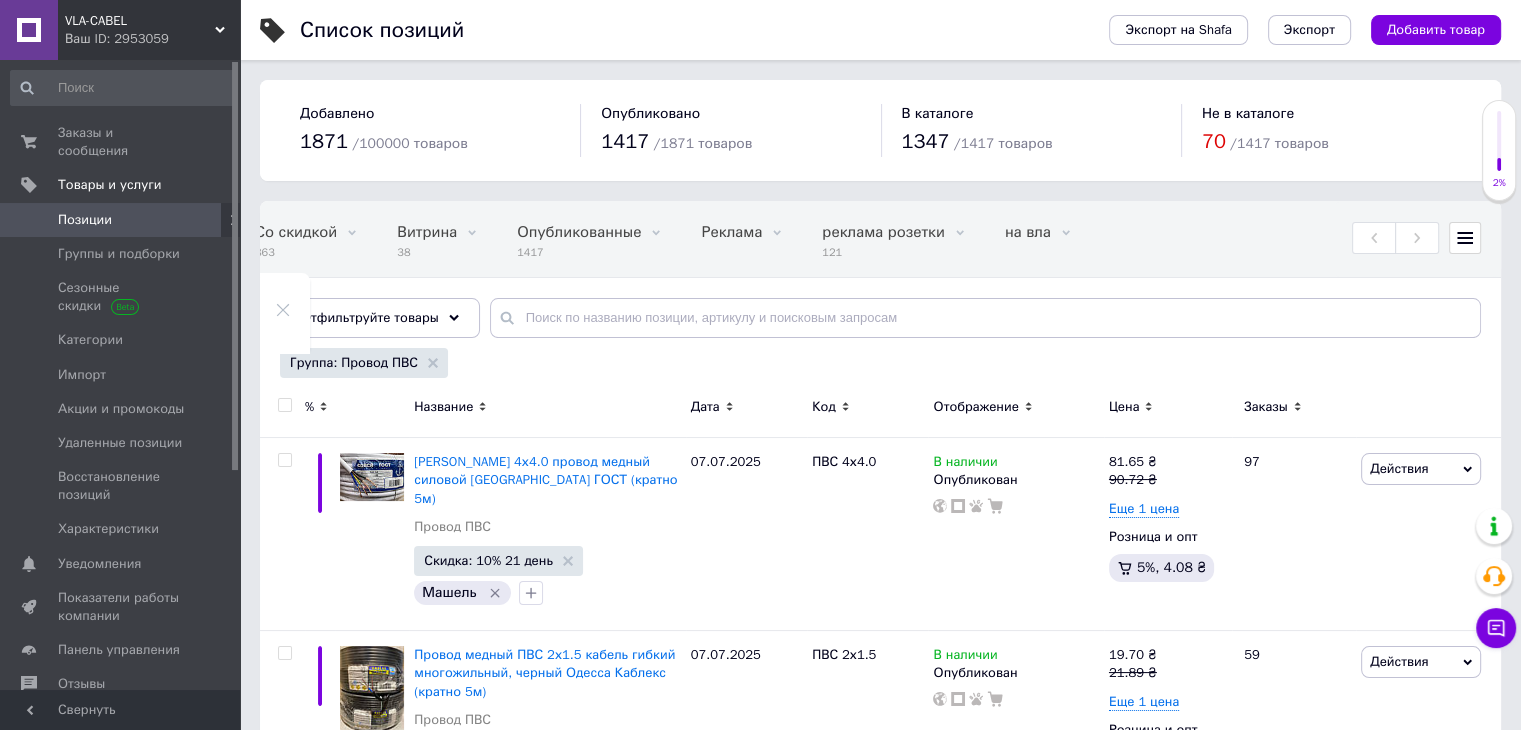 scroll, scrollTop: 0, scrollLeft: 251, axis: horizontal 